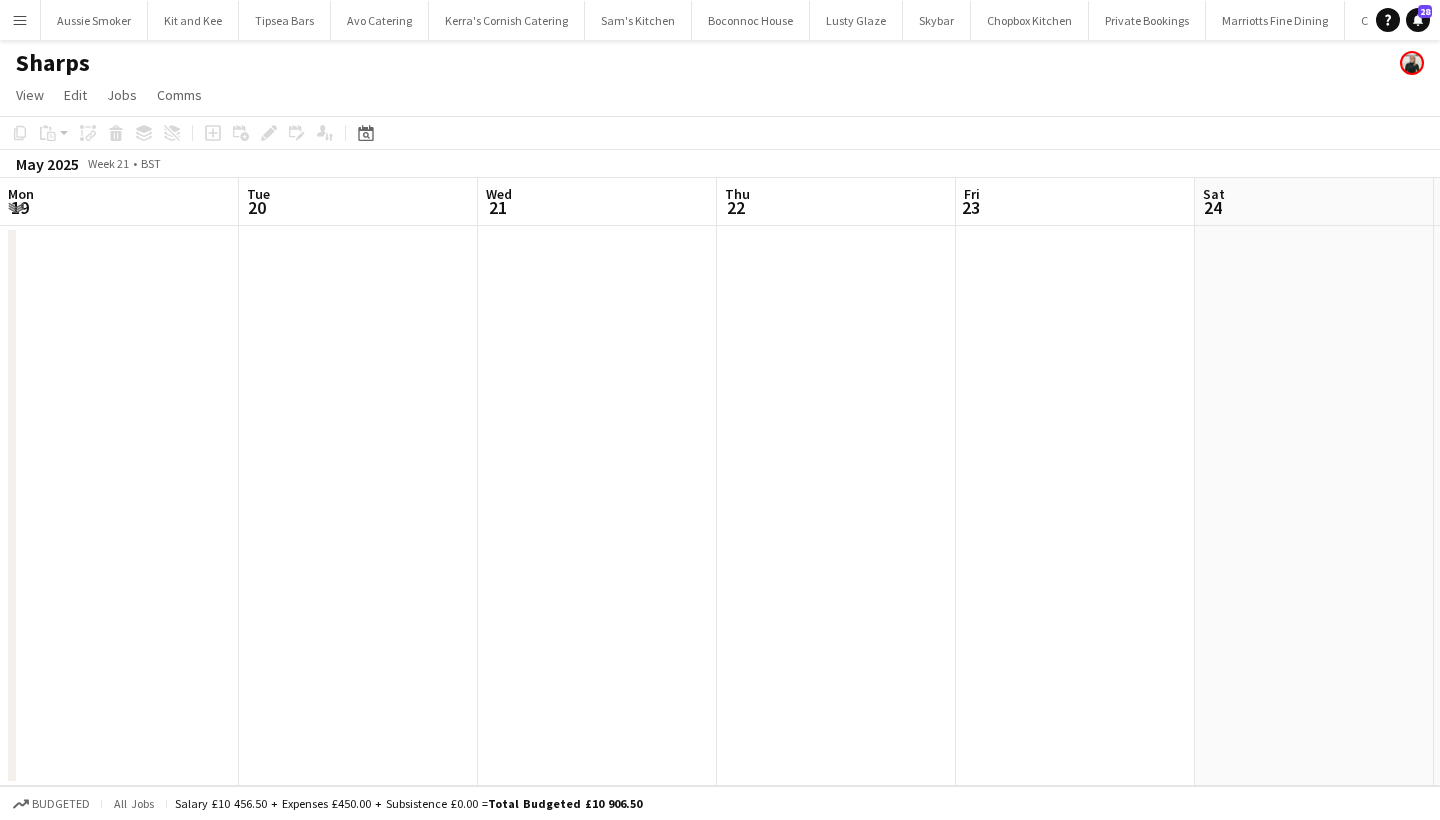 scroll, scrollTop: 0, scrollLeft: 0, axis: both 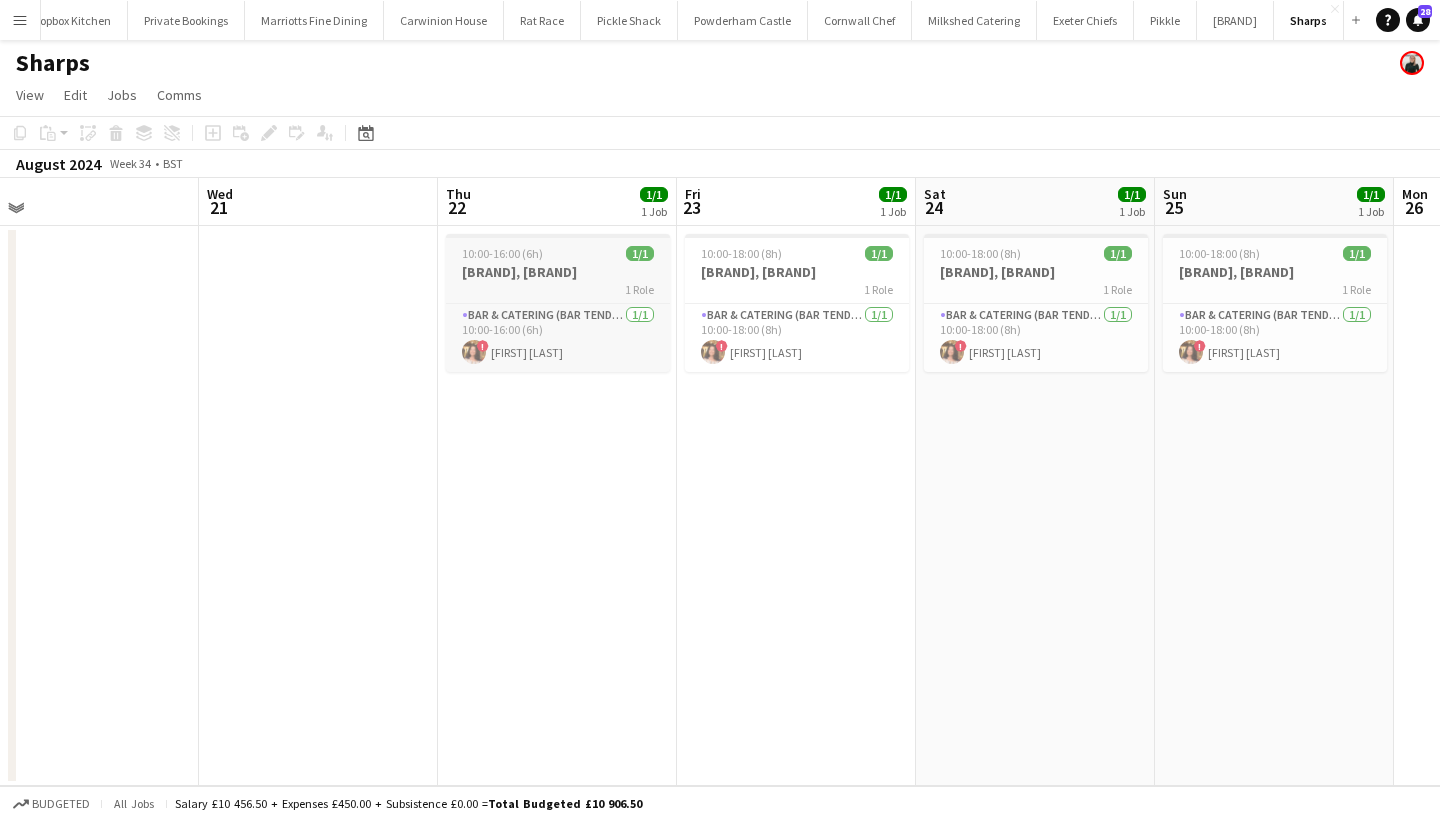 click on "[BRAND], [BRAND]" at bounding box center (558, 272) 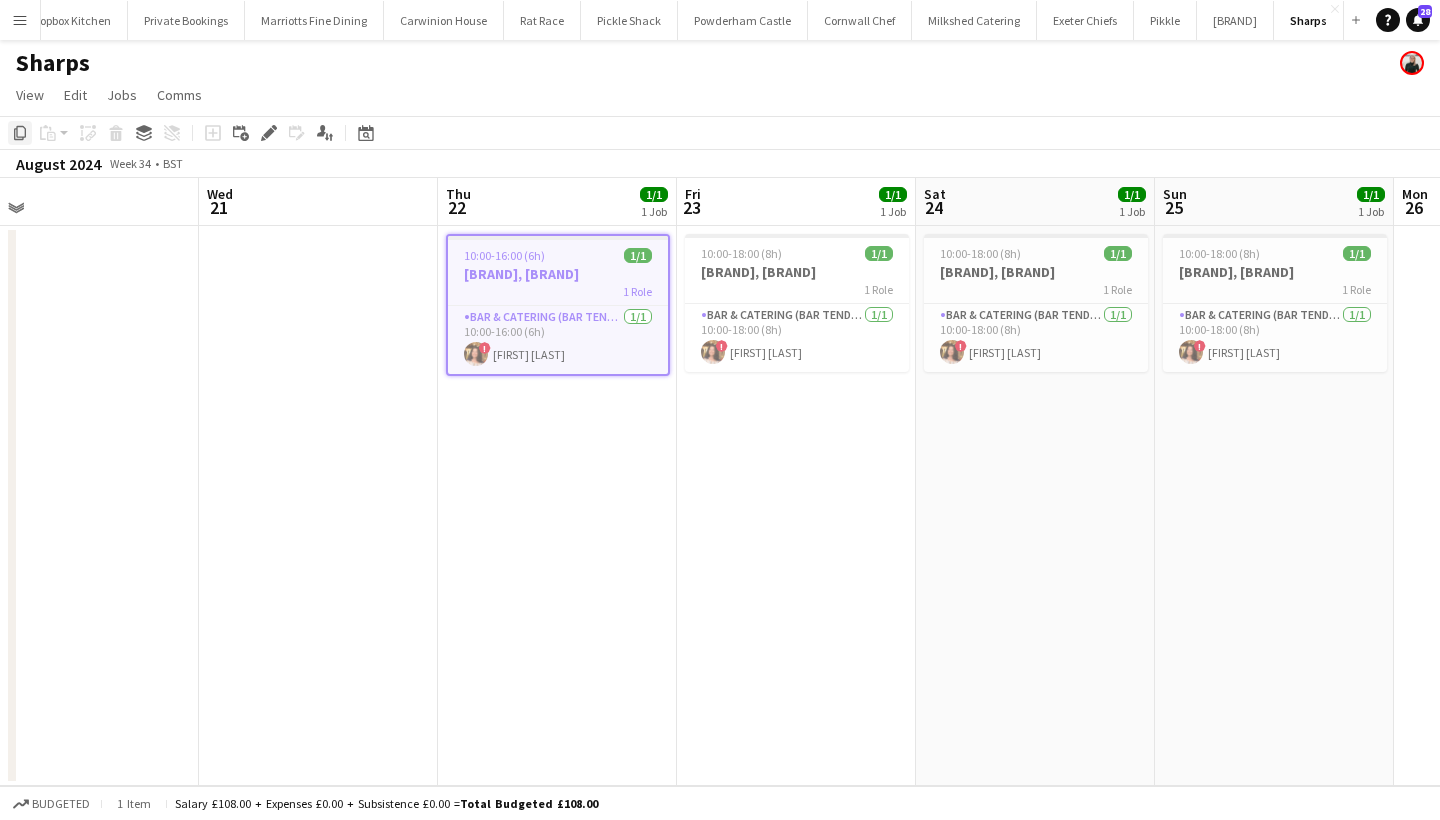 click on "Copy" 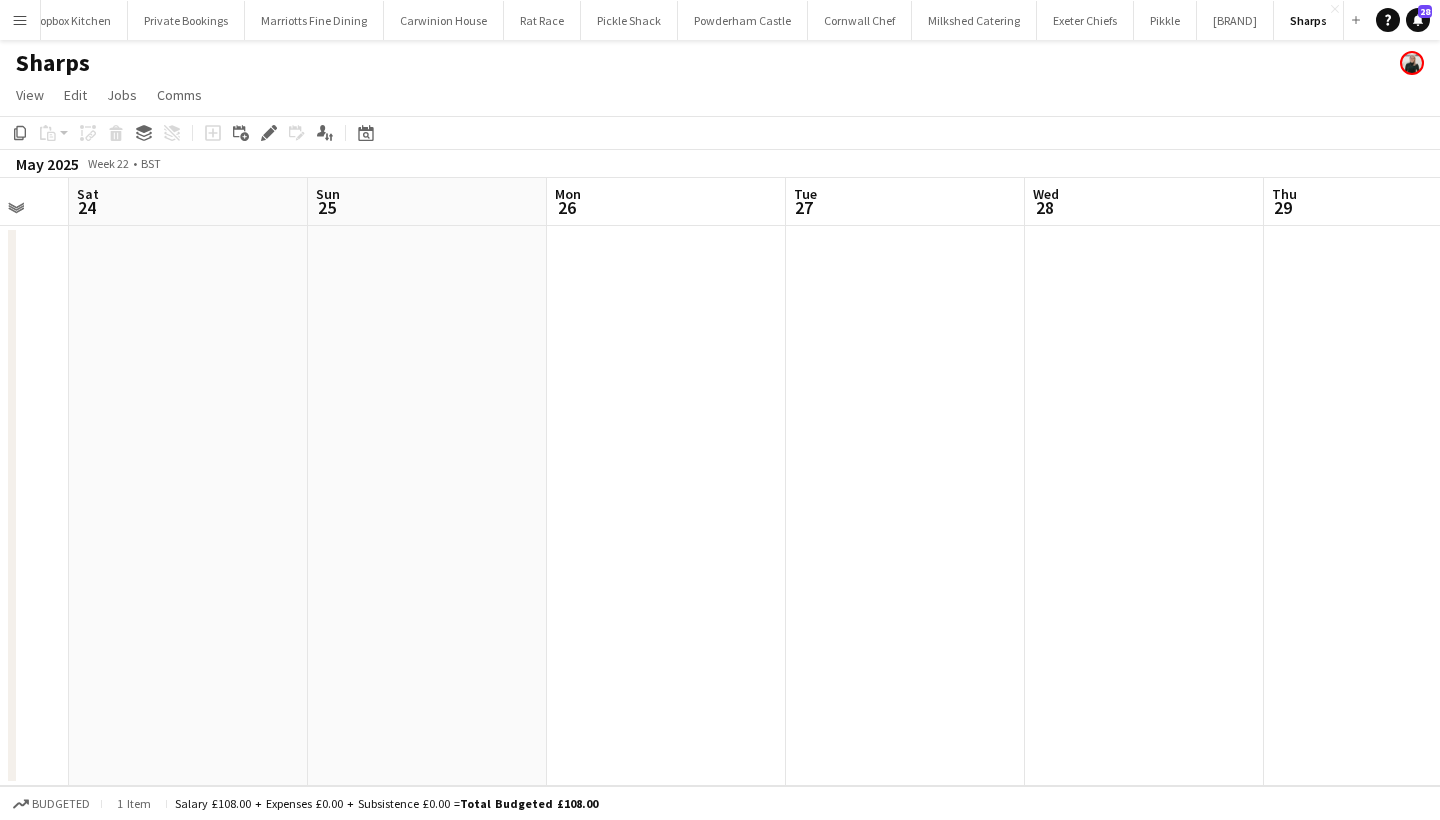 scroll, scrollTop: 0, scrollLeft: 541, axis: horizontal 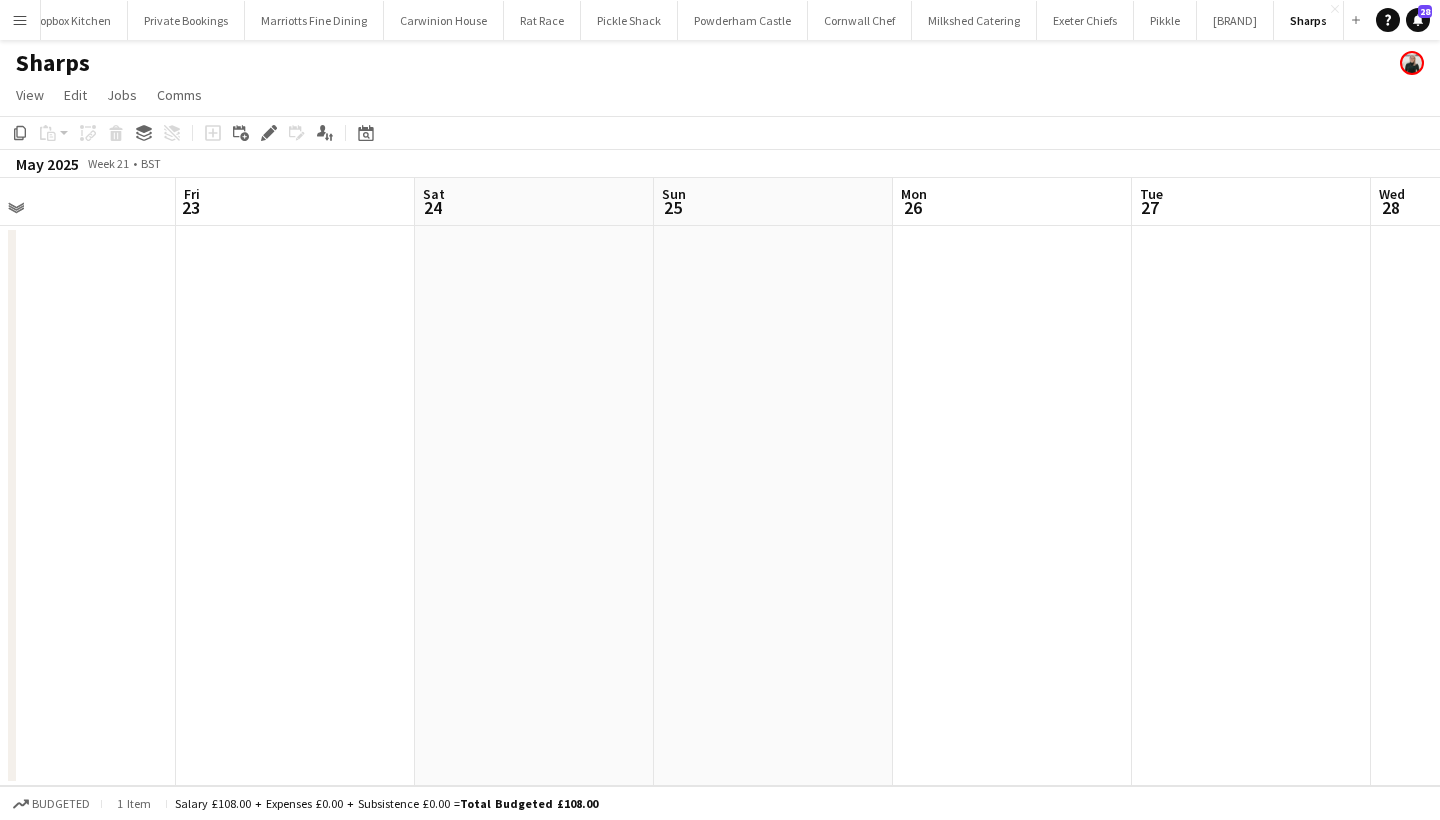 click on "Menu" at bounding box center (20, 20) 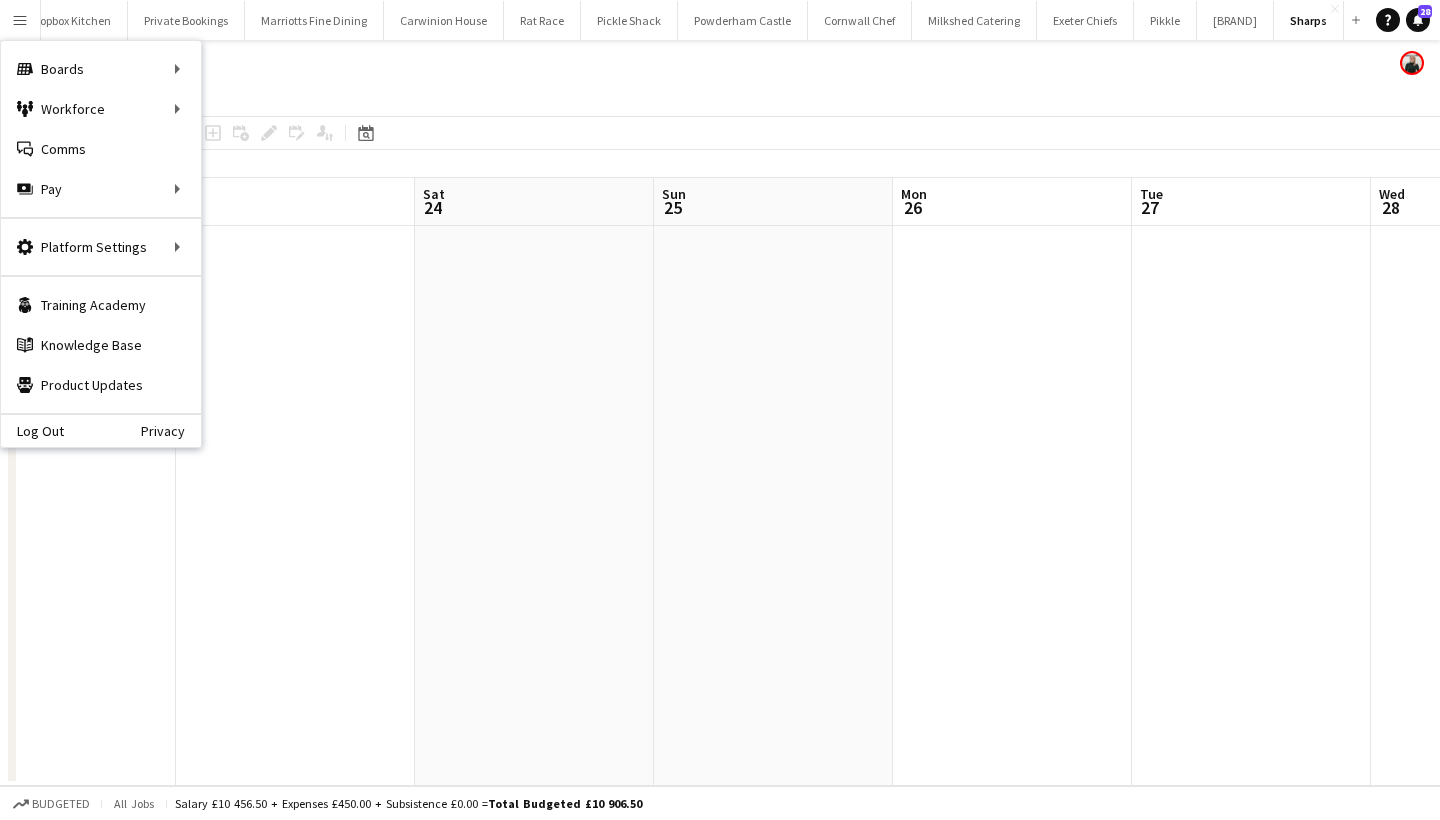 click on "View  Day view expanded Day view collapsed Month view Date picker Jump to today Expand Linked Jobs Collapse Linked Jobs  Edit  Copy
Command
C  Paste  Without Crew
Command
V With Crew
Command
Shift
V Paste as linked job  Group  Group Ungroup  Jobs  New Job Edit Job Delete Job New Linked Job Edit Linked Jobs Job fulfilment Promote Role Copy Role URL  Comms  Notify confirmed crew Create chat" 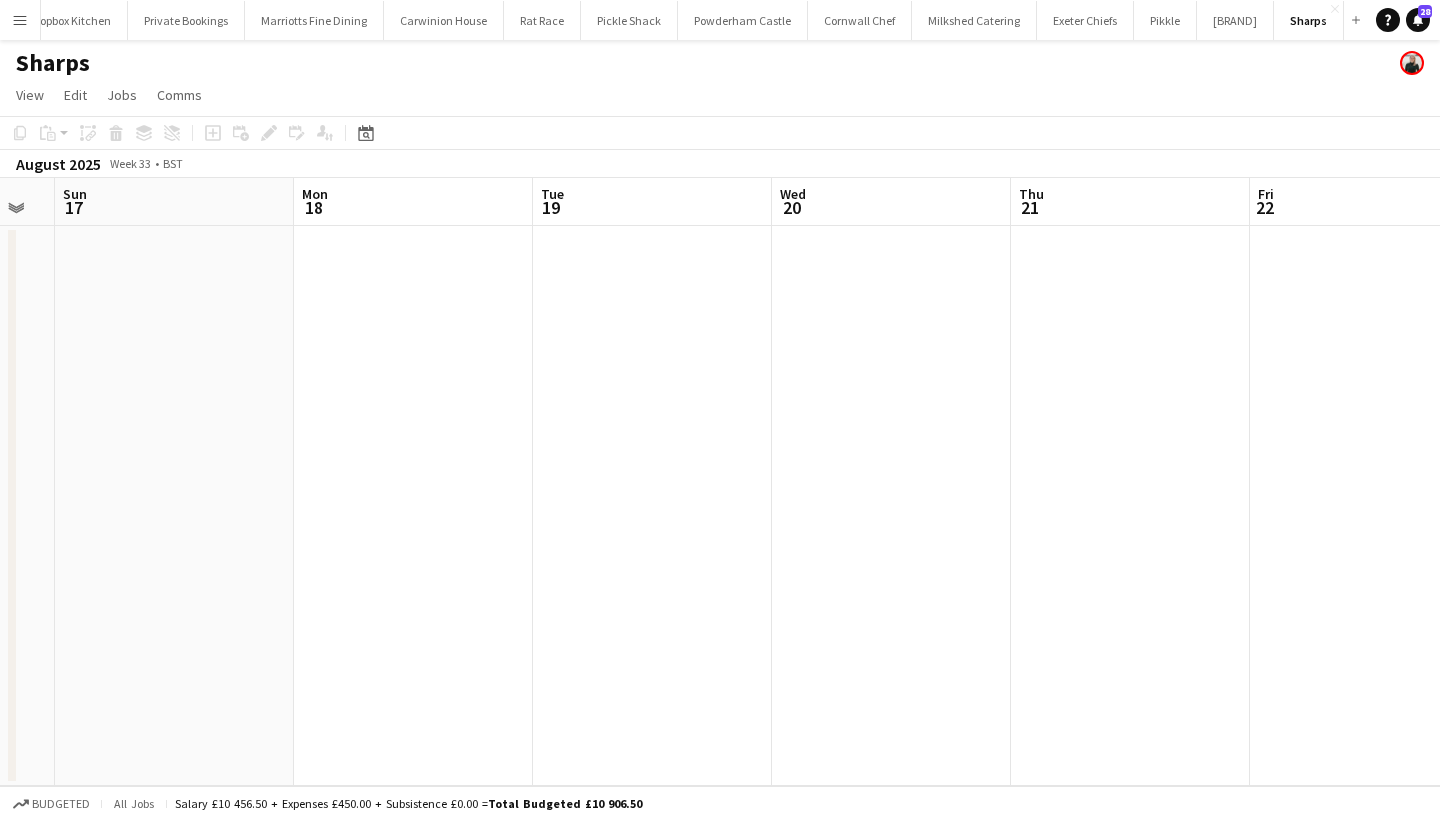 scroll, scrollTop: 0, scrollLeft: 676, axis: horizontal 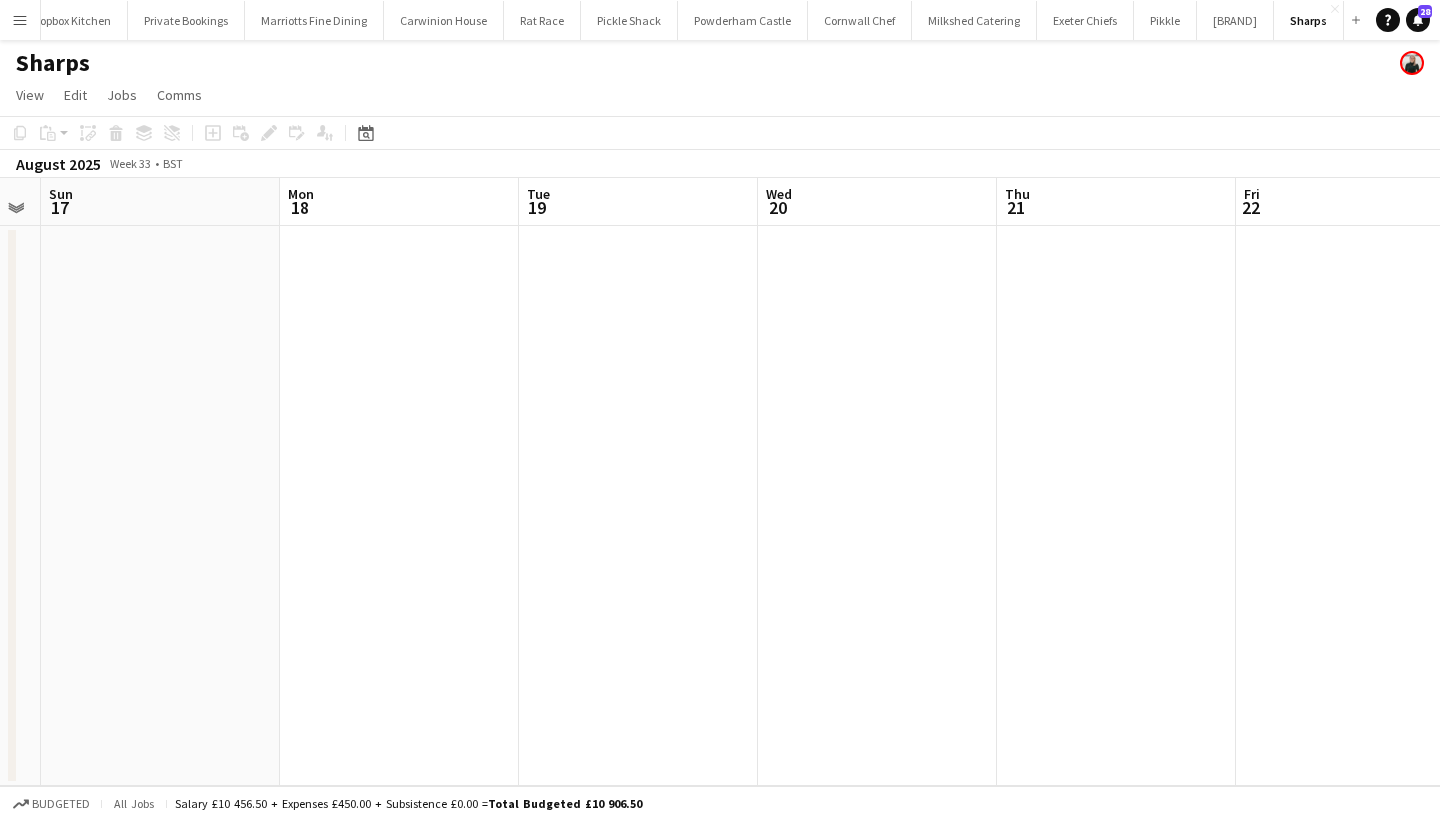 click at bounding box center [1116, 506] 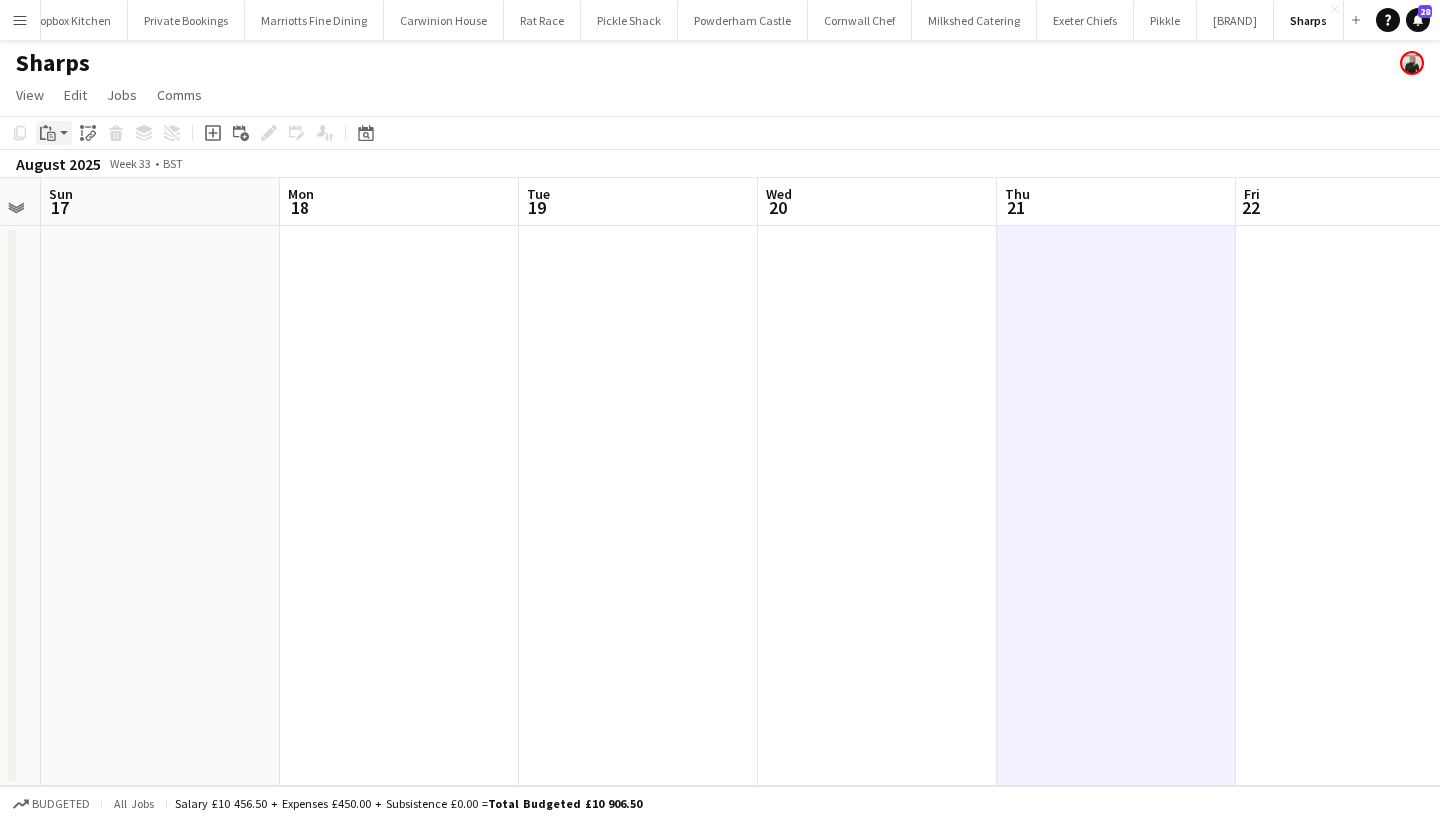 click 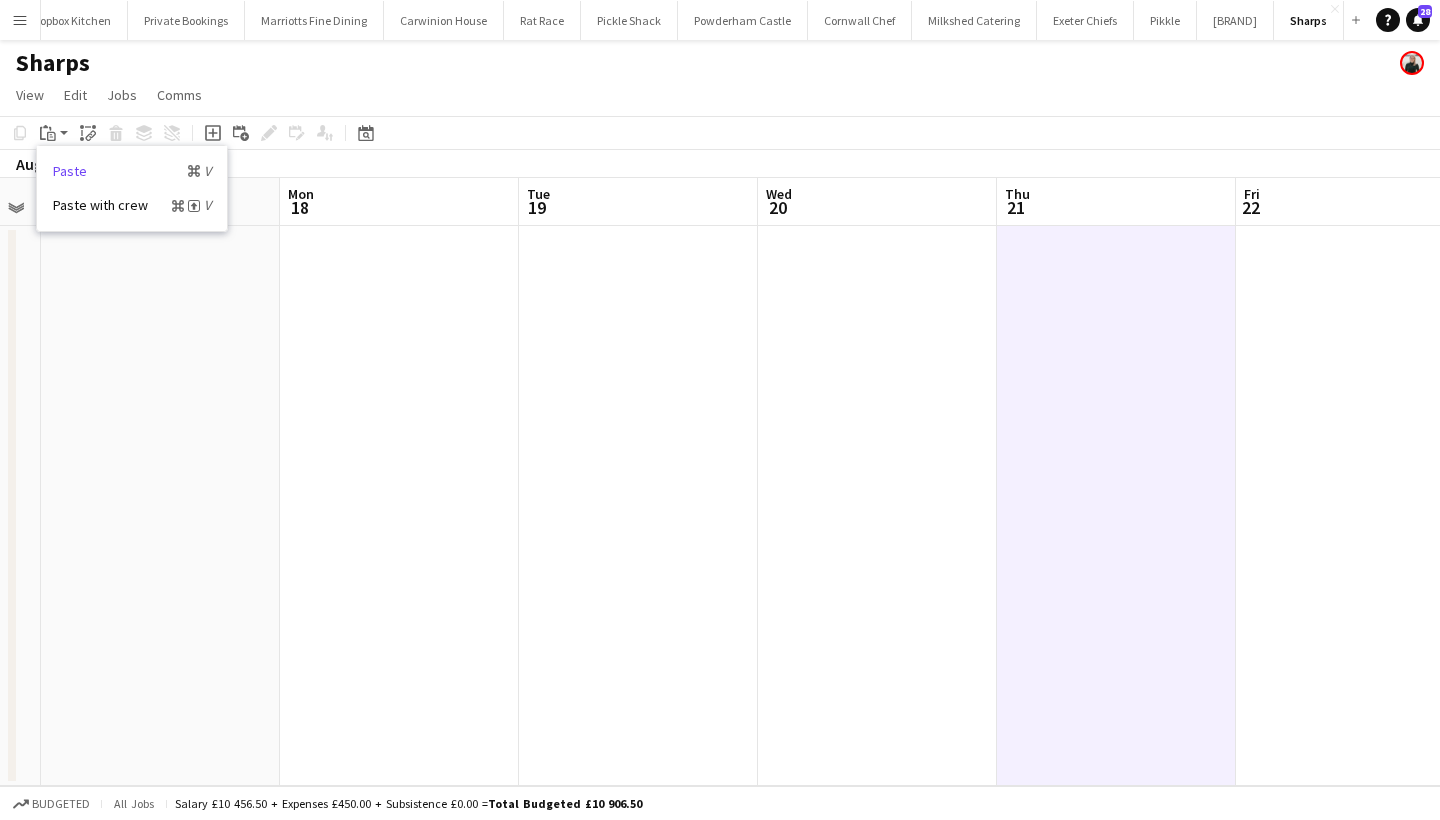 click on "Paste
Command
V" at bounding box center (132, 171) 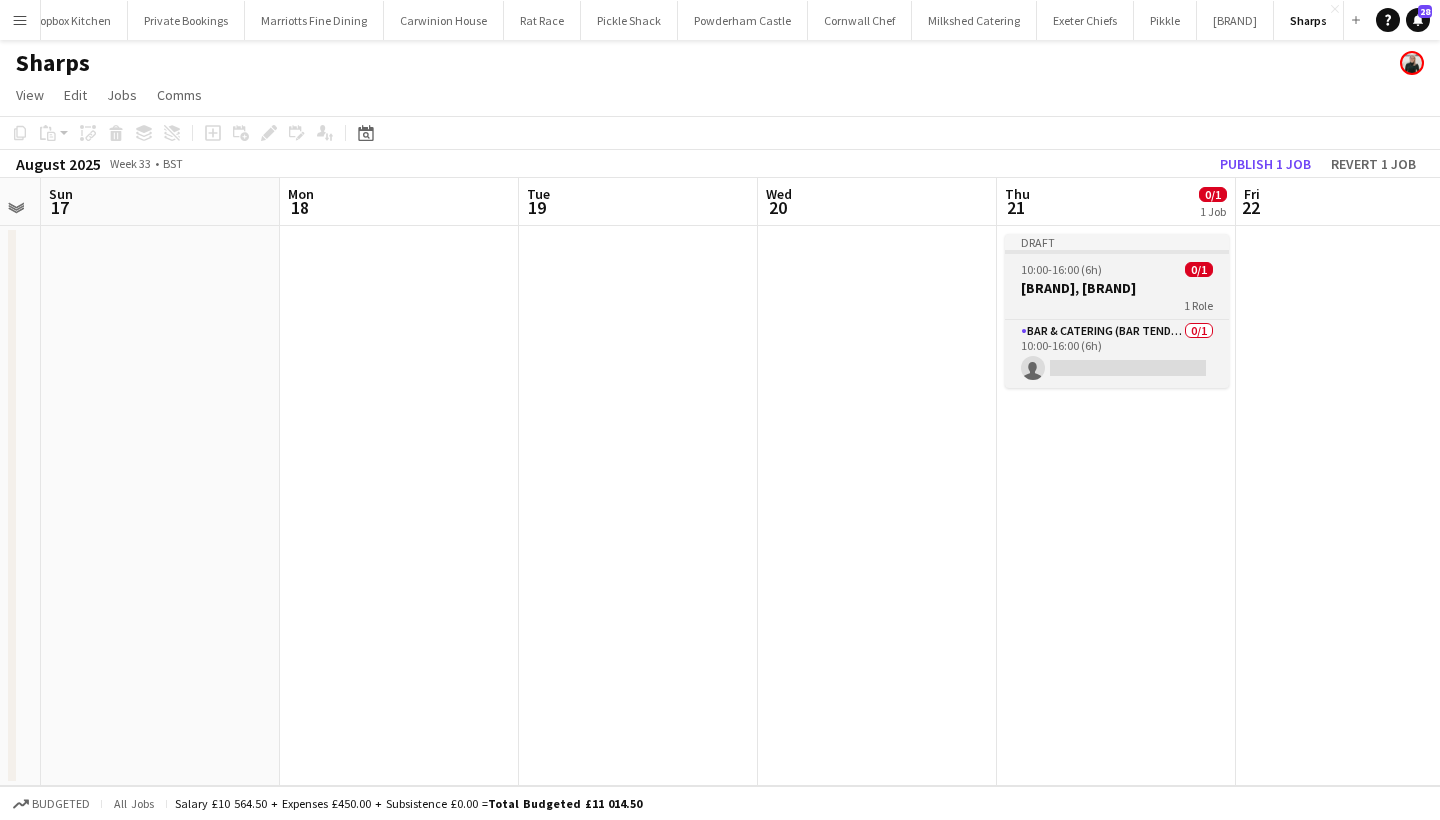 click on "Big Festival, Sharps" at bounding box center [1117, 288] 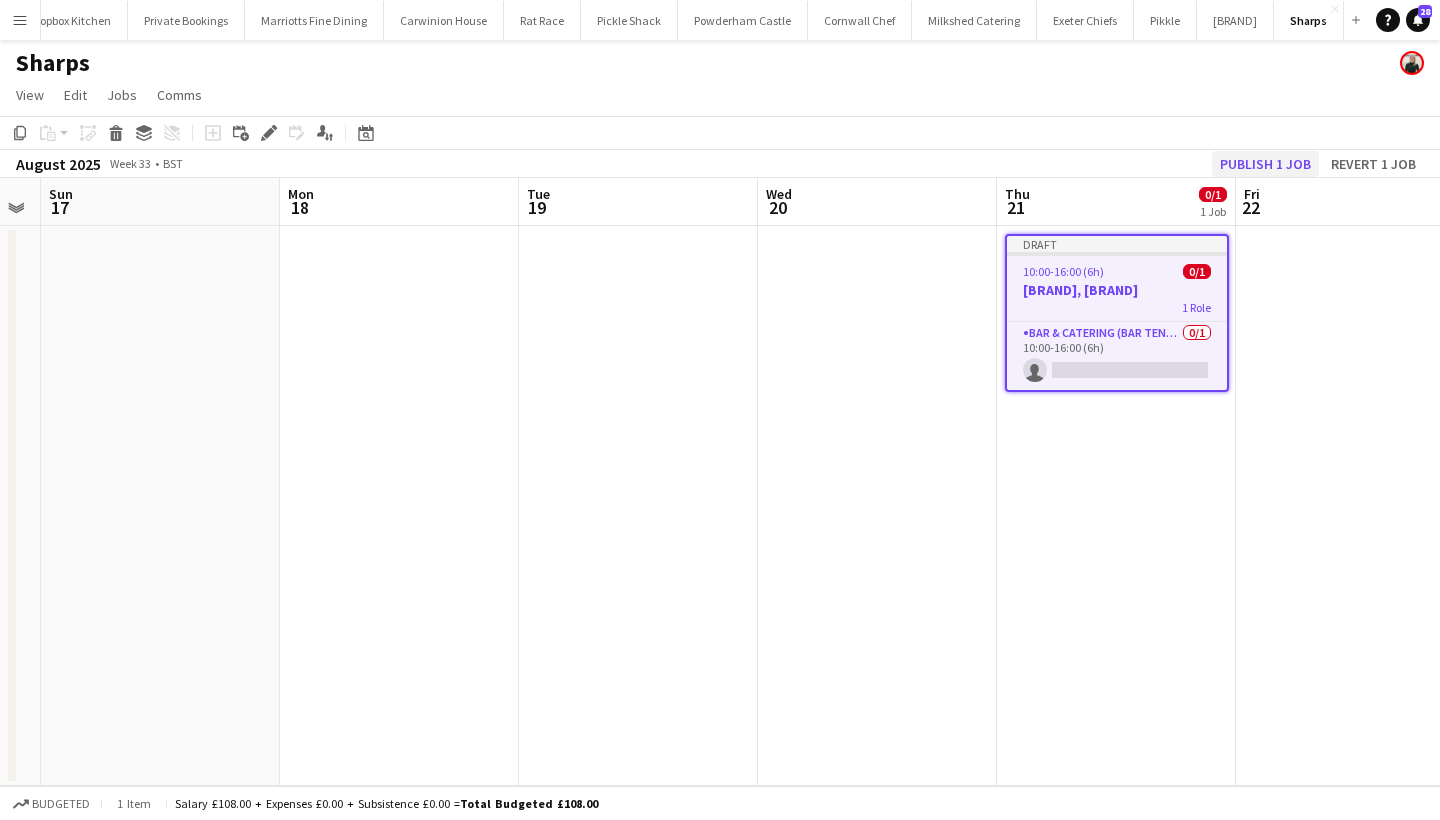 click on "Publish 1 job" 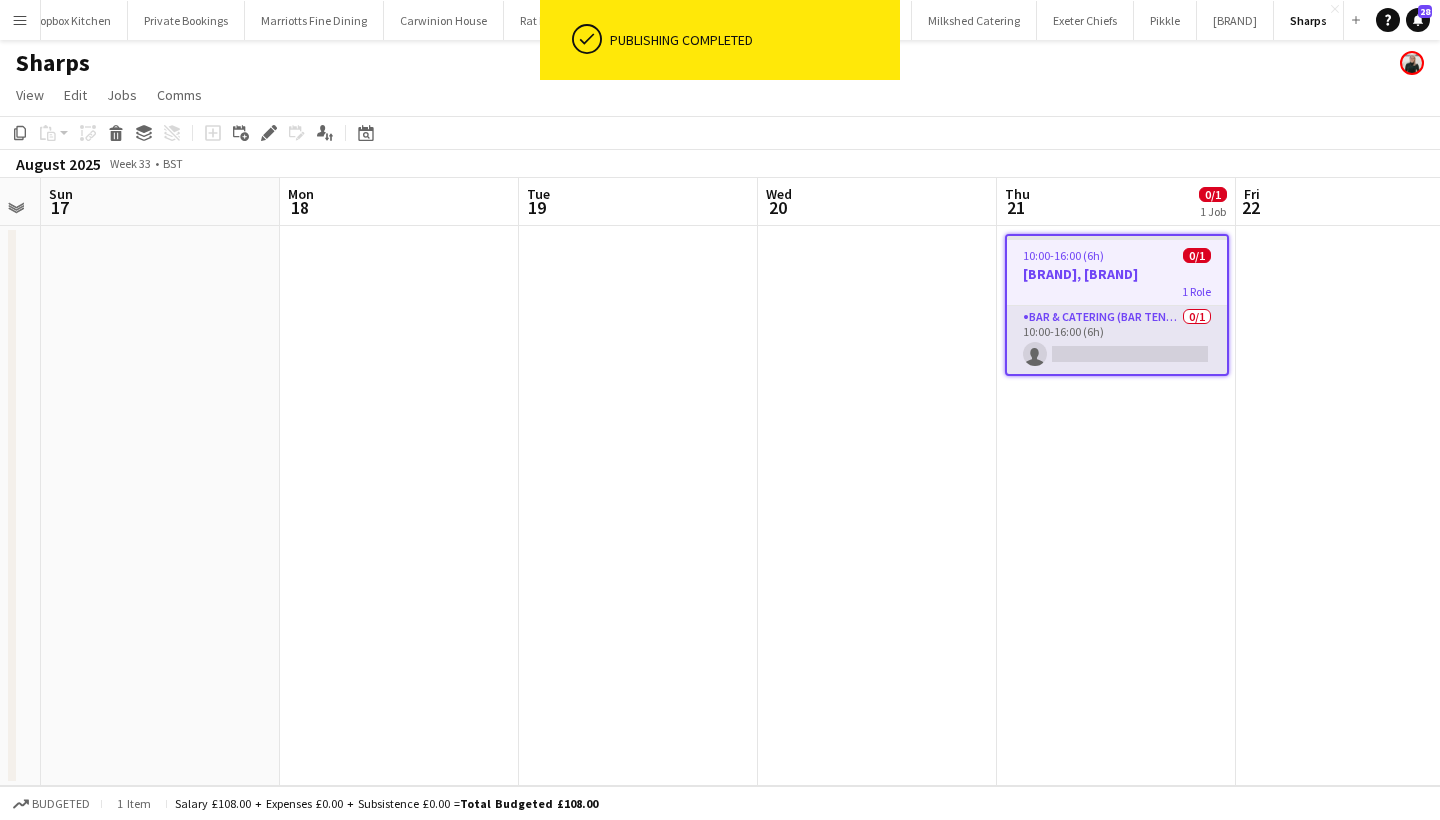 click on "Bar & Catering (Bar Tender)   0/1   10:00-16:00 (6h)
single-neutral-actions" at bounding box center (1117, 340) 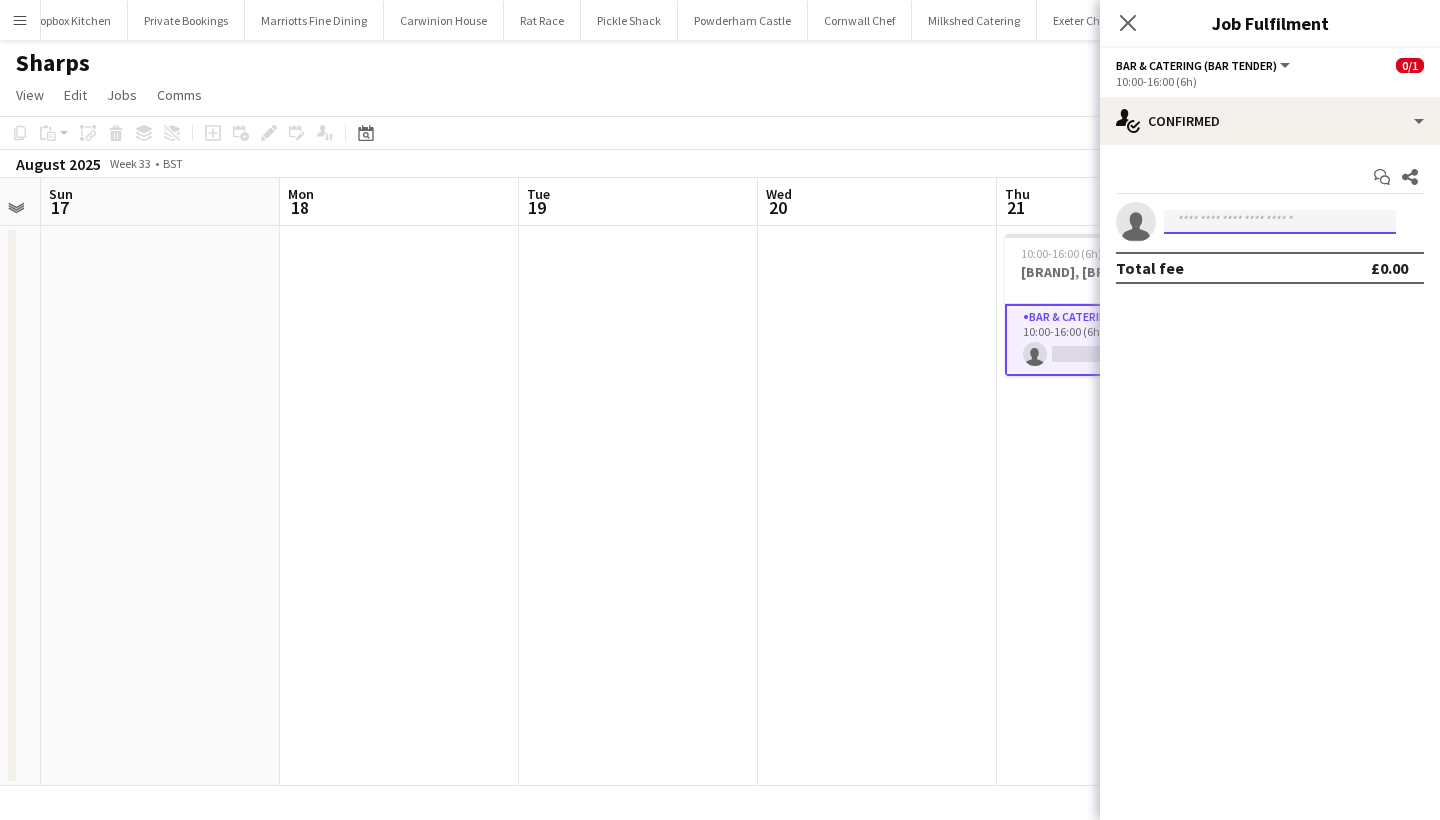 click at bounding box center (1280, 222) 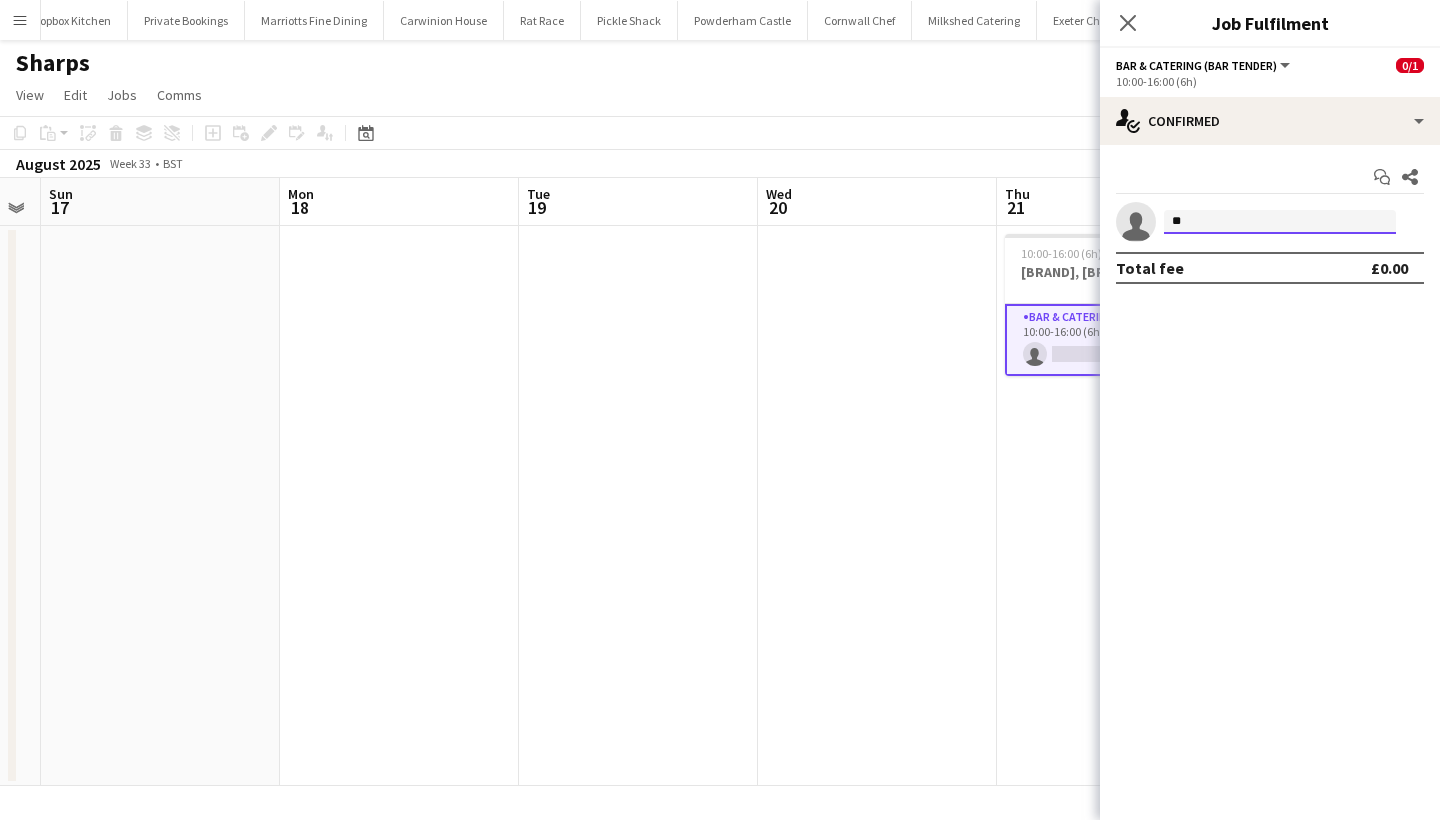 type on "*" 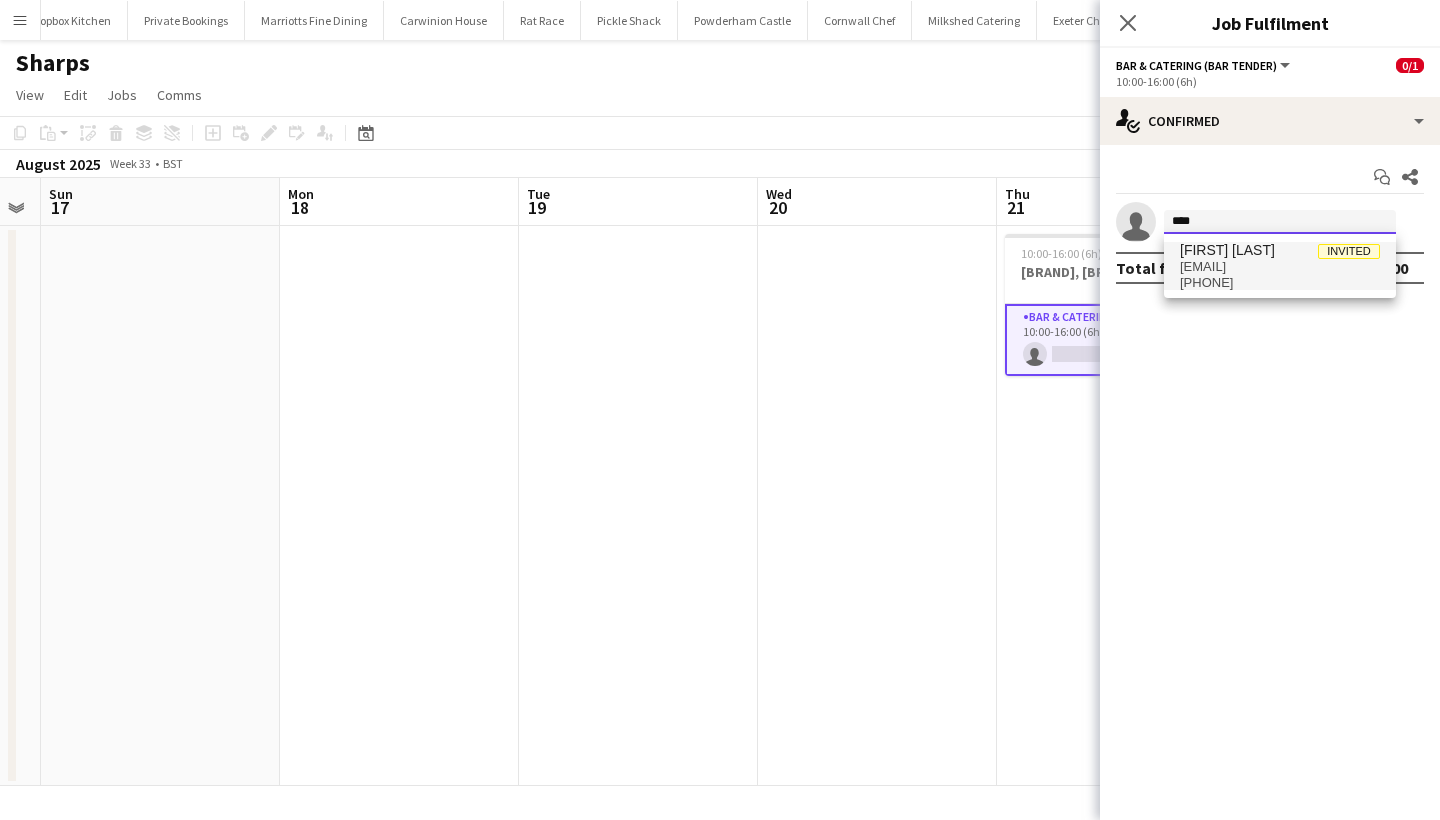 type on "****" 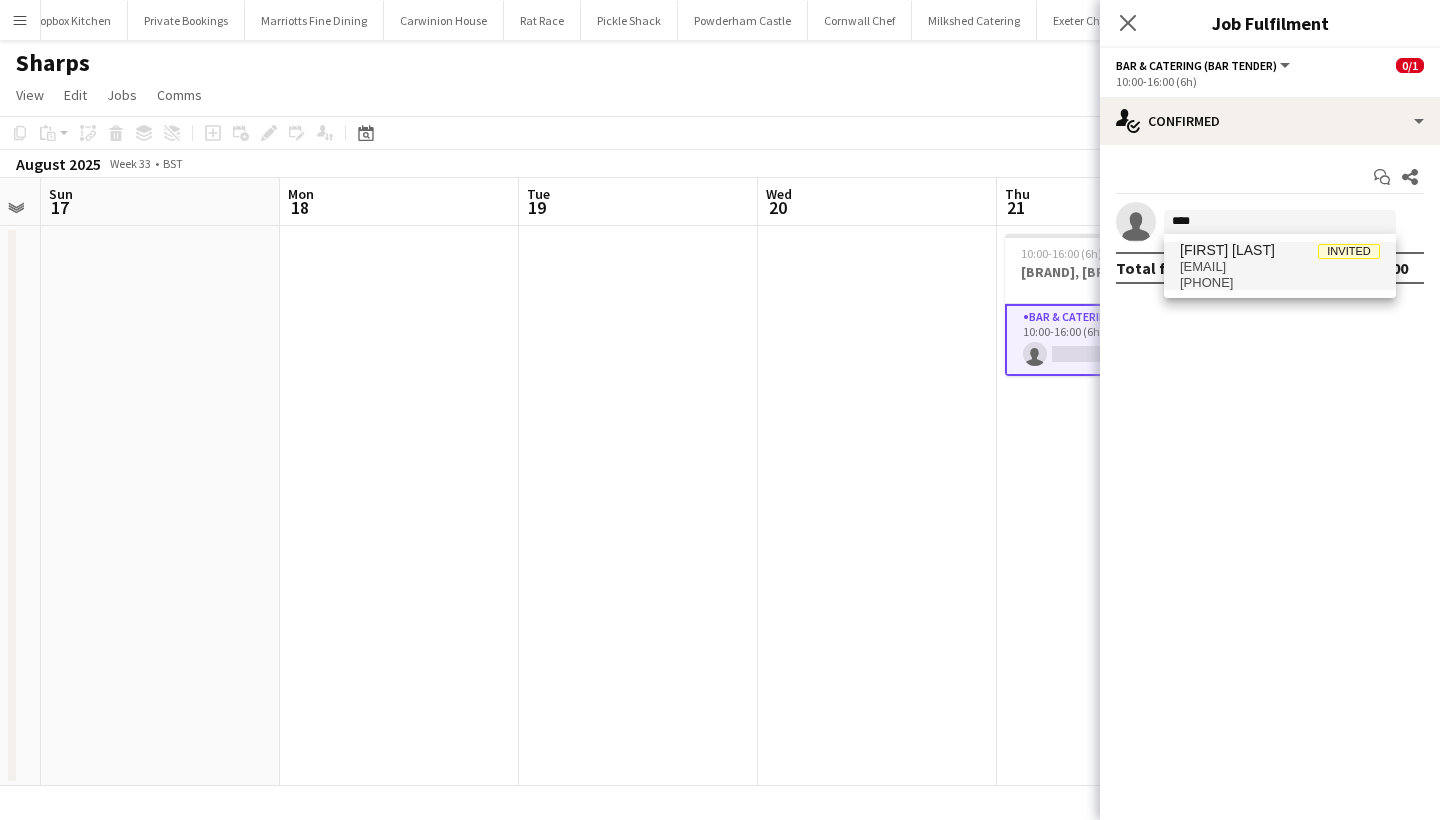 click on "tashaconran@hotmail.com" at bounding box center (1280, 267) 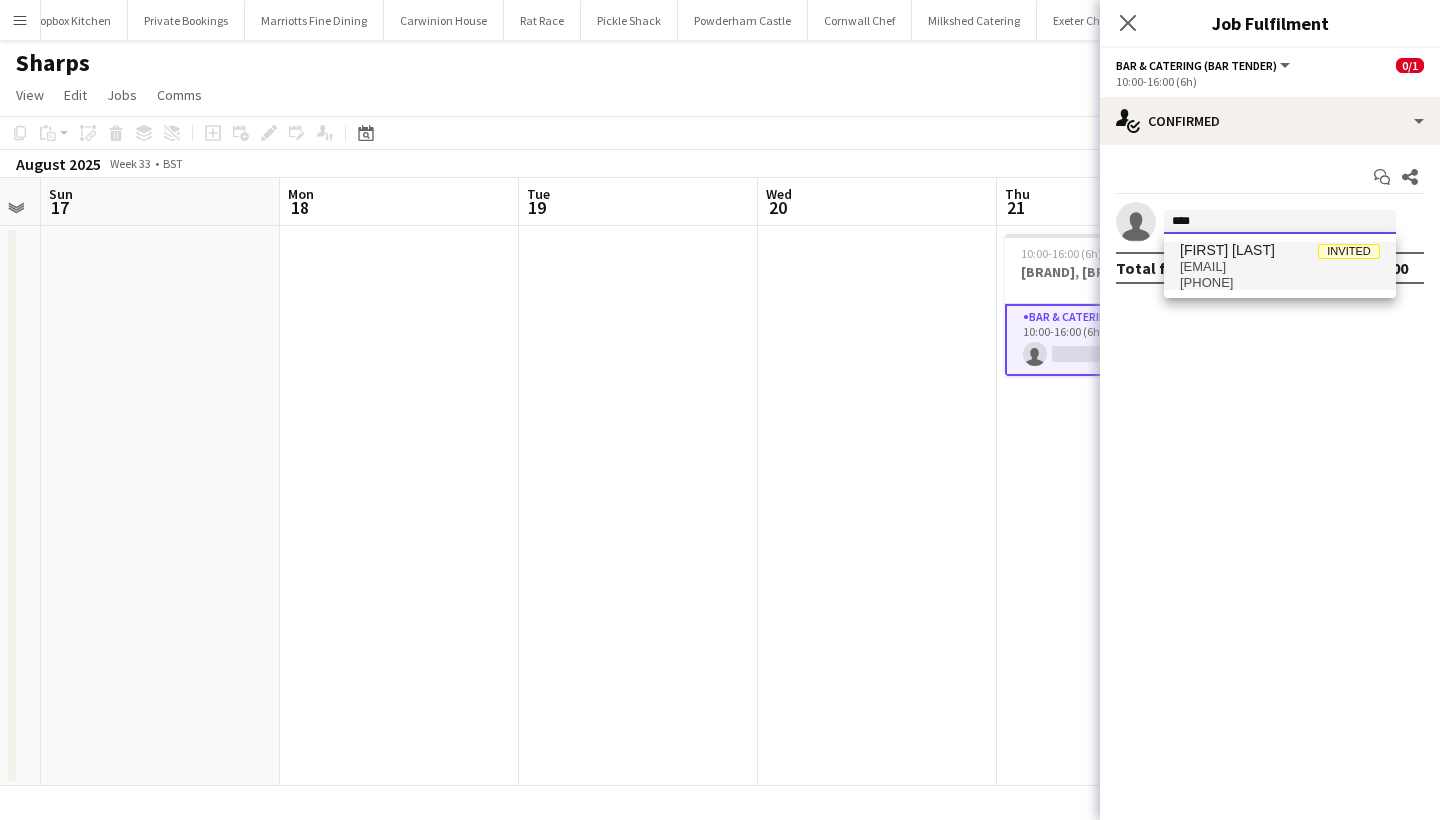 type 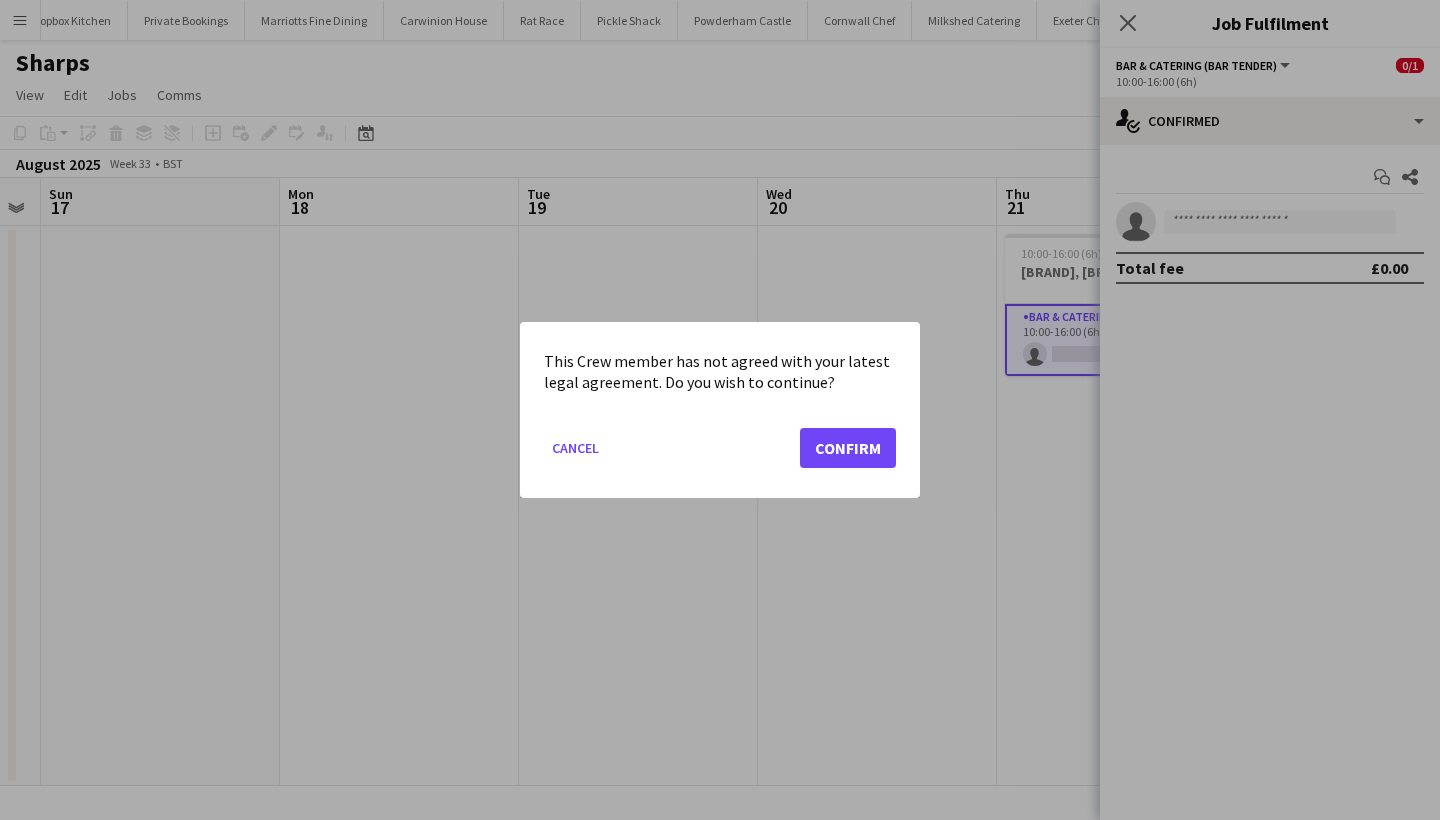 click on "Confirm" 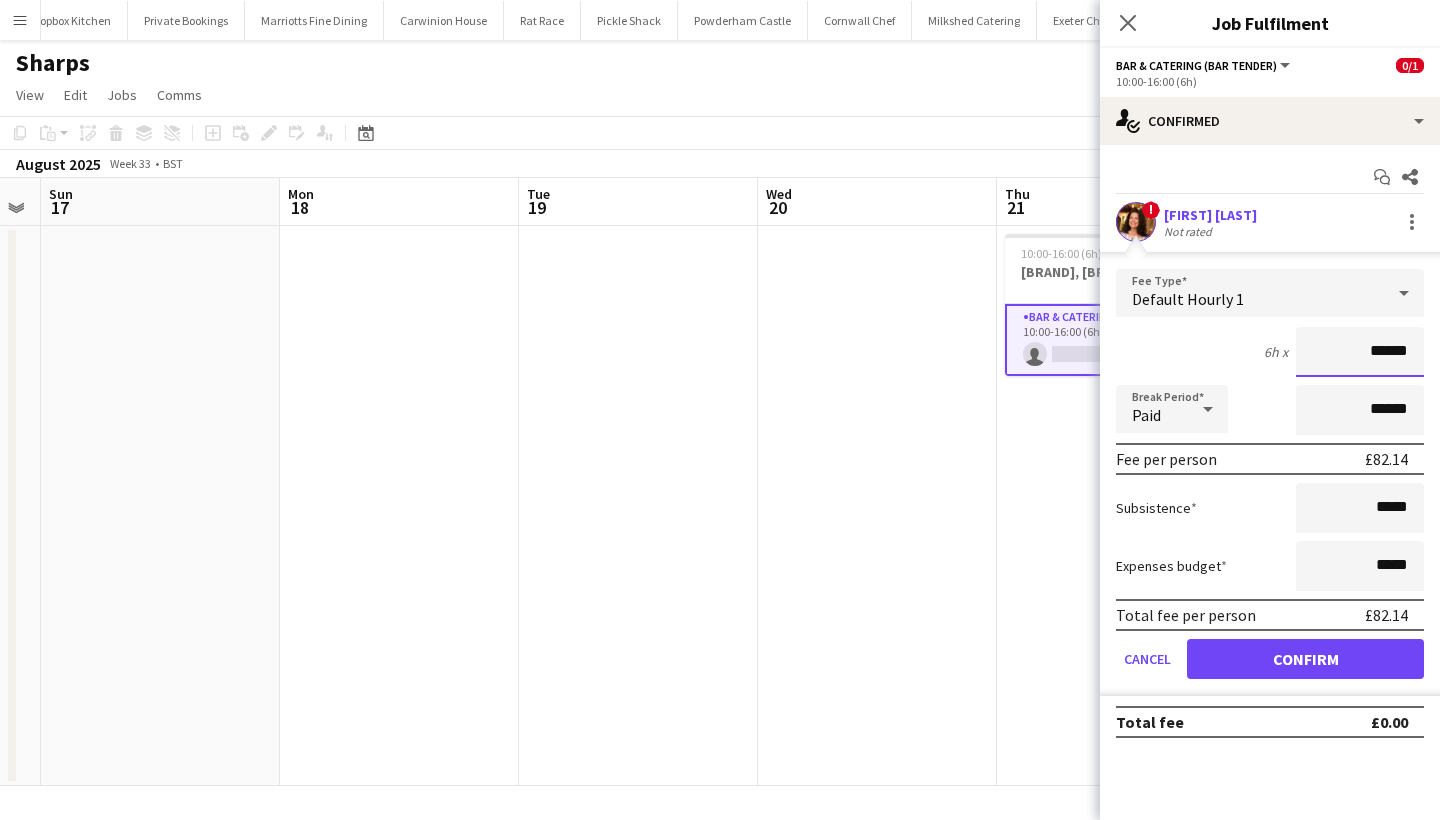 type on "******" 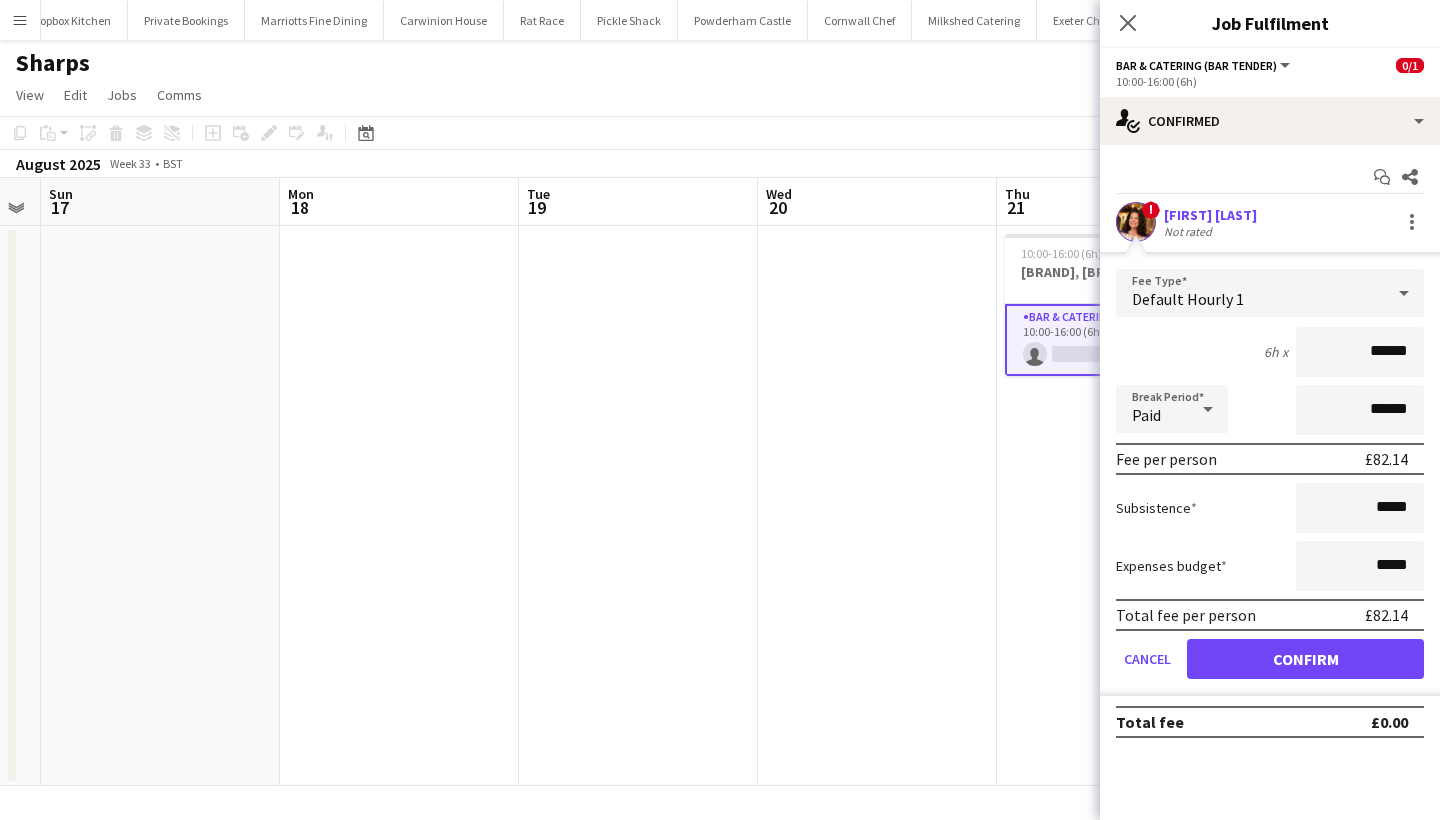 click on "Confirm" at bounding box center [1305, 659] 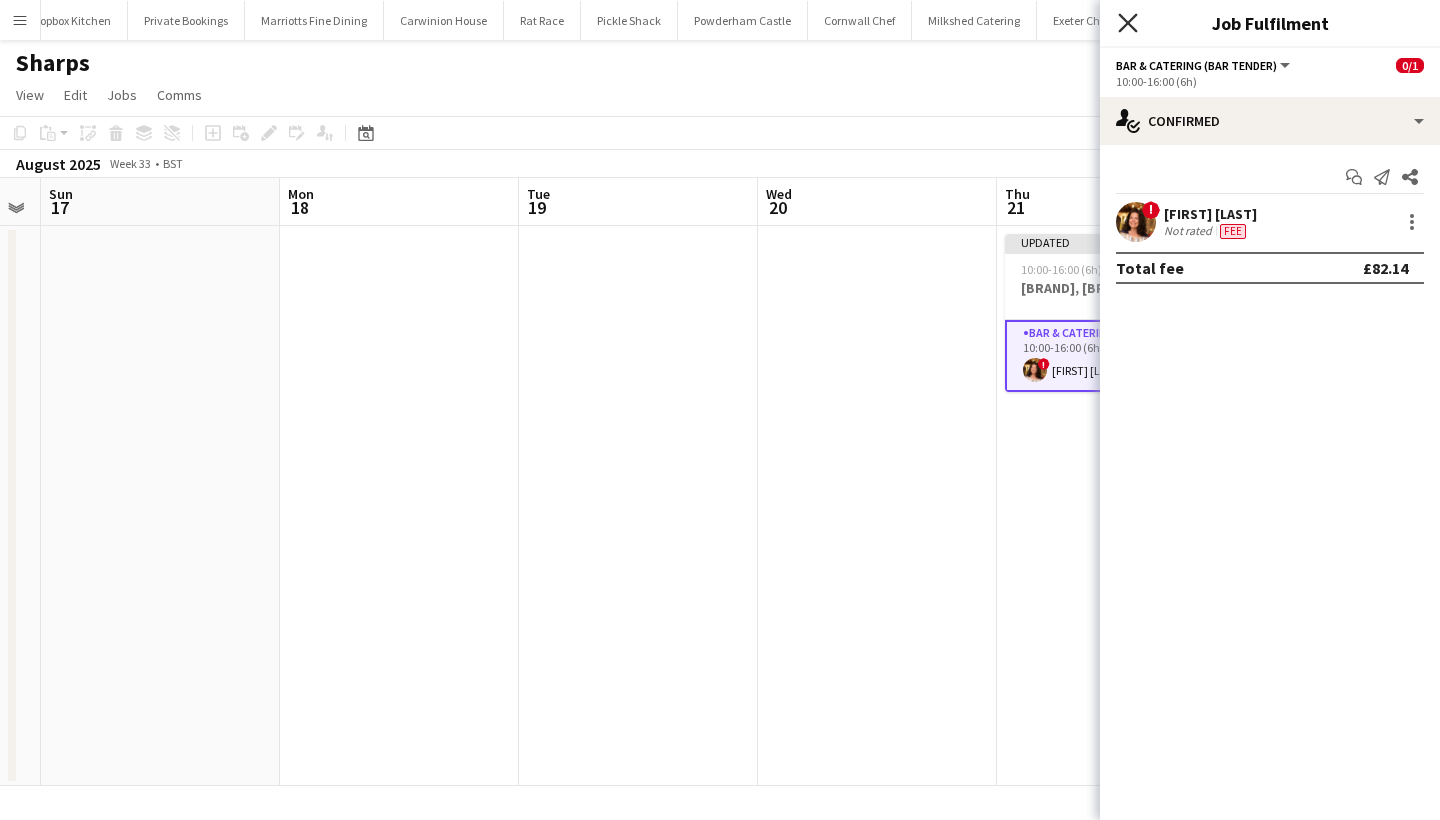 click on "Close pop-in" 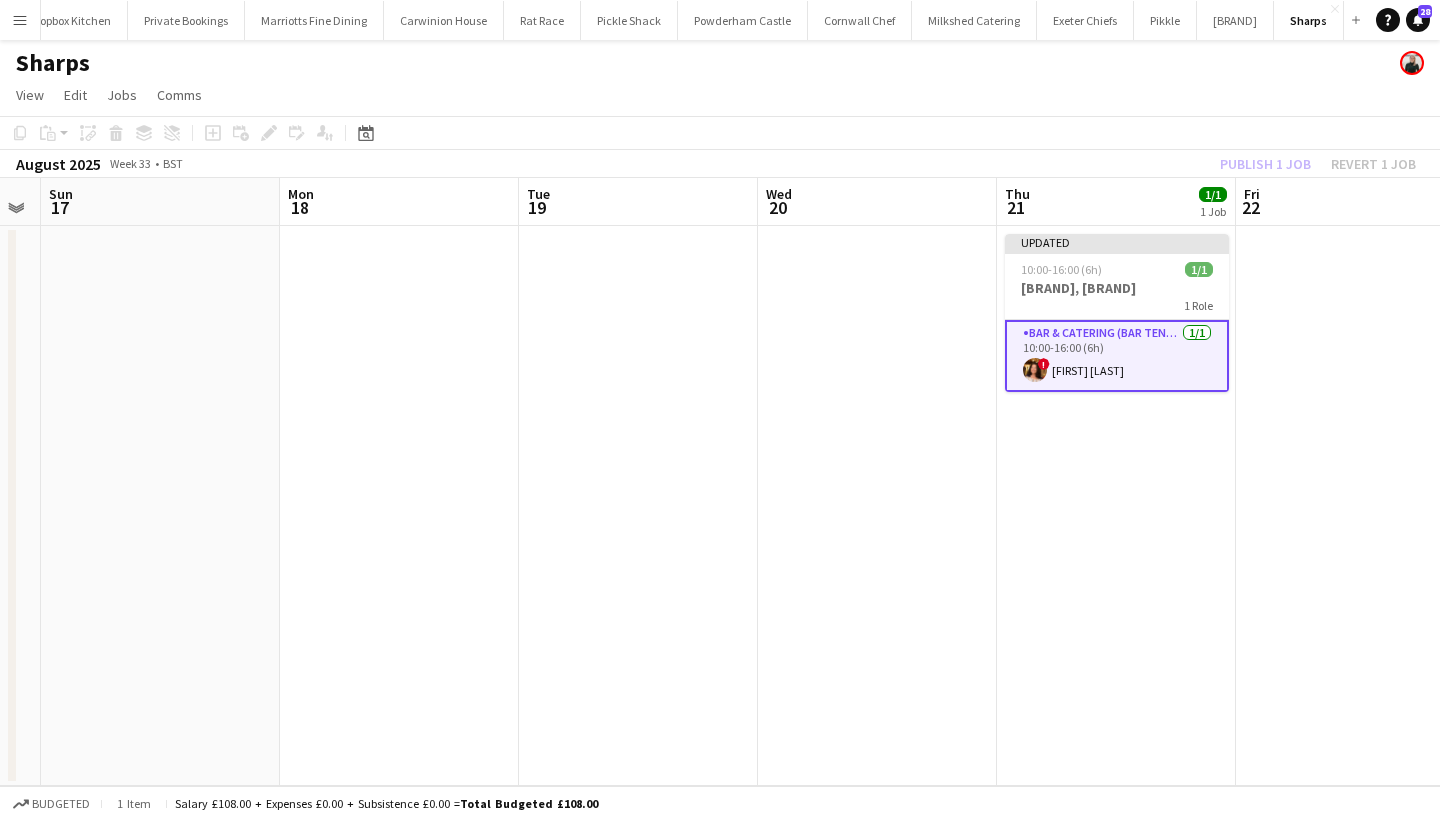 click on "Publish 1 job   Revert 1 job" 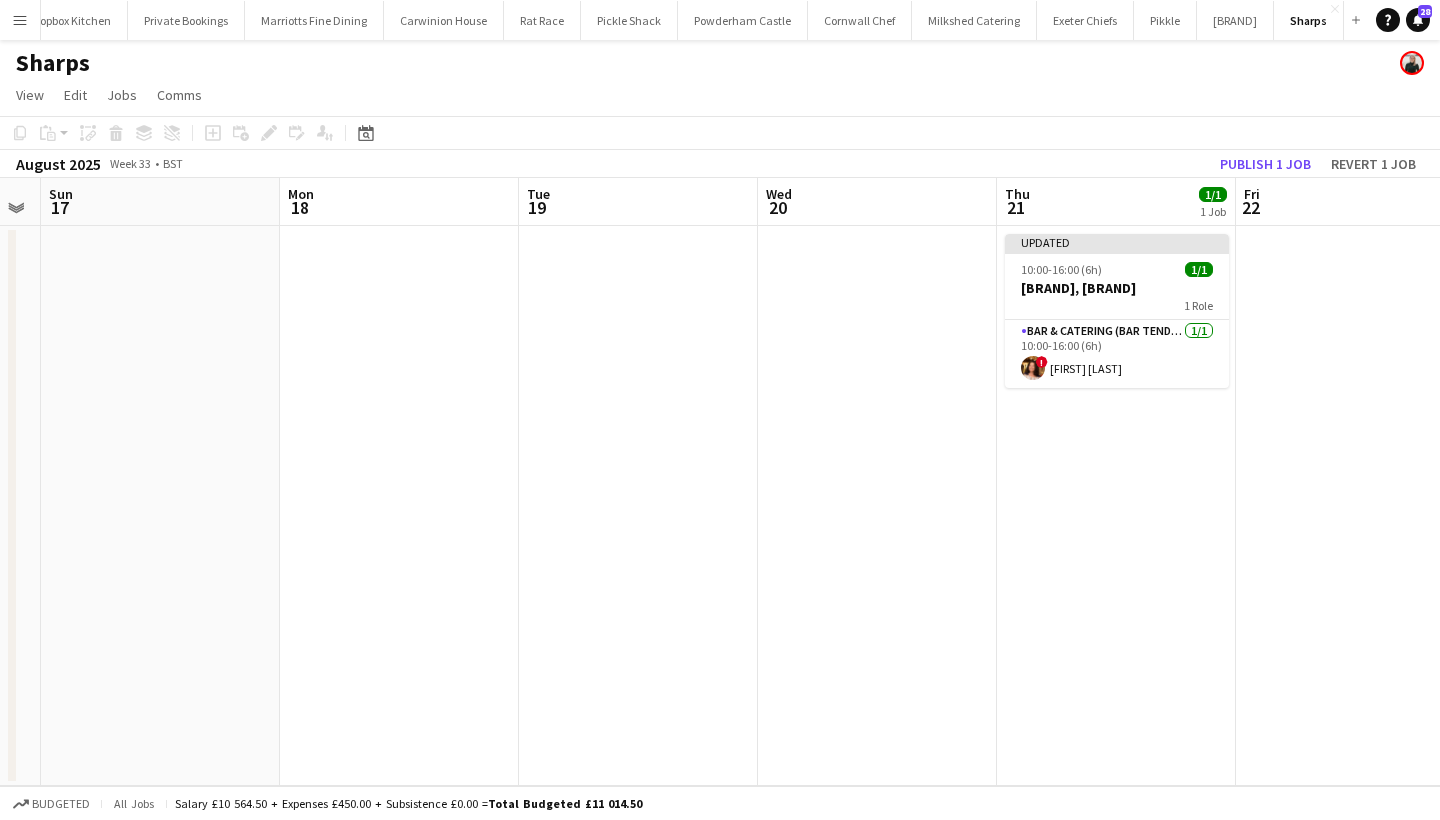 click on "Publish 1 job" 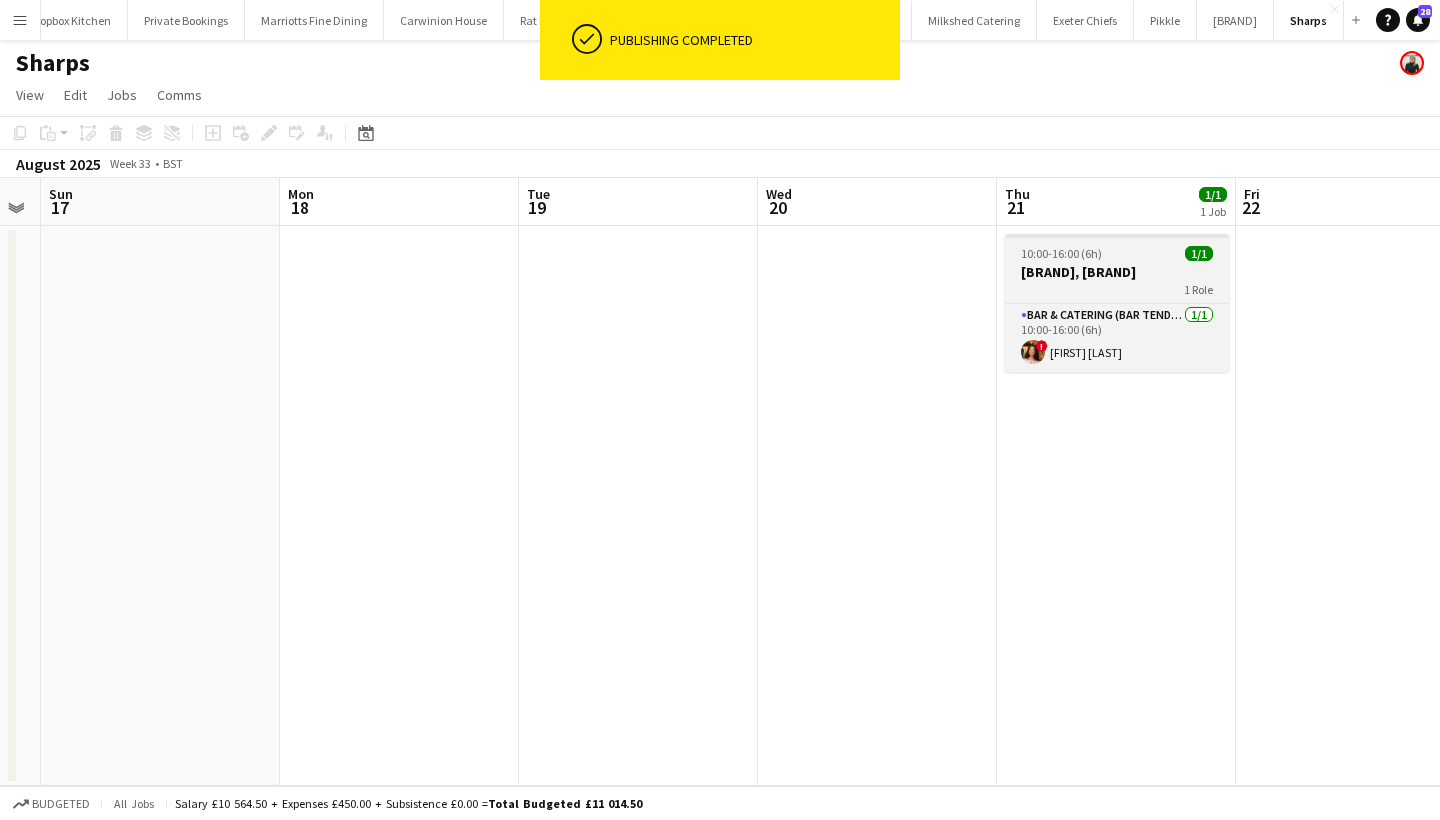 scroll, scrollTop: 0, scrollLeft: 677, axis: horizontal 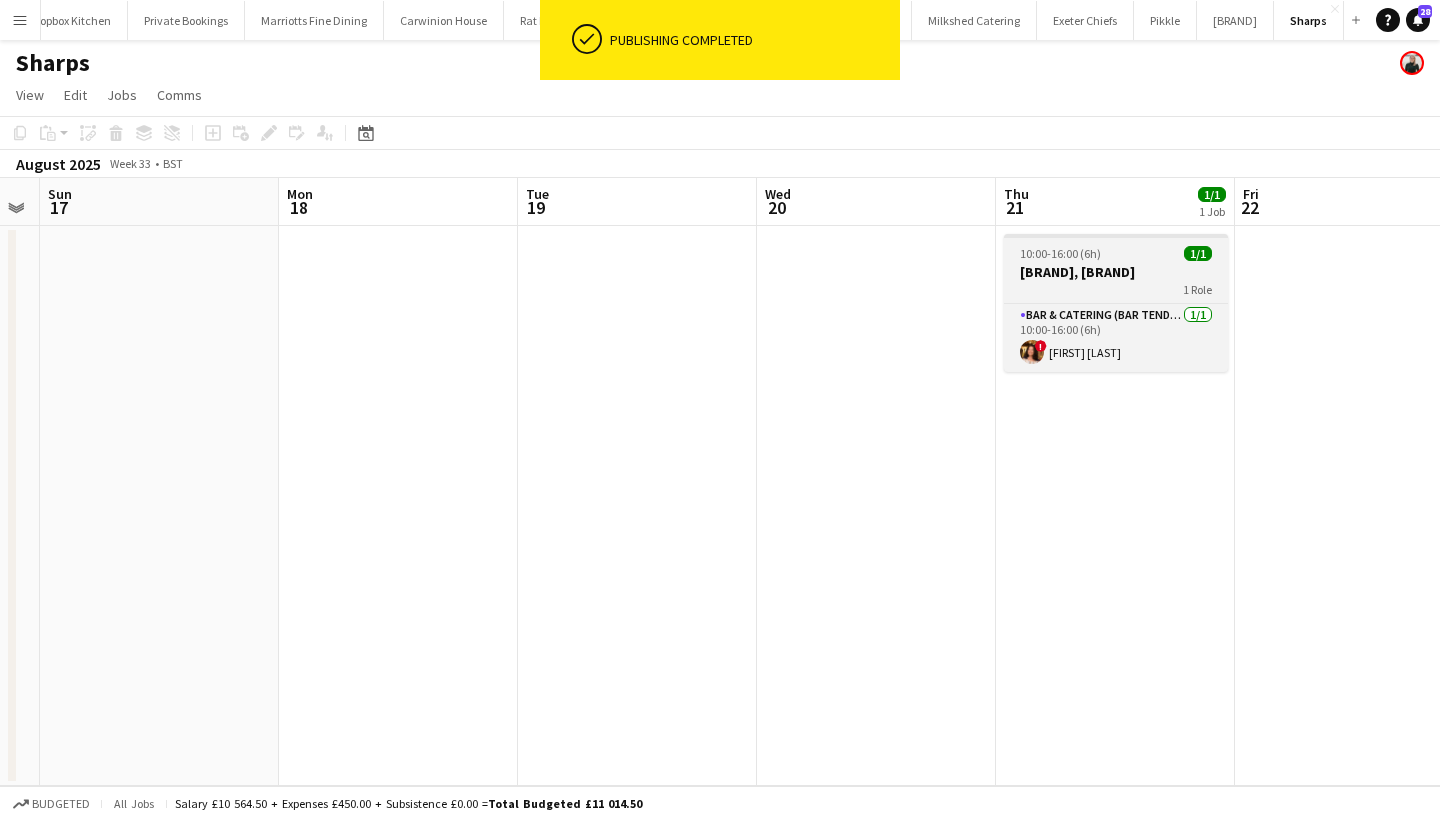 click on "Big Festival, Sharps" at bounding box center [1116, 272] 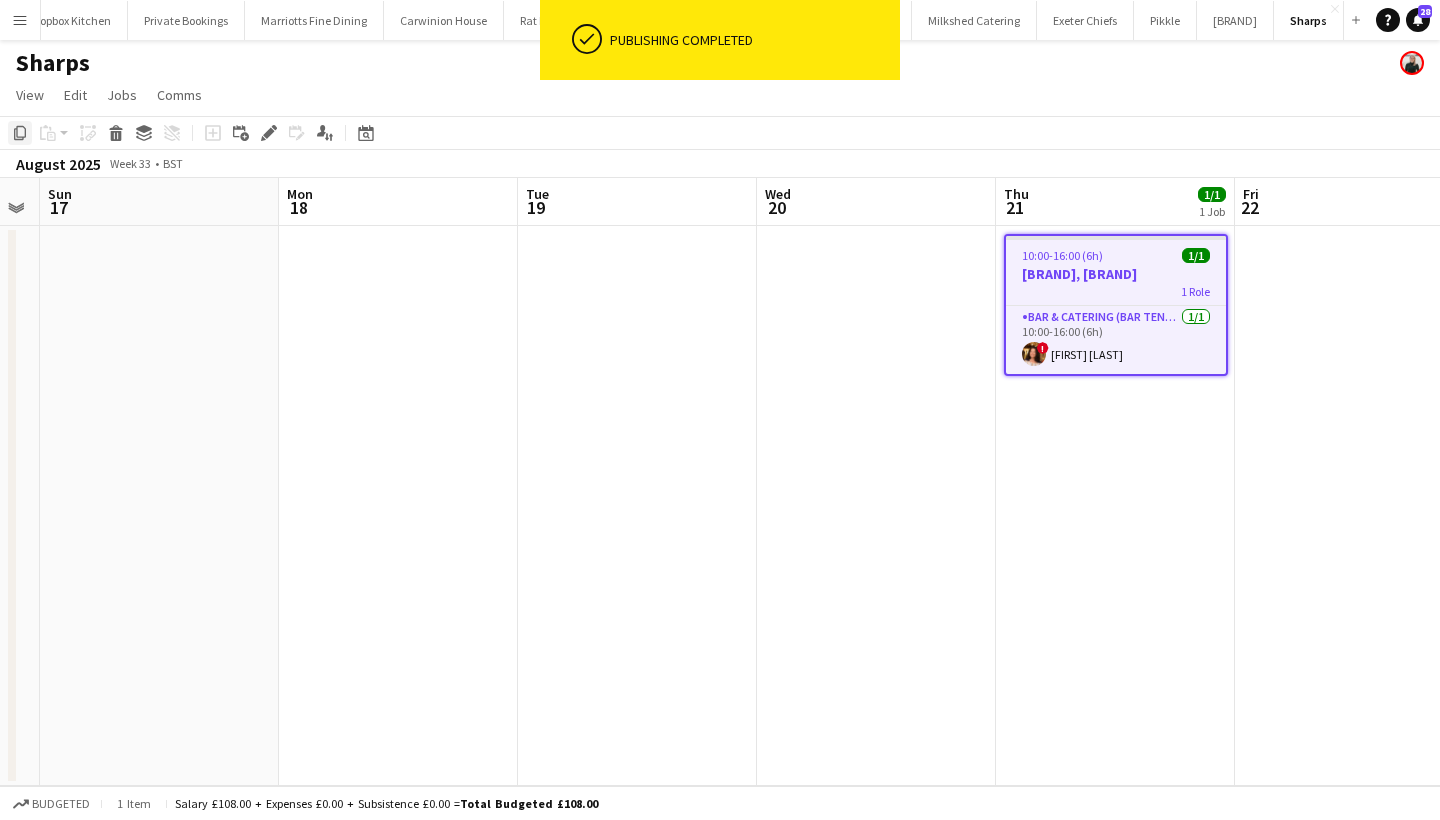 click on "Copy" 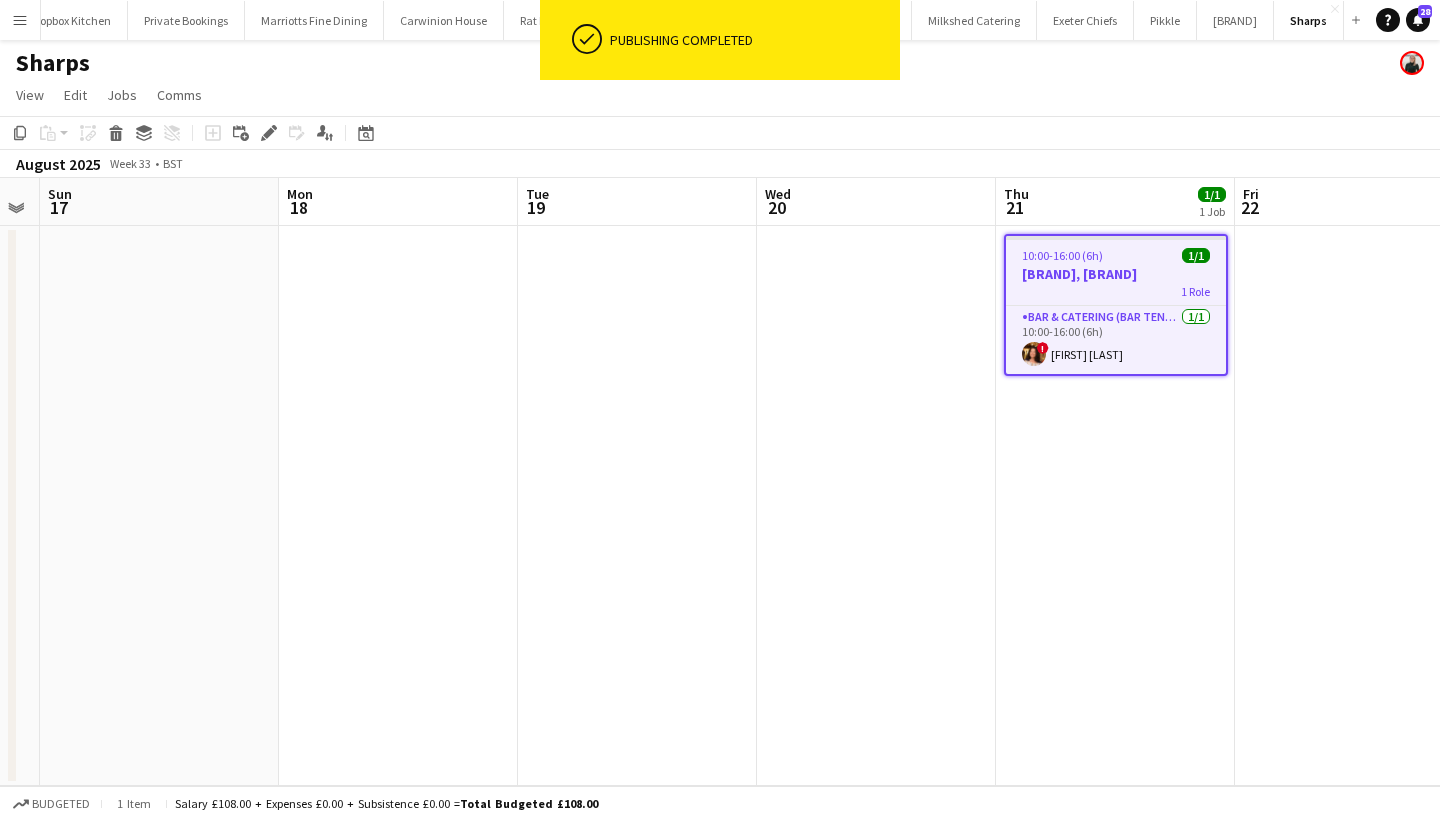 click at bounding box center [1354, 506] 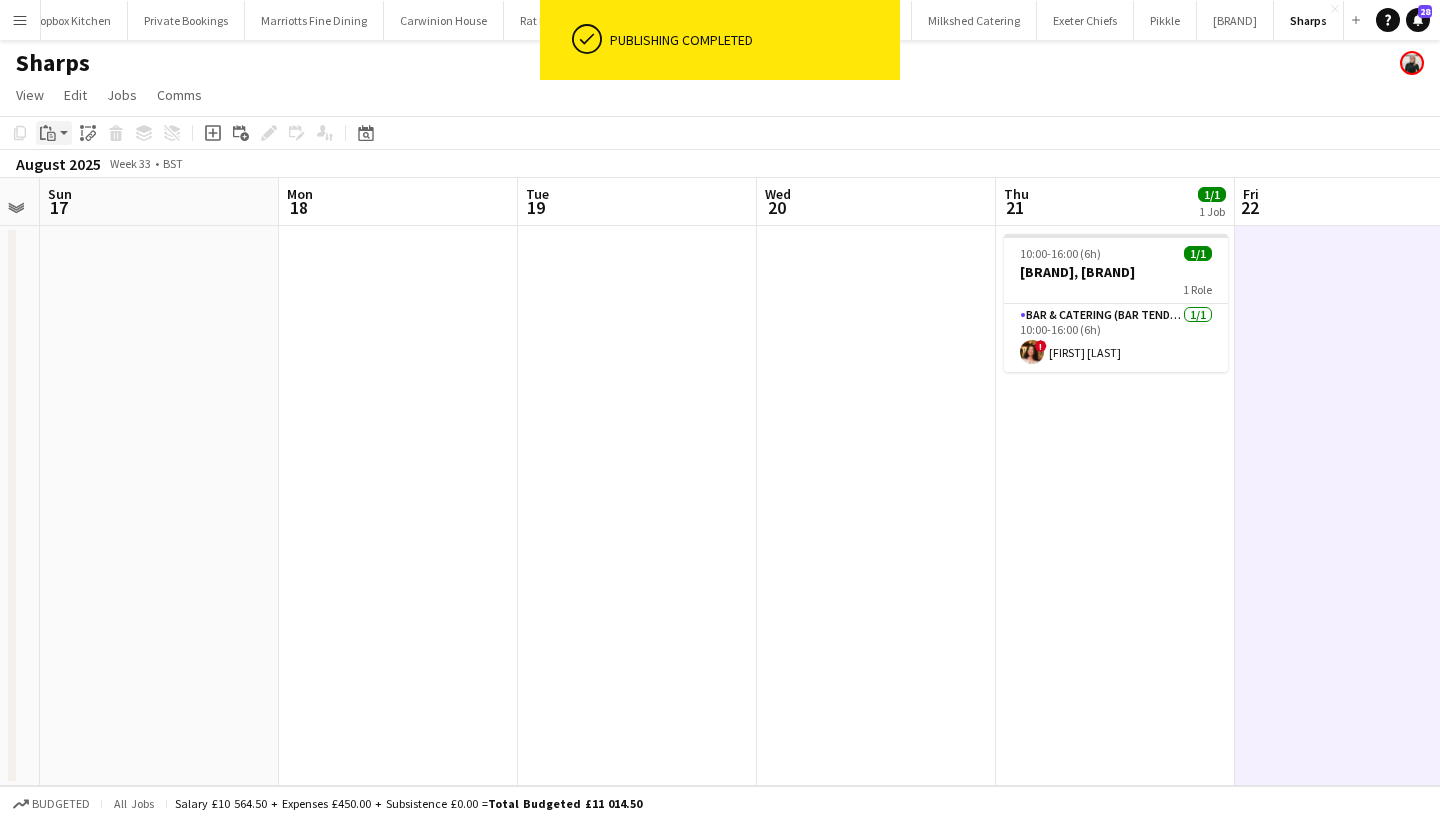 click on "Paste" 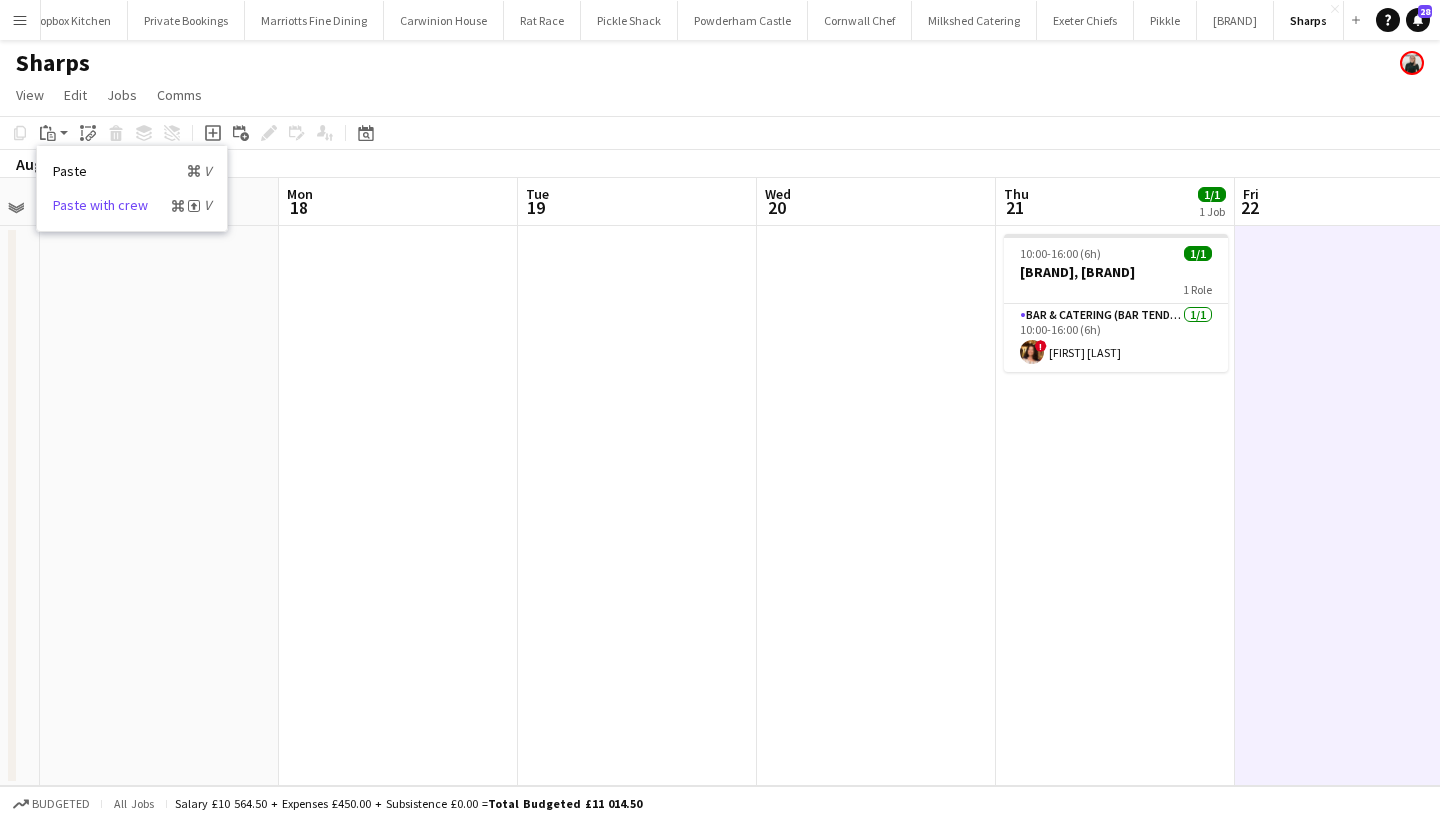click on "Paste with crew
Command
Shift
V" at bounding box center (132, 205) 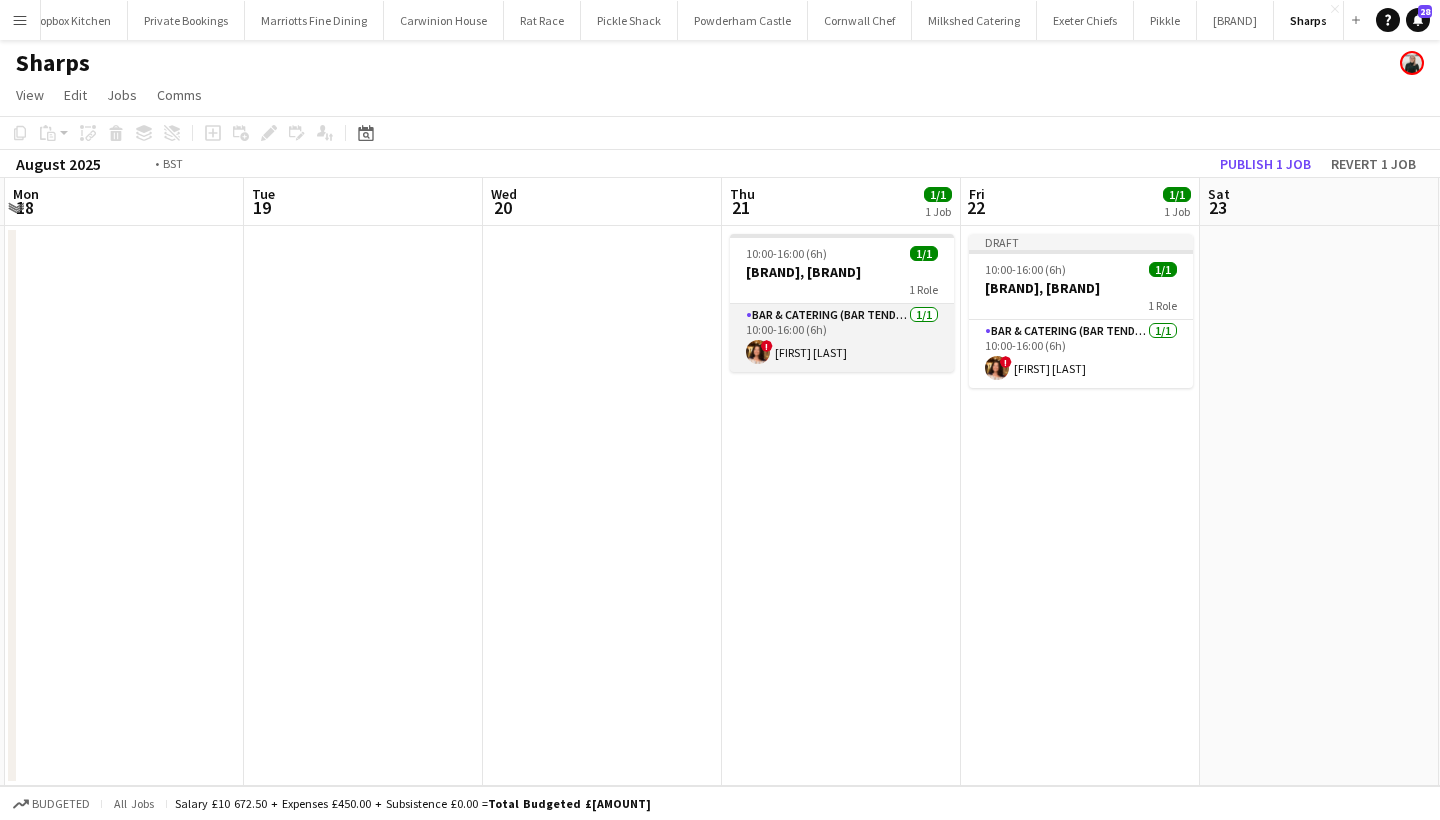 scroll, scrollTop: 0, scrollLeft: 961, axis: horizontal 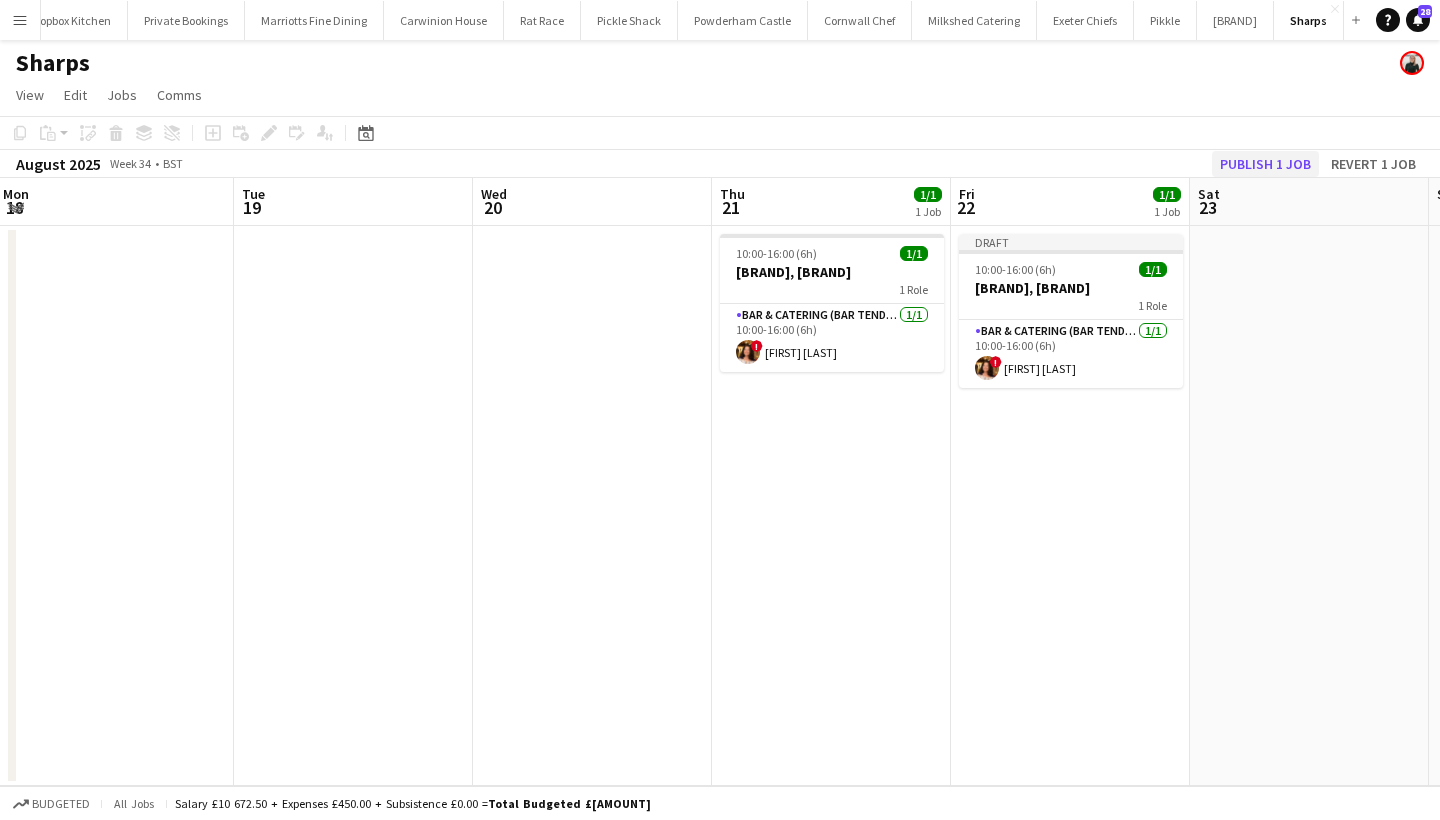click on "Publish 1 job" 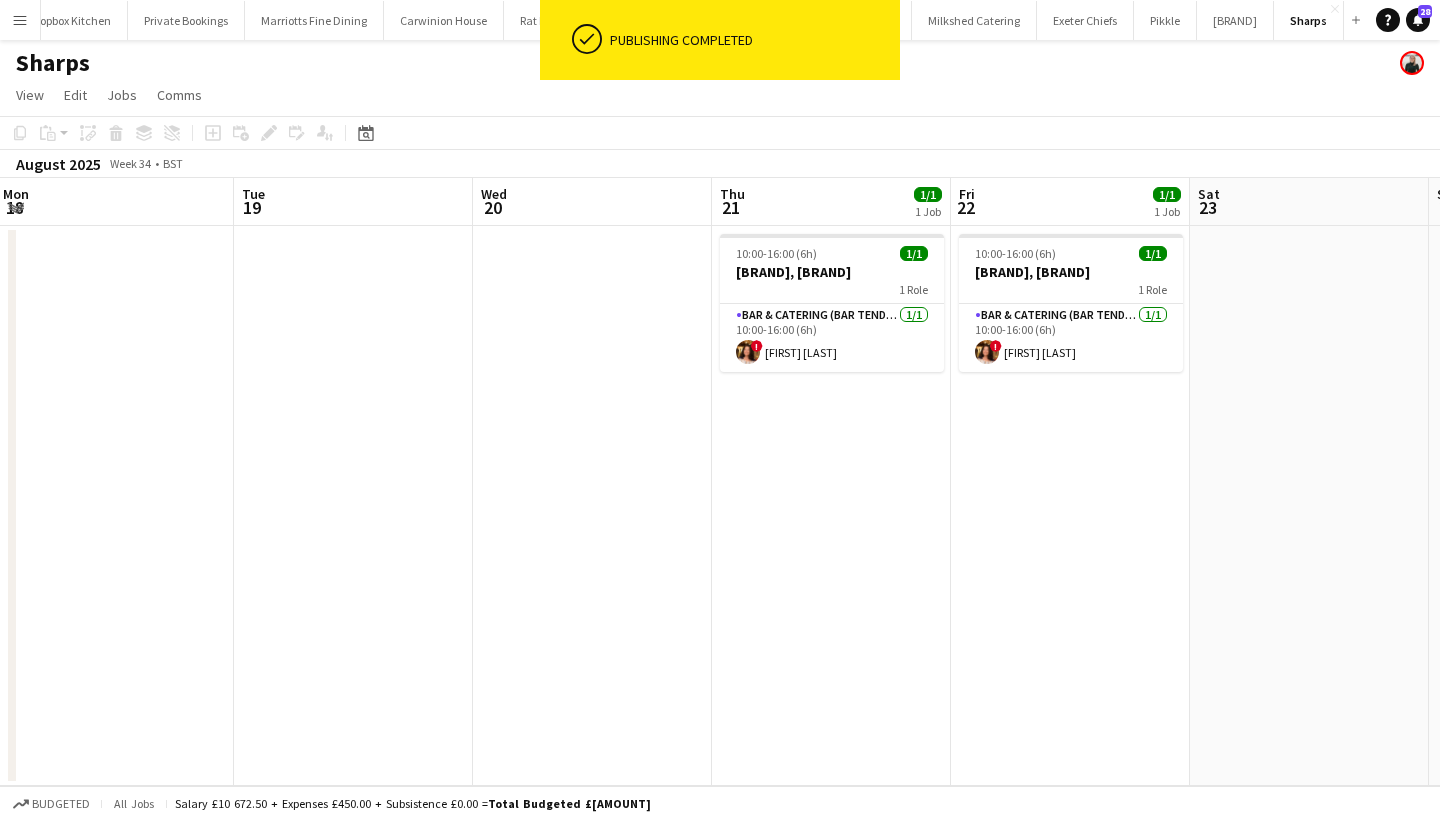 click at bounding box center [1309, 506] 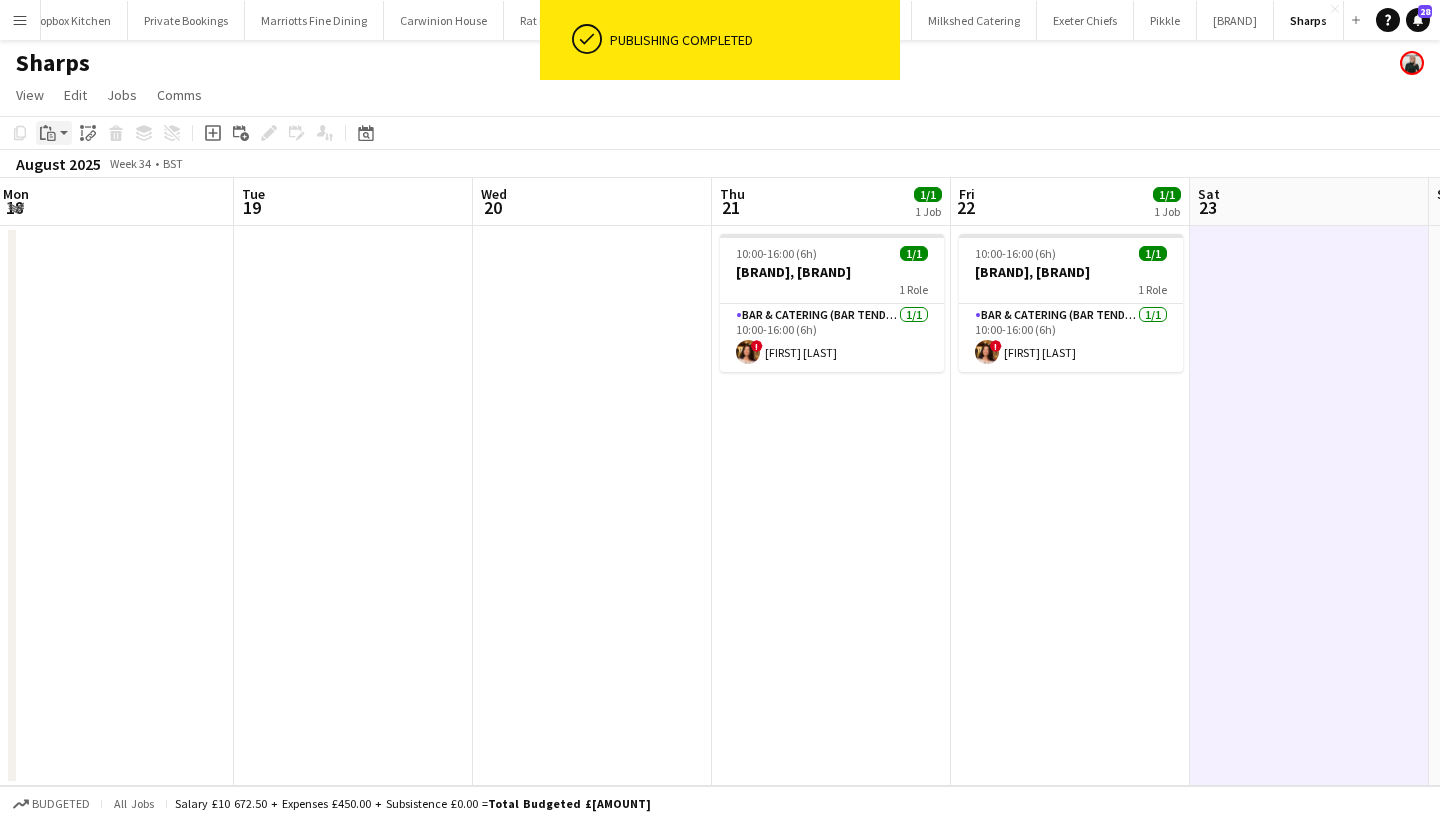 click on "Paste" 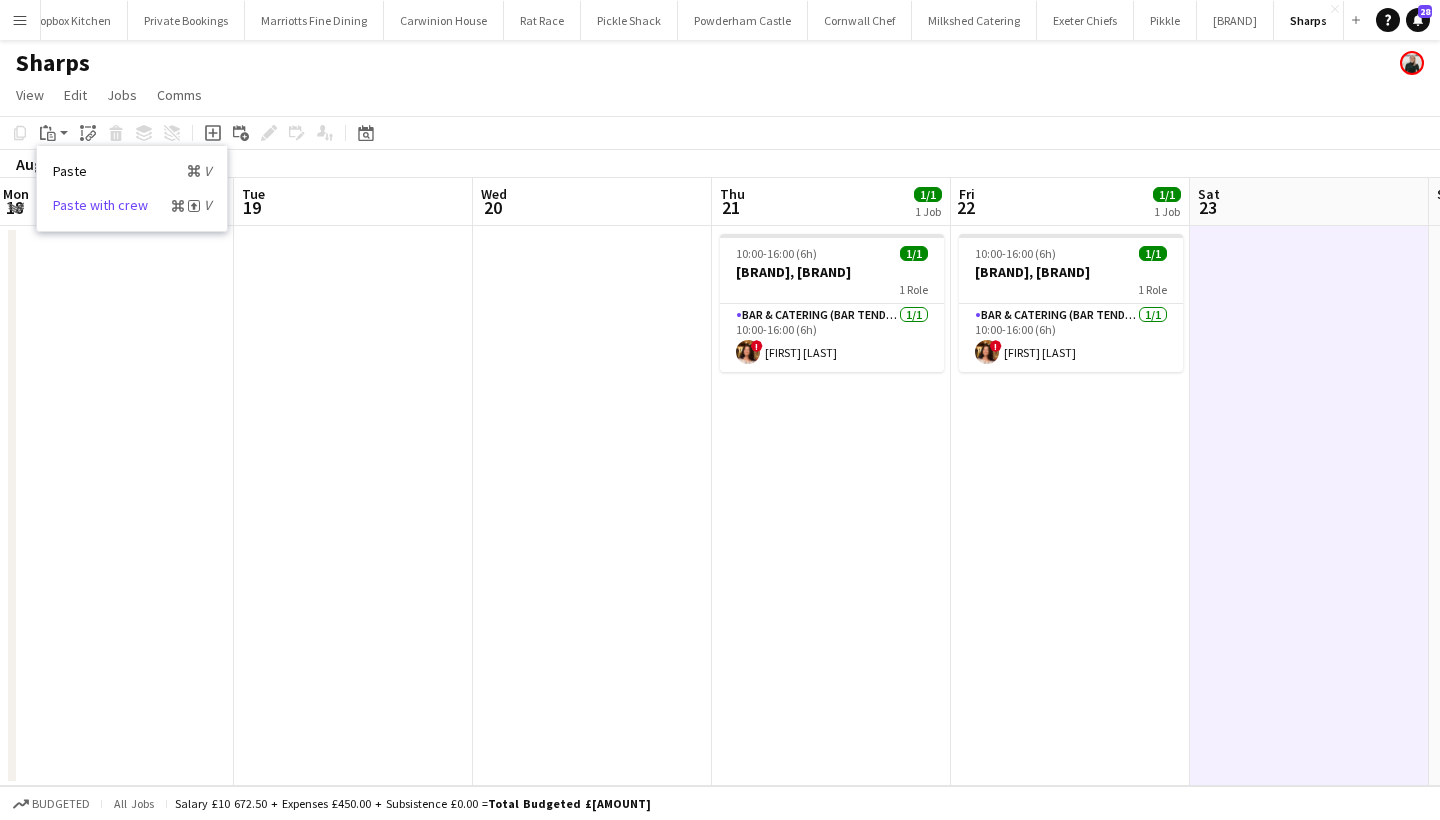 click on "Paste with crew
Command
Shift
V" at bounding box center [132, 205] 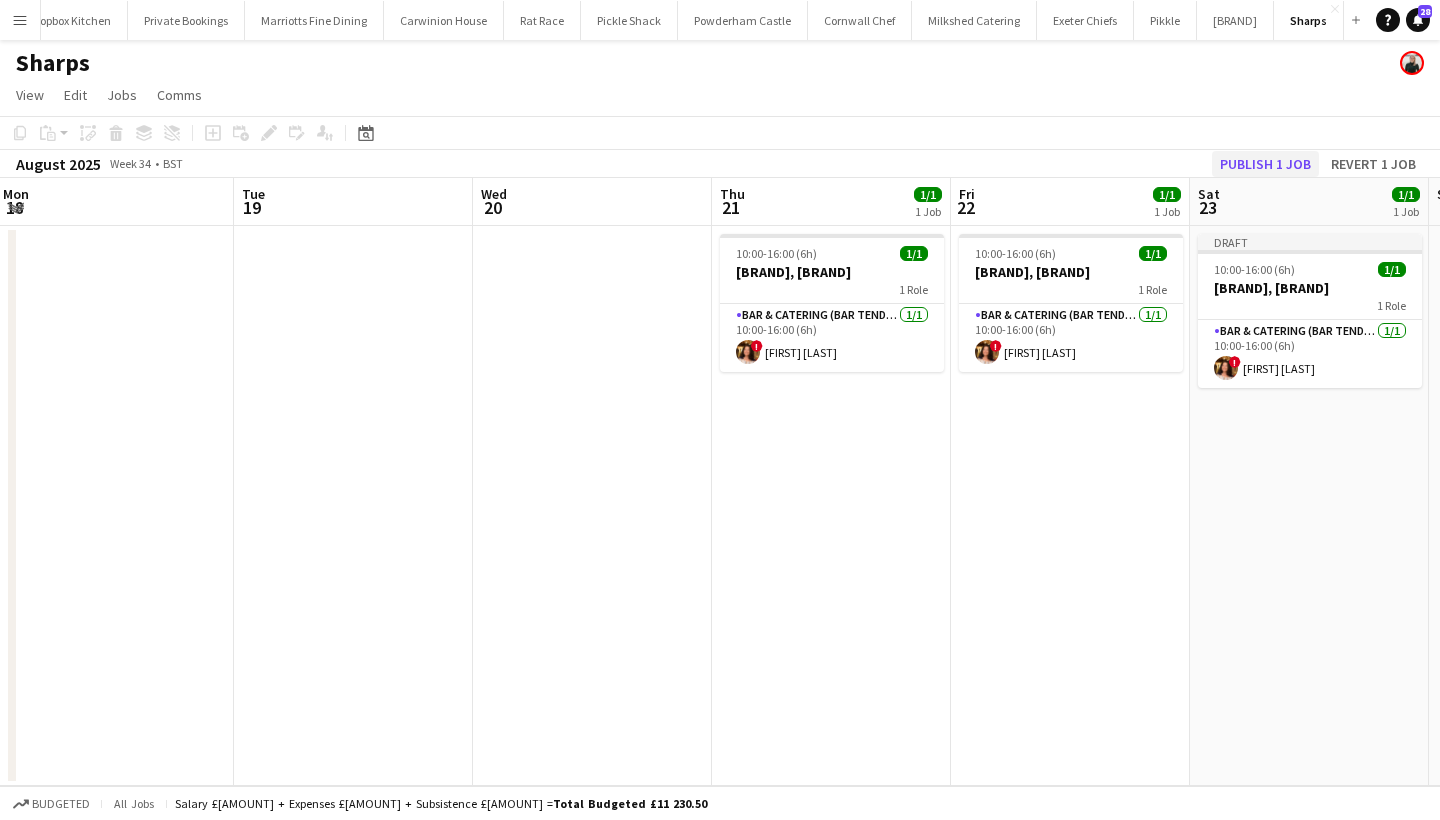 click on "Publish 1 job" 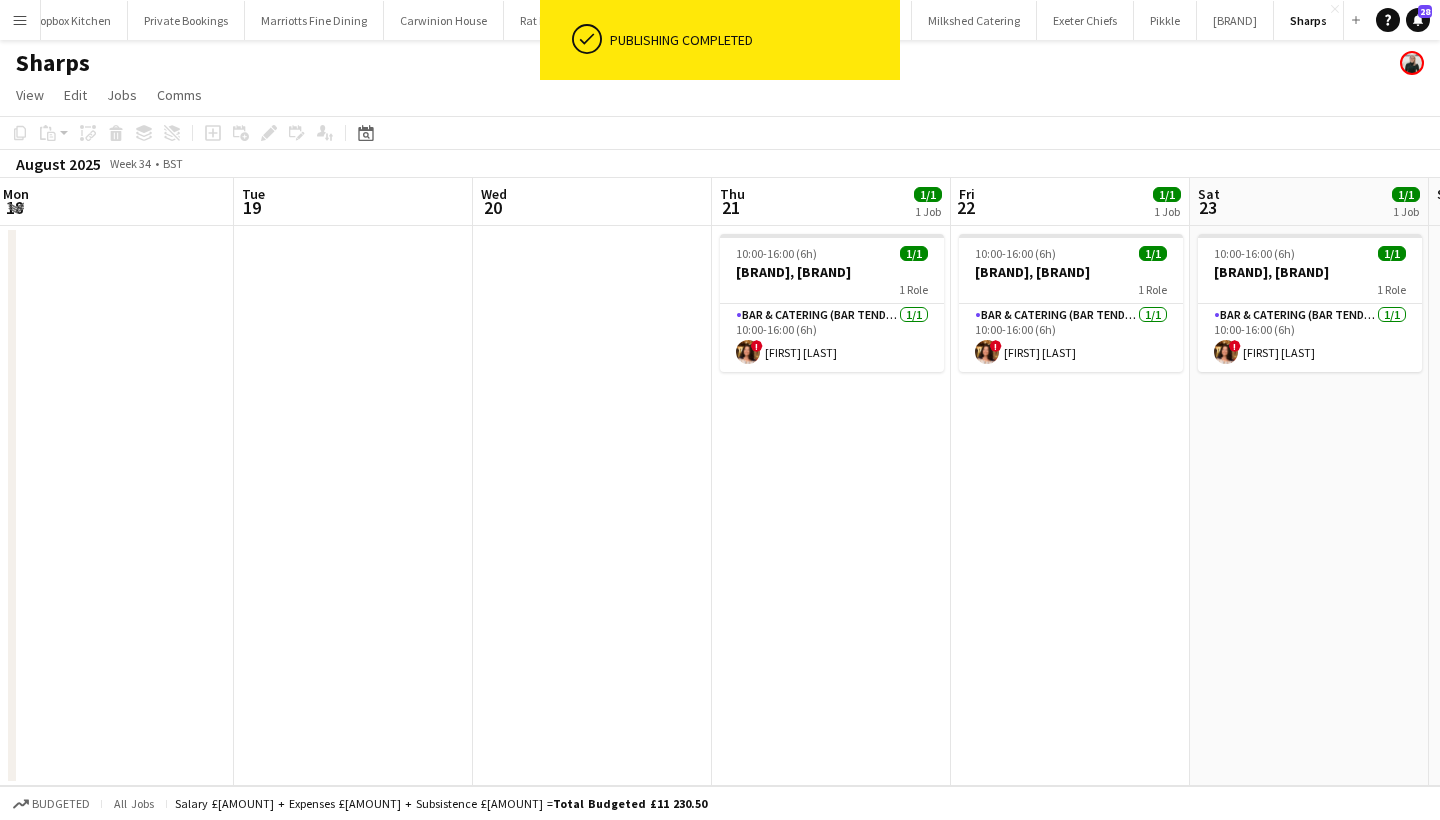 scroll, scrollTop: 0, scrollLeft: 0, axis: both 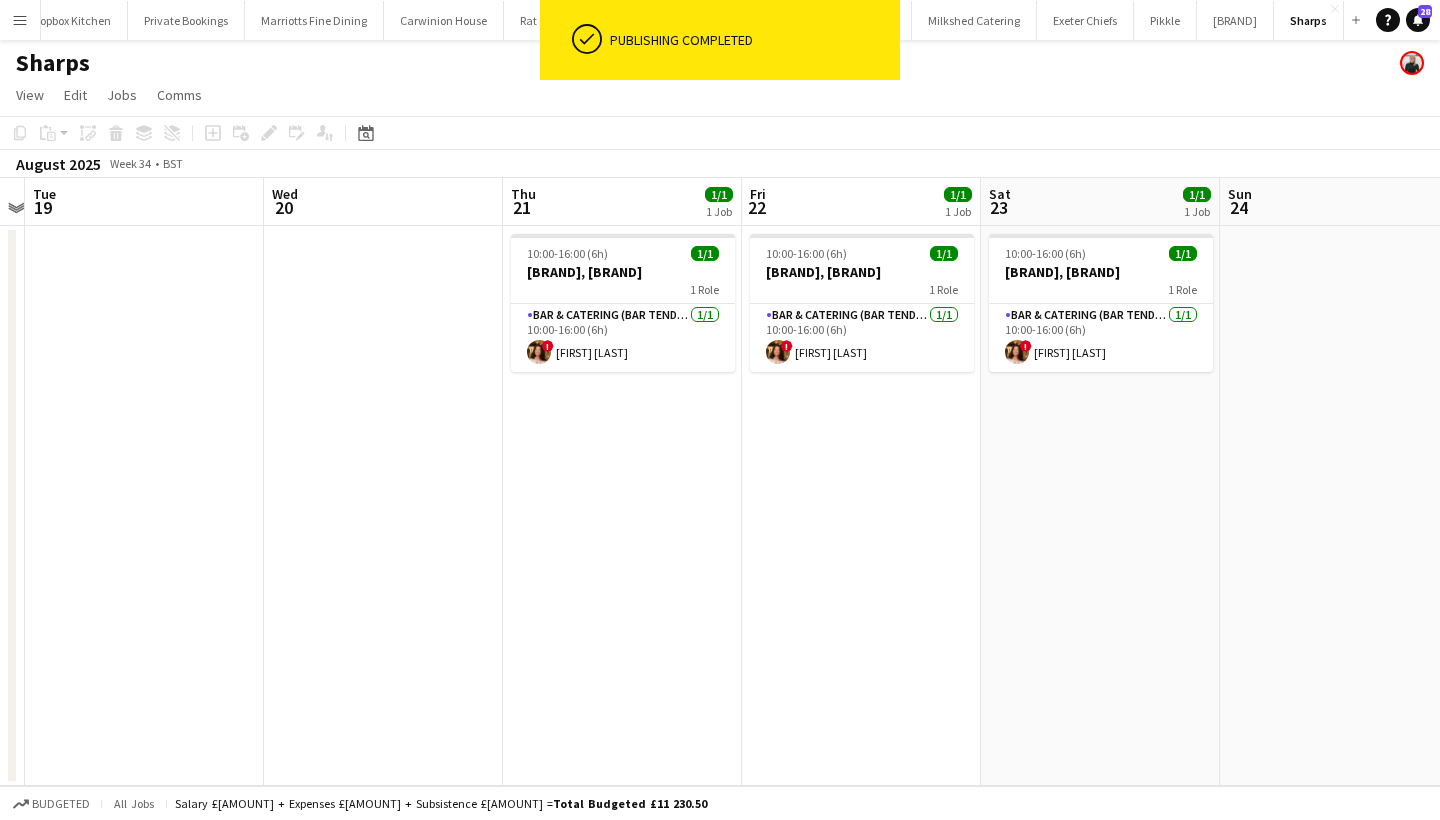 click at bounding box center (1339, 506) 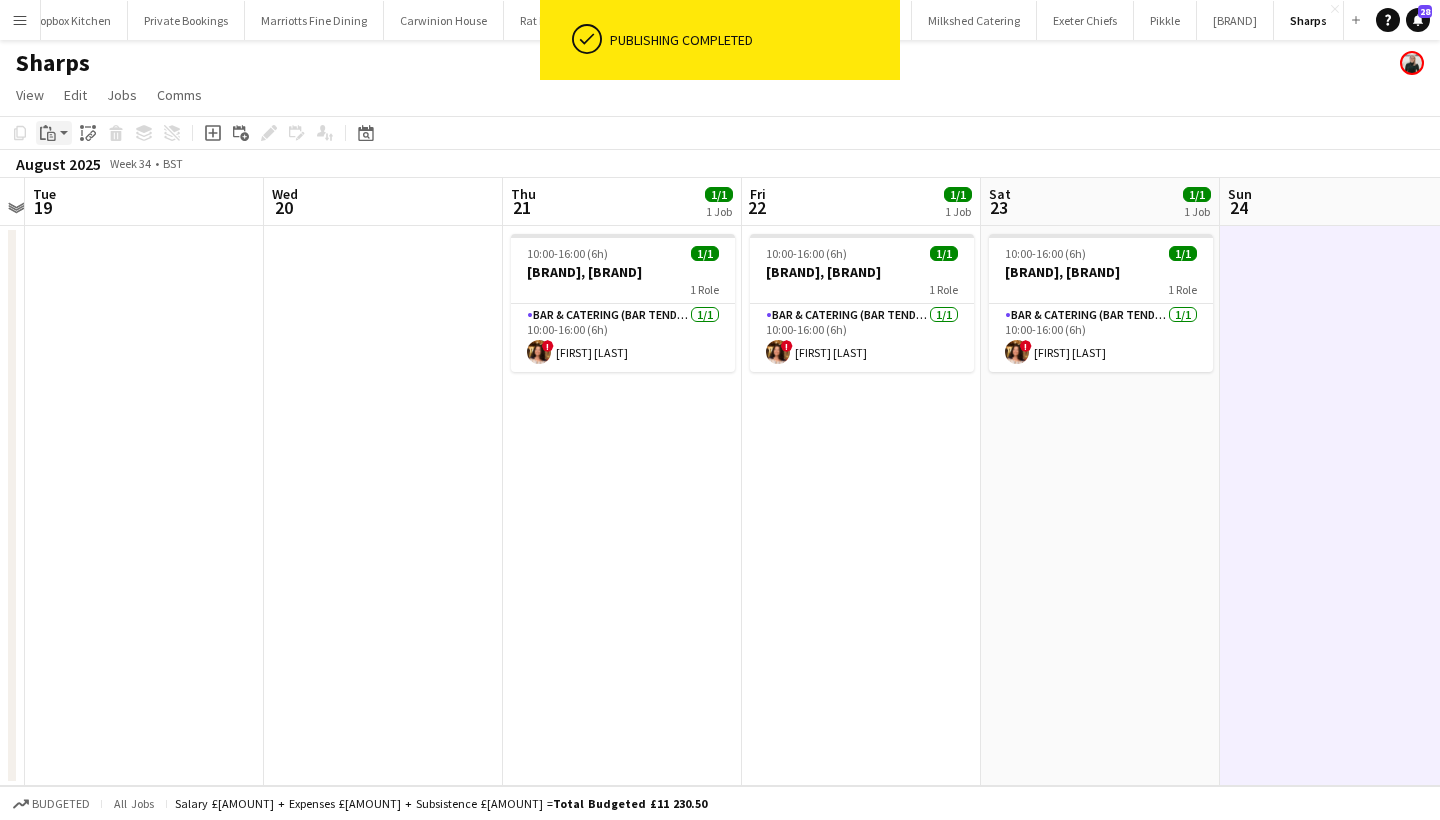 click on "Paste" 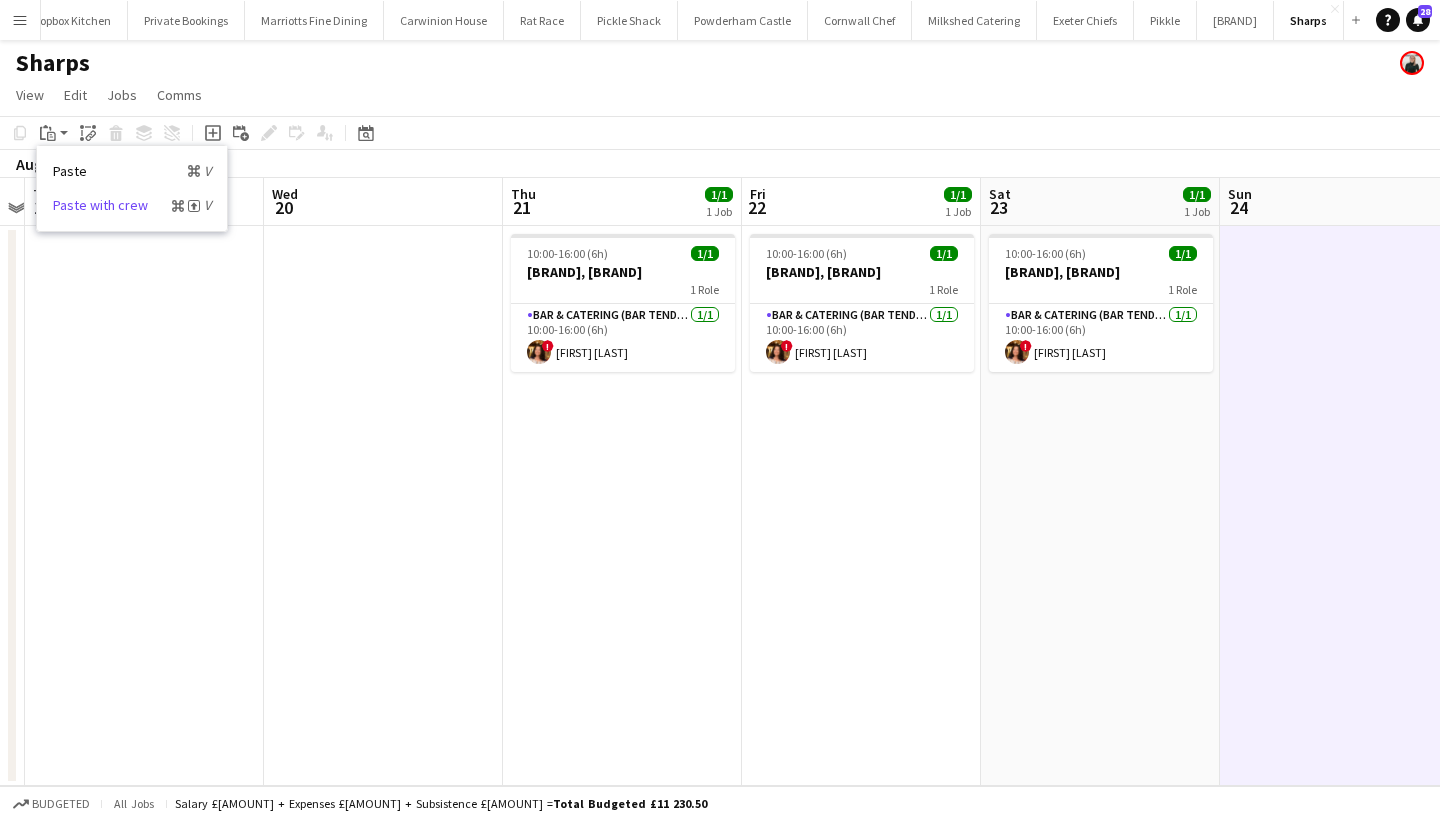 click on "Paste with crew
Command
Shift
V" at bounding box center [132, 205] 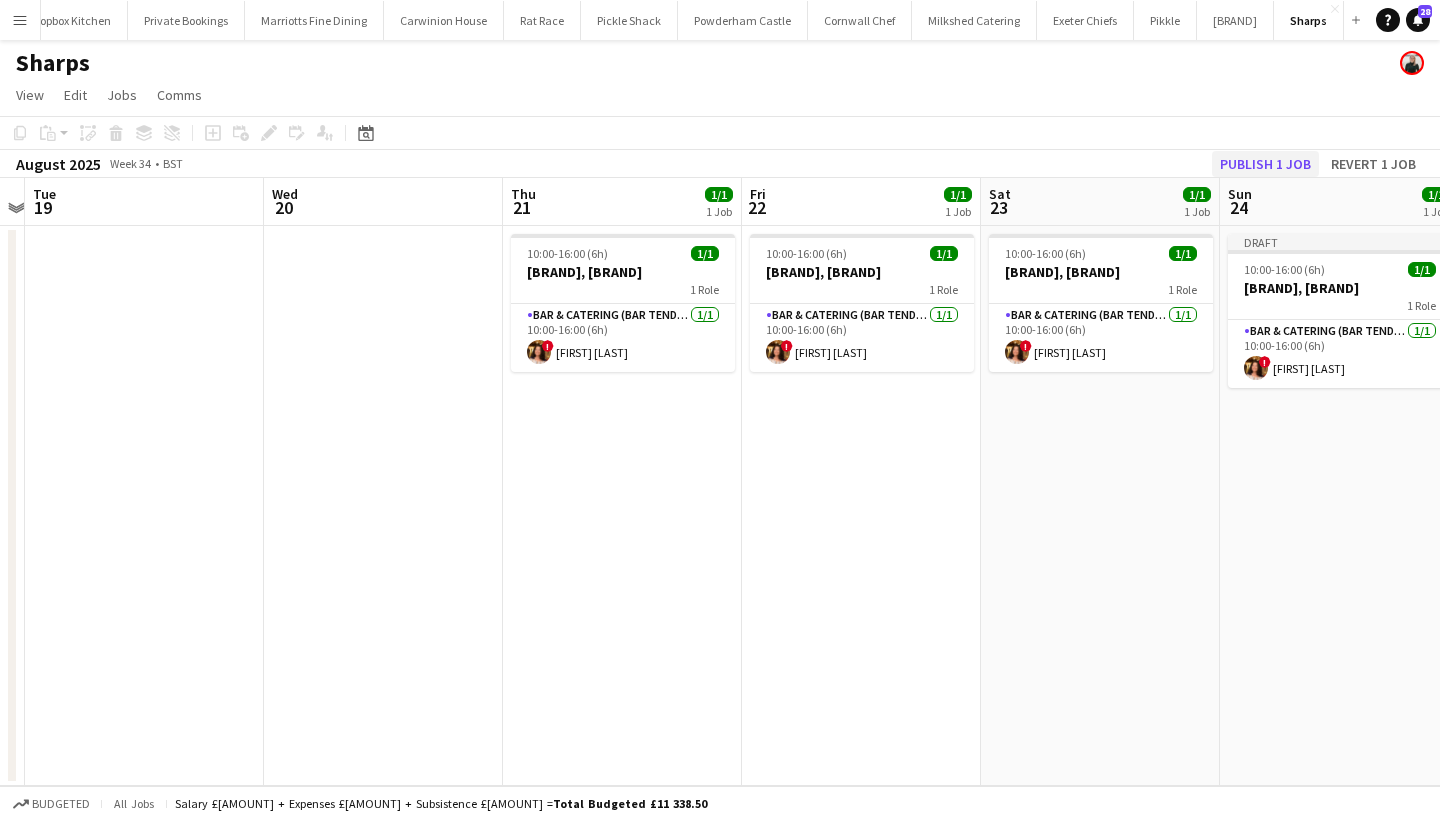 click on "Publish 1 job" 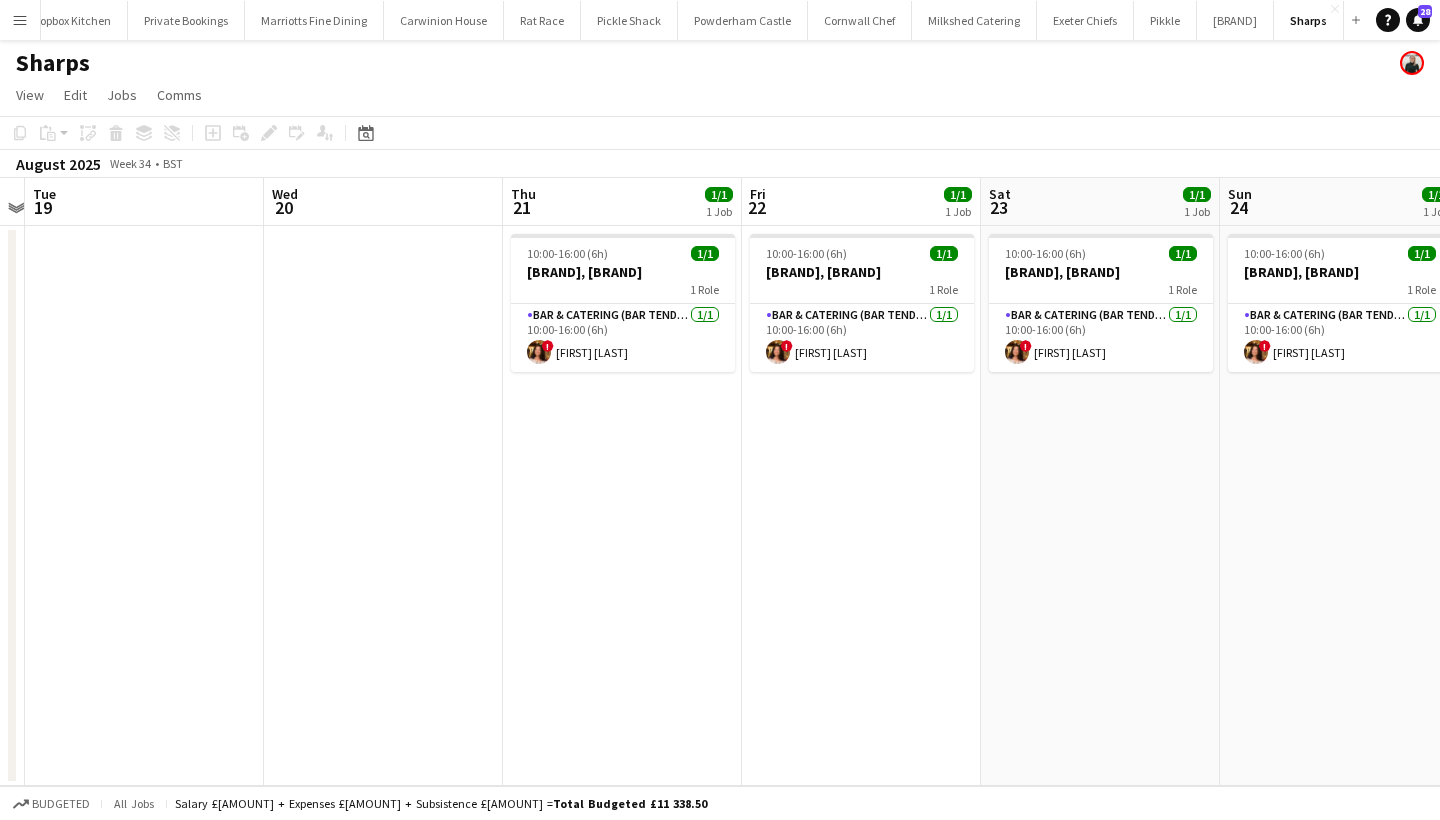 click on "Menu" at bounding box center (20, 20) 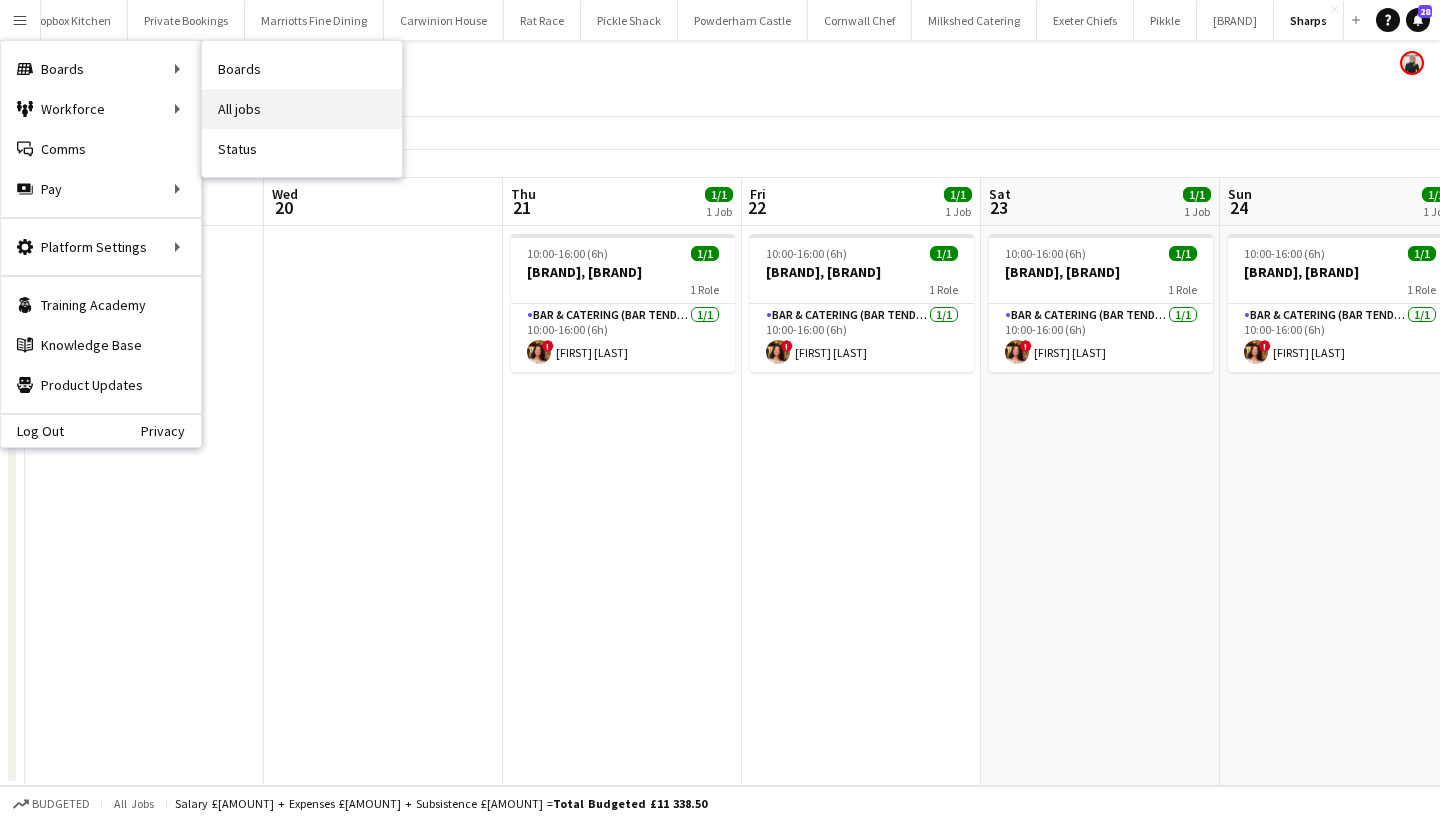 click on "All jobs" at bounding box center (302, 109) 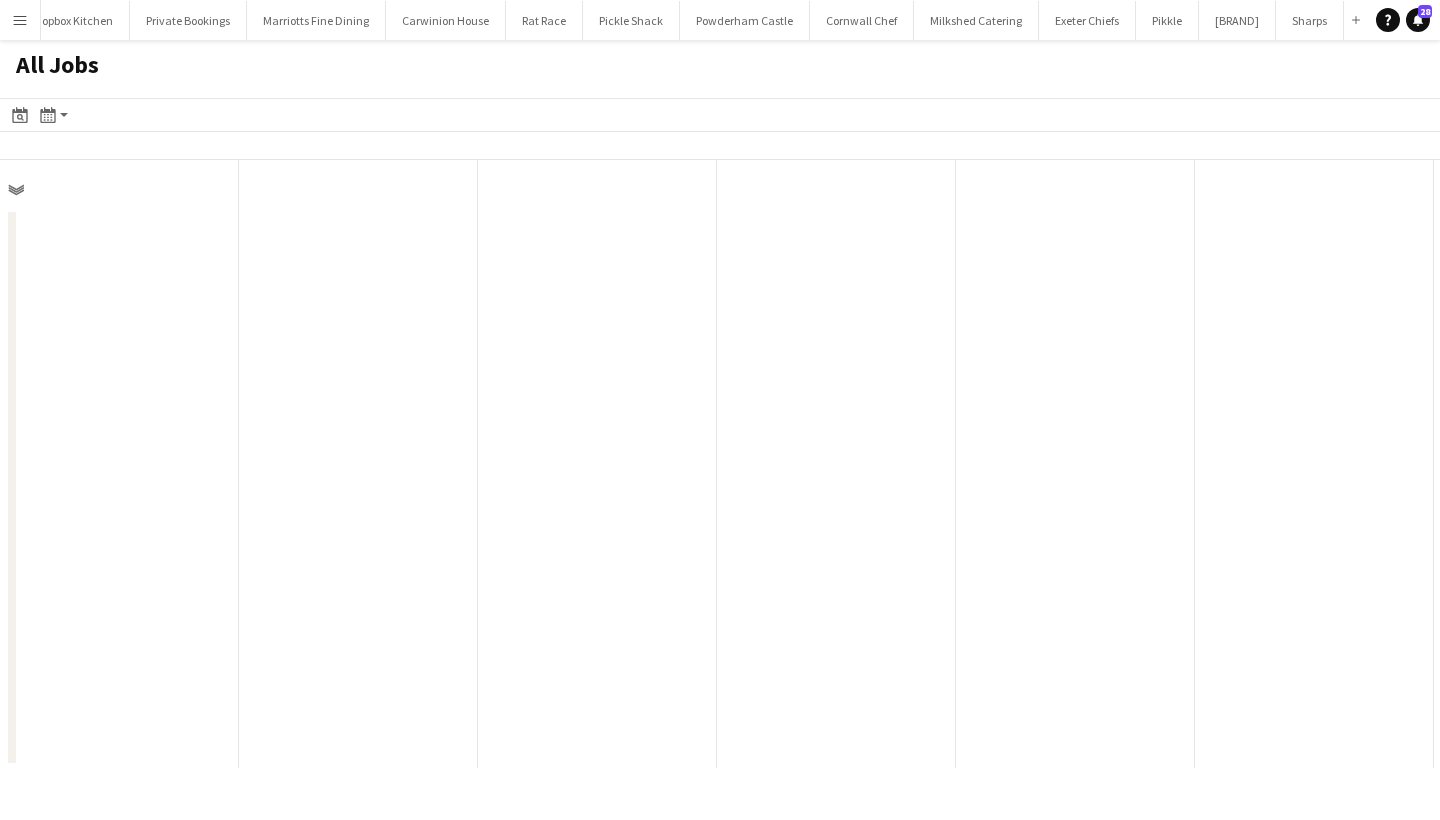 scroll, scrollTop: 0, scrollLeft: 968, axis: horizontal 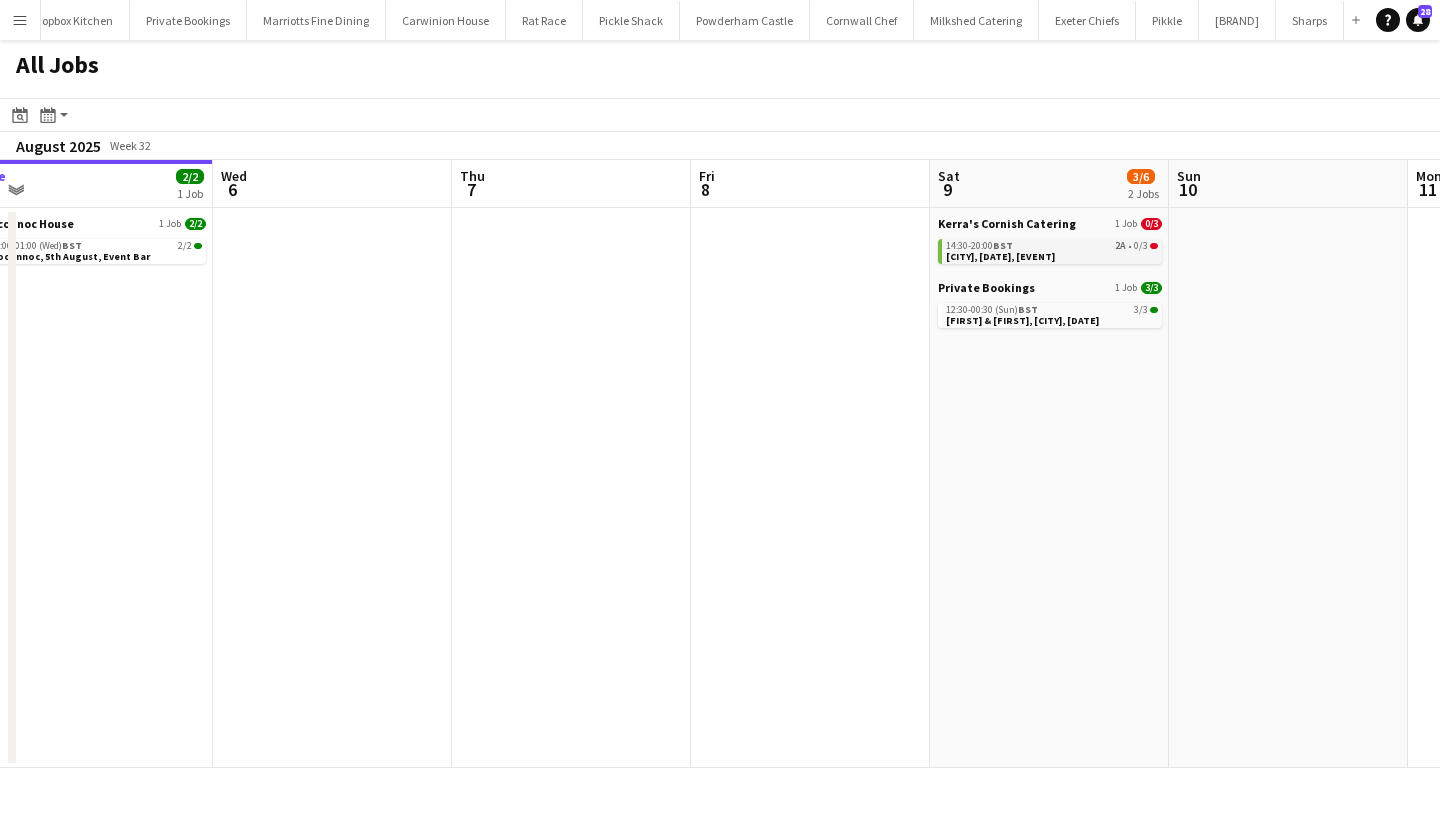 click on "14:30-20:00    BST   2A   •   0/3   St Tudy, 9th August, Kerra's Catering" at bounding box center (1052, 250) 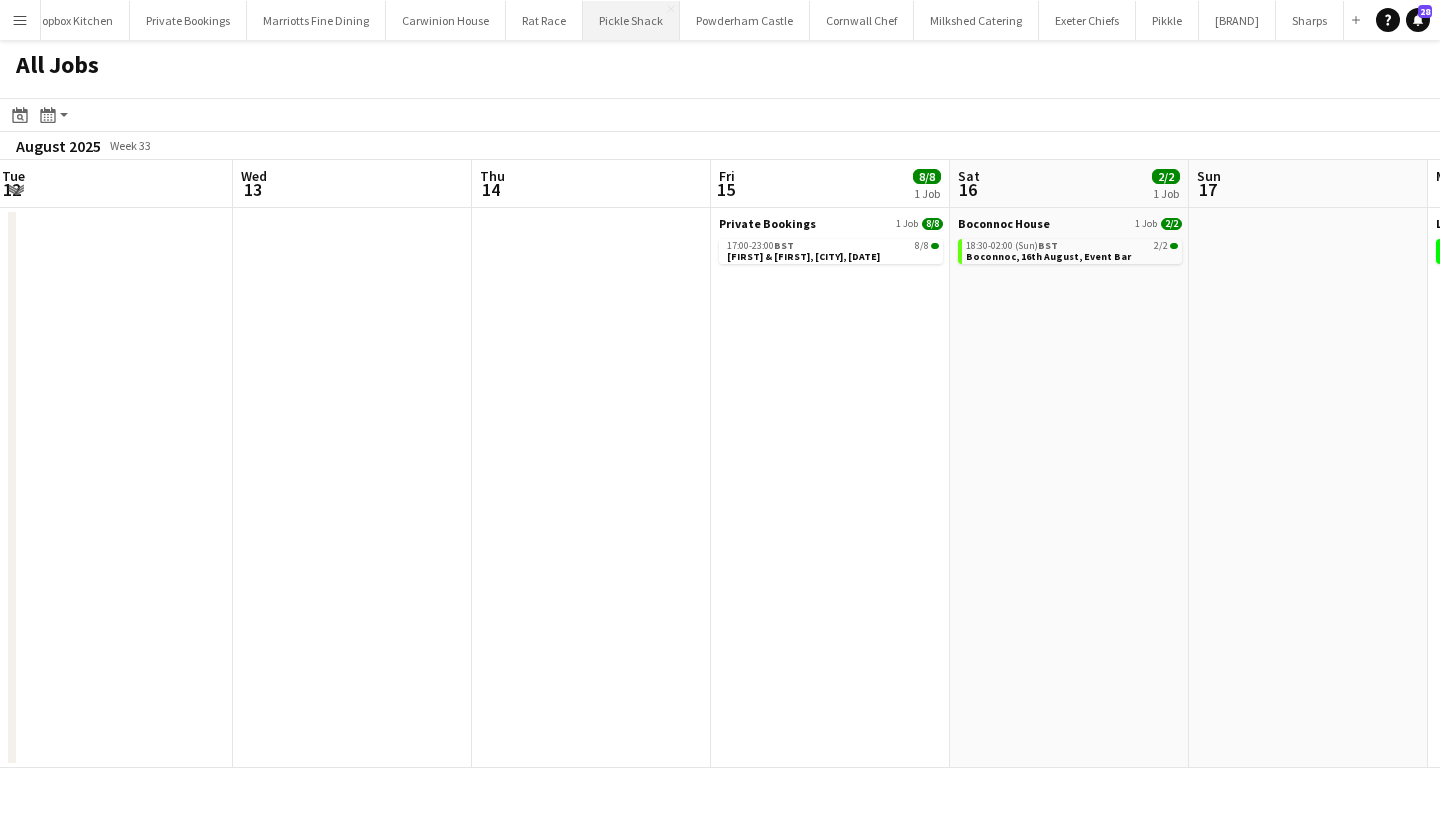 scroll, scrollTop: 0, scrollLeft: 473, axis: horizontal 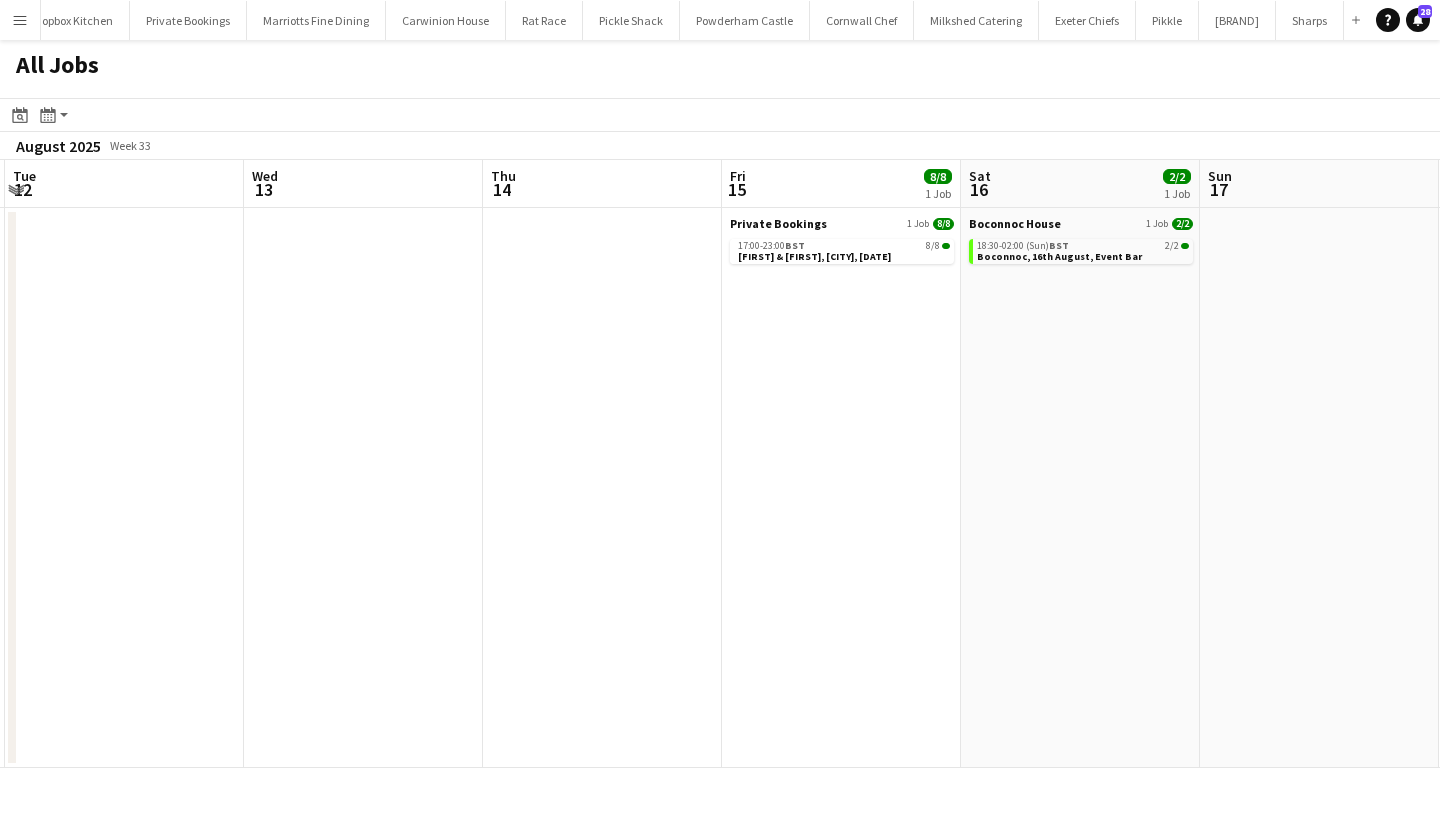click on "Menu" at bounding box center [20, 20] 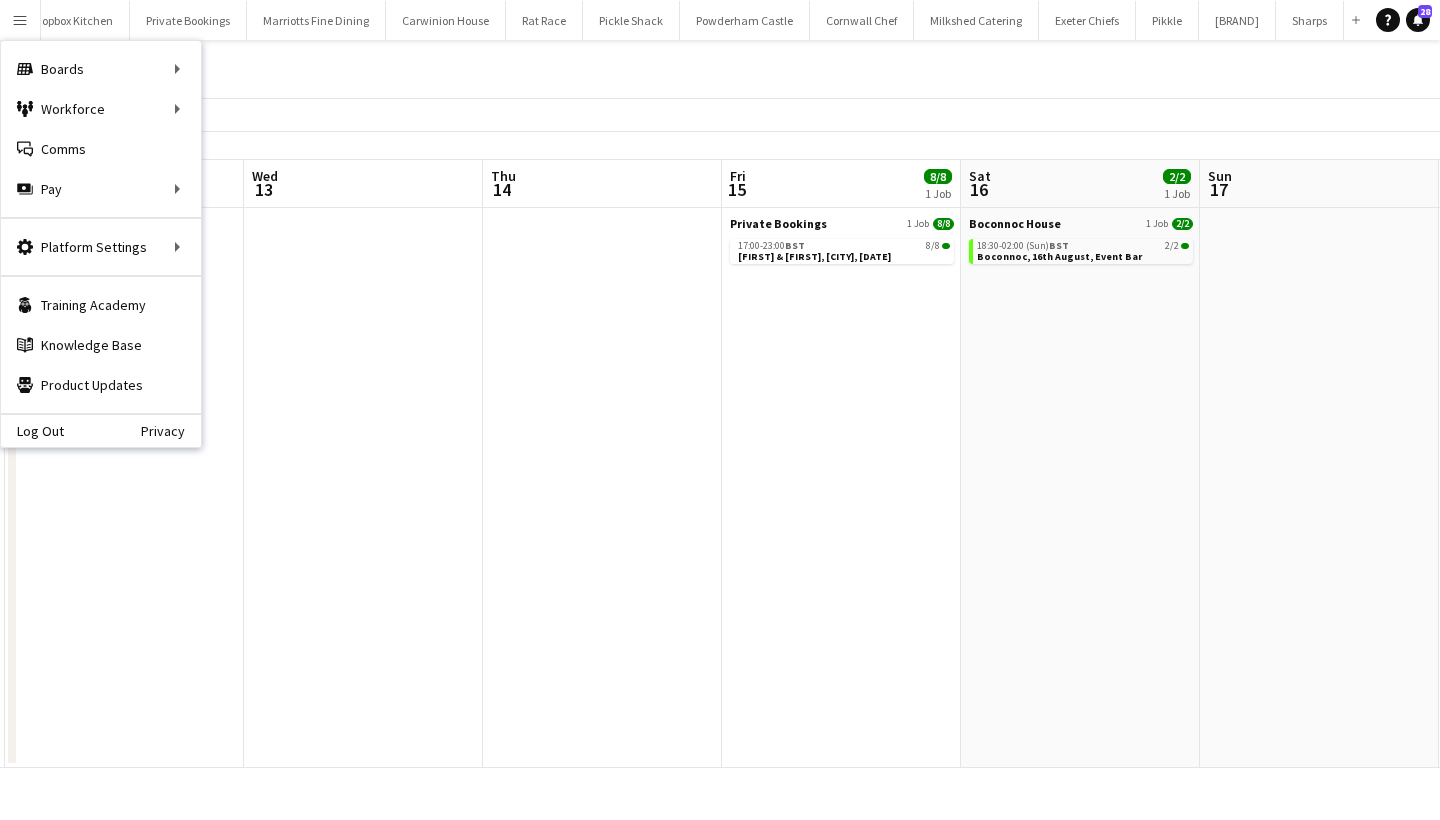 click on "Boconnoc House   1 Job   2/2   18:30-02:00 (Sun)   BST   2/2   Boconnoc, 16th August, Event Bar" at bounding box center [1080, 488] 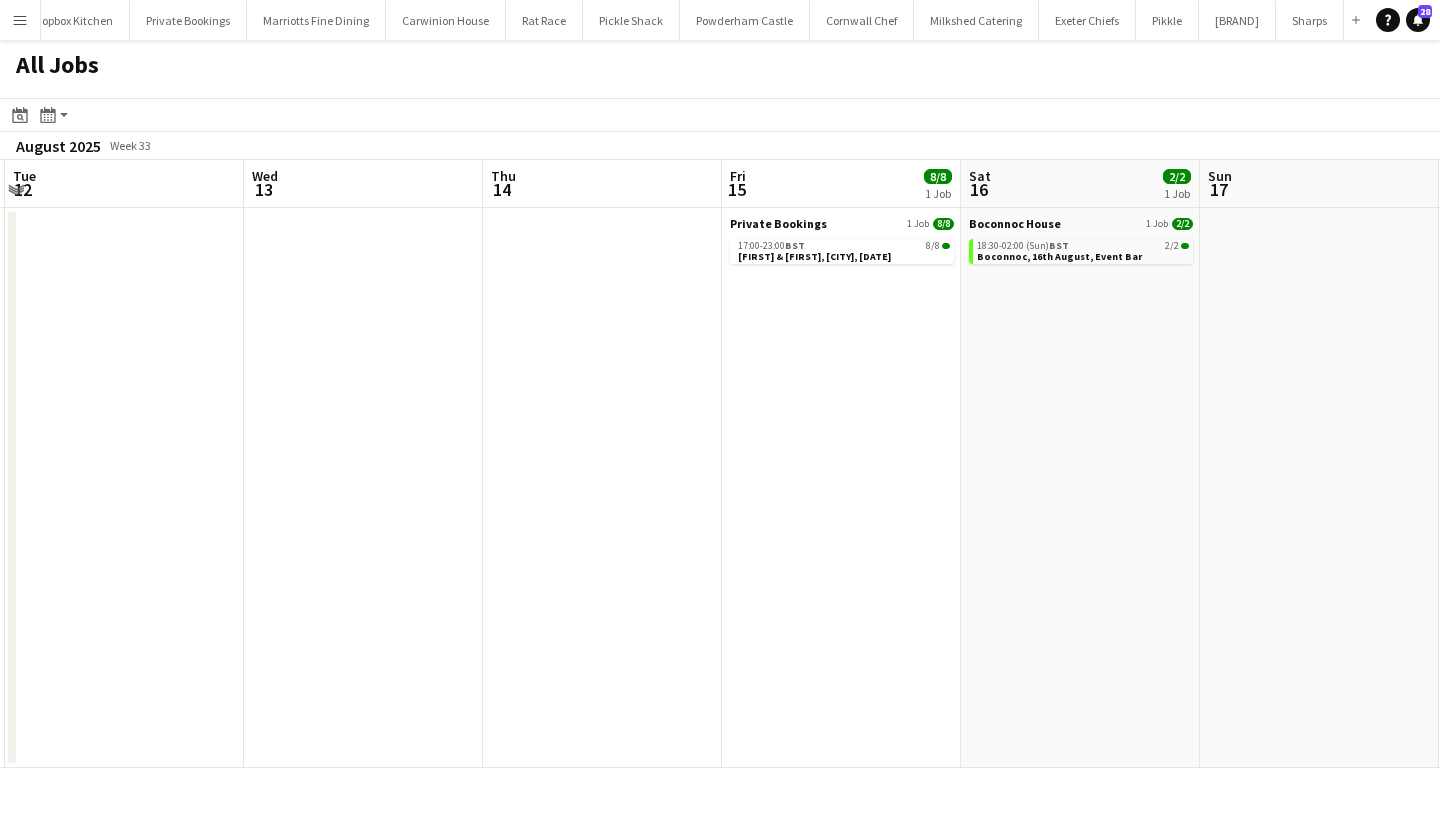 click on "Sat   16   2/2   1 Job" at bounding box center [1080, 184] 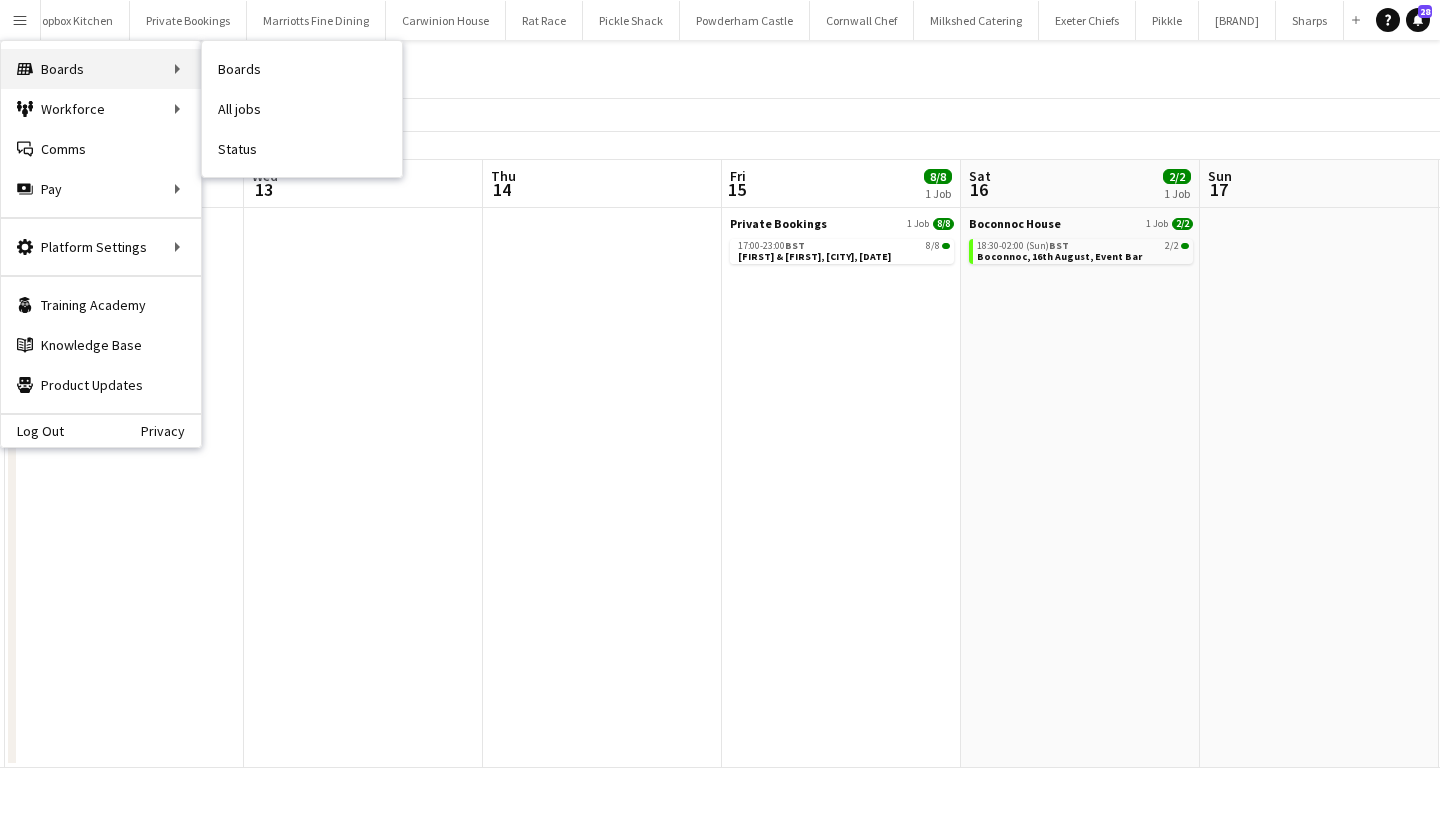 click on "Boards
Boards" at bounding box center [101, 69] 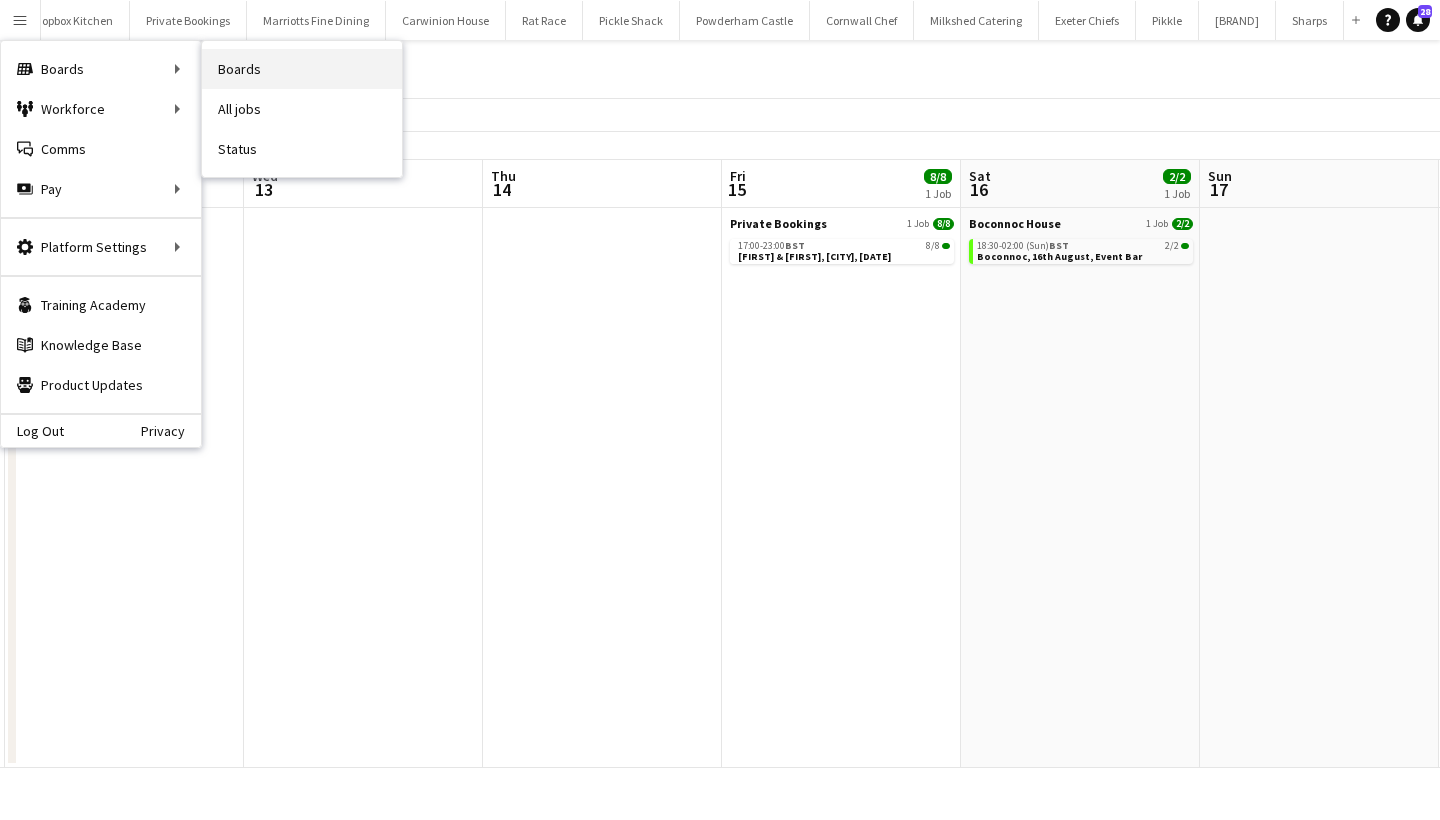 click on "Boards" at bounding box center [302, 69] 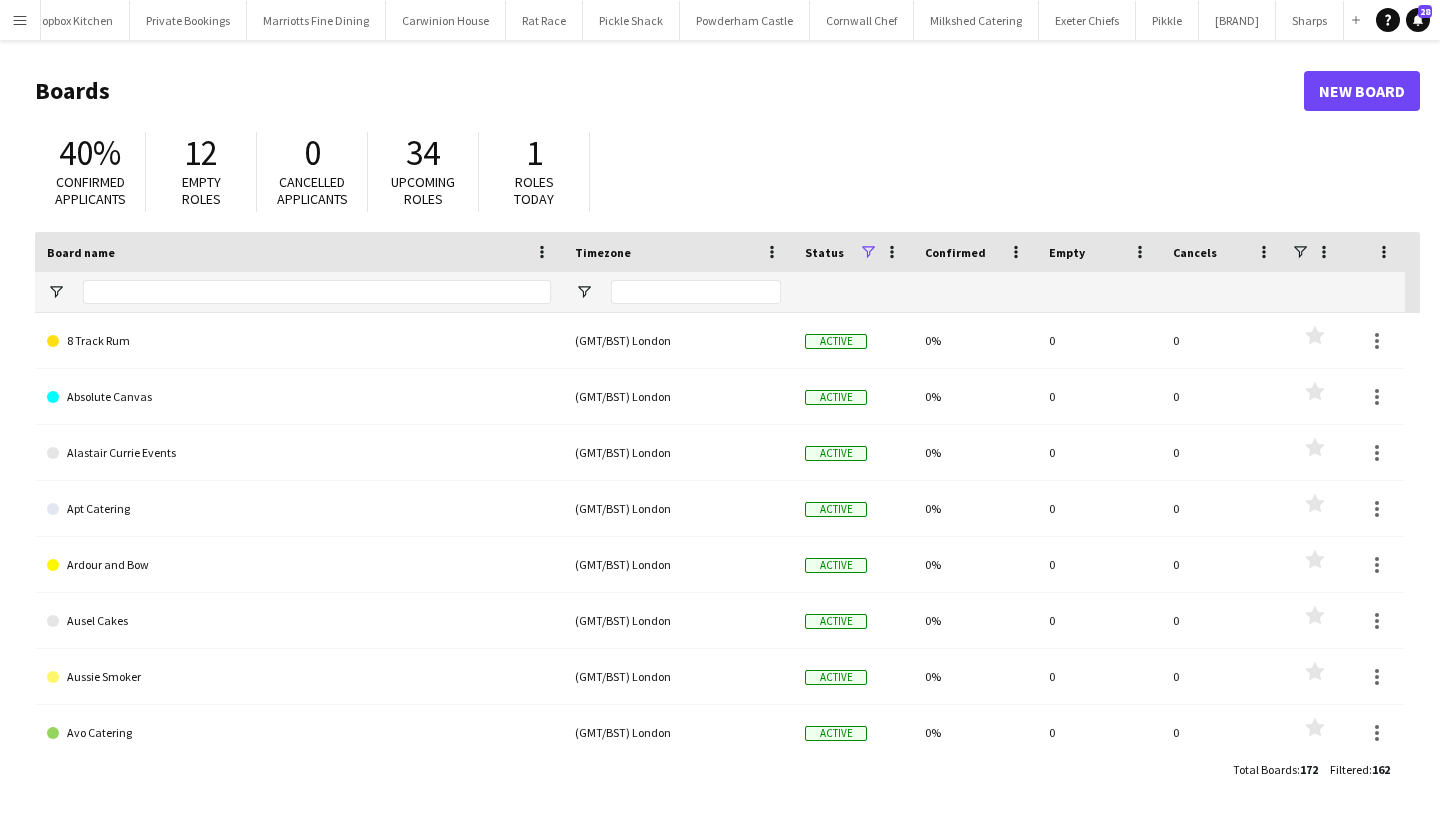 click on "New Board" 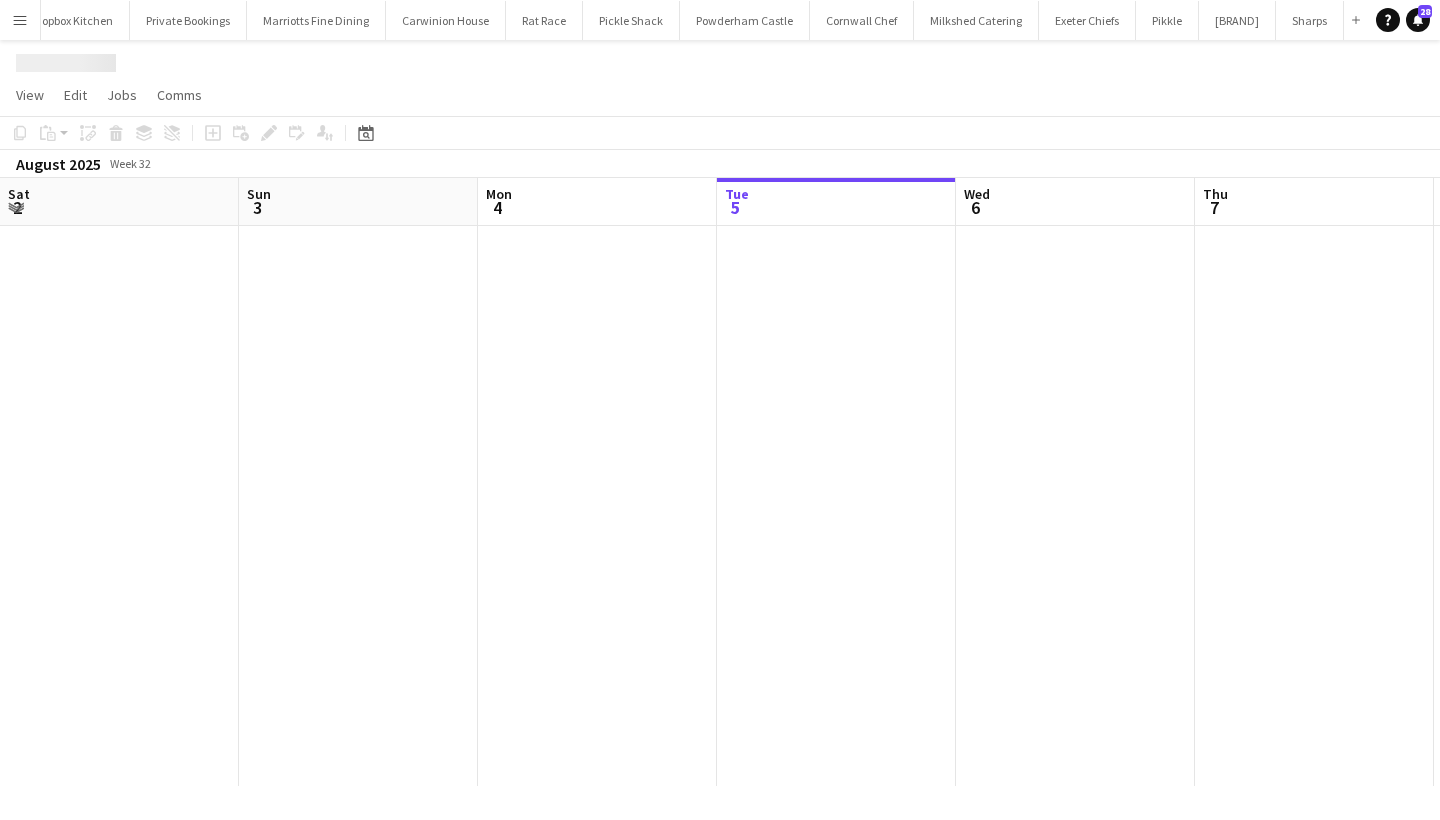 scroll, scrollTop: 0, scrollLeft: 478, axis: horizontal 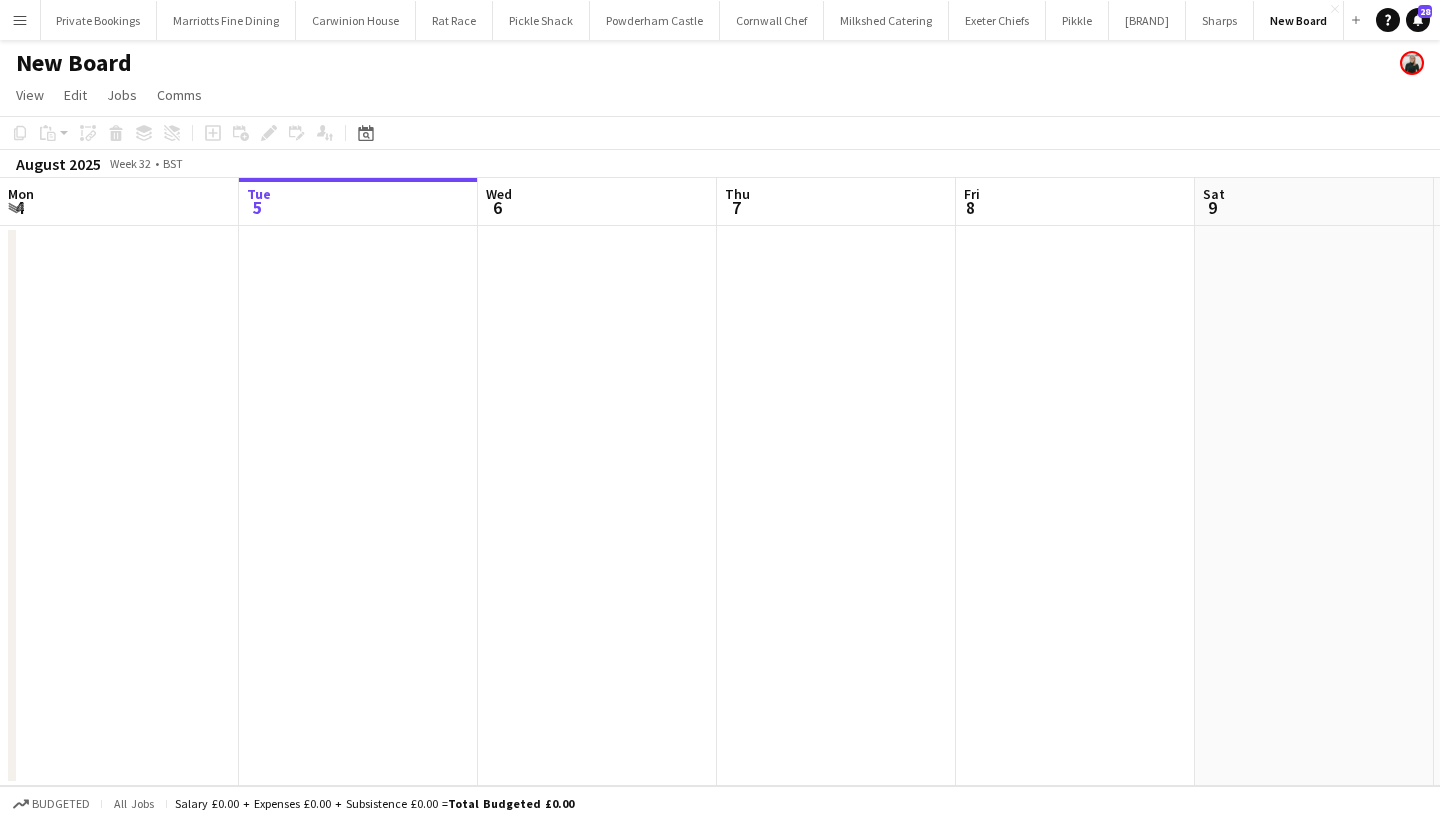click on "New Board" 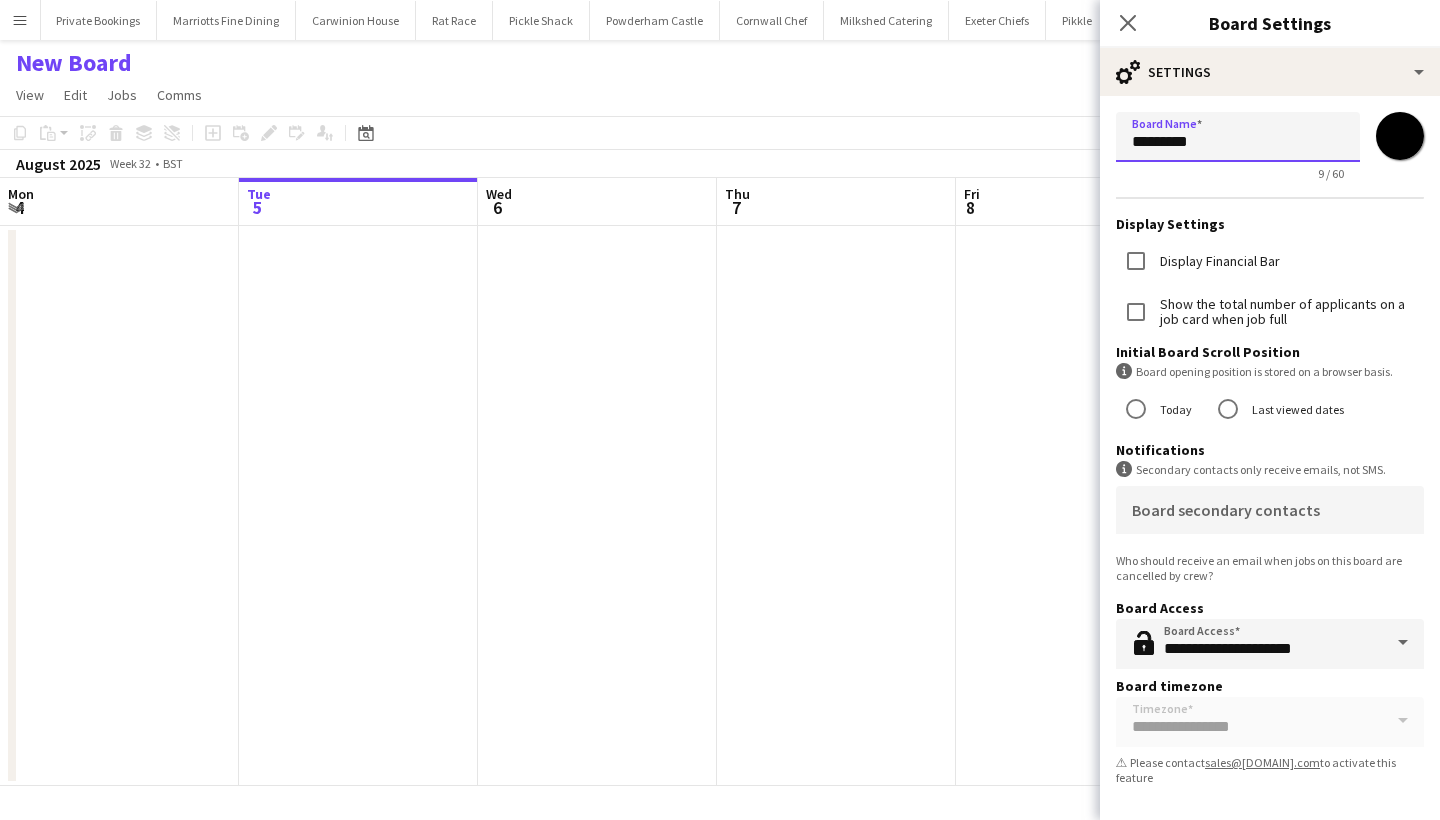 click on "*********" at bounding box center (1238, 137) 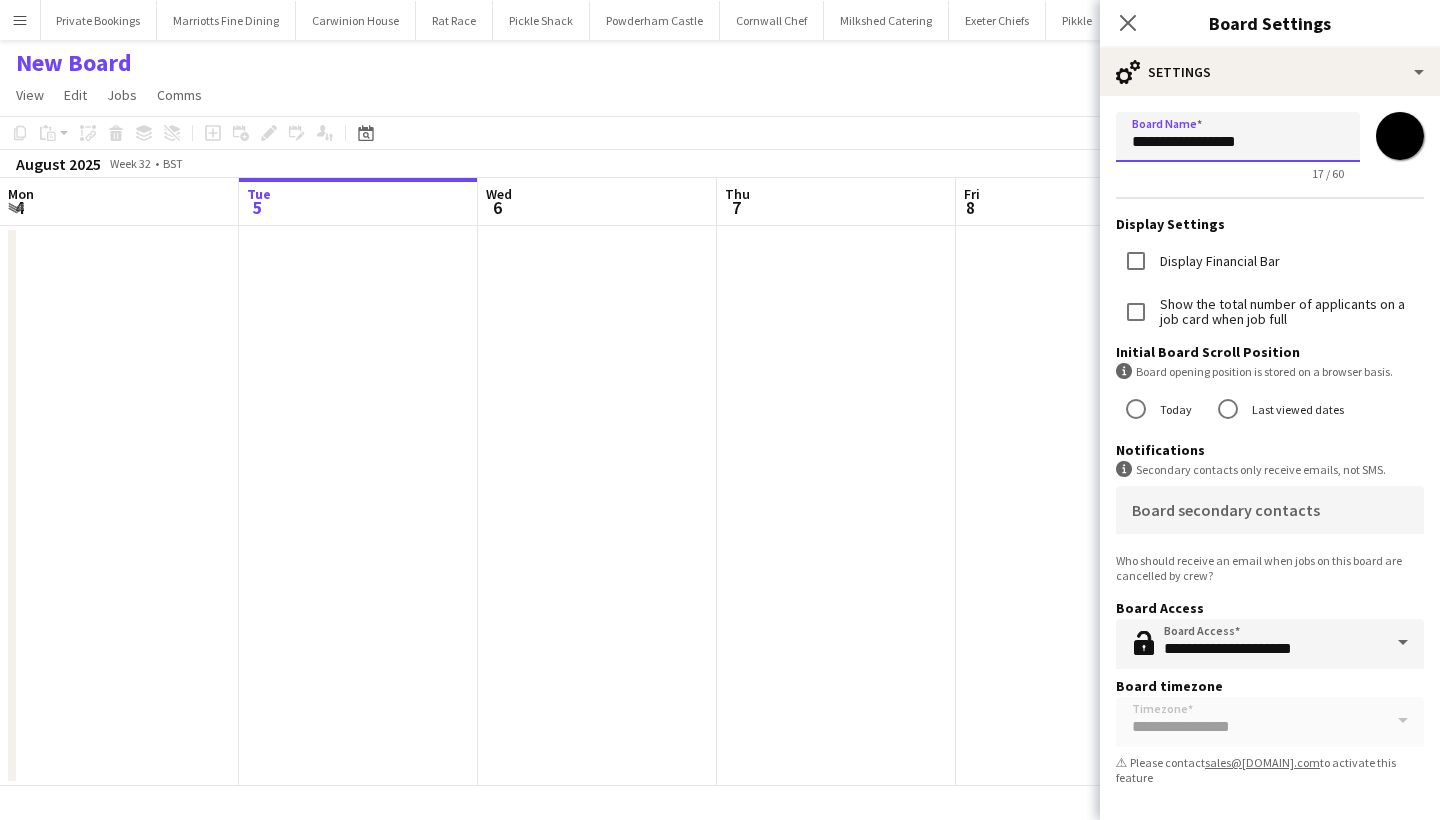 type on "**********" 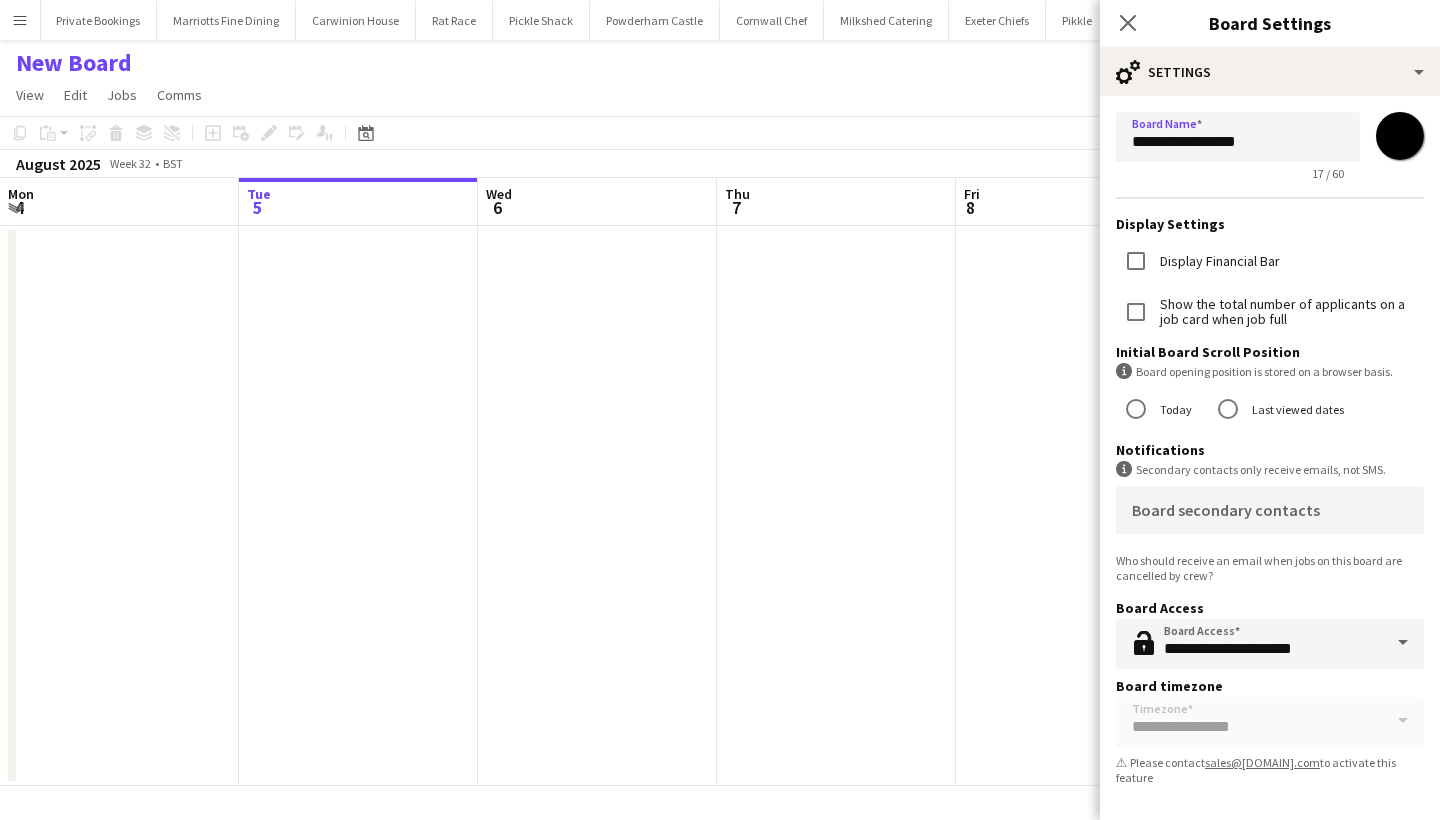 click on "*******" at bounding box center (1400, 136) 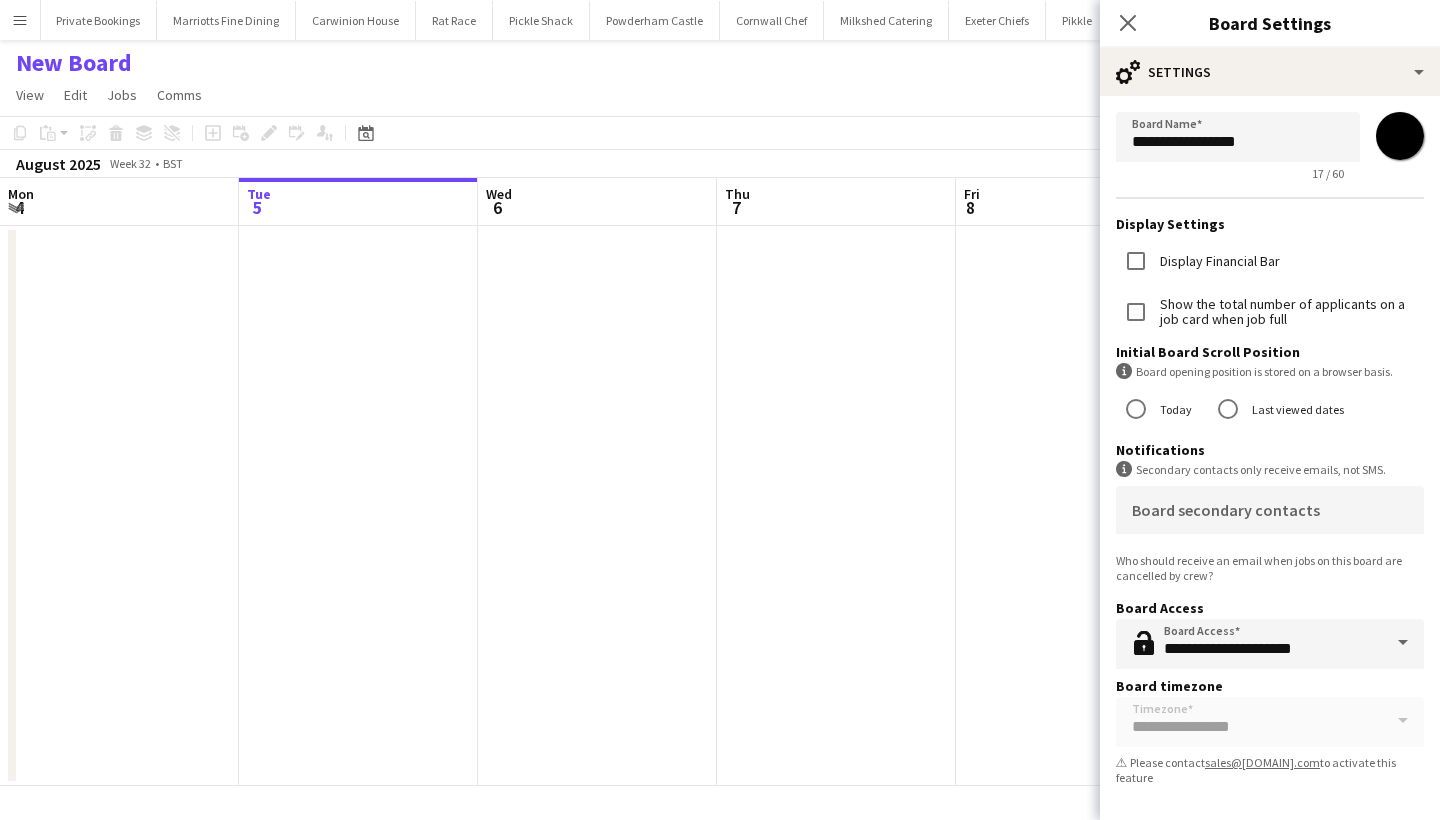 type on "*******" 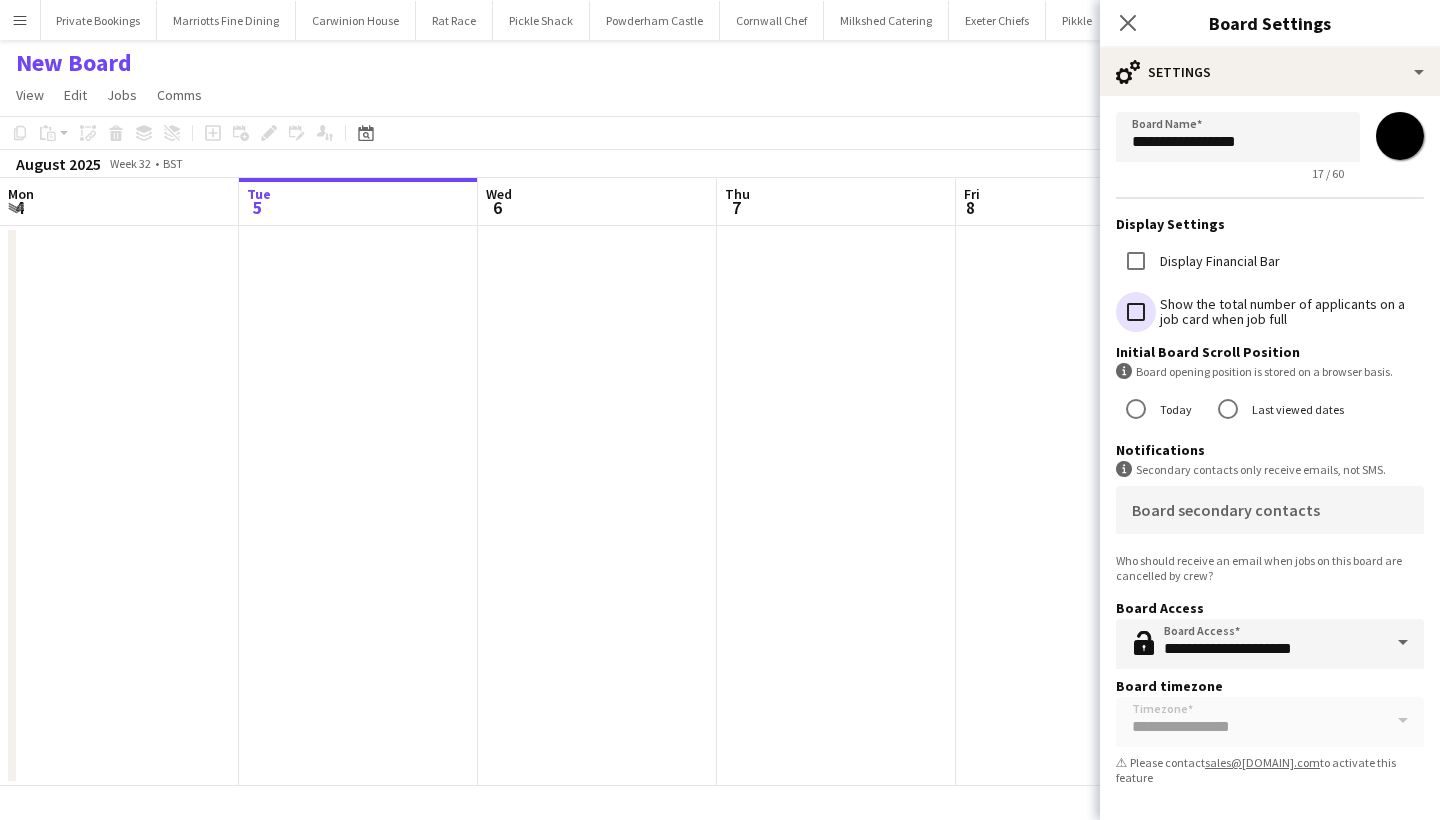 scroll, scrollTop: 0, scrollLeft: 0, axis: both 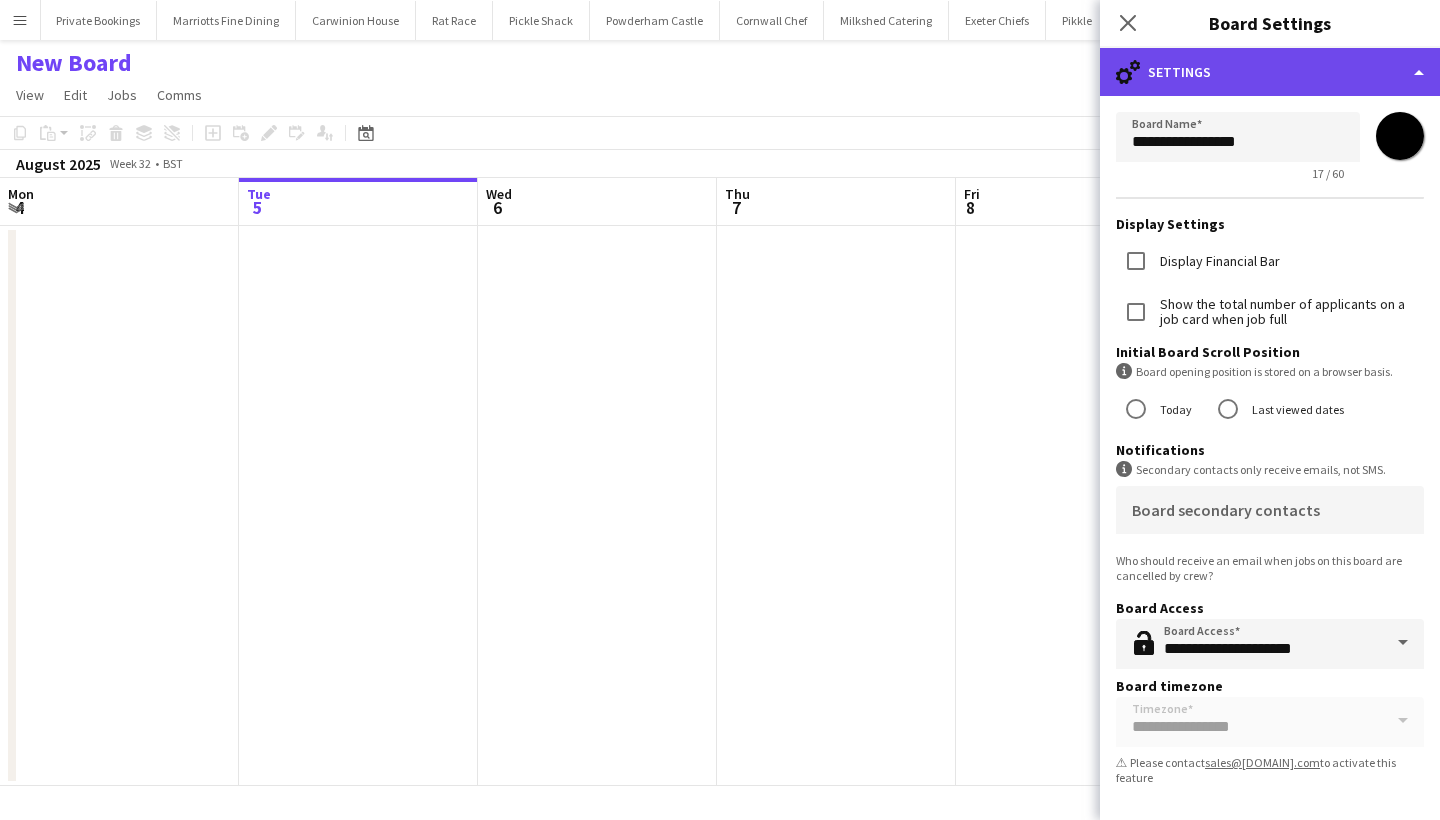 click on "cog-double-3
Settings" 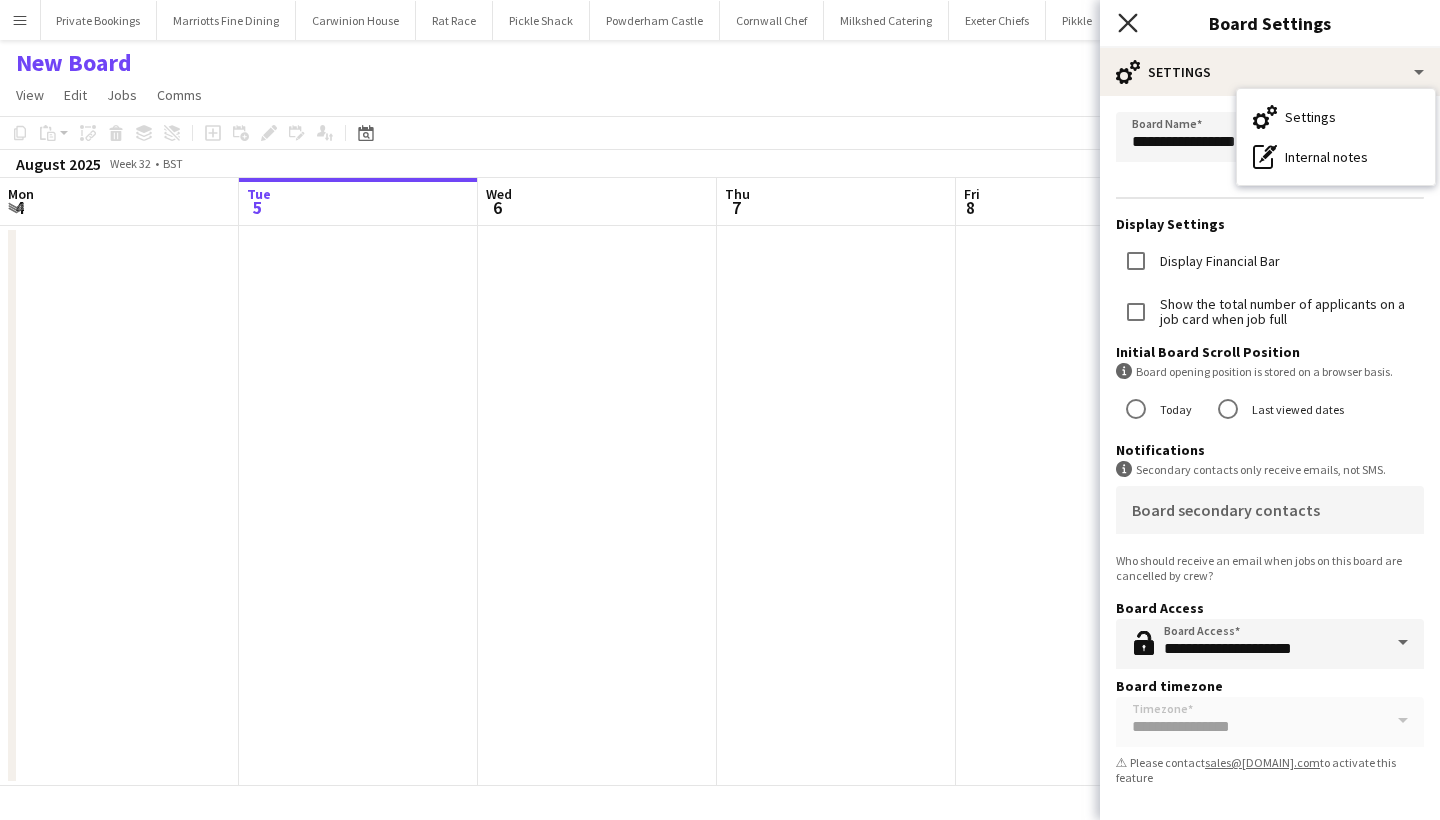 click on "Close pop-in" 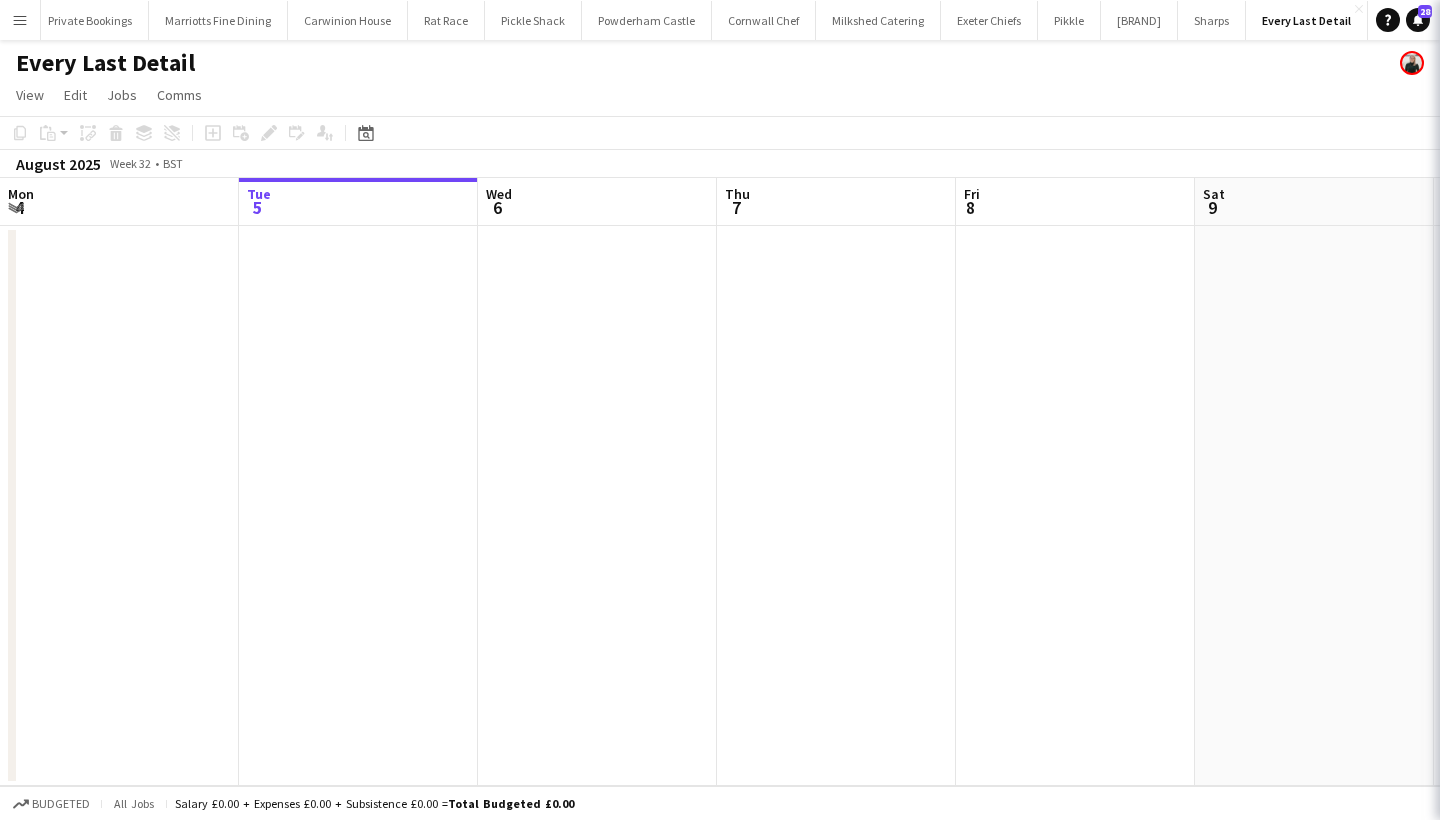 scroll, scrollTop: 0, scrollLeft: 1062, axis: horizontal 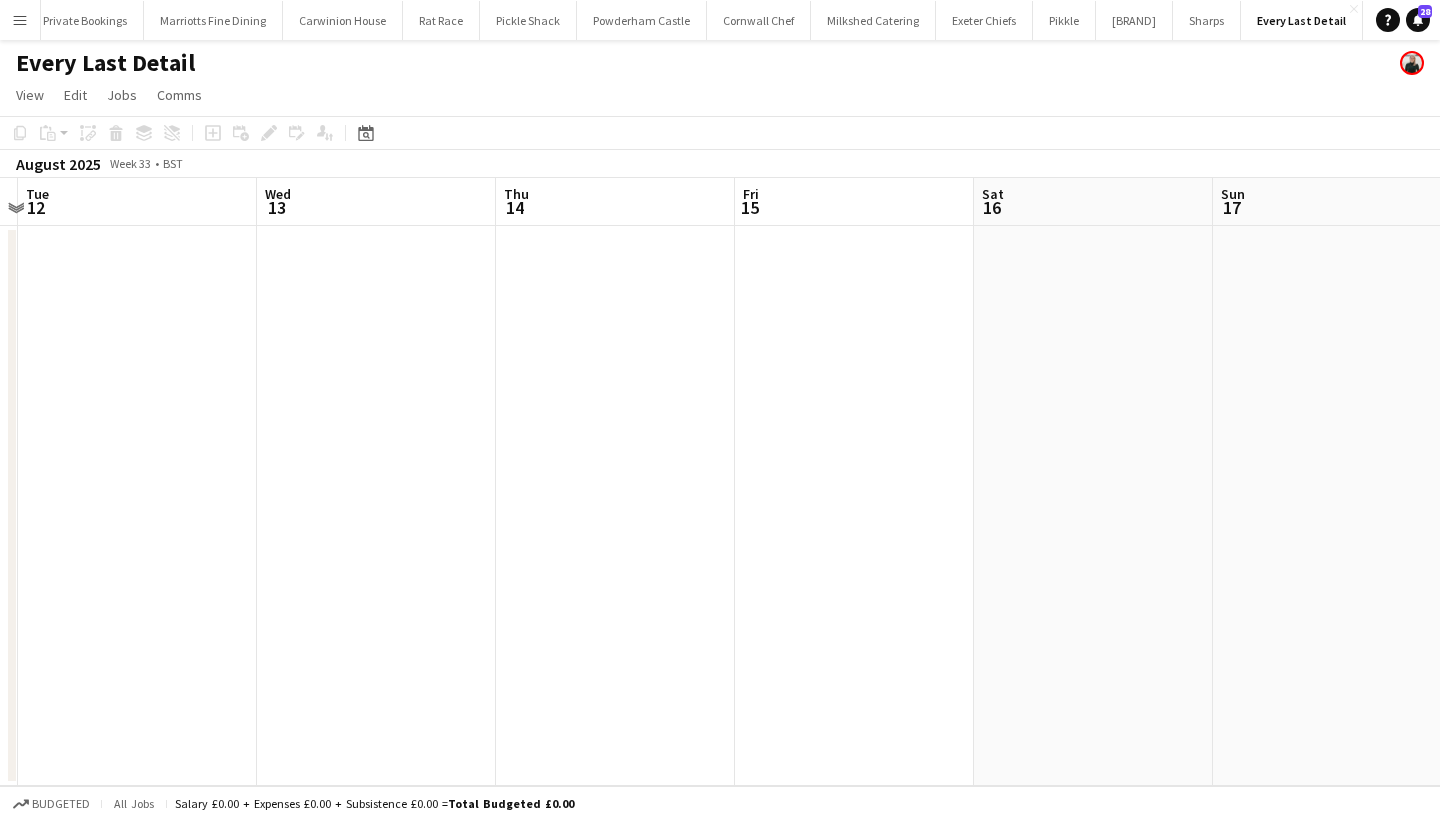 click at bounding box center [1093, 506] 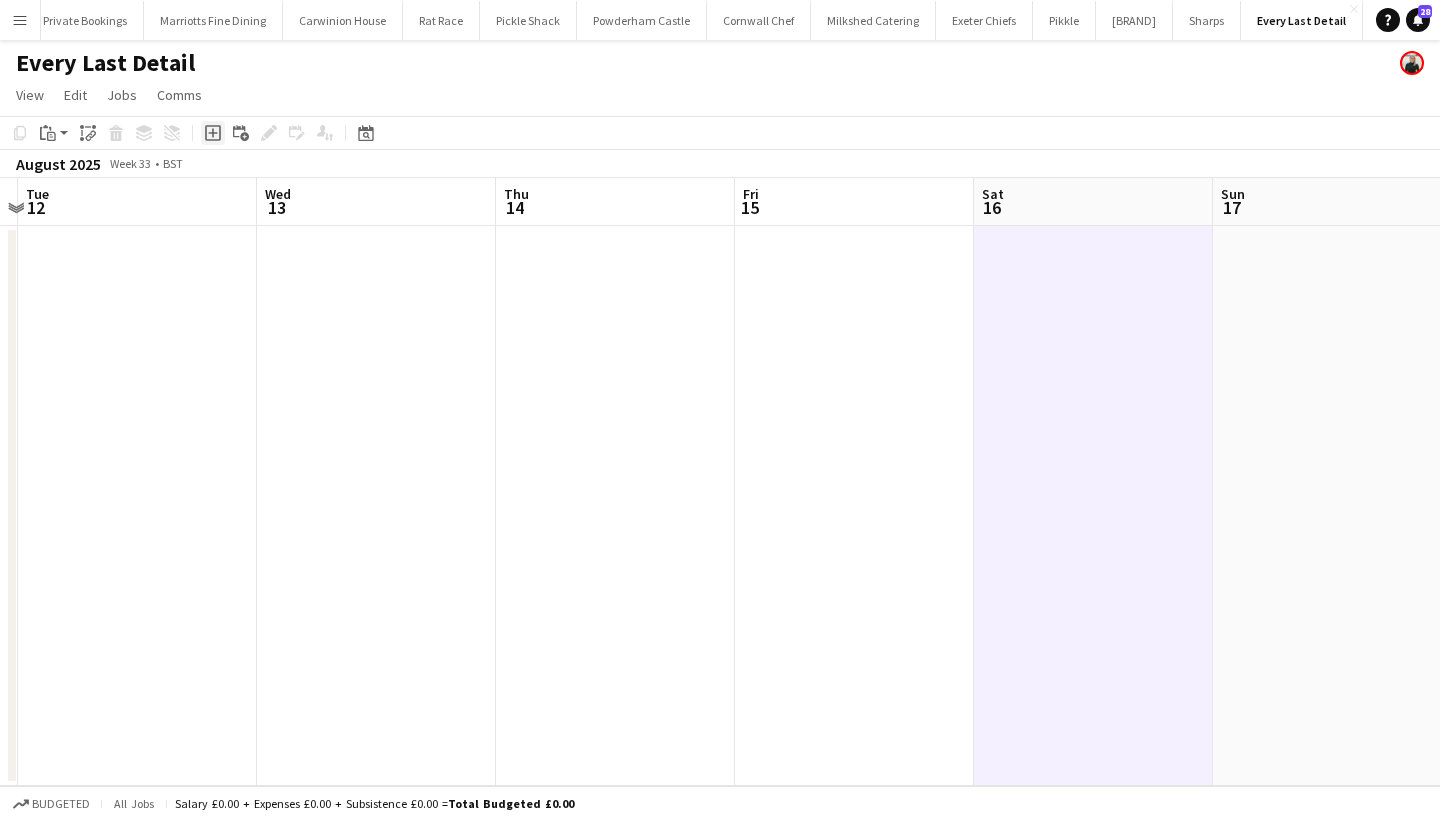 click on "Add job" 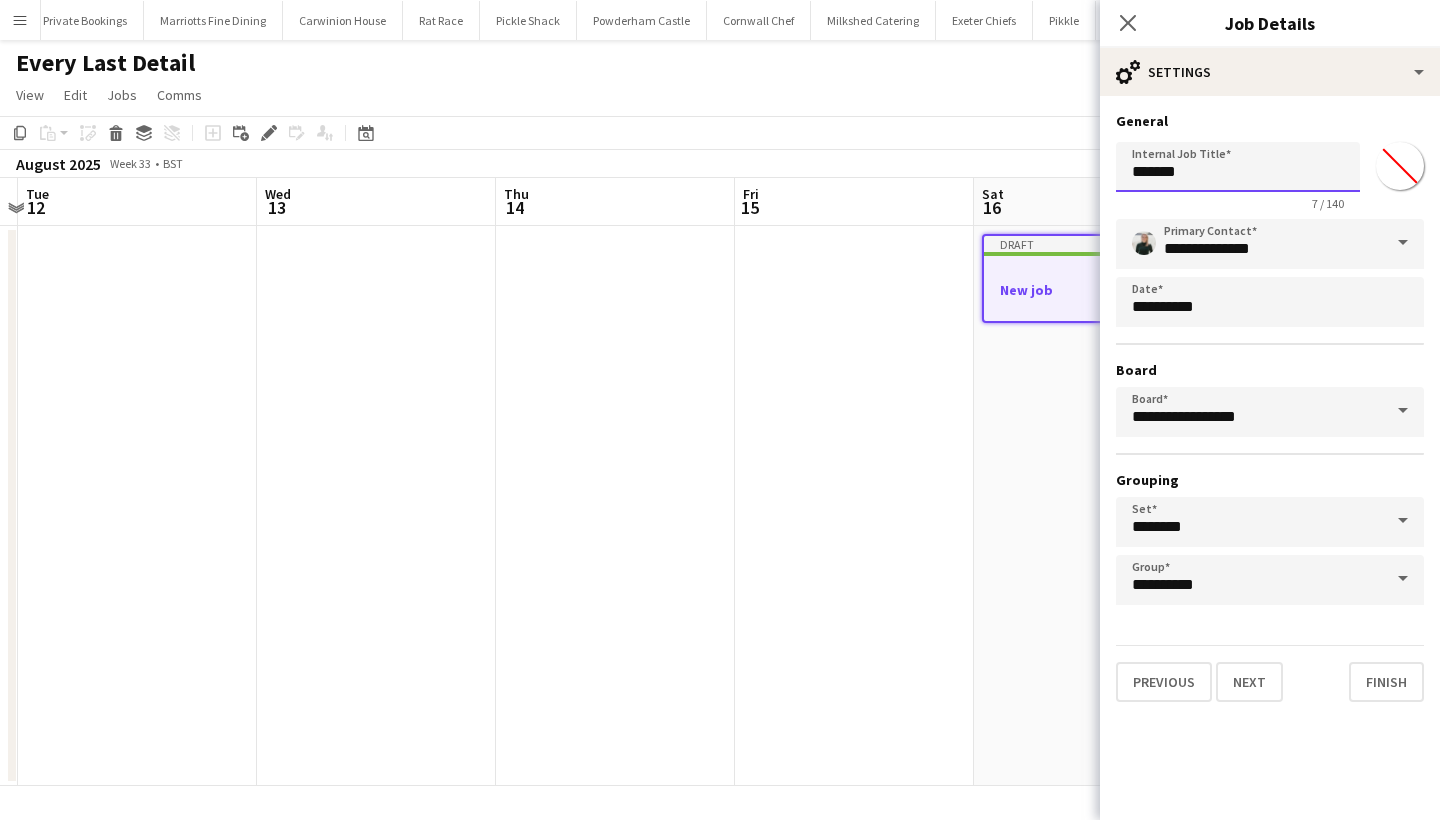 click on "*******" at bounding box center [1238, 167] 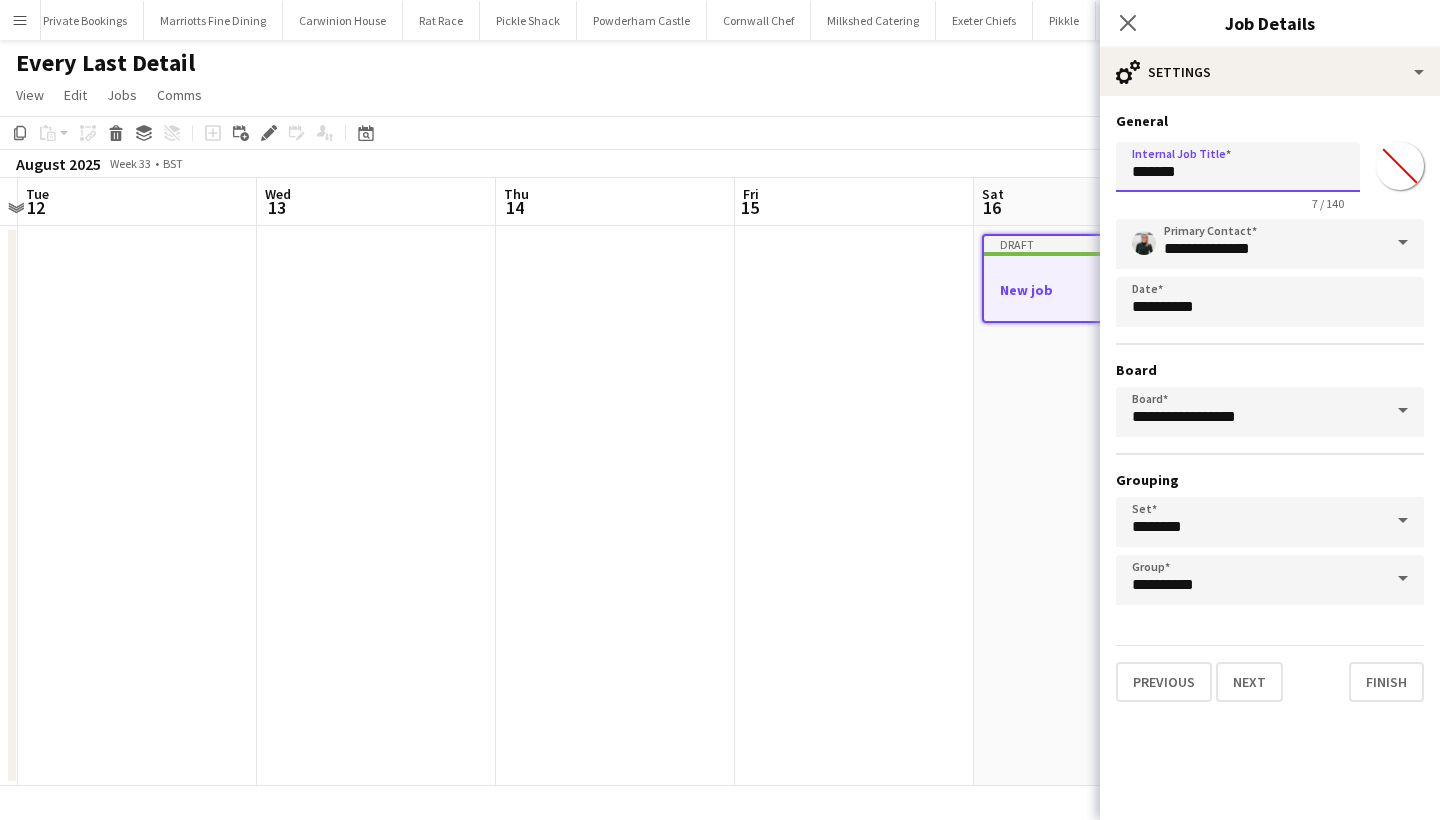 click on "*******" at bounding box center [1238, 167] 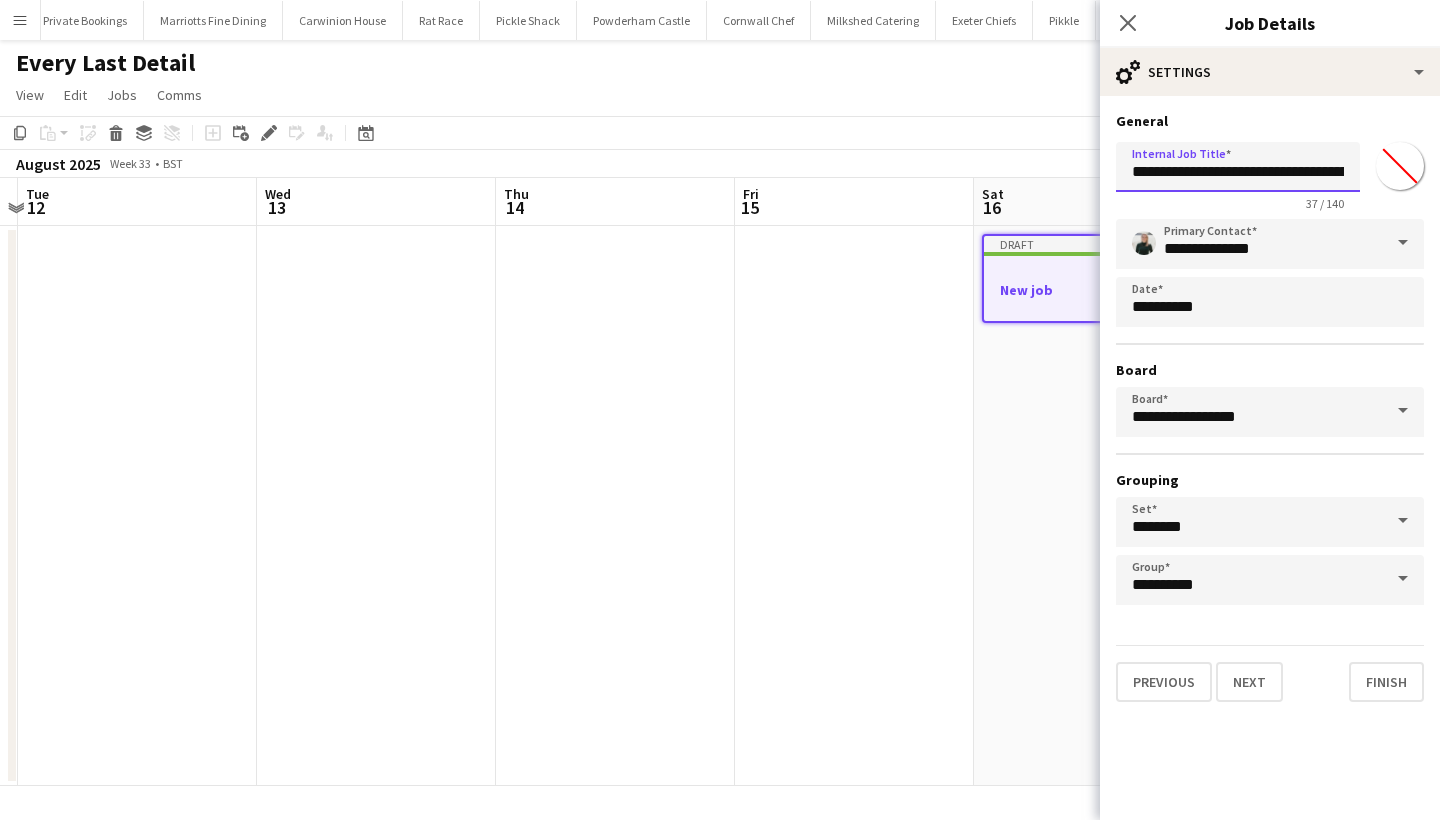 type on "**********" 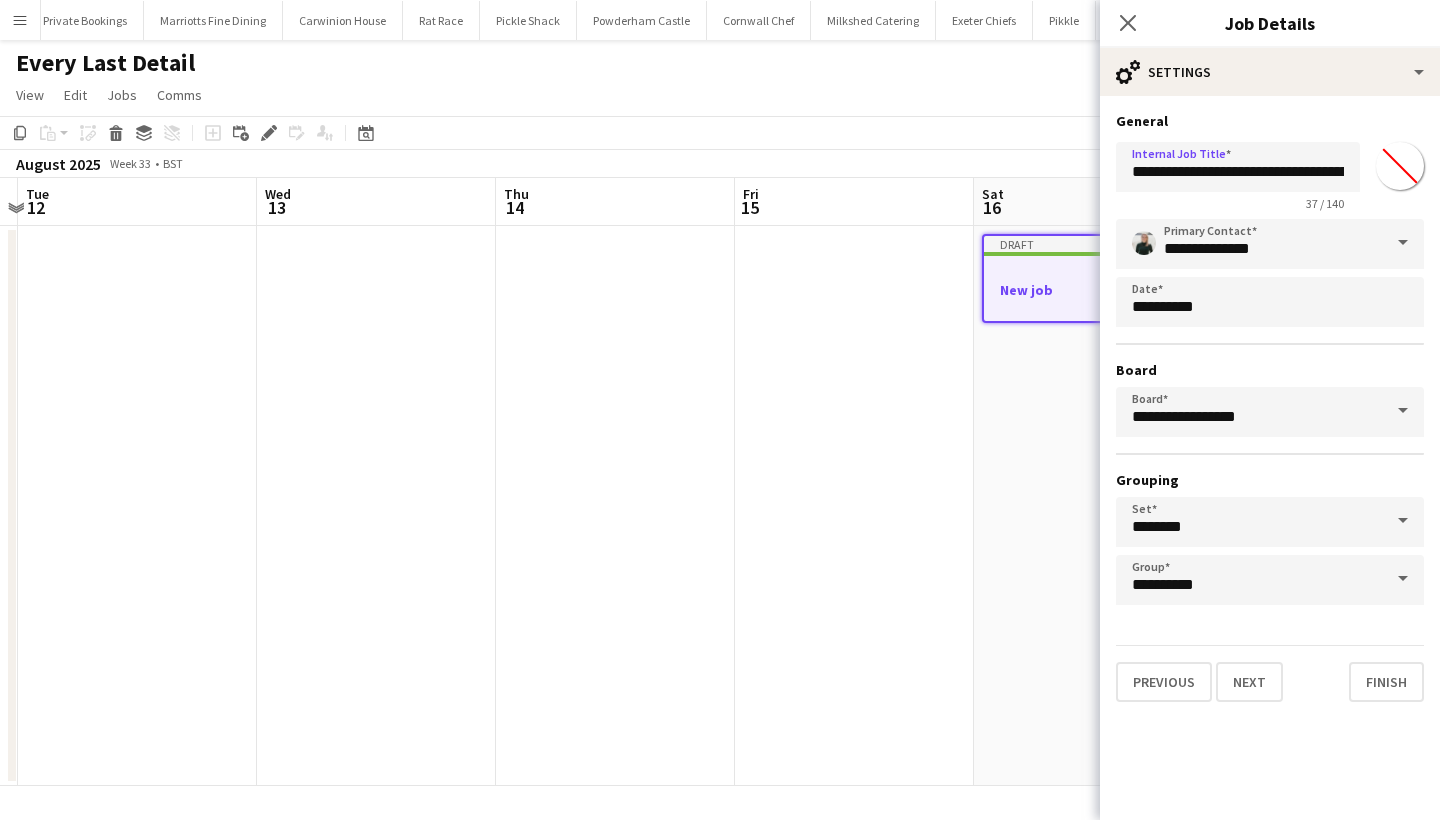 click on "*******" at bounding box center [1400, 166] 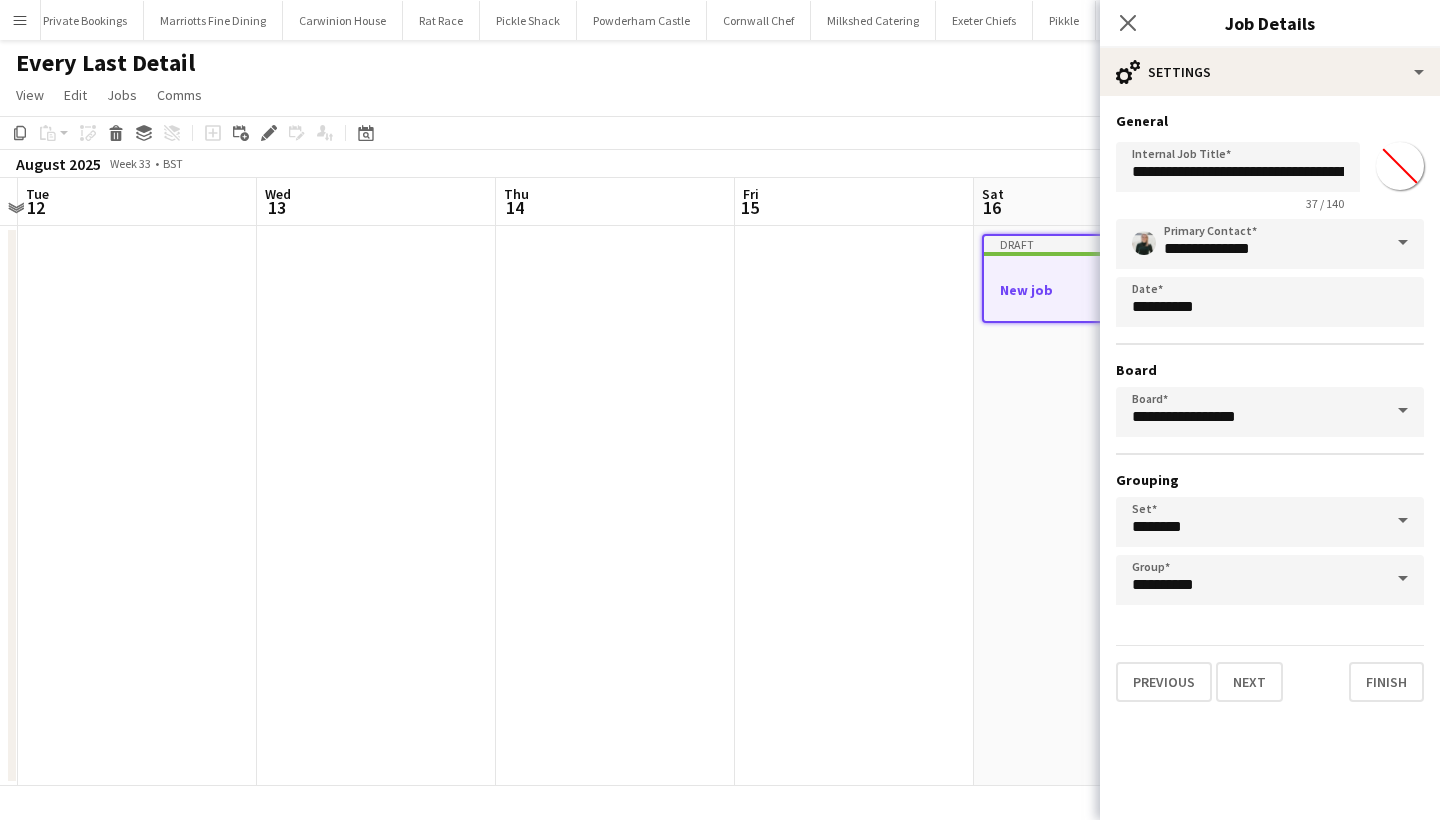 type on "*******" 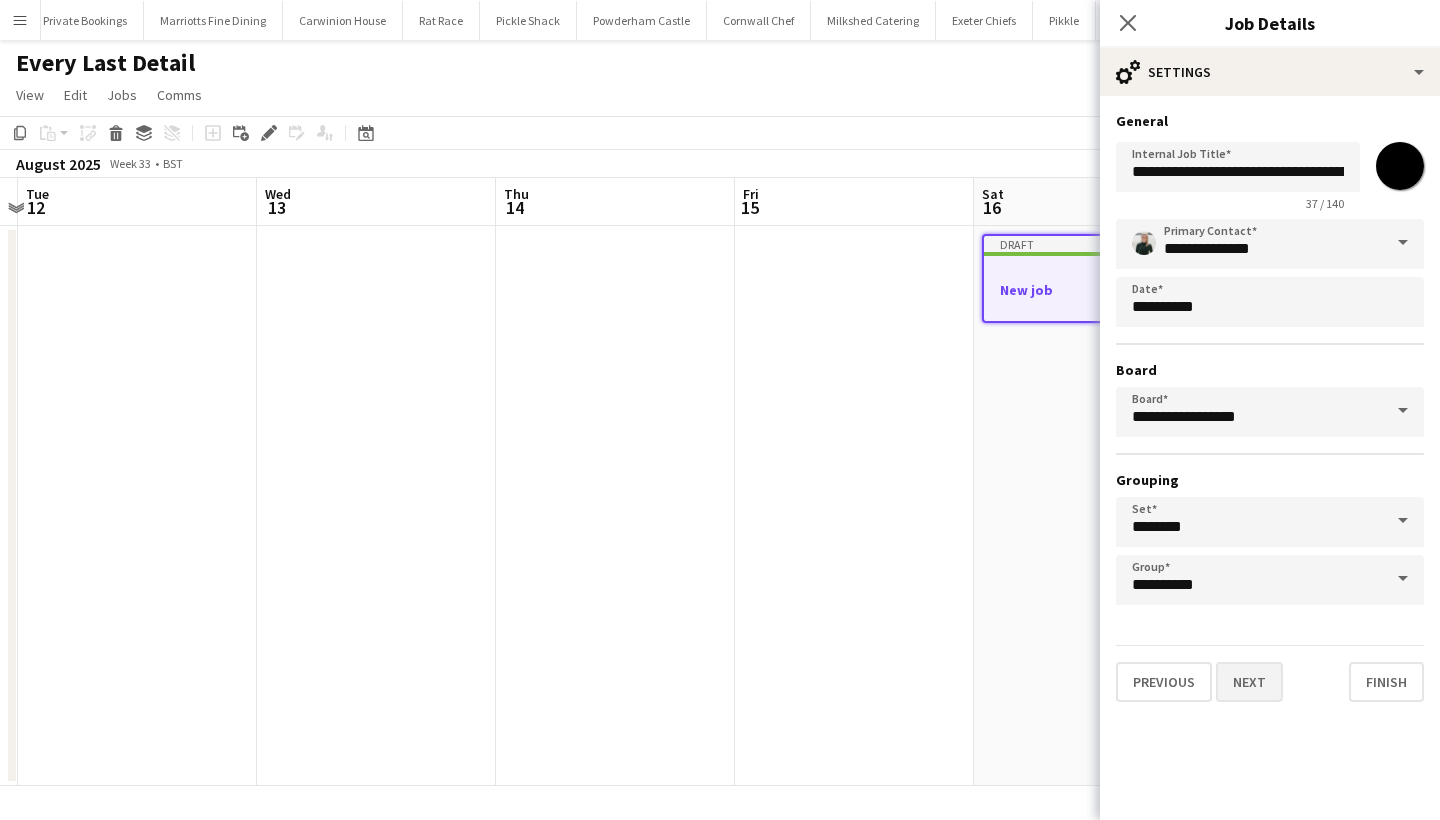 click on "Next" at bounding box center [1249, 682] 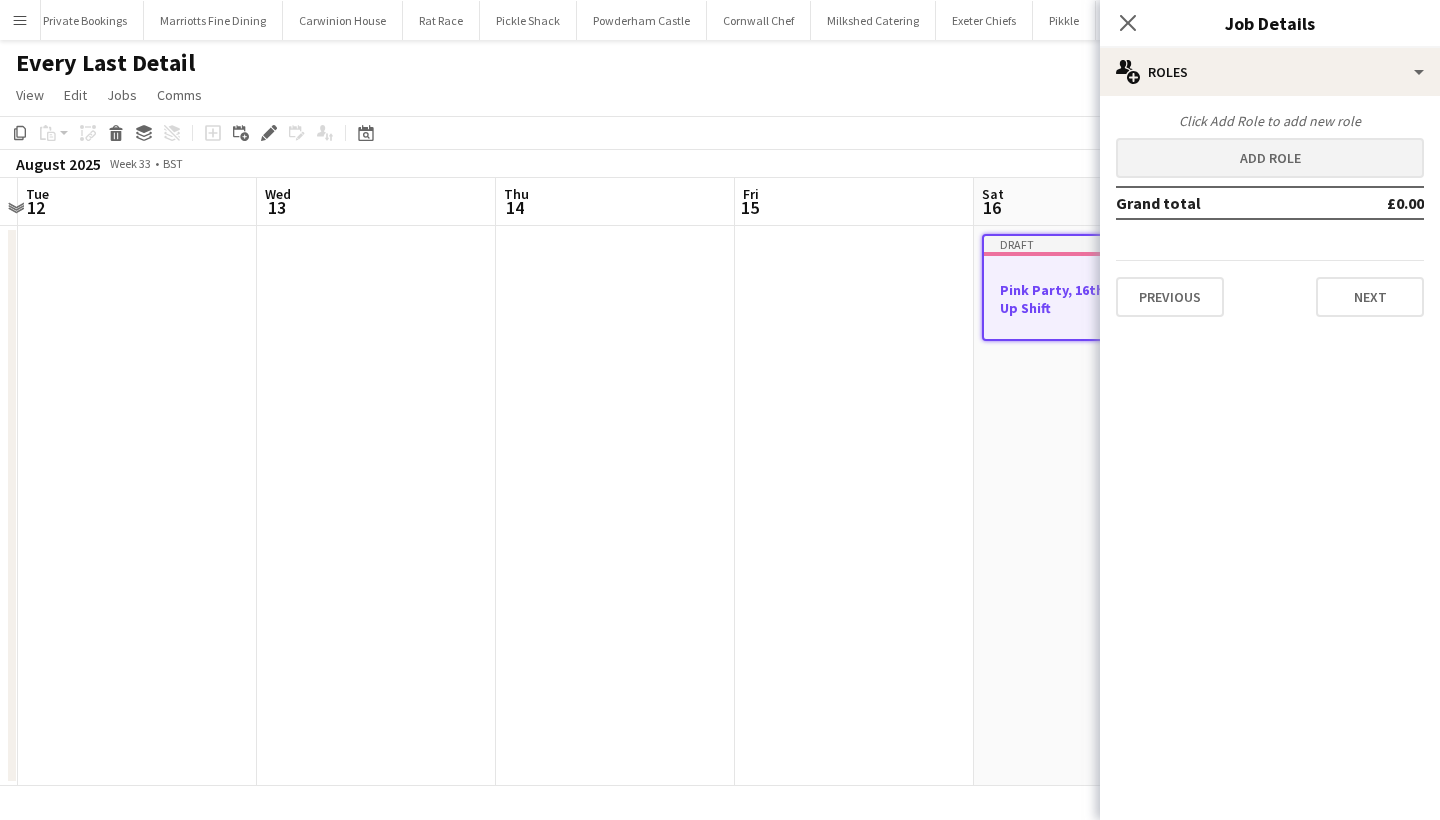 click on "Add role" at bounding box center (1270, 158) 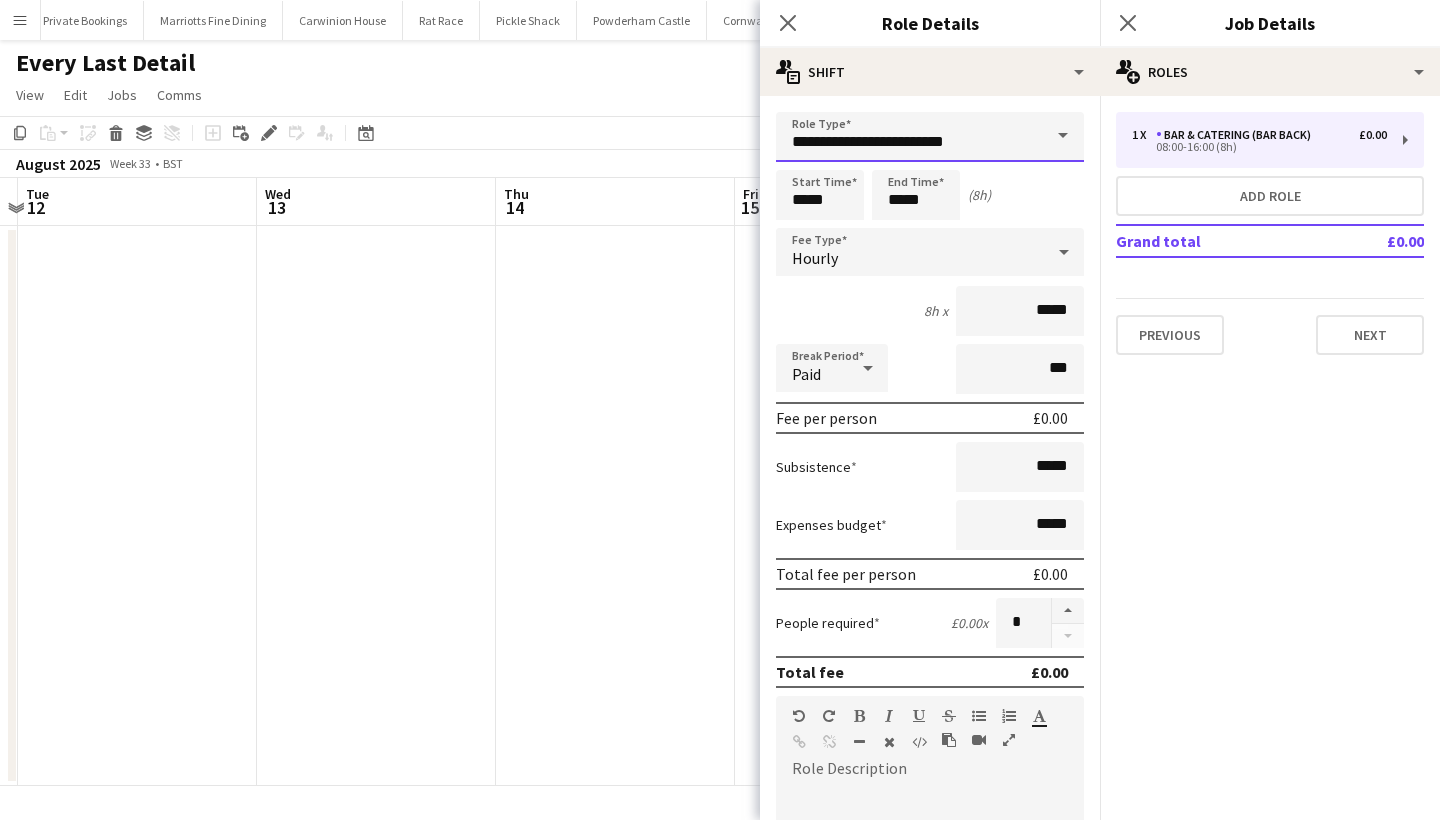click on "**********" at bounding box center [930, 137] 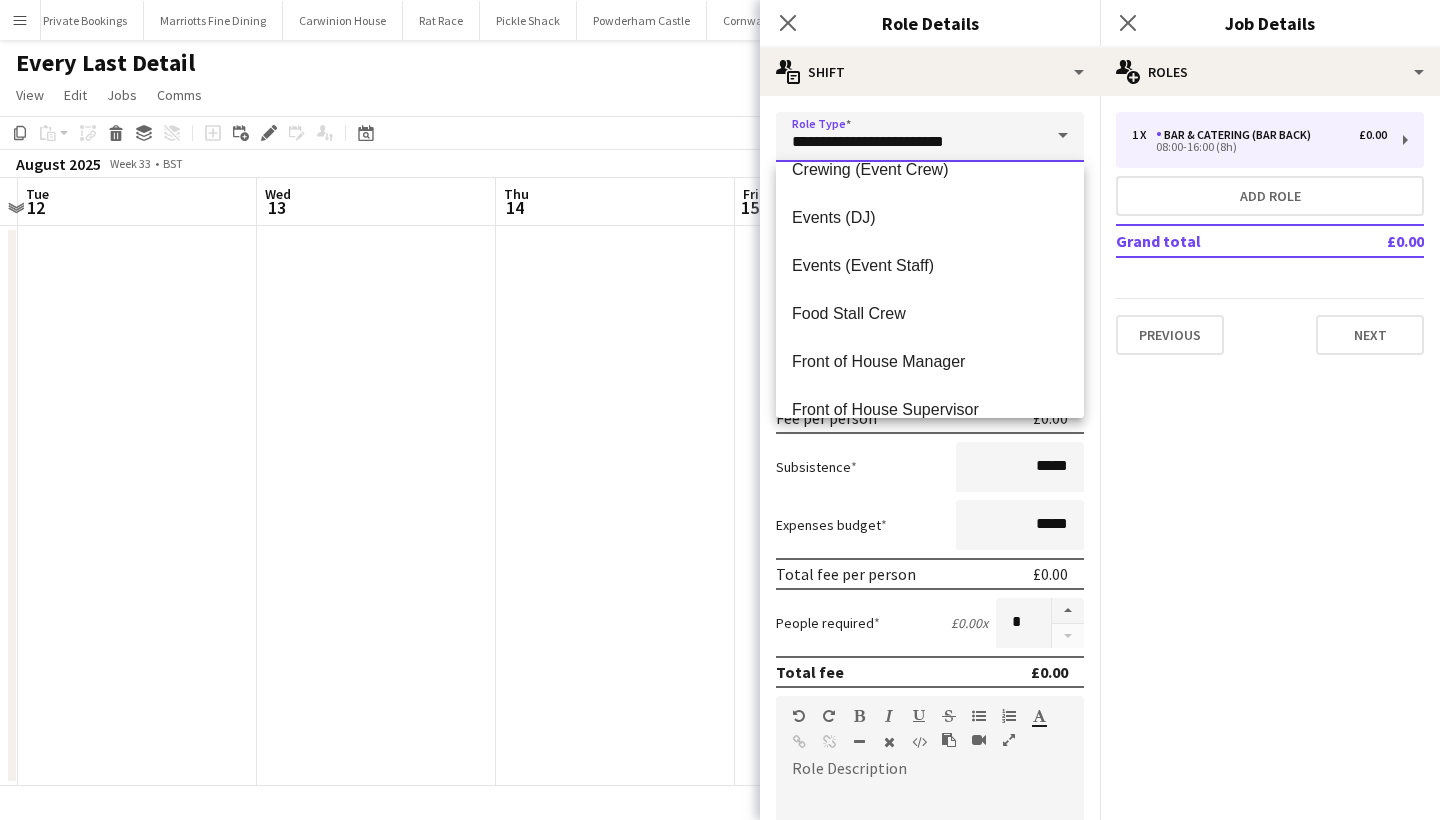 scroll, scrollTop: 447, scrollLeft: 0, axis: vertical 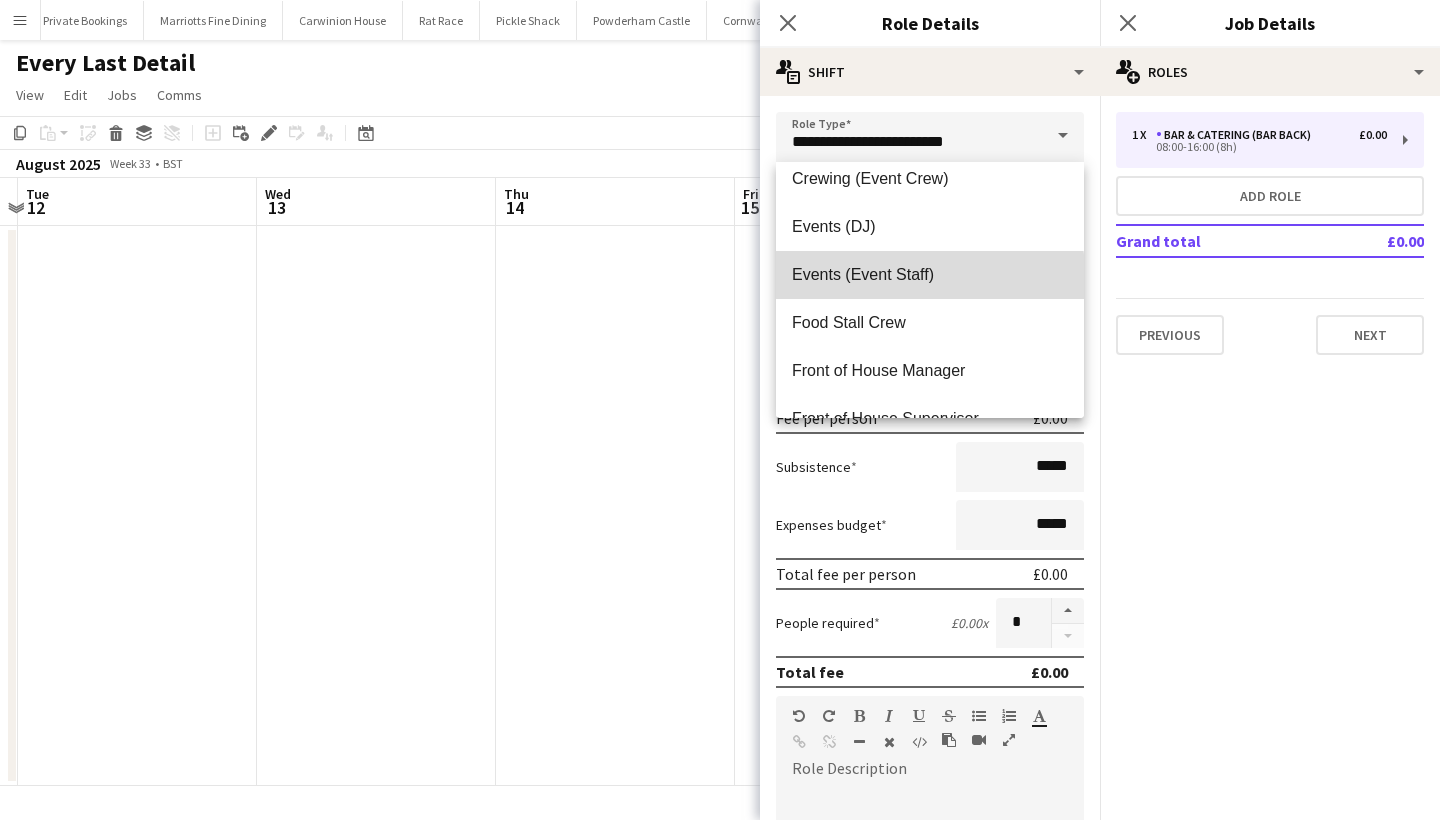 click on "Events (Event Staff)" at bounding box center (930, 274) 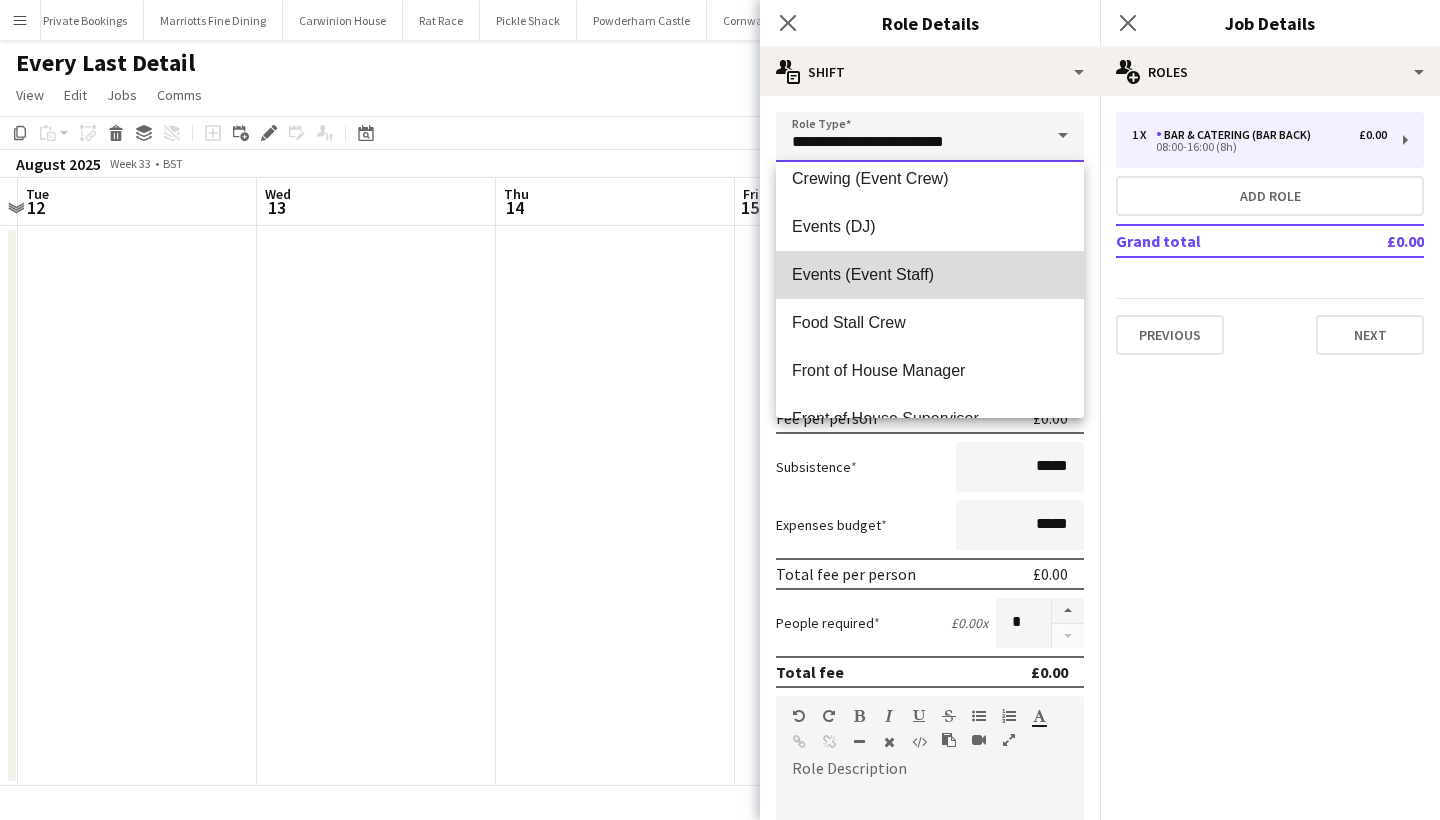 type on "**********" 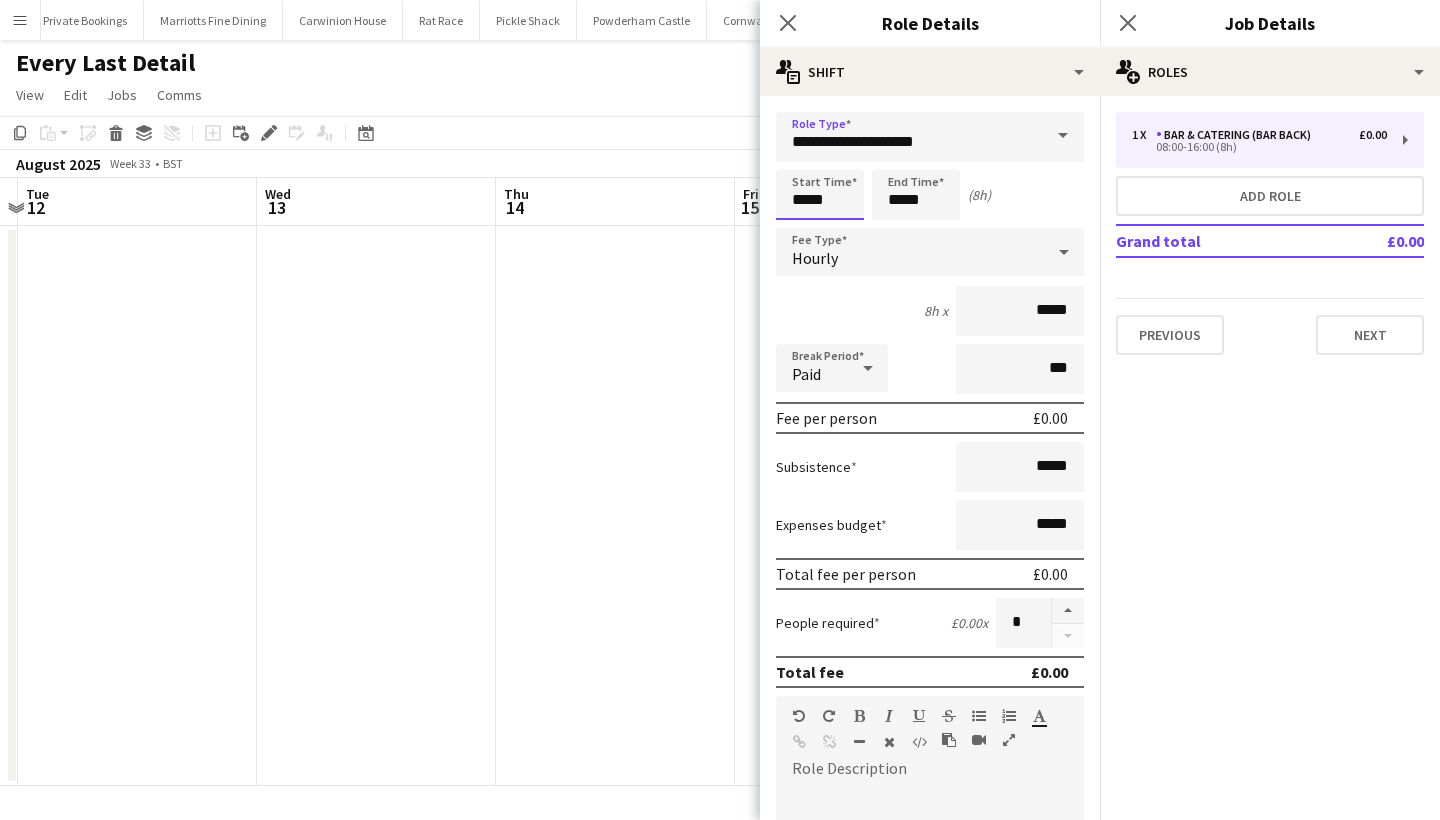click on "*****" at bounding box center [820, 195] 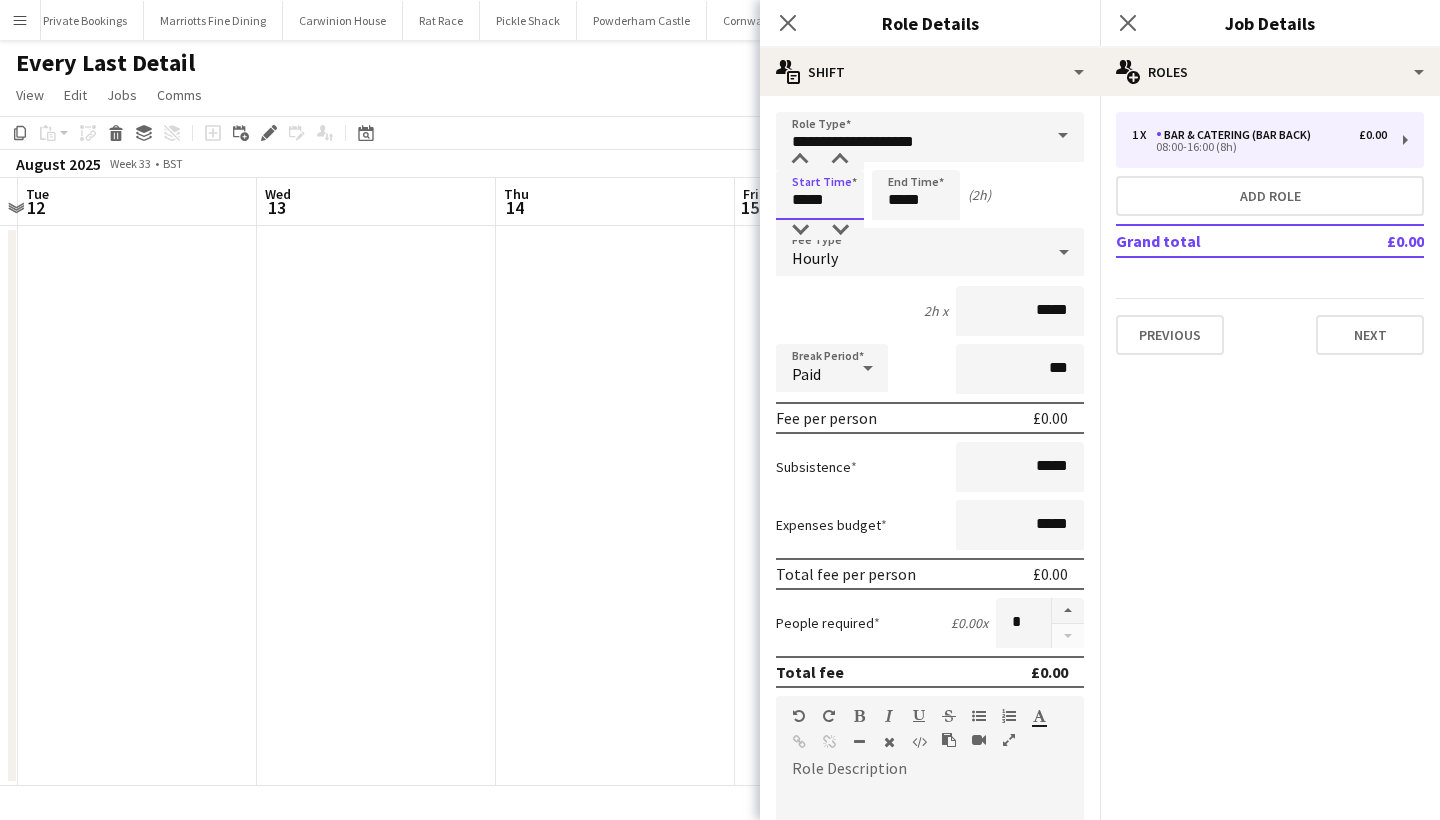 type on "*****" 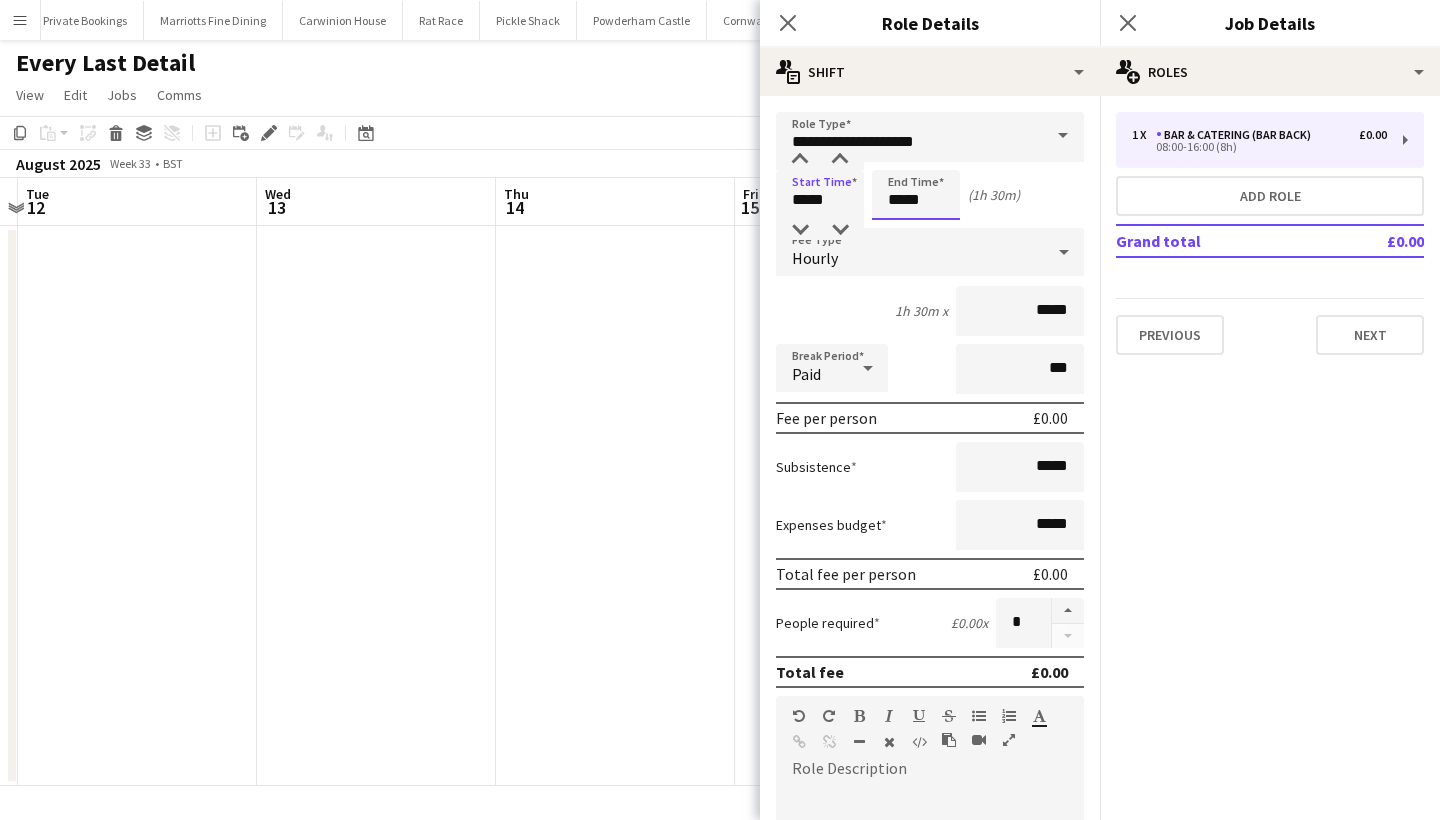 click on "*****" at bounding box center [916, 195] 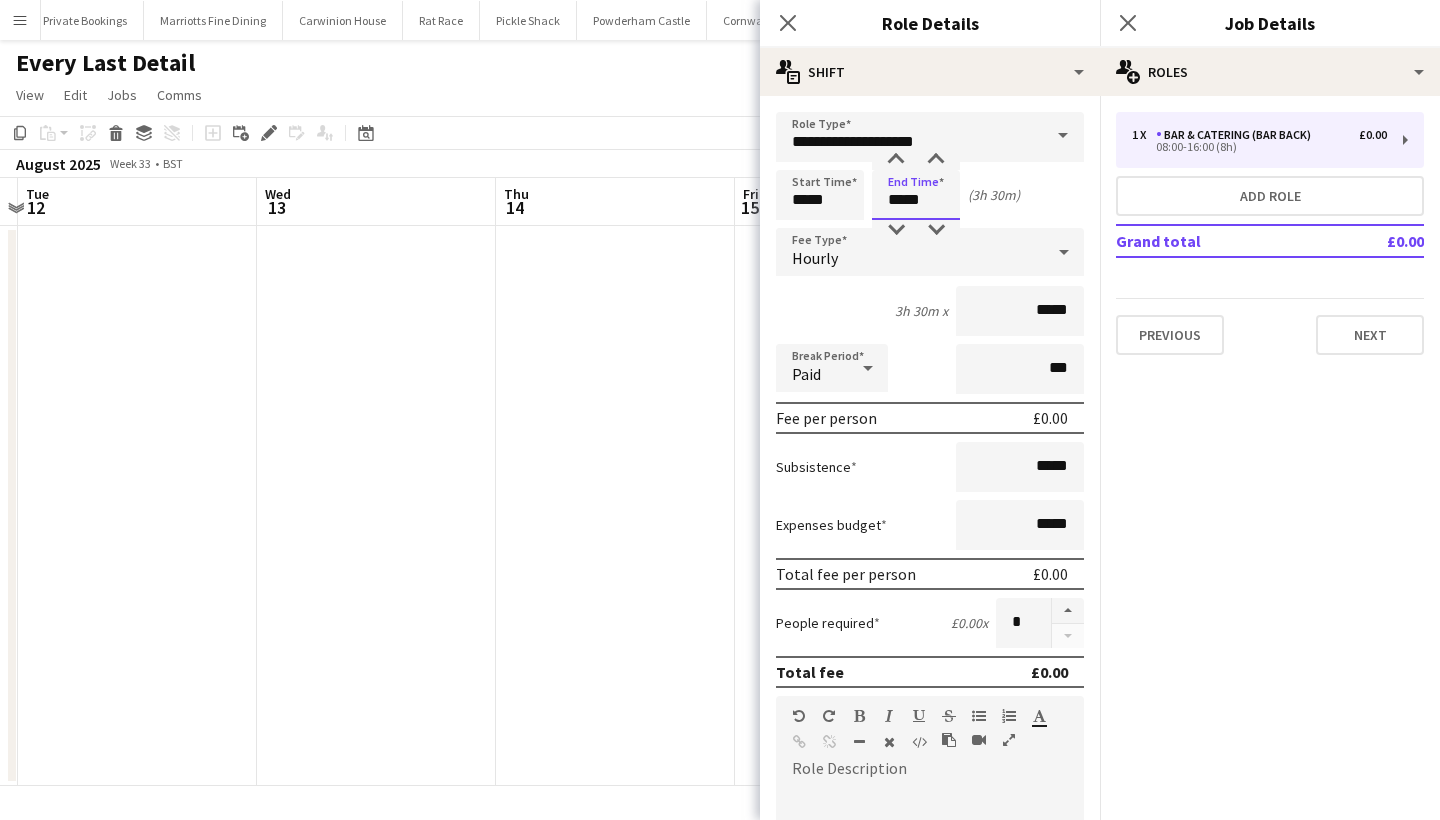 type on "*****" 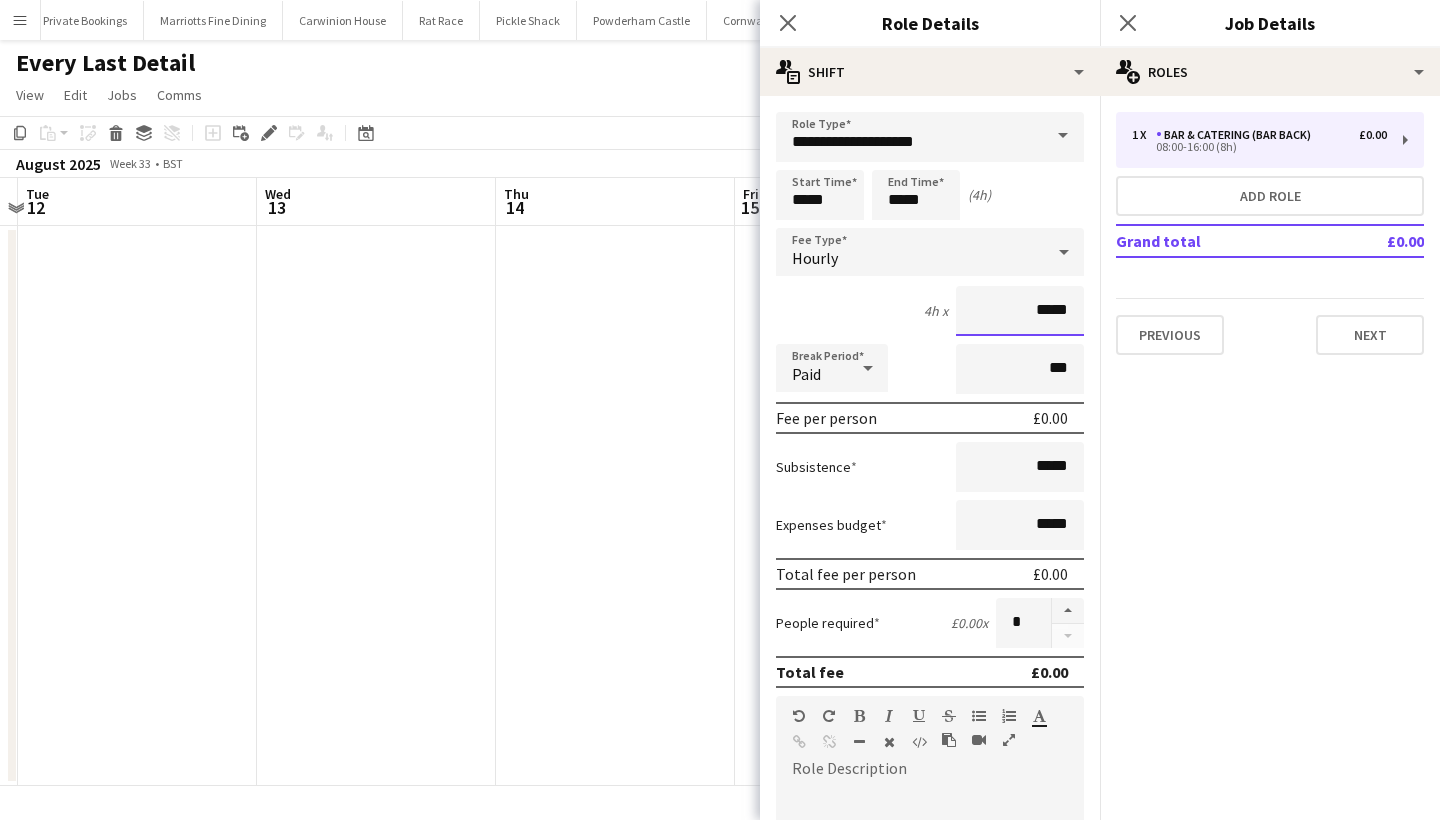 drag, startPoint x: 1037, startPoint y: 303, endPoint x: 1106, endPoint y: 299, distance: 69.115845 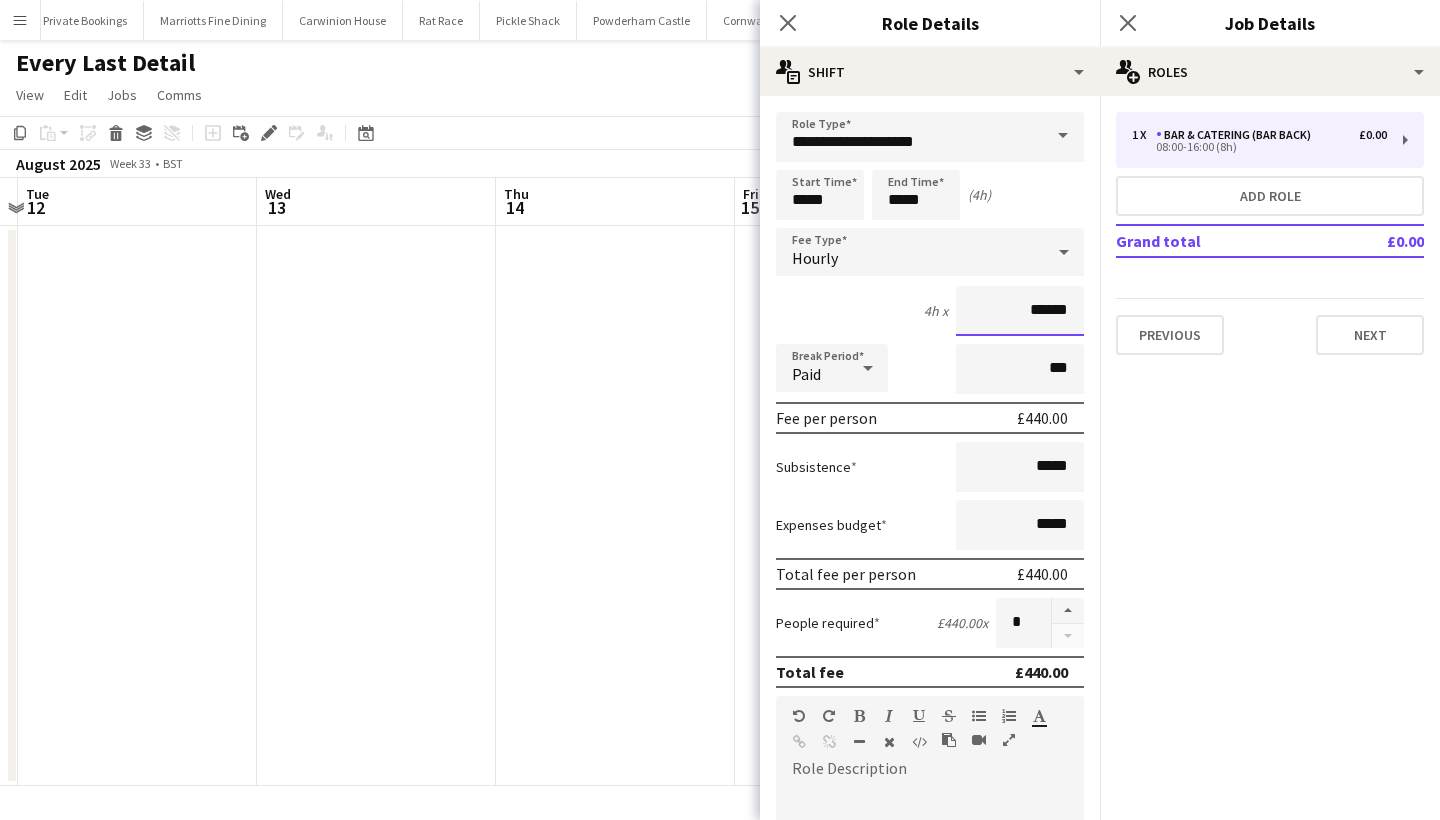 type on "******" 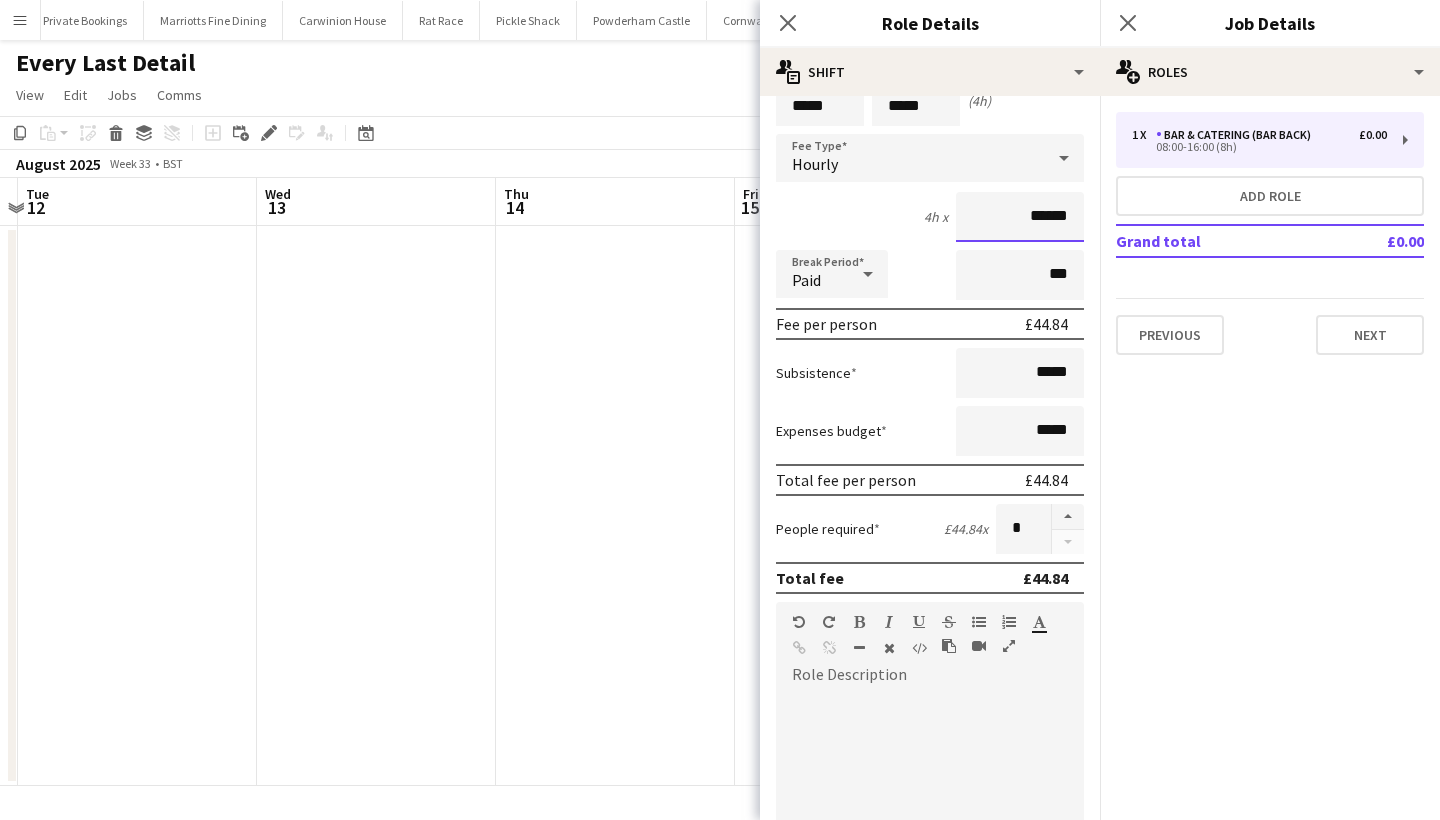 scroll, scrollTop: 97, scrollLeft: 0, axis: vertical 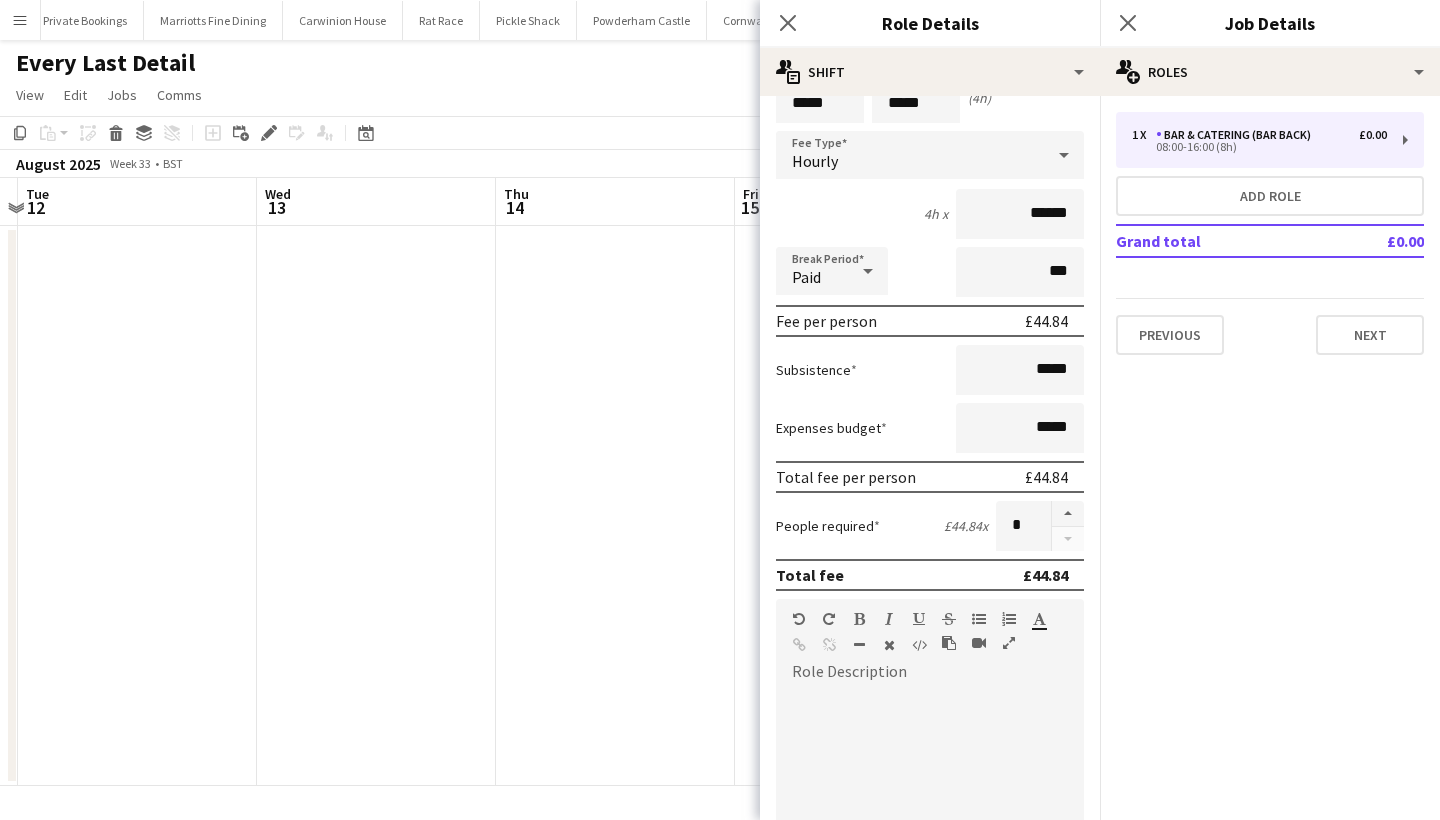 click at bounding box center [930, 808] 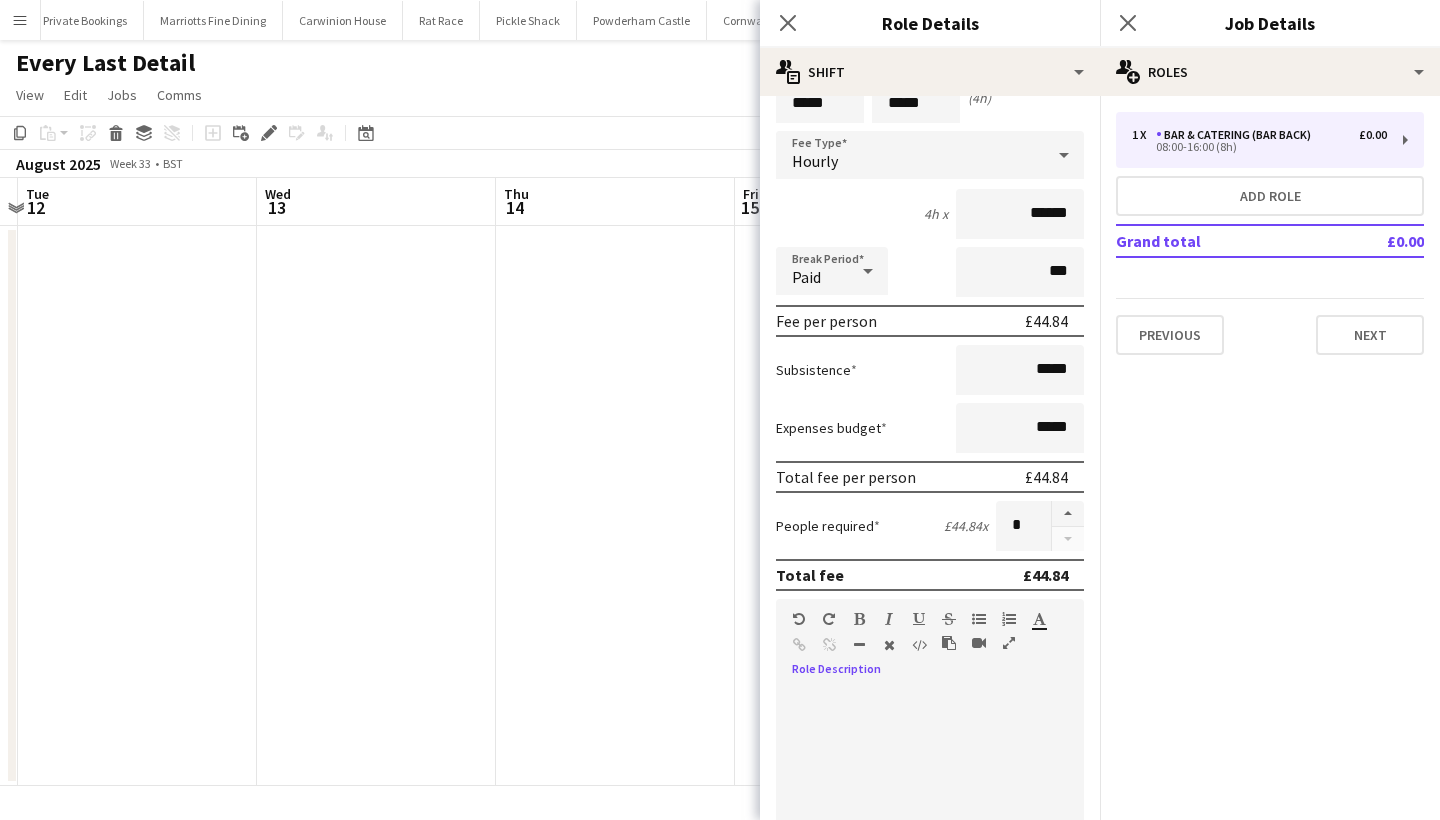 paste 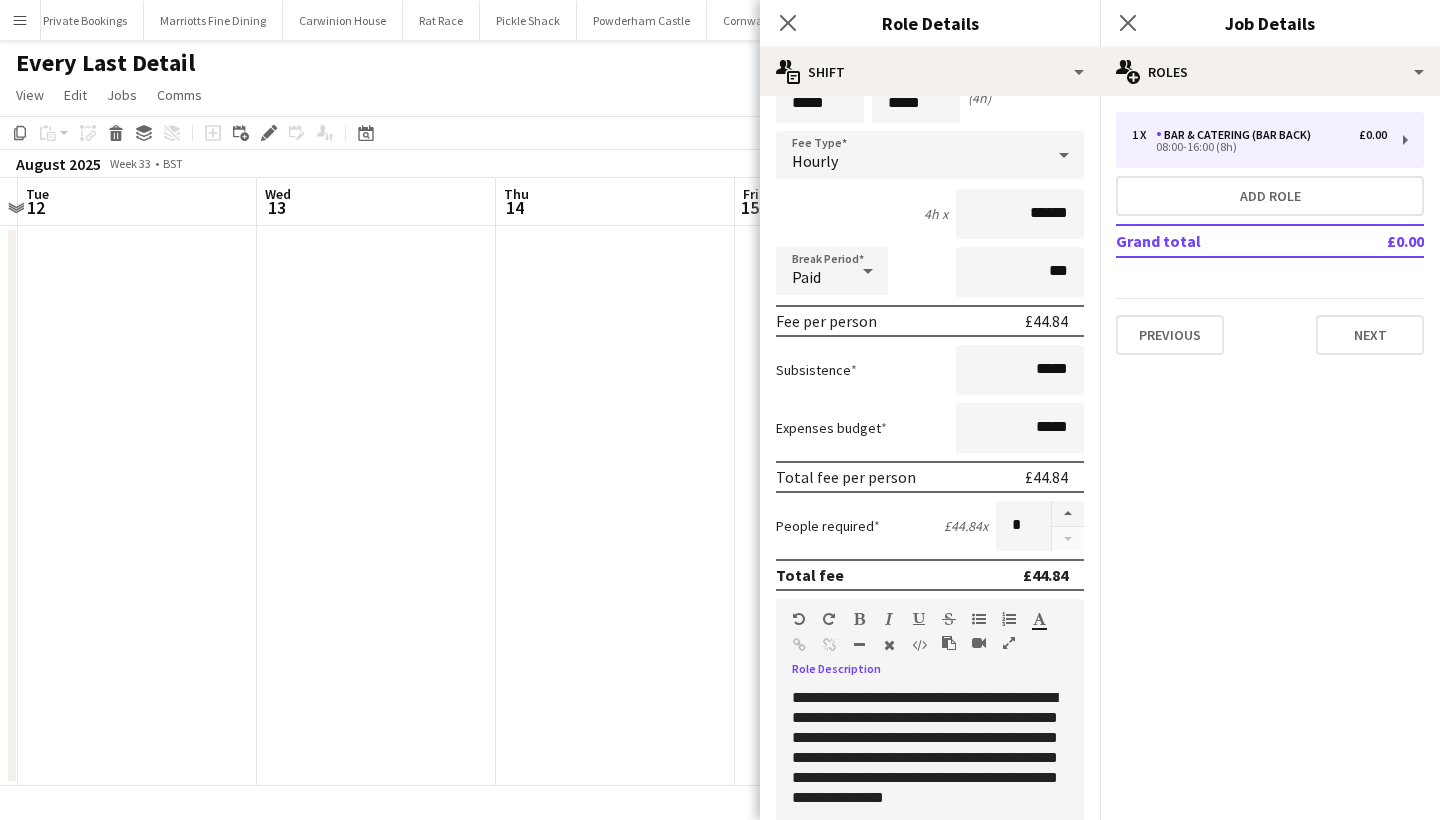 scroll, scrollTop: 236, scrollLeft: 0, axis: vertical 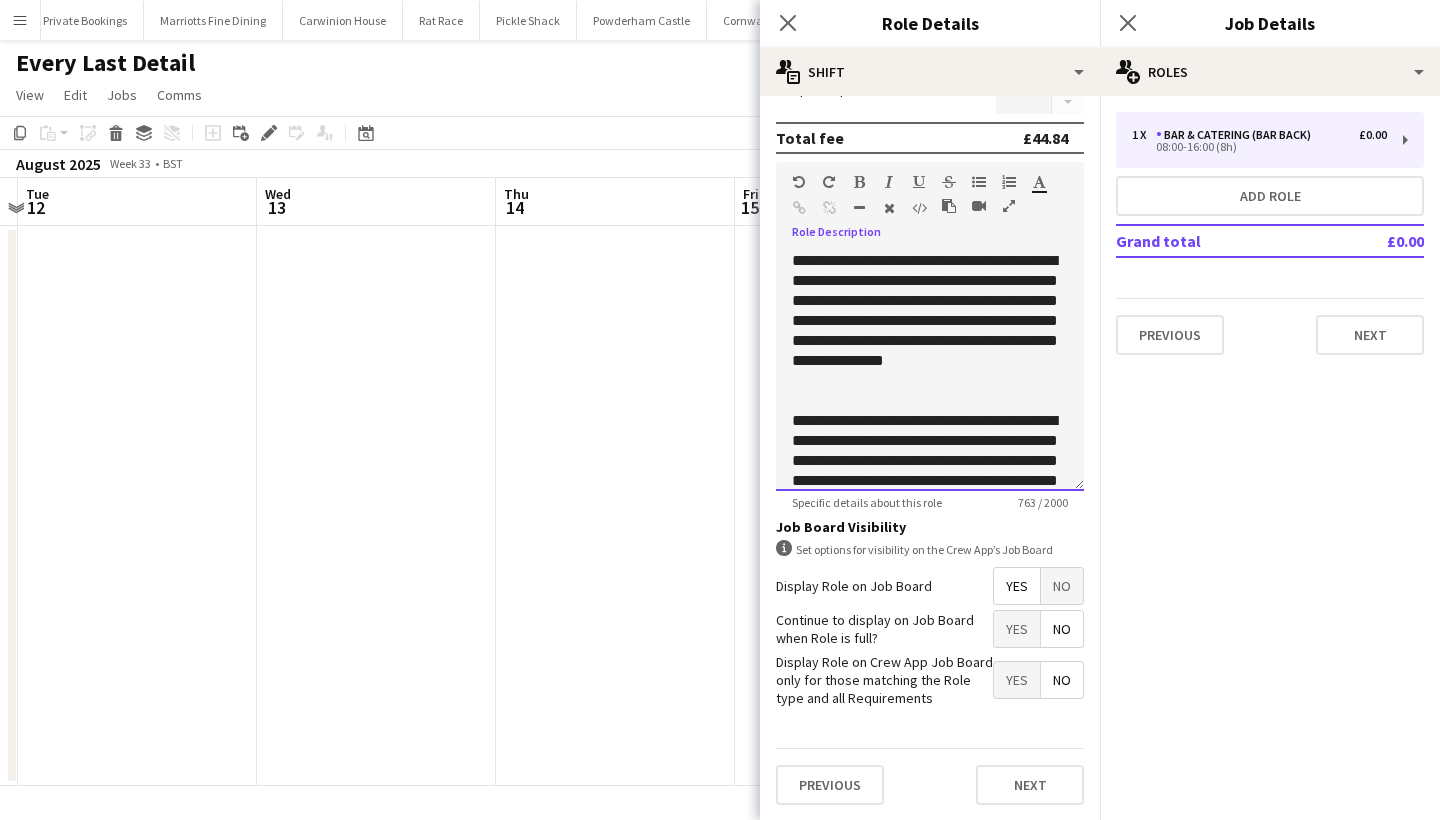 click on "**********" at bounding box center (930, 321) 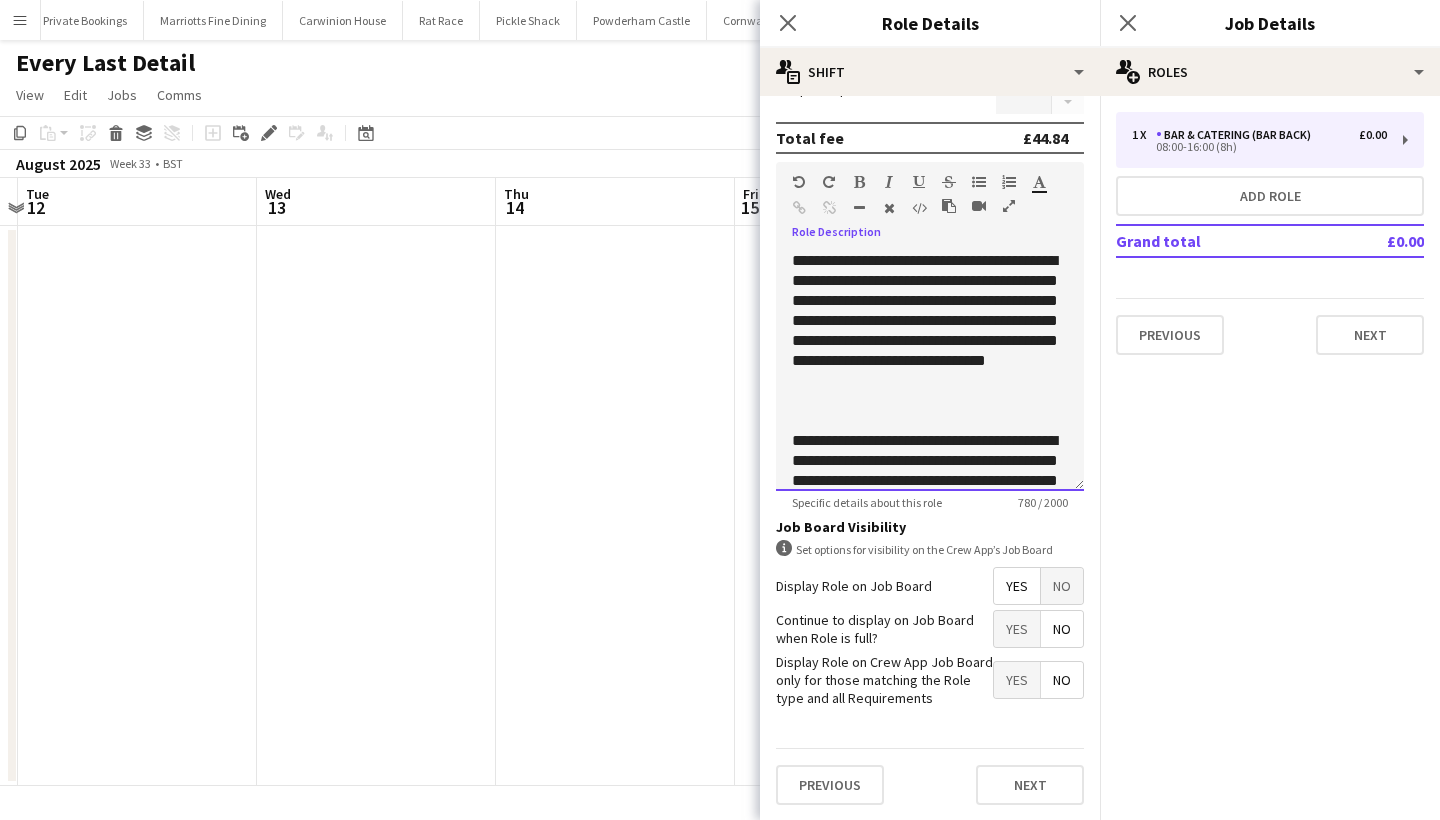 click on "**********" at bounding box center (930, 331) 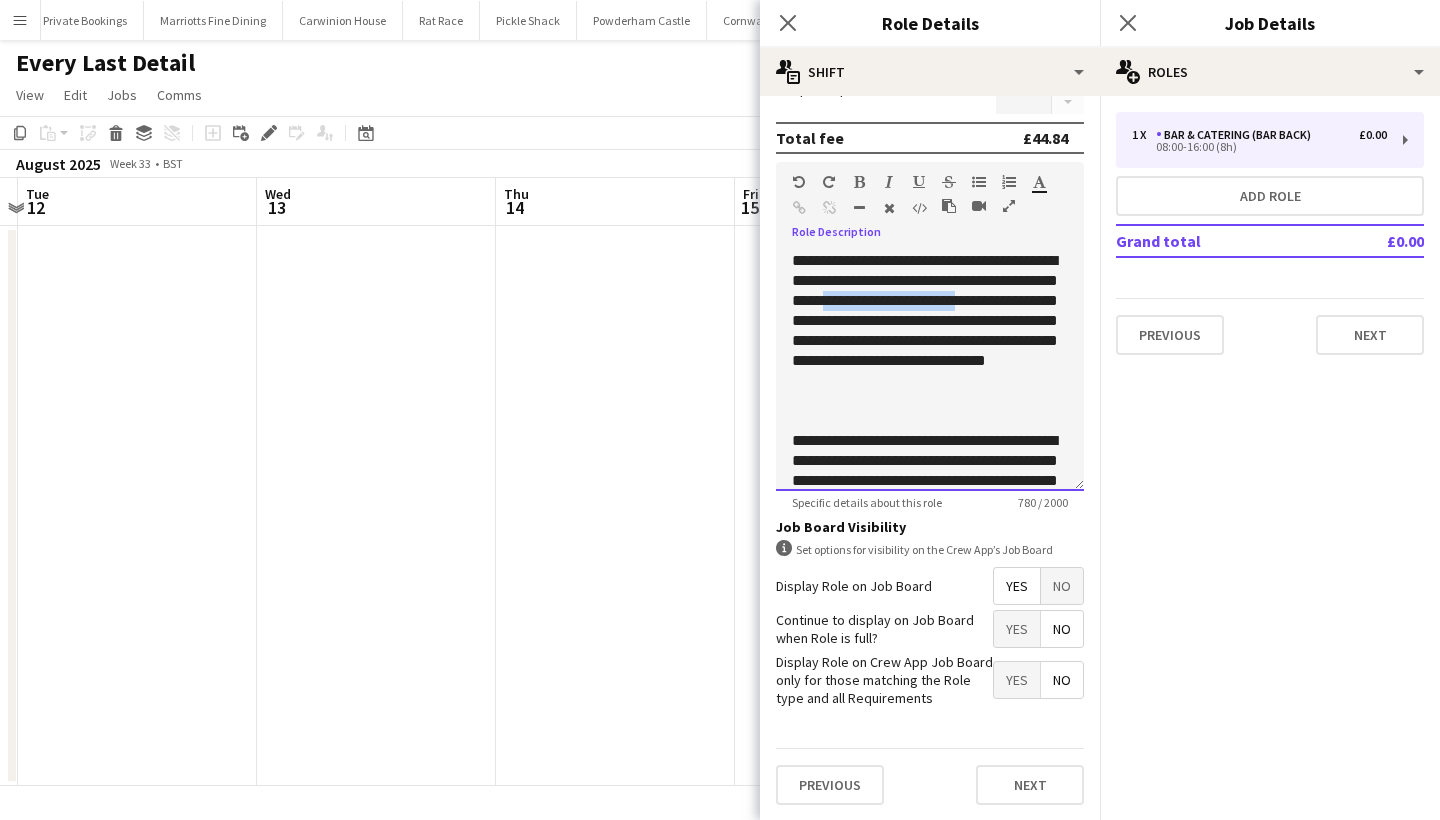 drag, startPoint x: 922, startPoint y: 327, endPoint x: 988, endPoint y: 291, distance: 75.17979 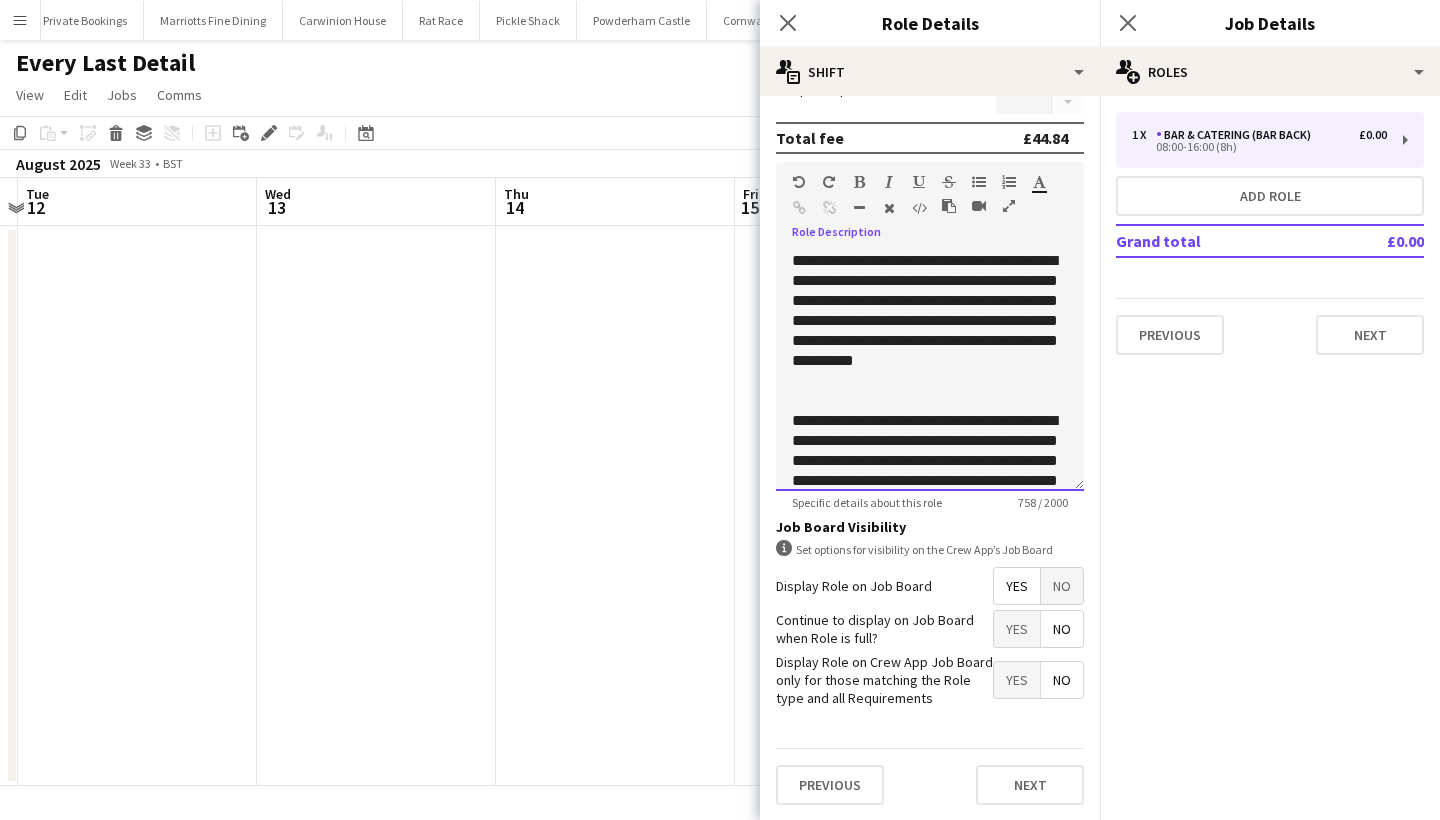 click on "**********" at bounding box center [930, 321] 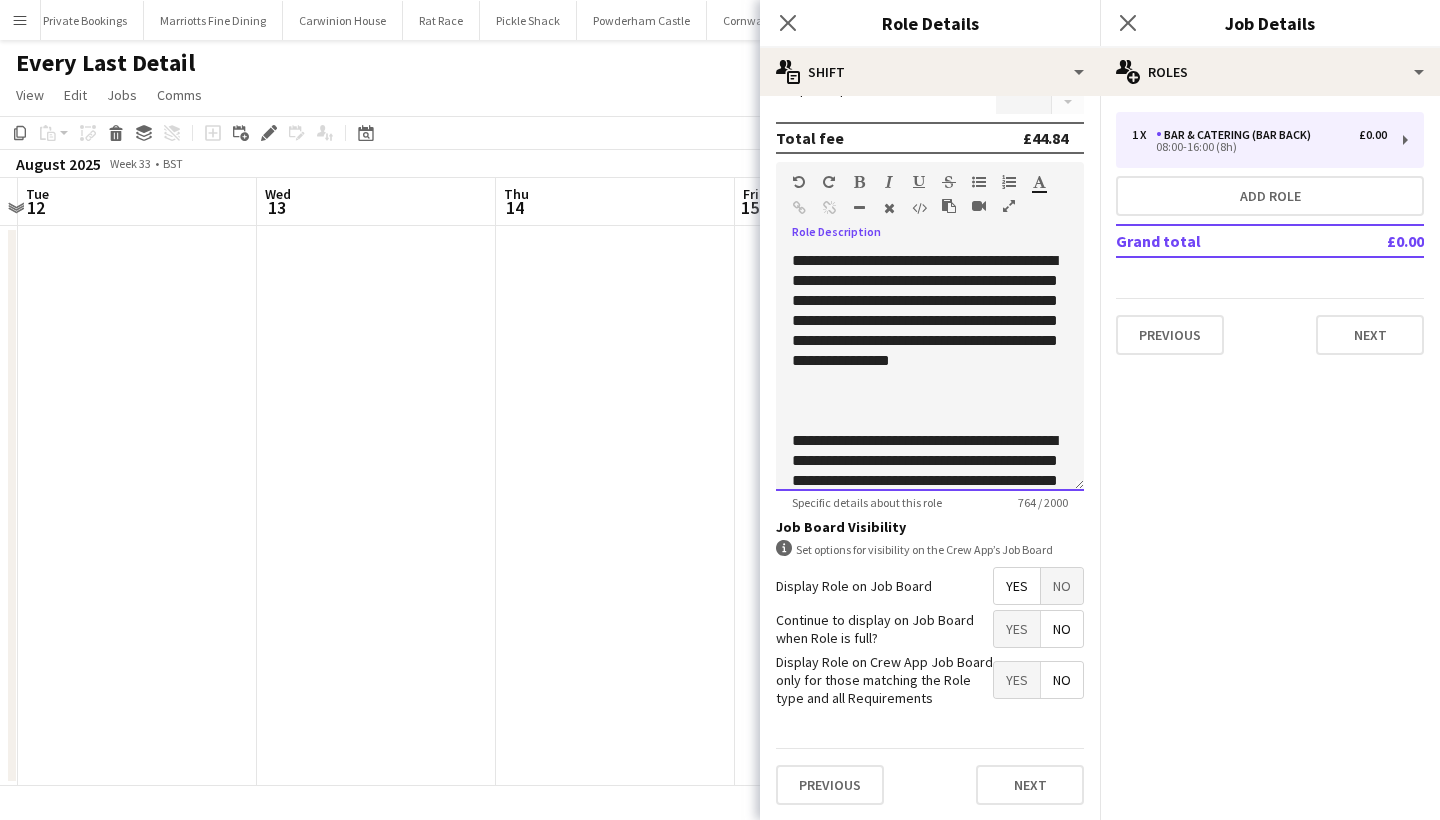 click on "**********" at bounding box center [930, 531] 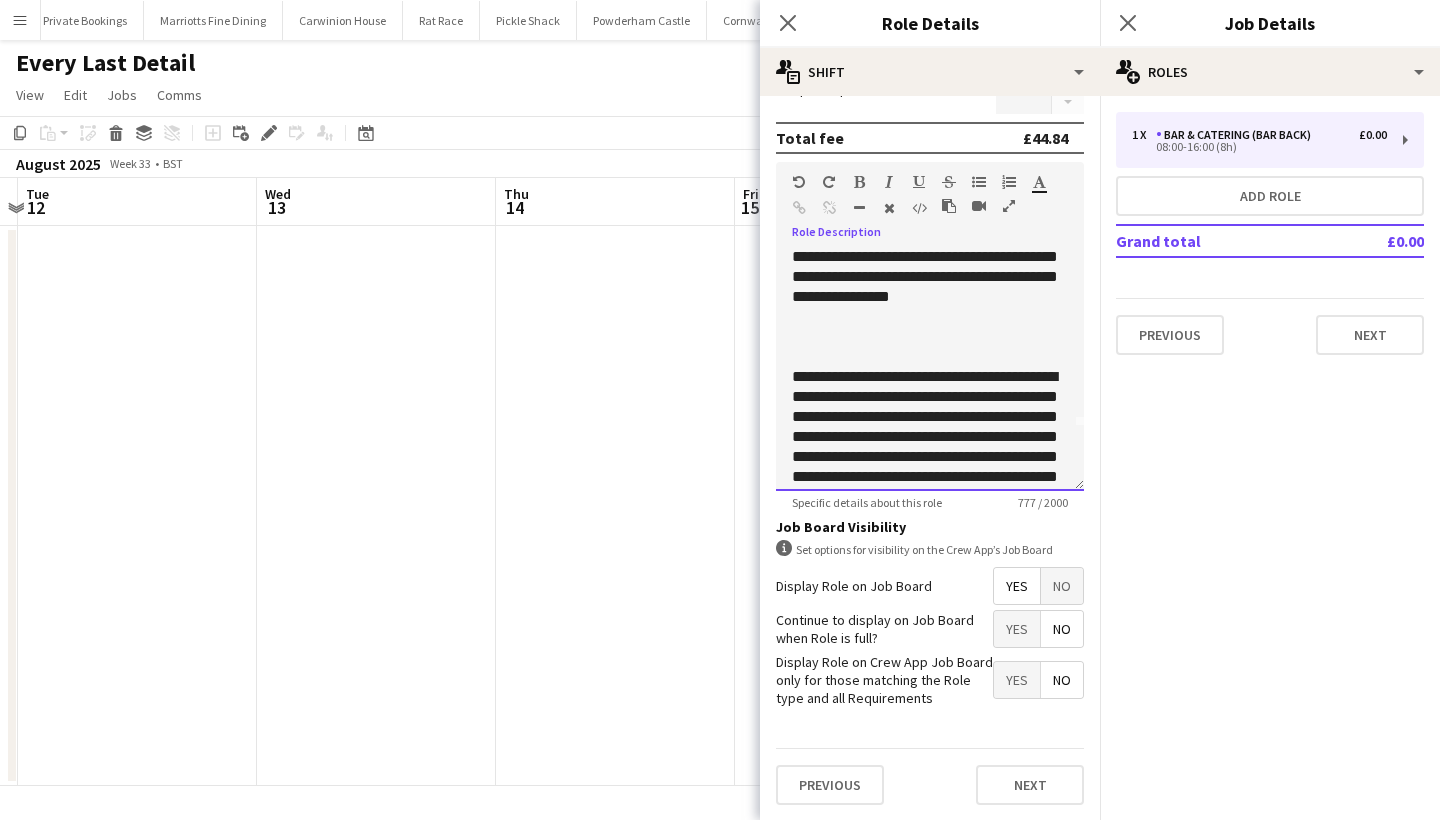 scroll, scrollTop: 69, scrollLeft: 0, axis: vertical 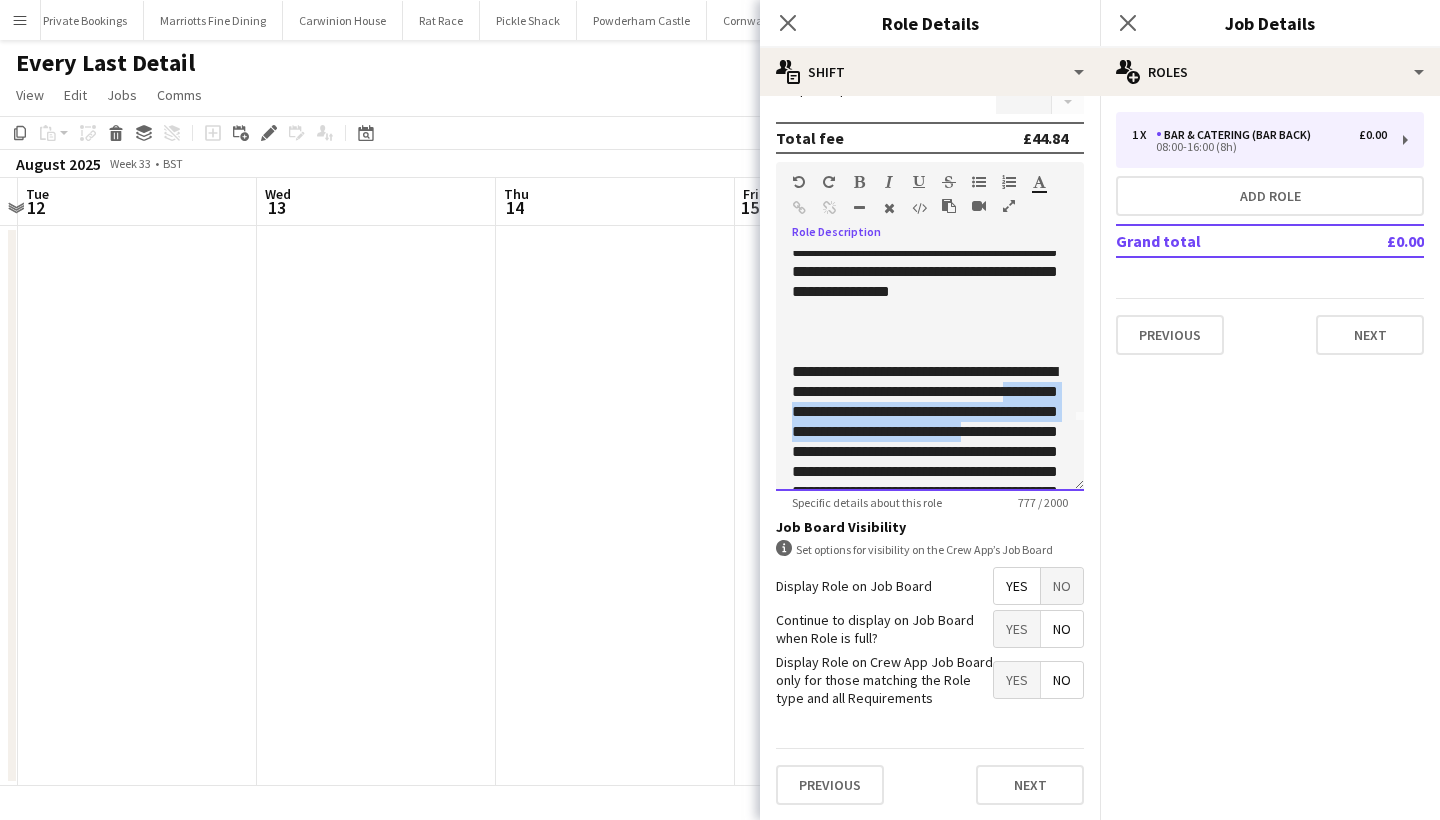 drag, startPoint x: 791, startPoint y: 411, endPoint x: 843, endPoint y: 452, distance: 66.21933 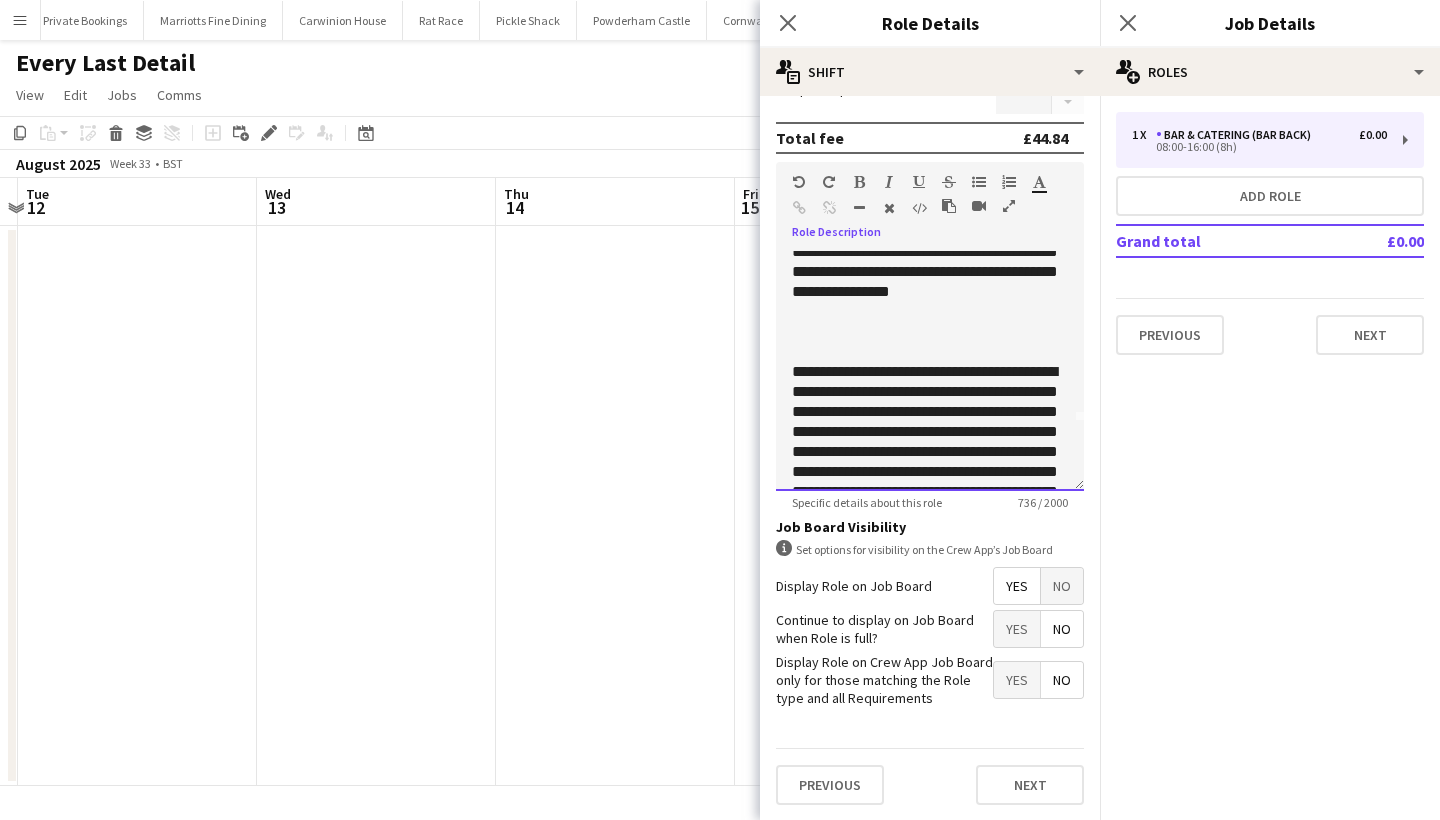 click on "**********" at bounding box center [930, 452] 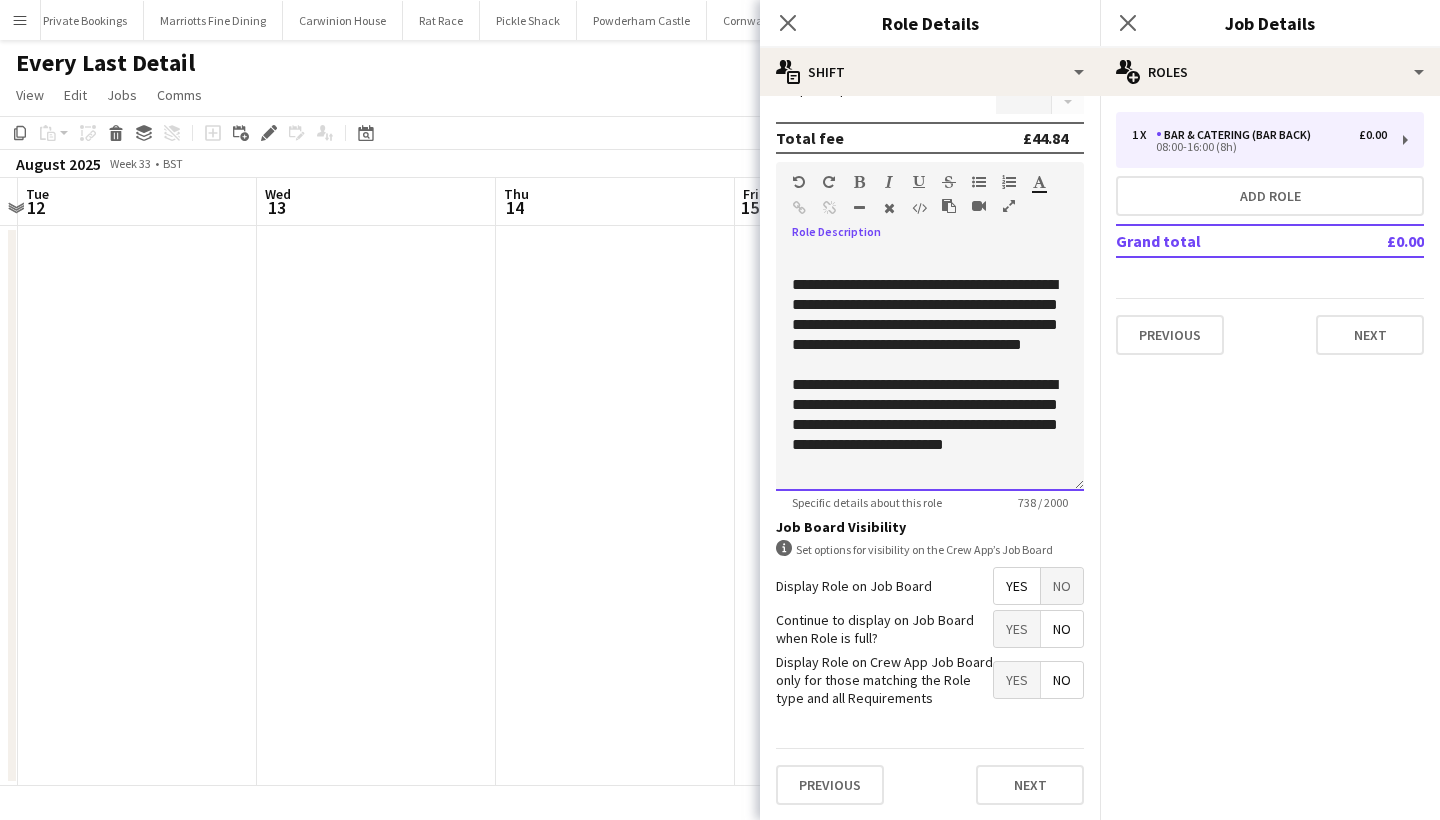 scroll, scrollTop: 256, scrollLeft: 0, axis: vertical 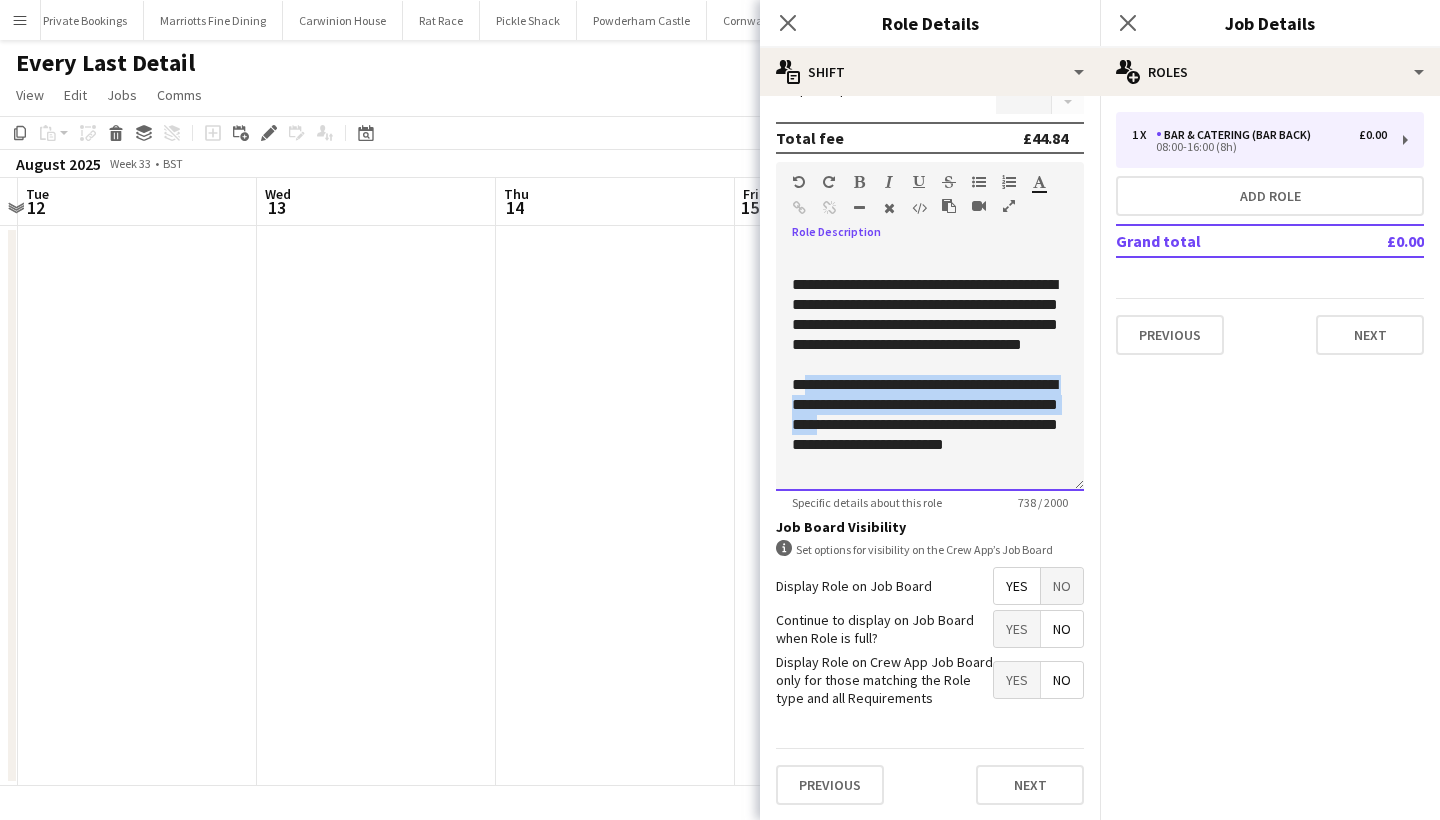 drag, startPoint x: 930, startPoint y: 424, endPoint x: 810, endPoint y: 383, distance: 126.81088 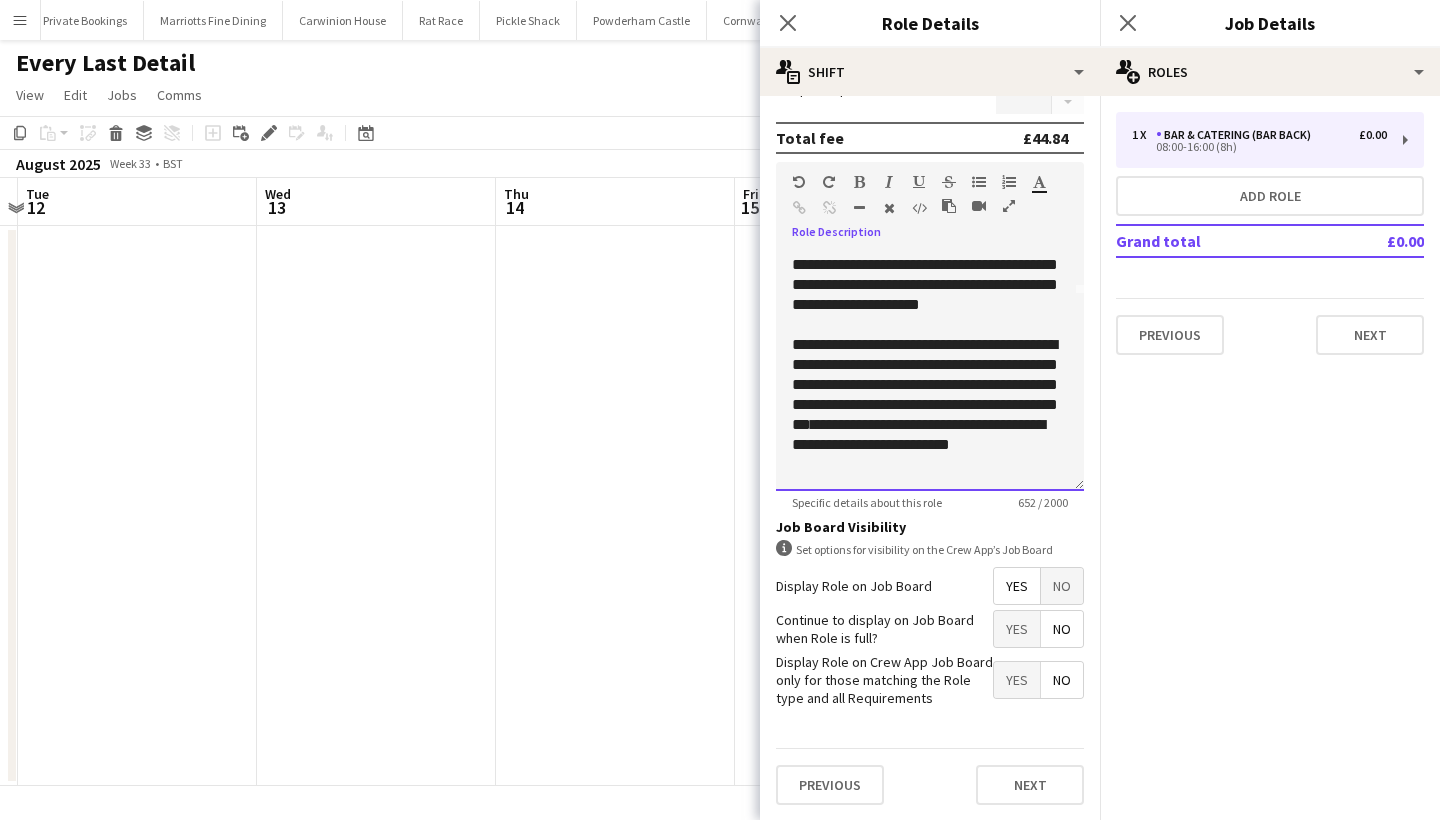 scroll, scrollTop: 196, scrollLeft: 0, axis: vertical 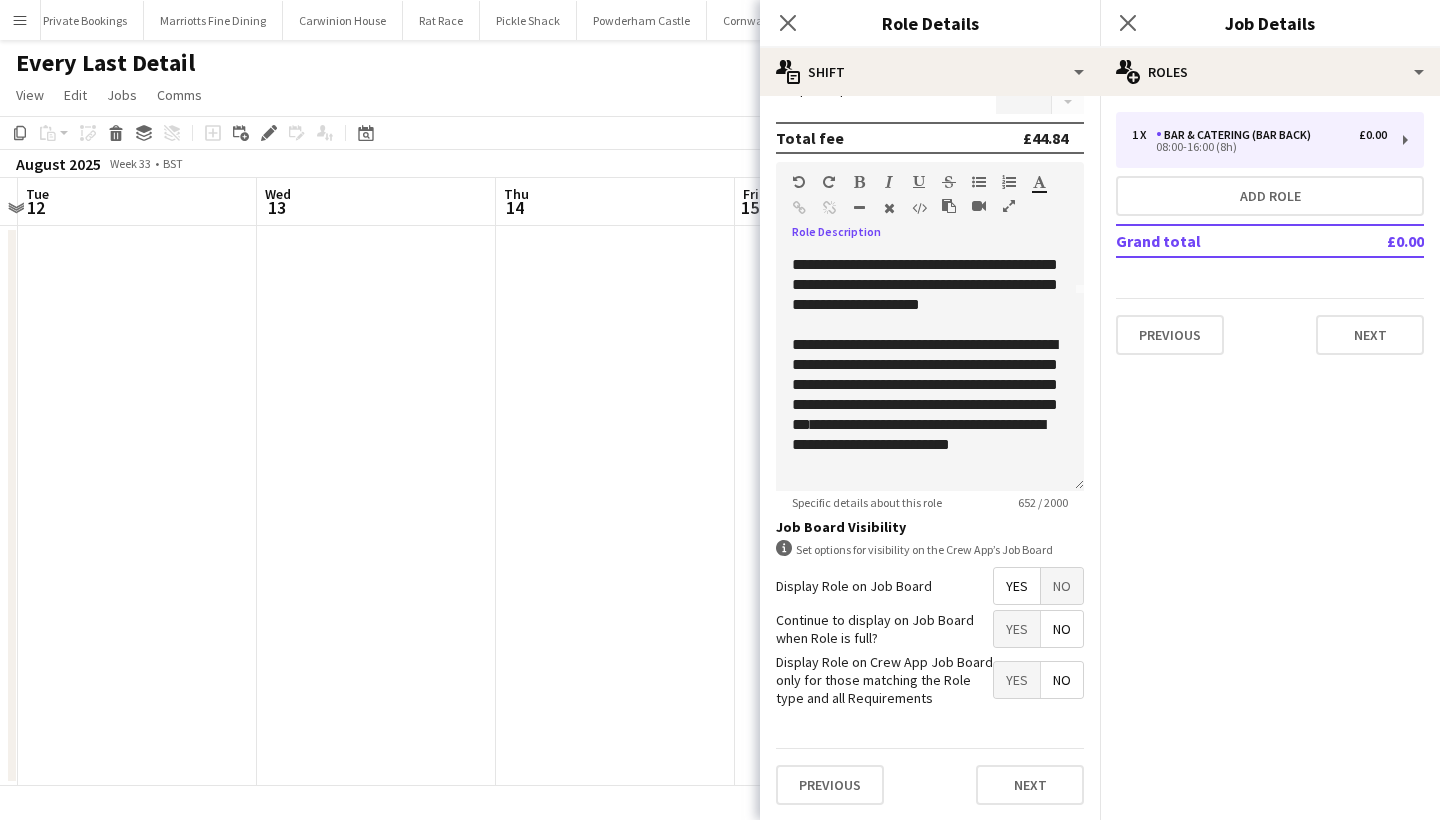 click on "Yes" at bounding box center (1017, 629) 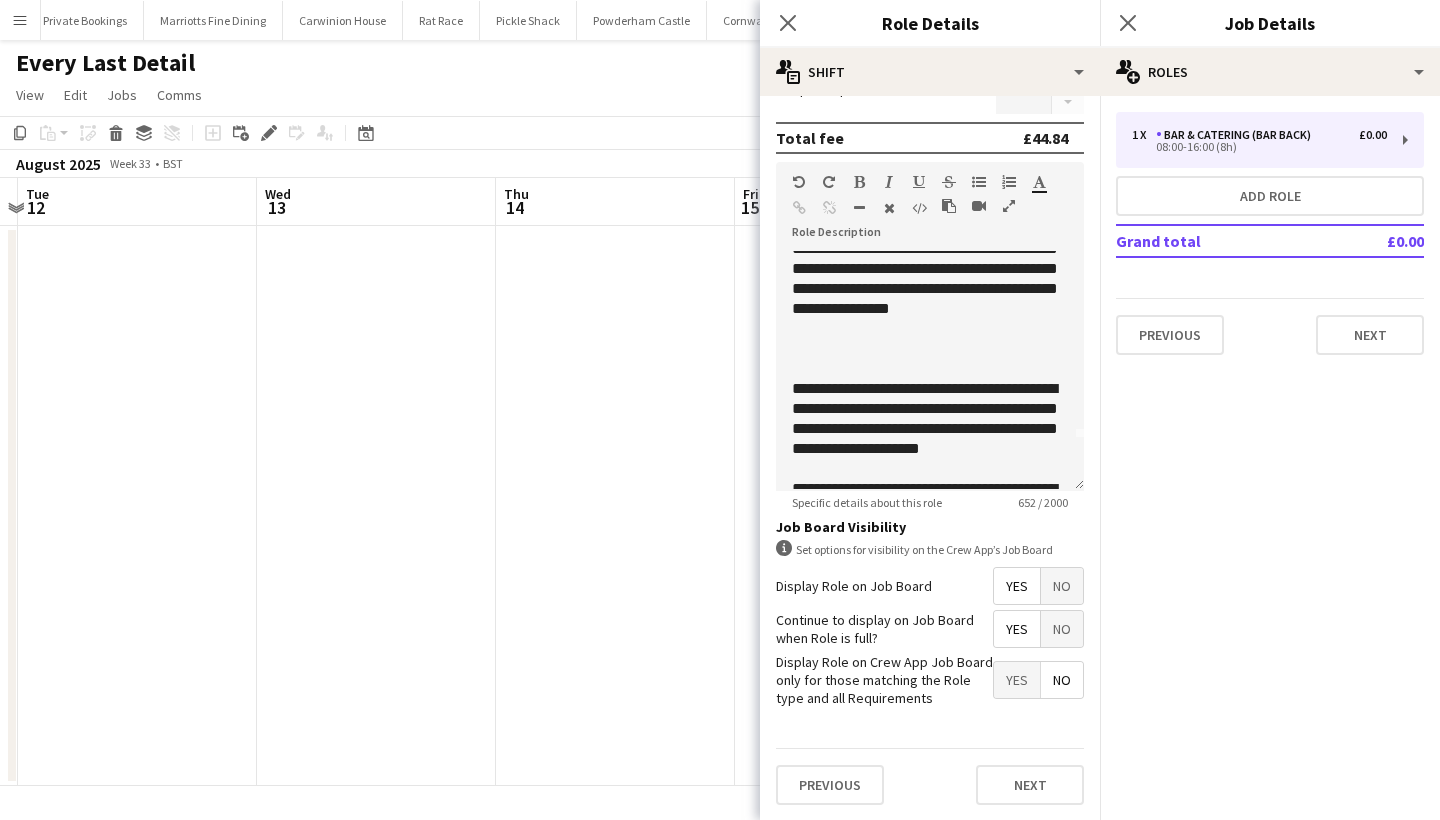 scroll, scrollTop: 56, scrollLeft: 0, axis: vertical 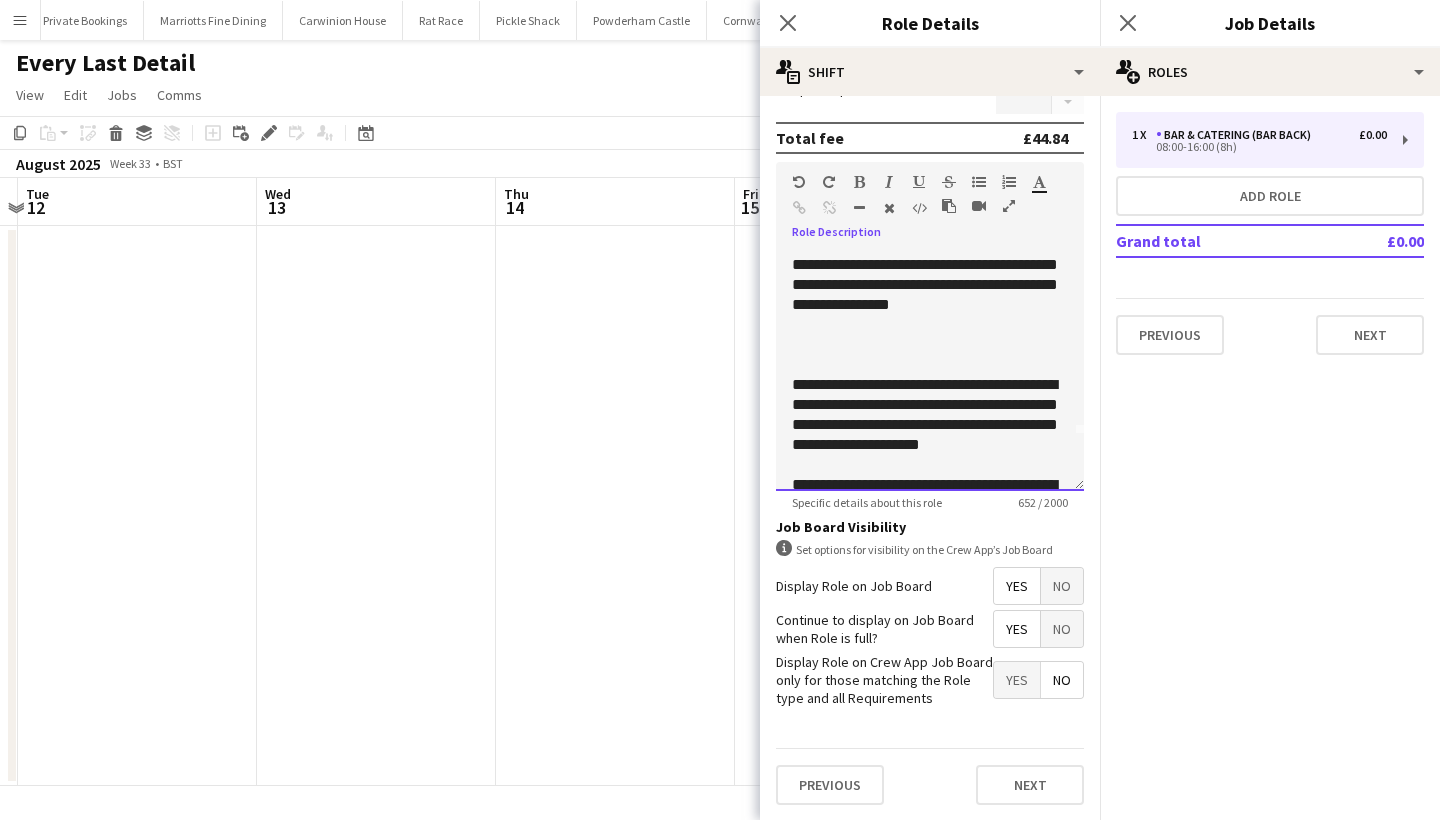 click on "**********" at bounding box center [930, 415] 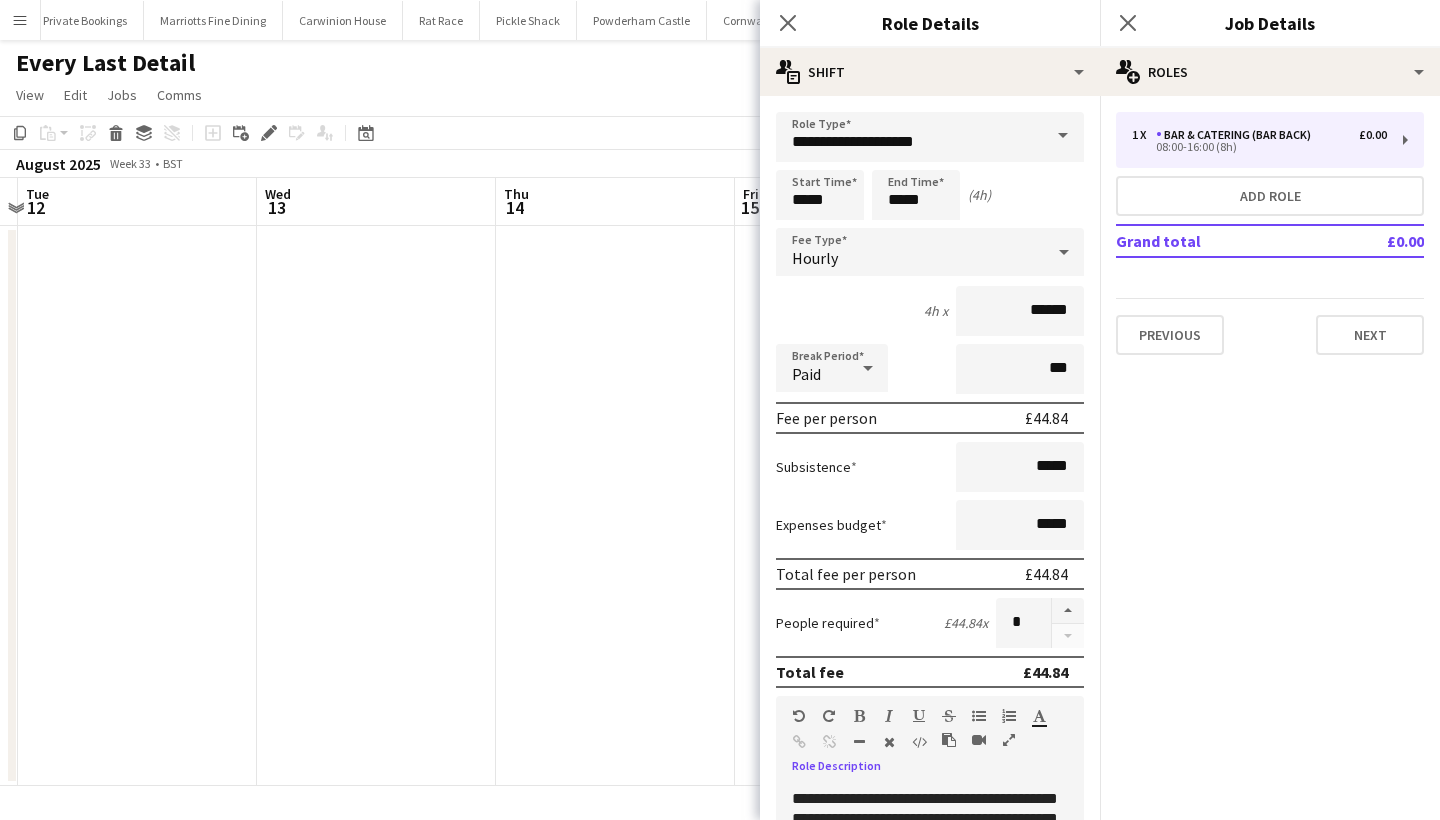 scroll, scrollTop: 0, scrollLeft: 0, axis: both 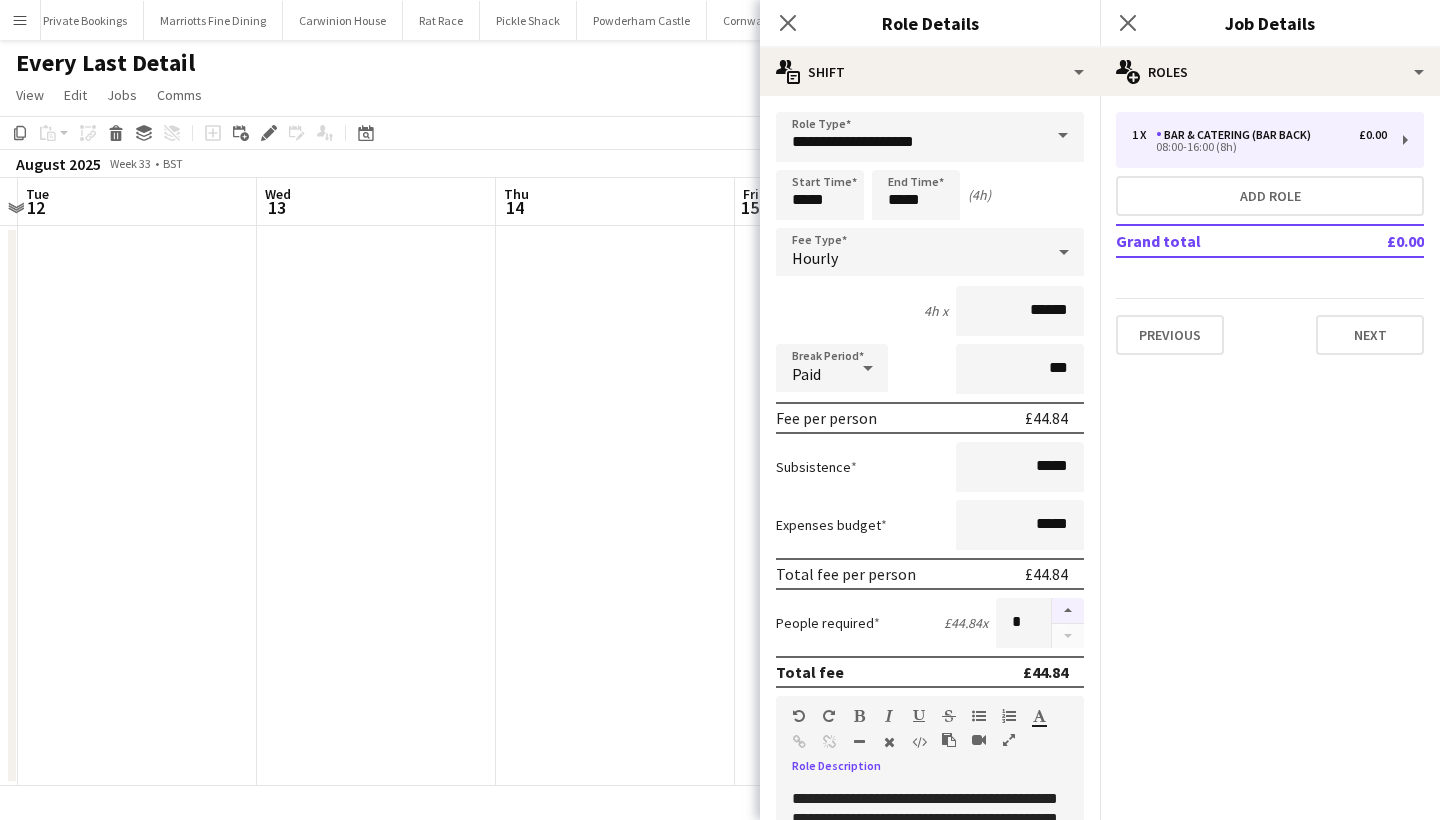 click at bounding box center [1068, 611] 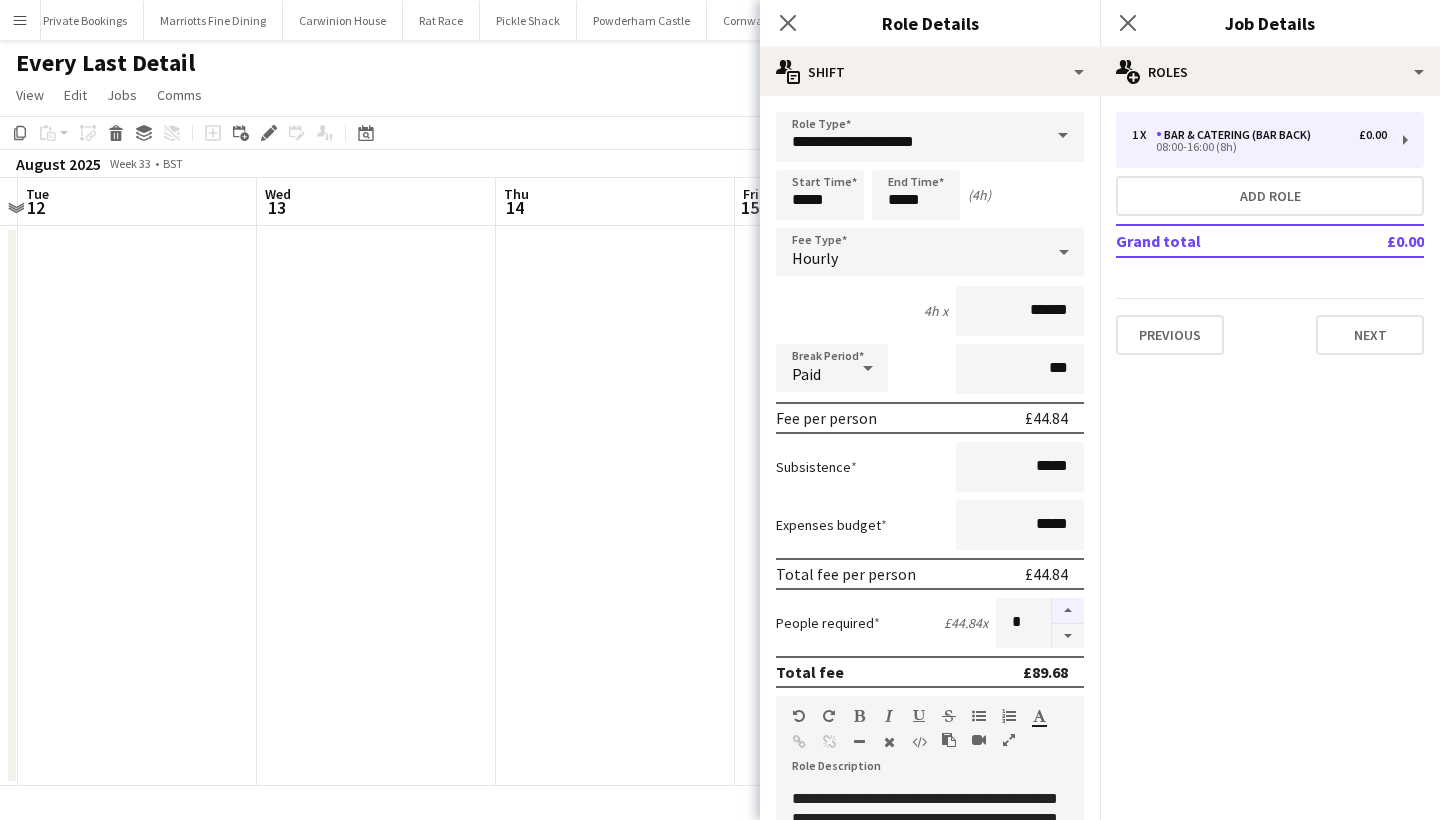 click at bounding box center [1068, 611] 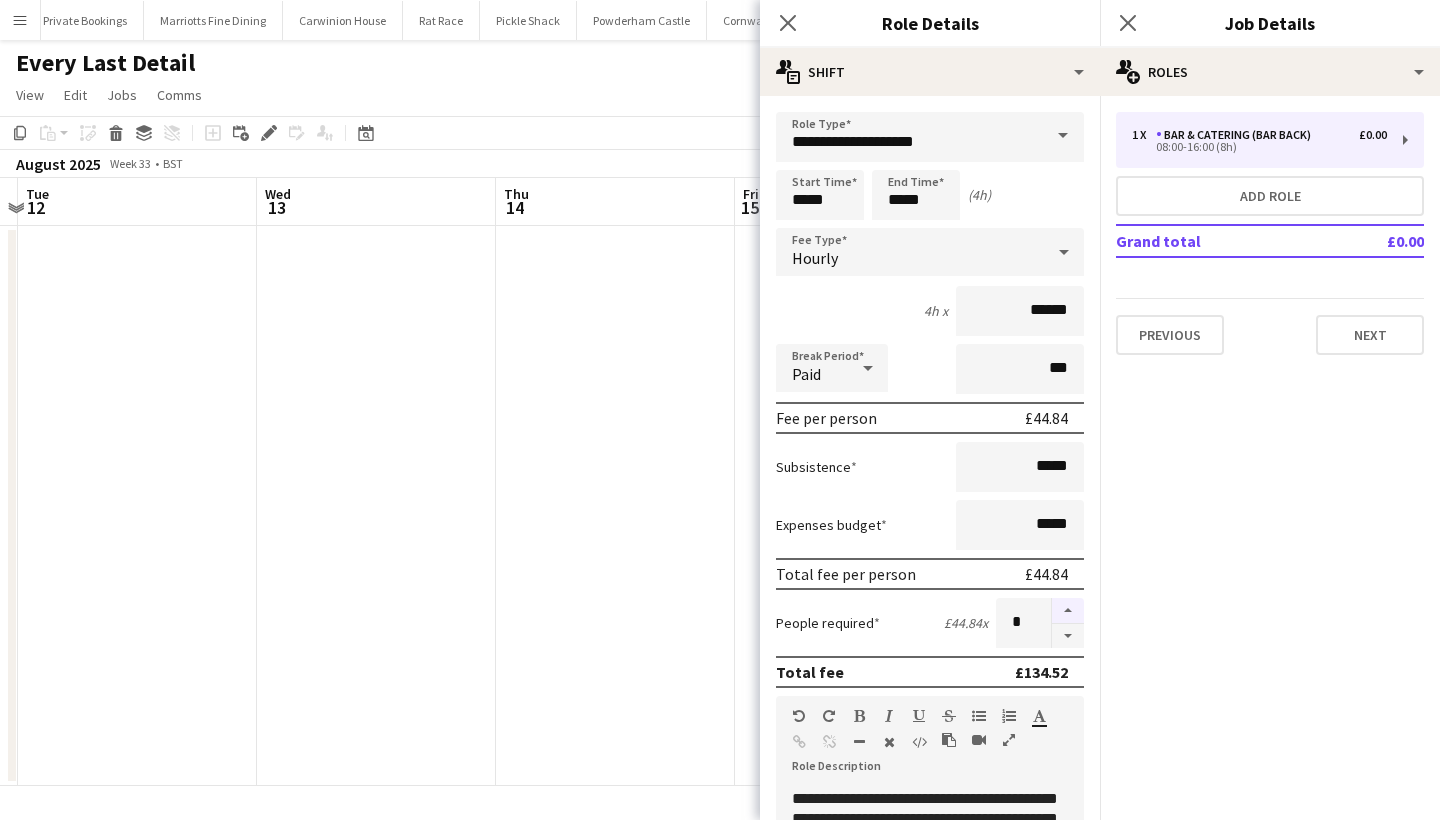 click at bounding box center [1068, 611] 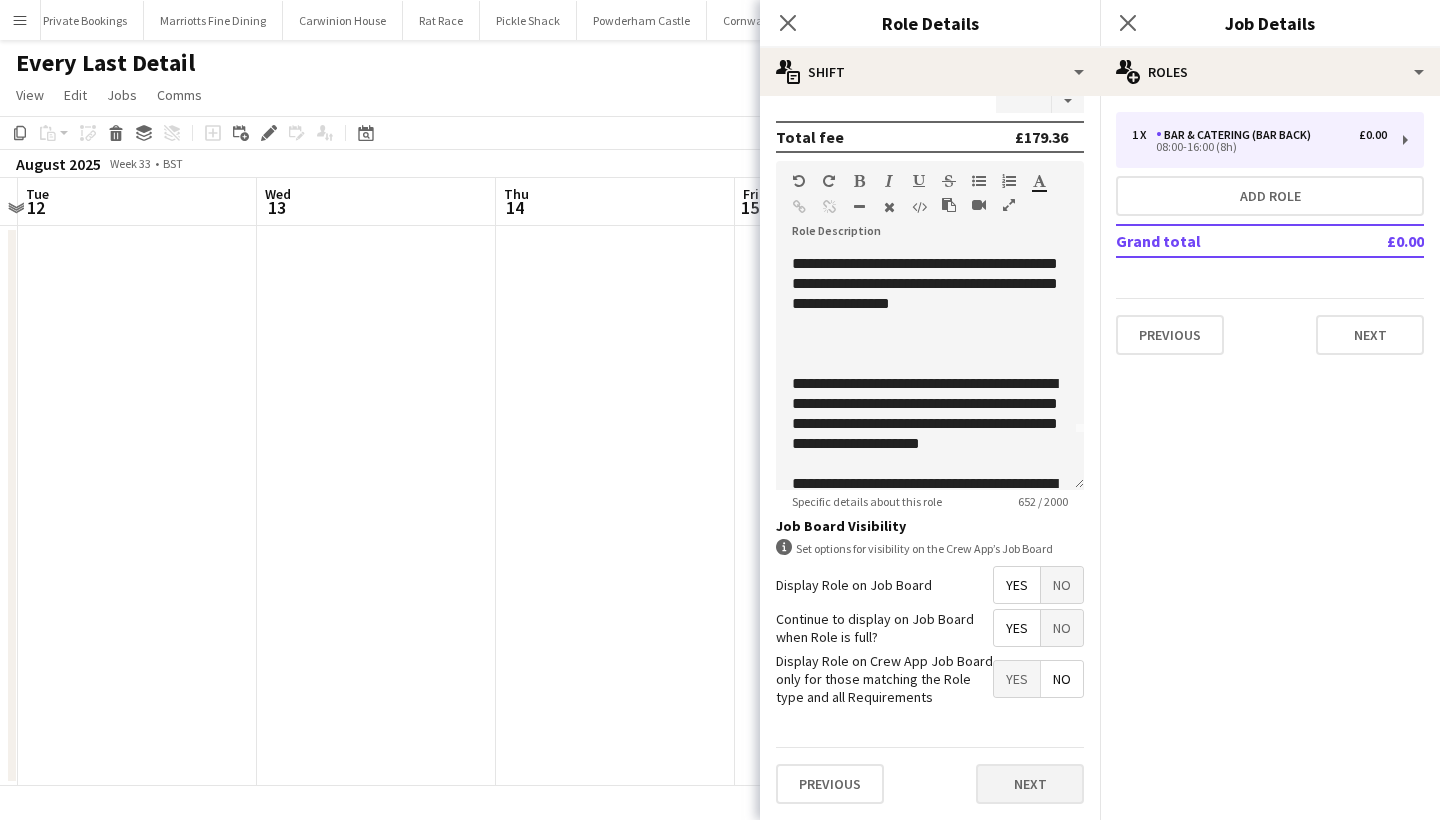 scroll, scrollTop: 534, scrollLeft: 0, axis: vertical 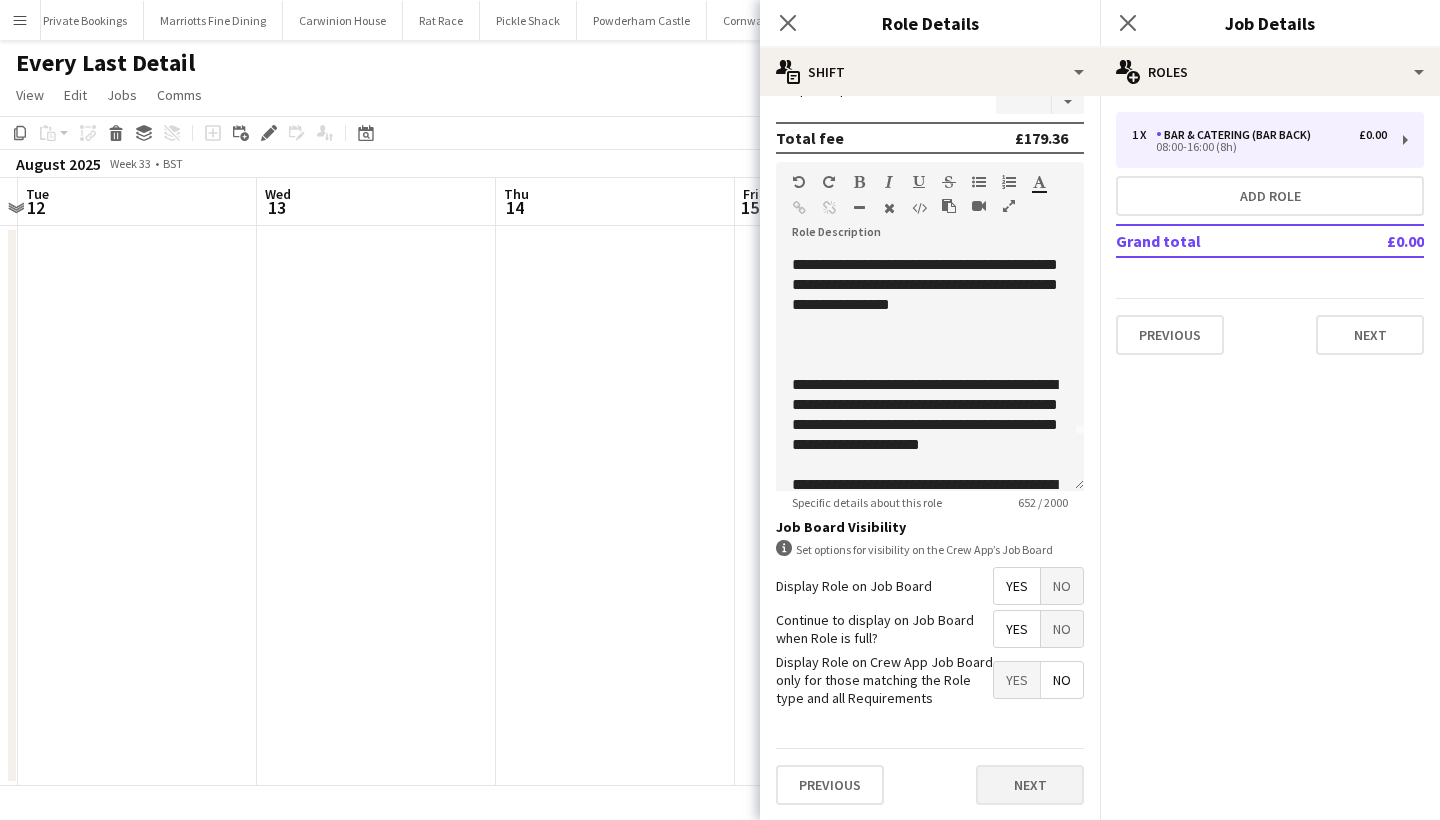 click on "Next" at bounding box center (1030, 785) 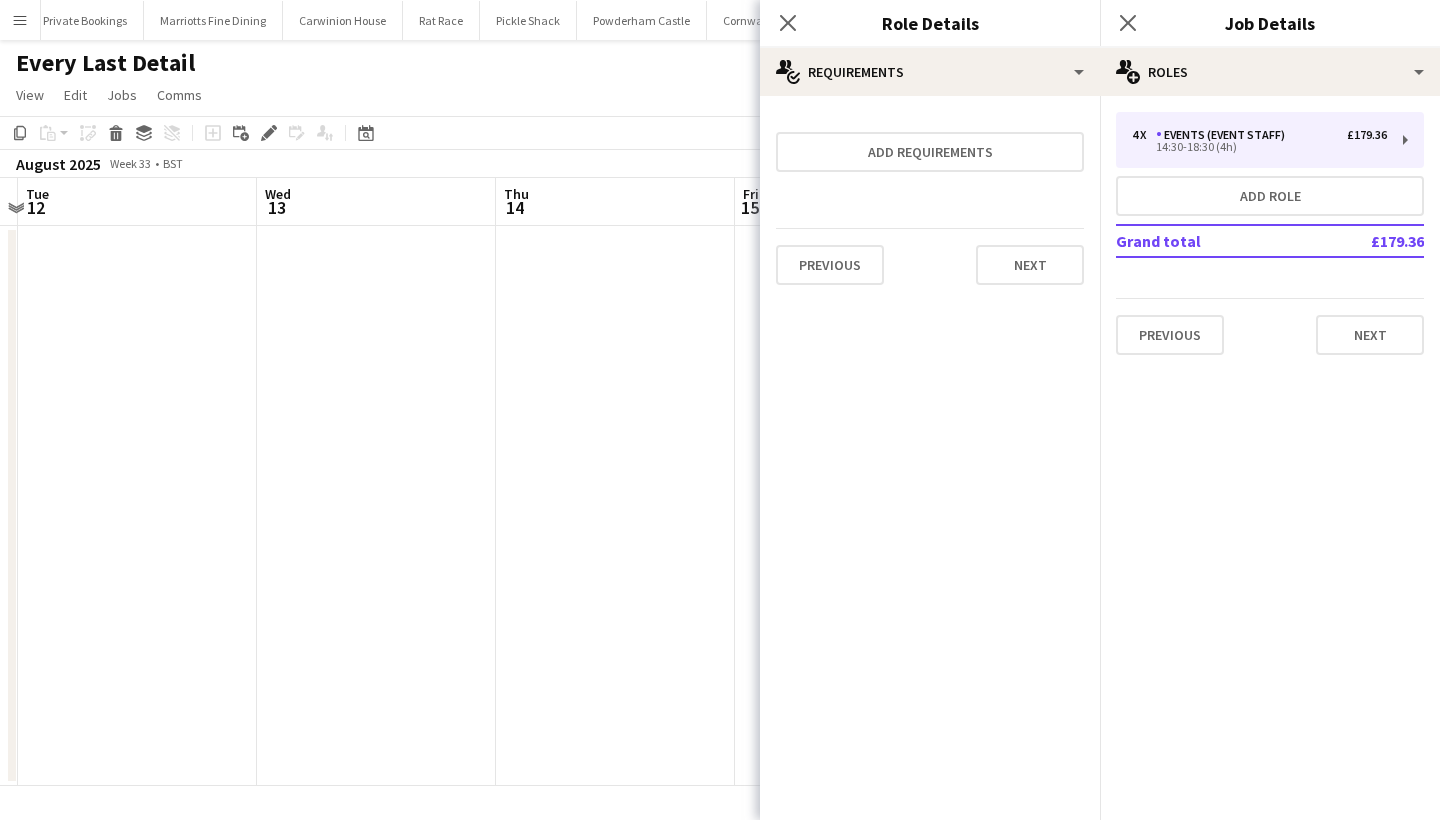 scroll, scrollTop: 0, scrollLeft: 0, axis: both 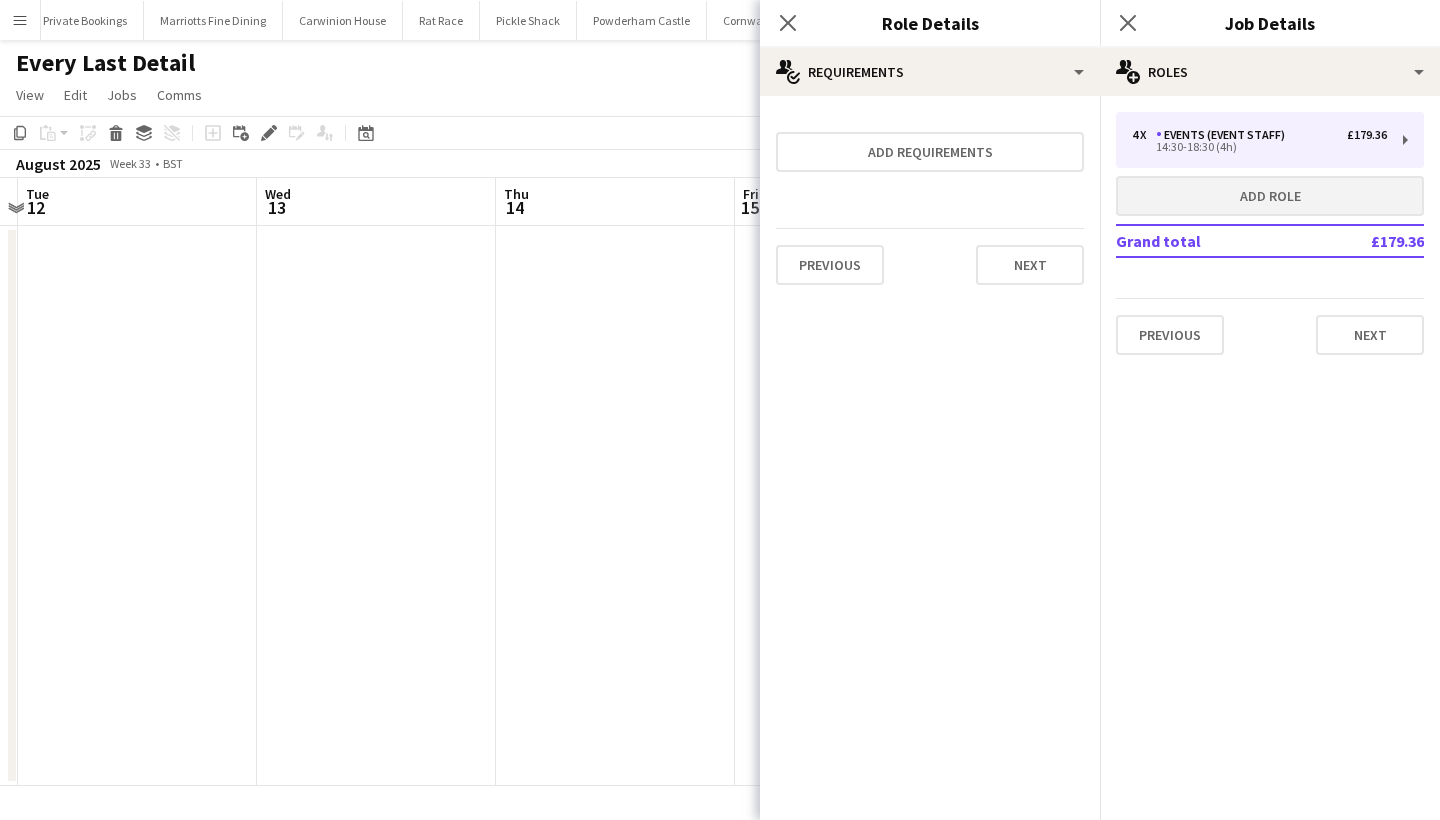 click on "Add role" at bounding box center [1270, 196] 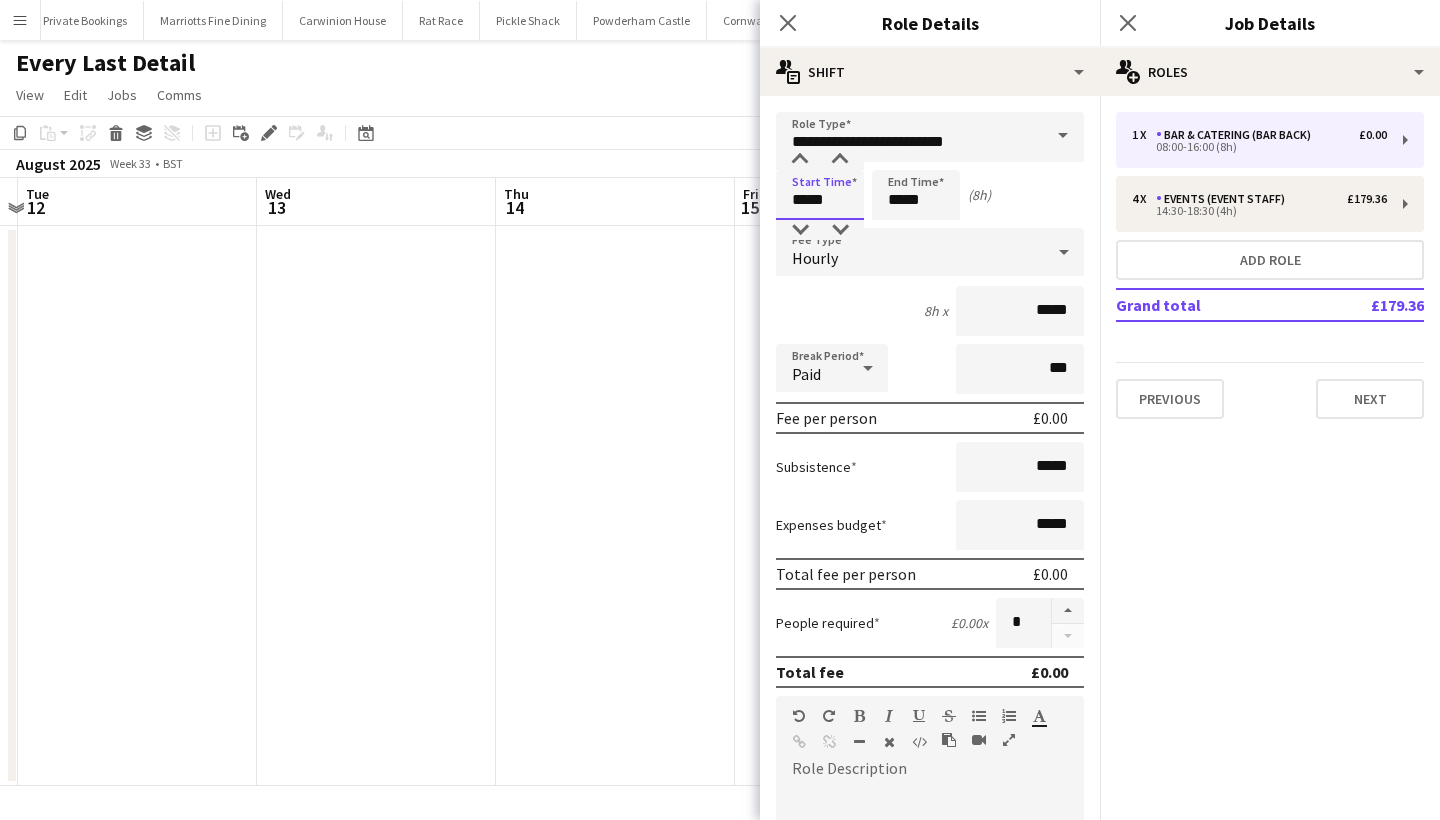 click on "*****" at bounding box center (820, 195) 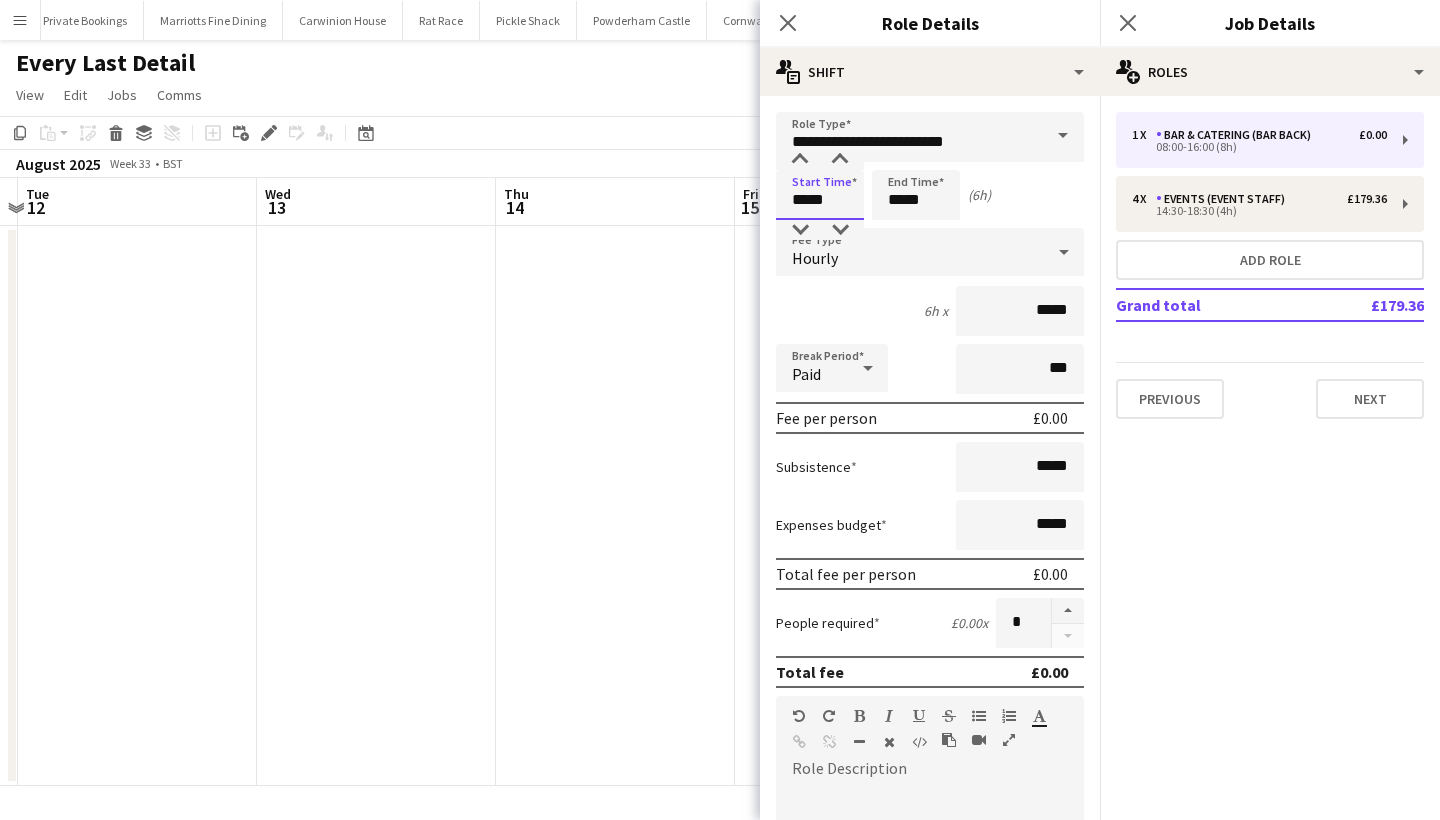 type on "*****" 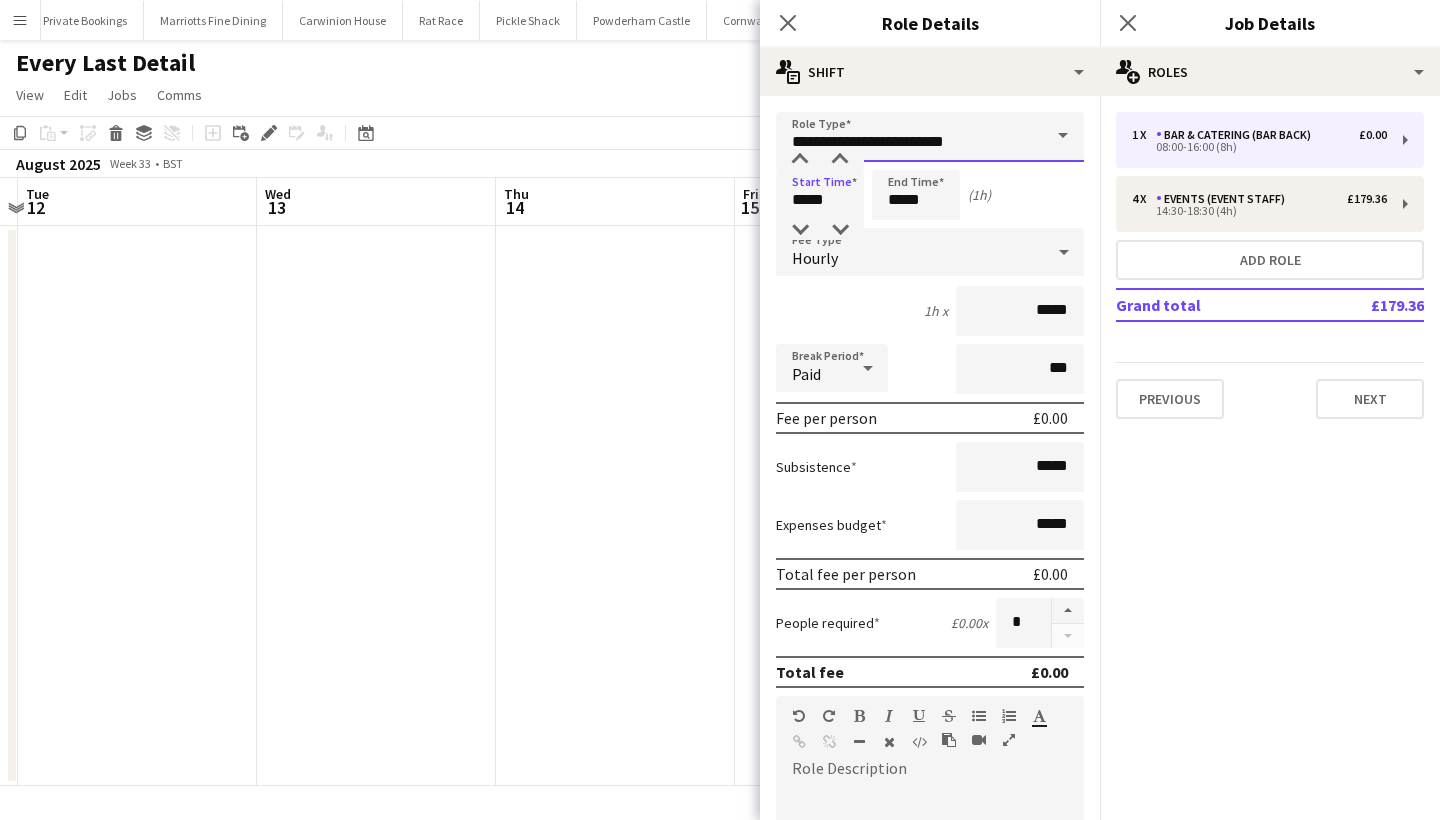 click on "**********" at bounding box center [930, 137] 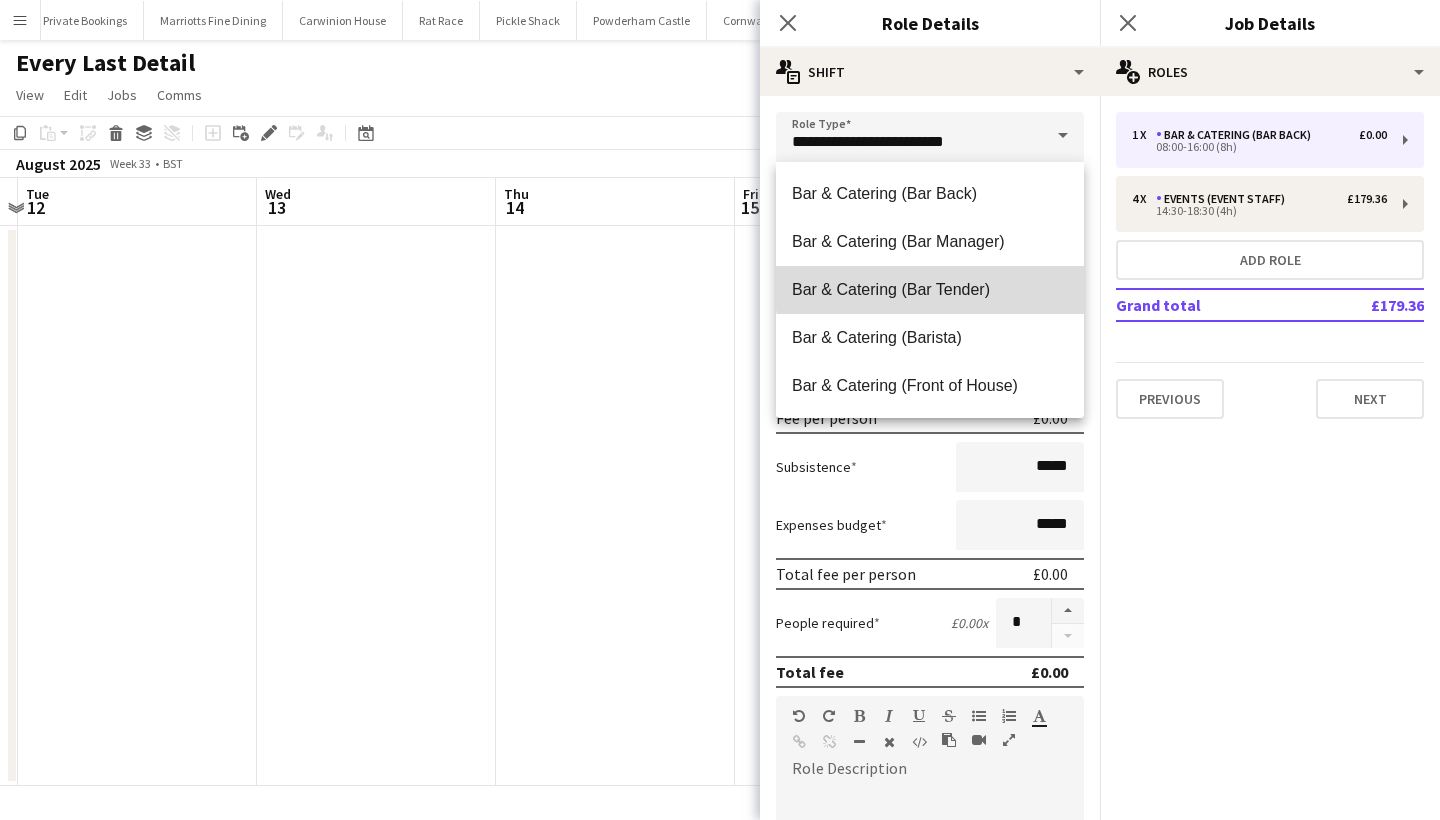 click on "Bar & Catering (Bar Tender)" at bounding box center [930, 289] 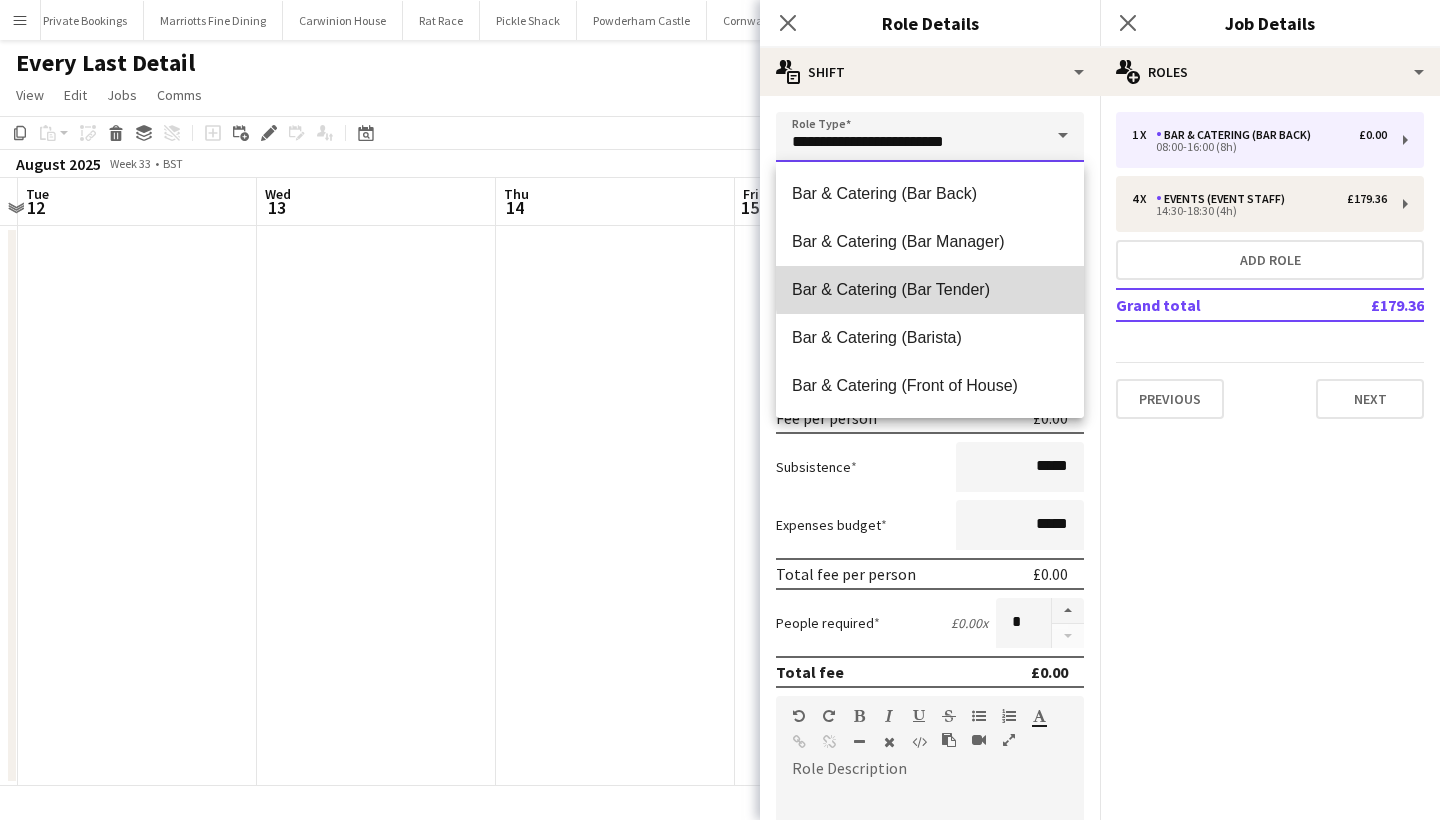 type on "**********" 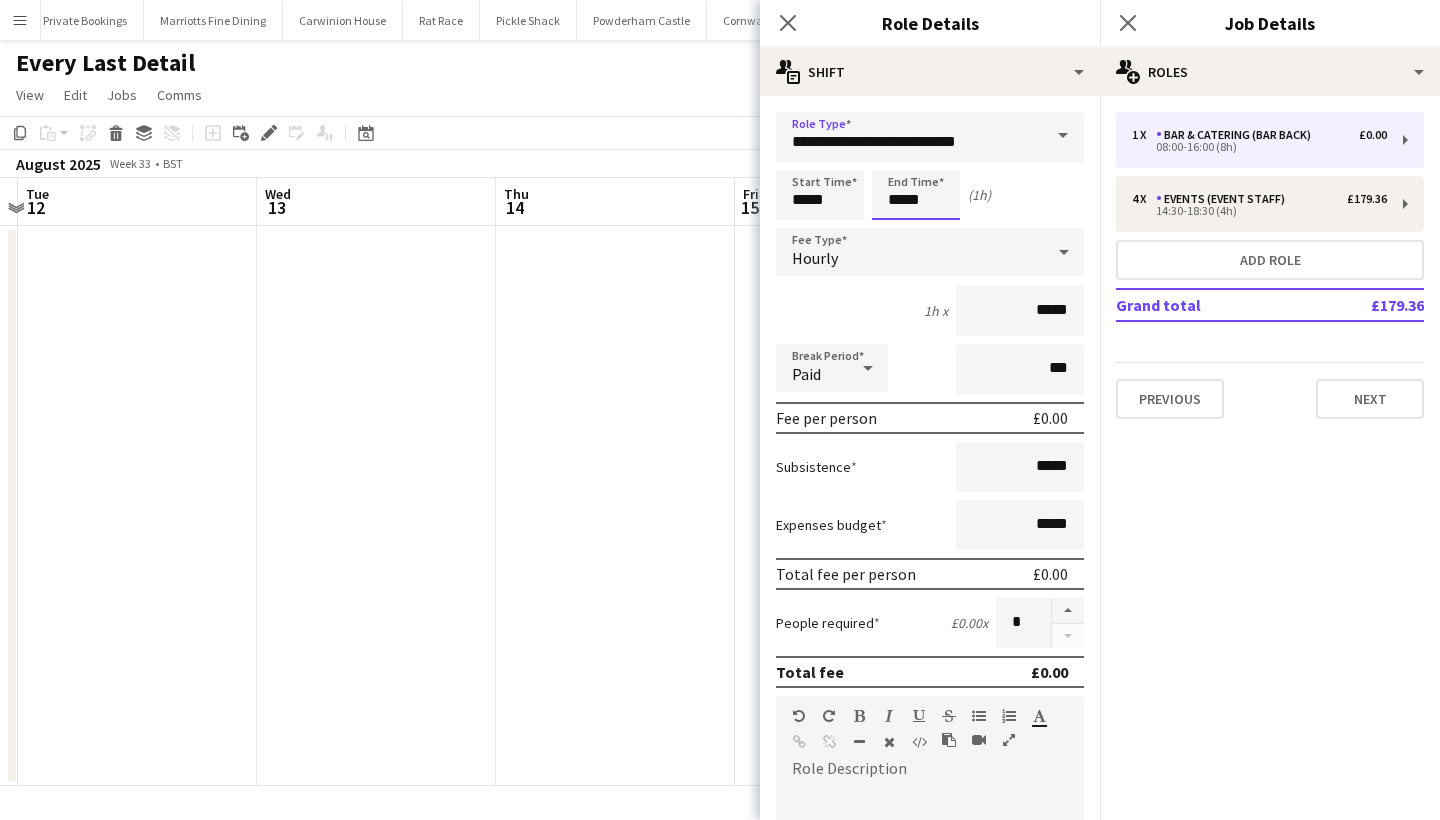 click on "*****" at bounding box center [916, 195] 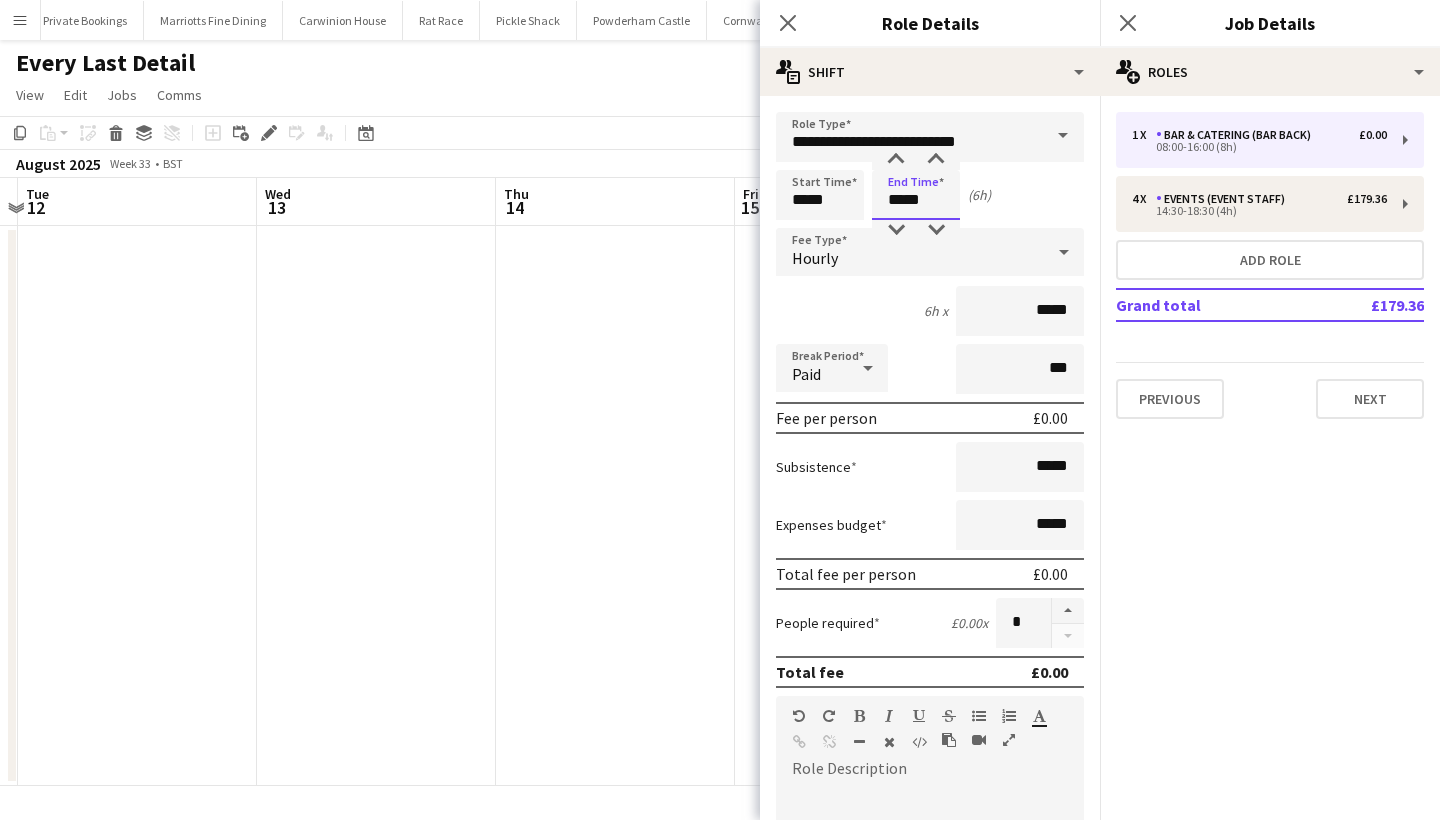 type on "*****" 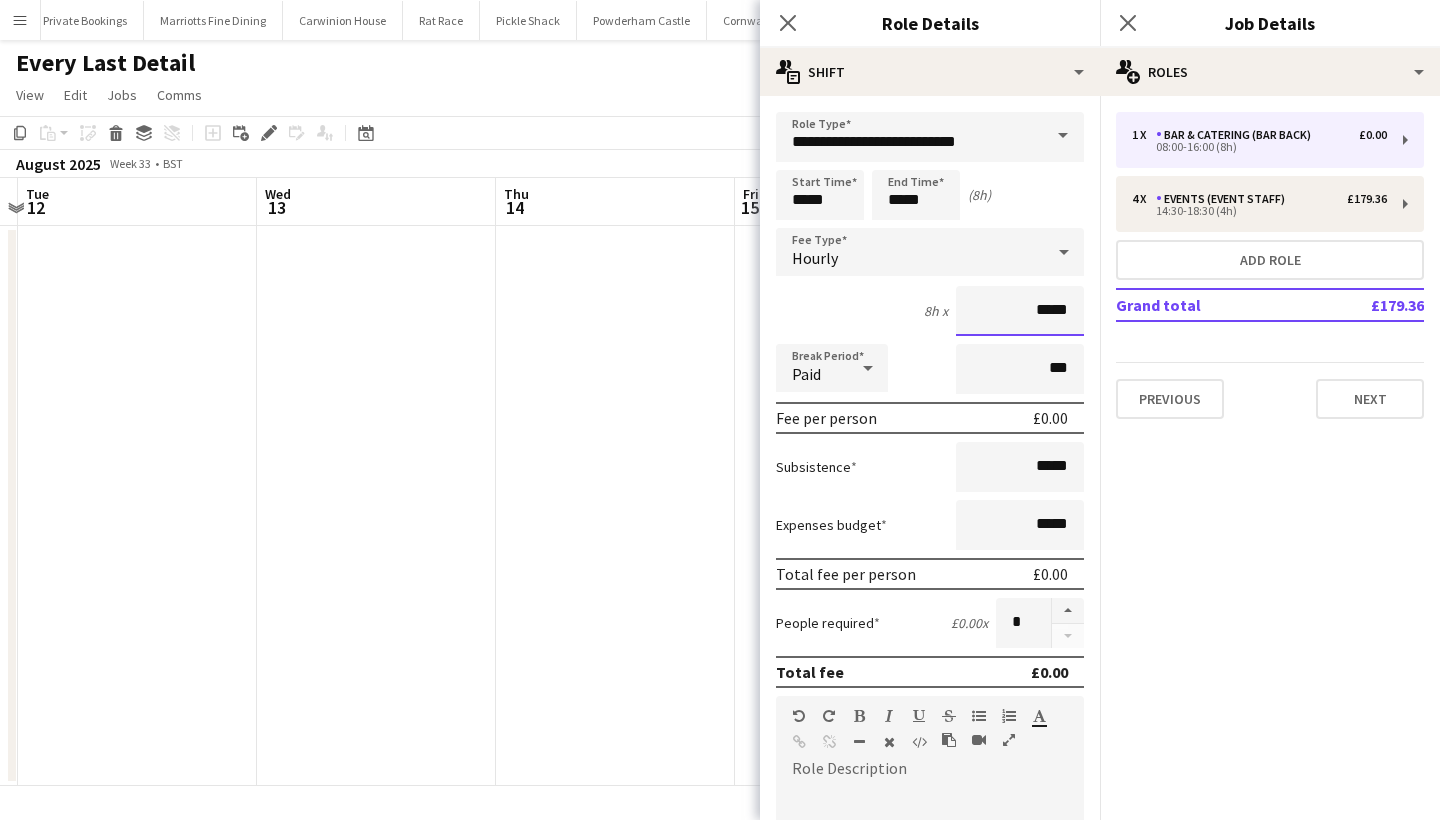 drag, startPoint x: 1036, startPoint y: 306, endPoint x: 1141, endPoint y: 332, distance: 108.17116 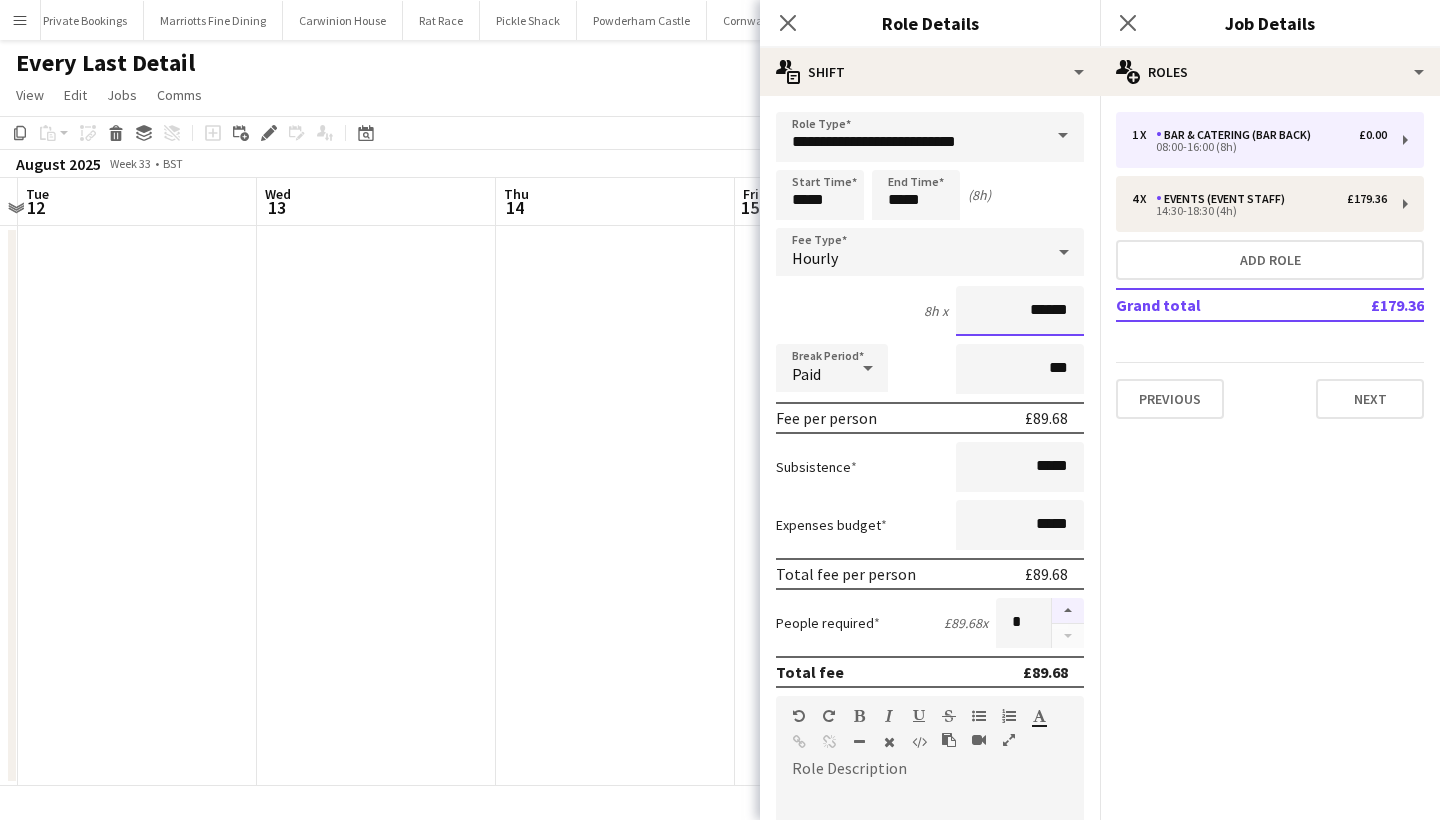 type on "******" 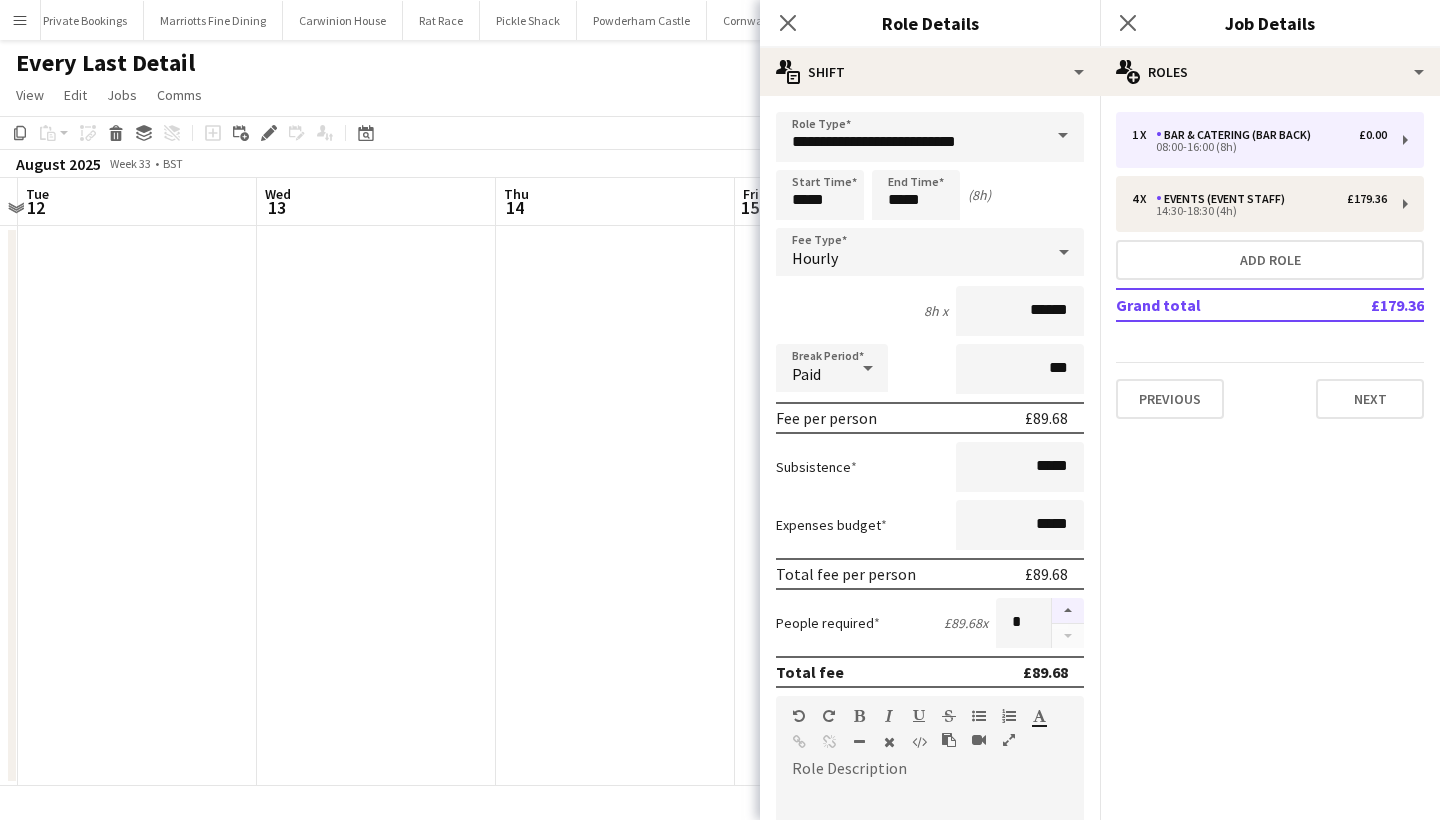 click at bounding box center [1068, 611] 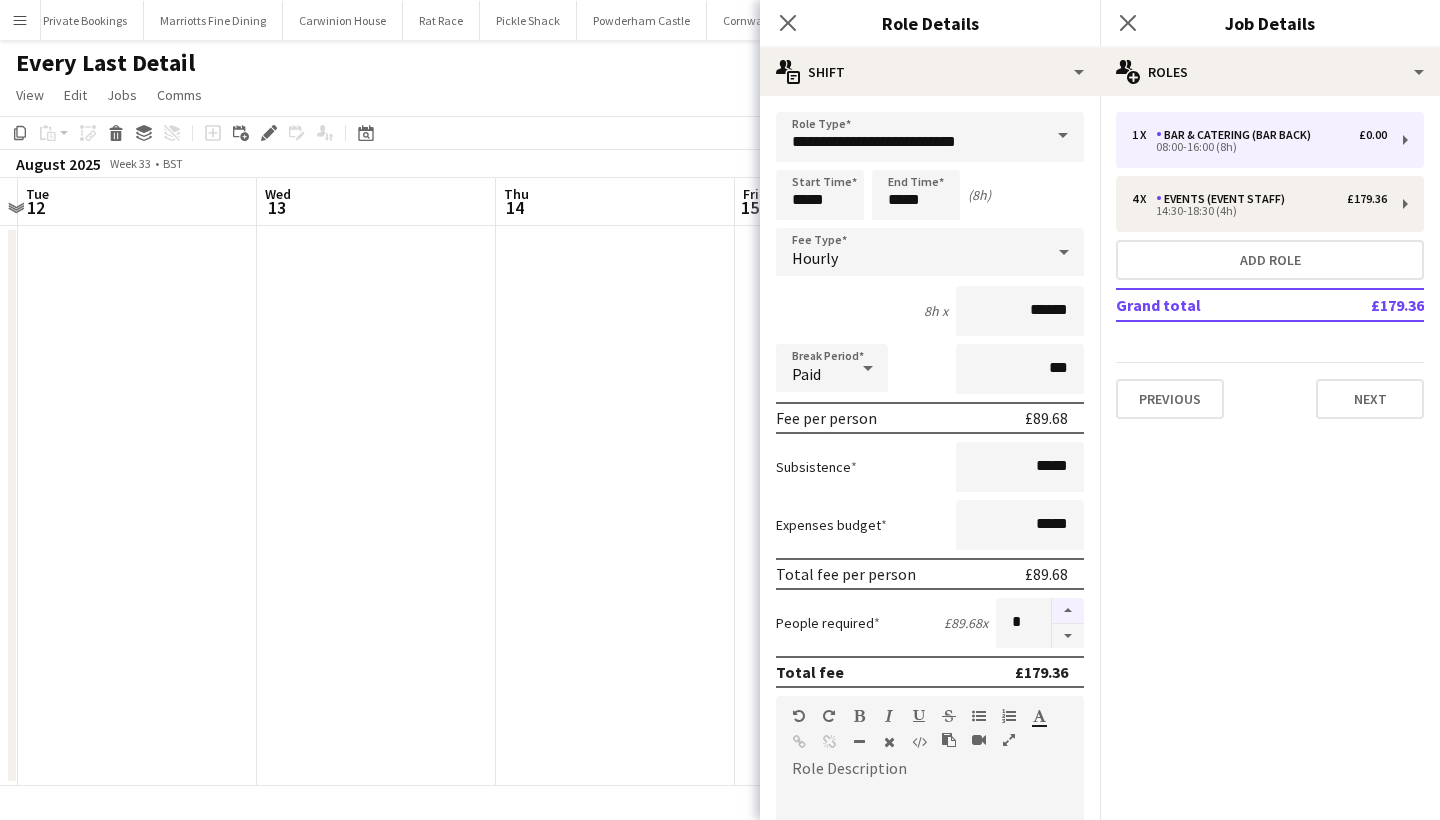 click at bounding box center [1068, 611] 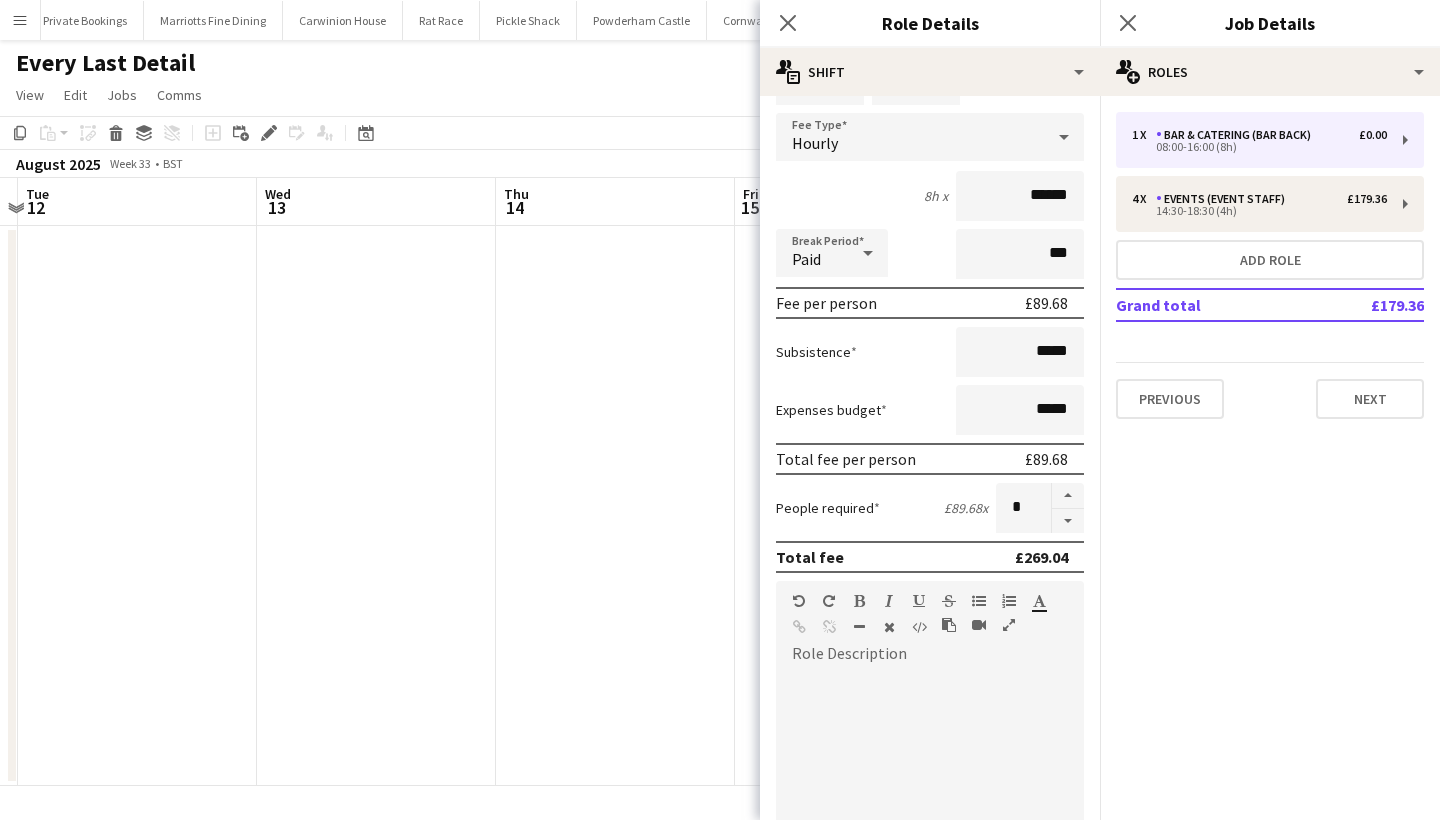 scroll, scrollTop: 138, scrollLeft: 0, axis: vertical 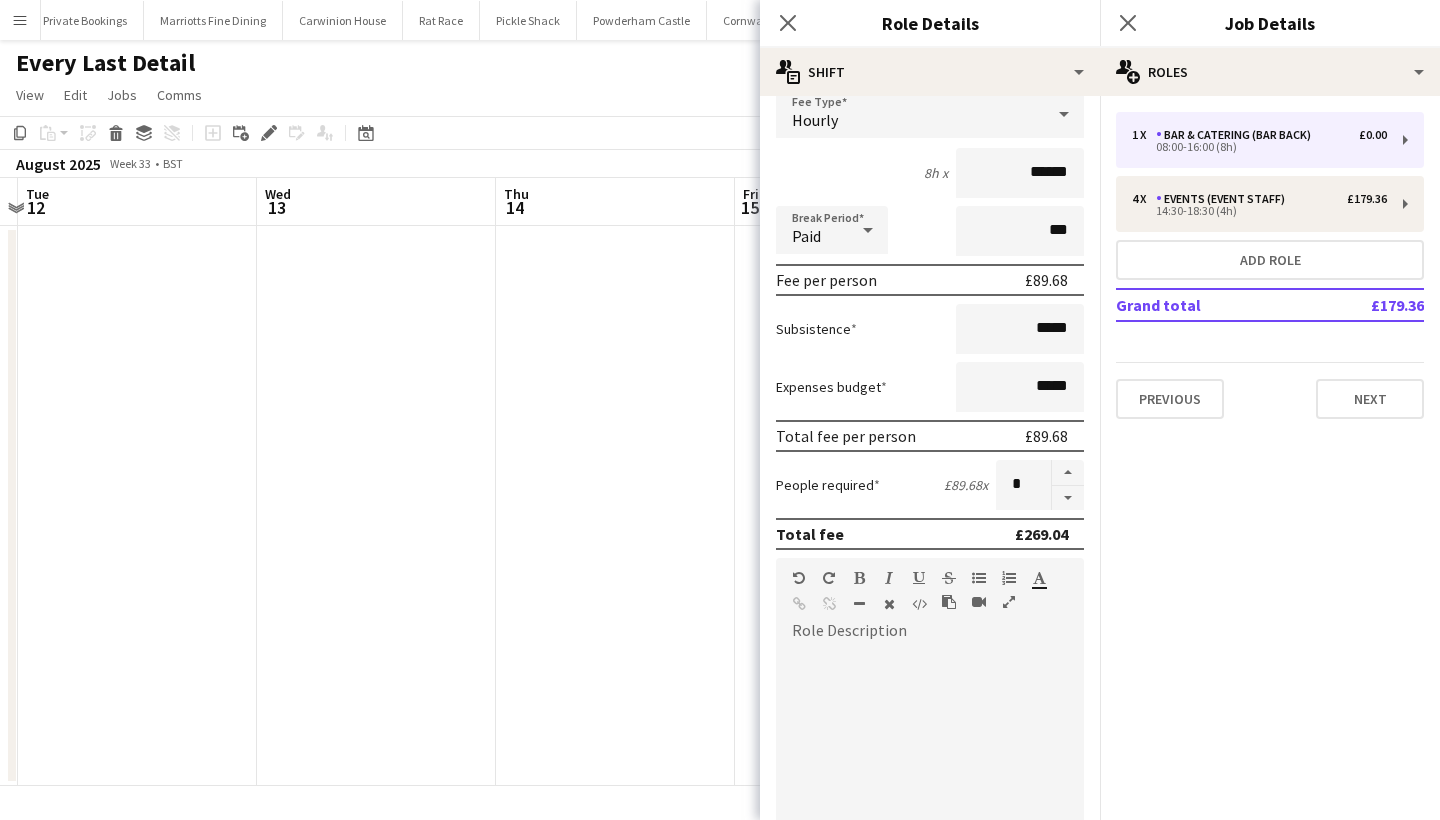 click at bounding box center [930, 767] 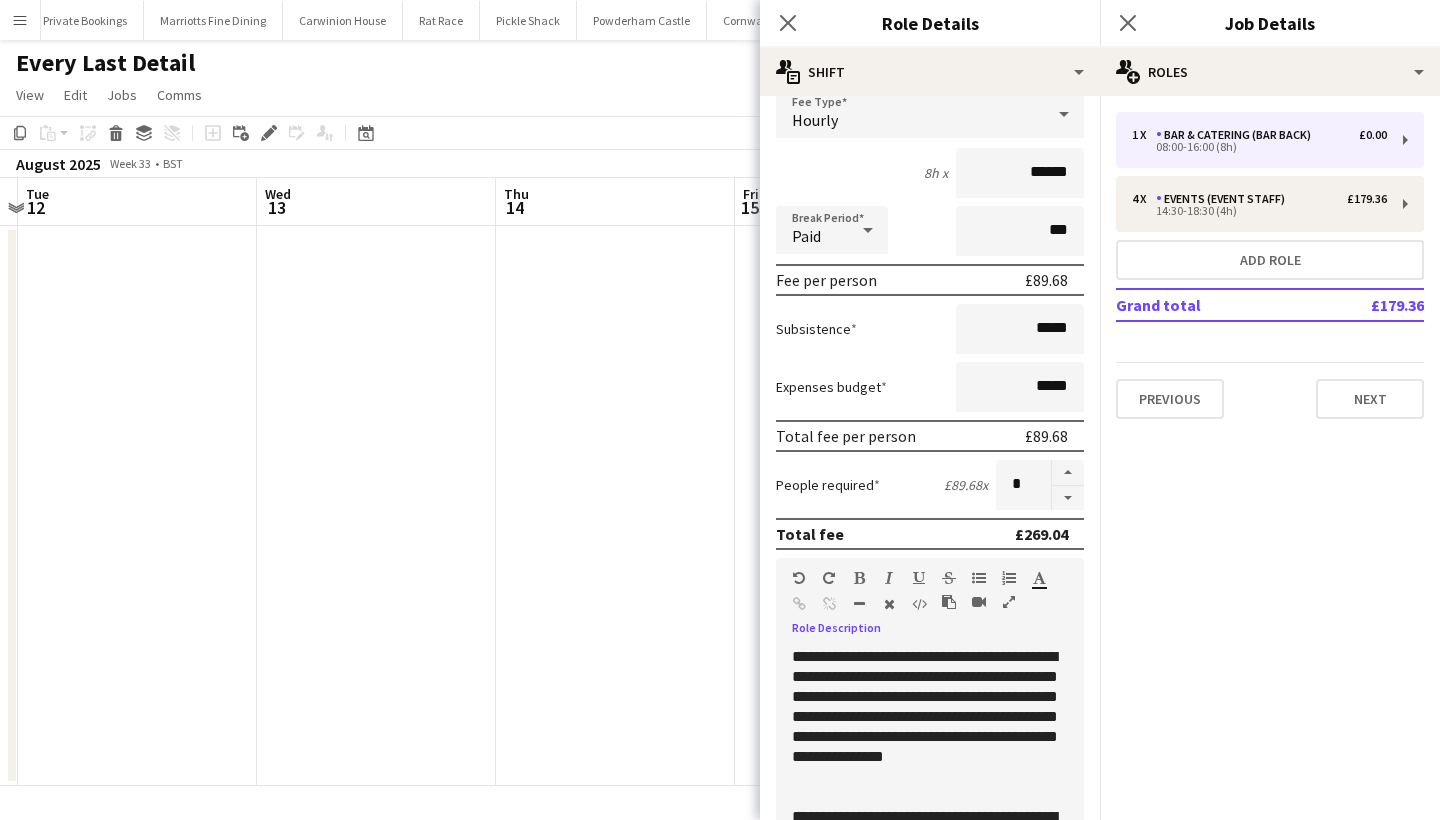 scroll, scrollTop: 236, scrollLeft: 0, axis: vertical 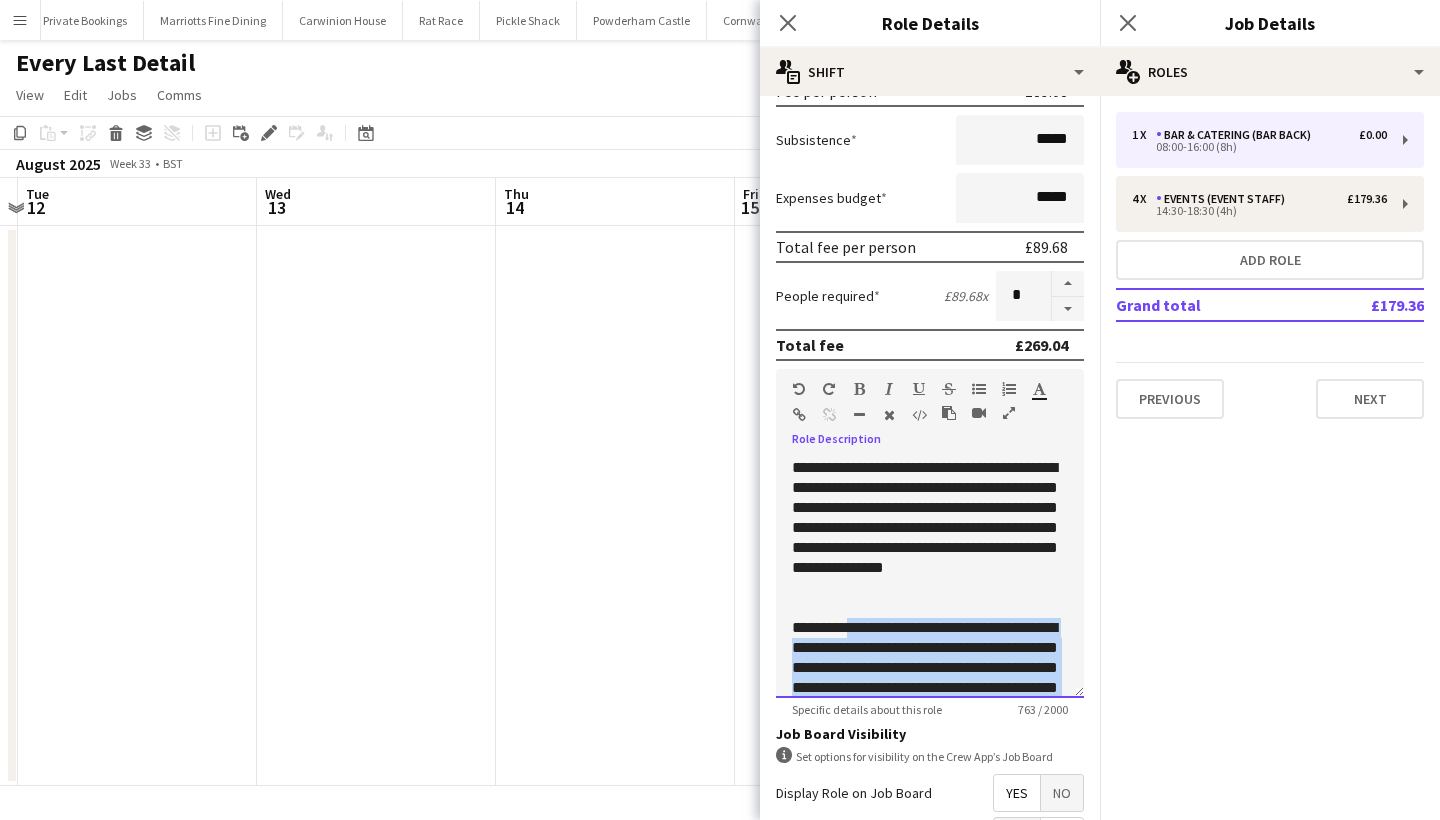 drag, startPoint x: 893, startPoint y: 685, endPoint x: 868, endPoint y: 628, distance: 62.241467 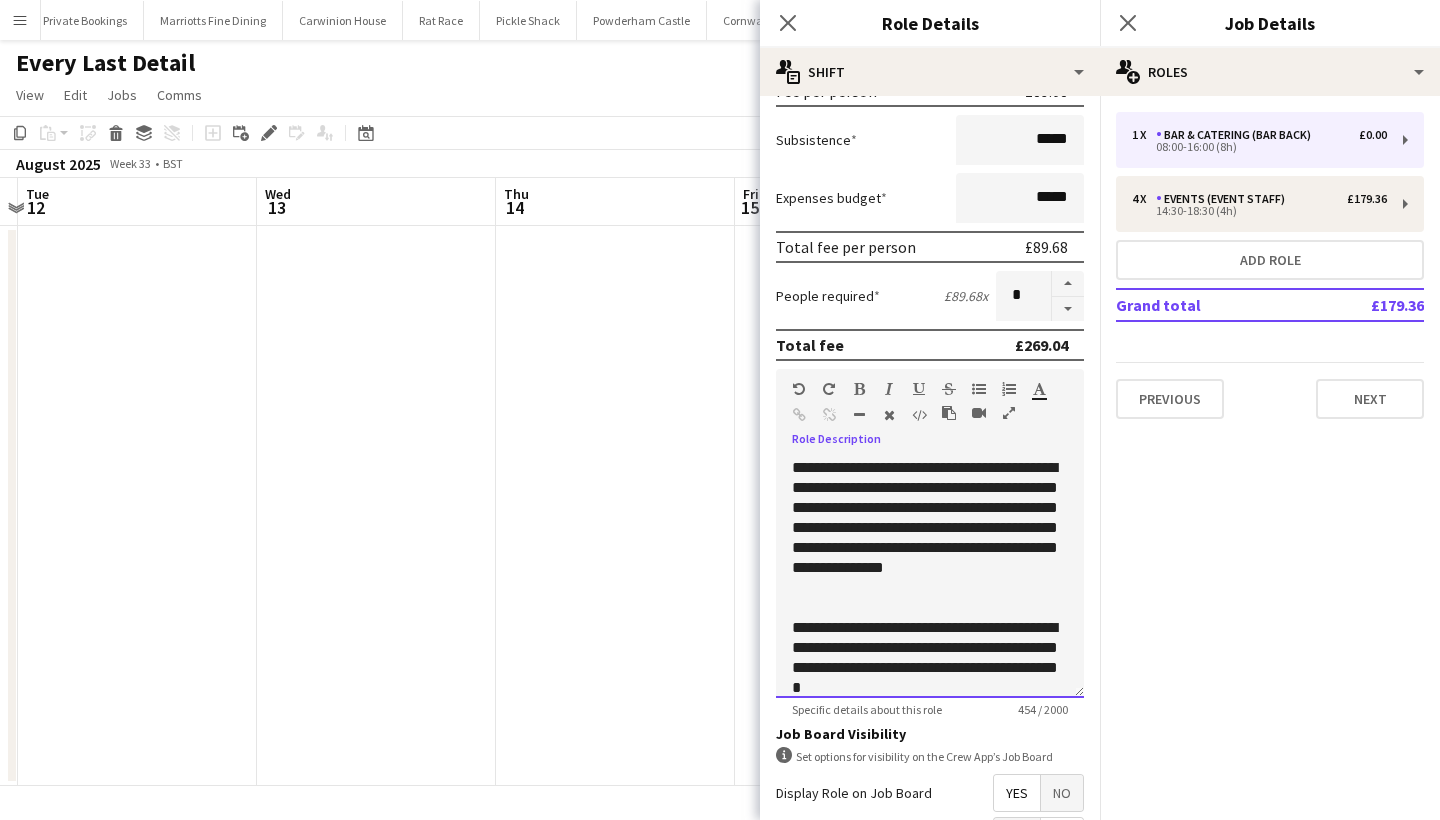scroll, scrollTop: 0, scrollLeft: 0, axis: both 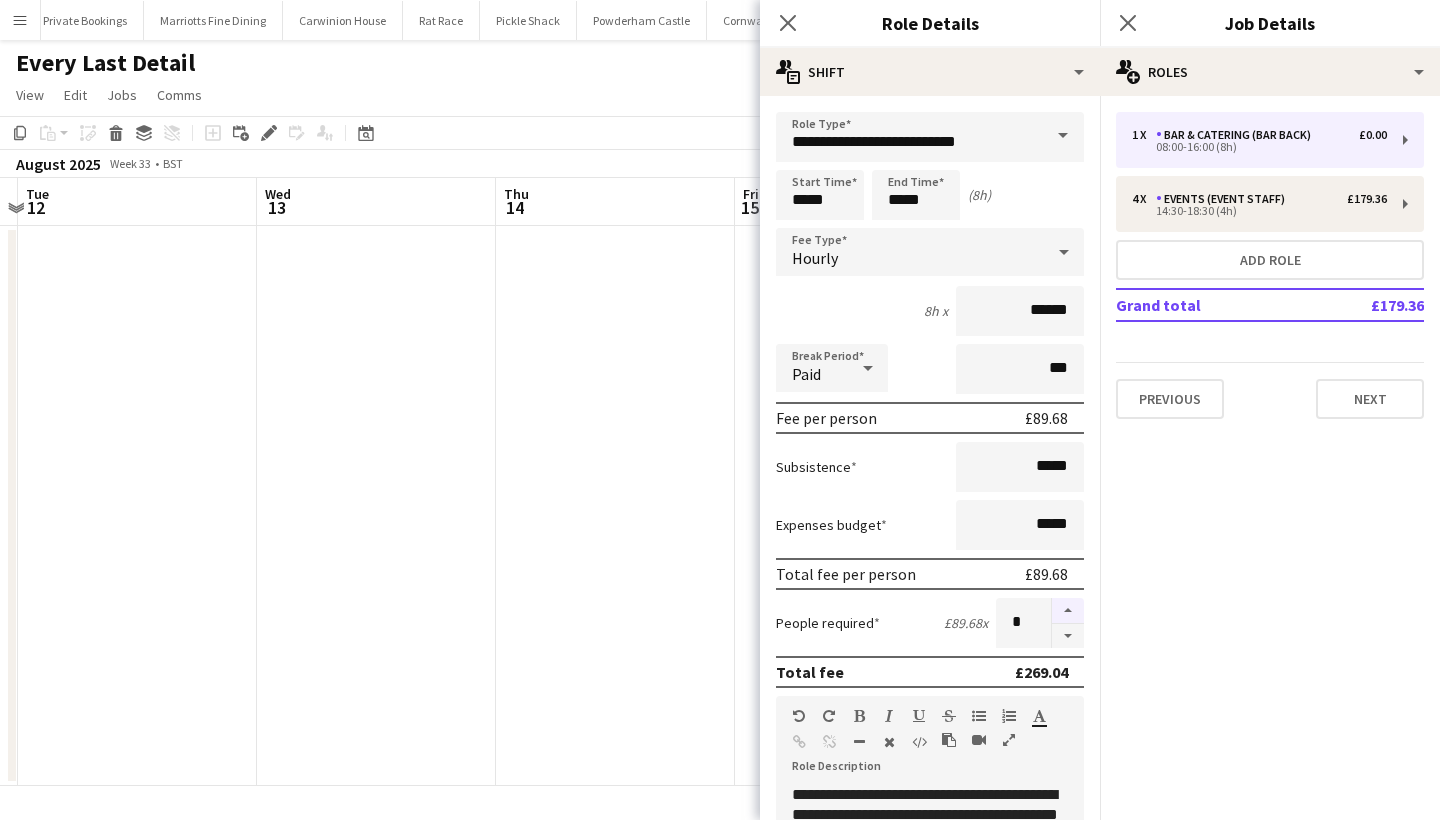 click at bounding box center (1068, 611) 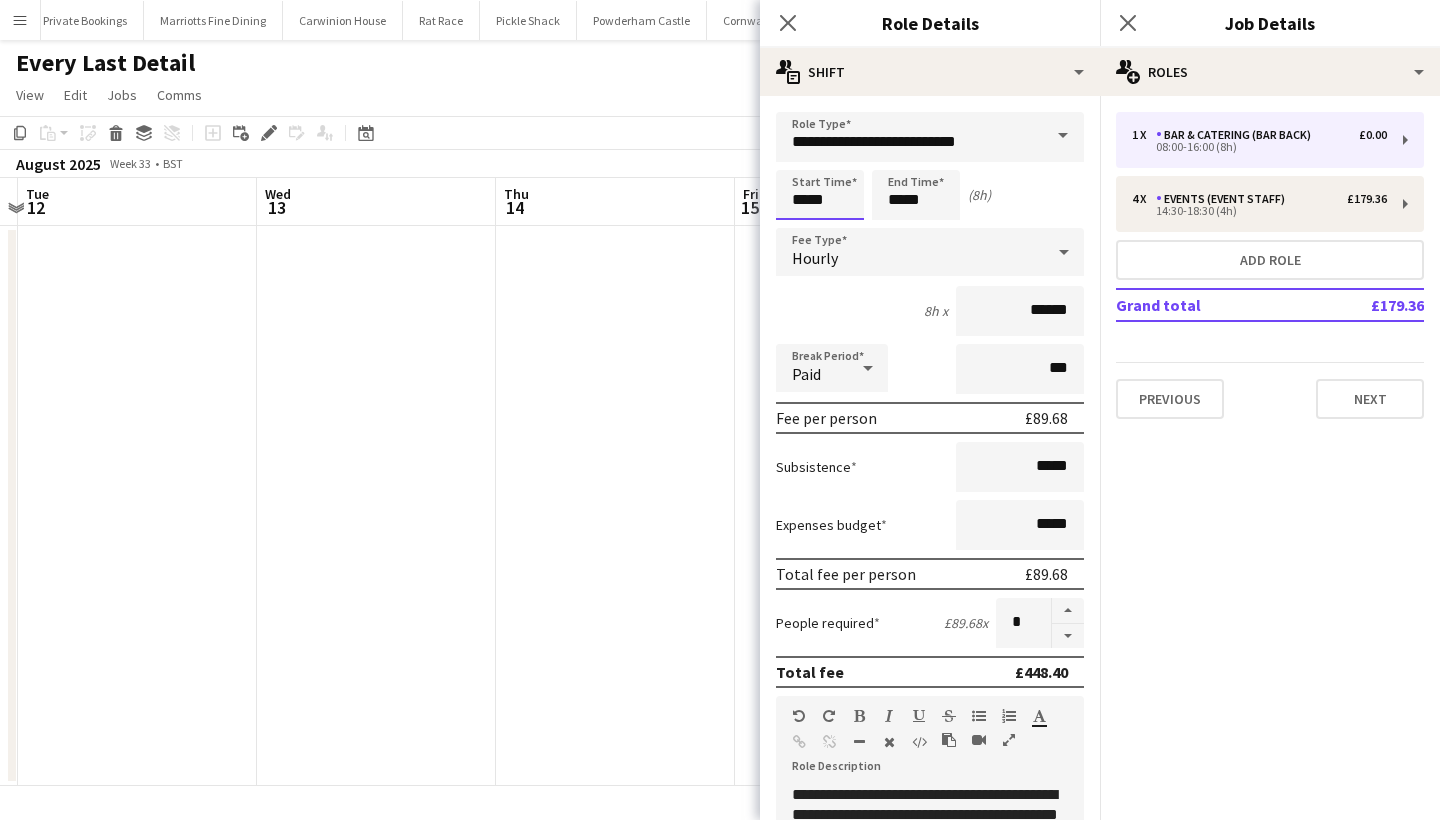 click on "*****" at bounding box center [820, 195] 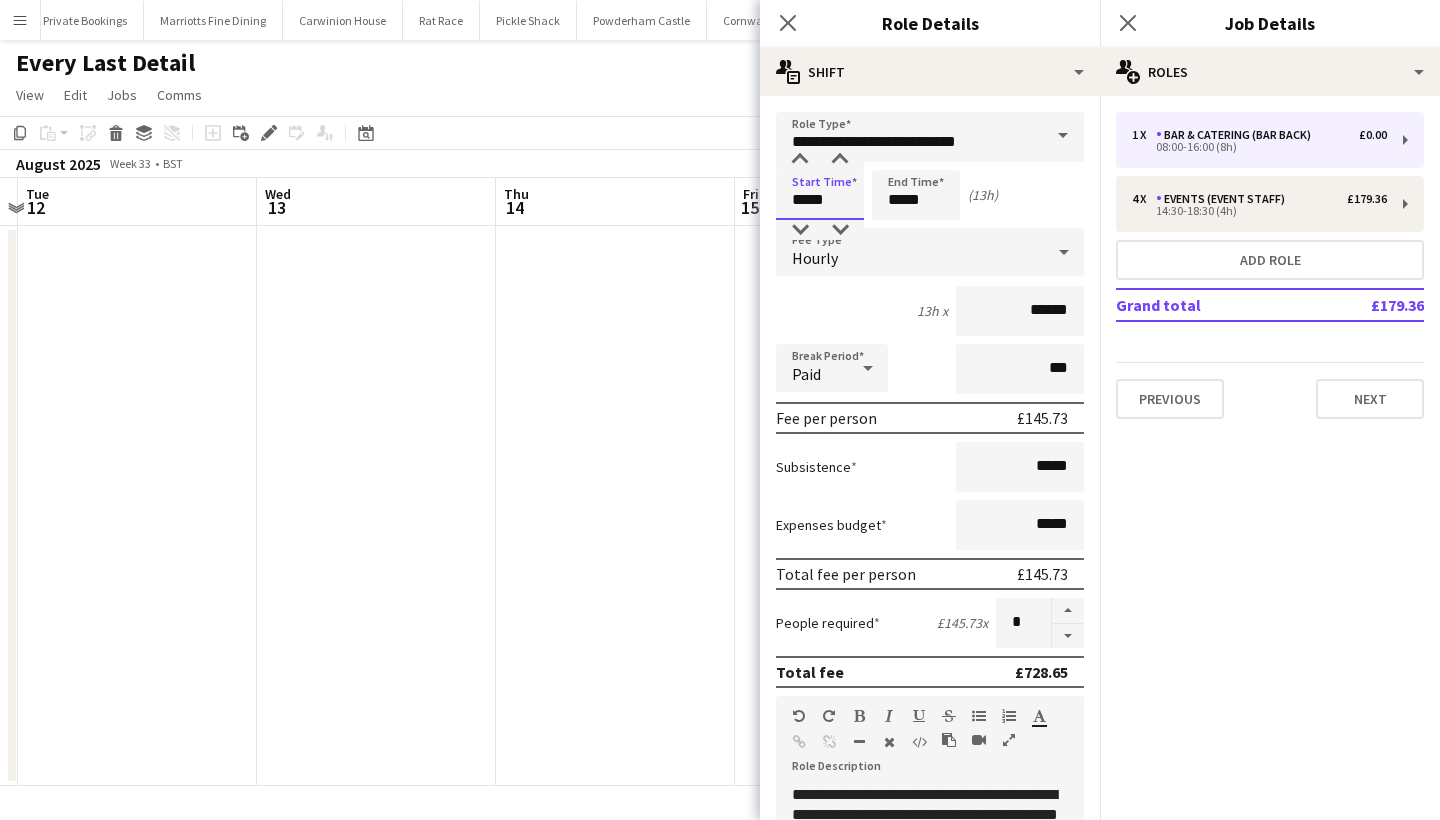 type on "*****" 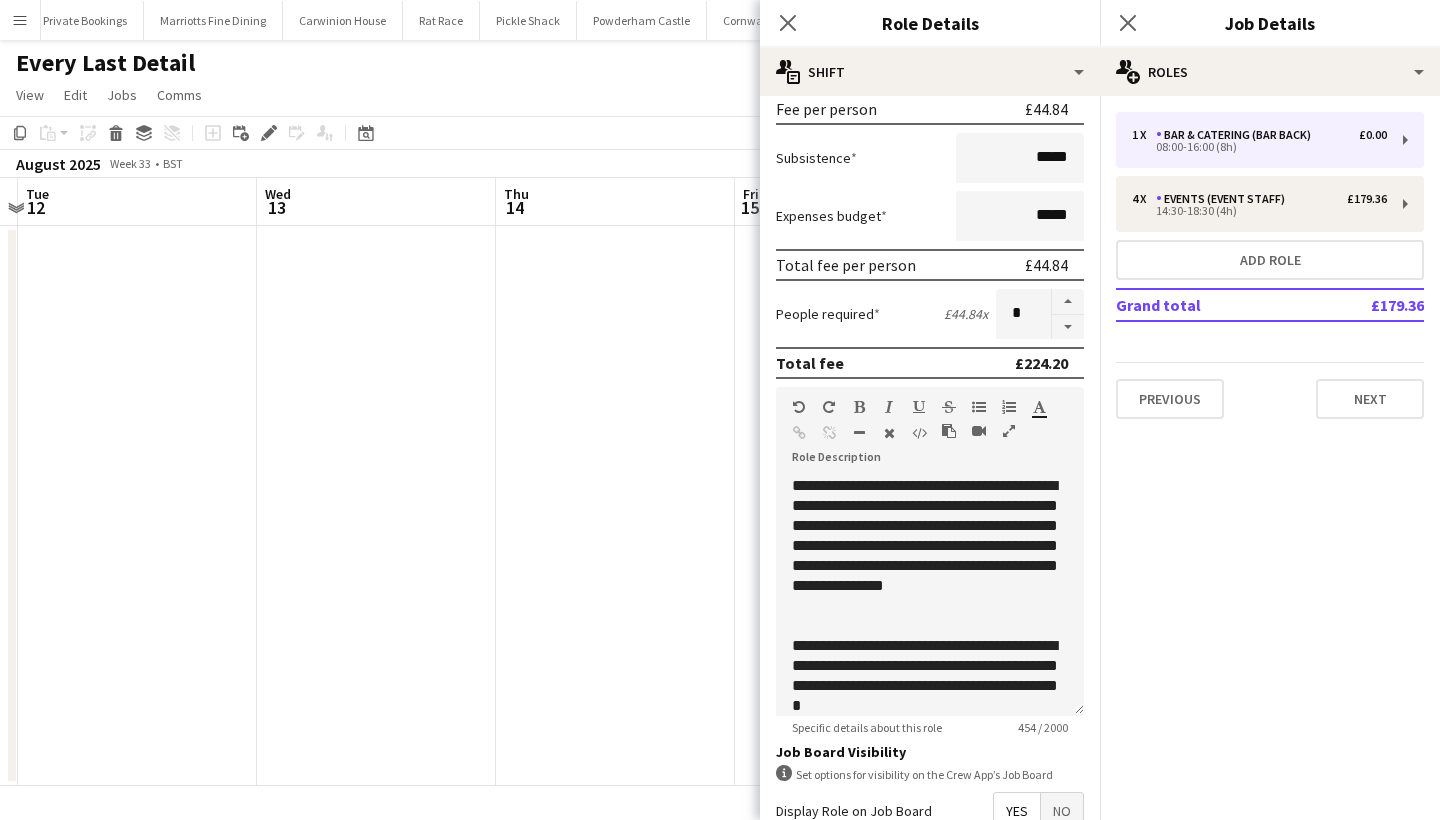 scroll, scrollTop: 311, scrollLeft: 0, axis: vertical 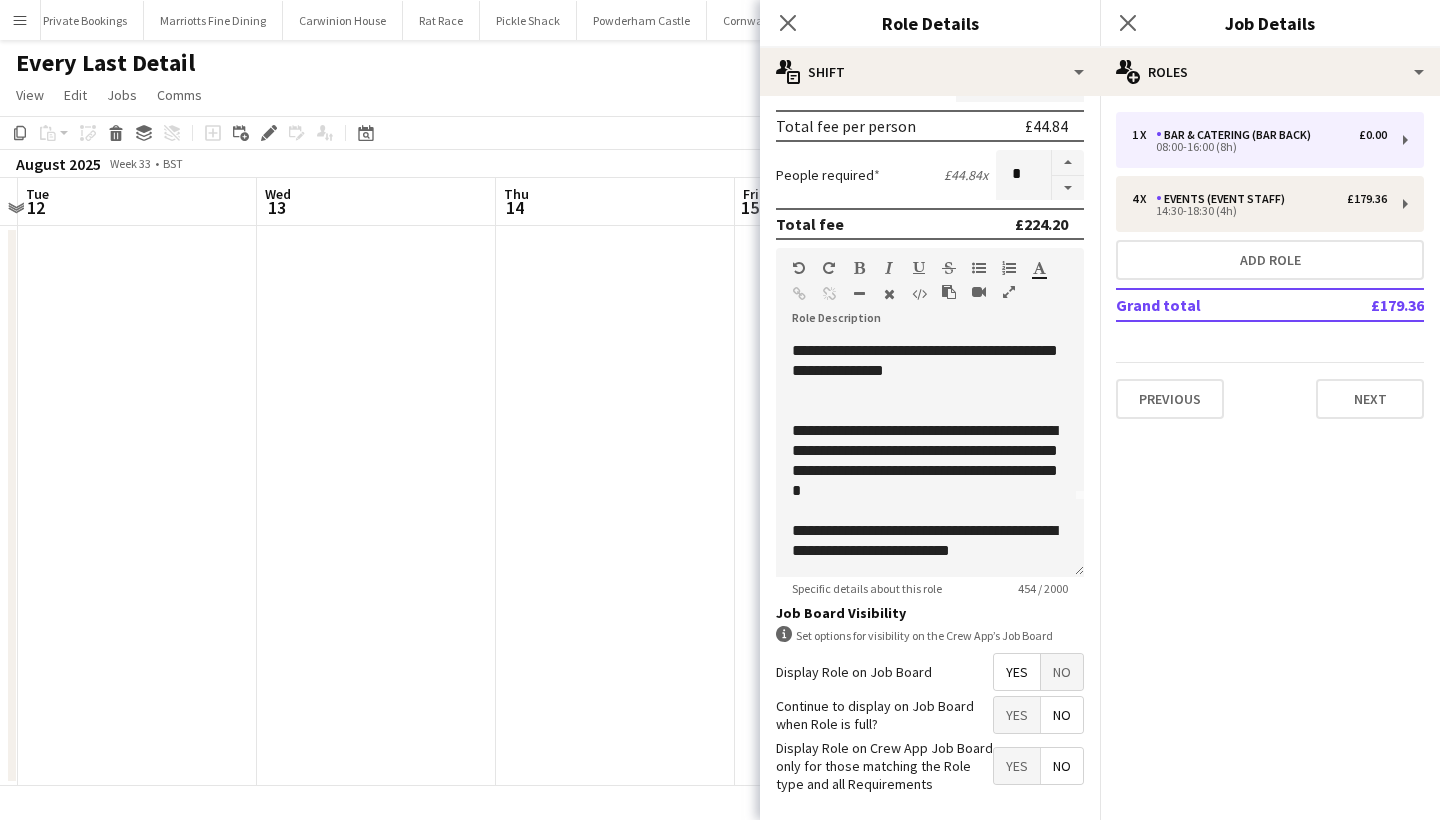 click on "Yes" at bounding box center (1017, 715) 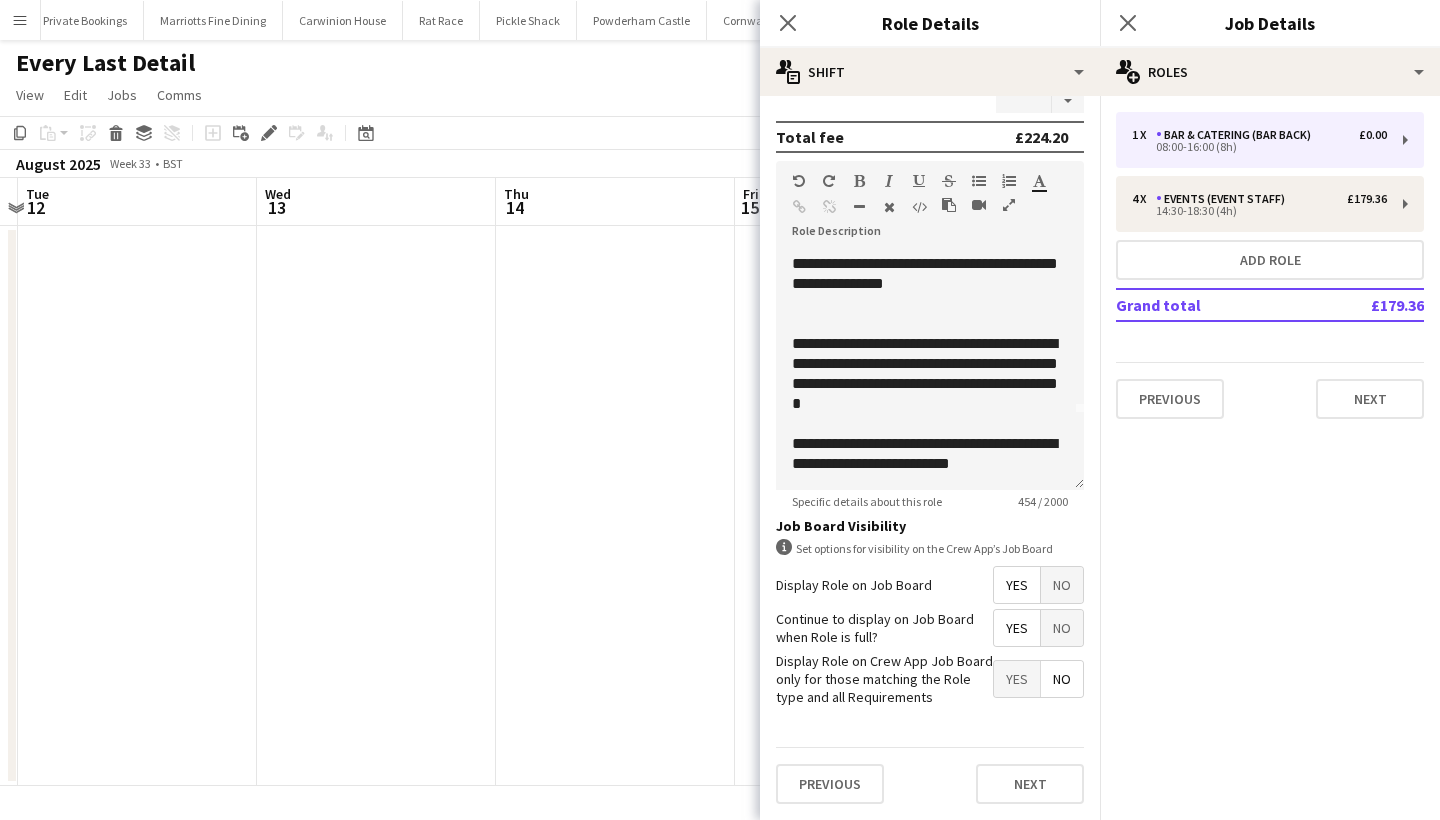 scroll, scrollTop: 534, scrollLeft: 0, axis: vertical 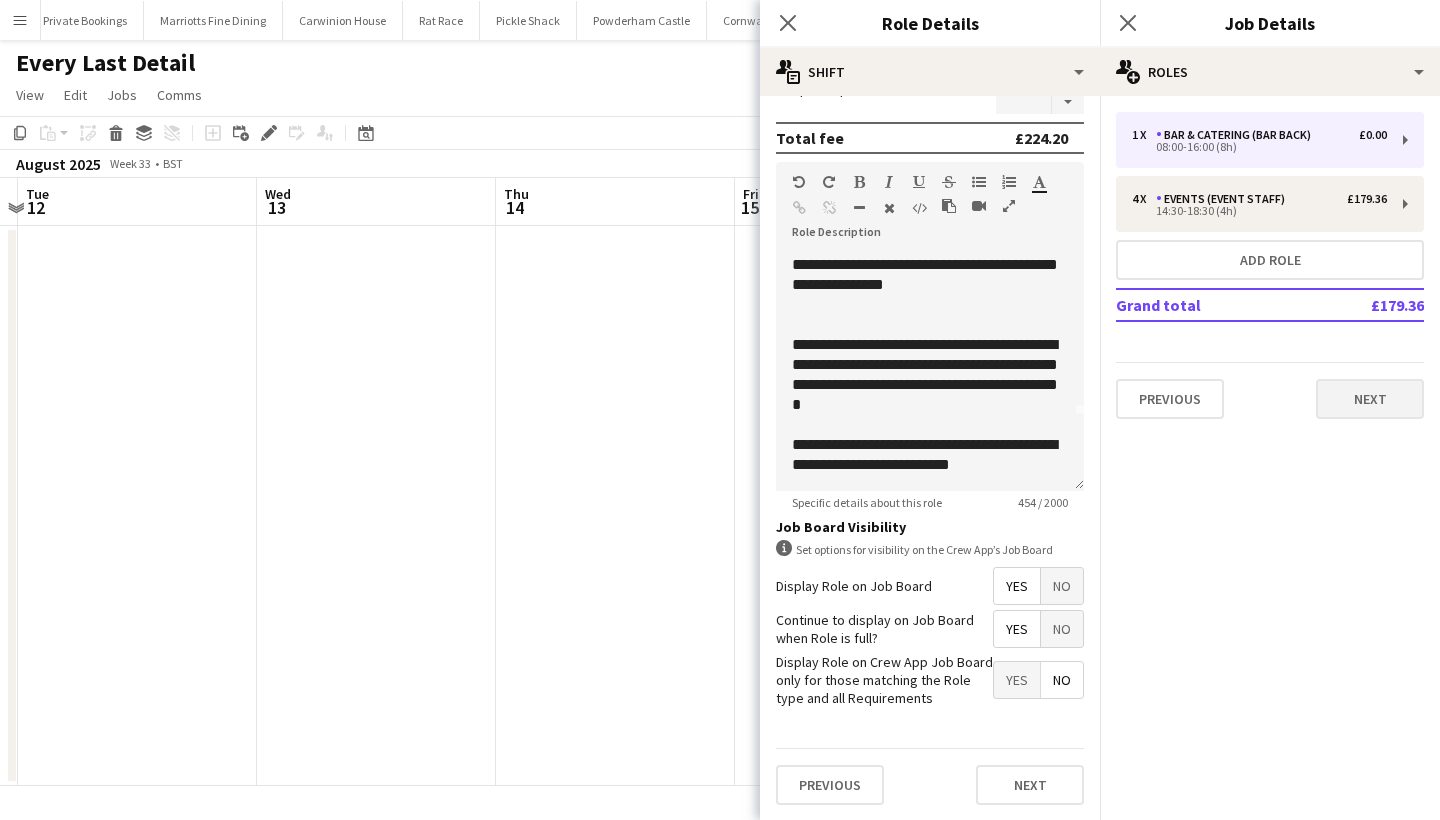 click on "Next" at bounding box center (1370, 399) 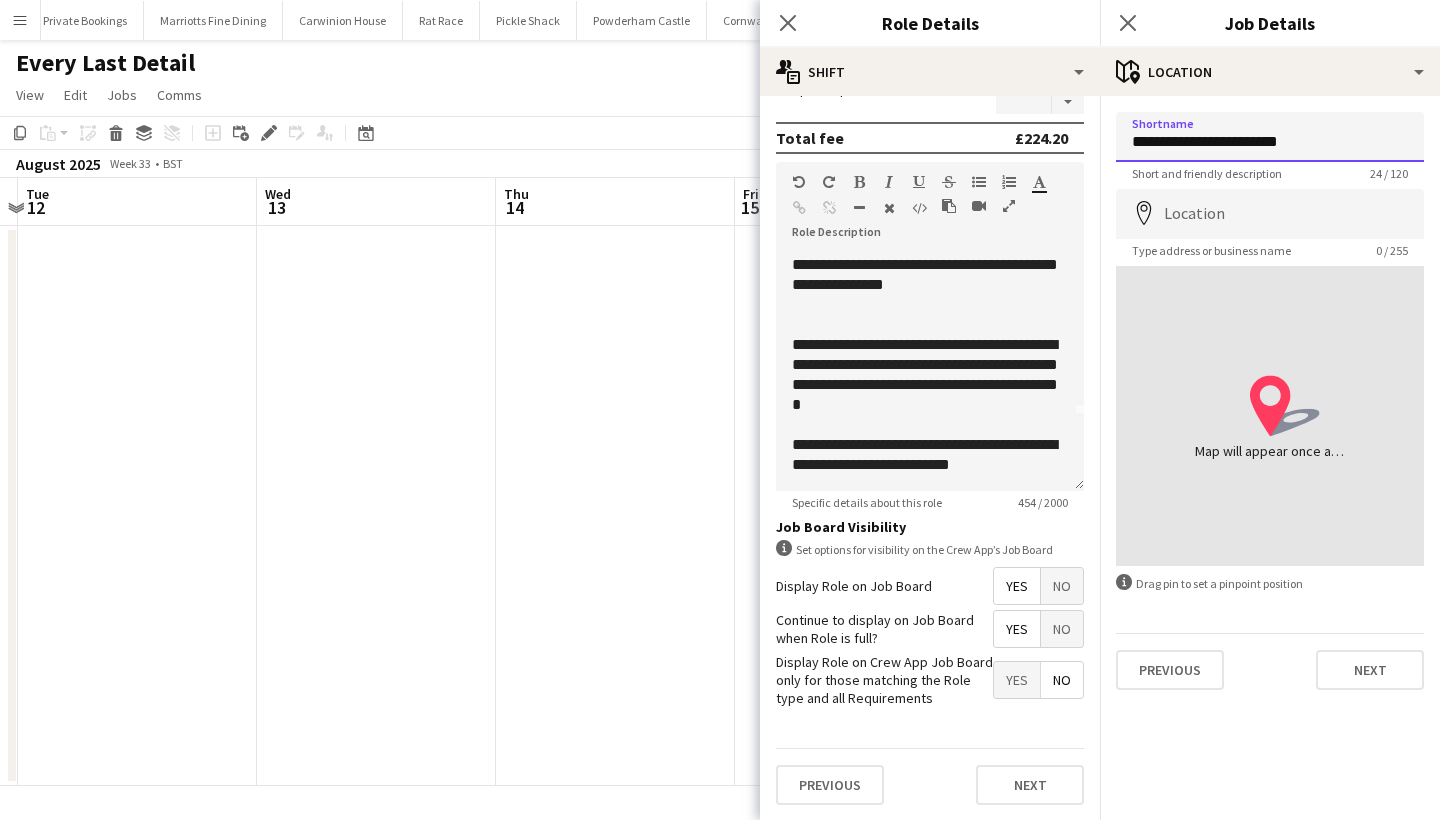 click on "**********" at bounding box center (1270, 137) 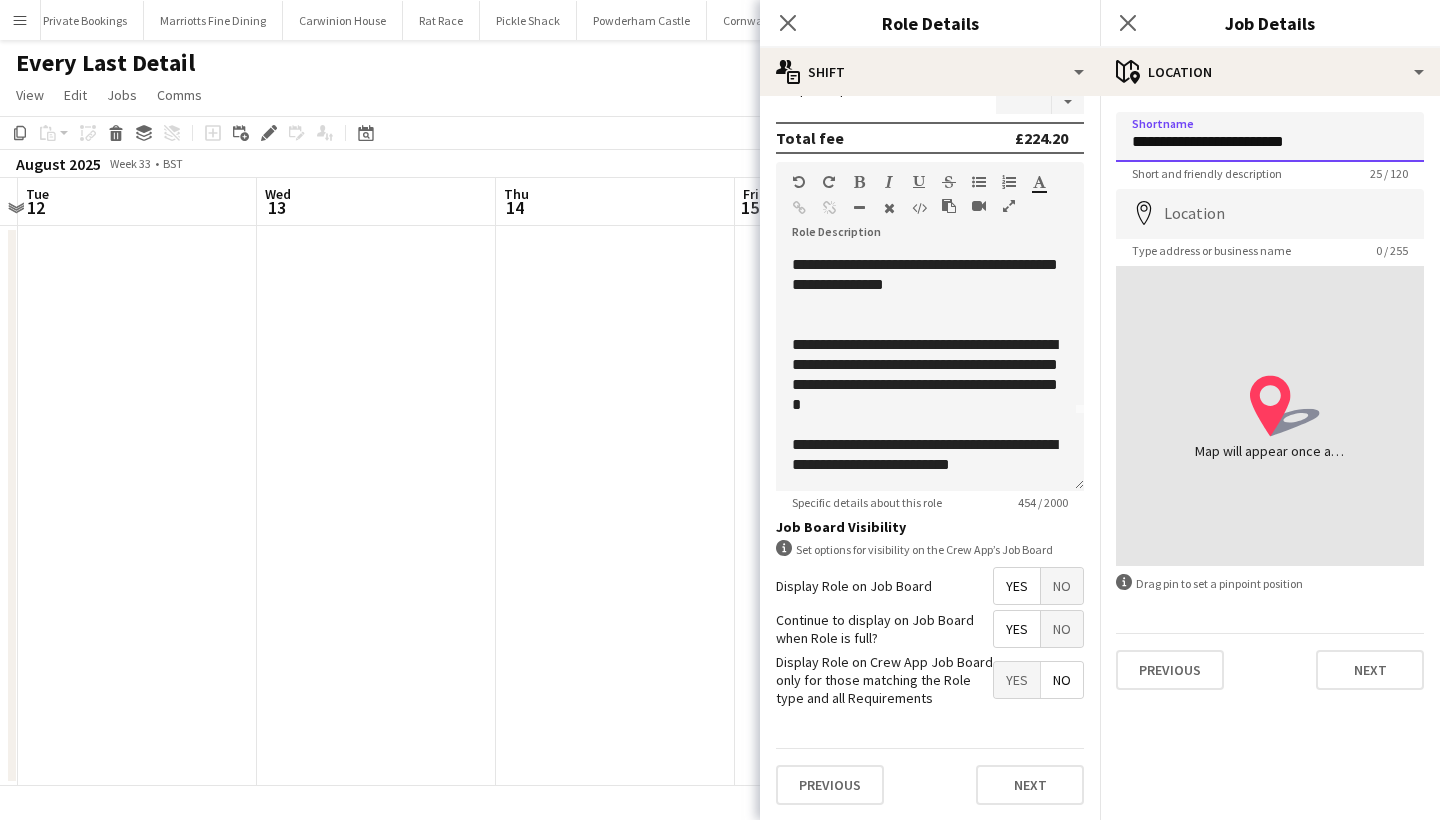 type on "**********" 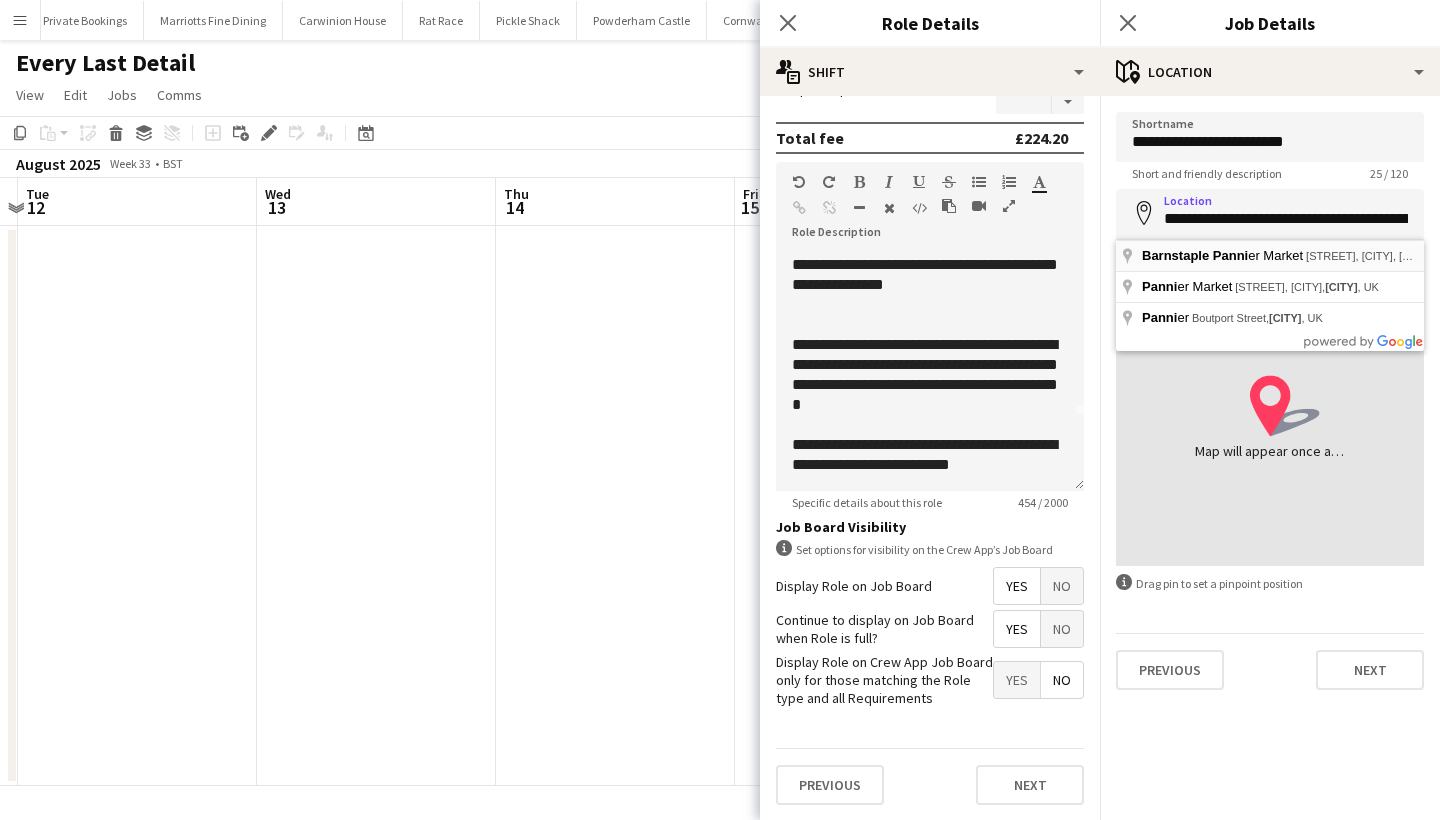 type on "**********" 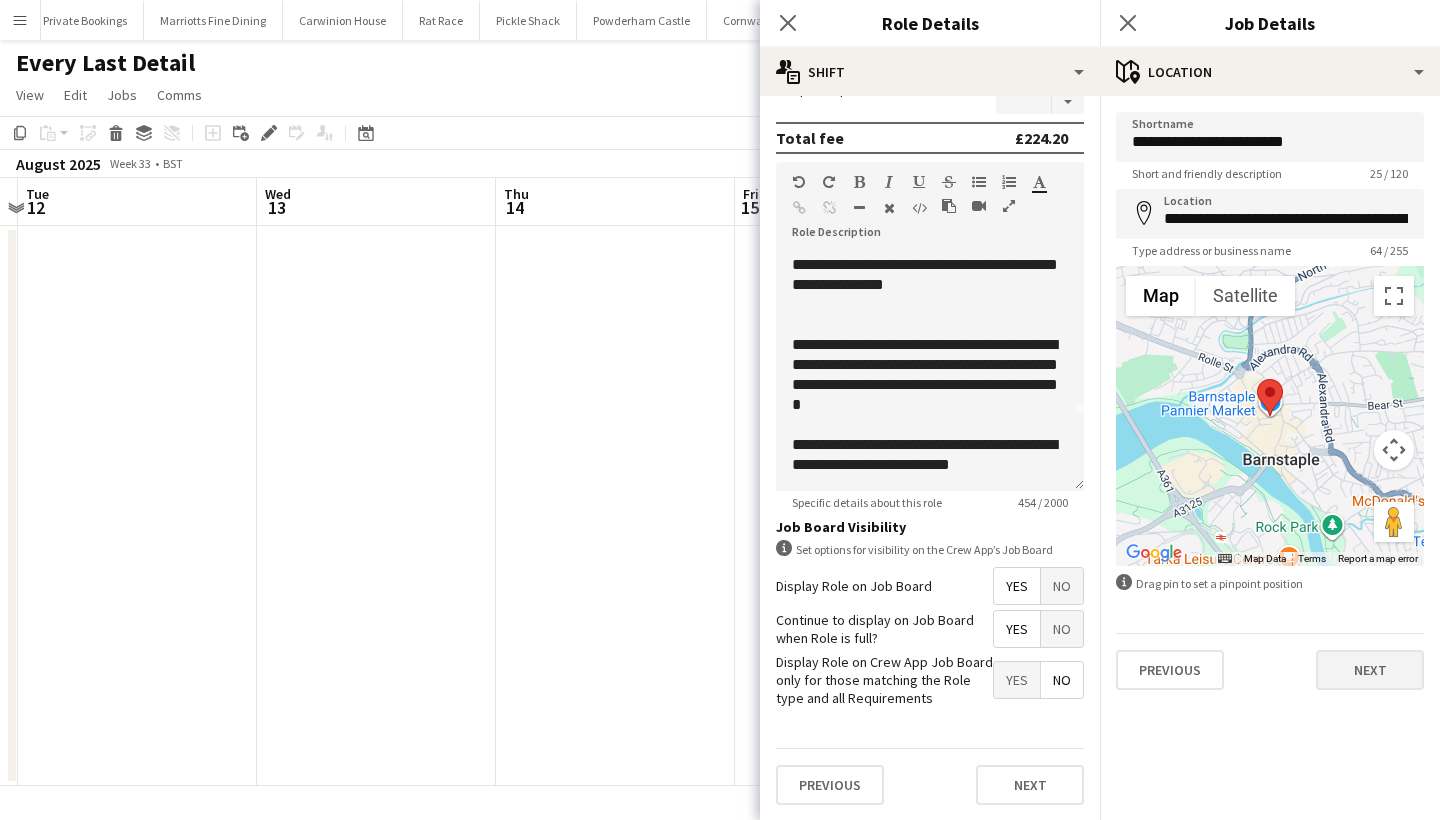 click on "Next" at bounding box center [1370, 670] 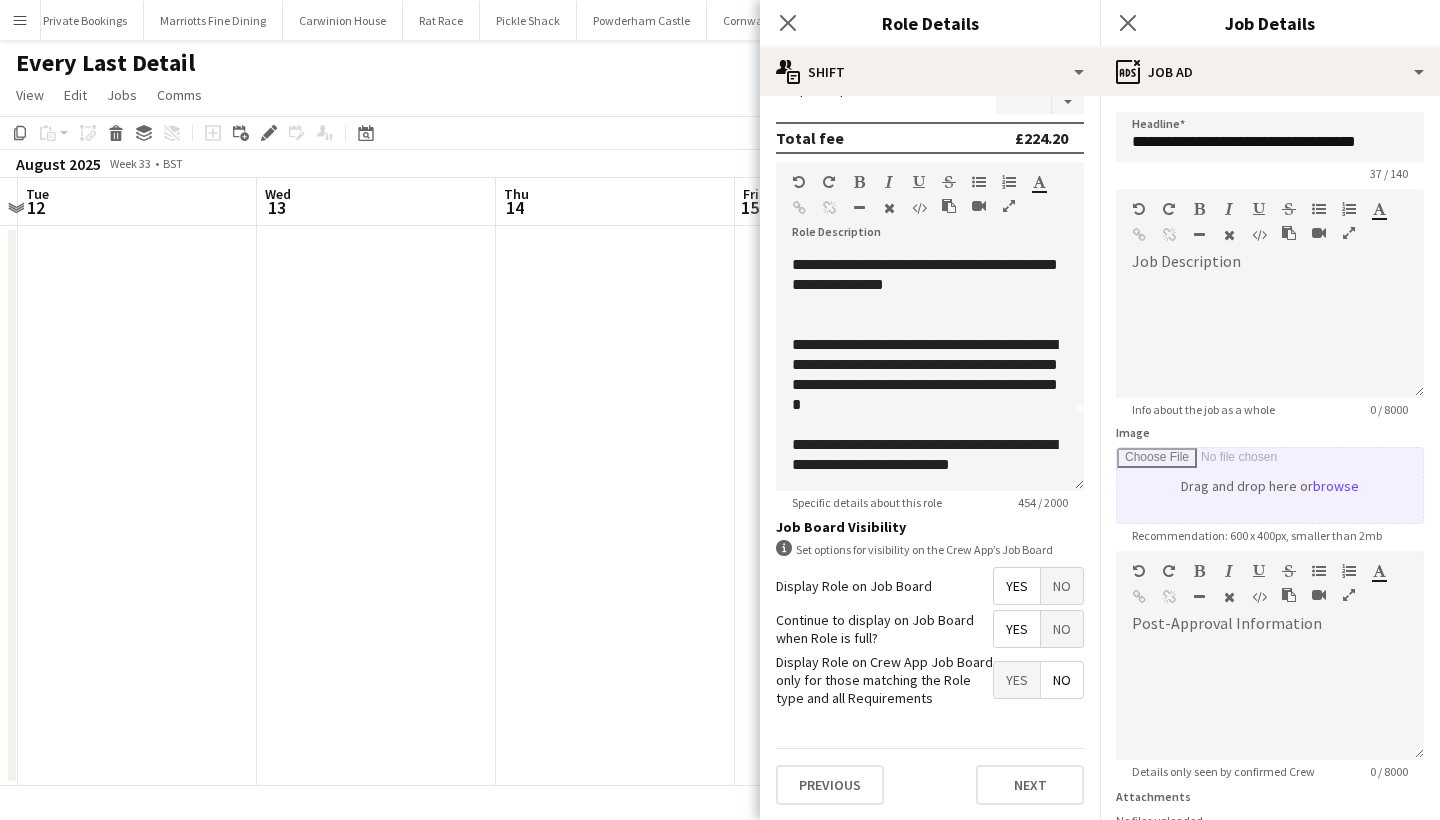 click on "Image" at bounding box center [1270, 485] 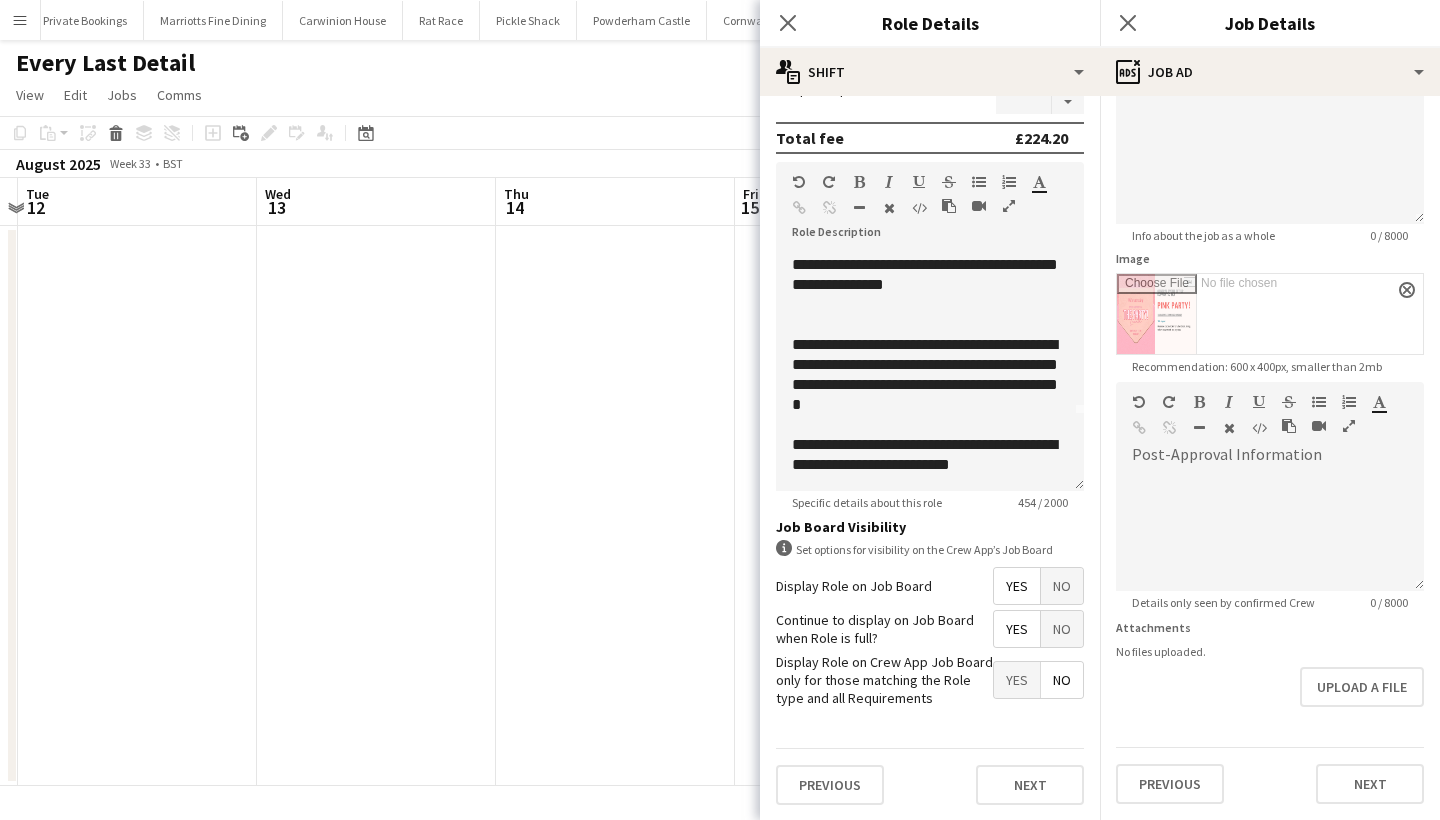 scroll, scrollTop: 174, scrollLeft: 0, axis: vertical 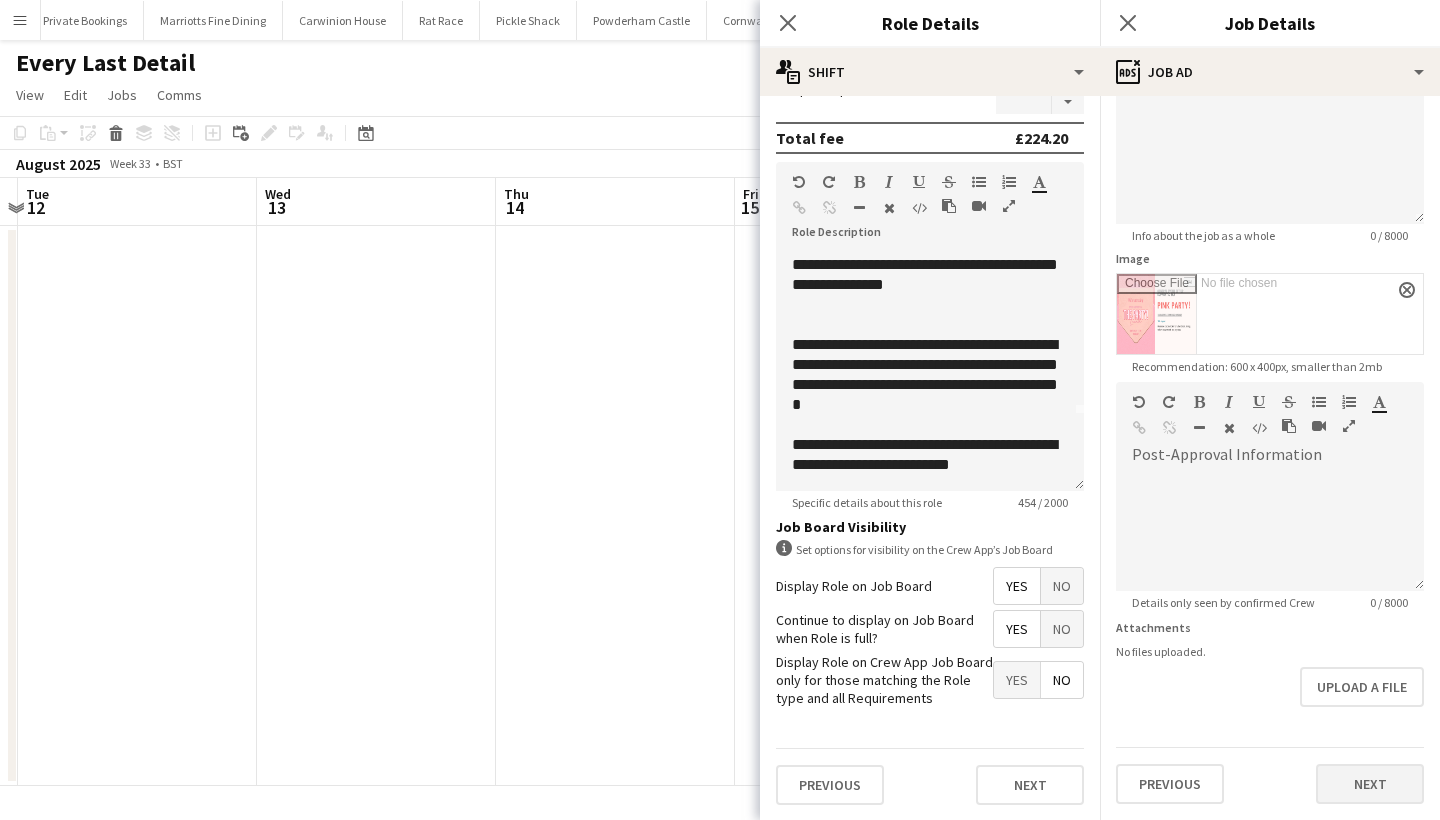 click on "Next" at bounding box center (1370, 784) 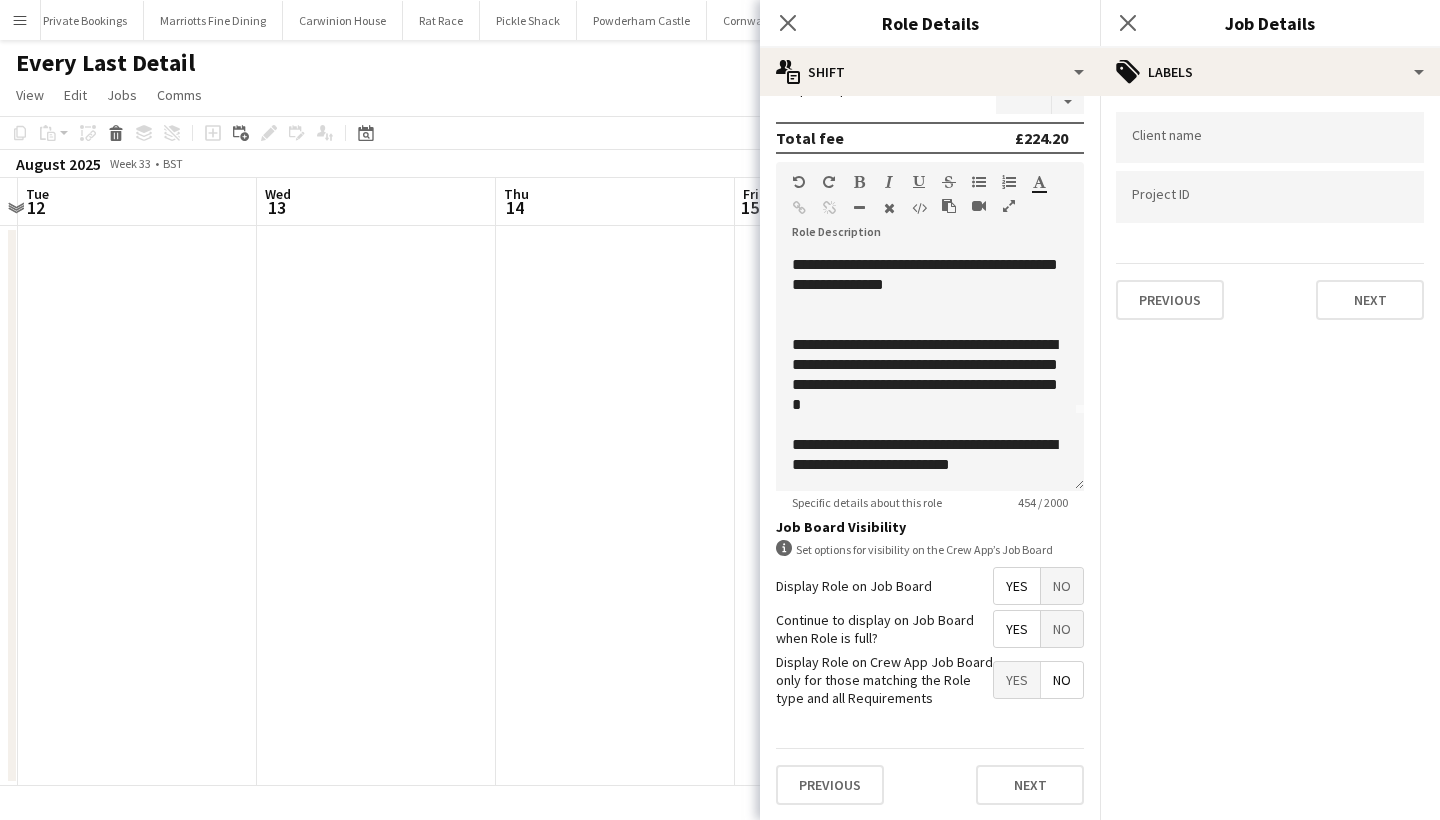 scroll, scrollTop: 0, scrollLeft: 0, axis: both 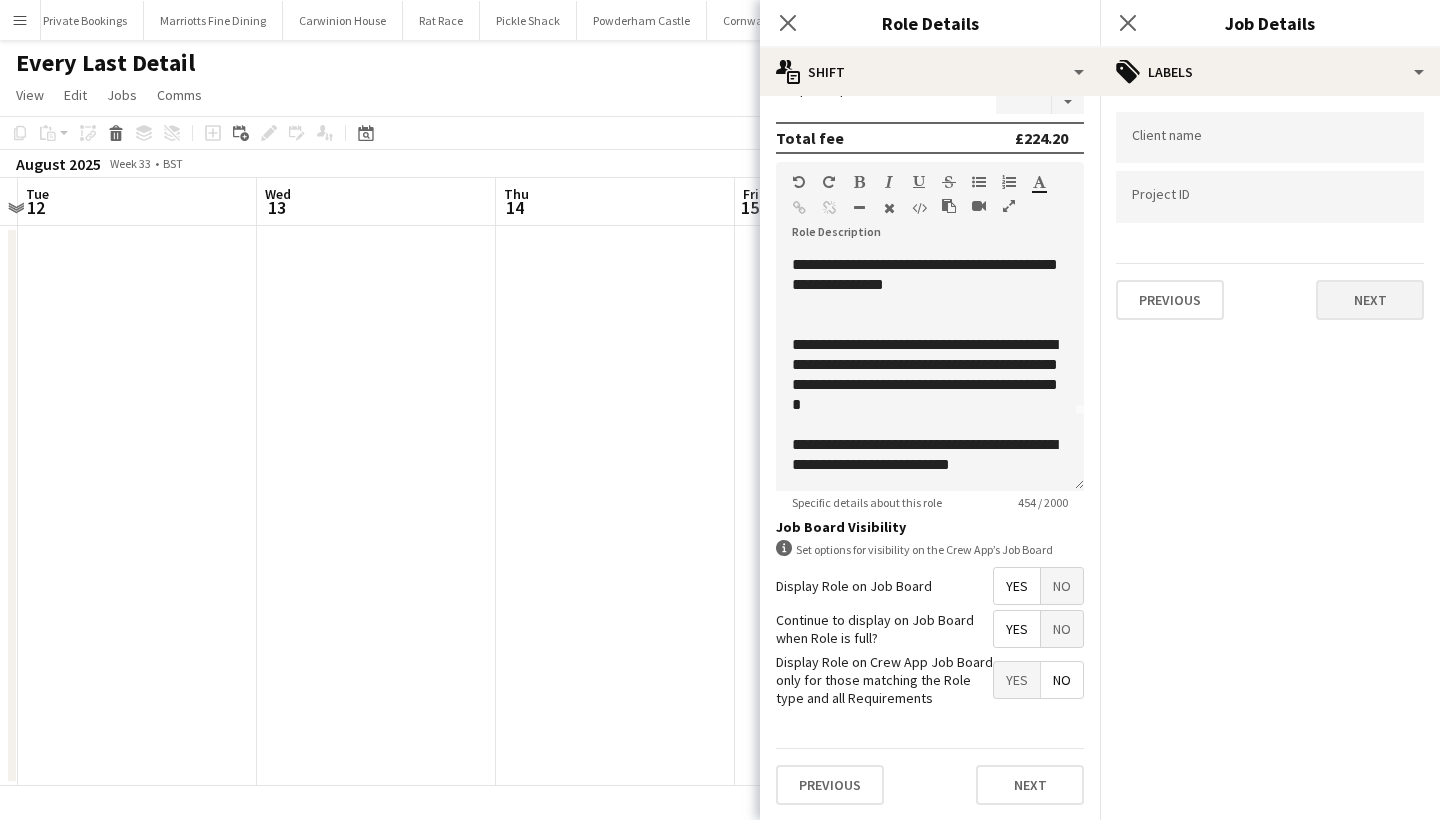 click on "Next" at bounding box center (1370, 300) 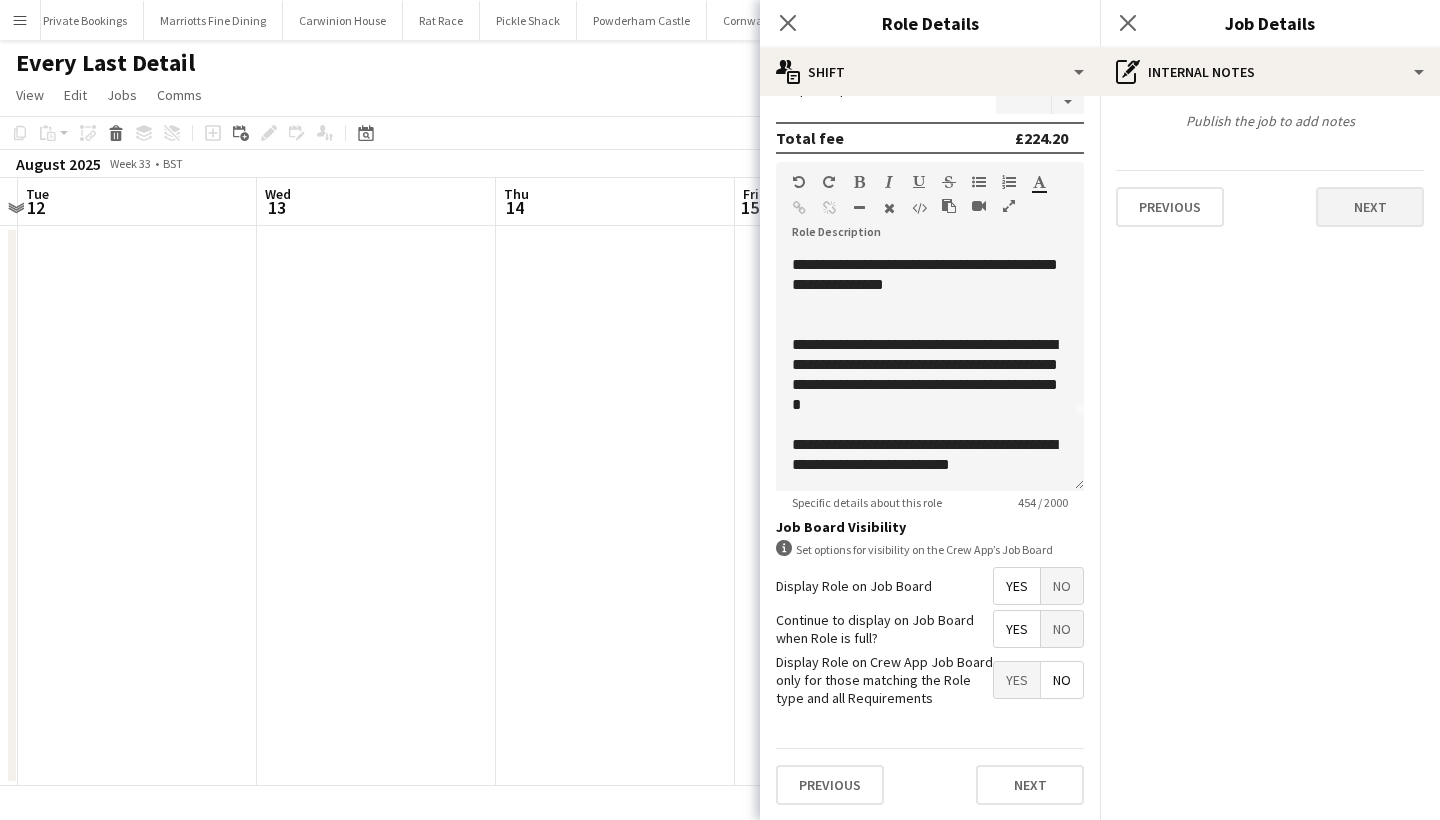 click on "Next" at bounding box center (1370, 207) 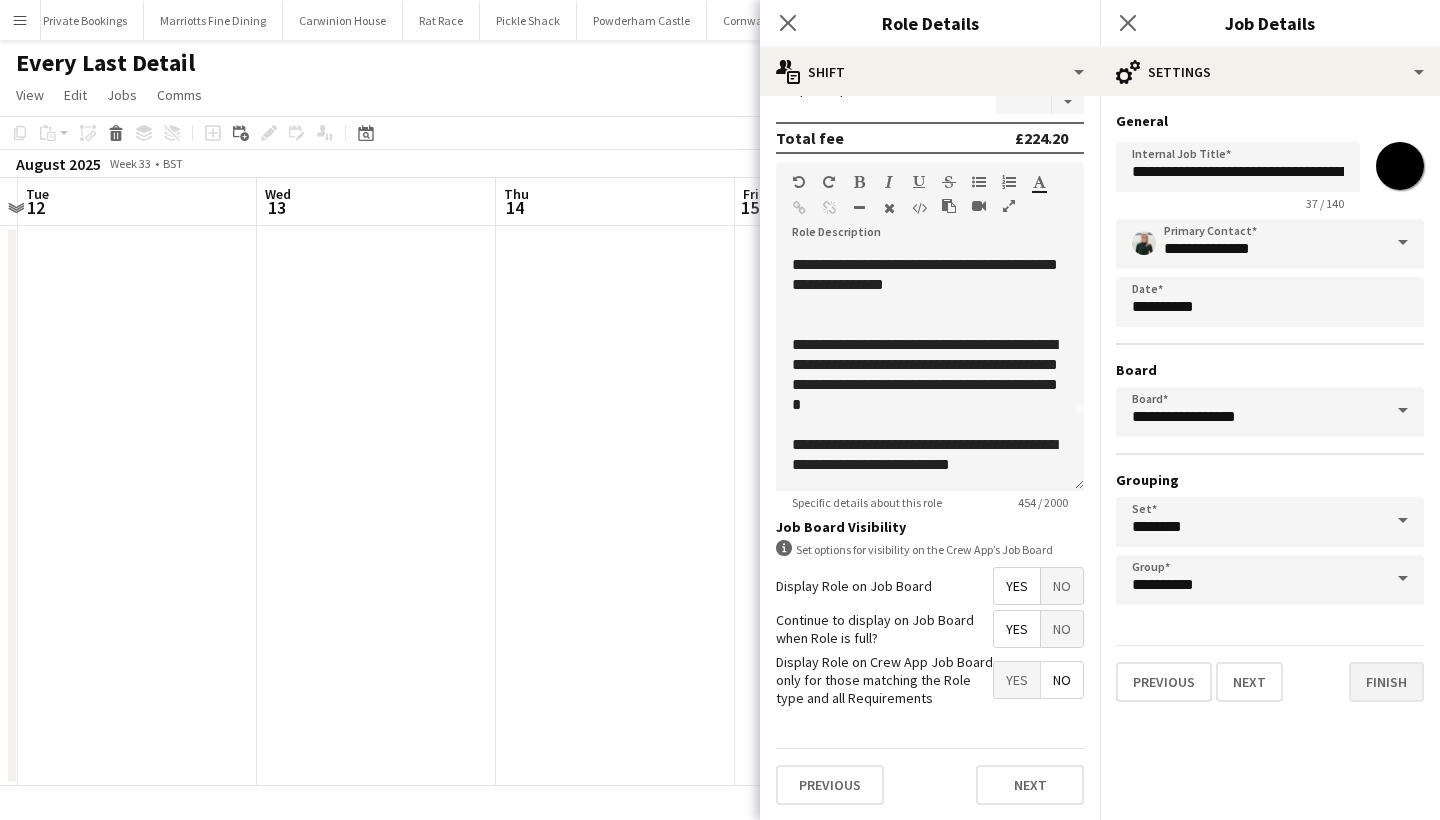 click on "Finish" at bounding box center (1386, 682) 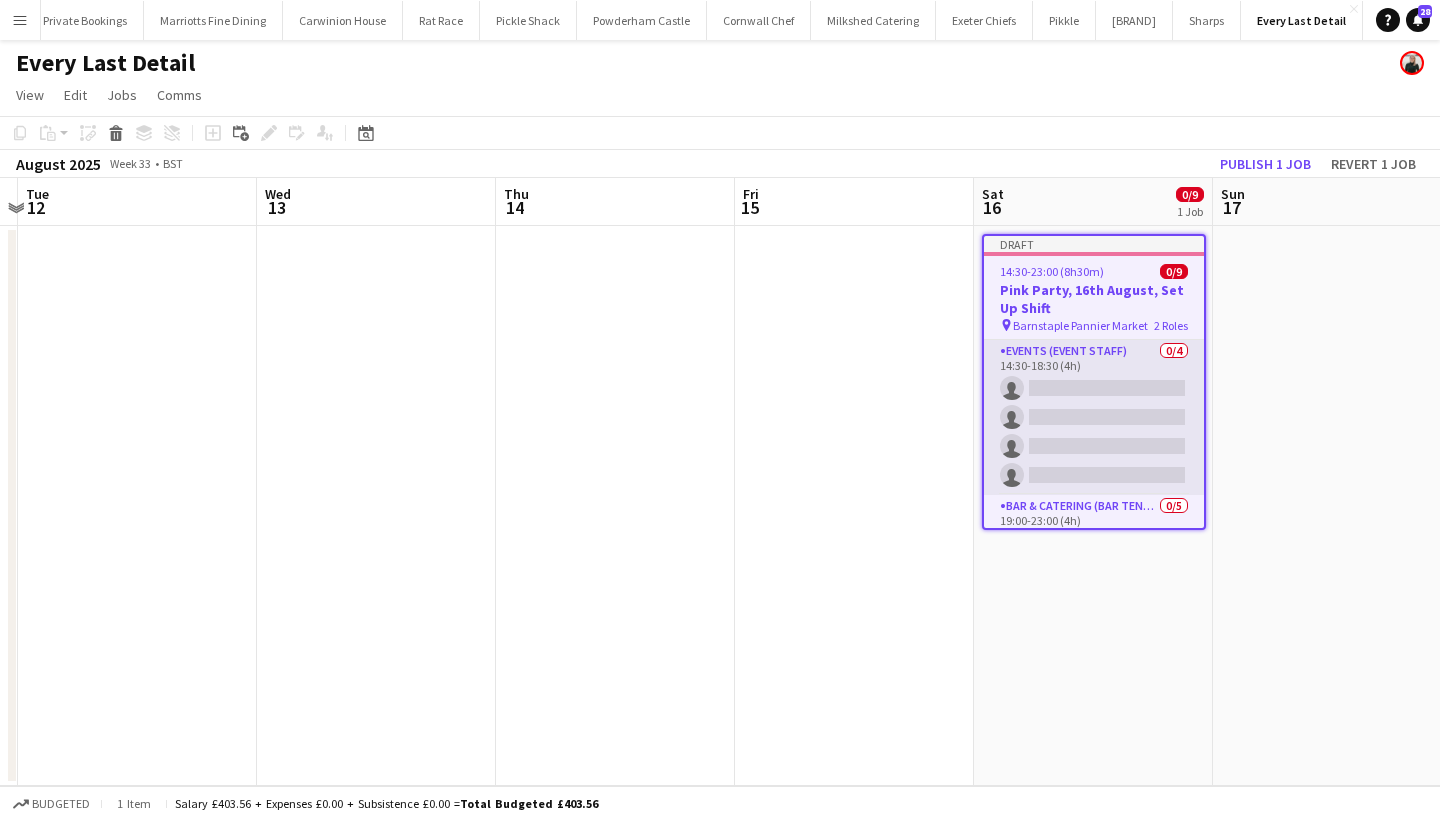 scroll, scrollTop: 0, scrollLeft: 0, axis: both 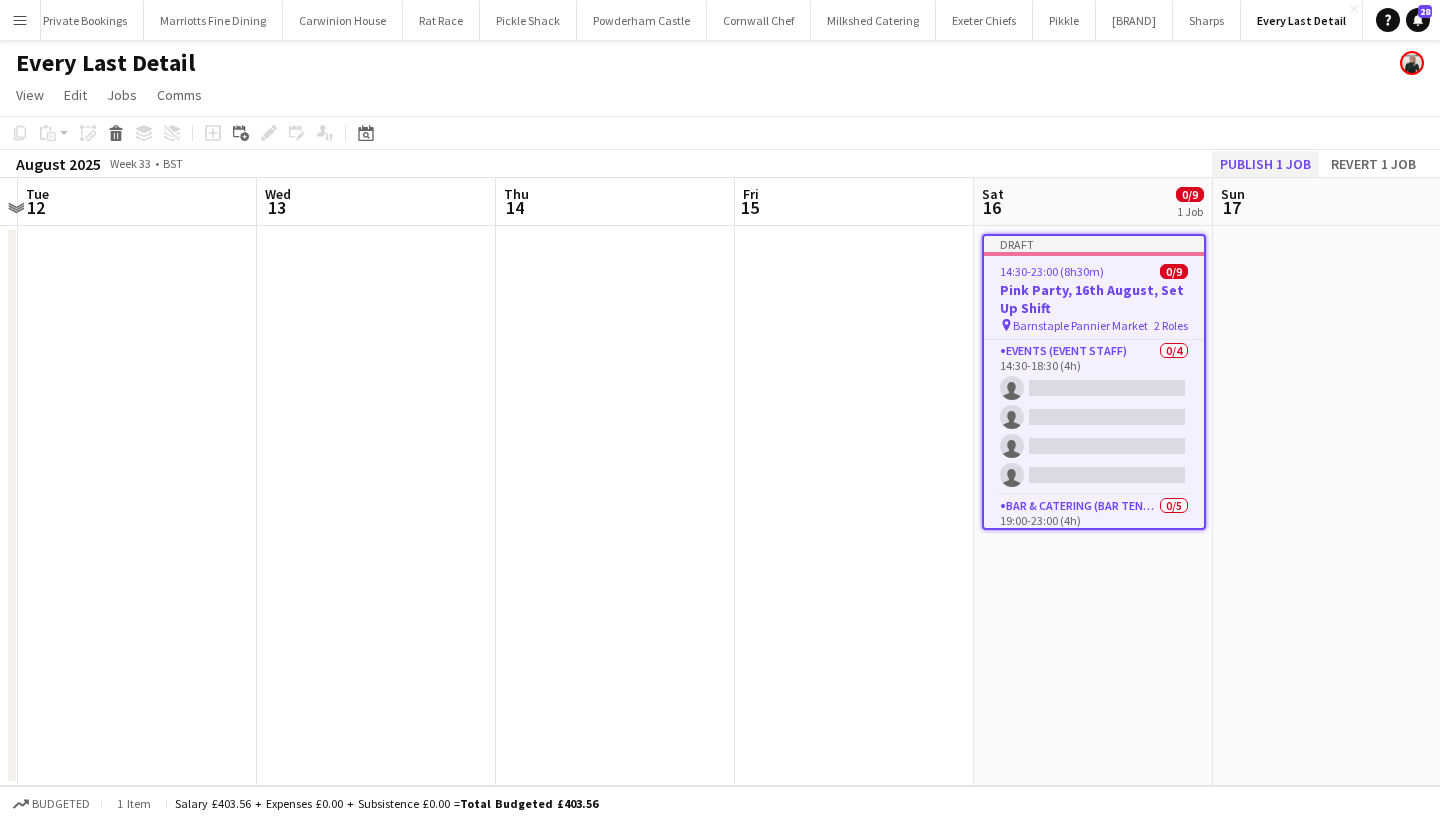 click on "Publish 1 job" 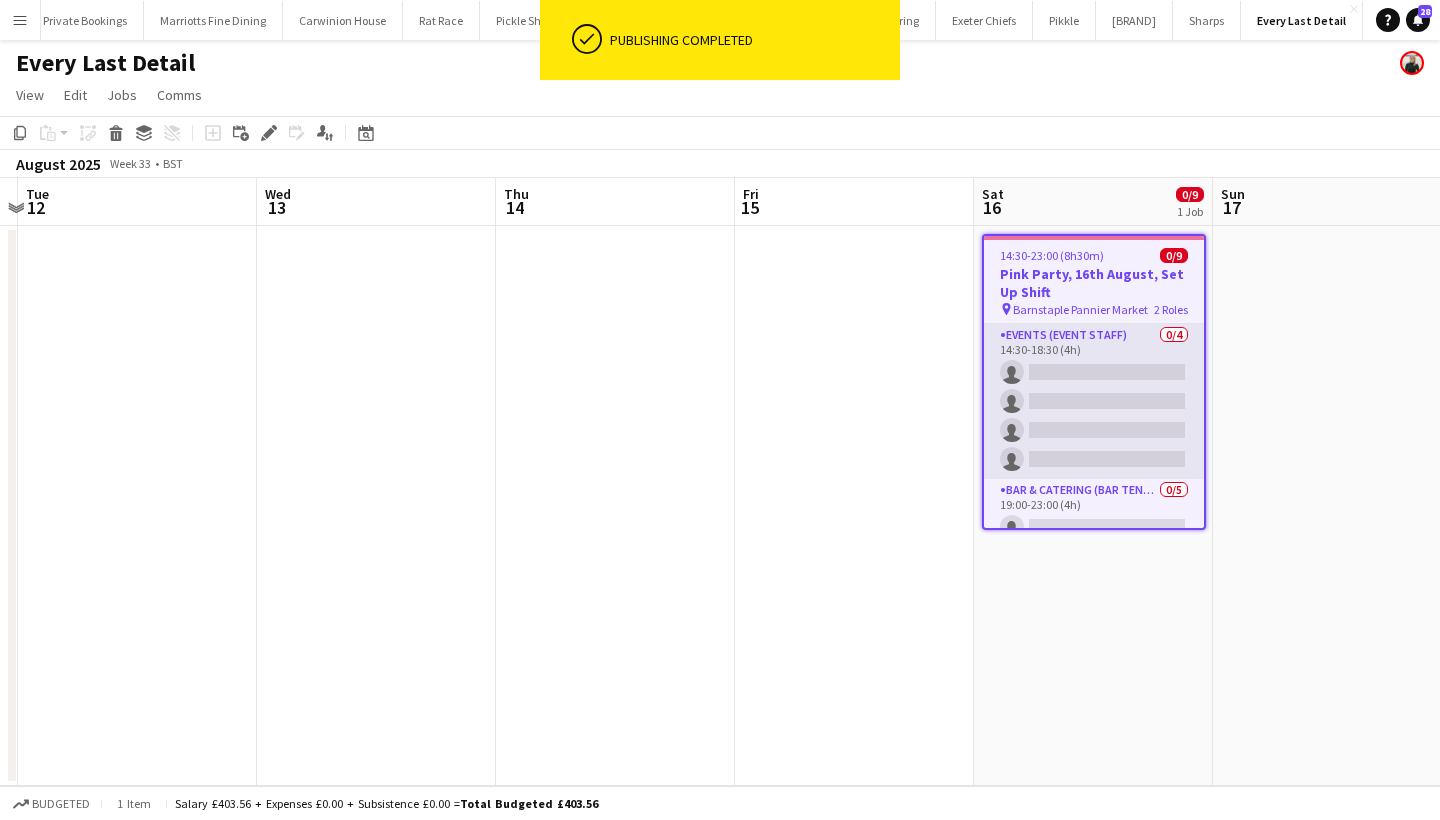 click on "Events (Event Staff)   0/4   14:30-18:30 (4h)
single-neutral-actions
single-neutral-actions
single-neutral-actions
single-neutral-actions" at bounding box center (1094, 401) 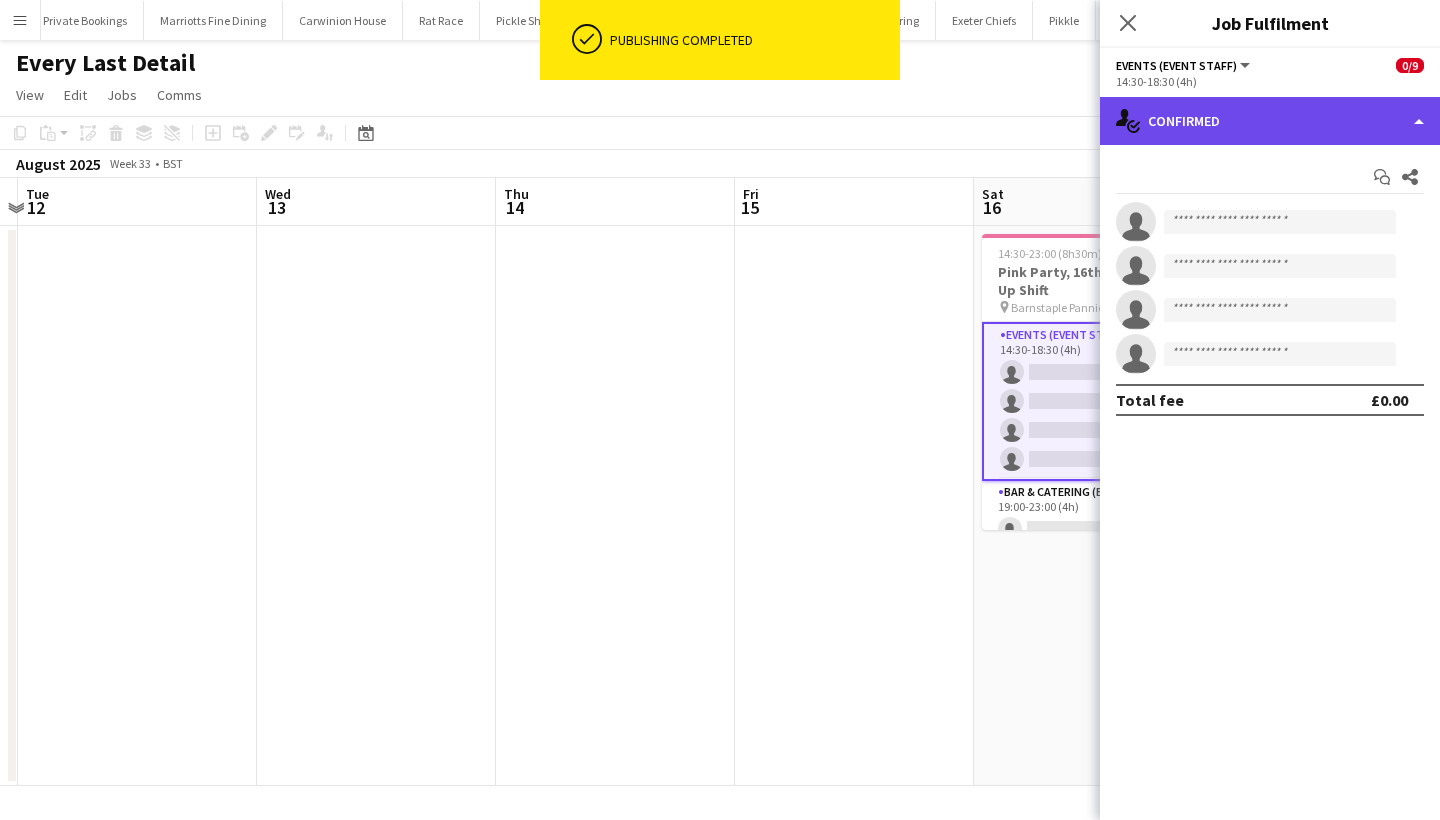 click on "single-neutral-actions-check-2
Confirmed" 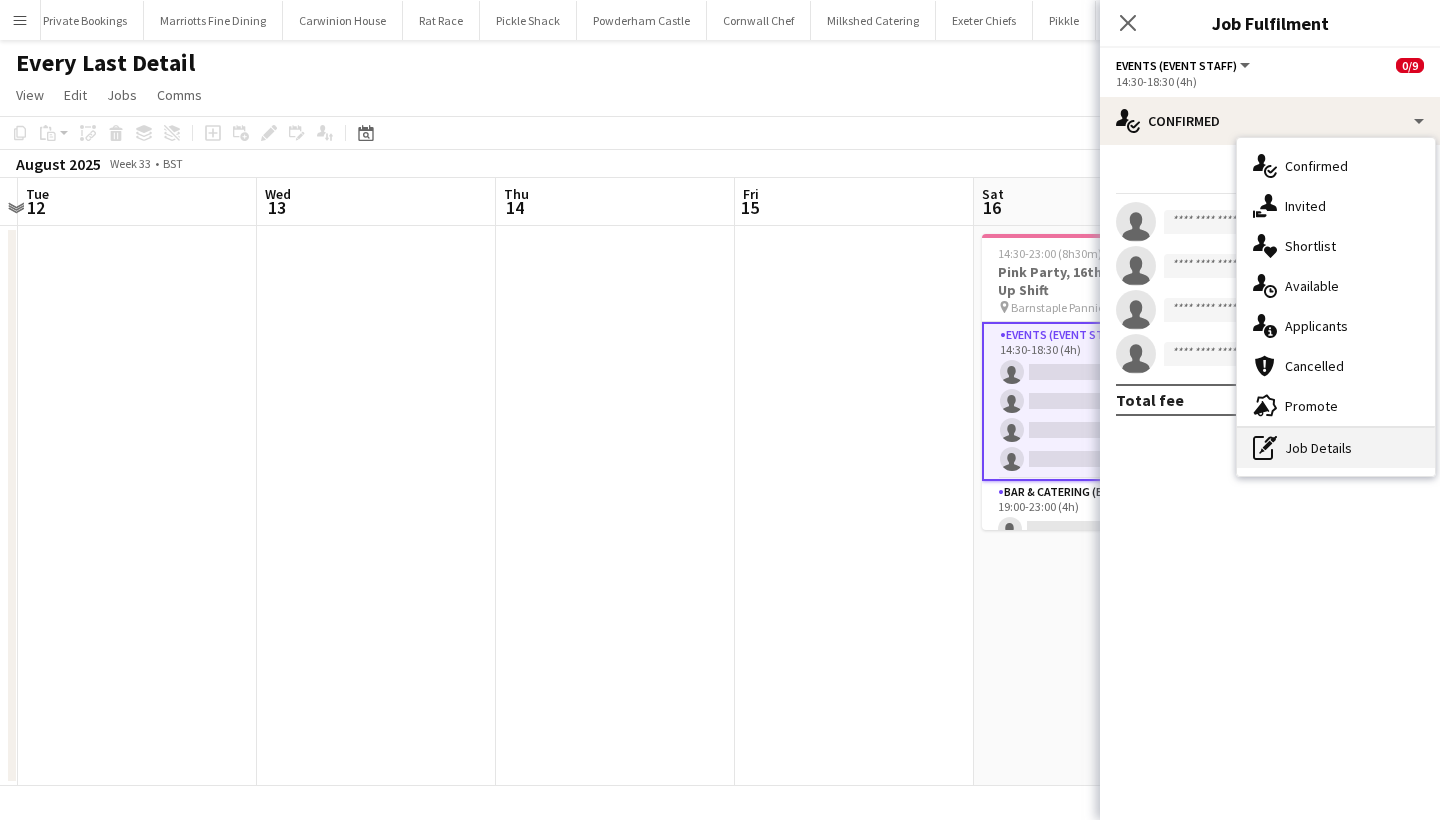 click on "pen-write
Job Details" at bounding box center (1336, 448) 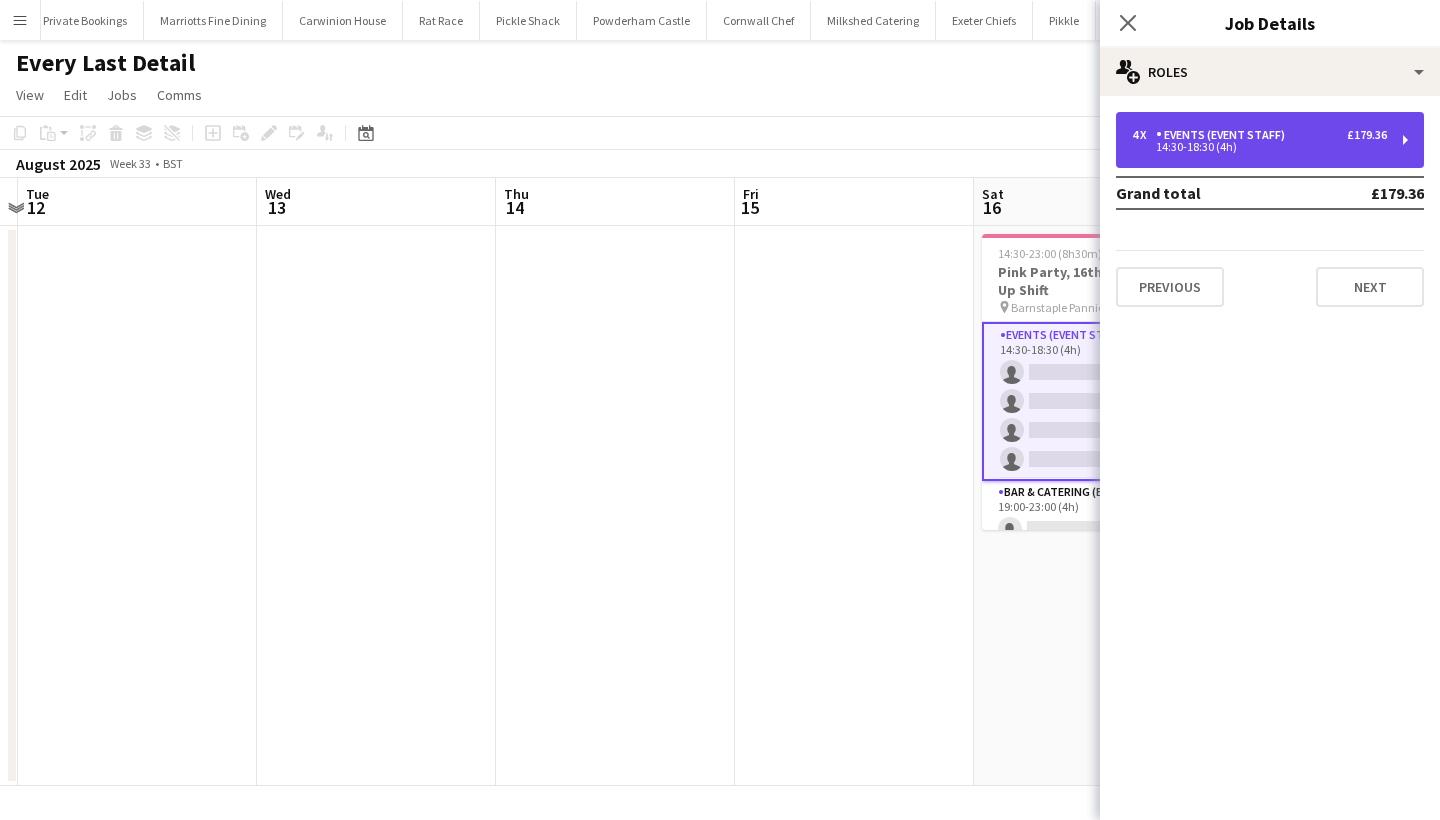 click on "4 x   Events (Event Staff)   £179.36   14:30-18:30 (4h)" at bounding box center (1270, 140) 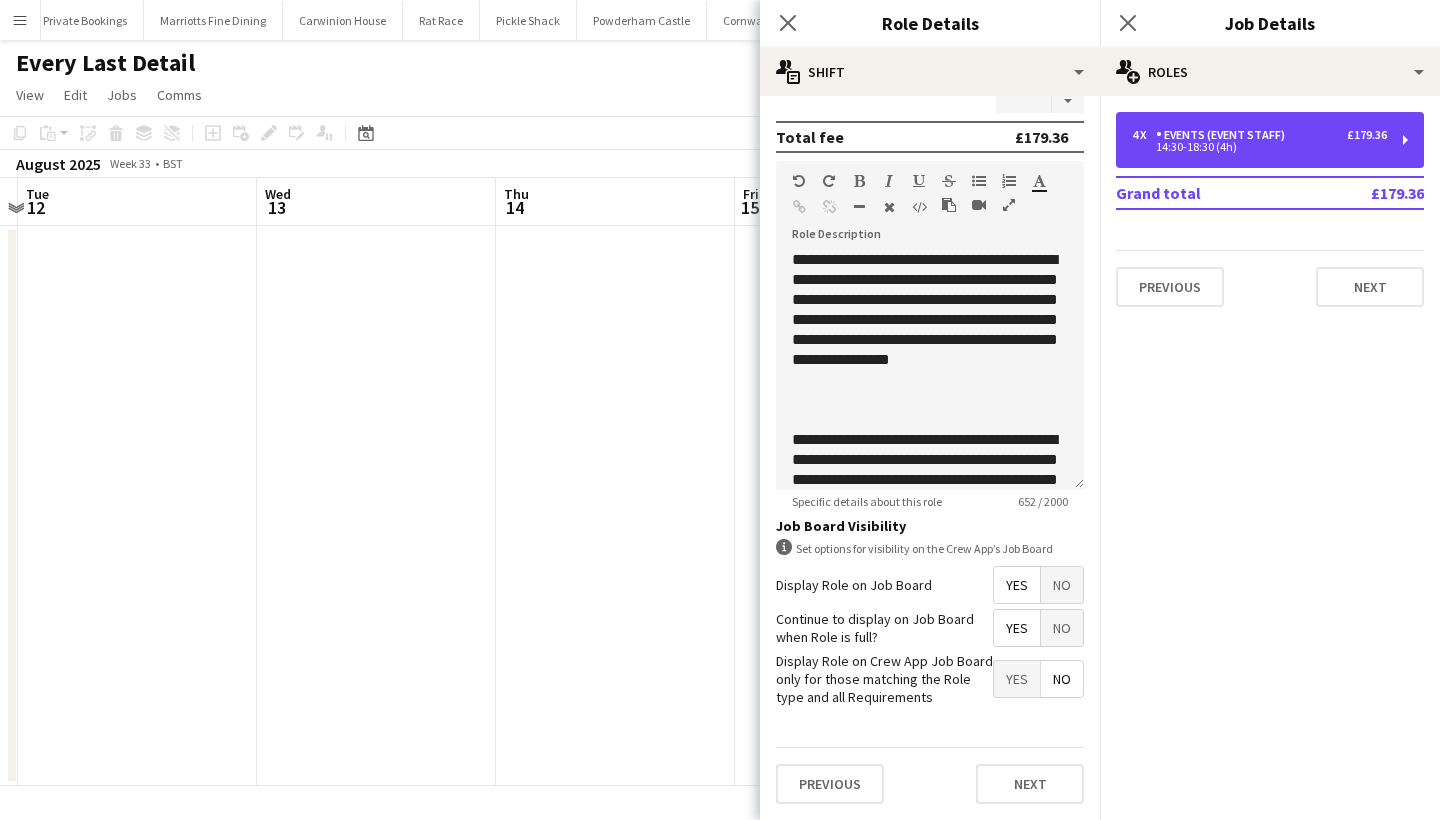 scroll, scrollTop: 534, scrollLeft: 0, axis: vertical 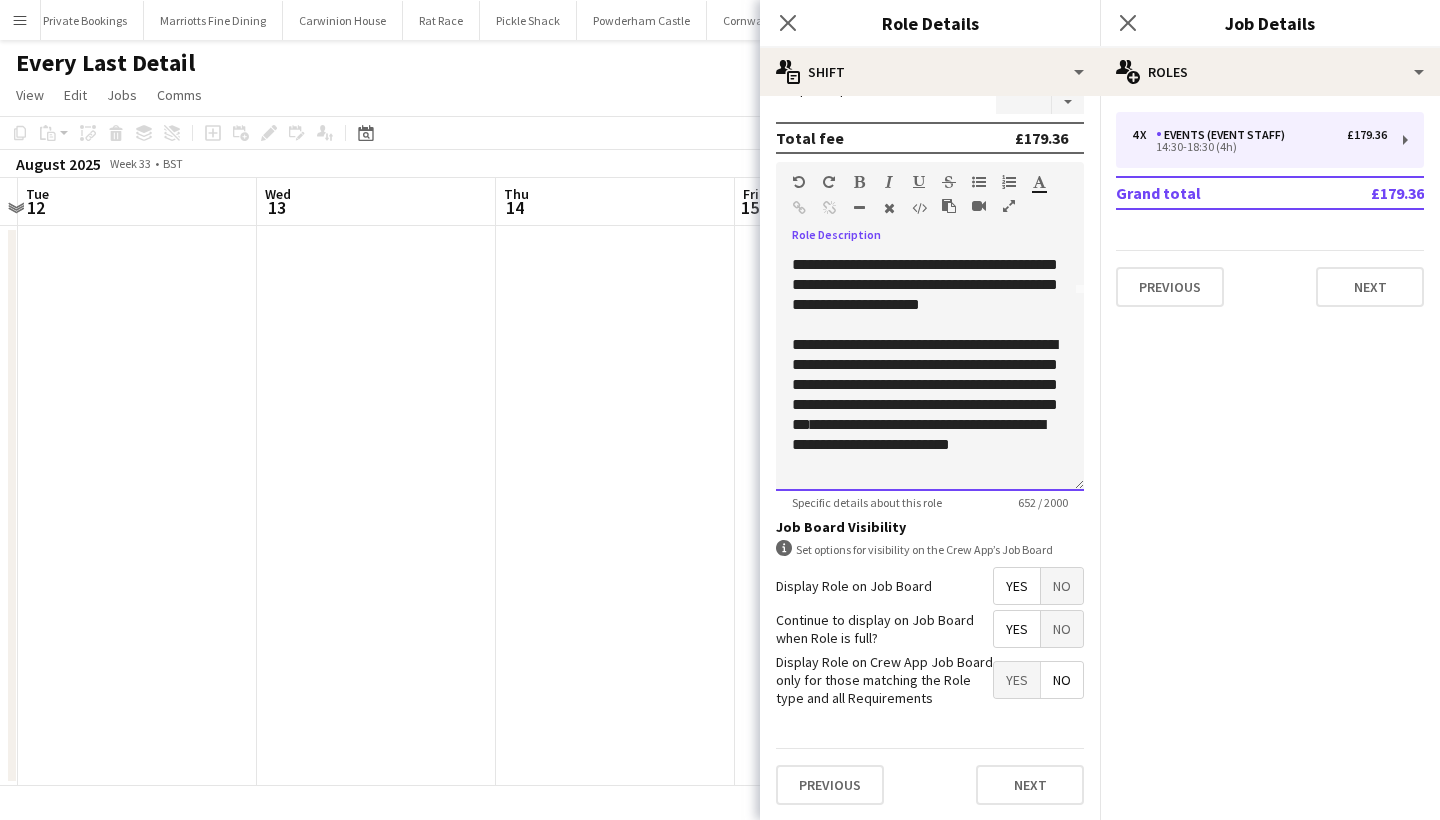 click on "**********" at bounding box center (930, 405) 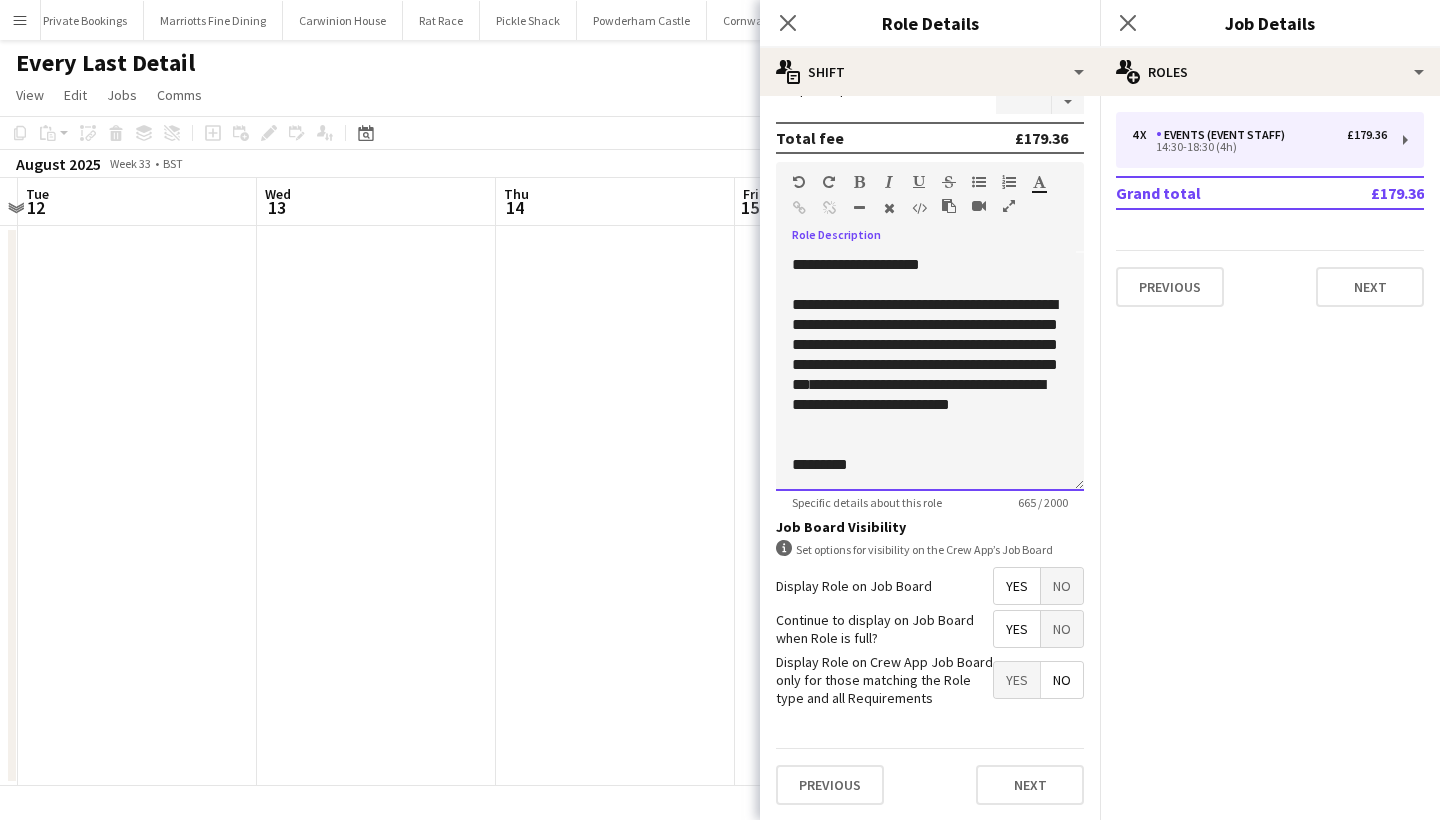 scroll, scrollTop: 240, scrollLeft: 0, axis: vertical 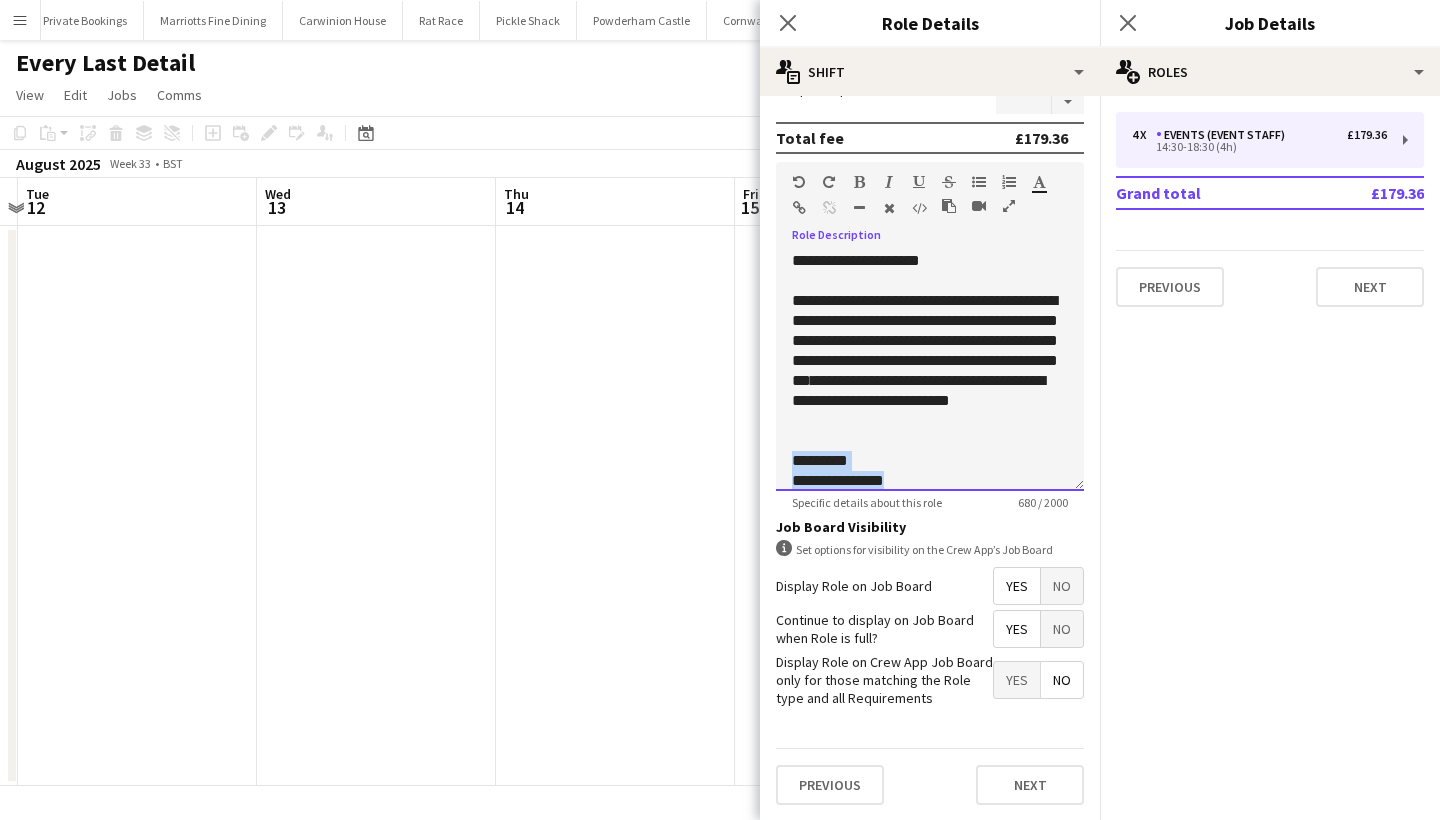 drag, startPoint x: 907, startPoint y: 481, endPoint x: 796, endPoint y: 457, distance: 113.56496 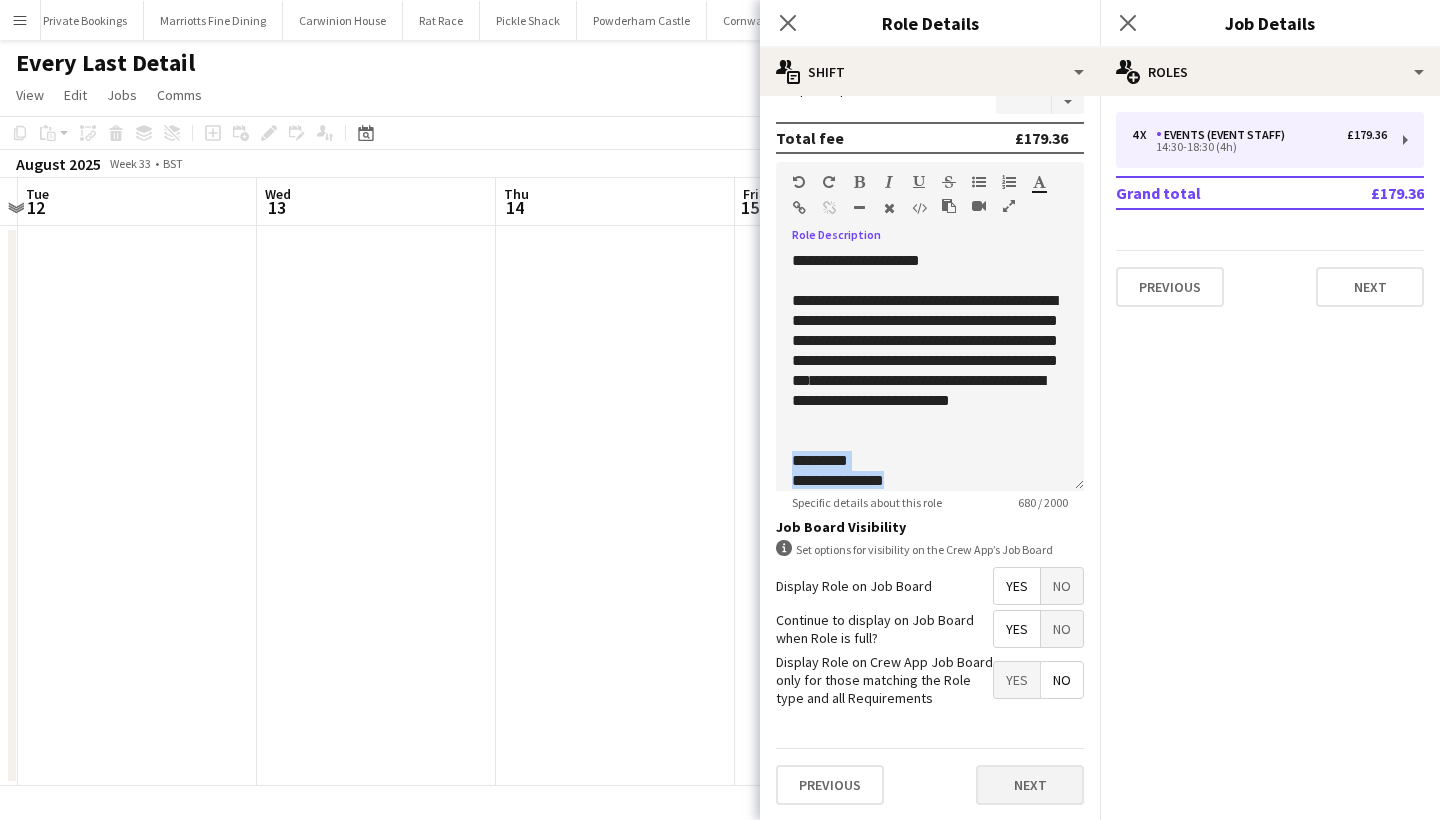 click on "Next" at bounding box center (1030, 785) 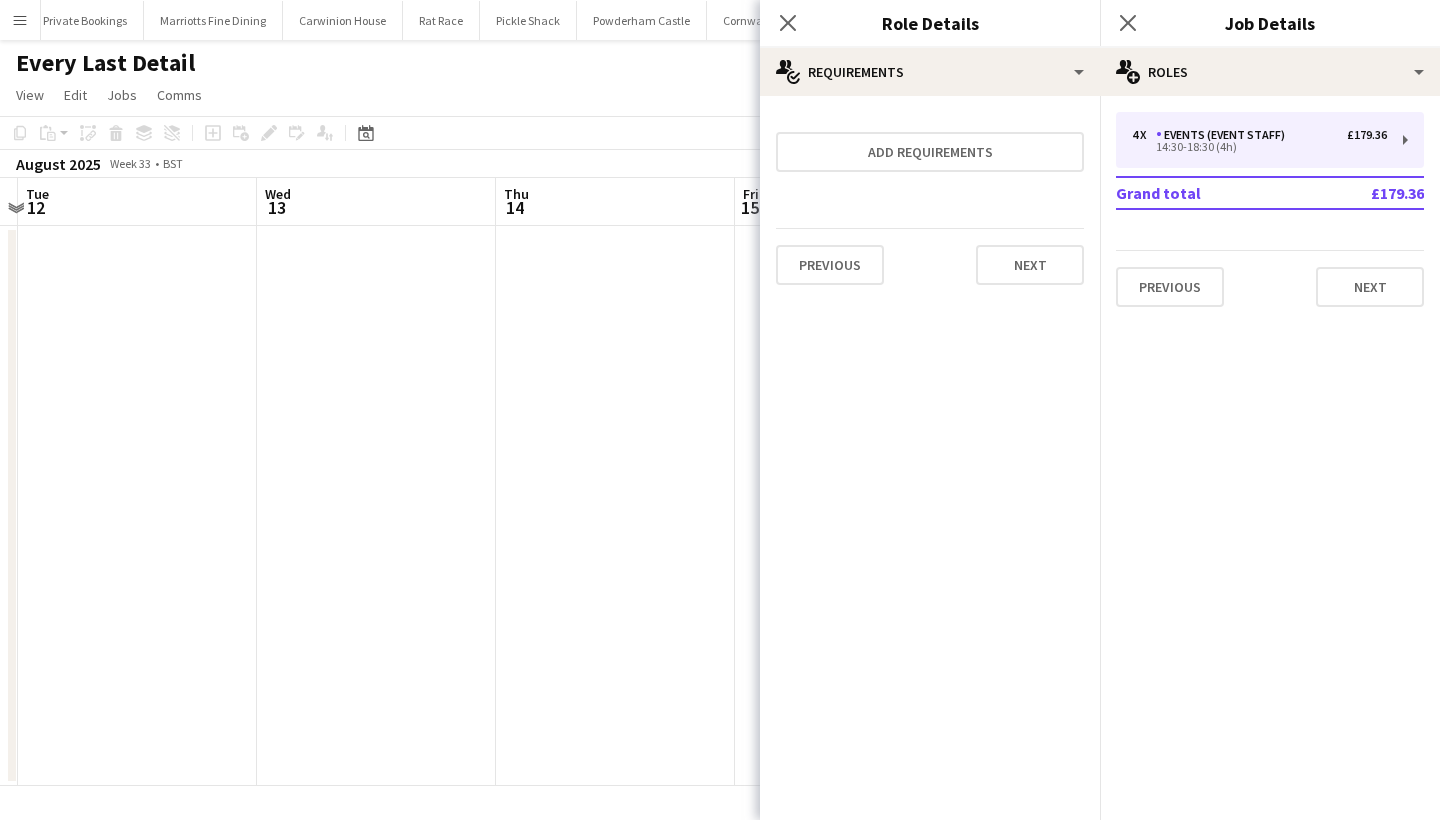 scroll, scrollTop: 0, scrollLeft: 0, axis: both 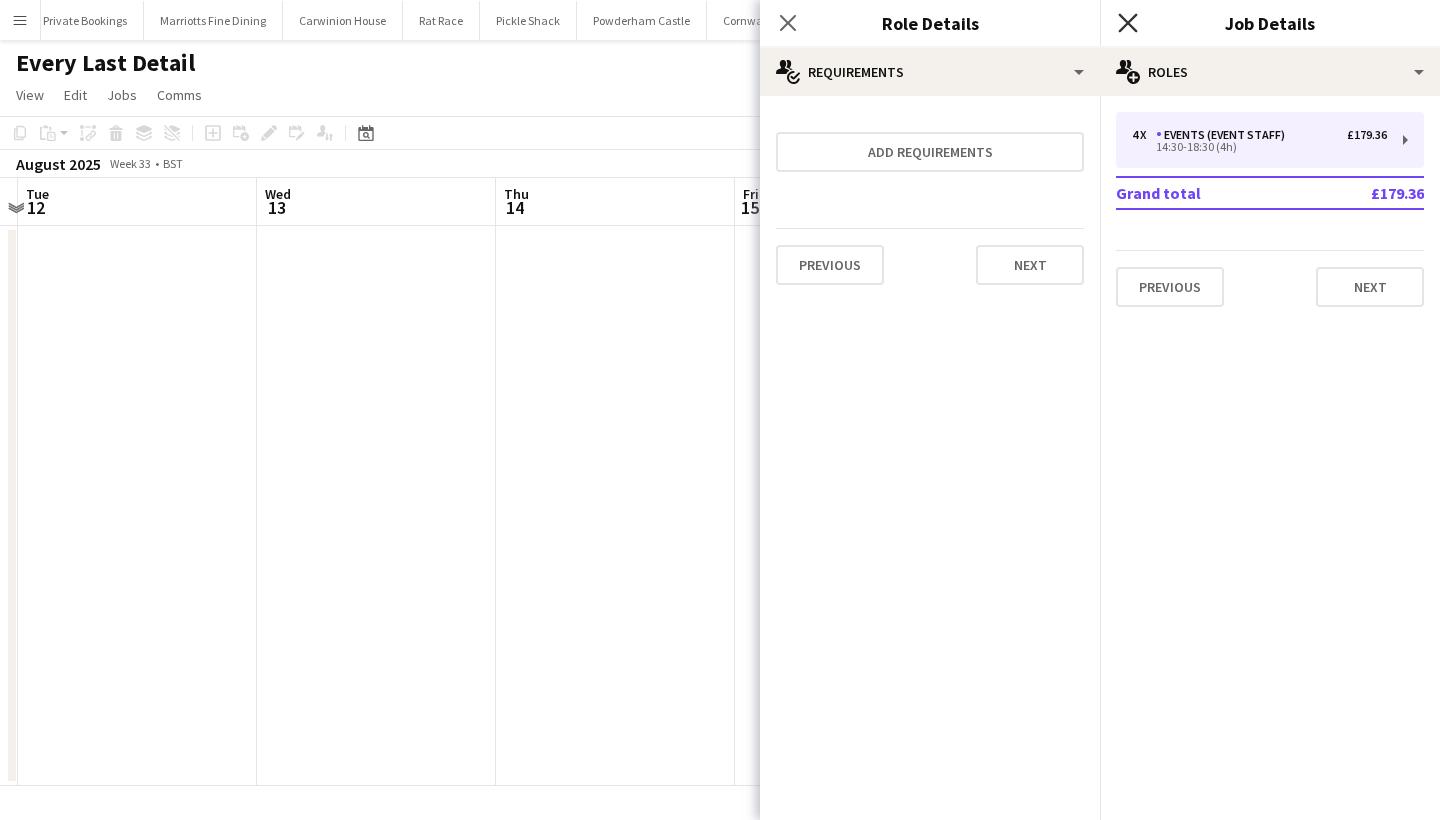 click on "Close pop-in" 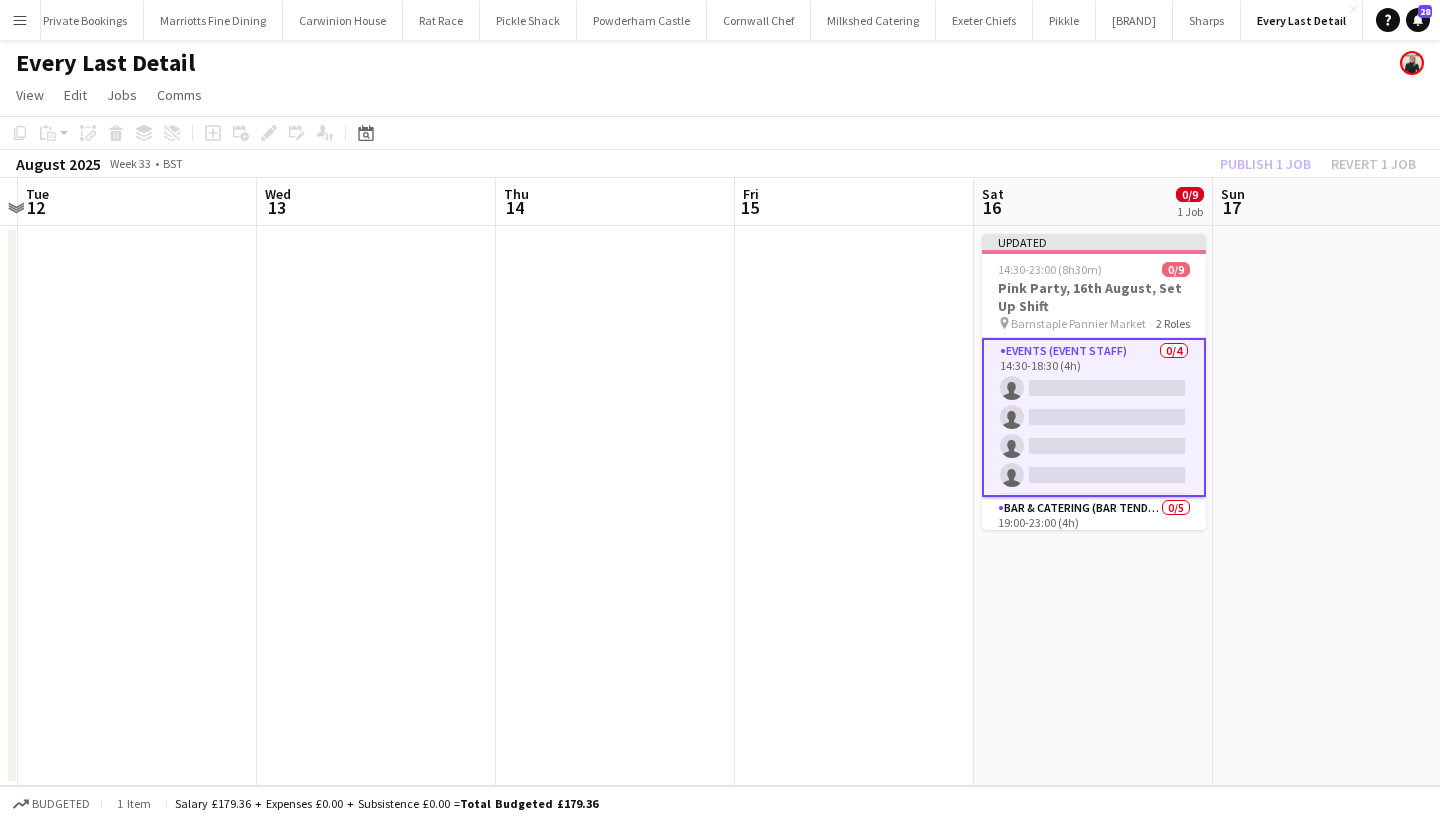 click on "Publish 1 job   Revert 1 job" 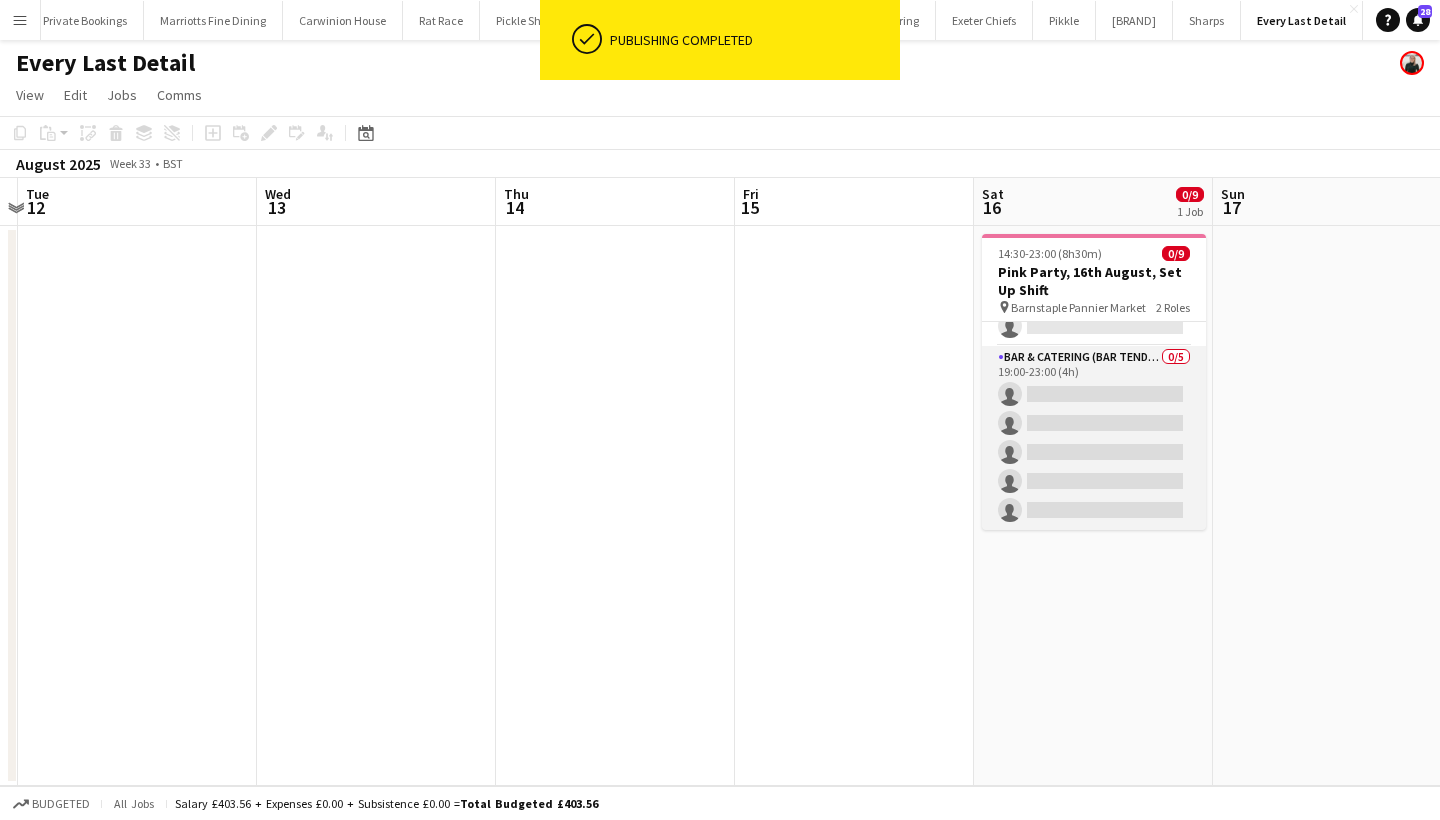 click on "Bar & Catering (Bar Tender)   0/5   19:00-23:00 (4h)
single-neutral-actions
single-neutral-actions
single-neutral-actions
single-neutral-actions
single-neutral-actions" at bounding box center (1094, 438) 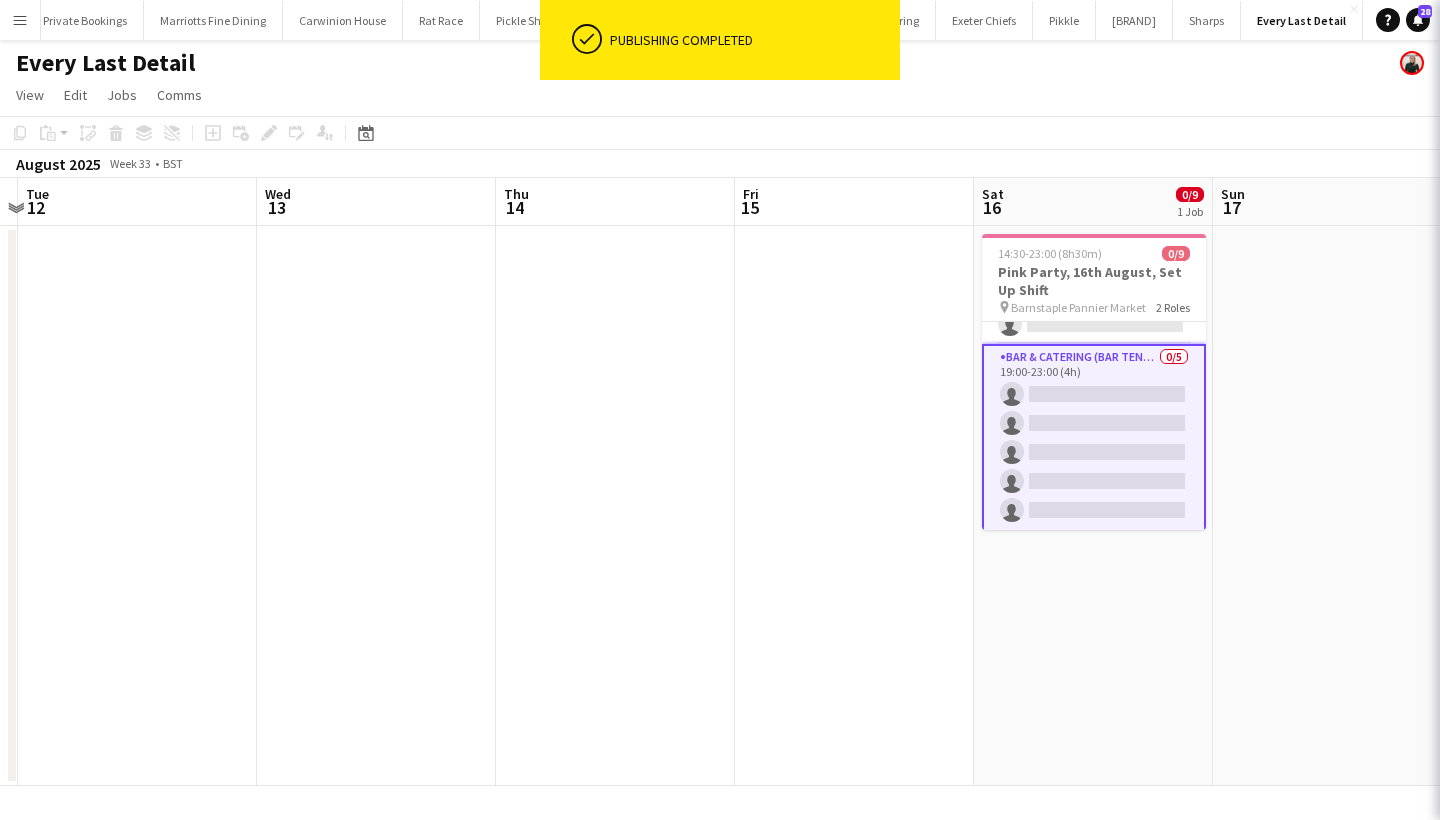 scroll, scrollTop: 131, scrollLeft: 0, axis: vertical 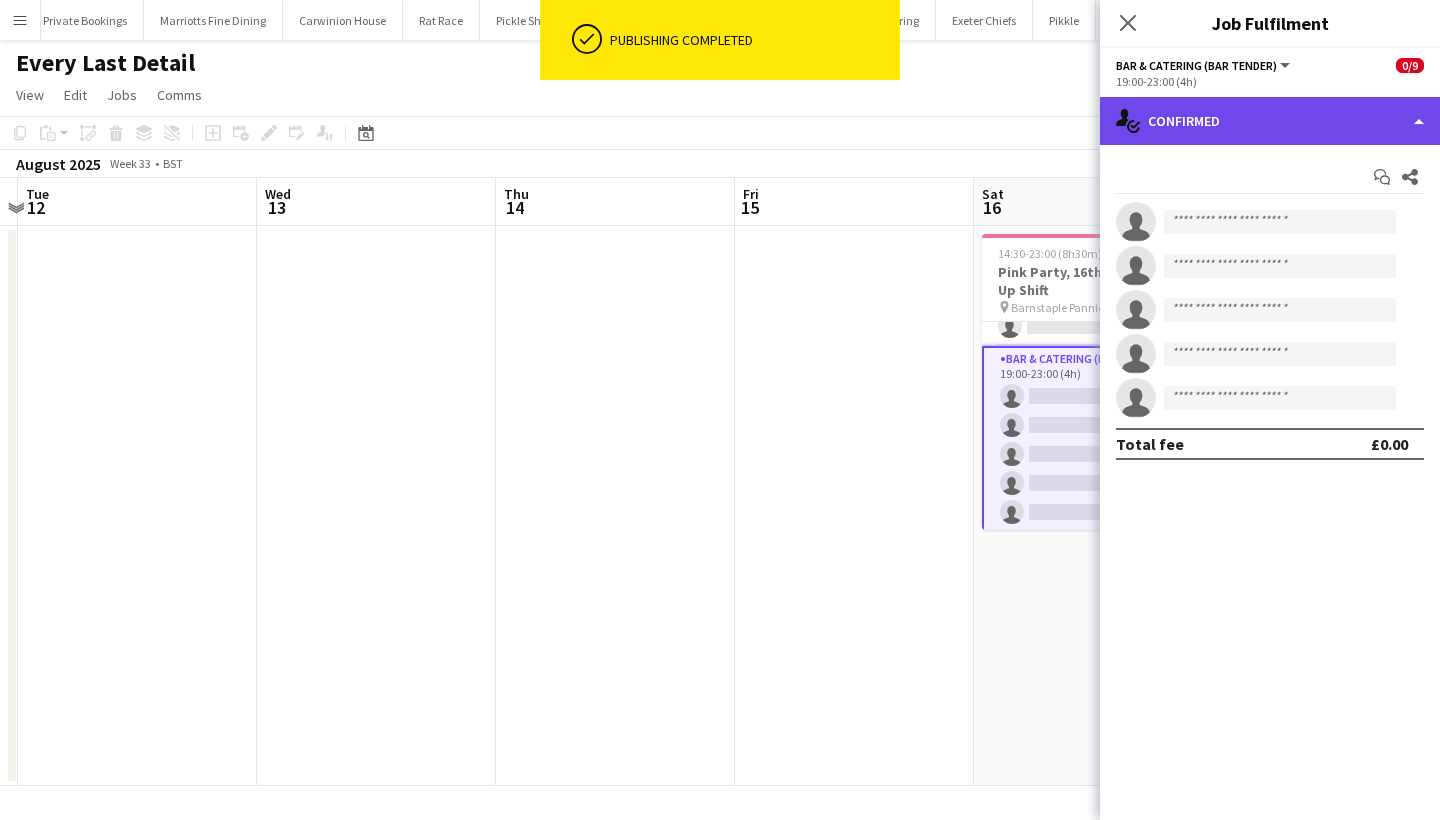 click on "single-neutral-actions-check-2
Confirmed" 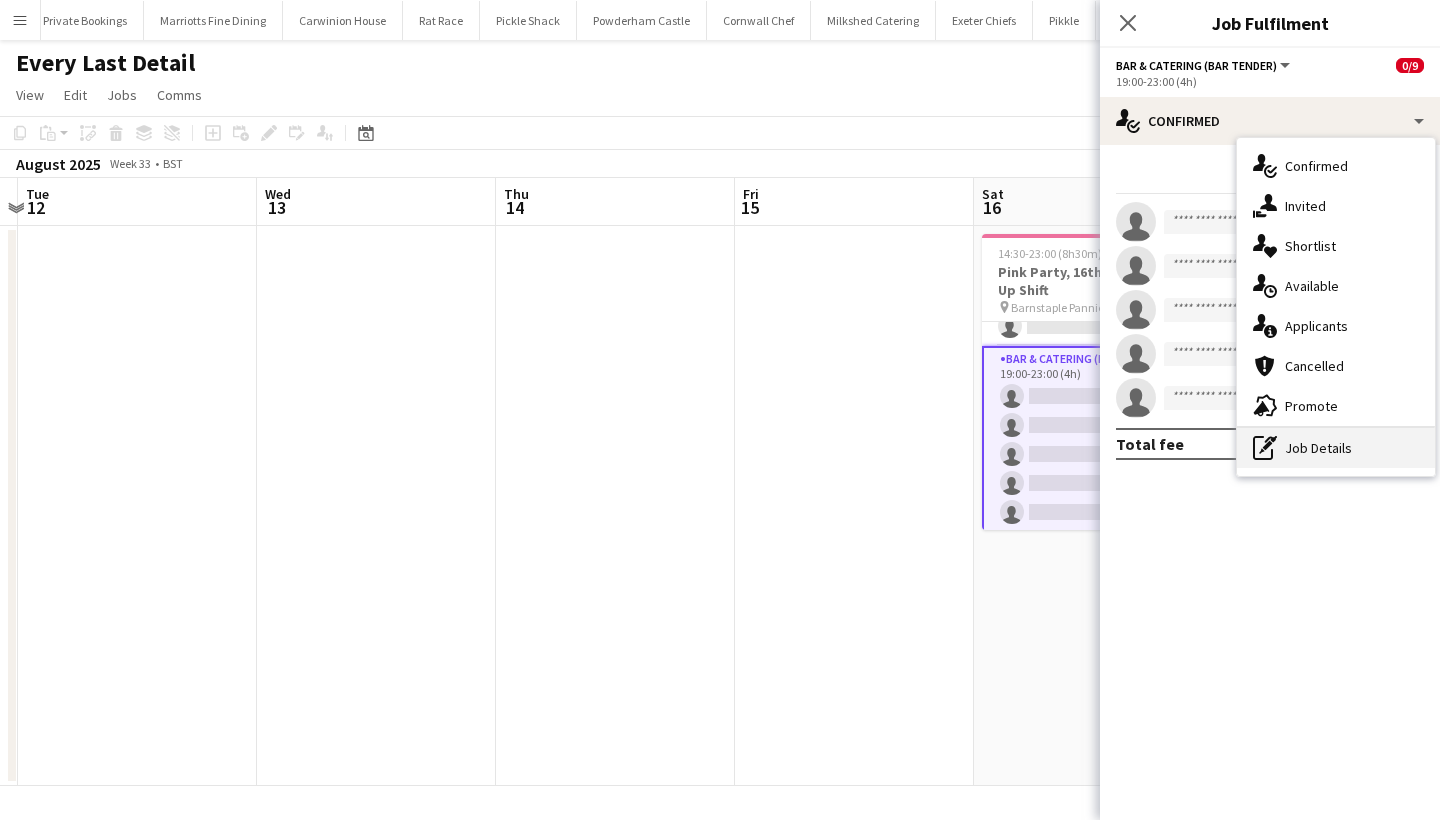 click on "pen-write
Job Details" at bounding box center [1336, 448] 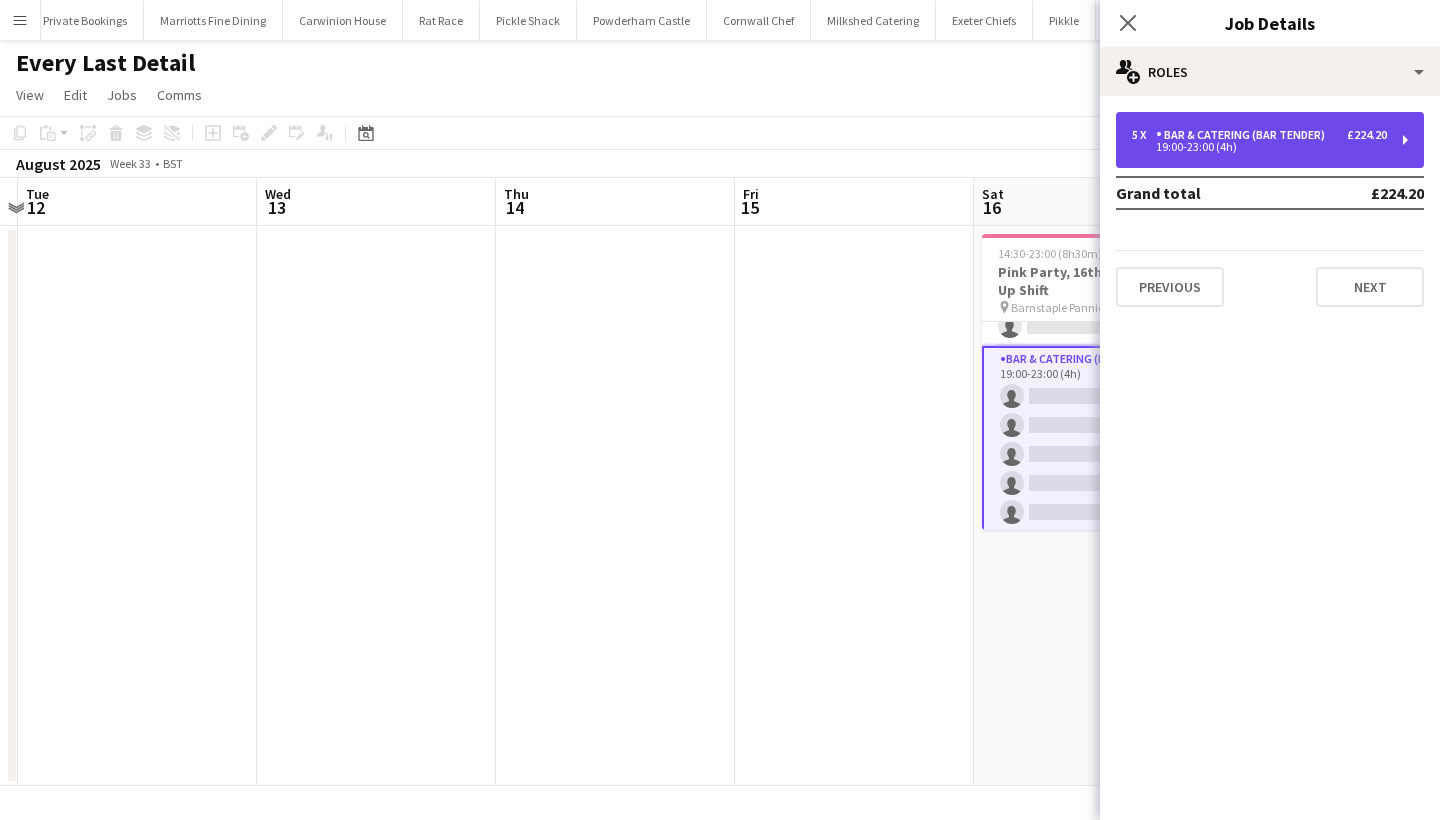 click on "Bar & Catering (Bar Tender)" at bounding box center [1244, 135] 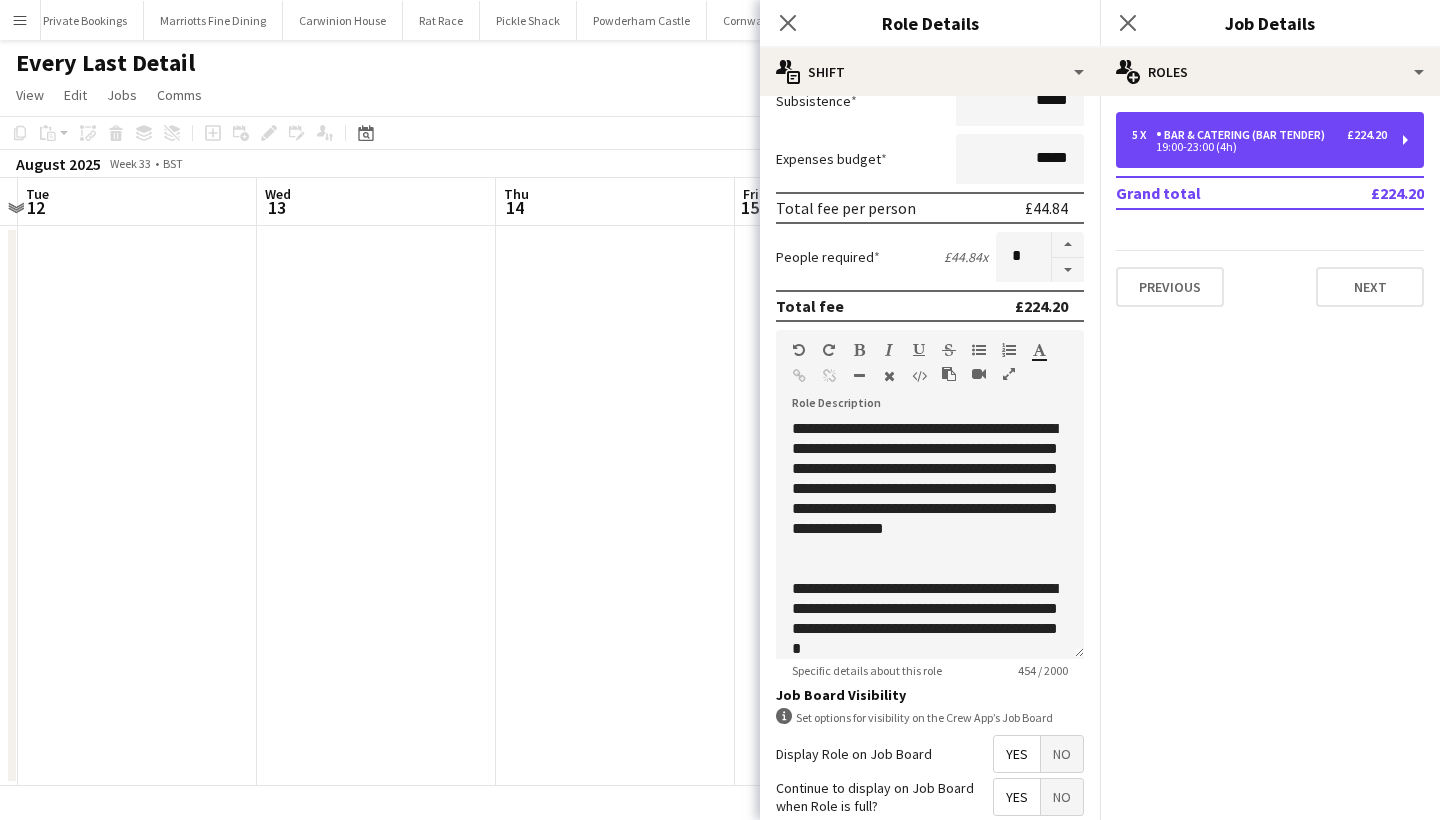 scroll, scrollTop: 372, scrollLeft: 0, axis: vertical 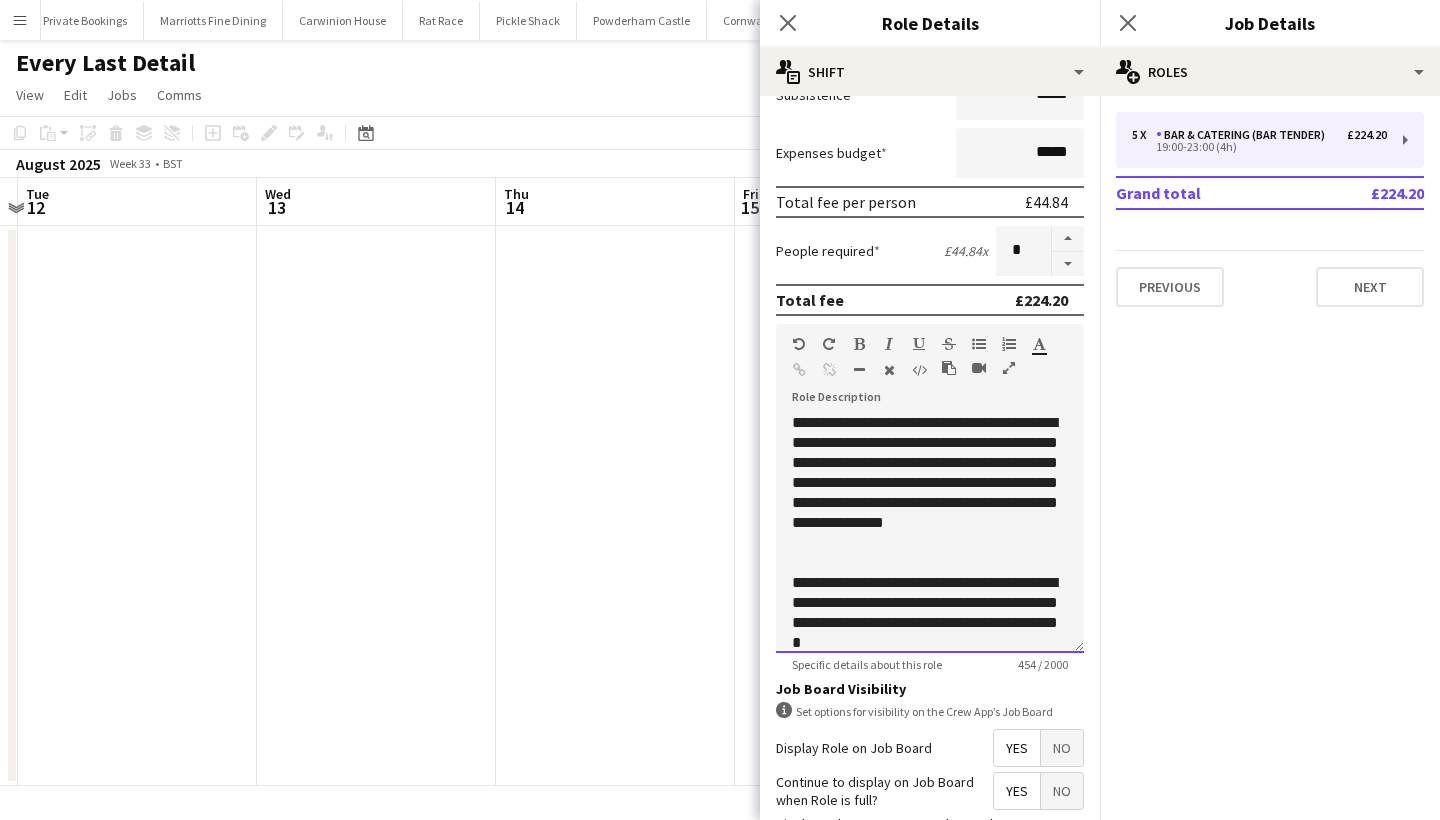 click on "**********" at bounding box center [930, 613] 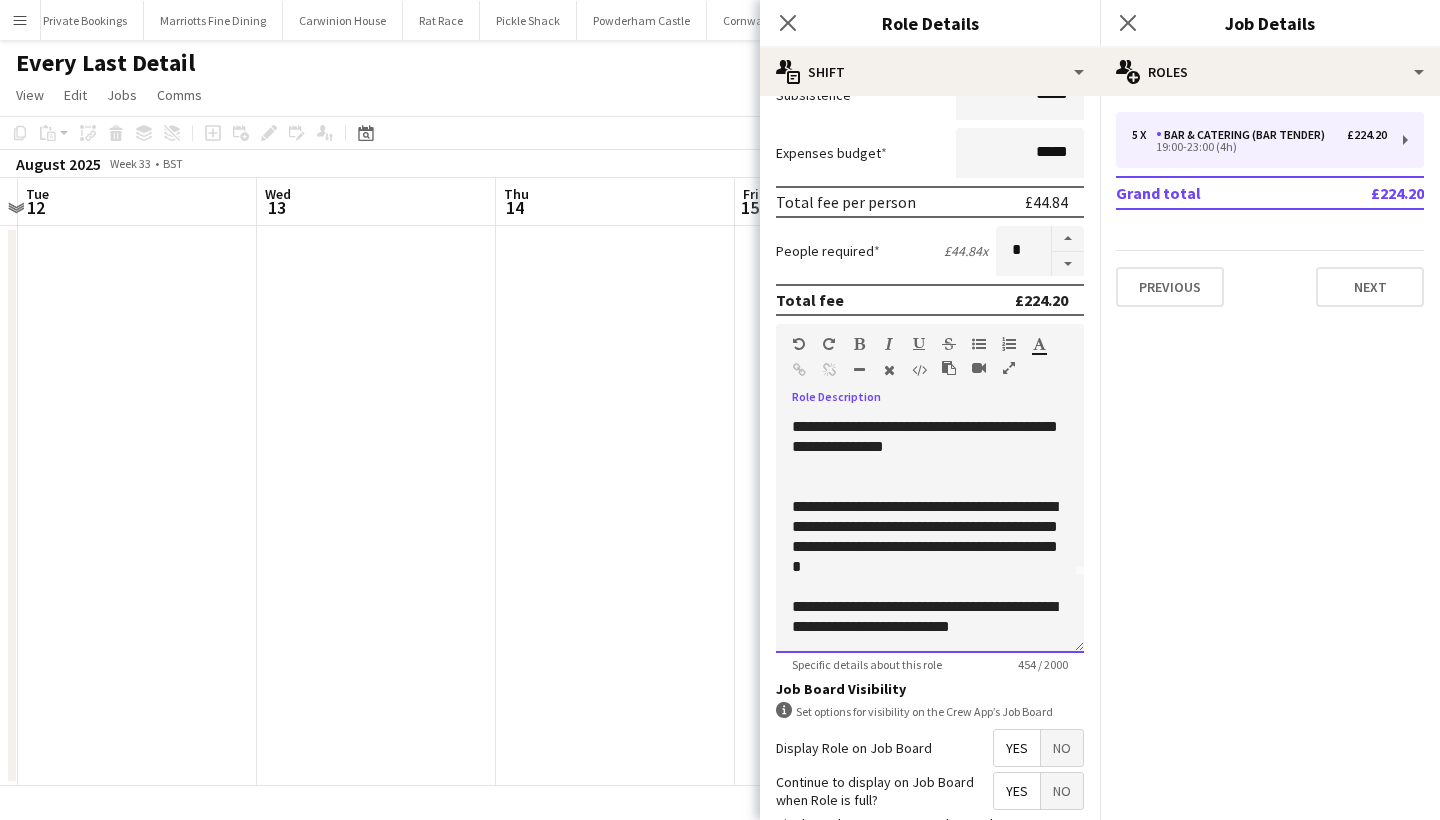 click on "**********" at bounding box center (930, 617) 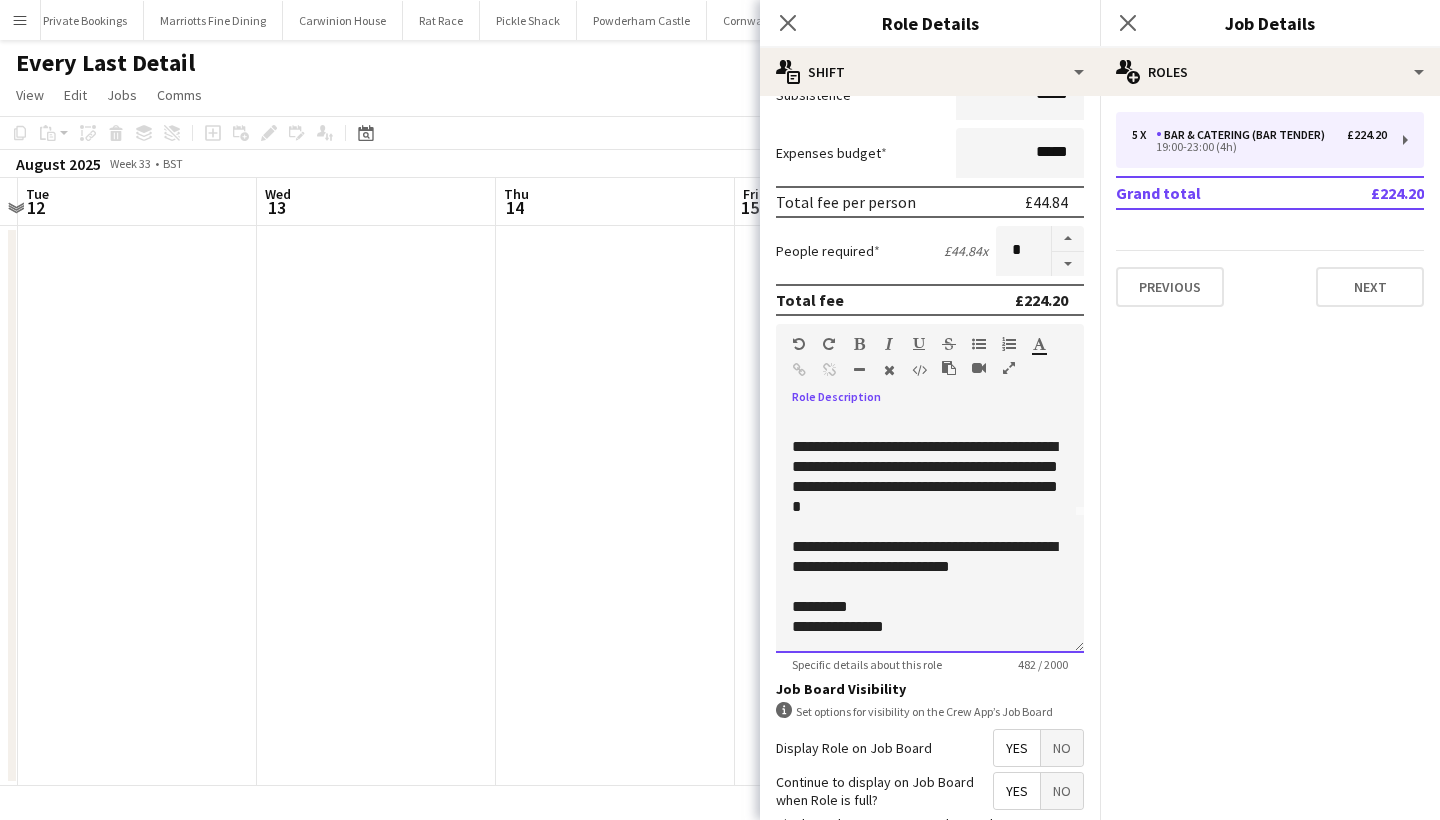 scroll, scrollTop: 136, scrollLeft: 0, axis: vertical 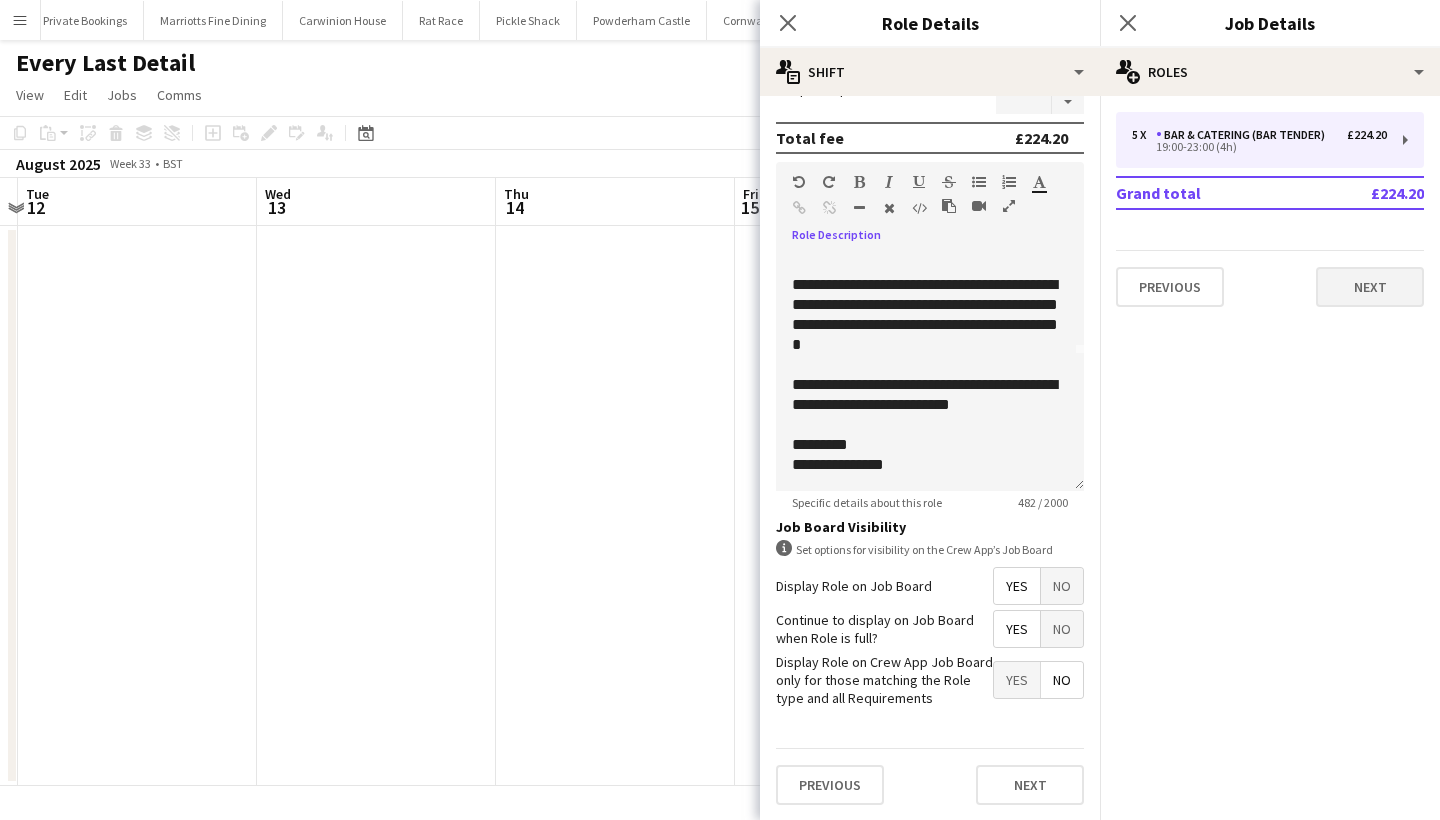 click on "Next" at bounding box center [1370, 287] 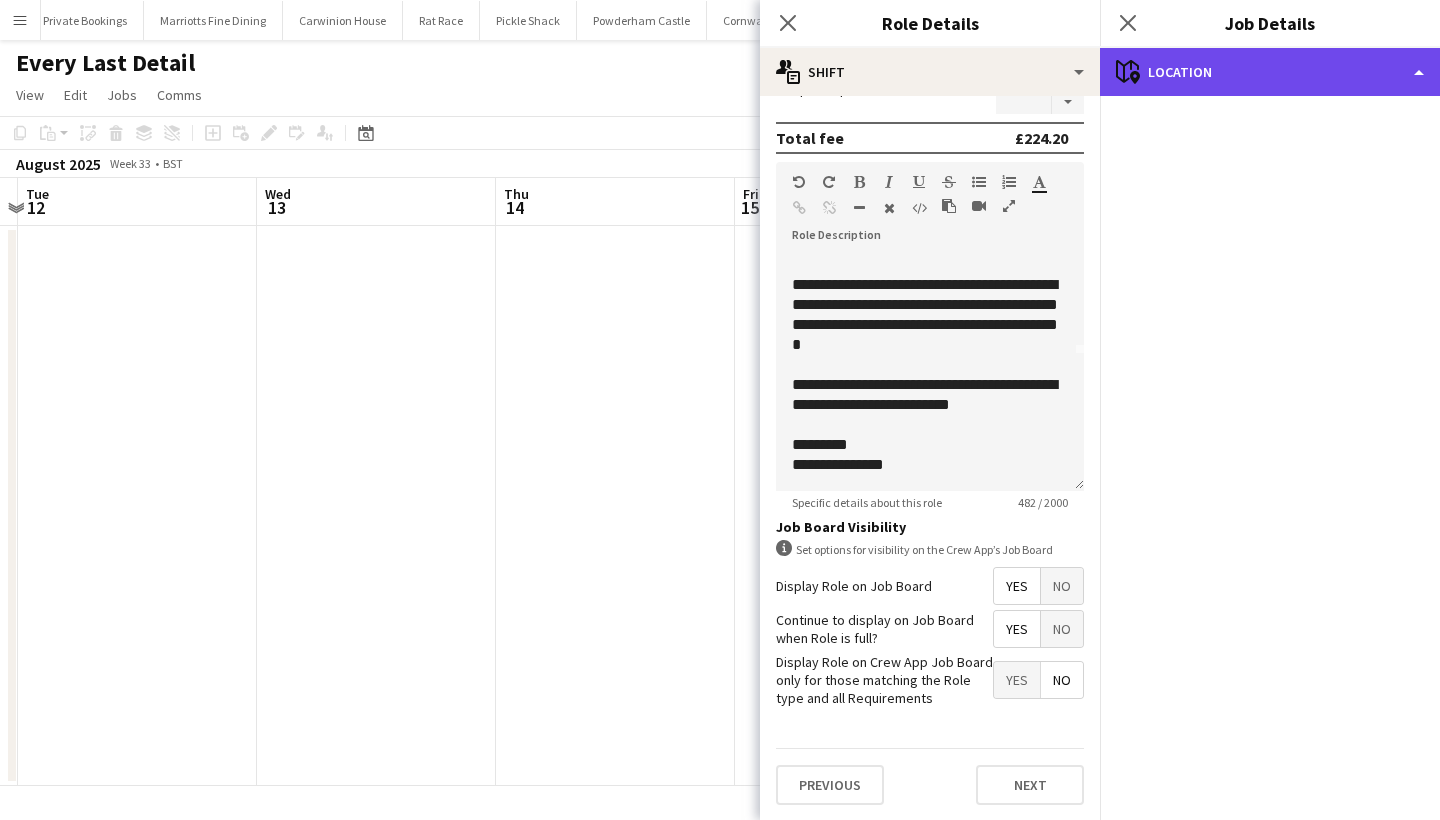 click on "maps-pin-1
Location" 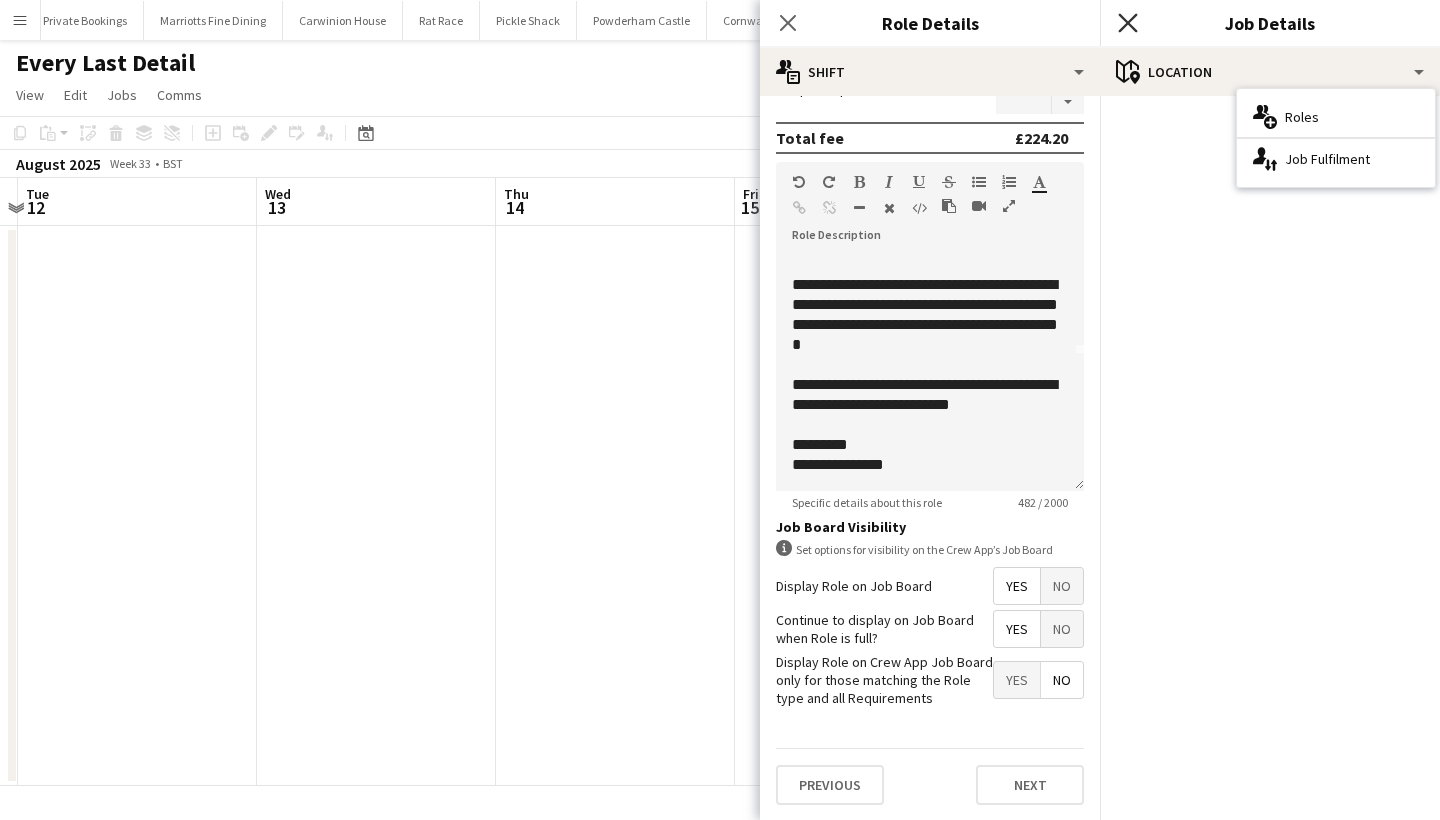 click 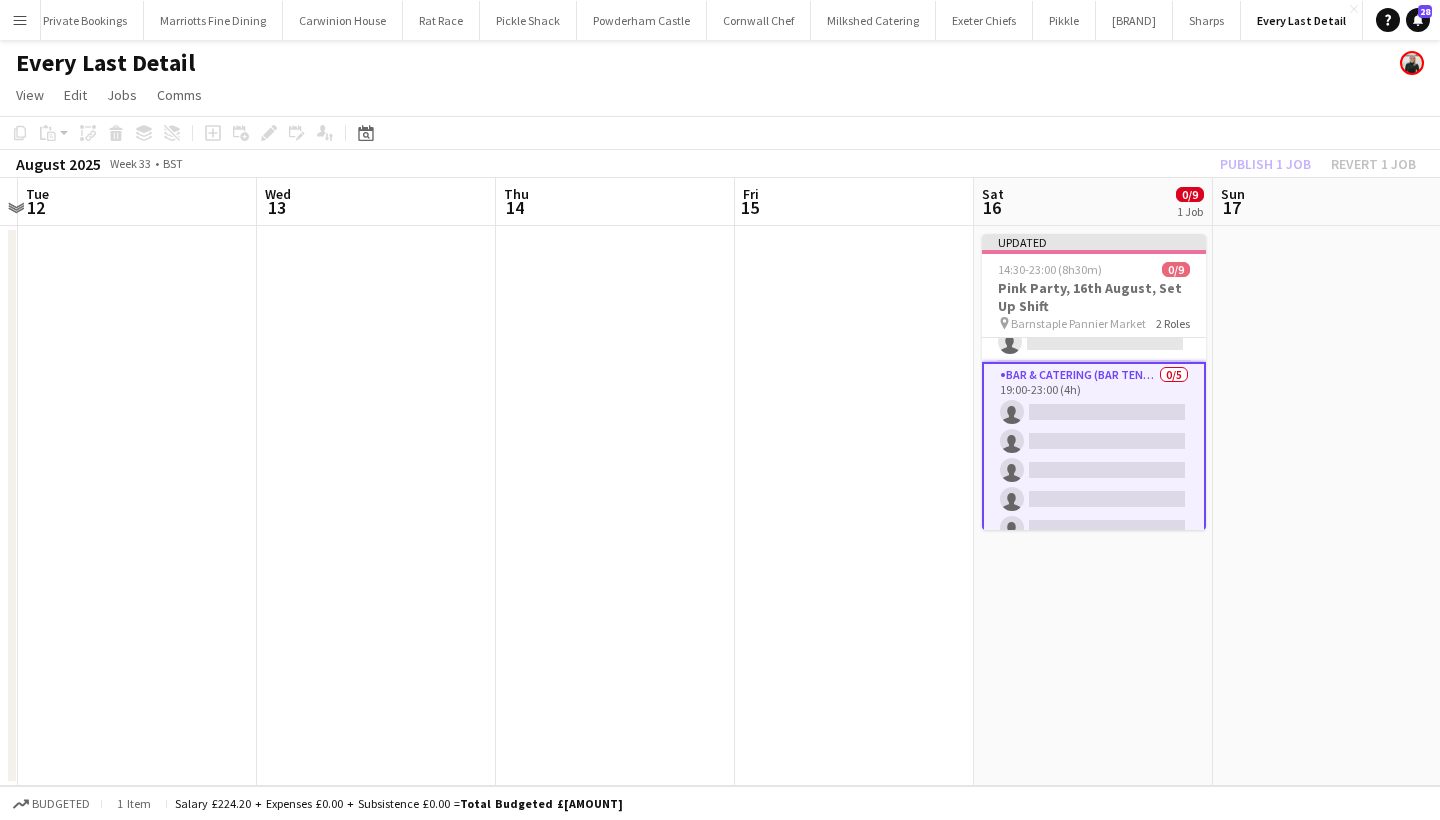 click on "Publish 1 job   Revert 1 job" 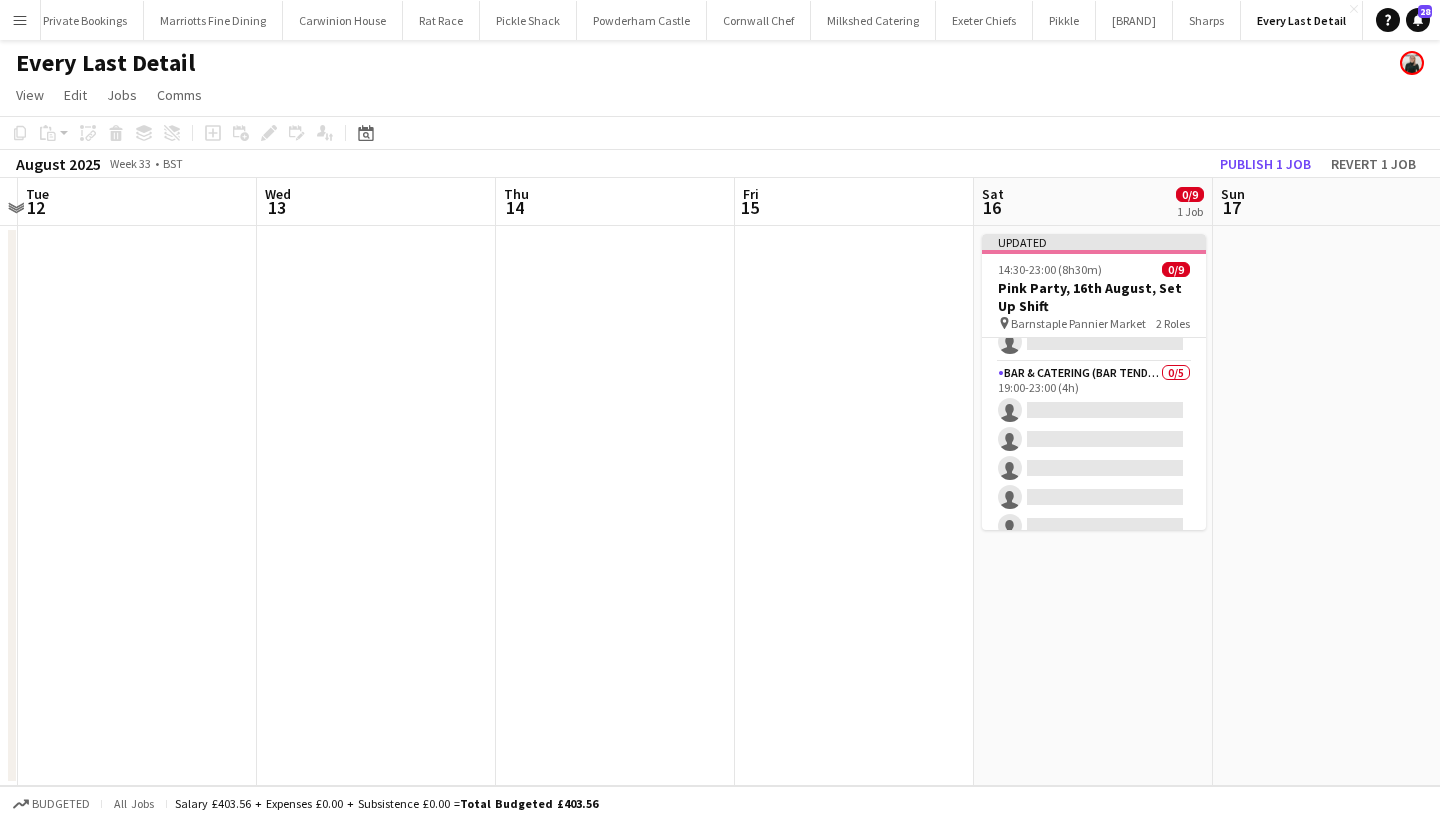 click on "Publish 1 job" 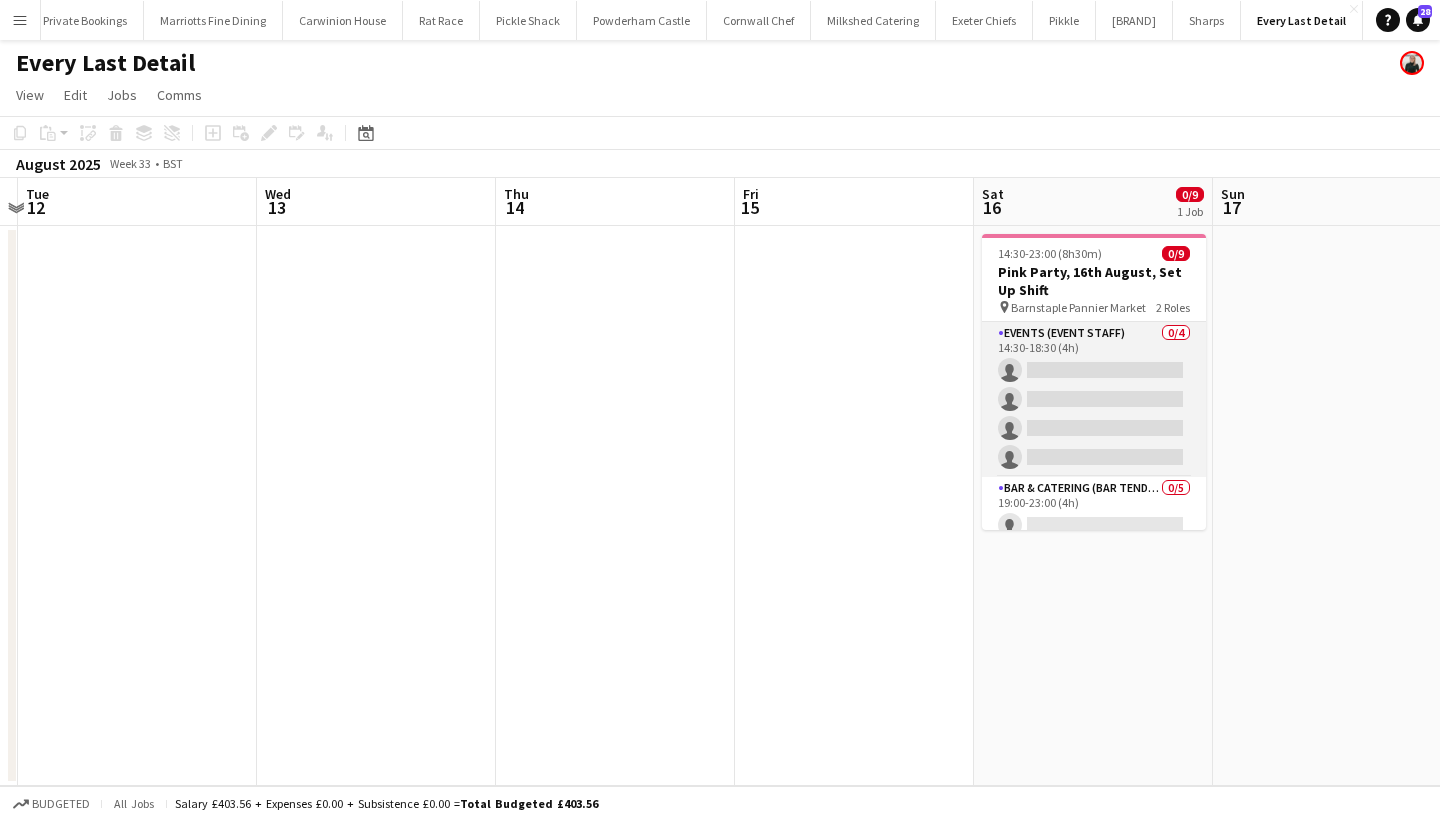 scroll, scrollTop: 0, scrollLeft: 0, axis: both 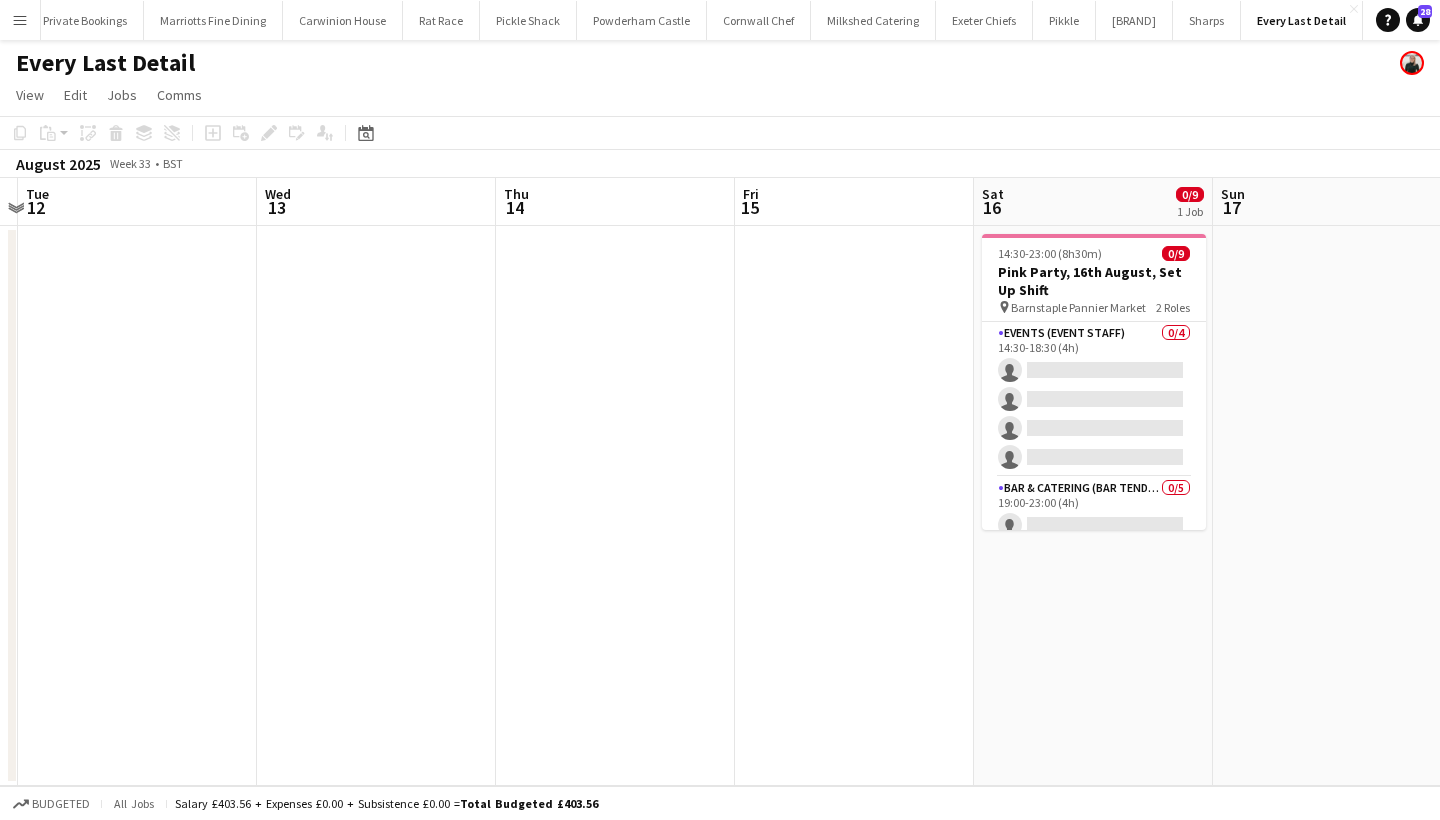 click on "Menu" at bounding box center (20, 20) 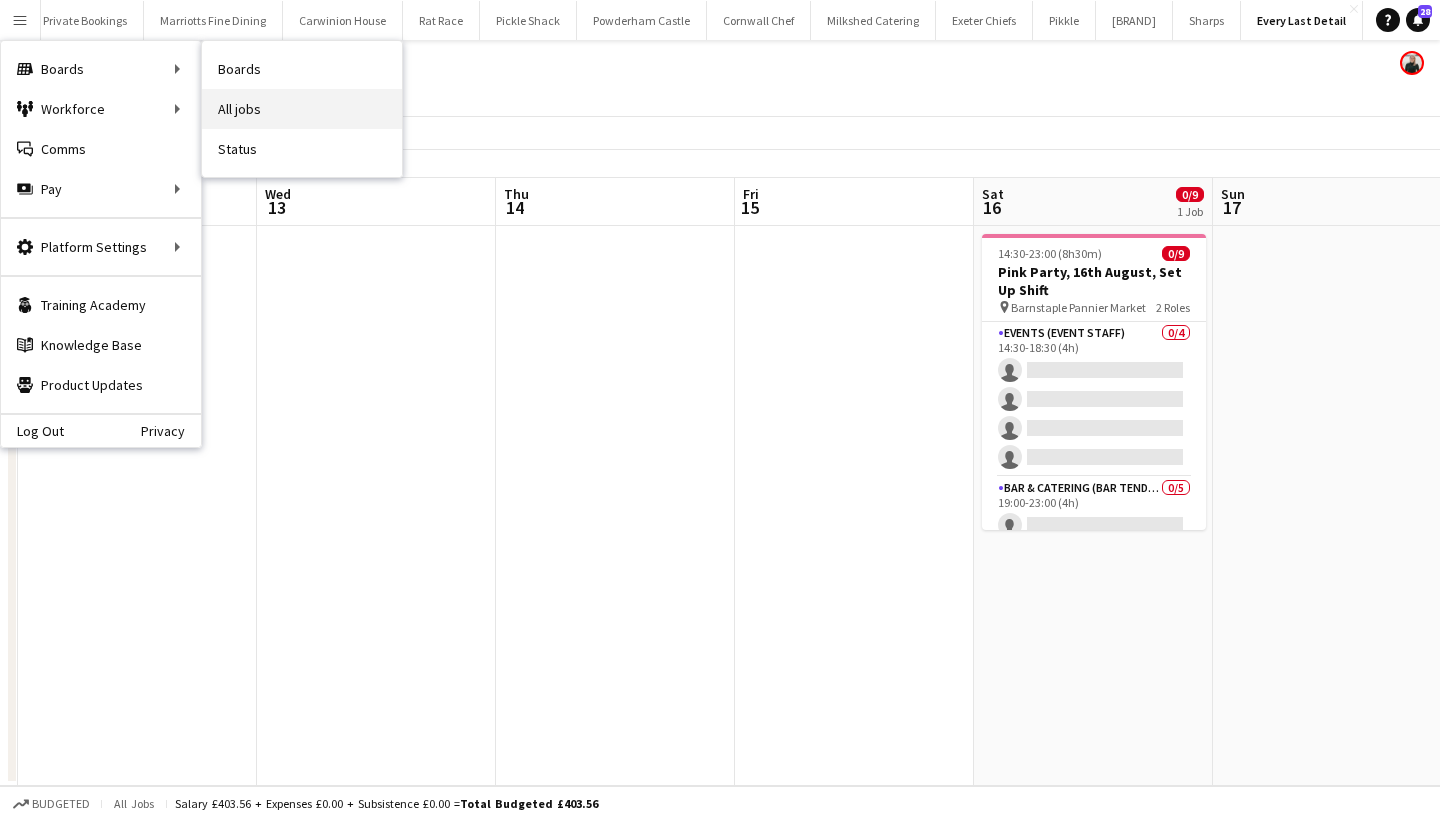 click on "All jobs" at bounding box center [302, 109] 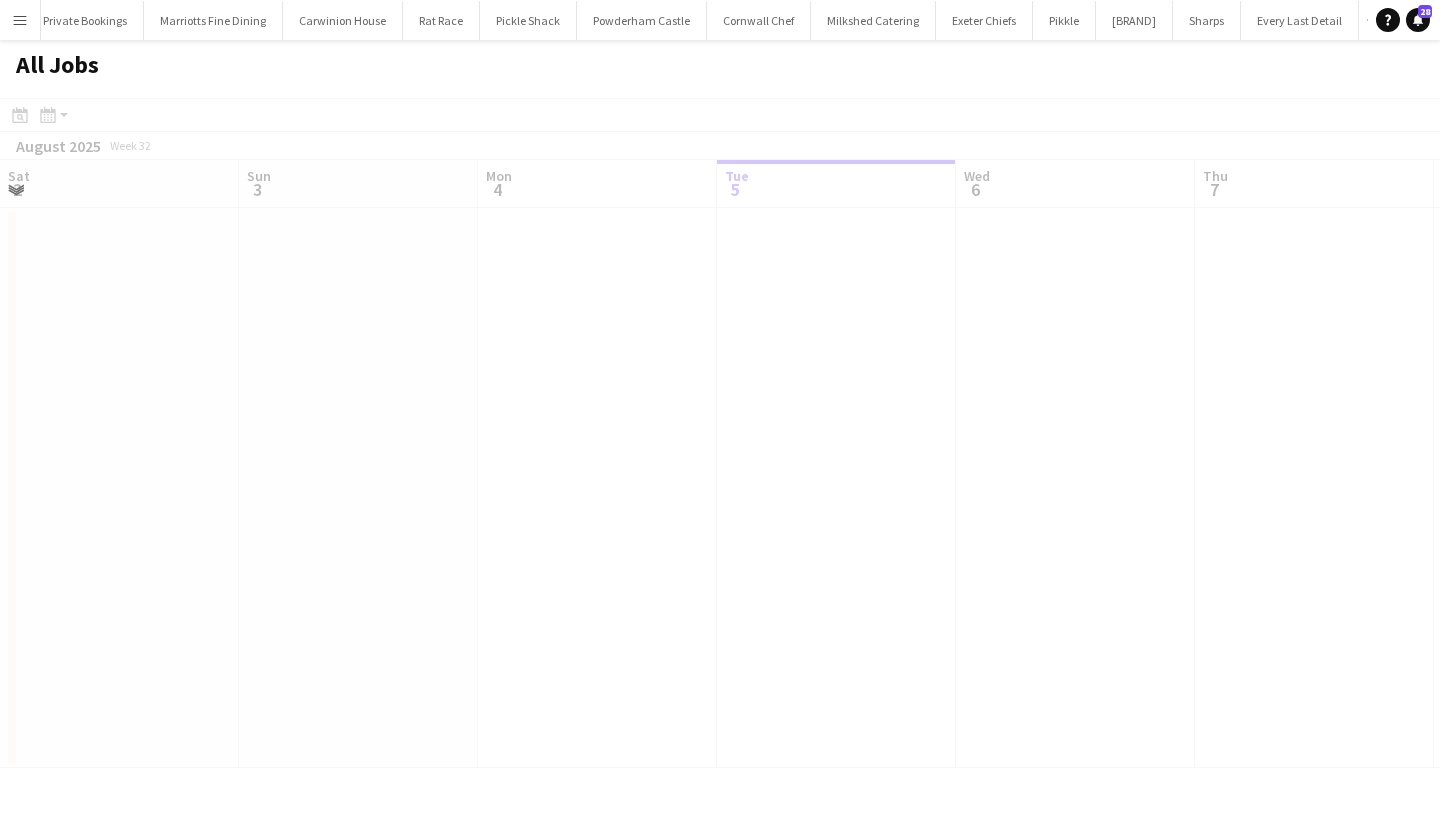 scroll, scrollTop: 0, scrollLeft: 478, axis: horizontal 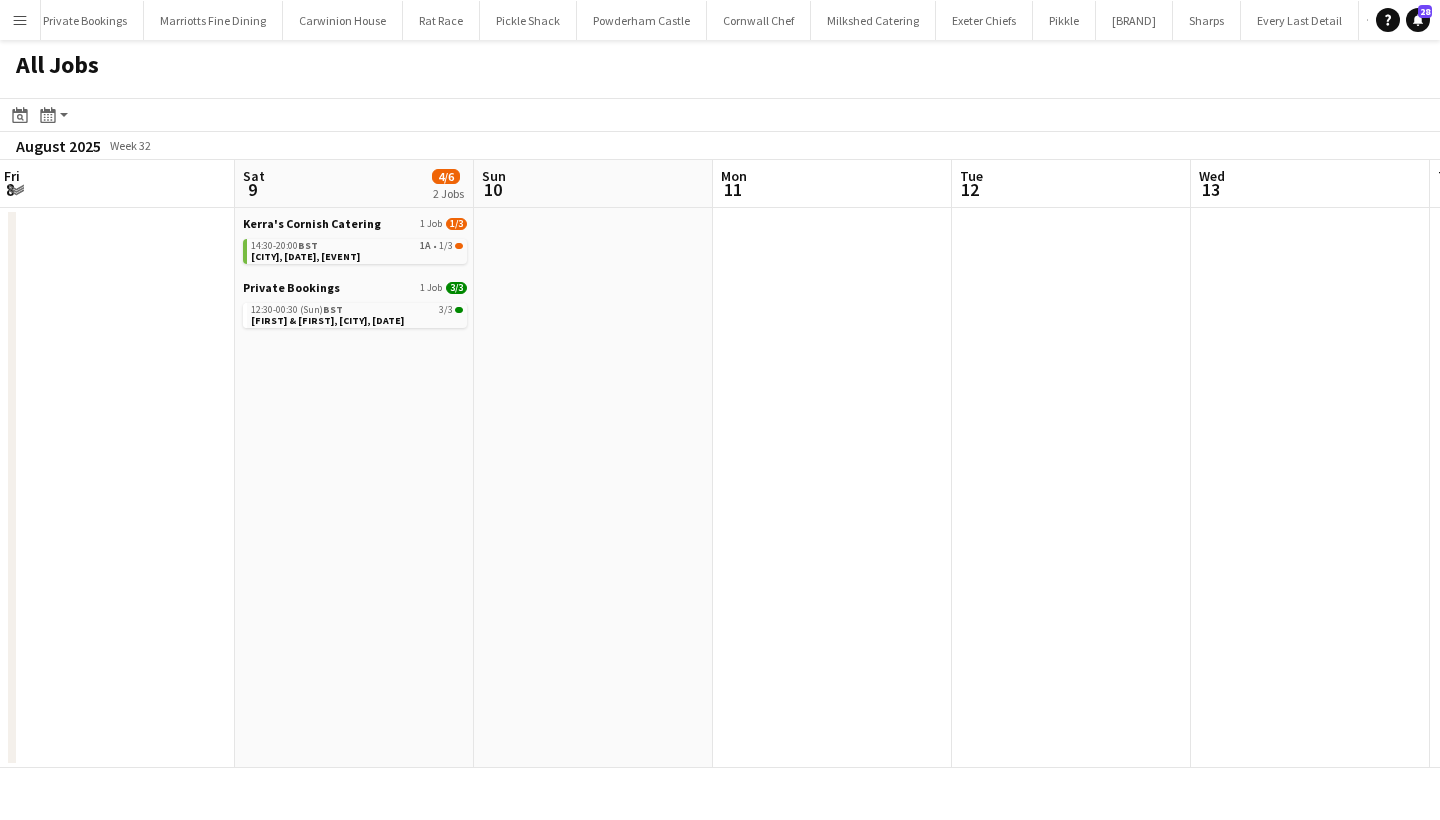 click on "Menu" at bounding box center (20, 20) 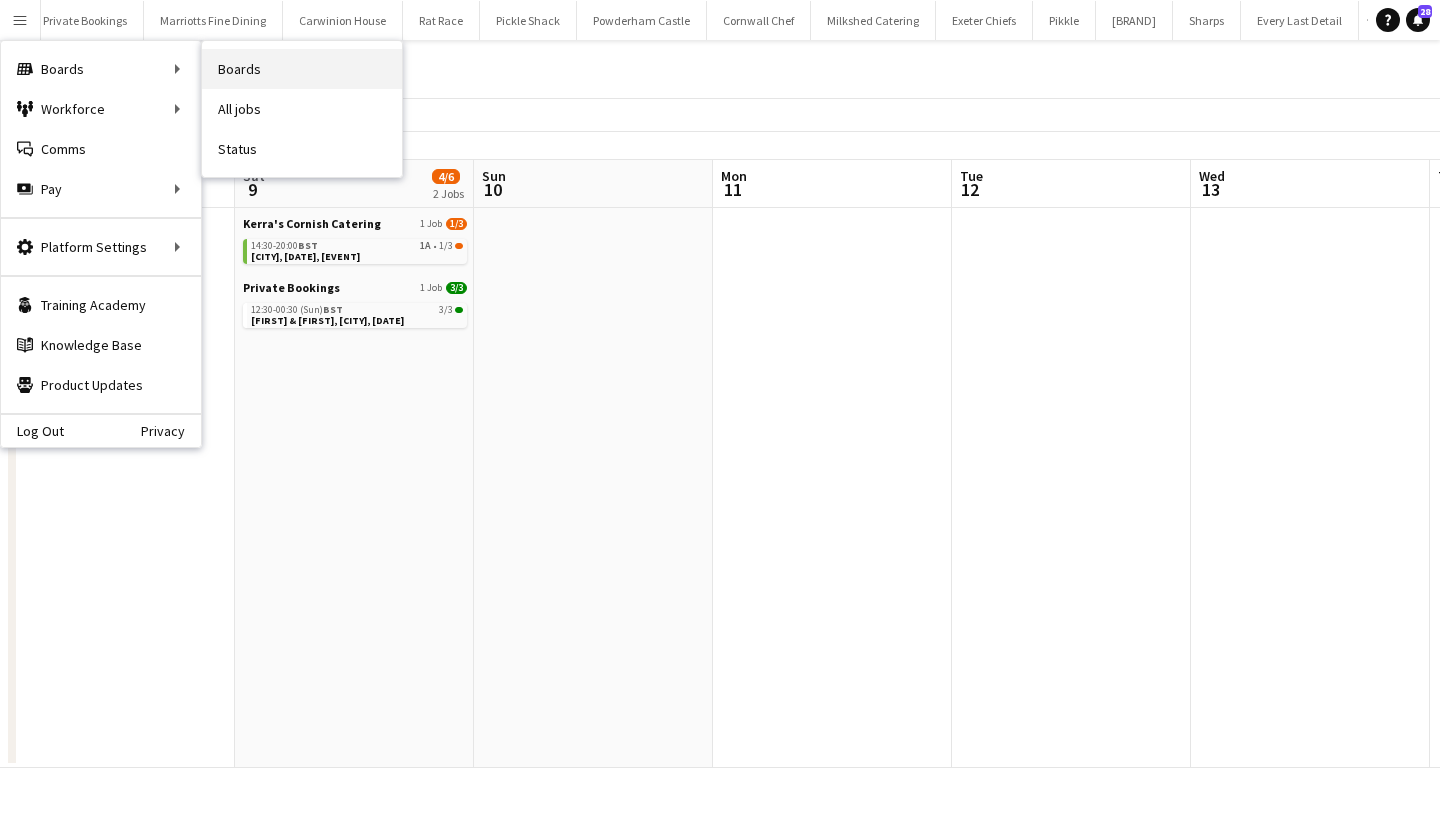 click on "Boards" at bounding box center (302, 69) 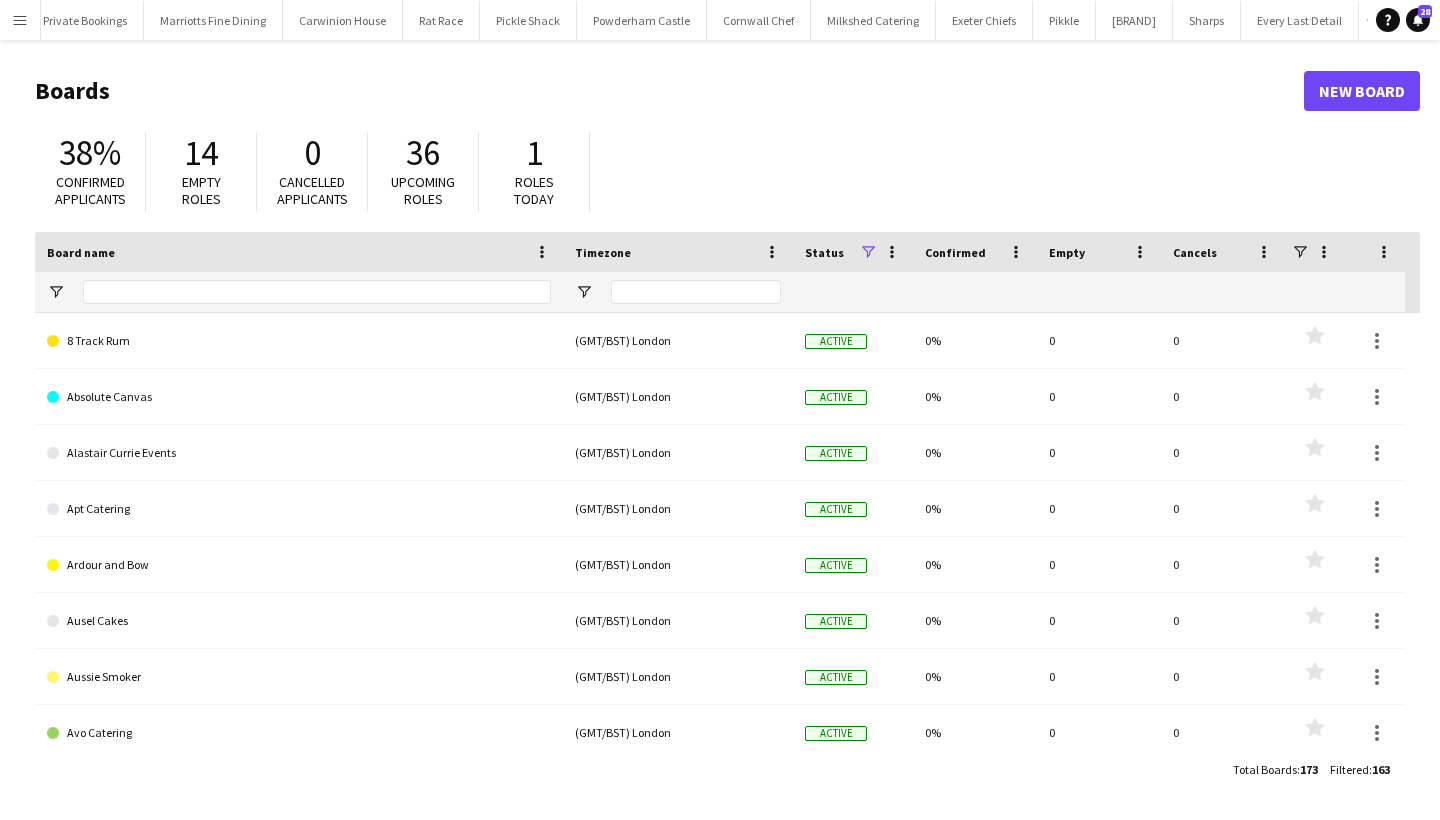 click on "New Board" 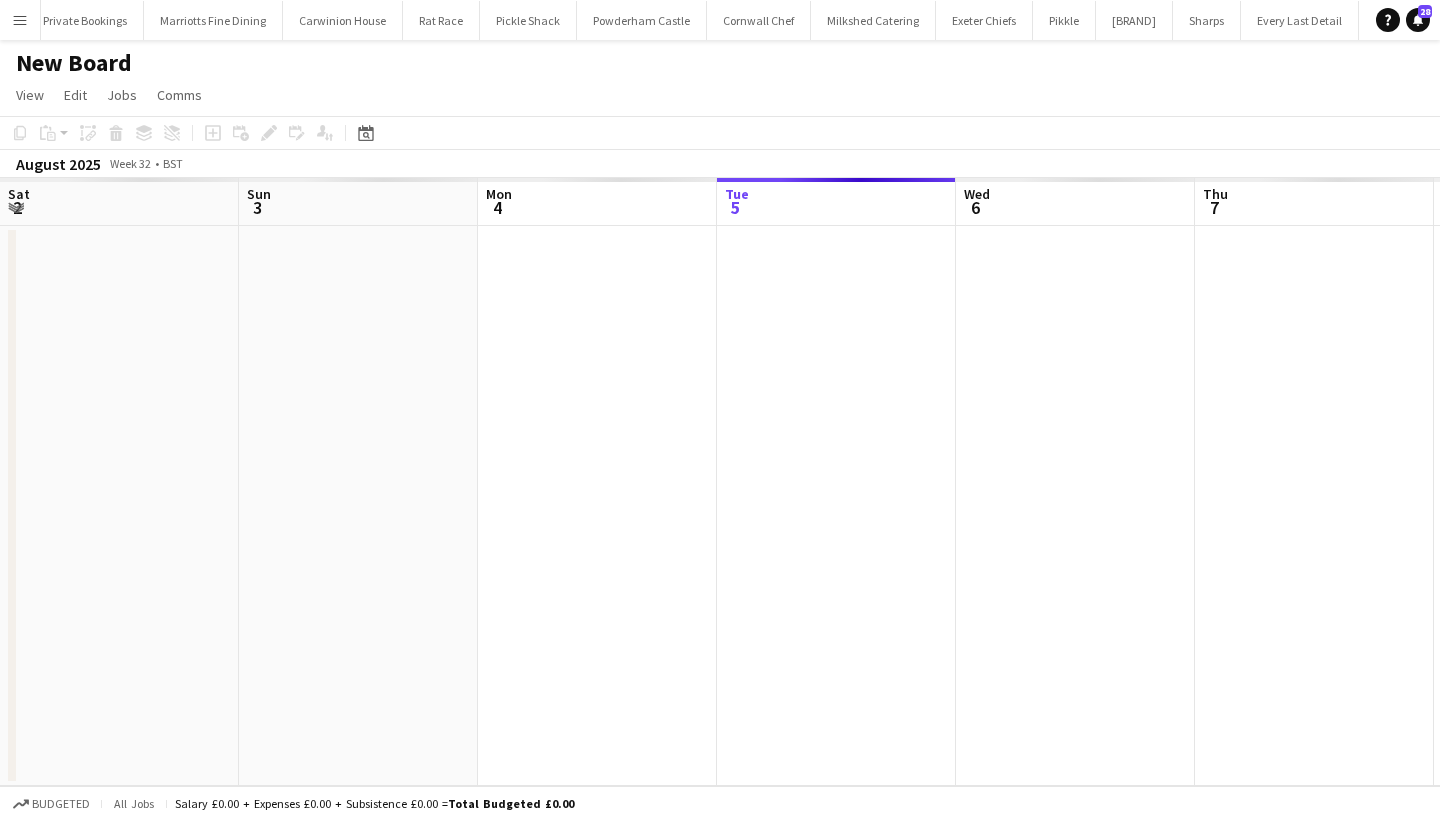 scroll, scrollTop: 0, scrollLeft: 1172, axis: horizontal 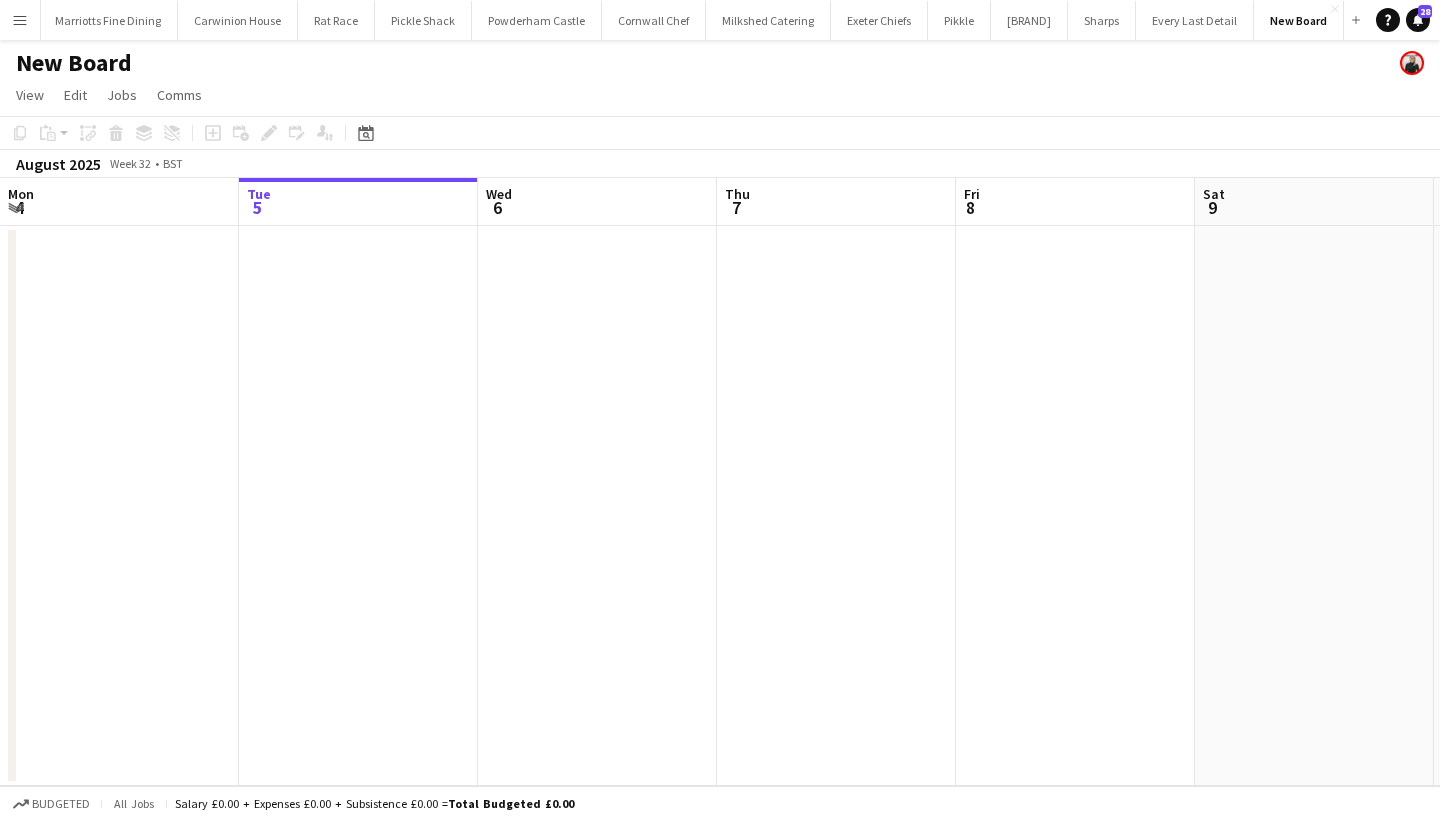 click on "New Board" 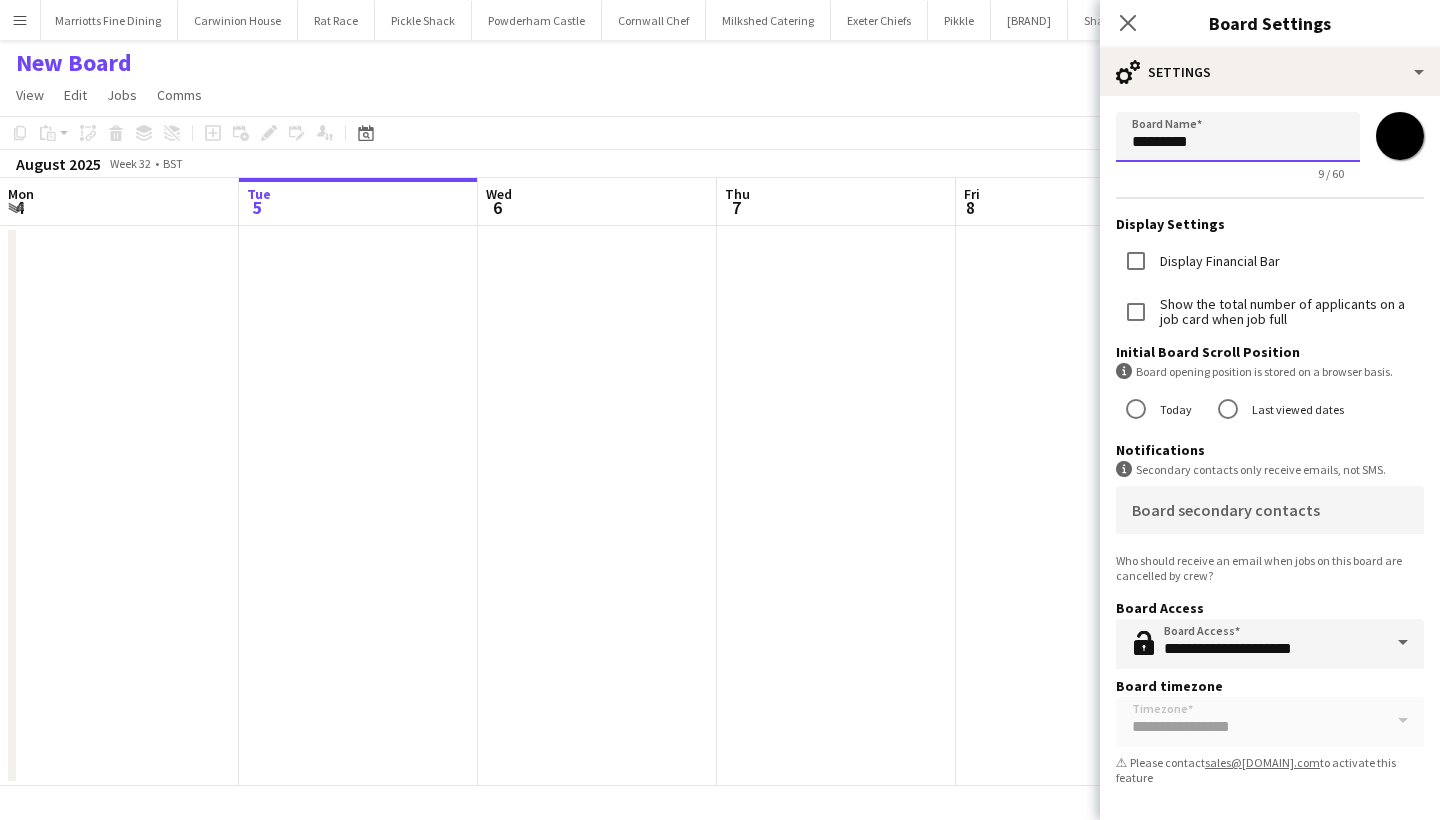 click on "*********" at bounding box center [1238, 137] 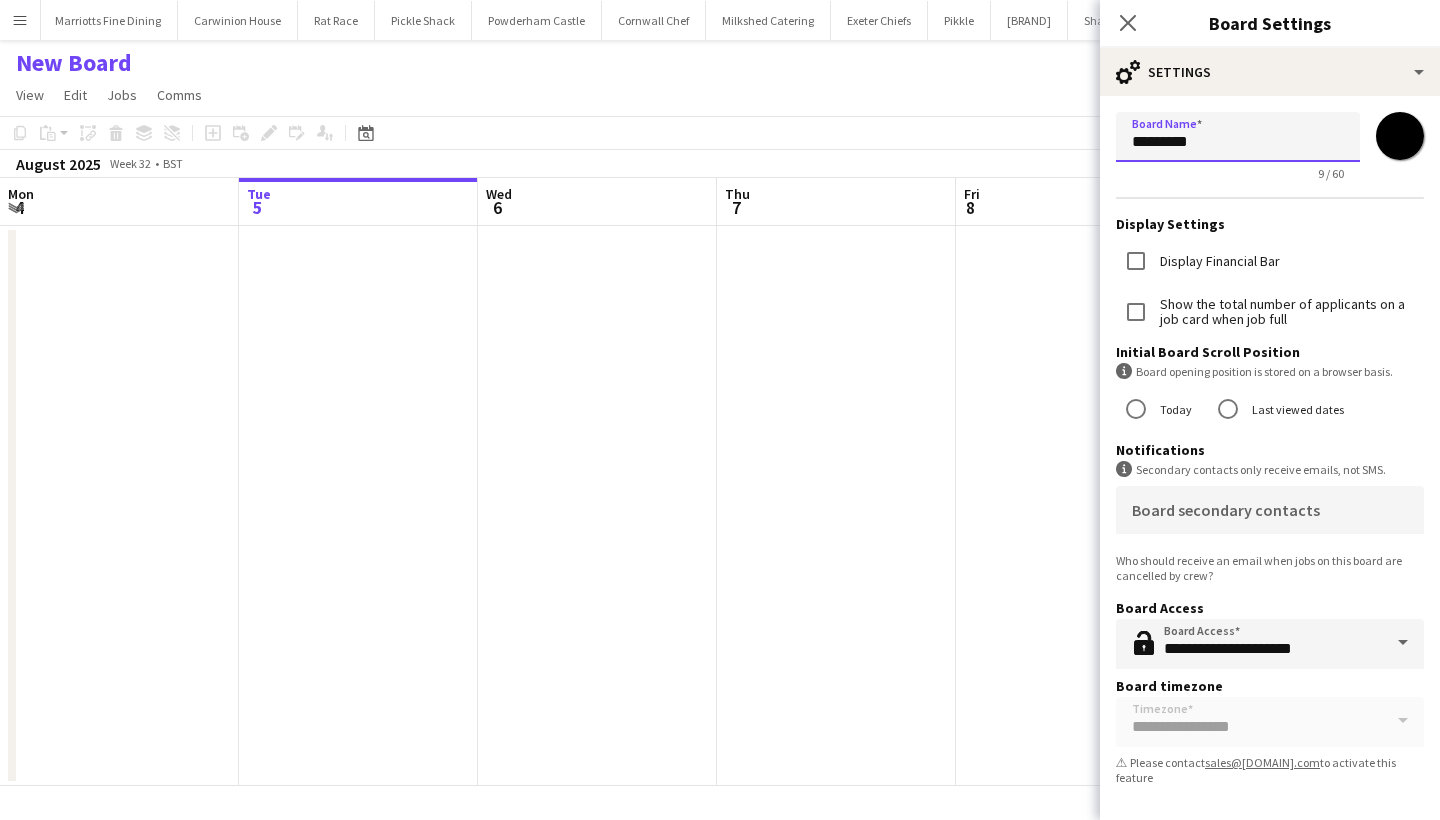 click on "*********" at bounding box center (1238, 137) 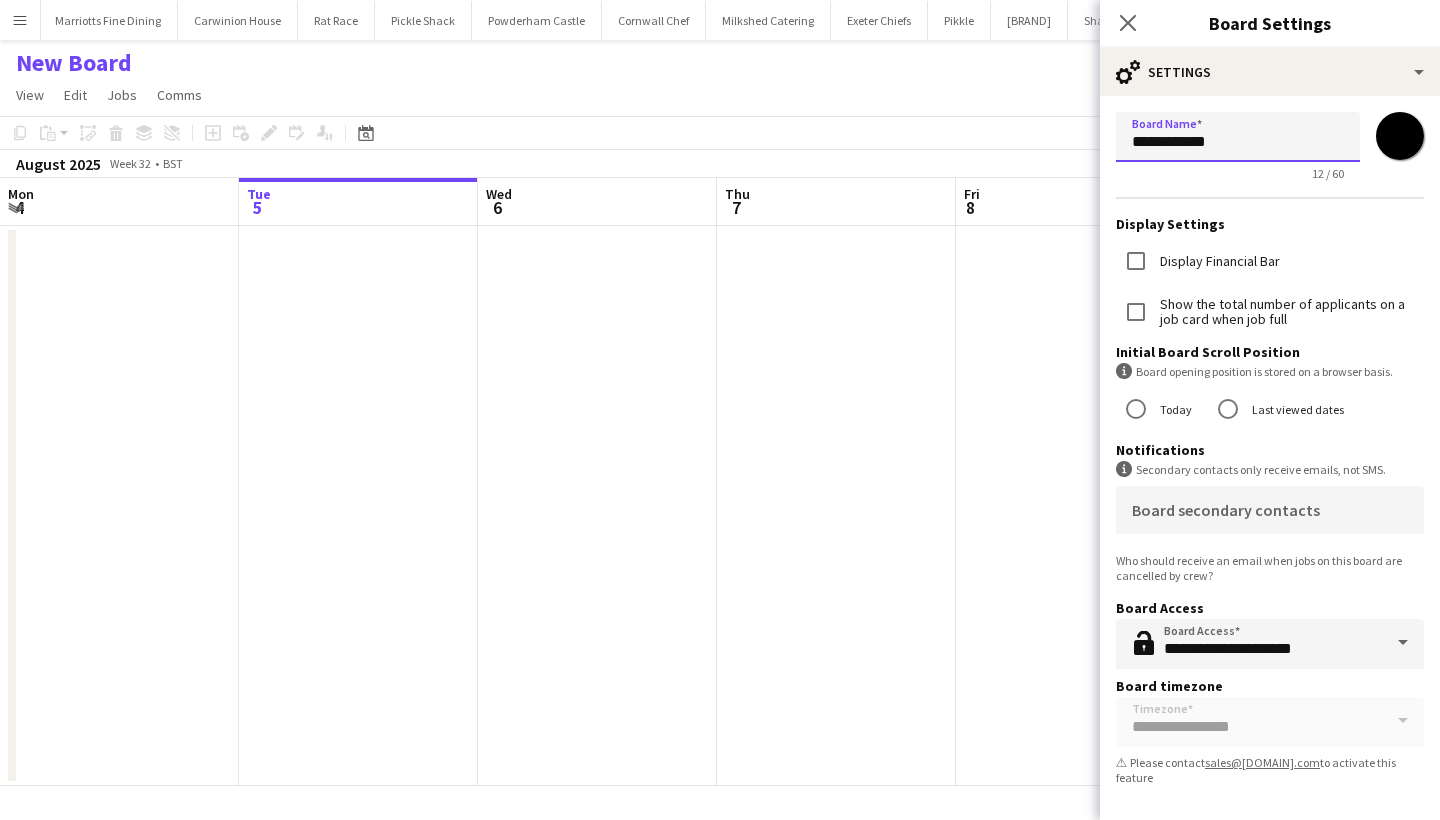 type on "**********" 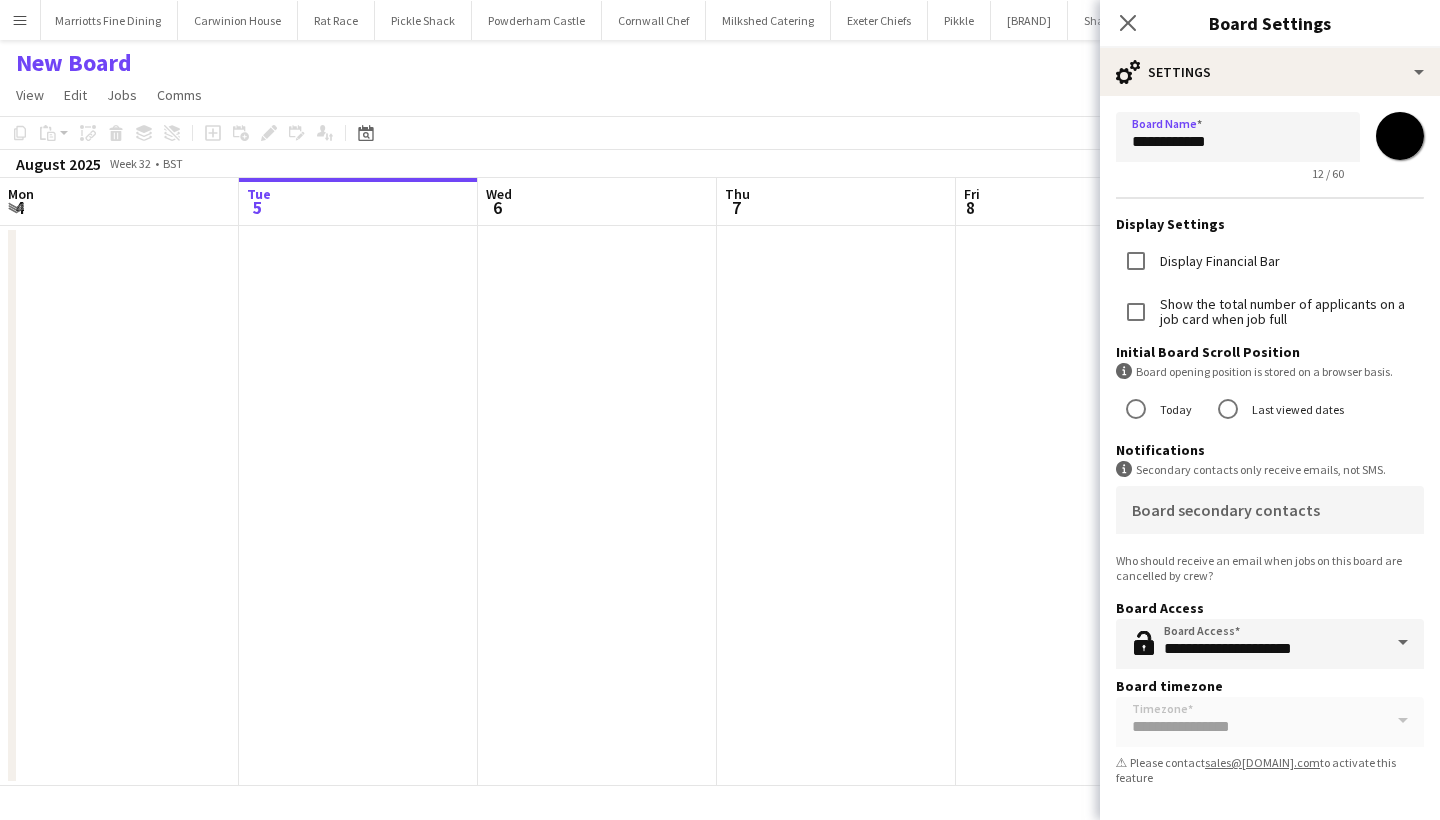 click on "*******" at bounding box center (1400, 136) 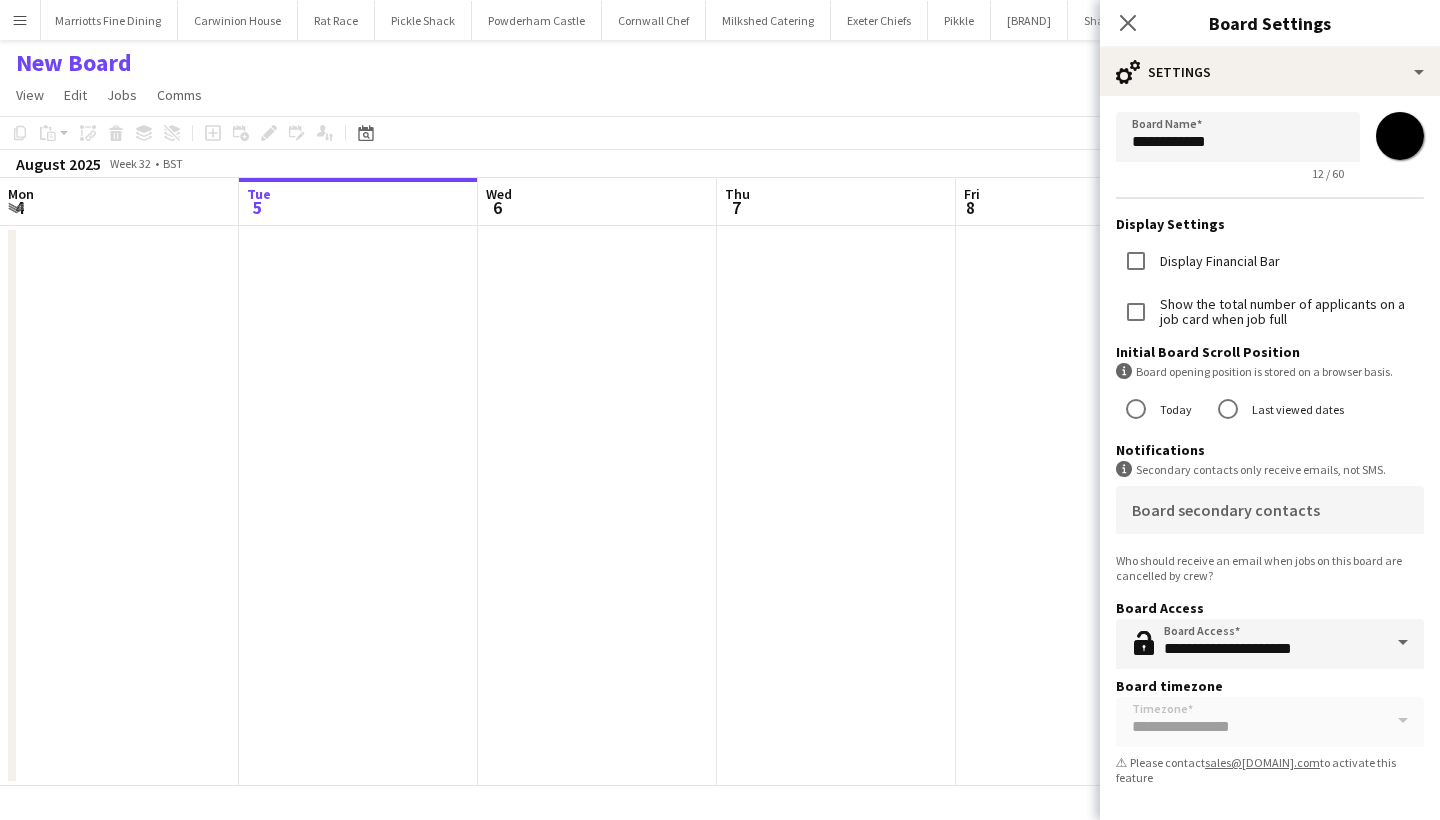 type on "*******" 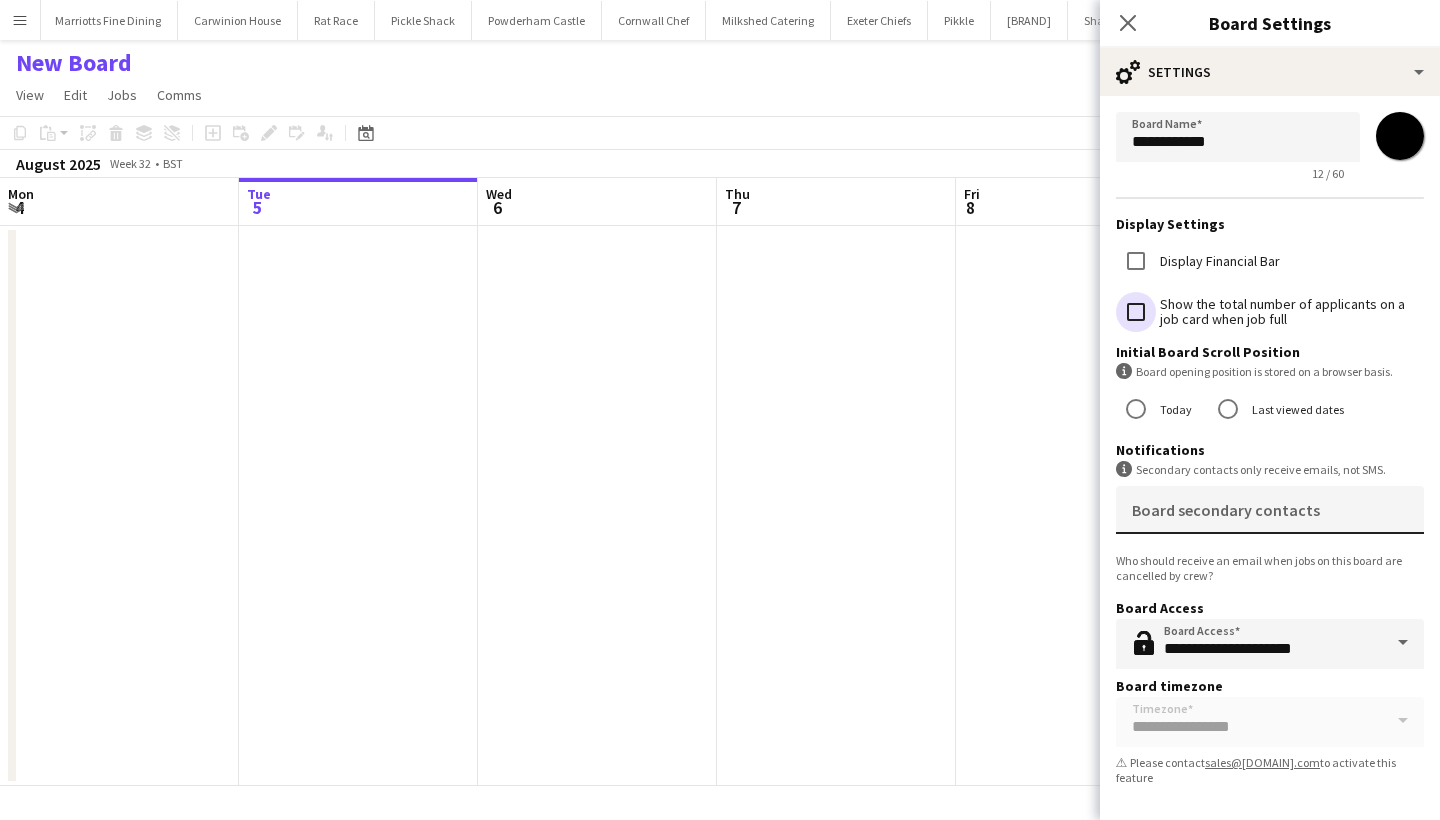 scroll, scrollTop: 0, scrollLeft: 0, axis: both 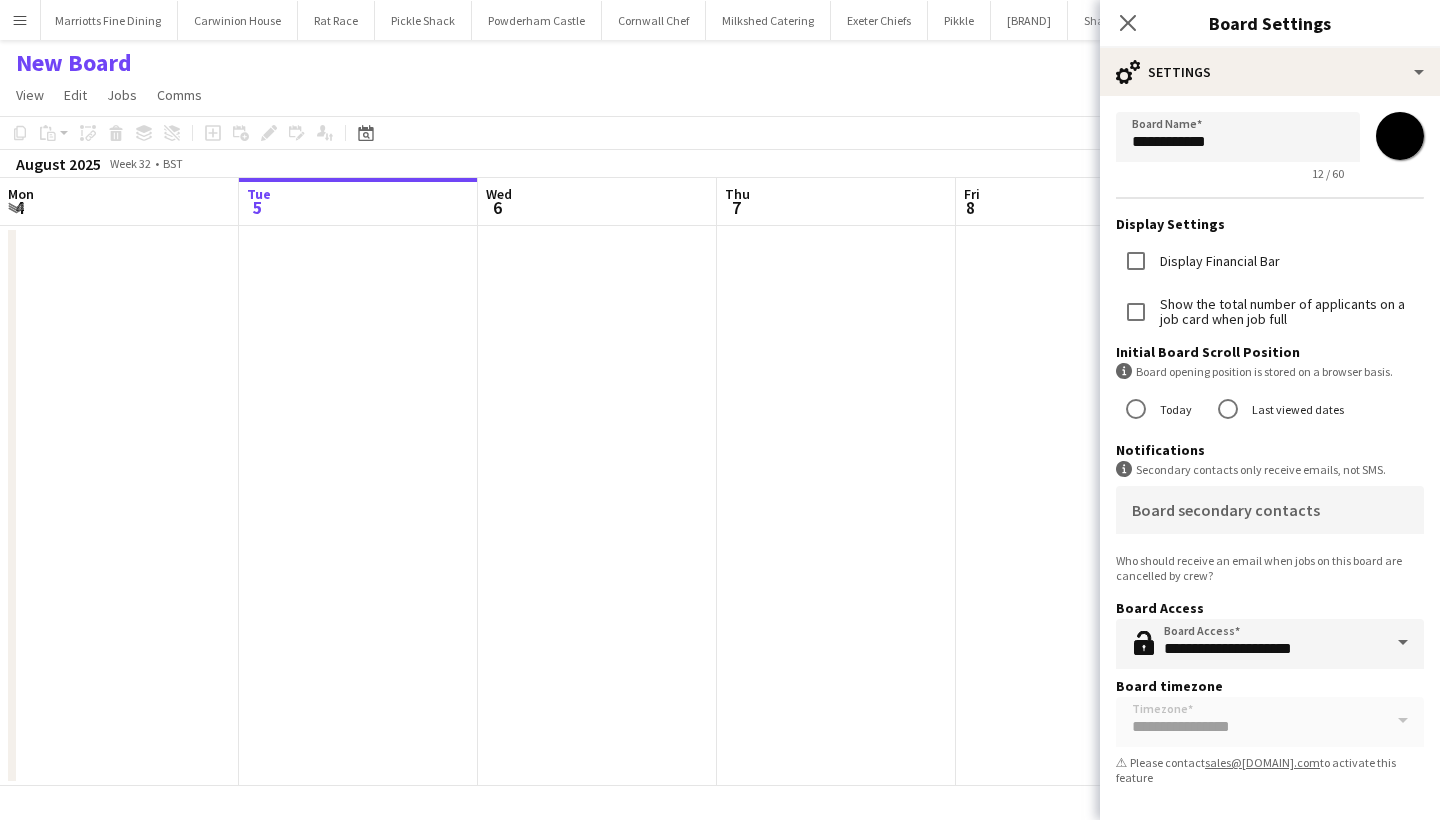 click on "New Board" 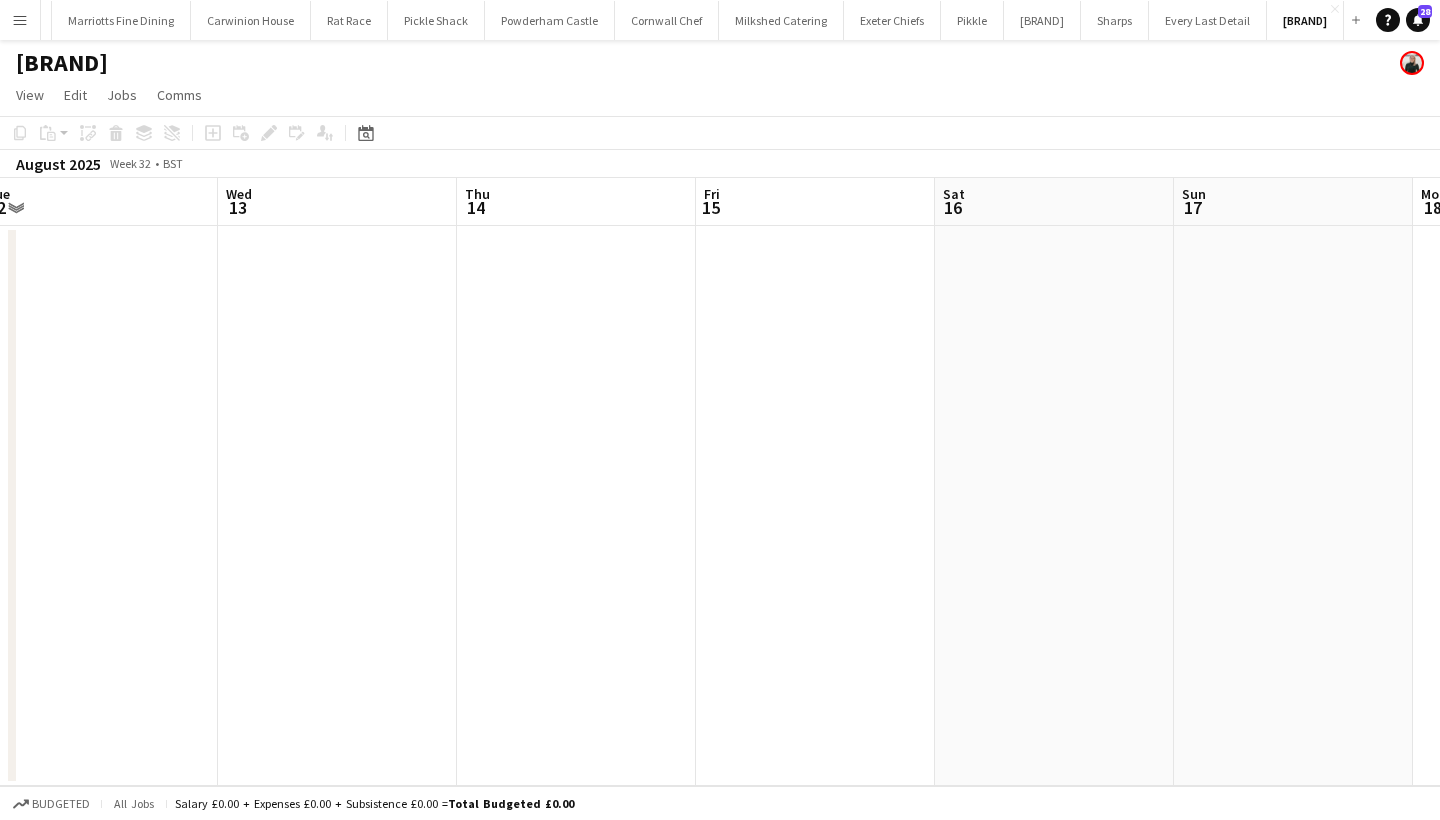 scroll, scrollTop: 0, scrollLeft: 1002, axis: horizontal 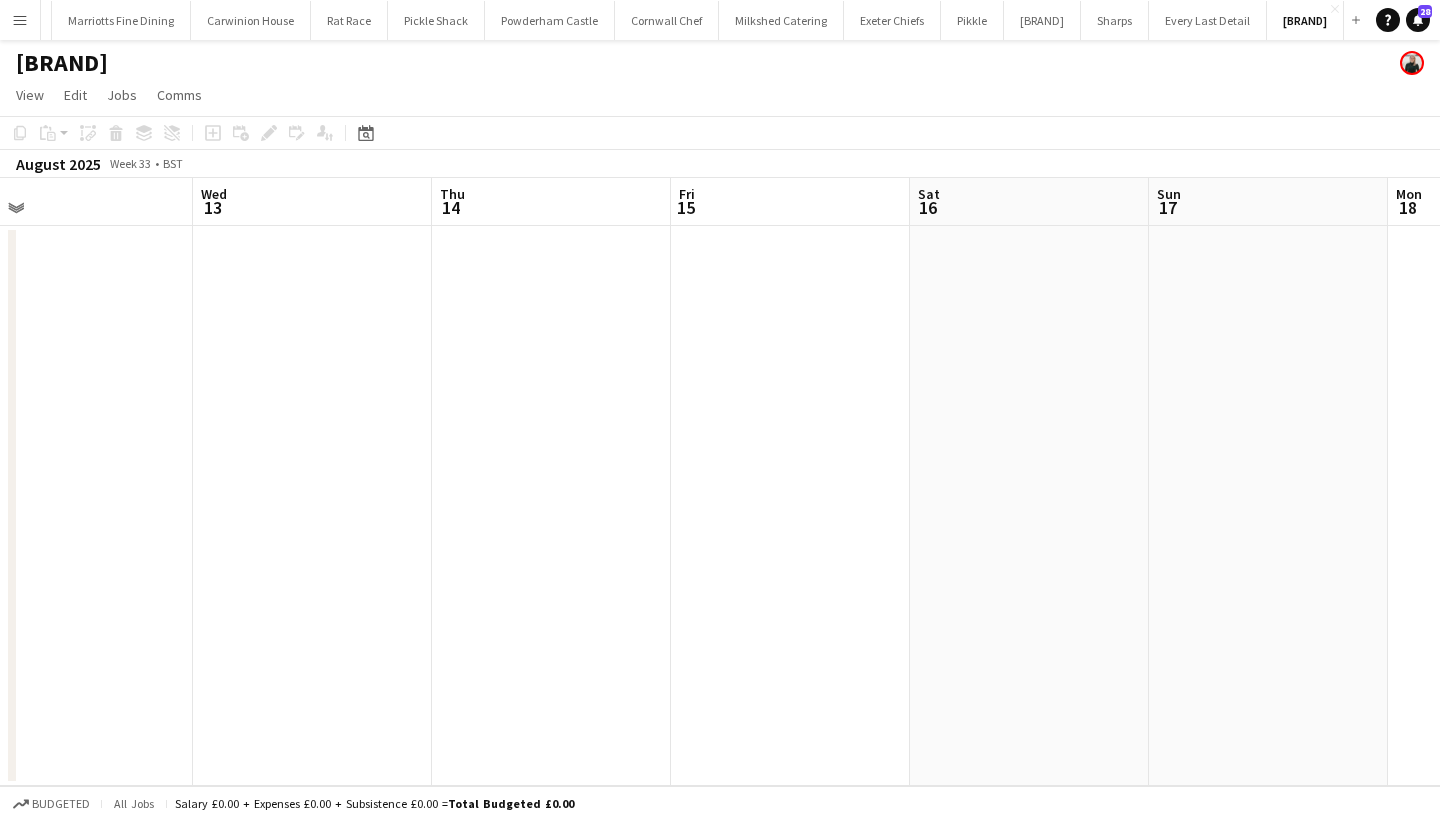 click at bounding box center [1029, 506] 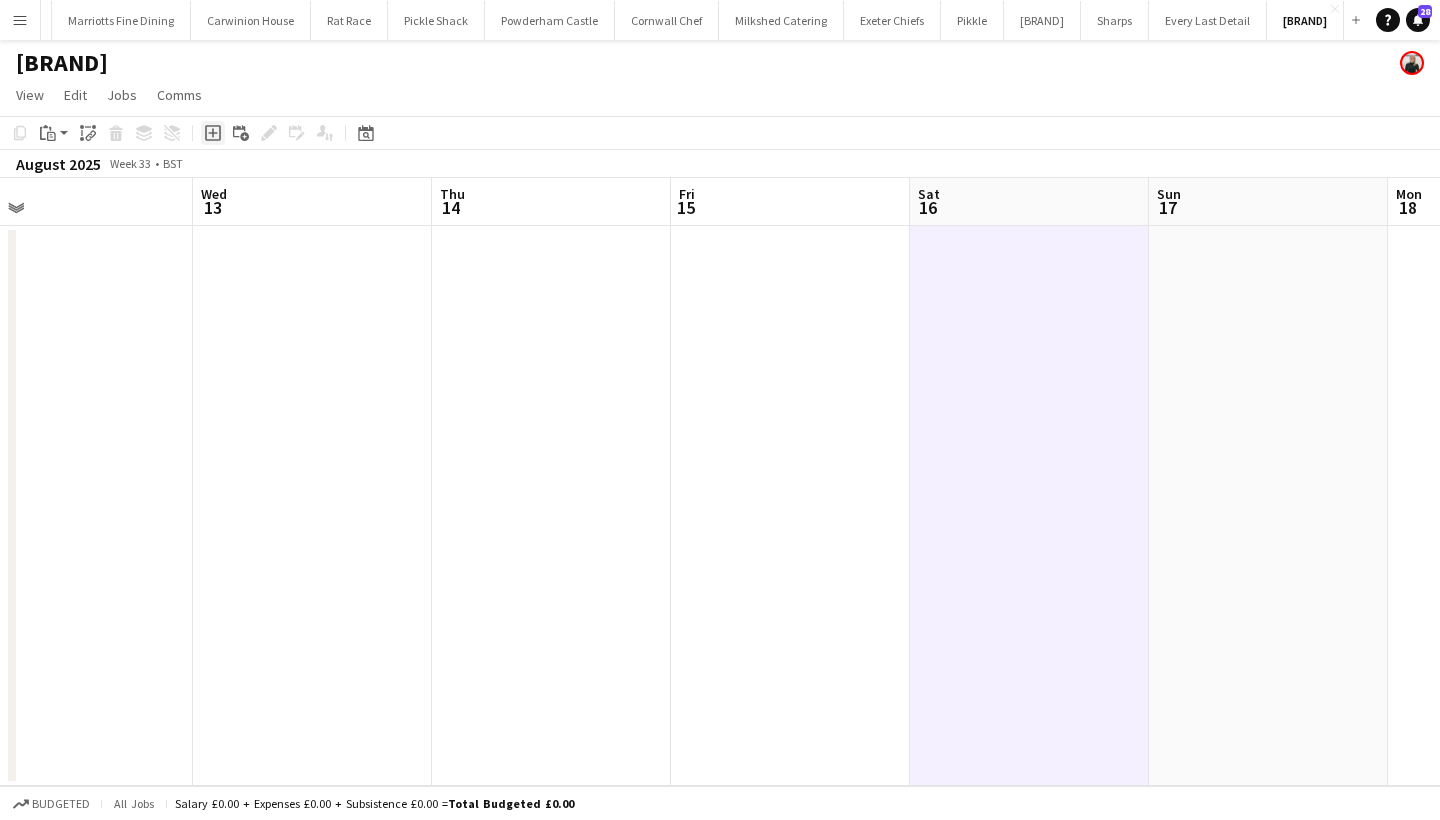 click on "Add job" 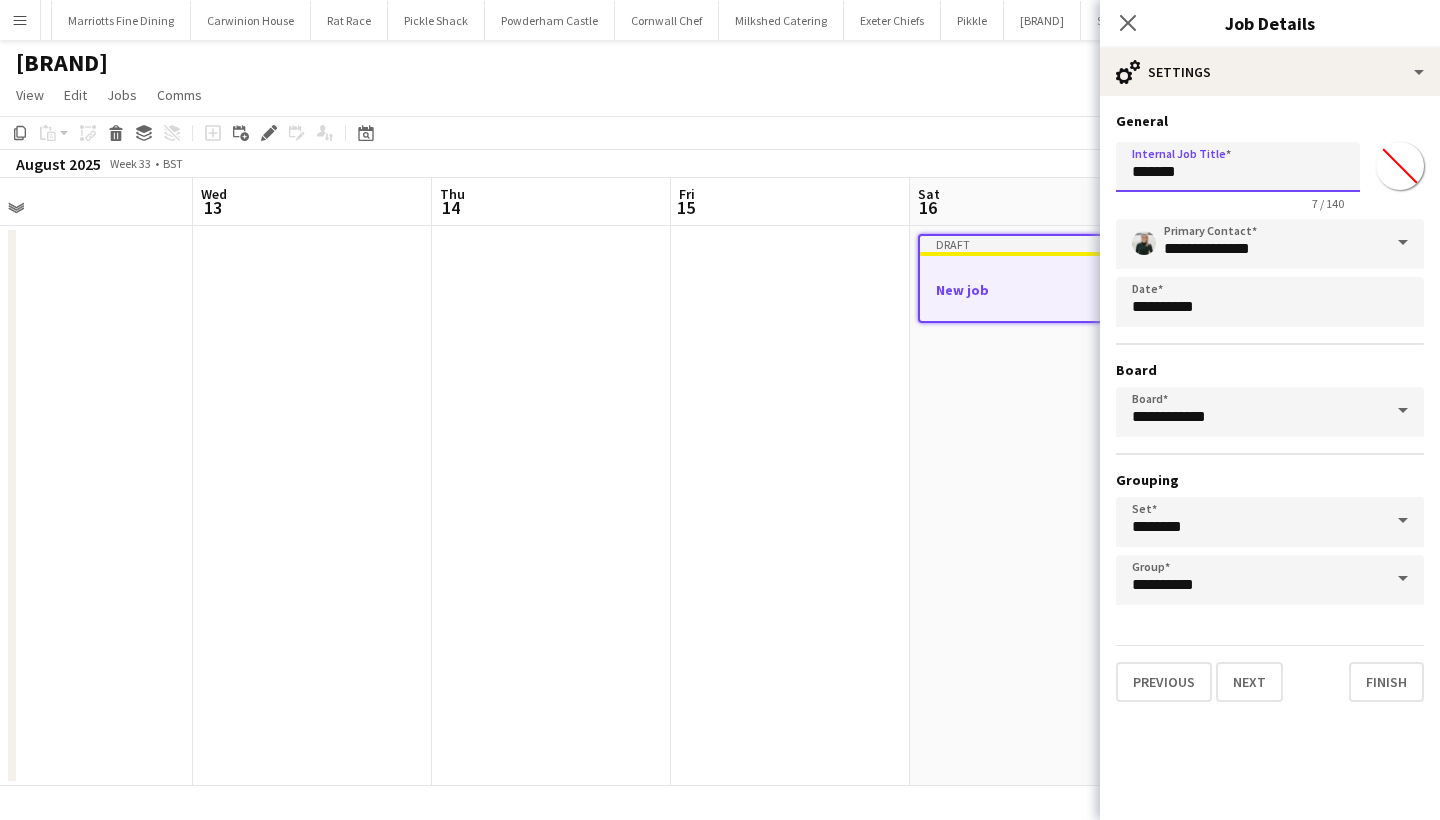 click on "*******" at bounding box center [1238, 167] 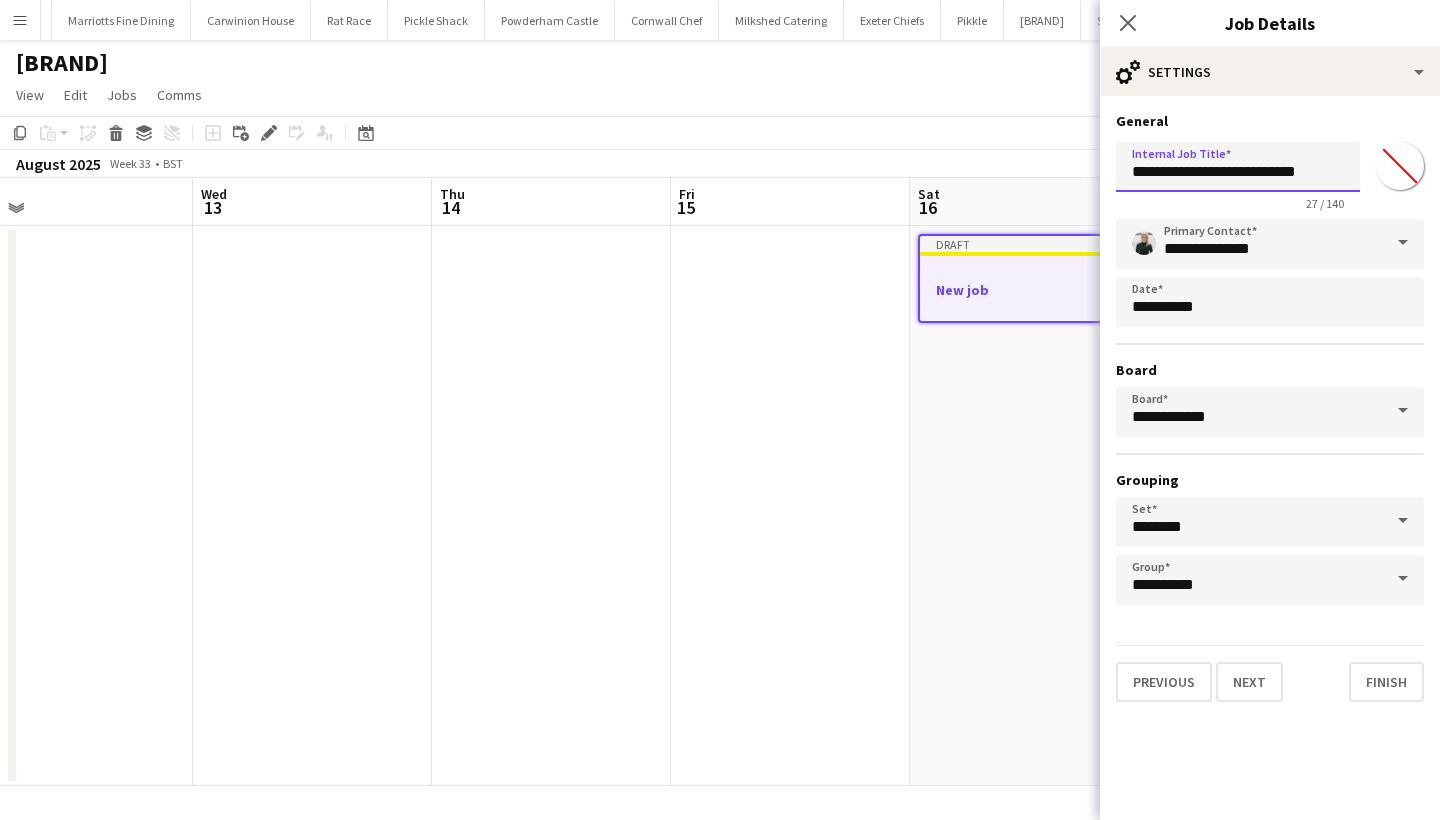 drag, startPoint x: 1219, startPoint y: 170, endPoint x: 1075, endPoint y: 174, distance: 144.05554 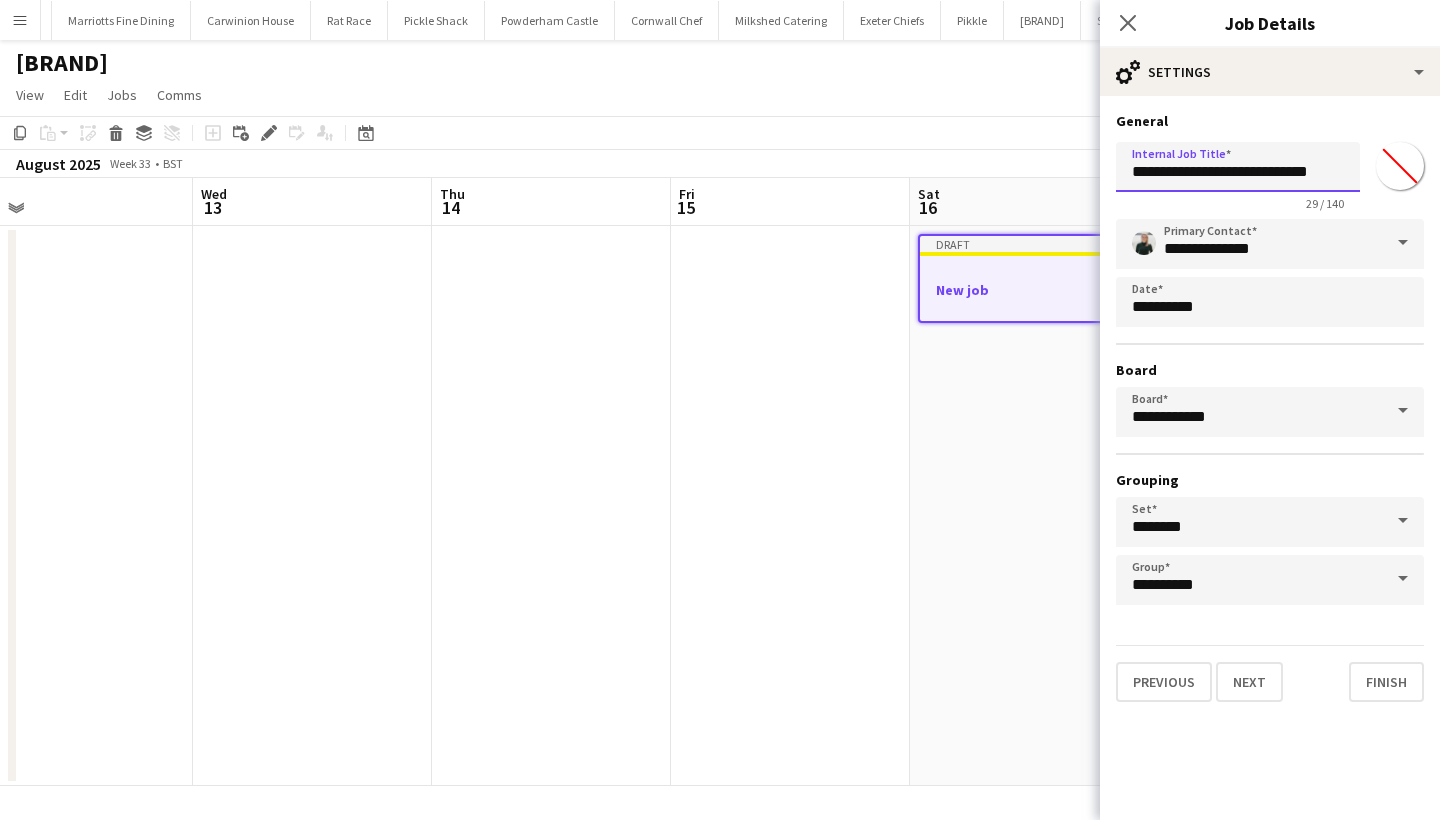 click on "**********" at bounding box center [1238, 167] 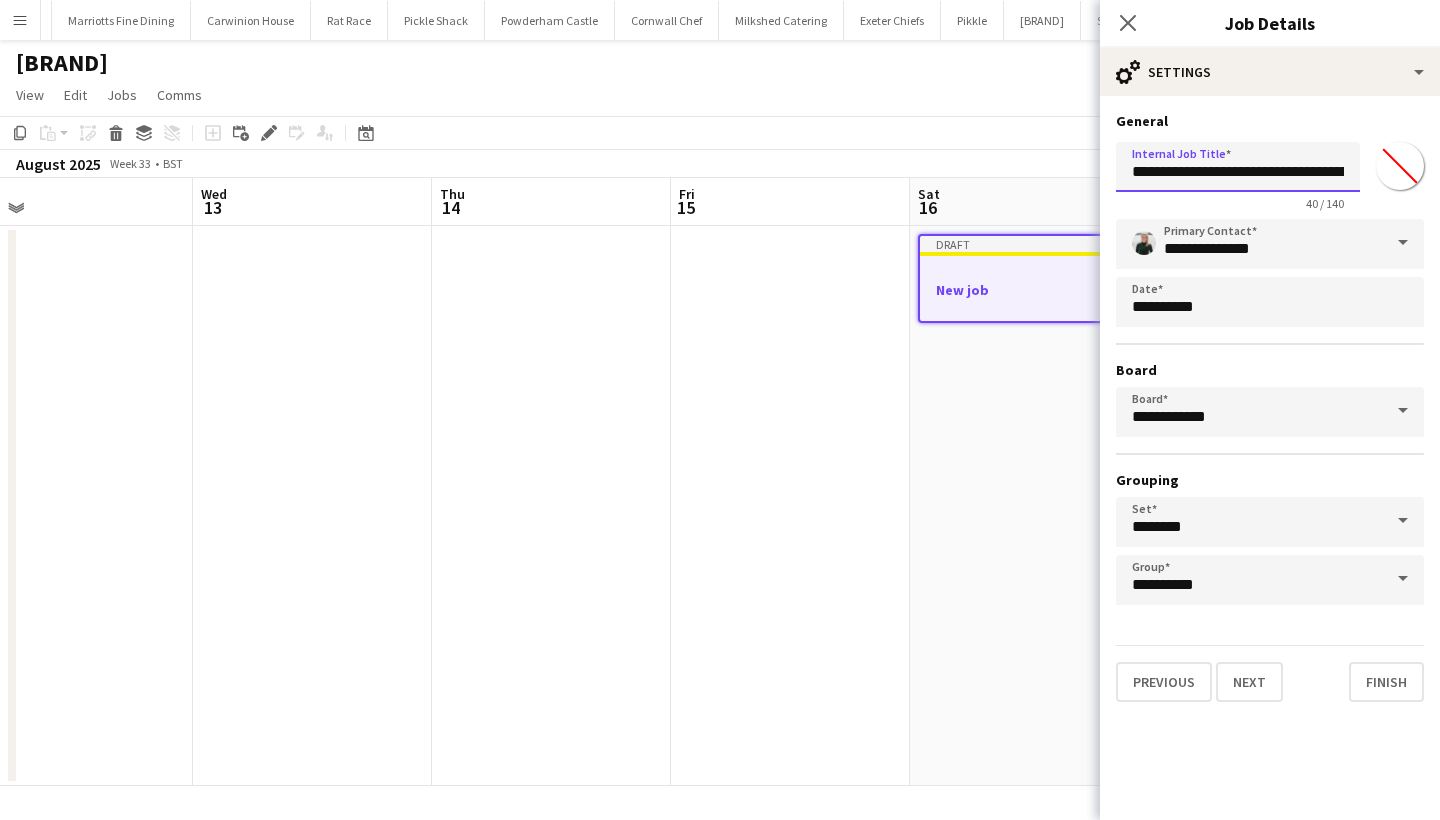 type on "**********" 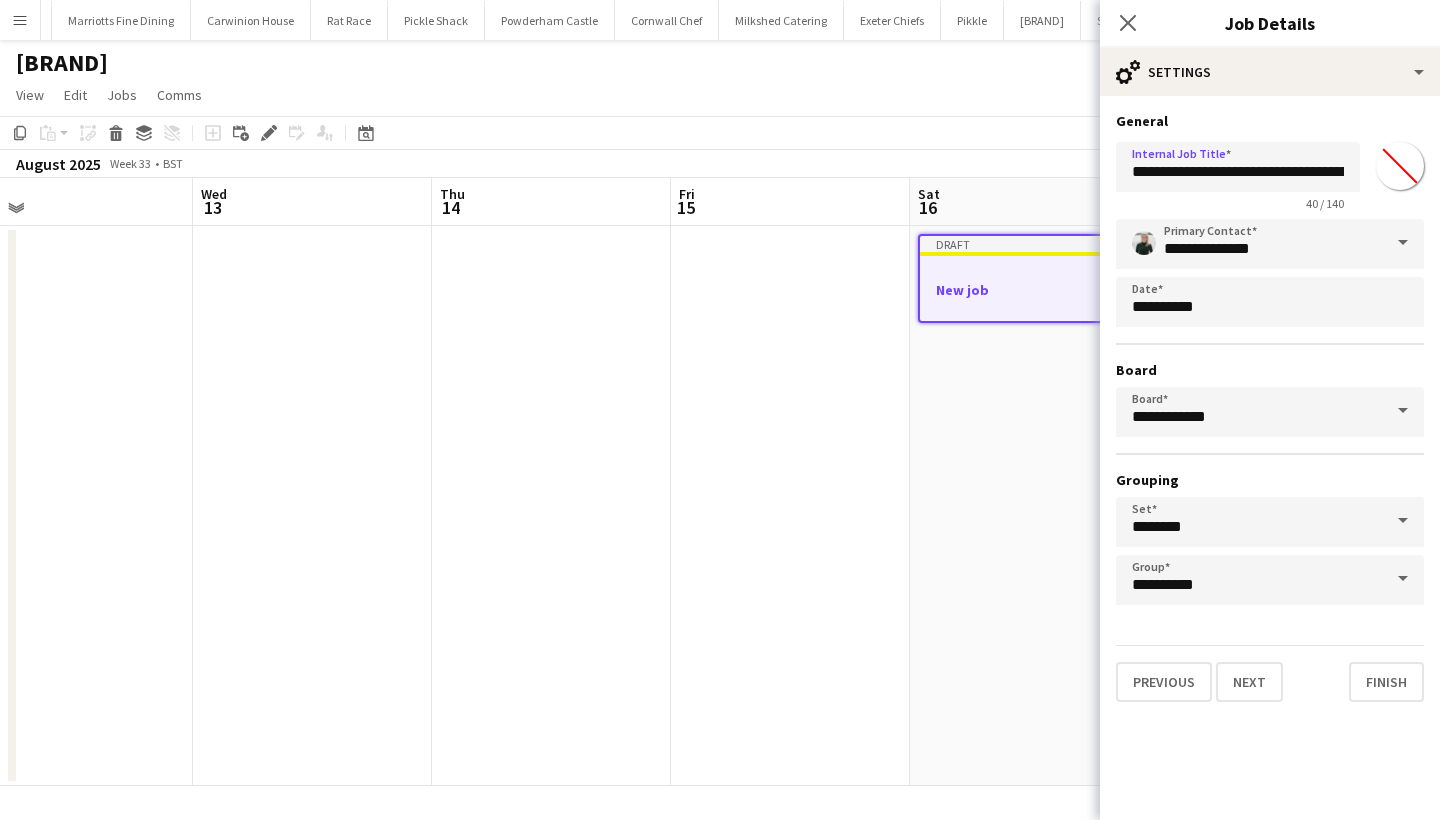 click on "*******" at bounding box center [1400, 166] 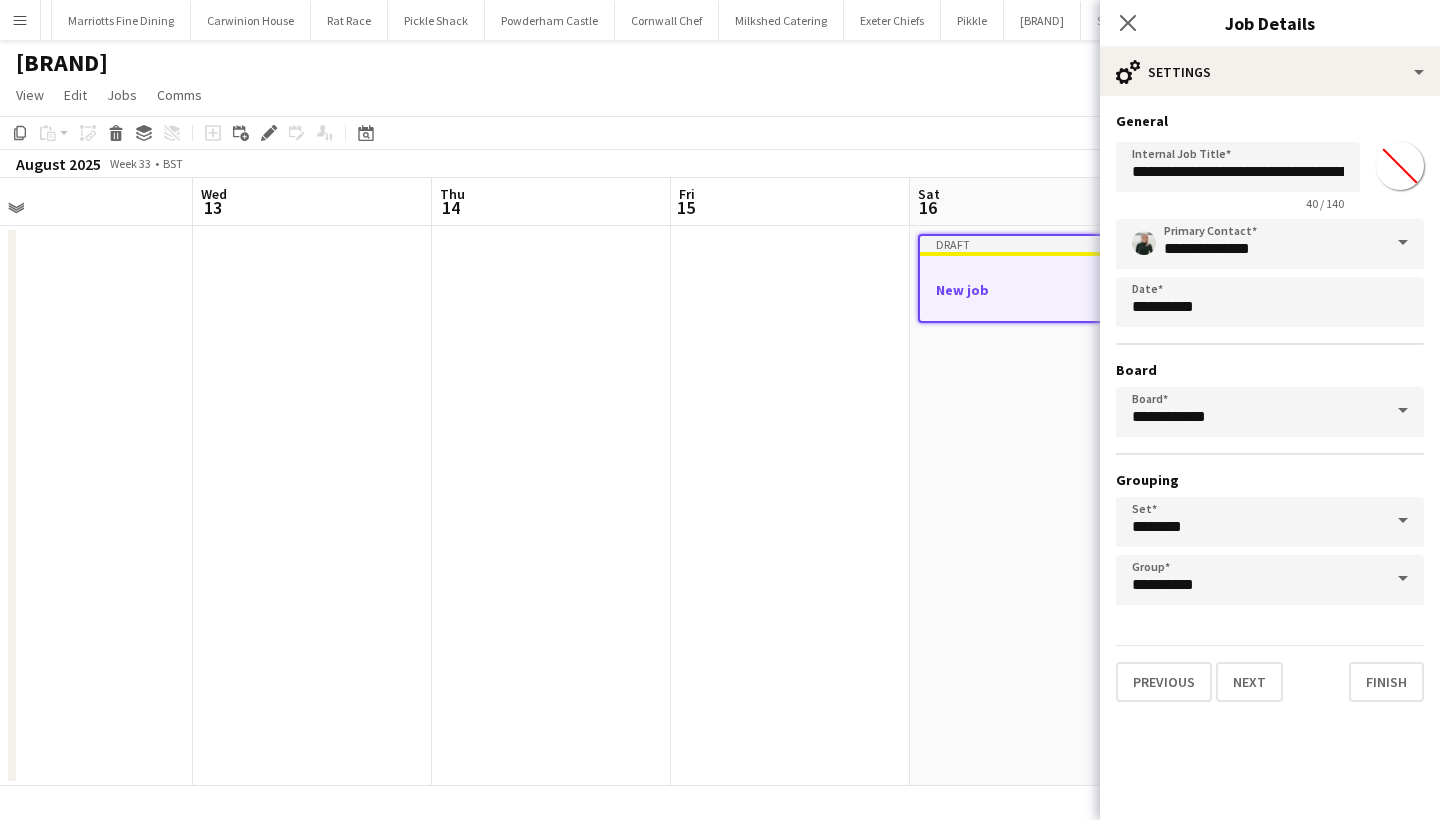 type on "*******" 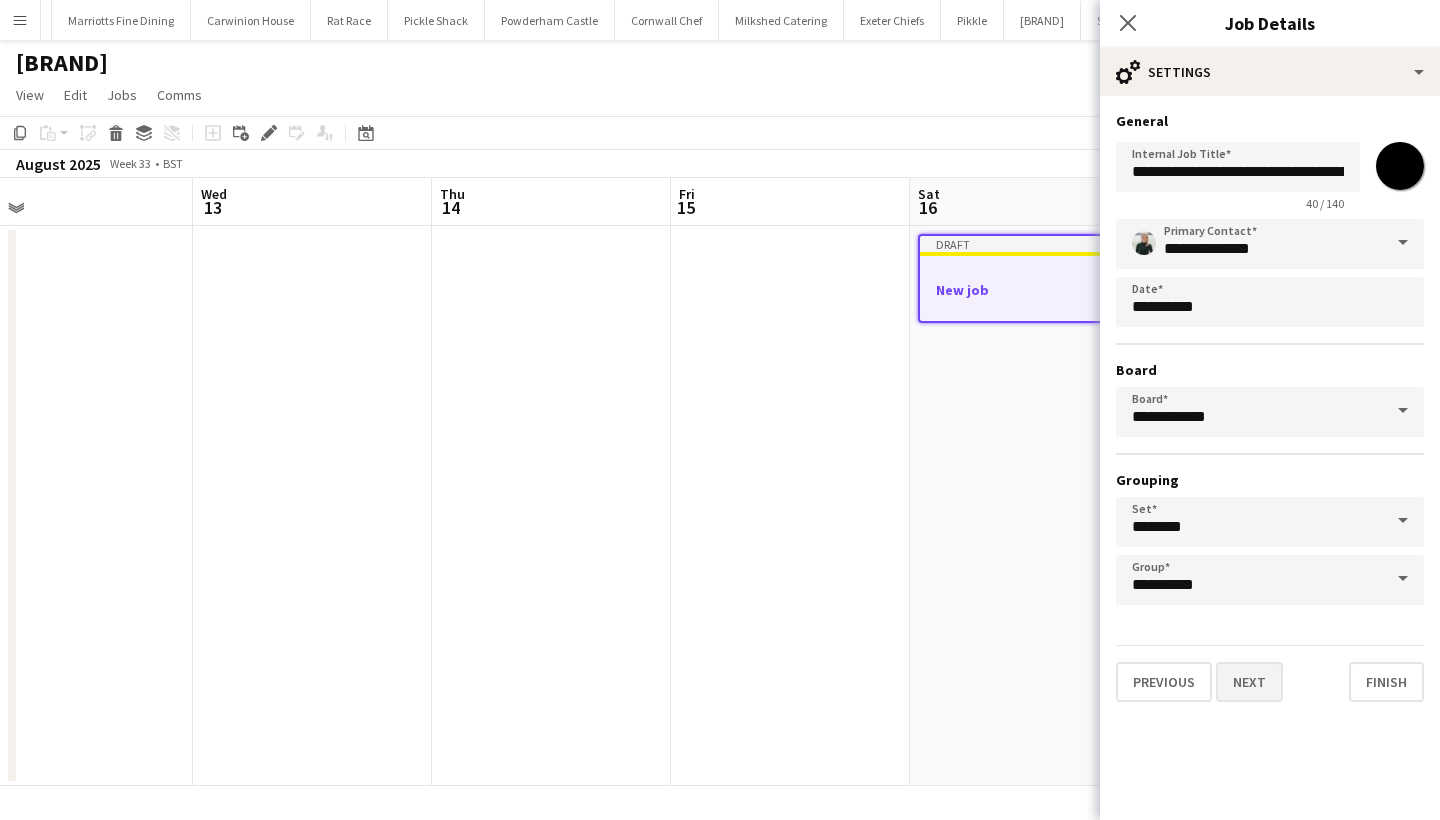 click on "Next" at bounding box center (1249, 682) 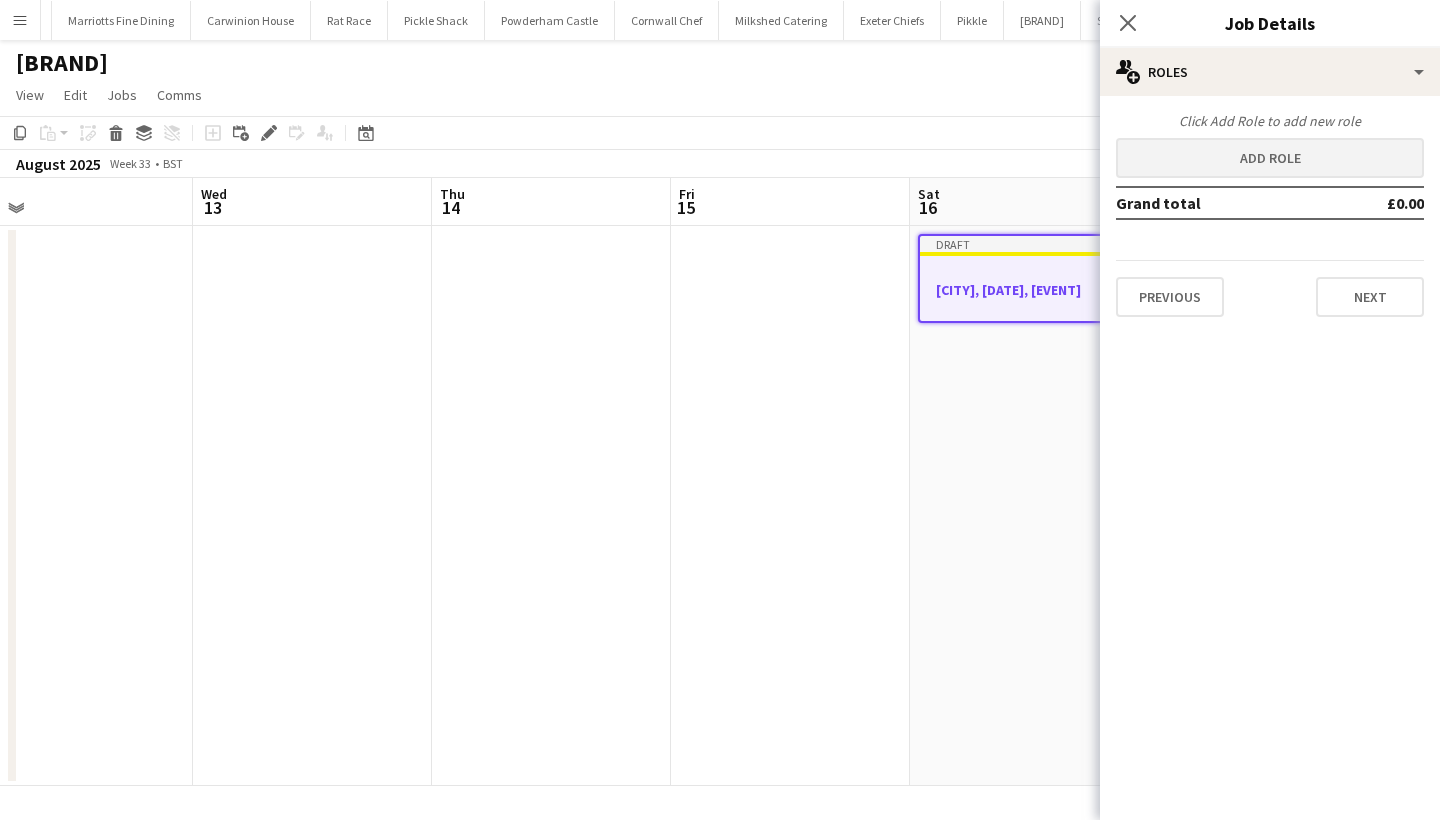 click on "Add role" at bounding box center (1270, 158) 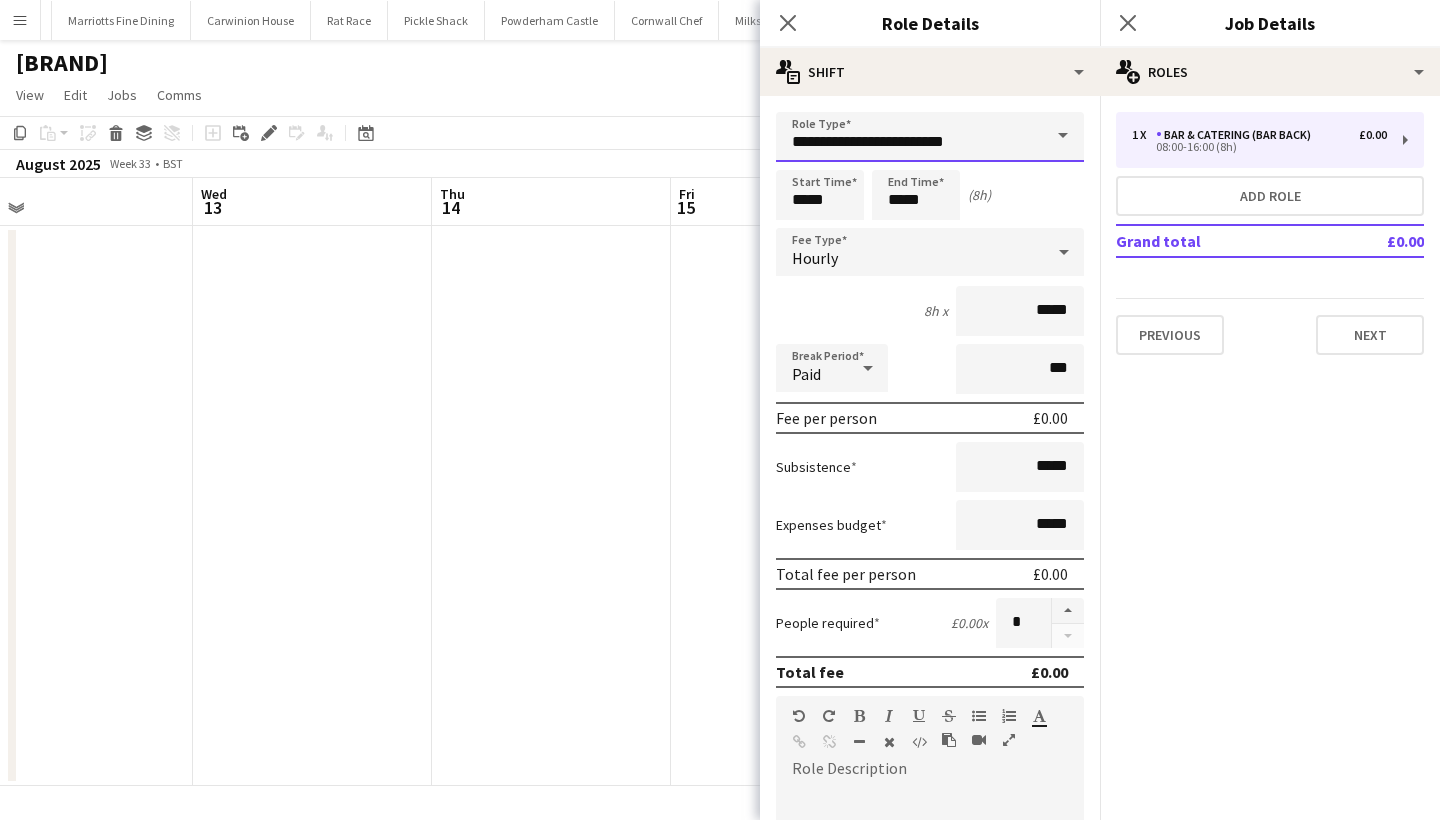 click on "**********" at bounding box center (930, 137) 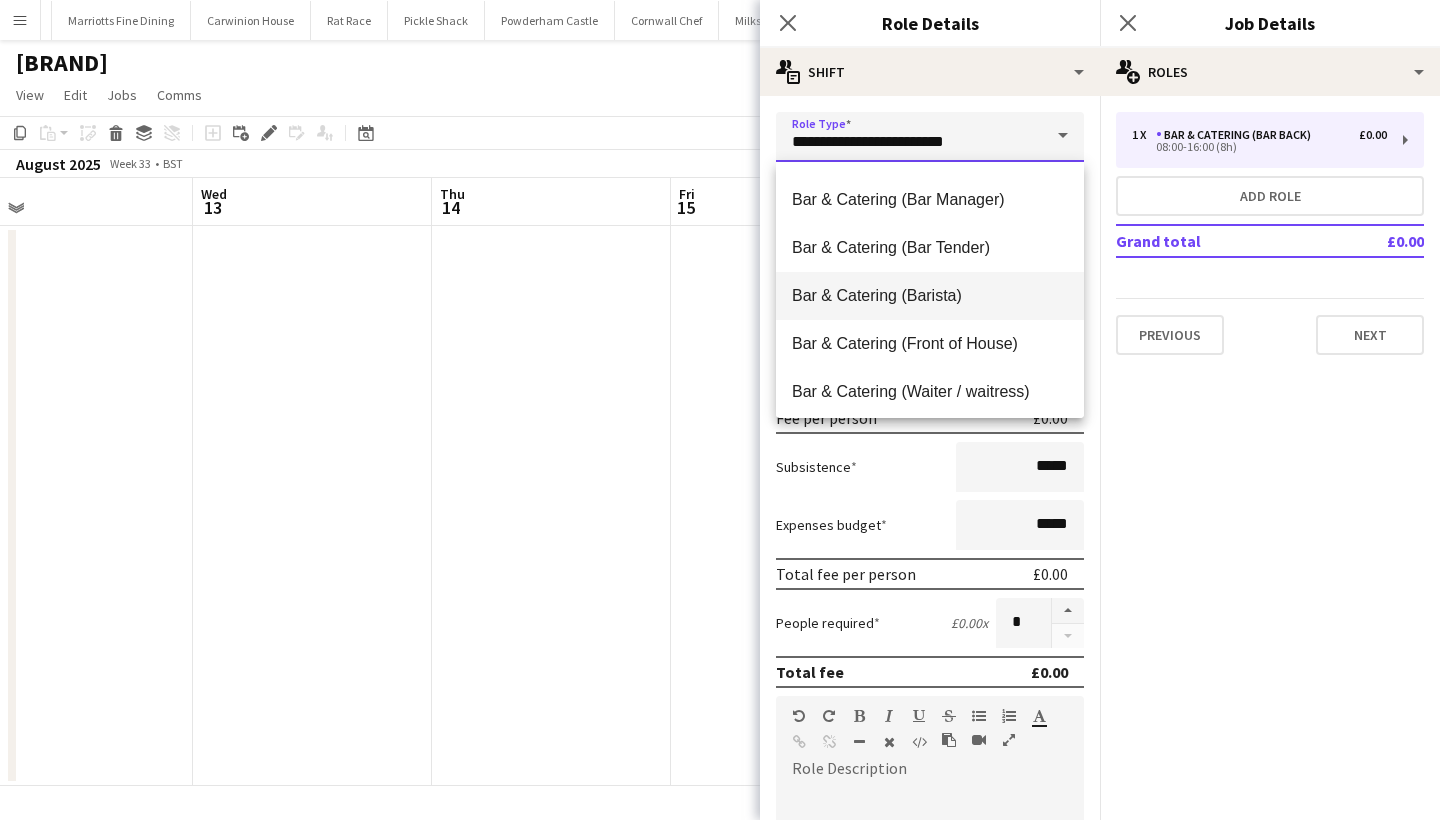 scroll, scrollTop: 44, scrollLeft: 0, axis: vertical 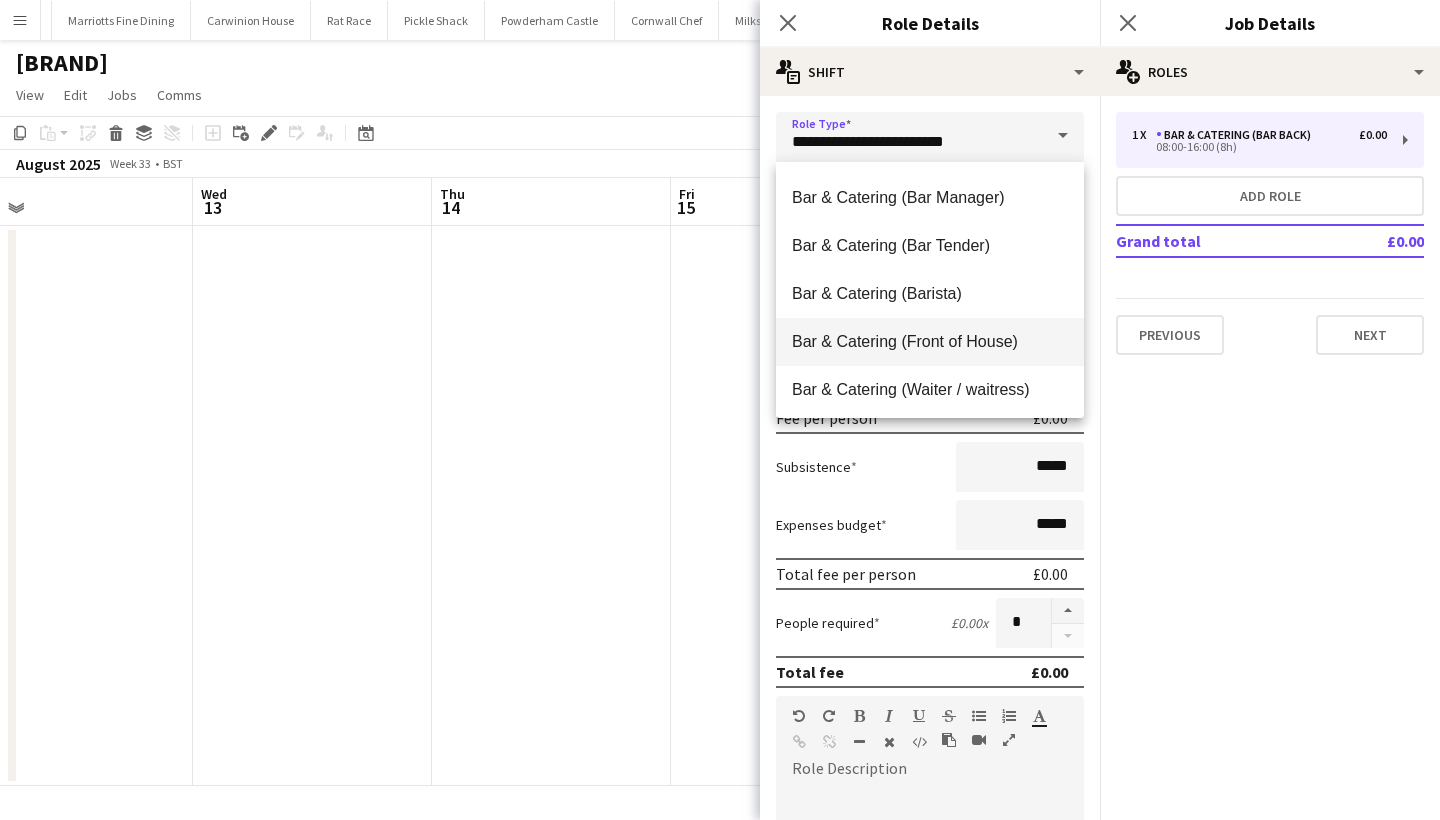 click on "Bar & Catering (Front of House)" at bounding box center [930, 341] 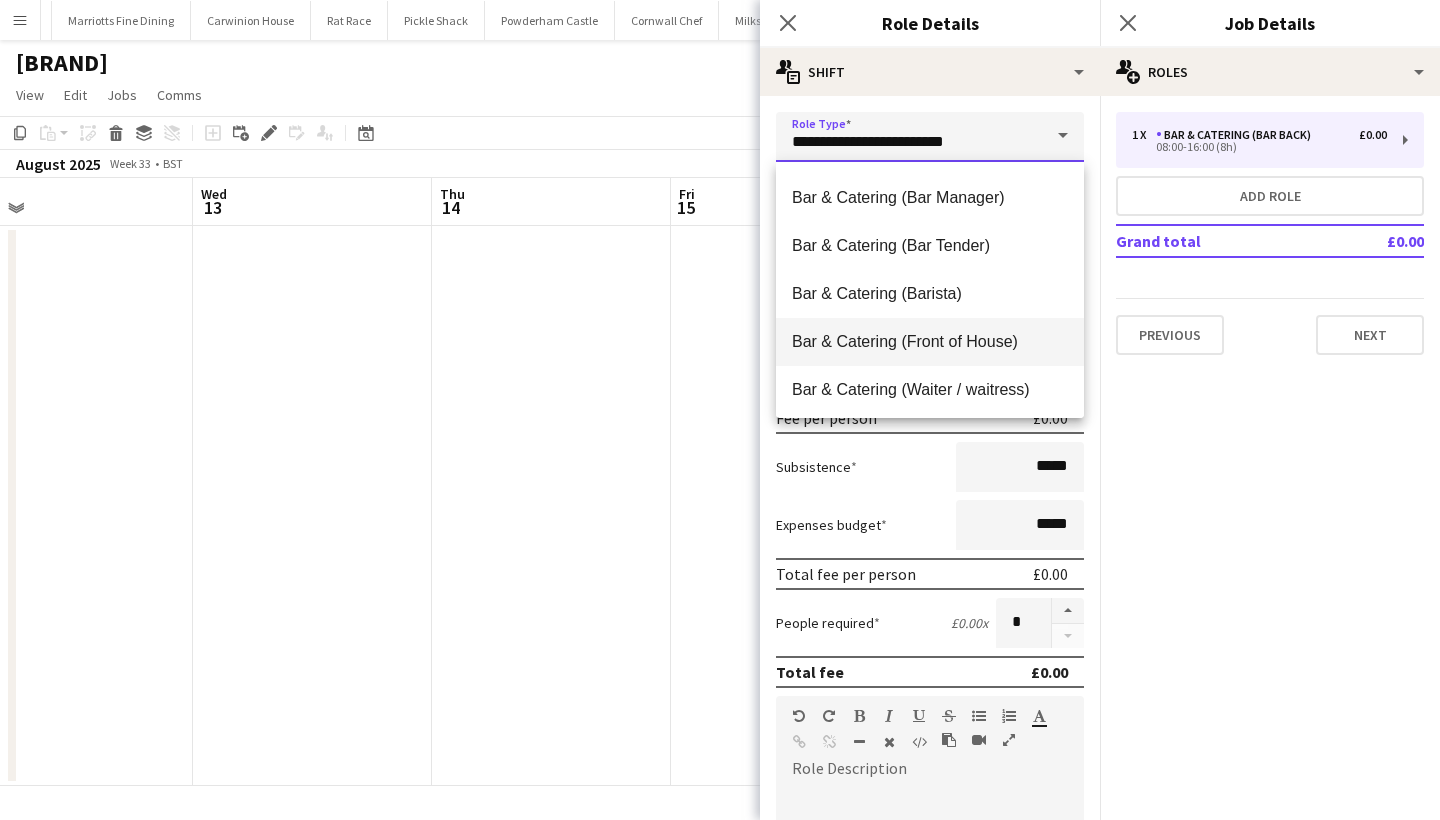 type on "**********" 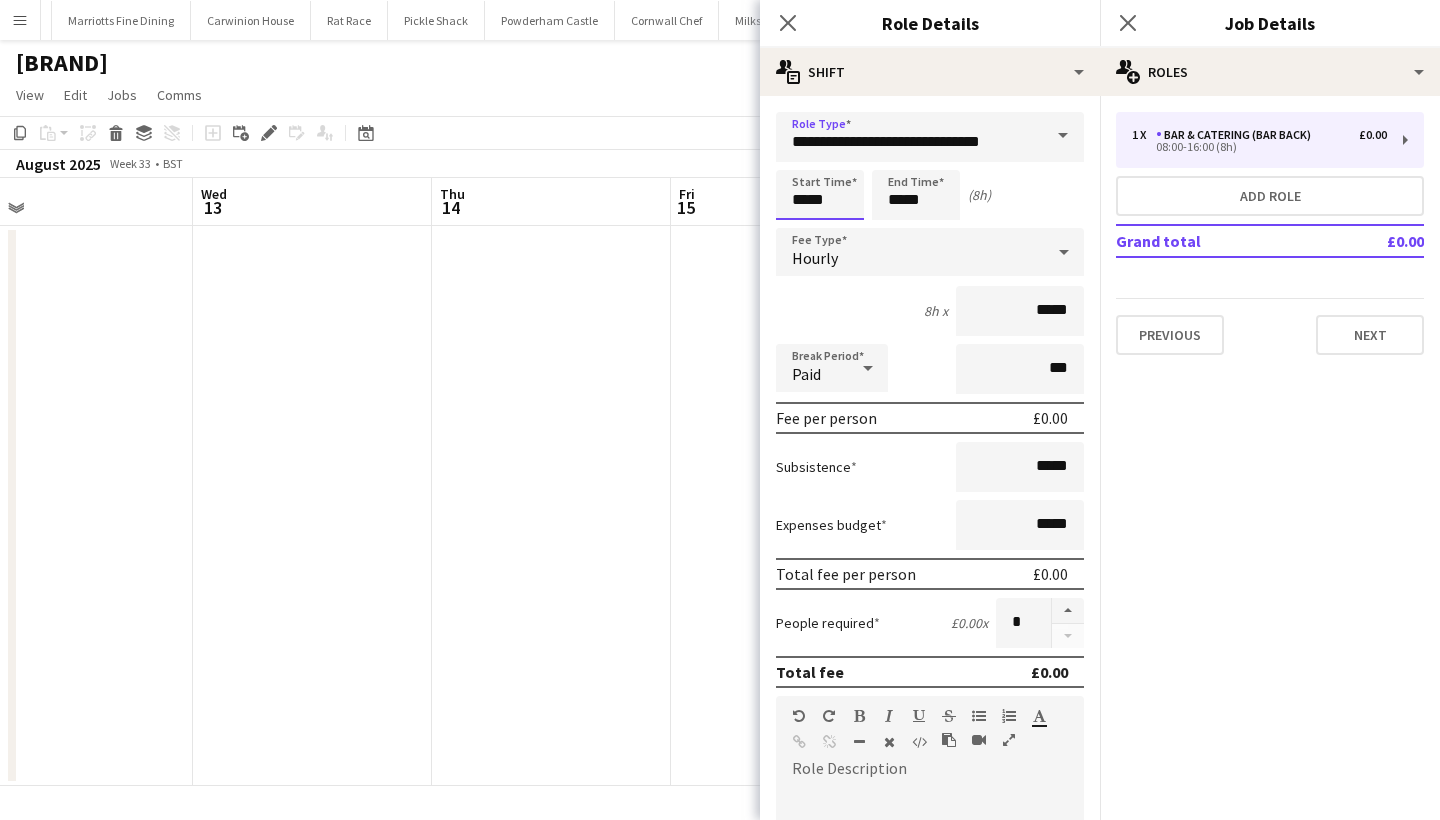 click on "*****" at bounding box center (820, 195) 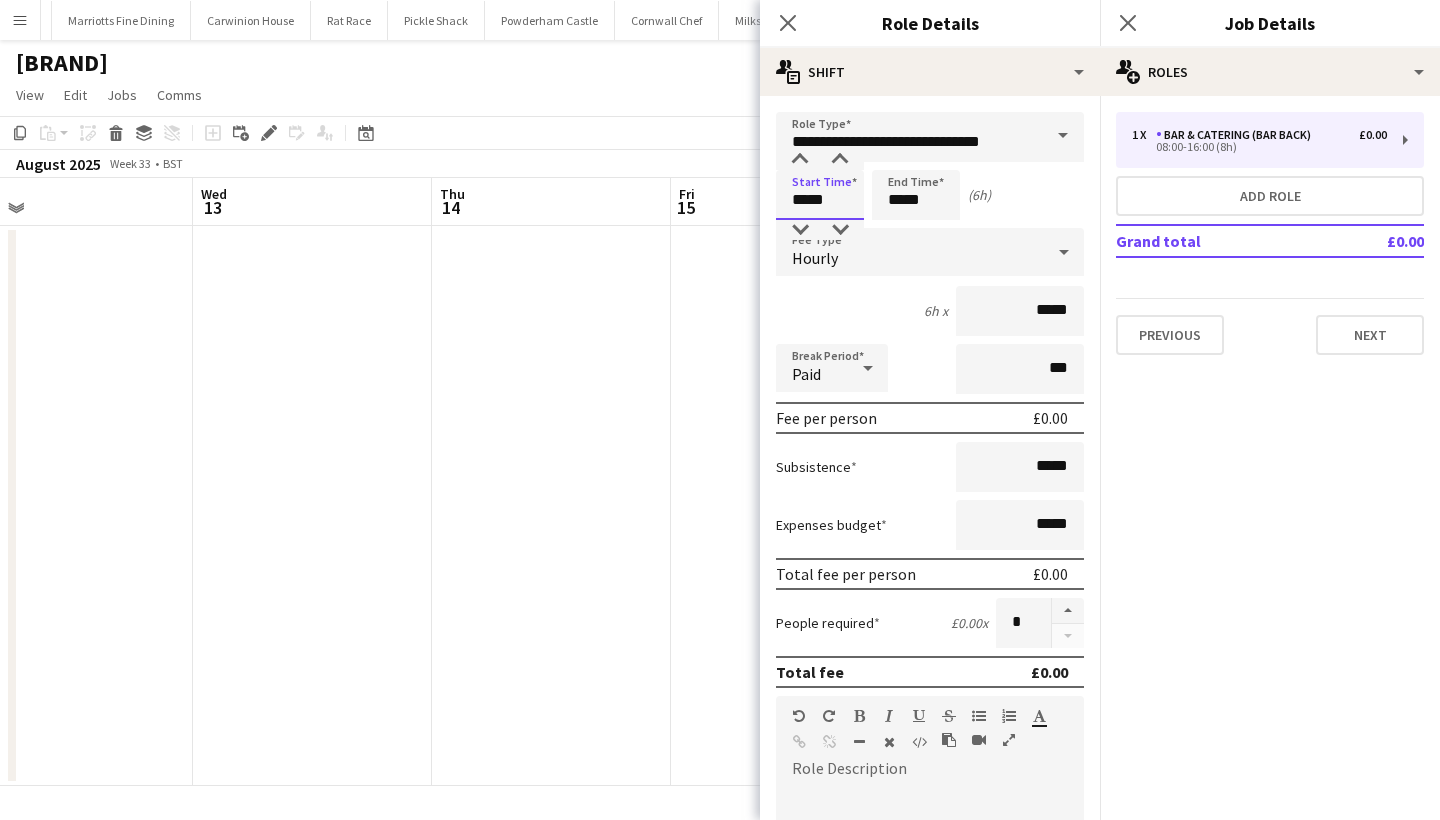 type on "*****" 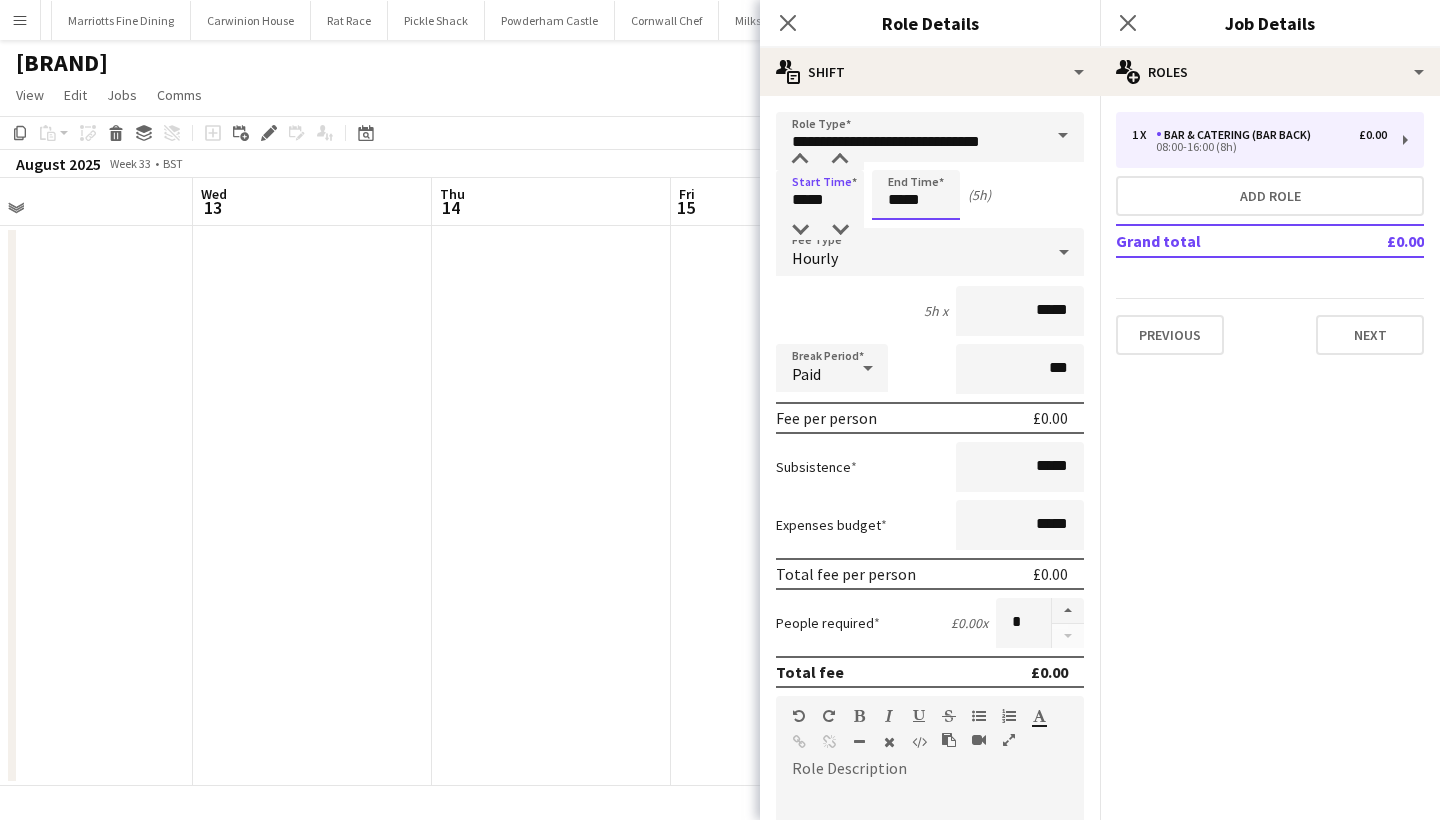 click on "*****" at bounding box center (916, 195) 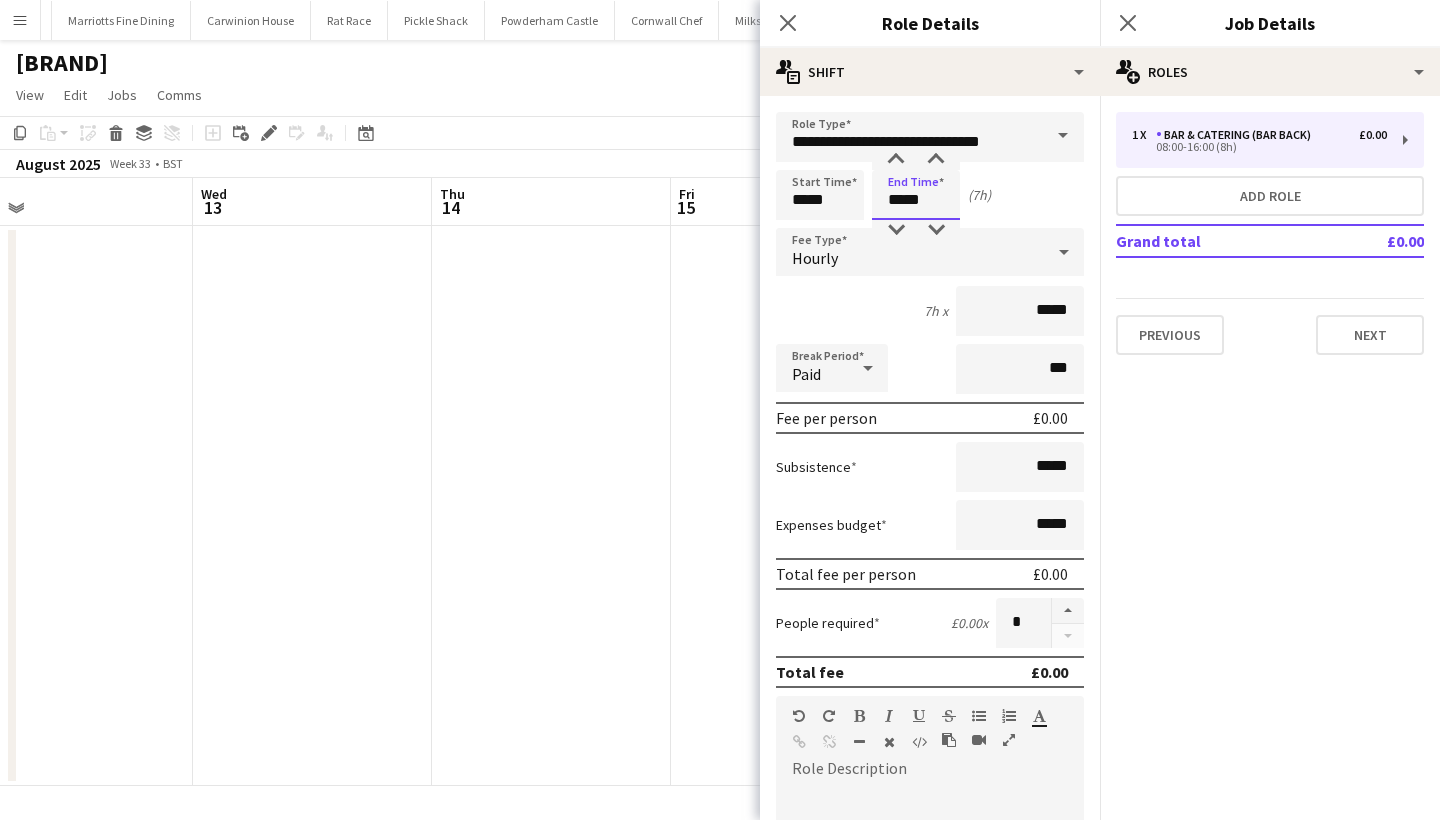 type on "*****" 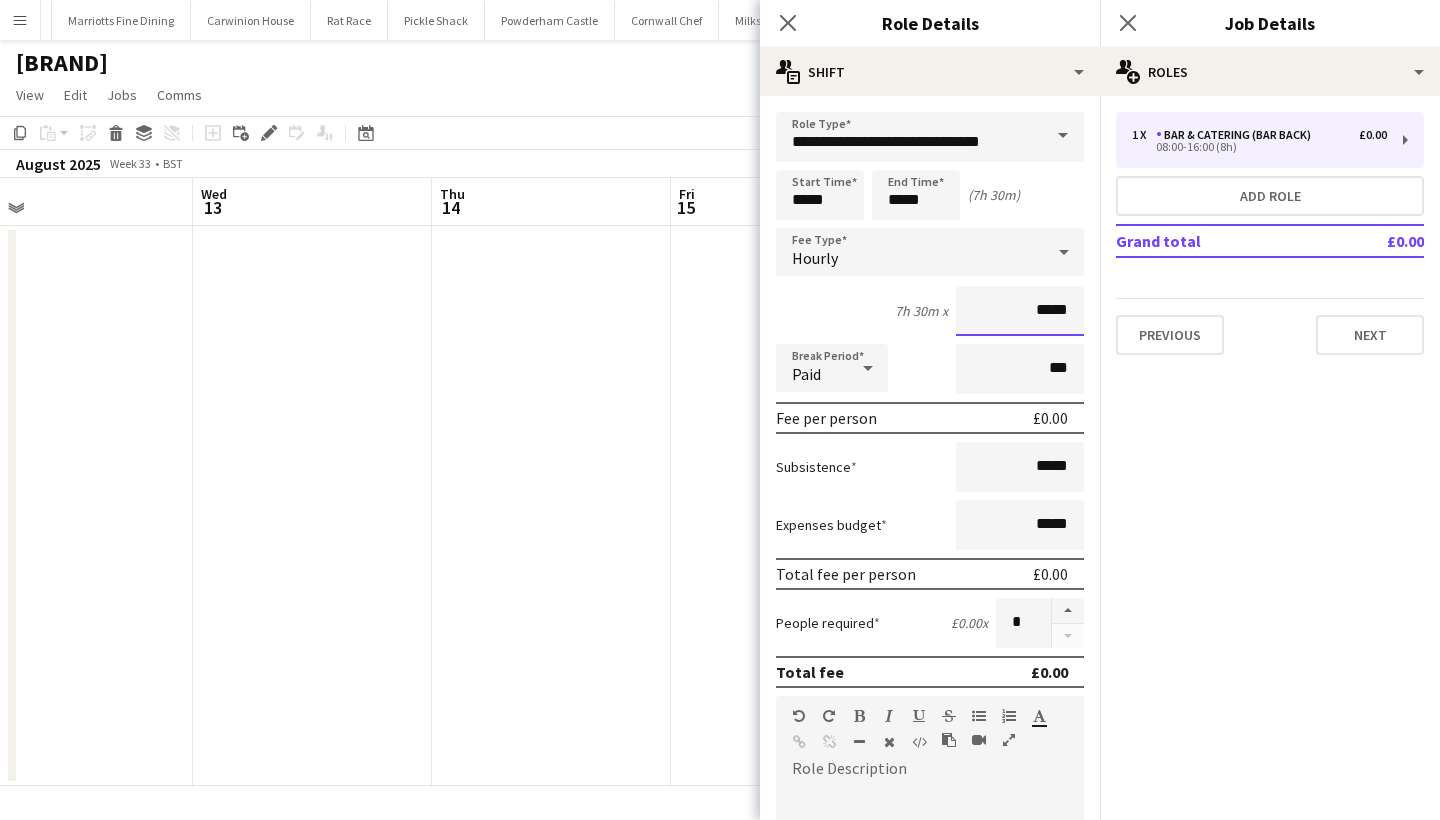 drag, startPoint x: 1063, startPoint y: 311, endPoint x: 1040, endPoint y: 307, distance: 23.345236 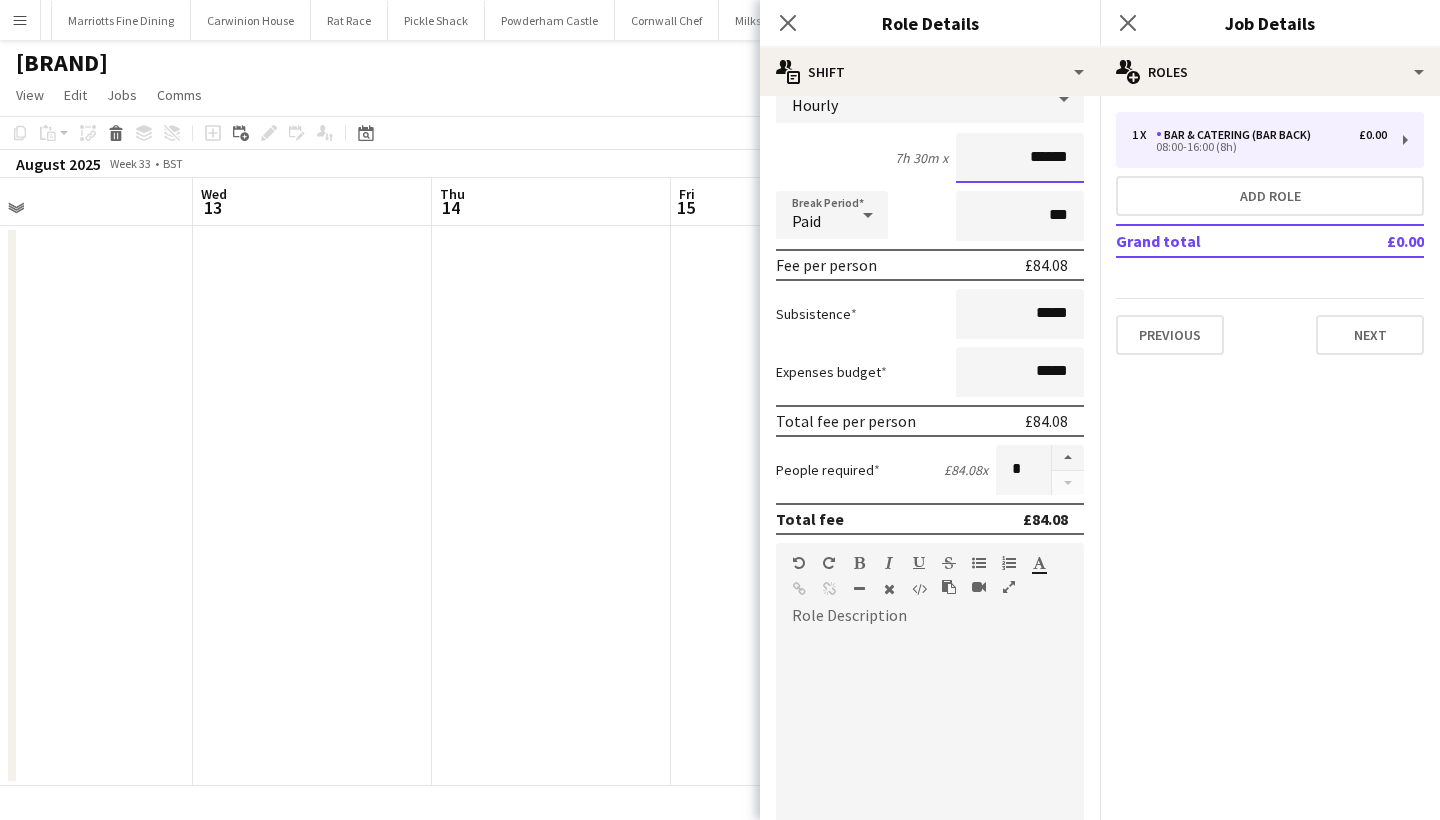 scroll, scrollTop: 155, scrollLeft: 0, axis: vertical 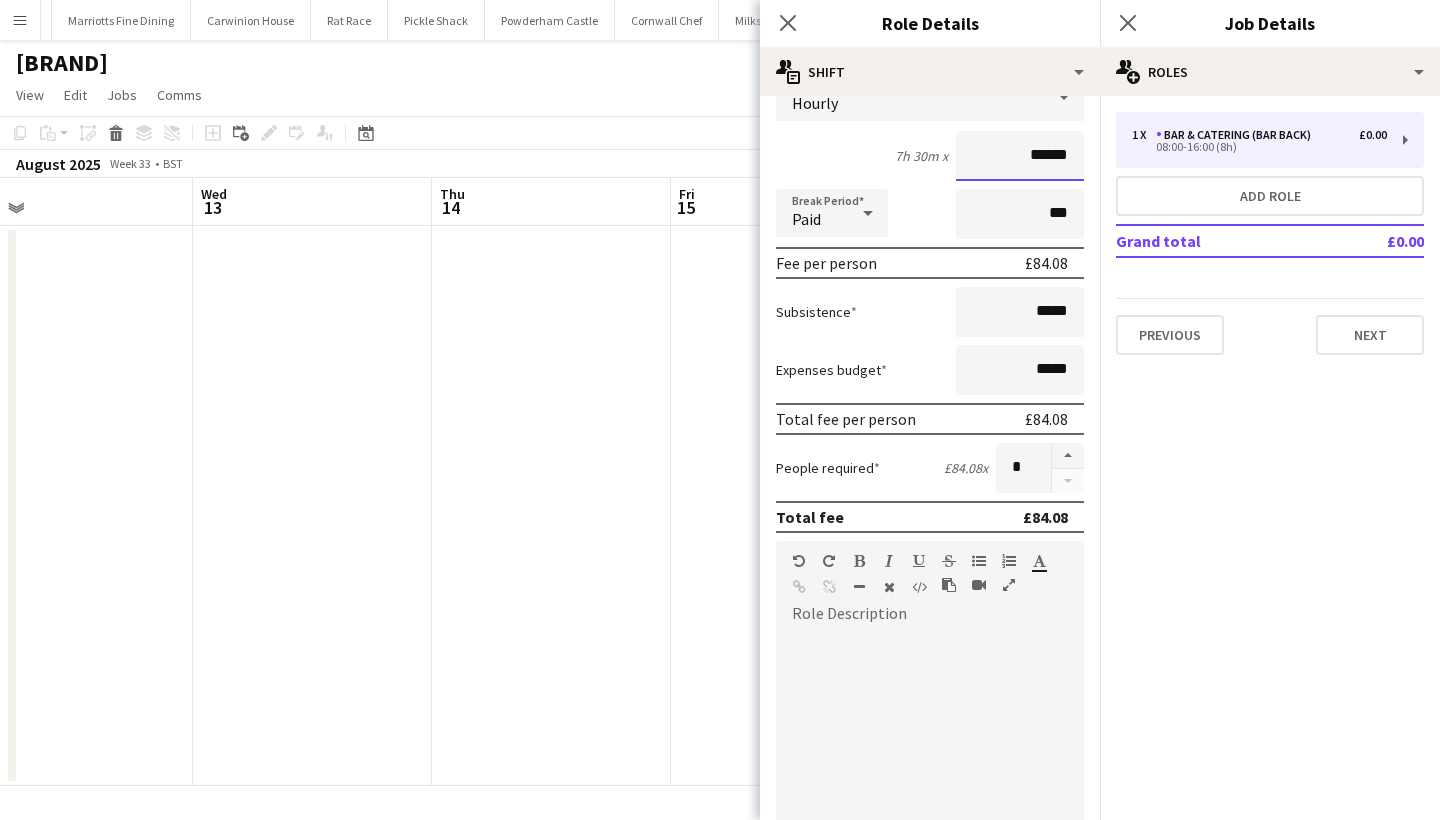 type on "******" 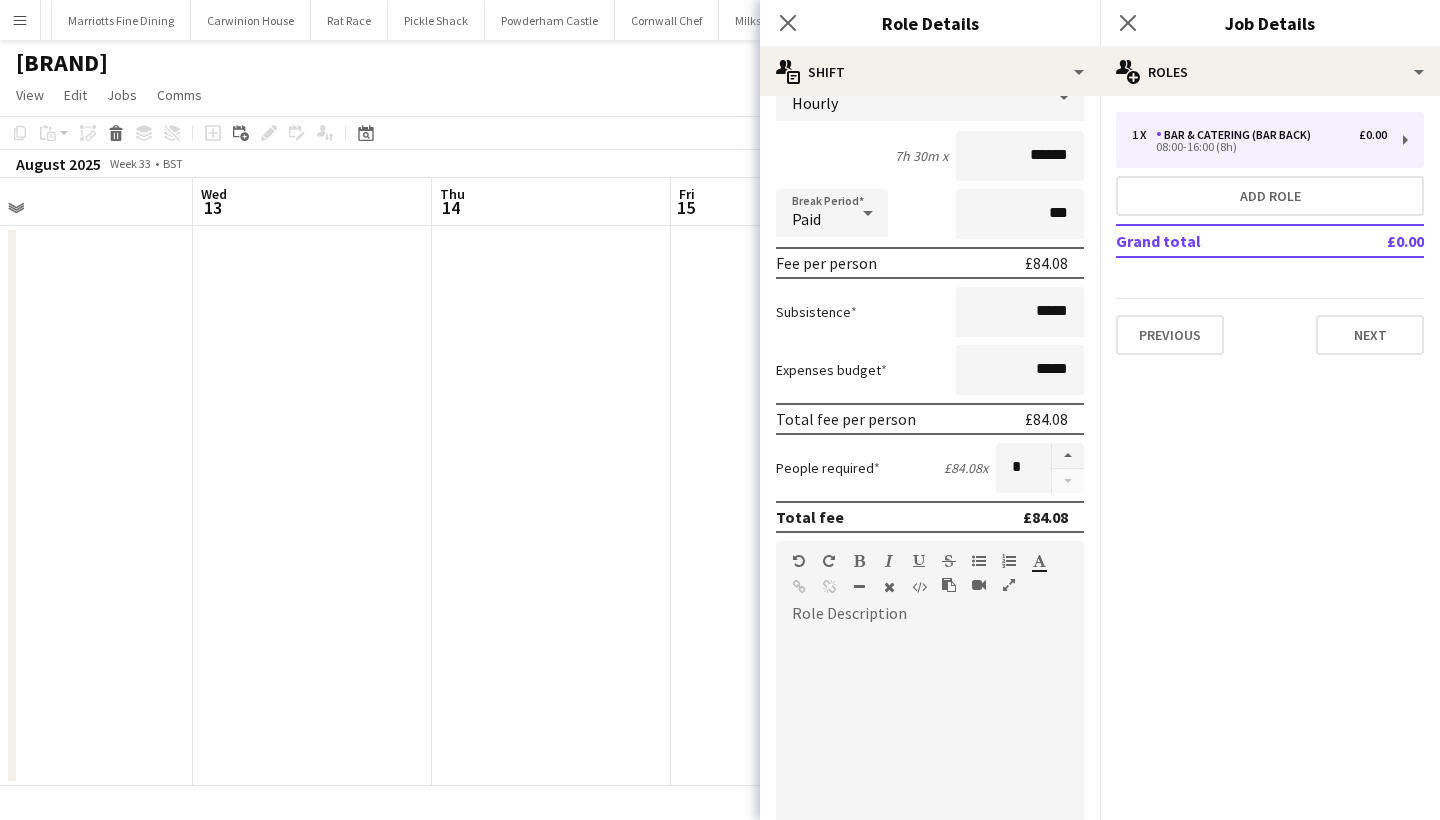 click at bounding box center (930, 750) 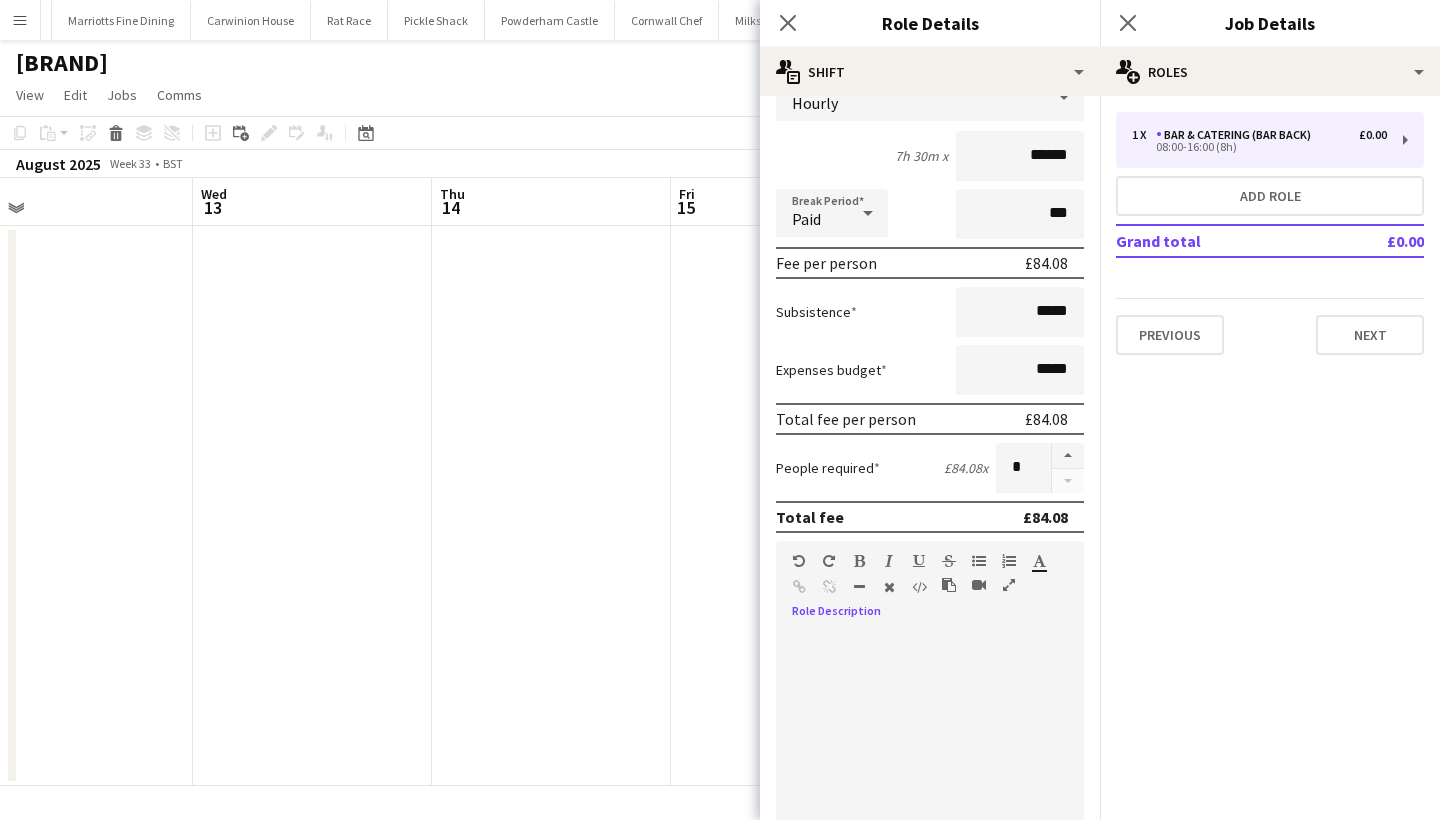 type 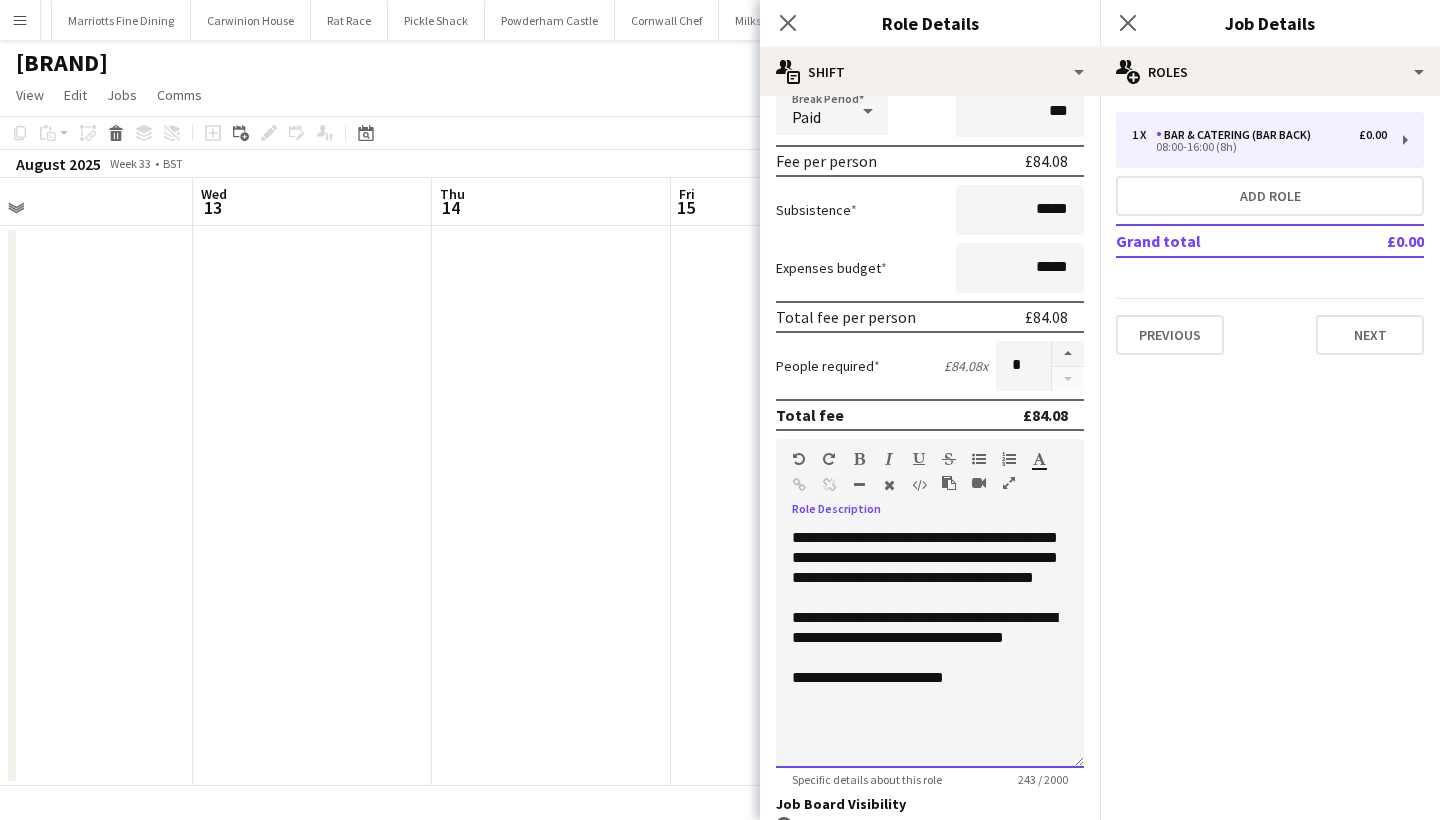 scroll, scrollTop: 265, scrollLeft: 0, axis: vertical 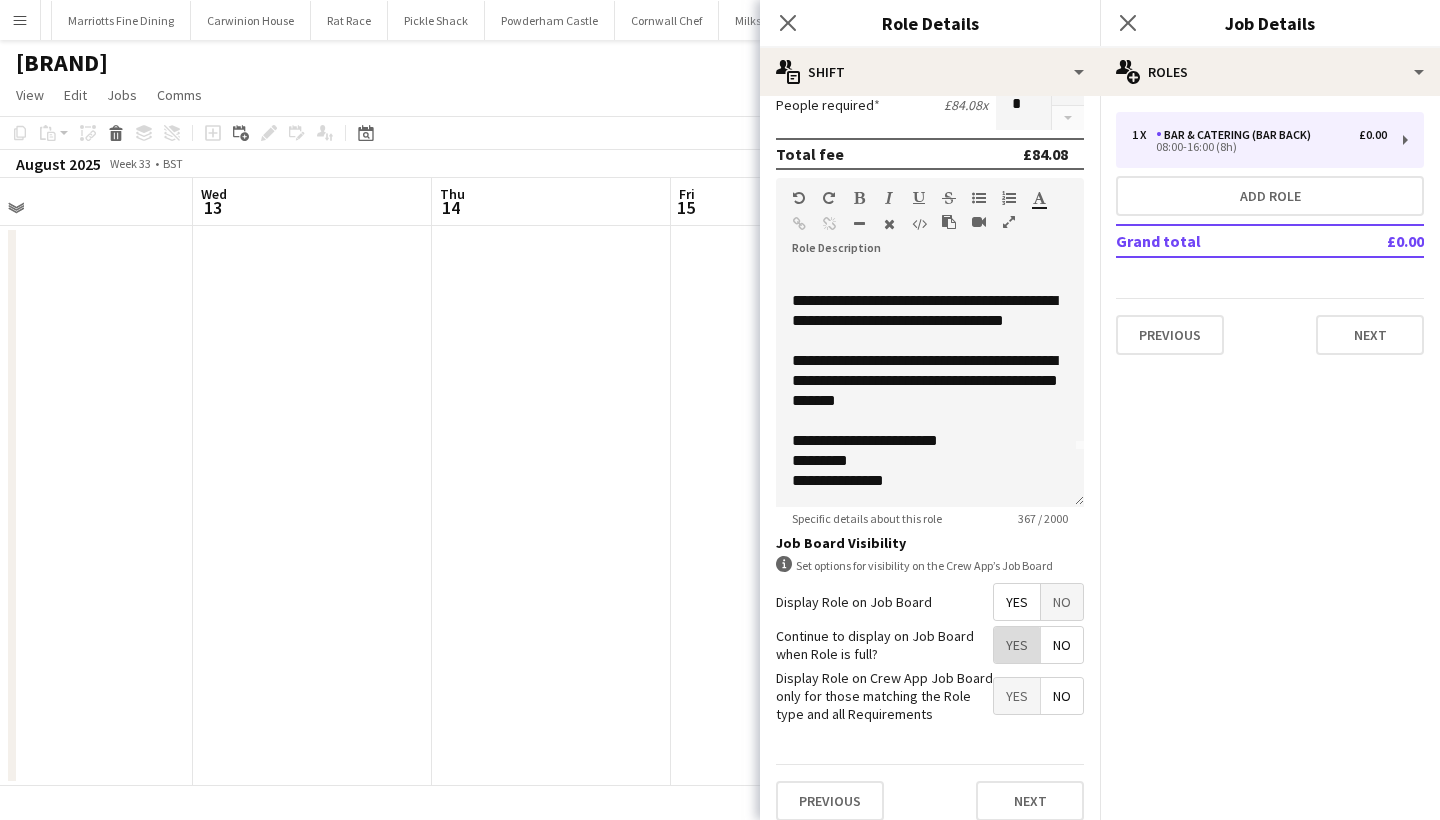 click on "Yes" at bounding box center (1017, 645) 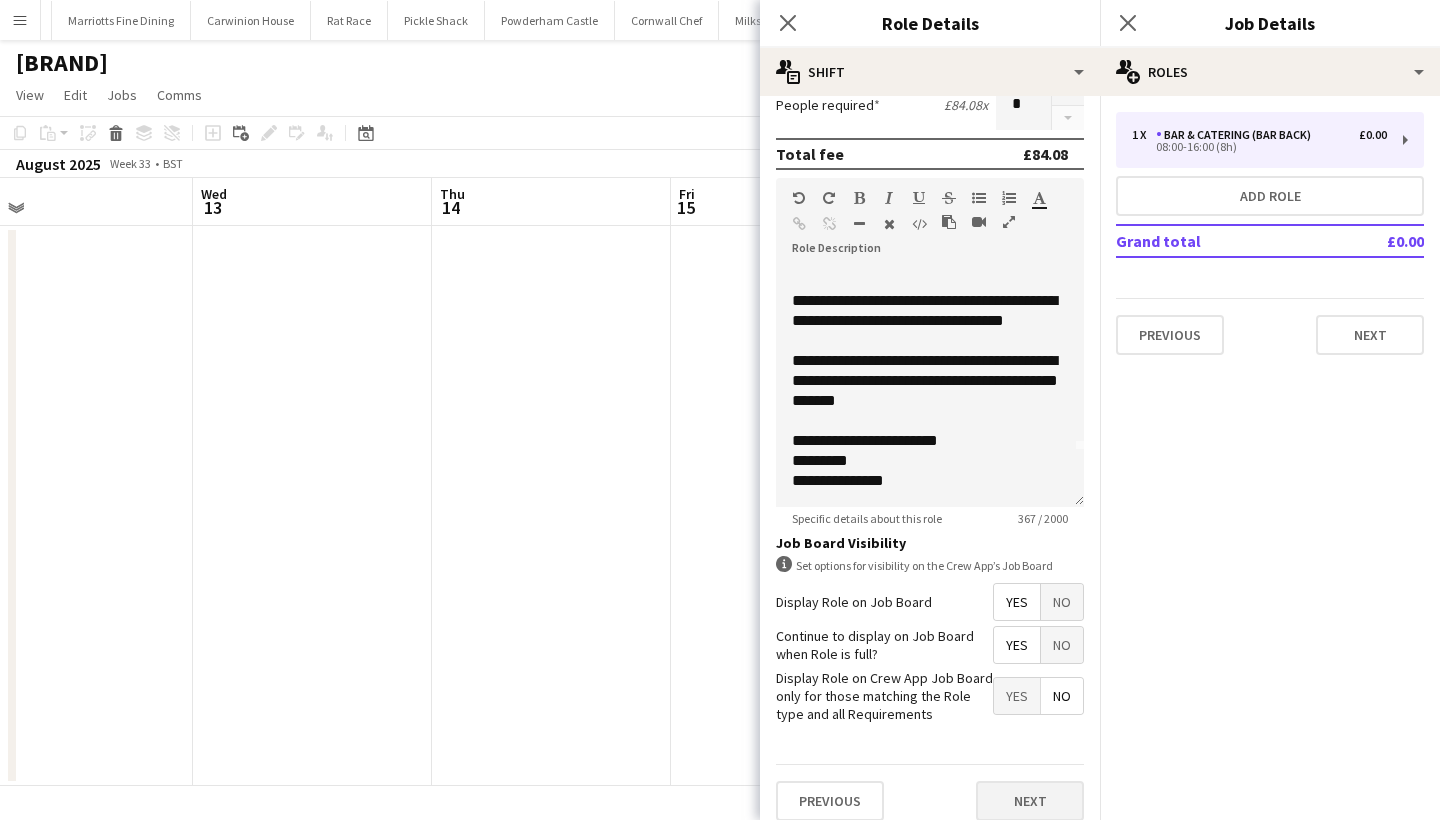 click on "Next" at bounding box center [1030, 801] 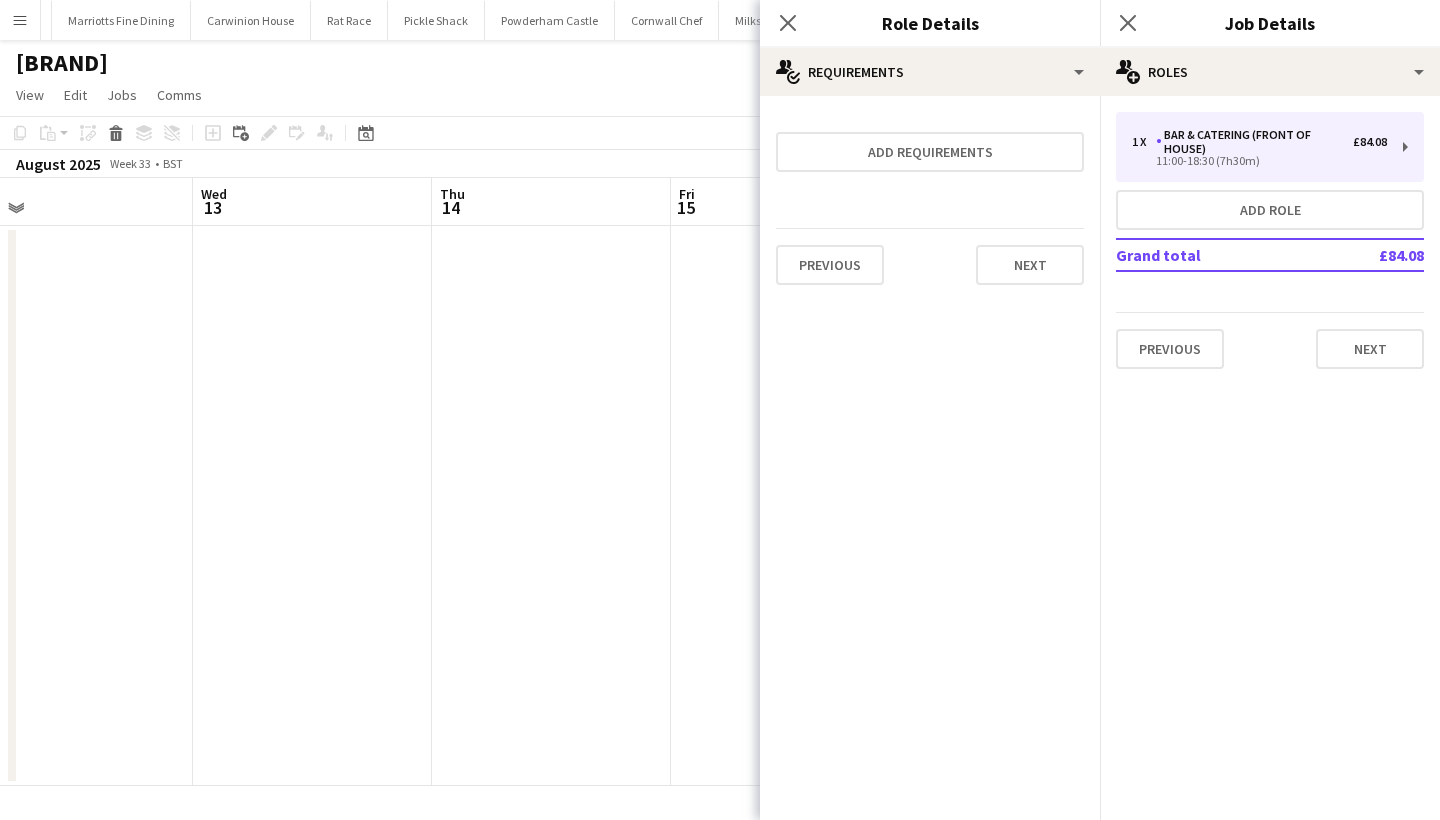 scroll, scrollTop: 0, scrollLeft: 0, axis: both 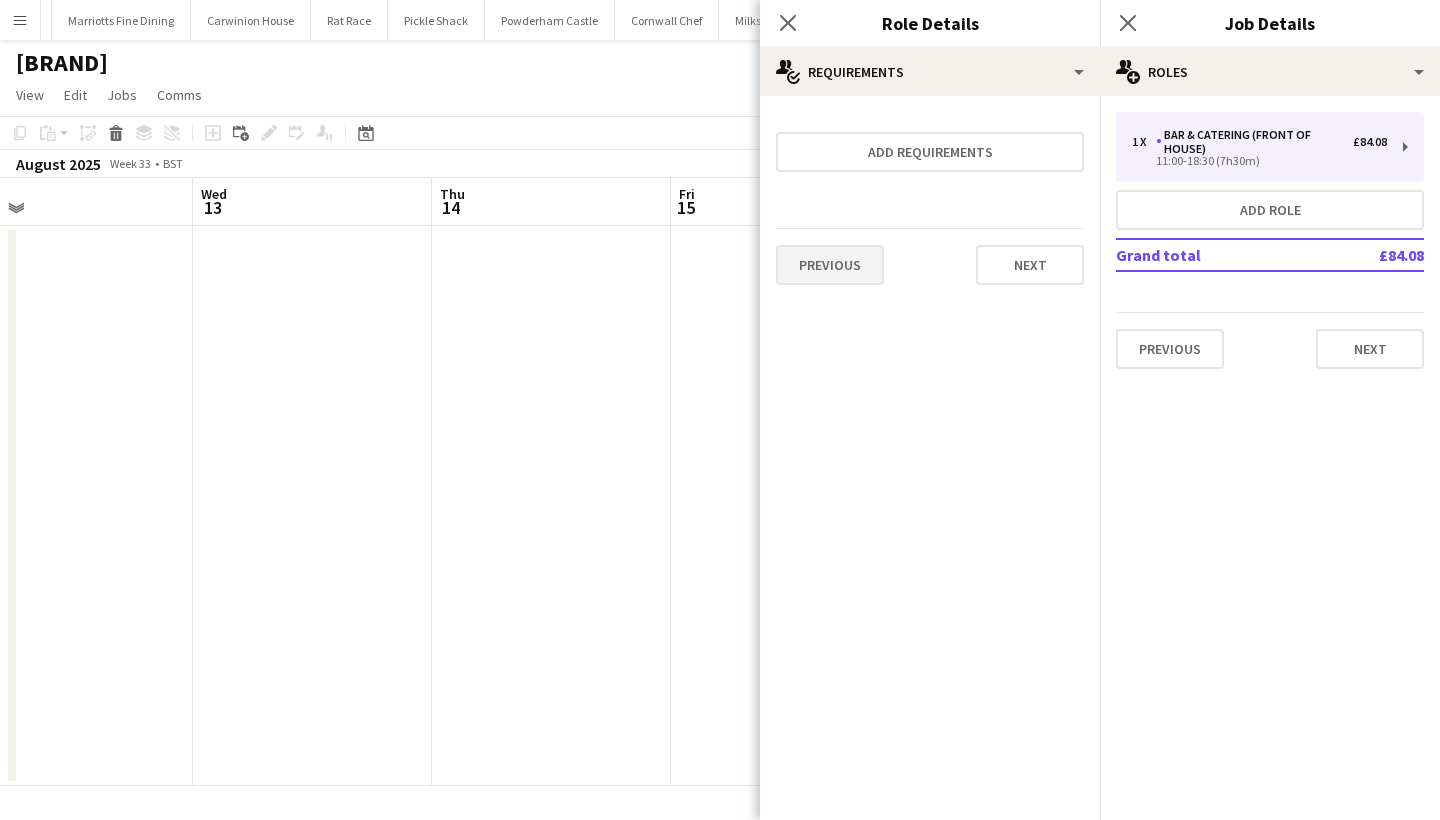 click on "Previous" at bounding box center [830, 265] 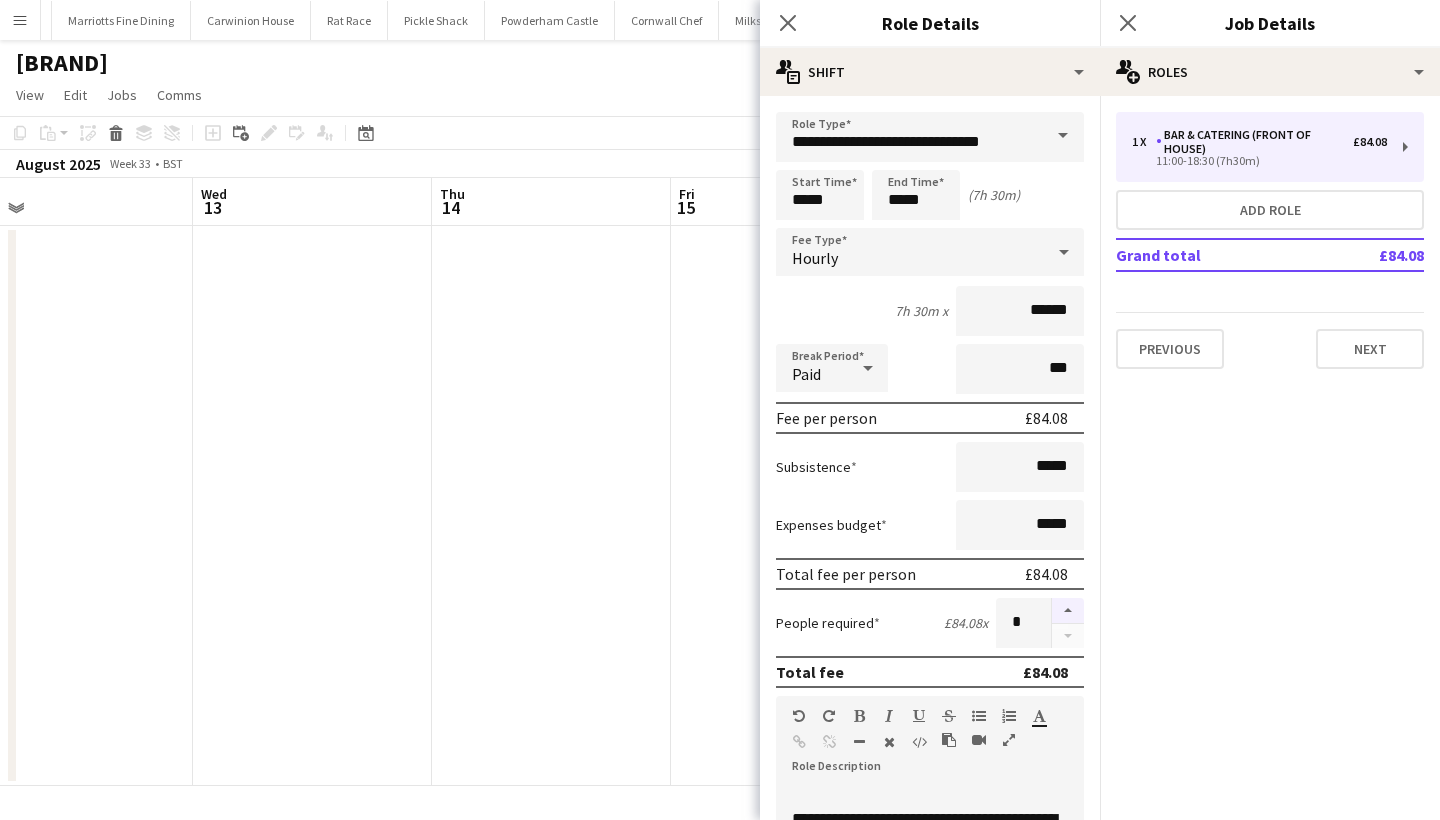 click at bounding box center (1068, 611) 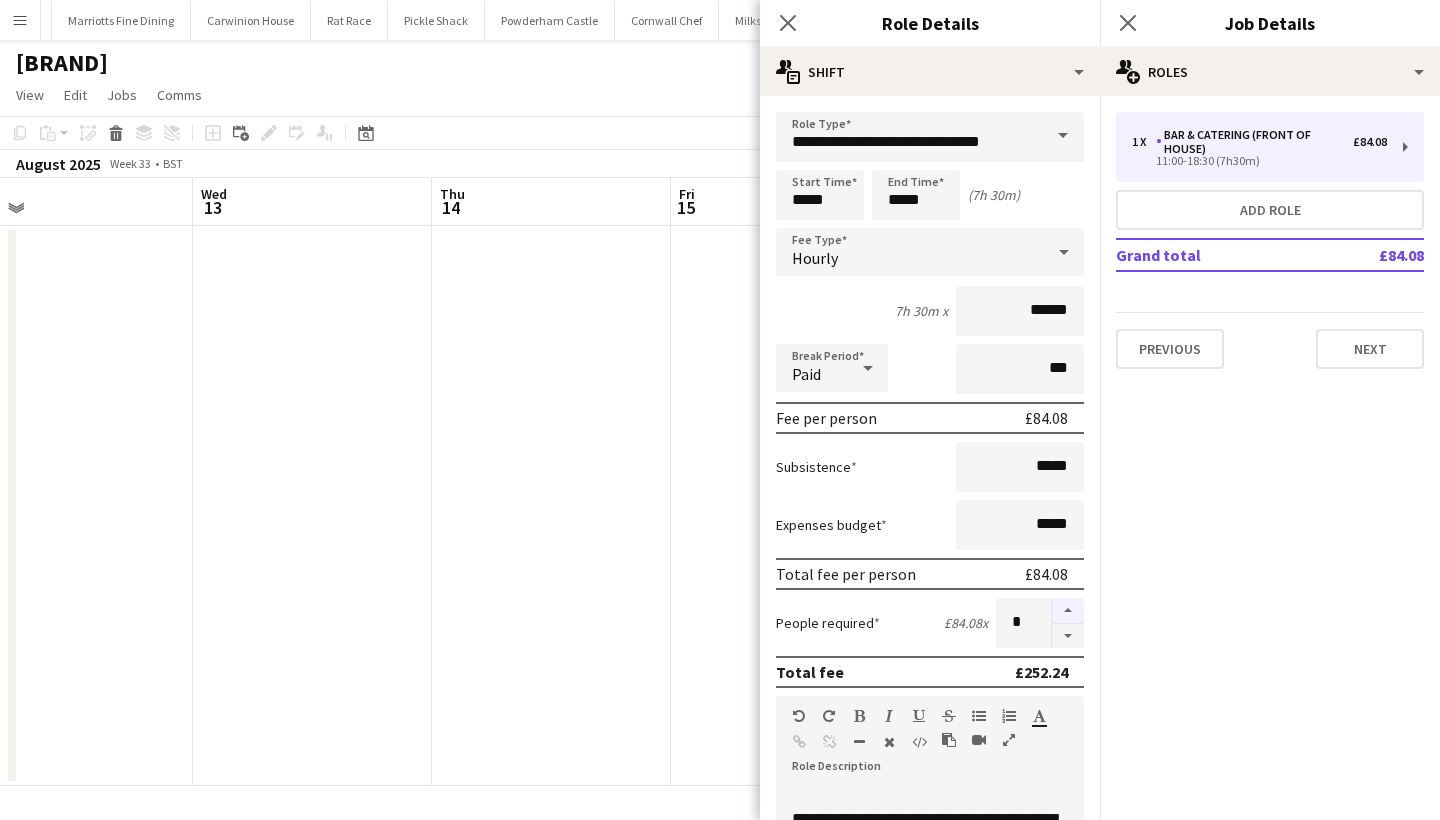 click at bounding box center [1068, 611] 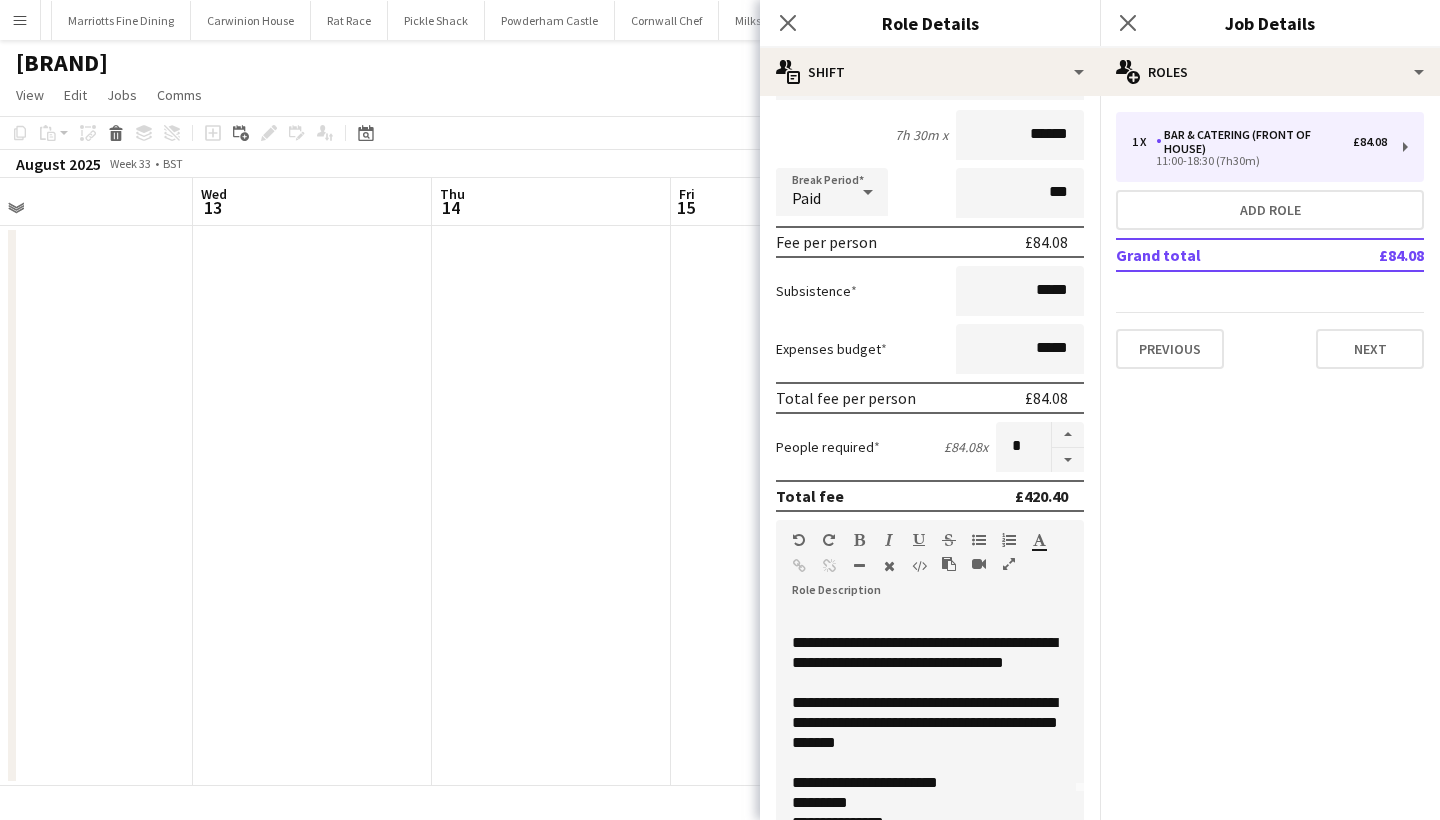 scroll, scrollTop: 179, scrollLeft: 0, axis: vertical 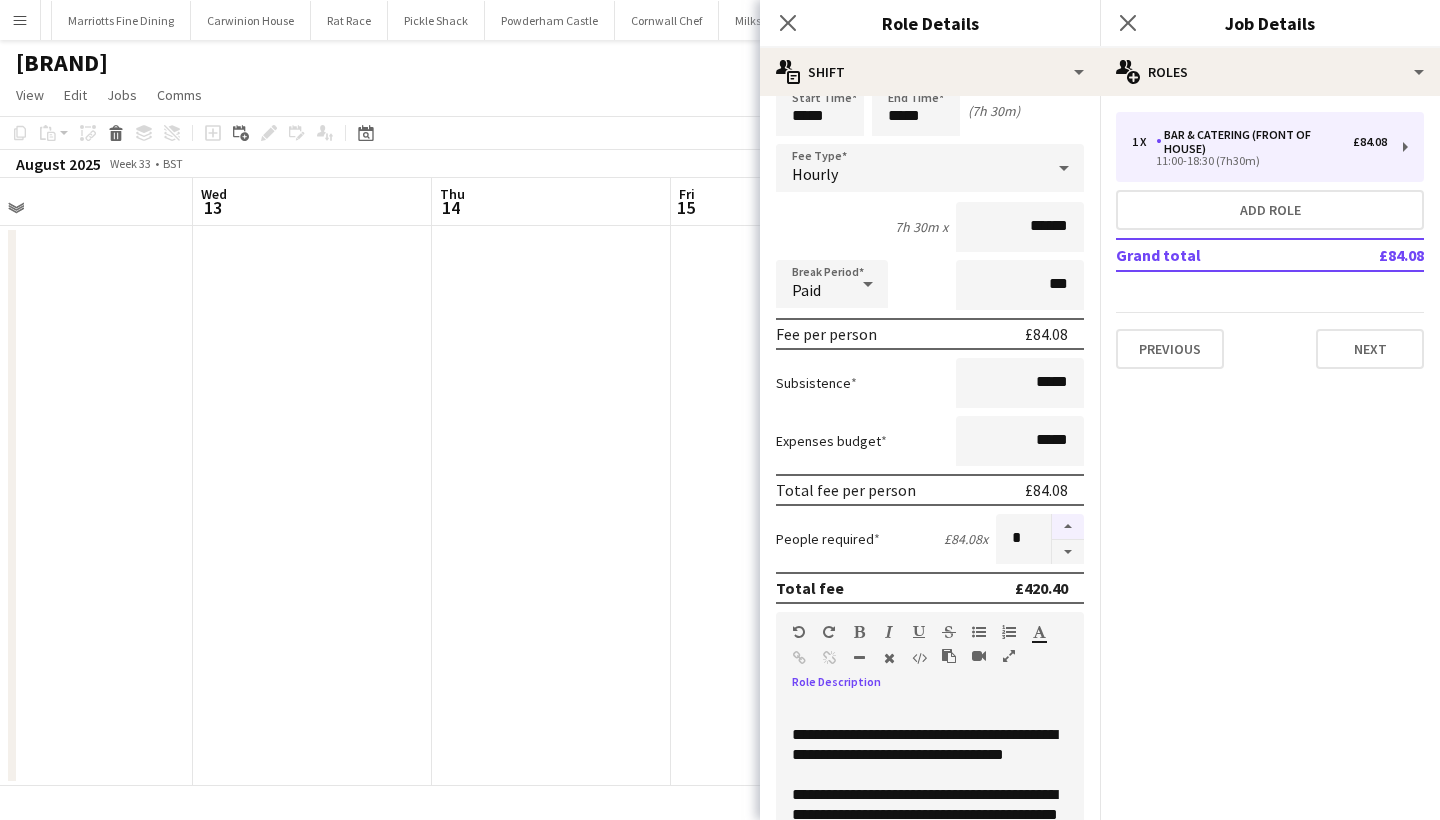 click at bounding box center (1068, 527) 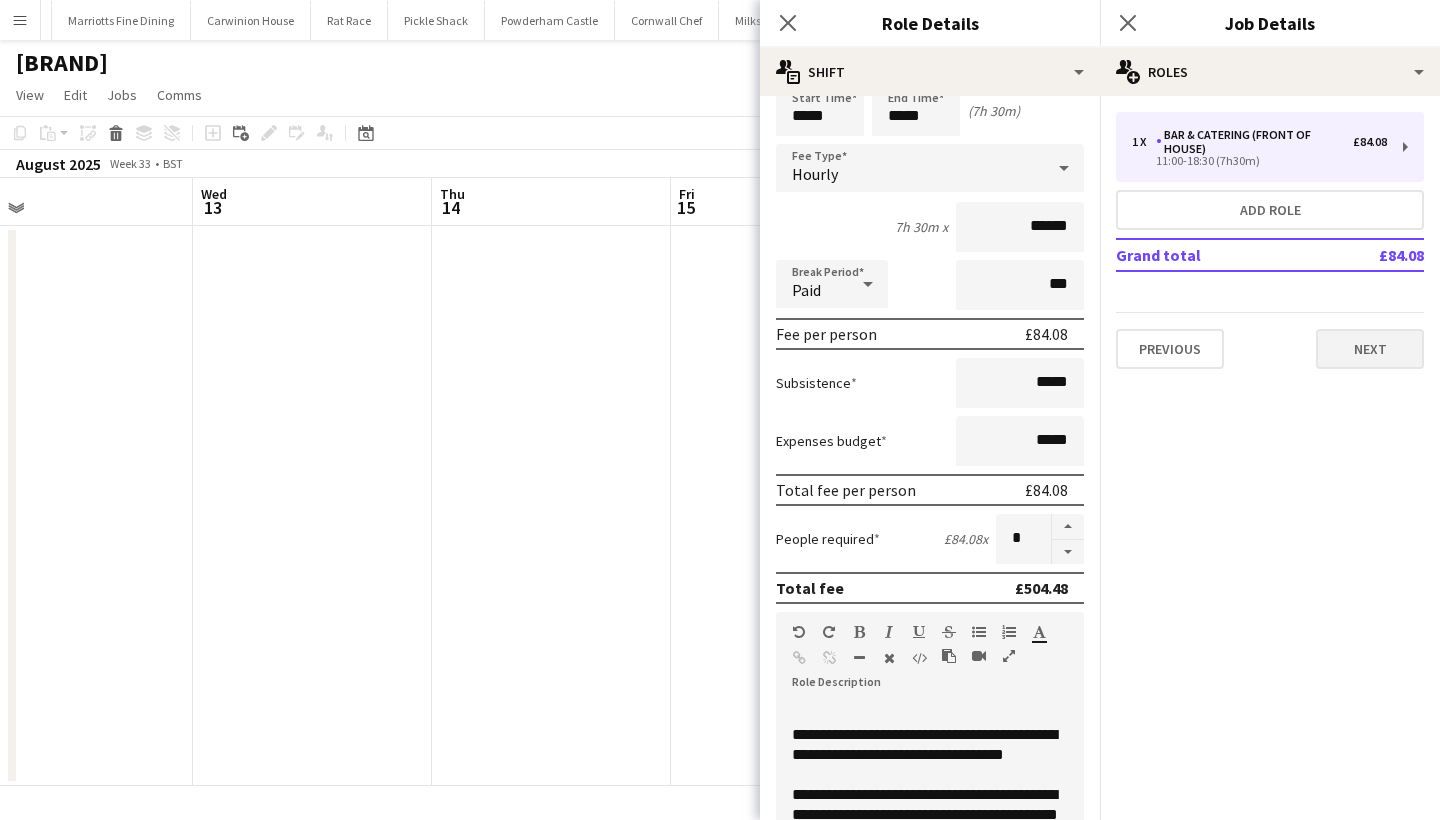 click on "Next" at bounding box center (1370, 349) 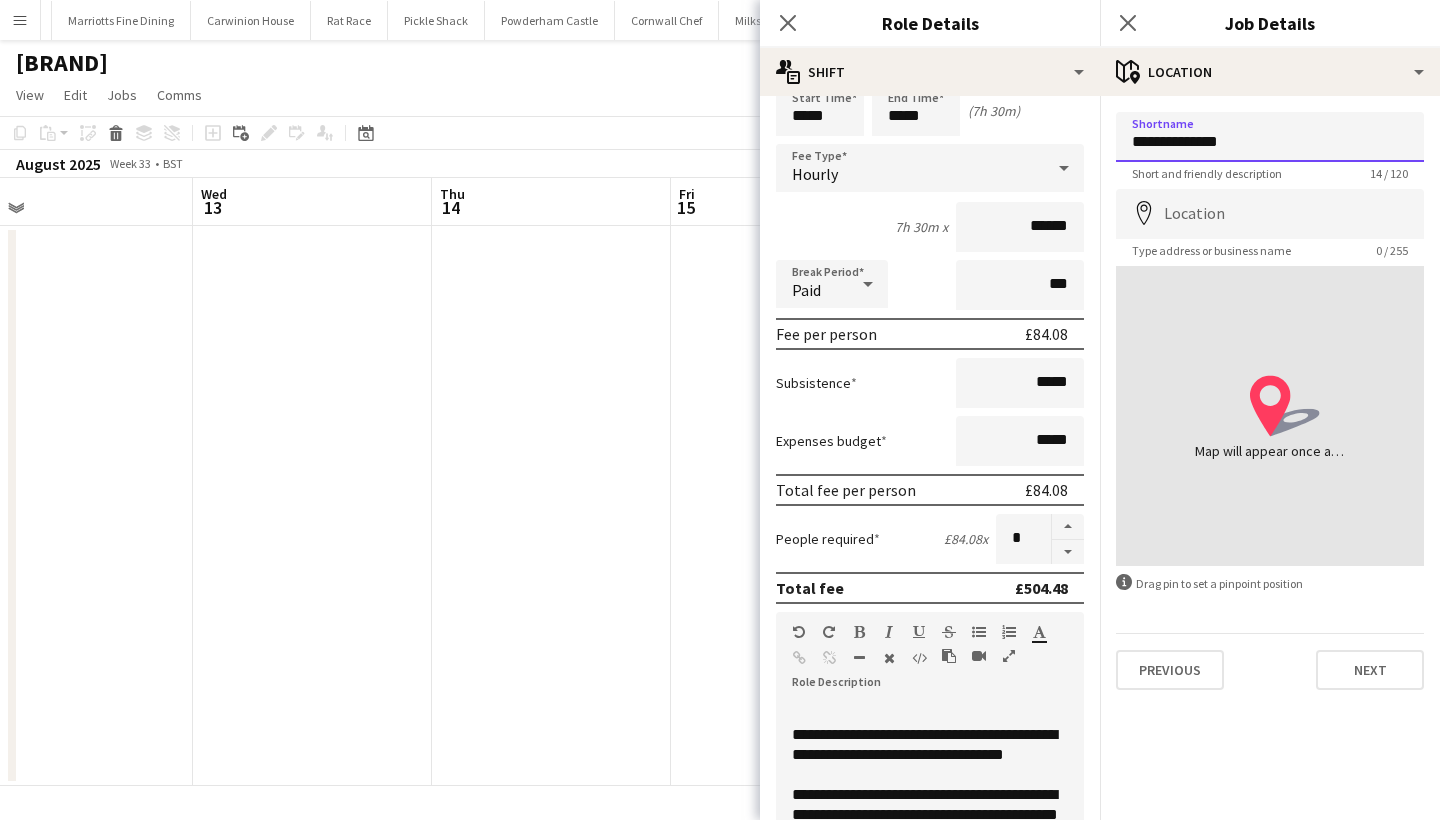 type on "**********" 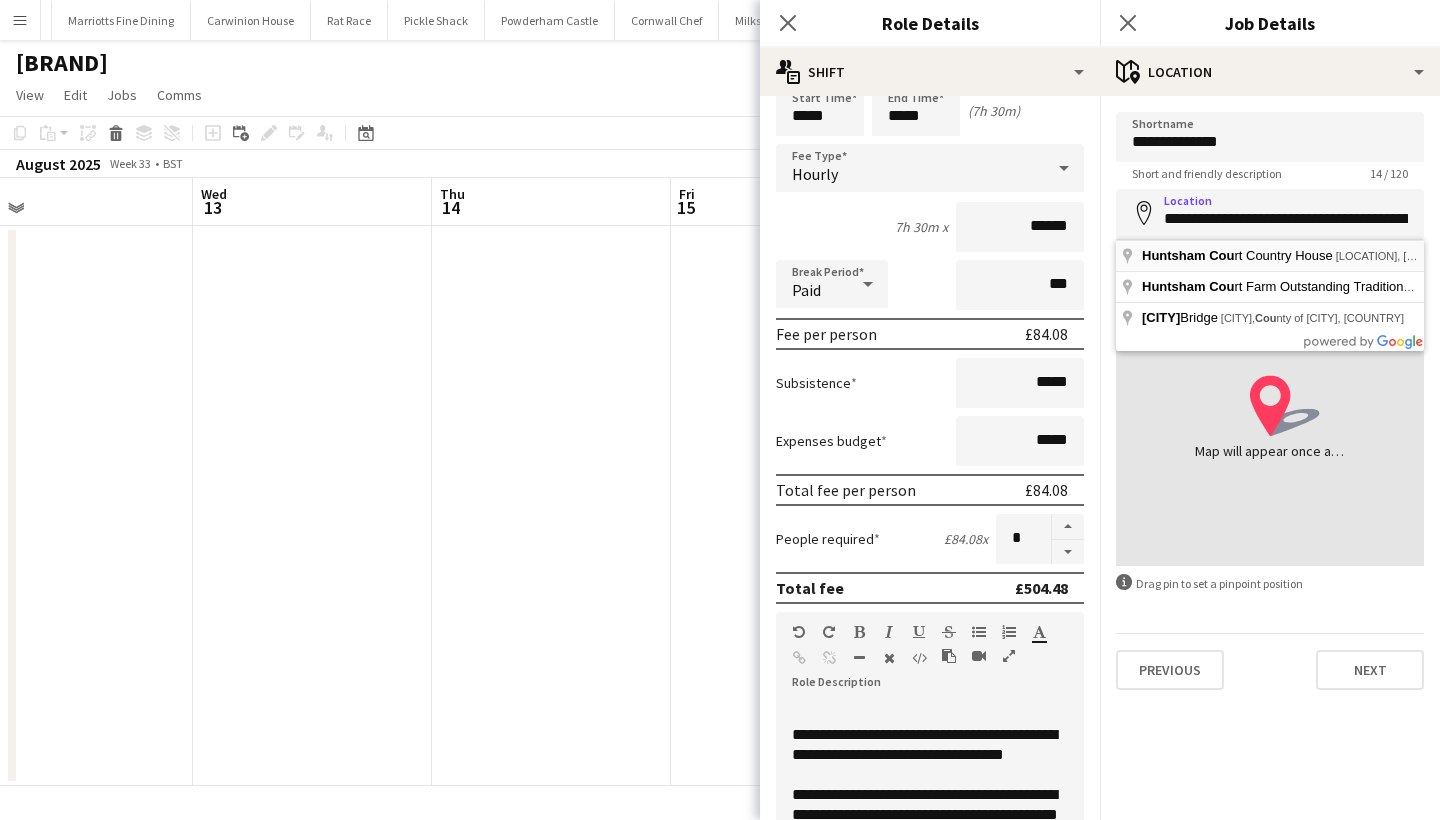type on "**********" 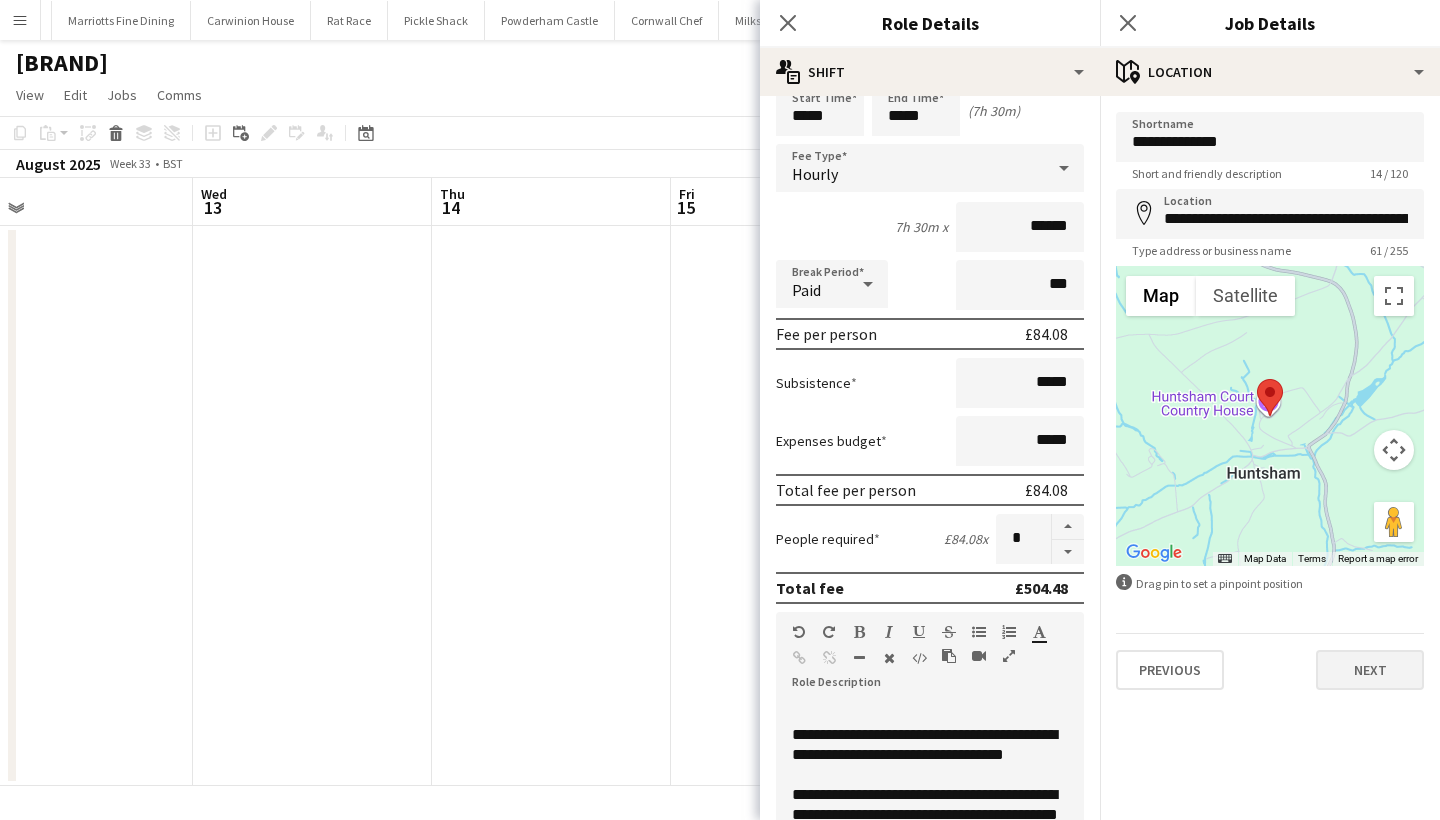 click on "Next" at bounding box center [1370, 670] 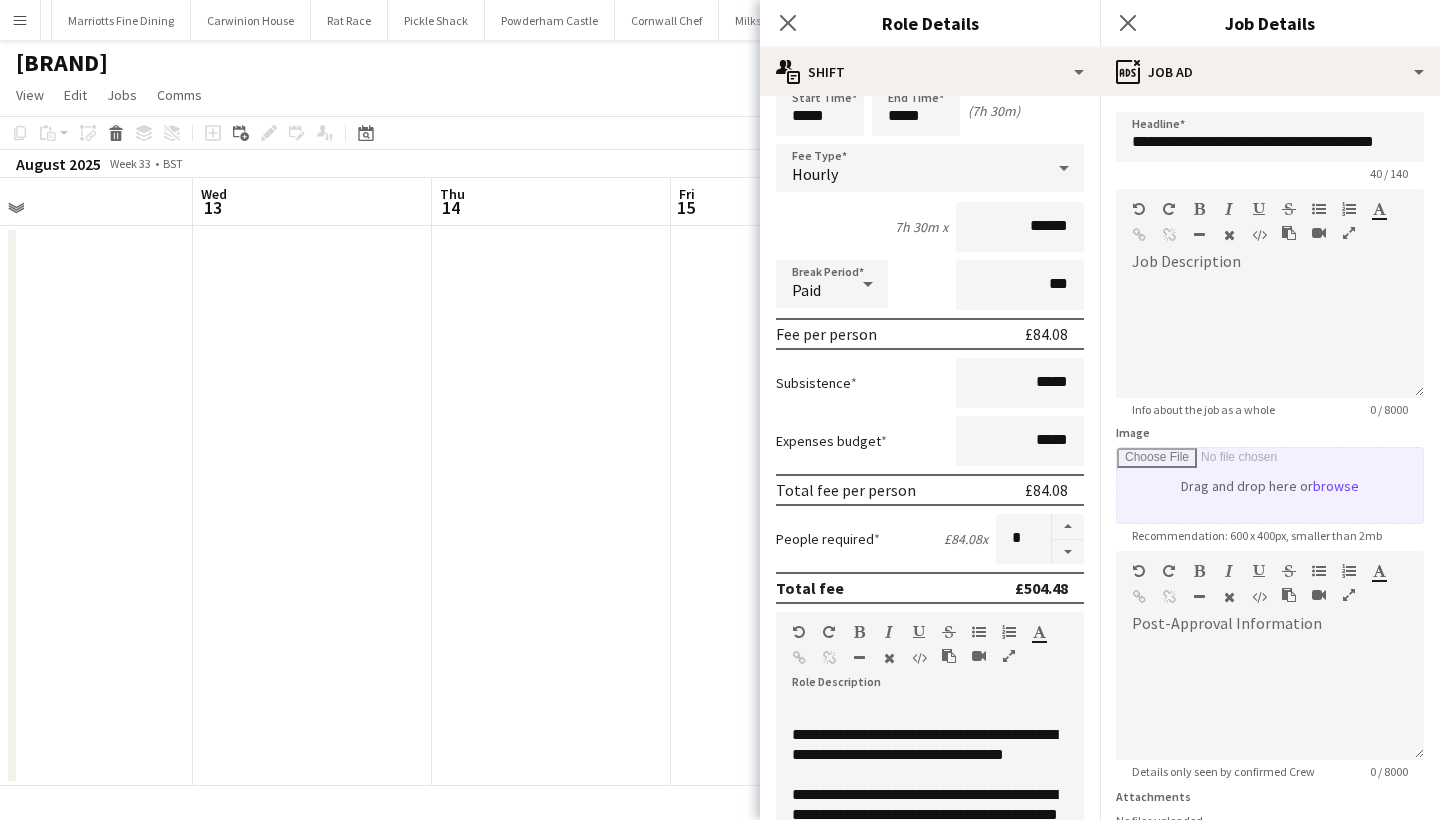 click on "Image" at bounding box center [1270, 485] 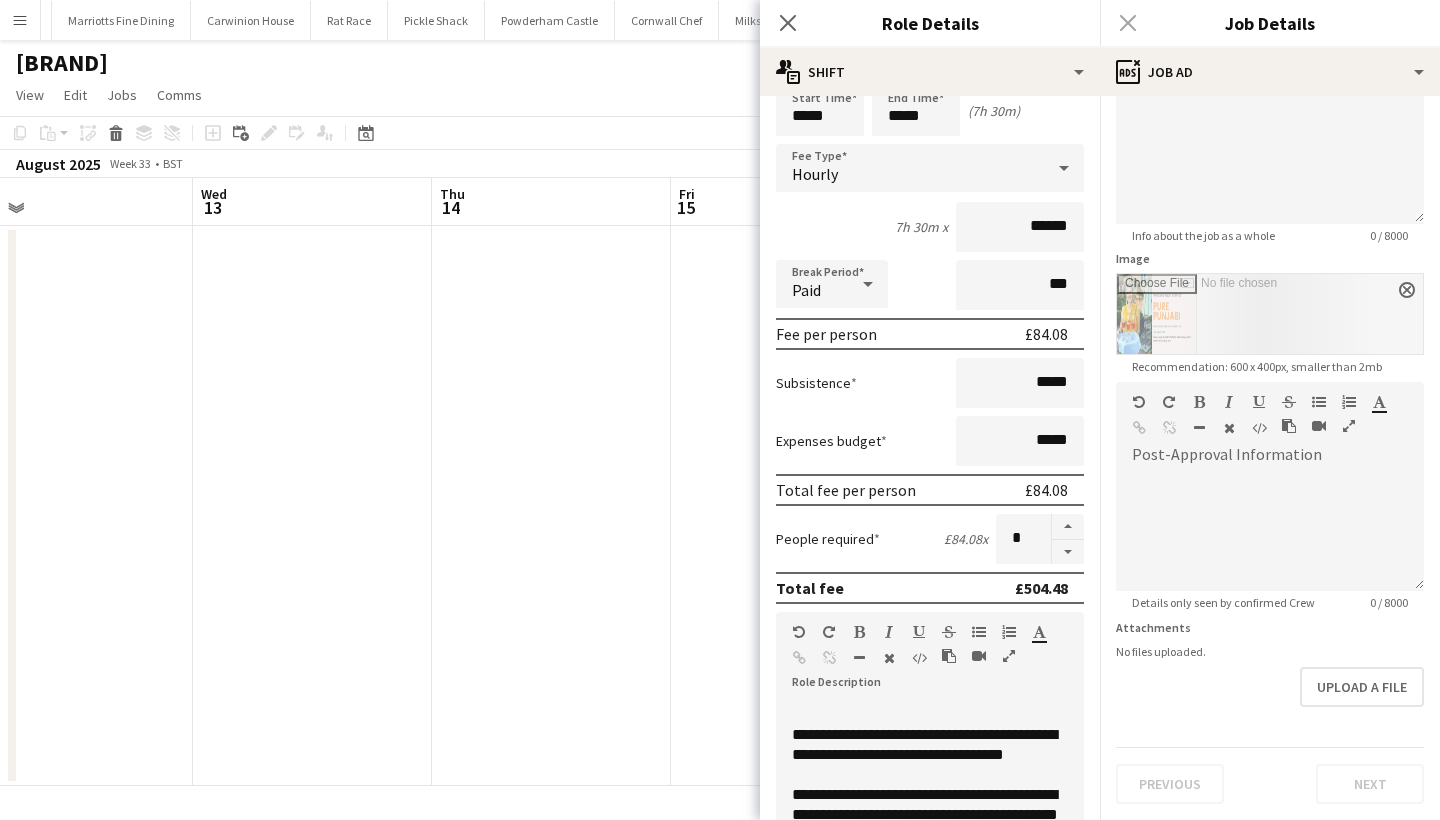 scroll, scrollTop: 174, scrollLeft: 0, axis: vertical 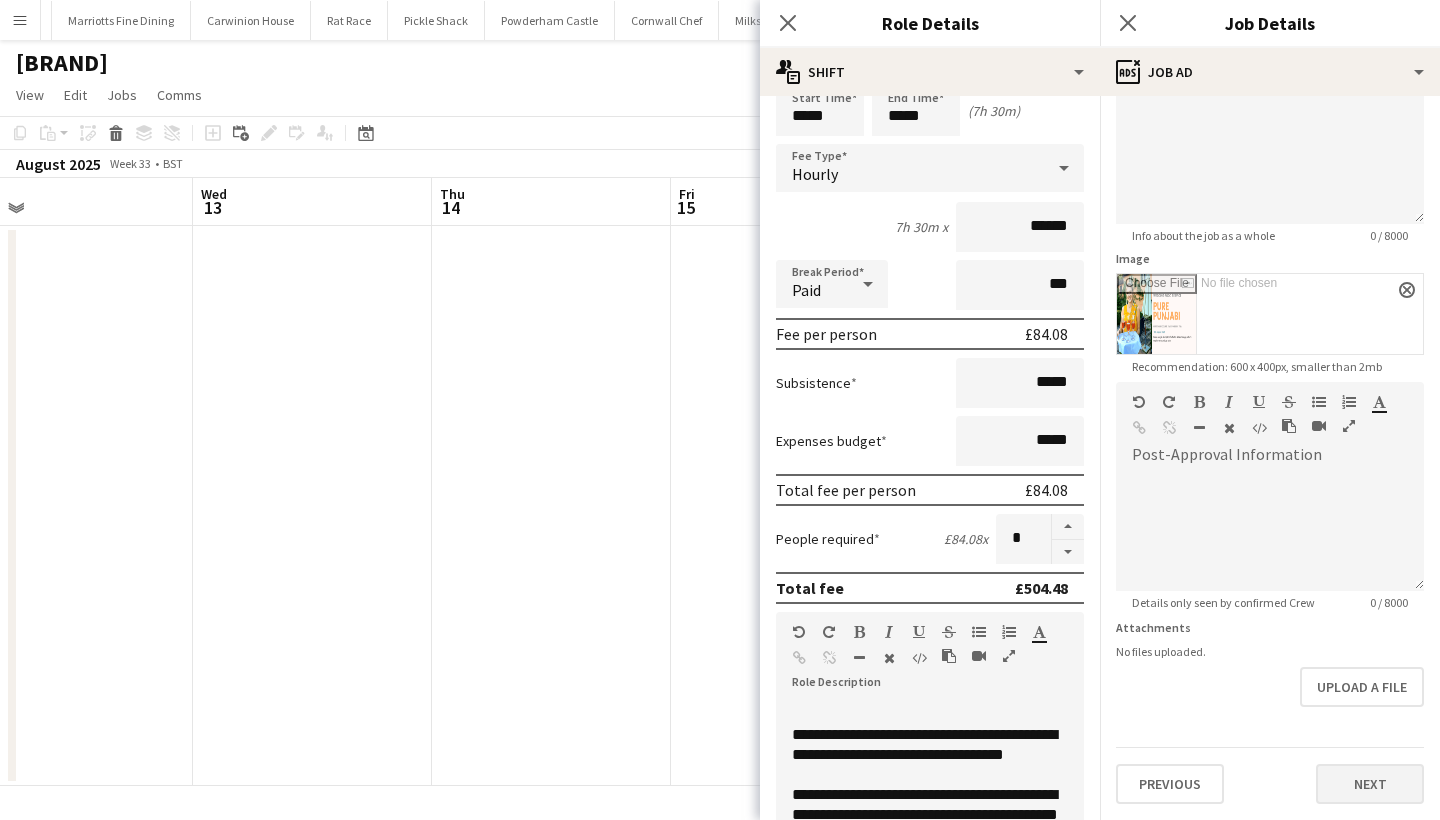 click on "Next" at bounding box center [1370, 784] 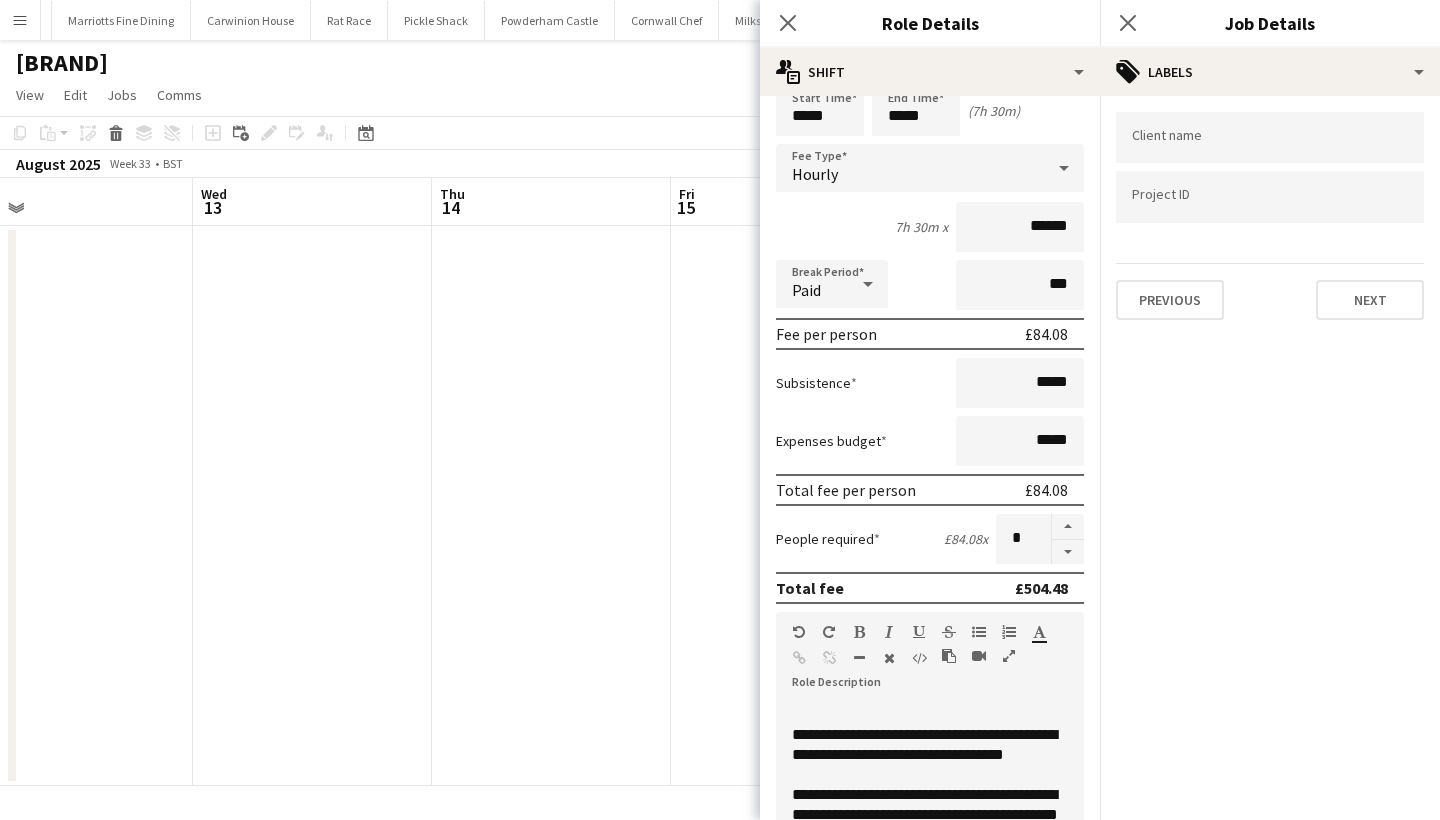 scroll, scrollTop: 0, scrollLeft: 0, axis: both 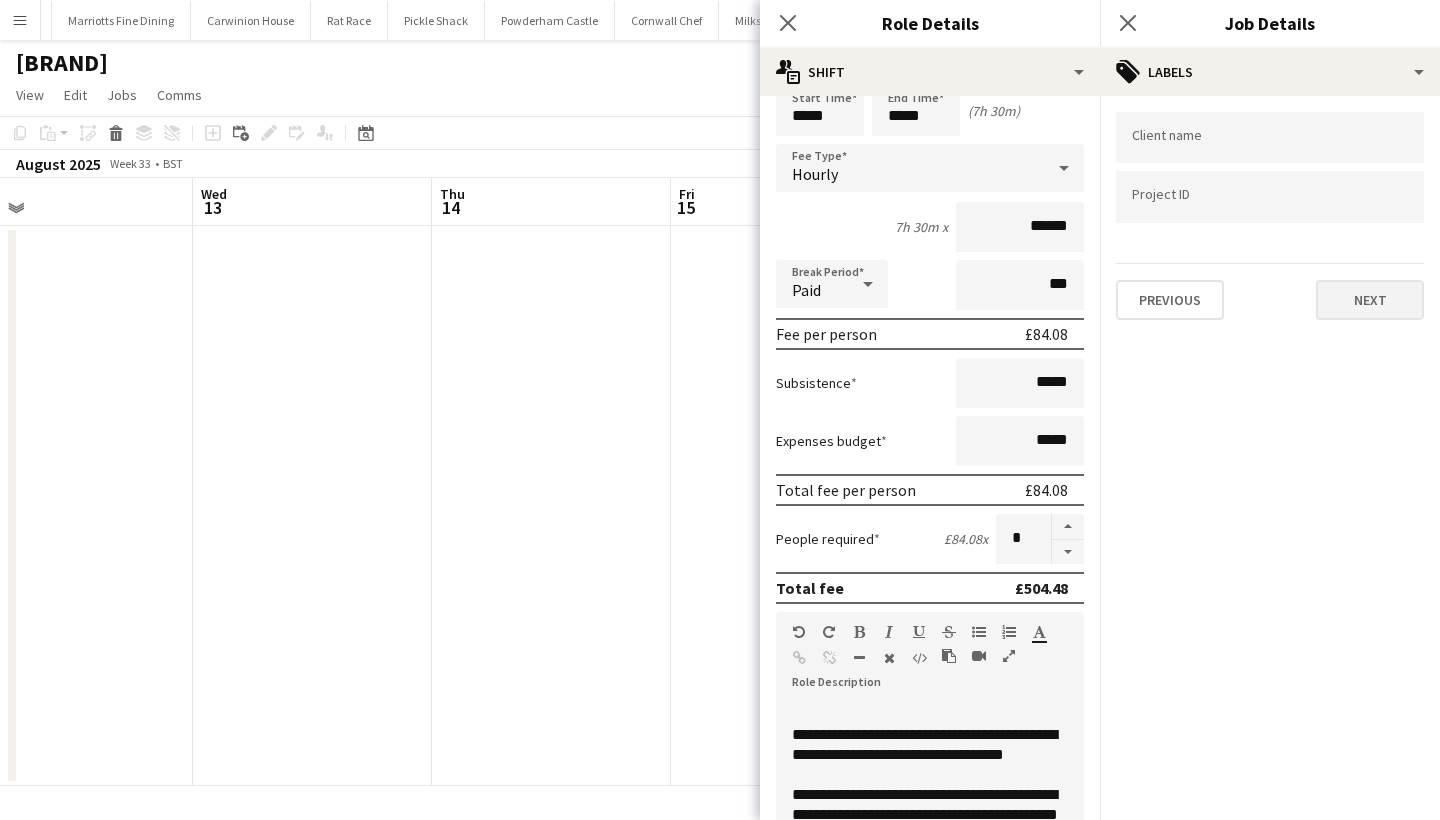 click on "Next" at bounding box center (1370, 300) 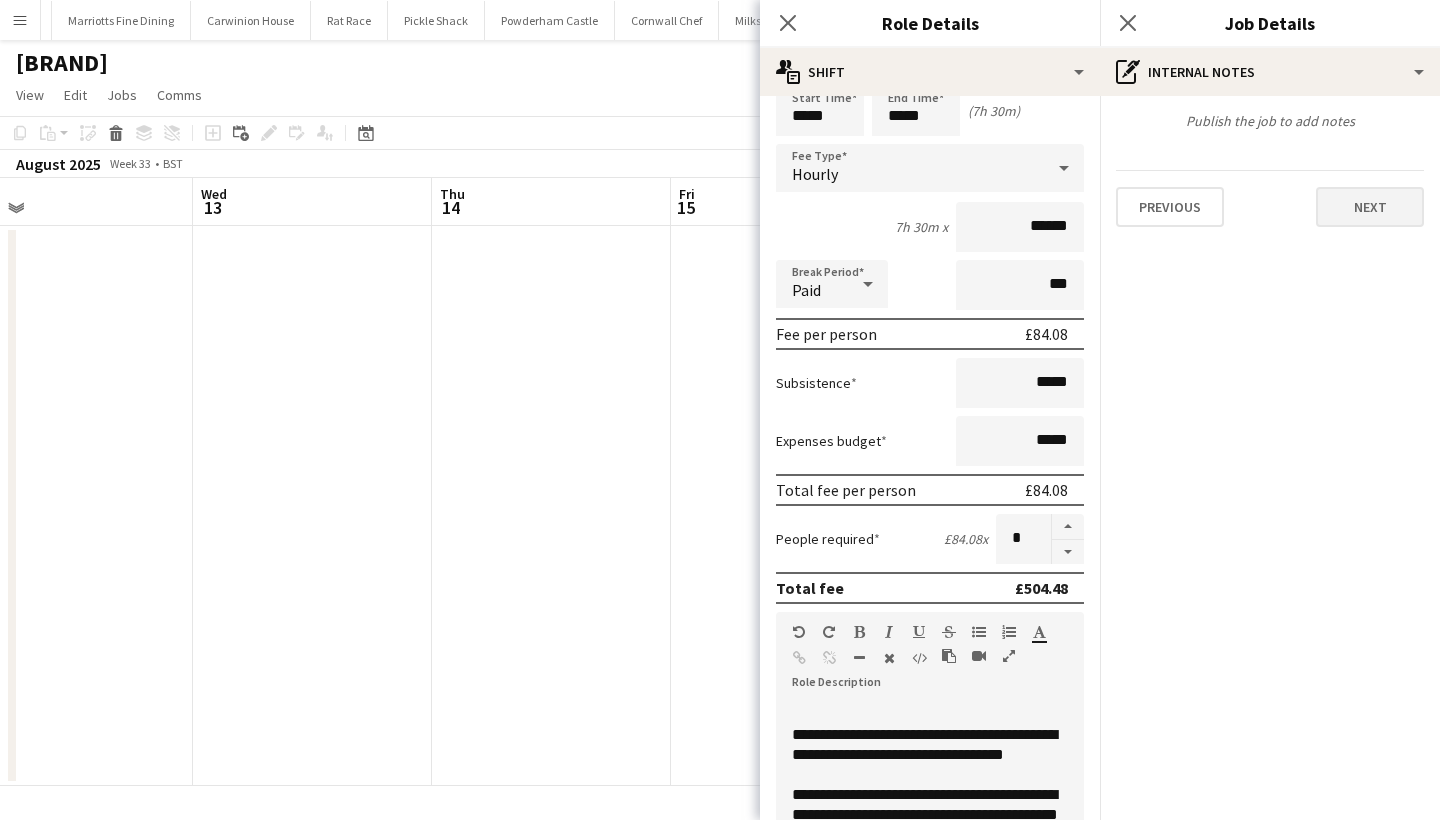 click on "Next" at bounding box center [1370, 207] 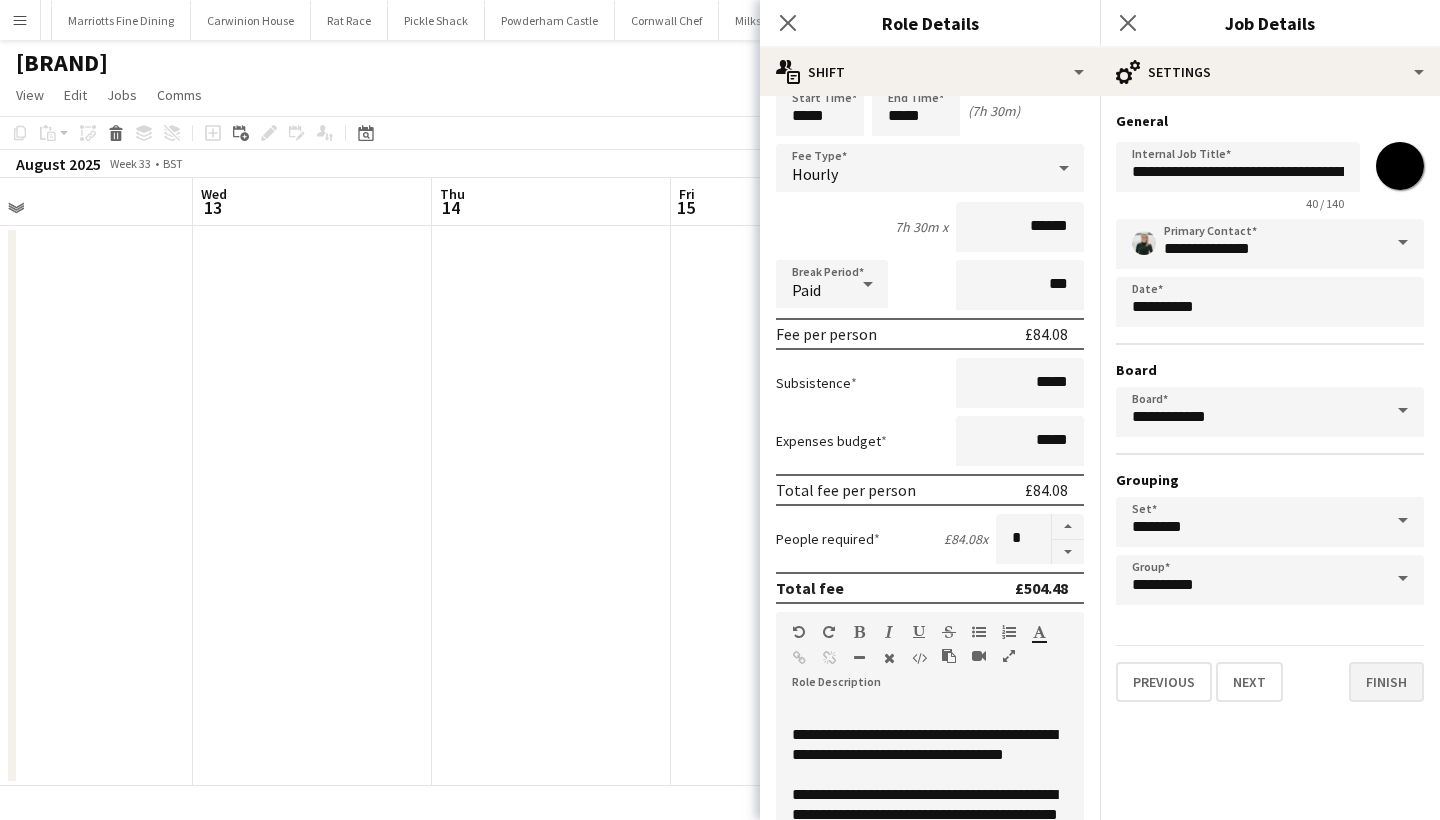 click on "Finish" at bounding box center [1386, 682] 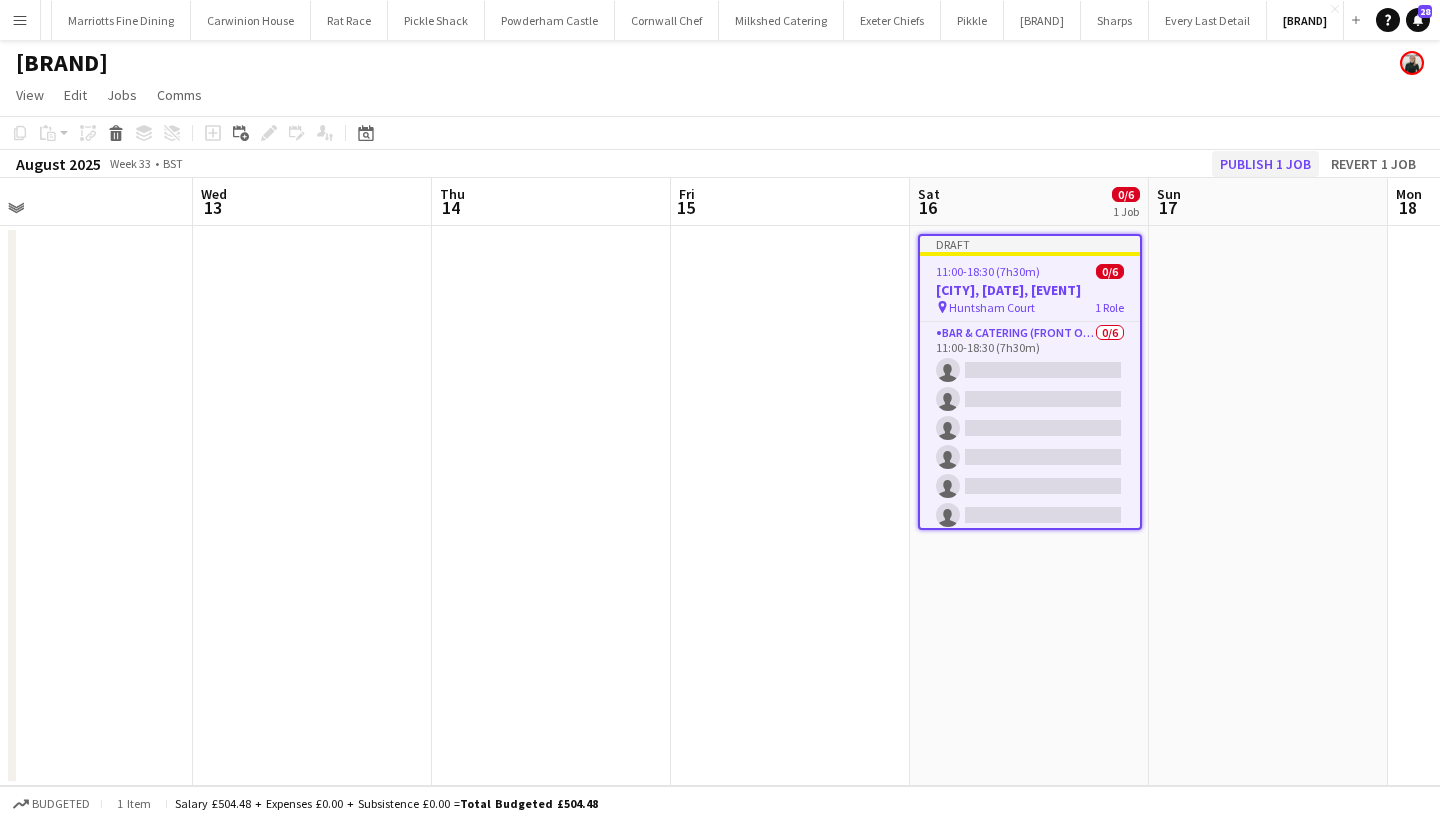 click on "Publish 1 job" 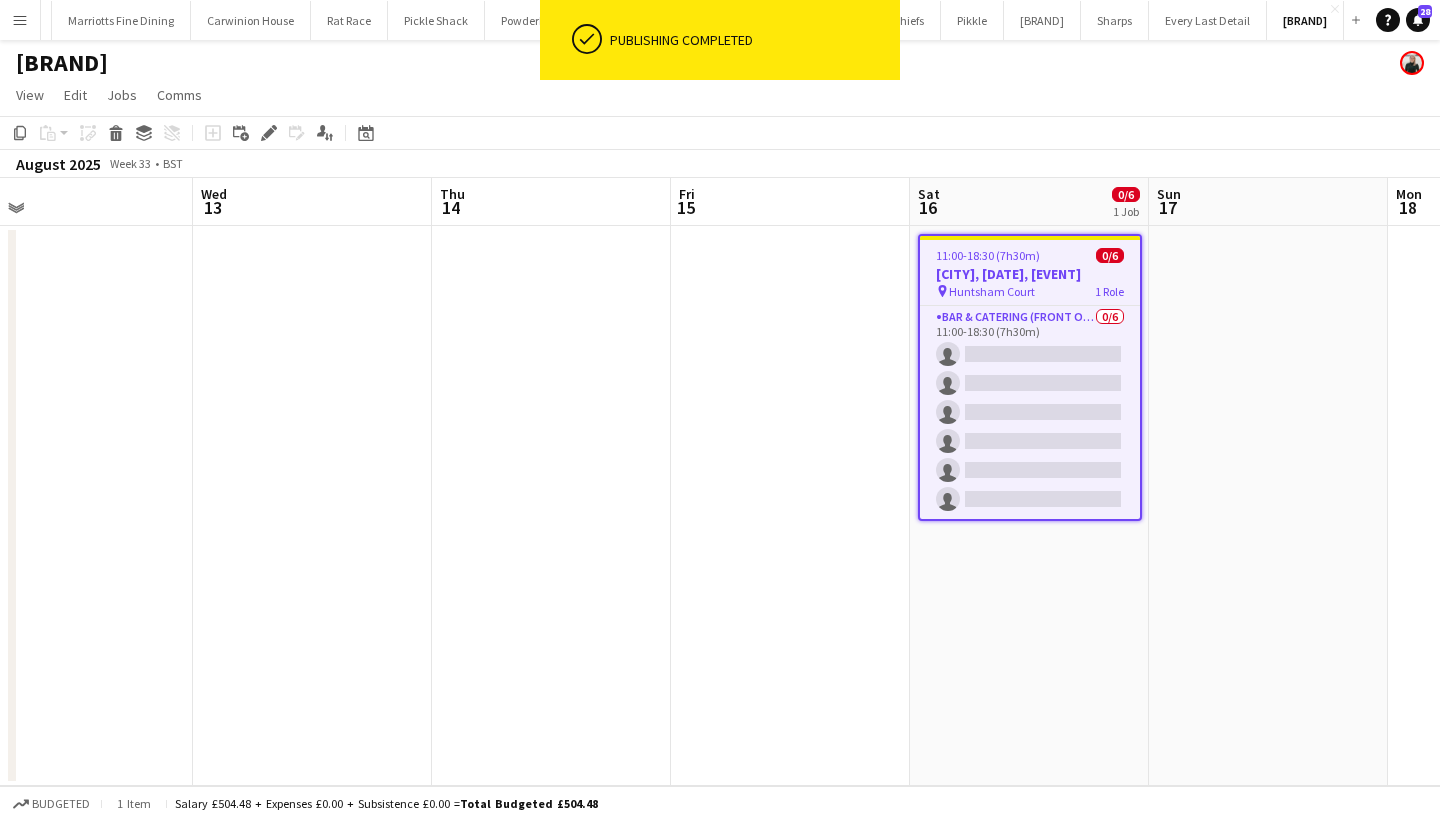 click on "Menu" at bounding box center [20, 20] 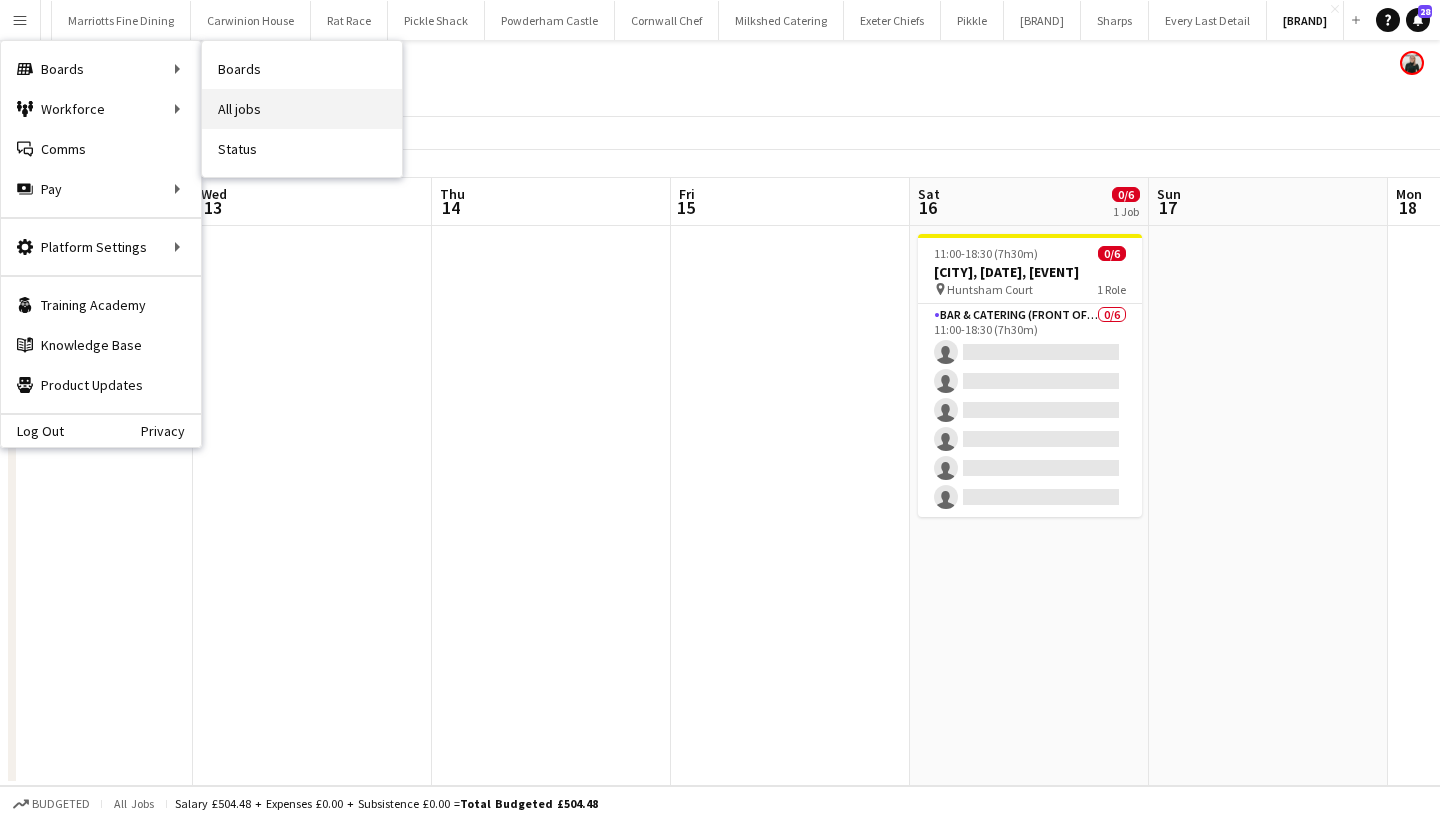 click on "All jobs" at bounding box center [302, 109] 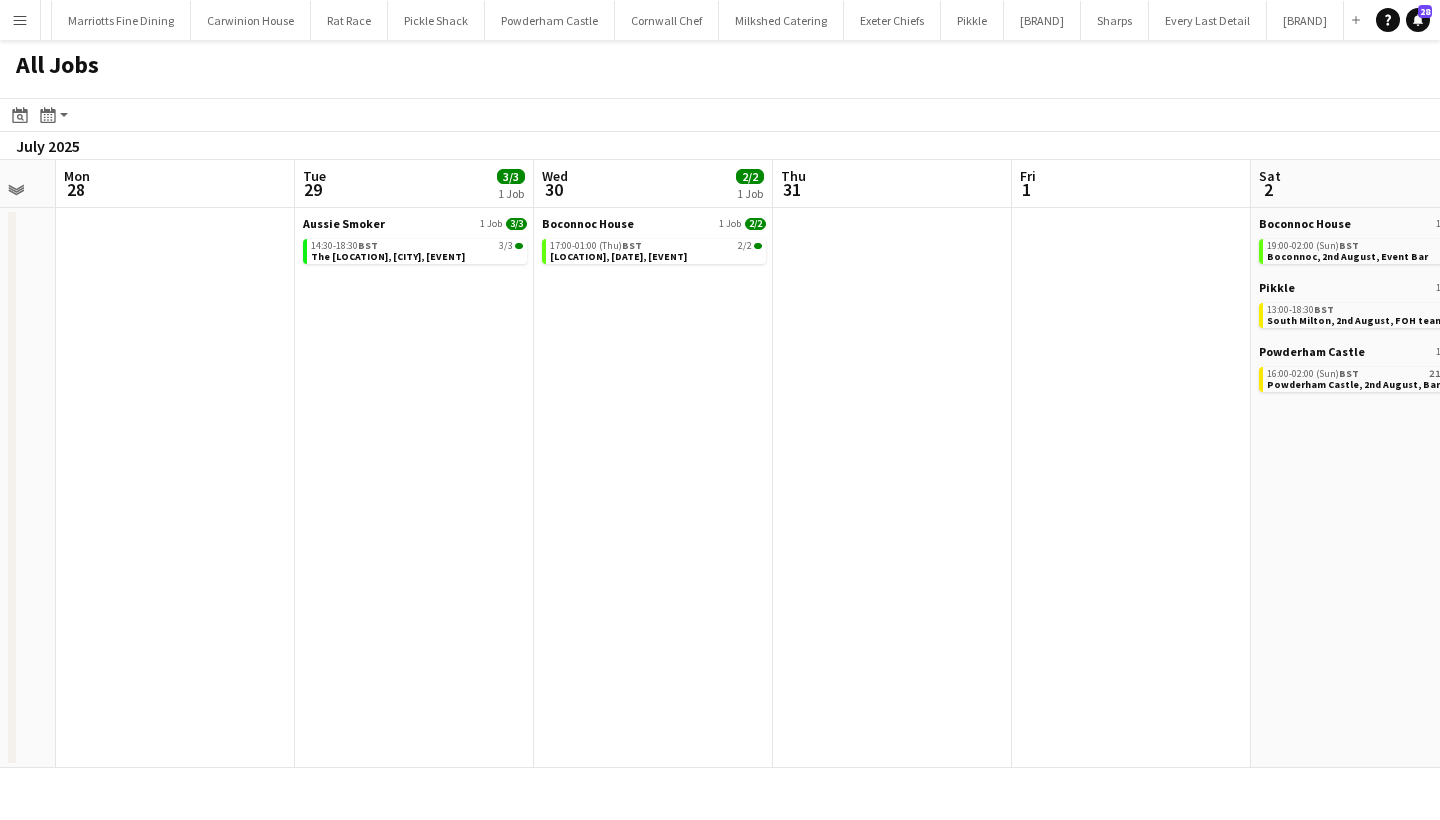 scroll, scrollTop: 0, scrollLeft: 573, axis: horizontal 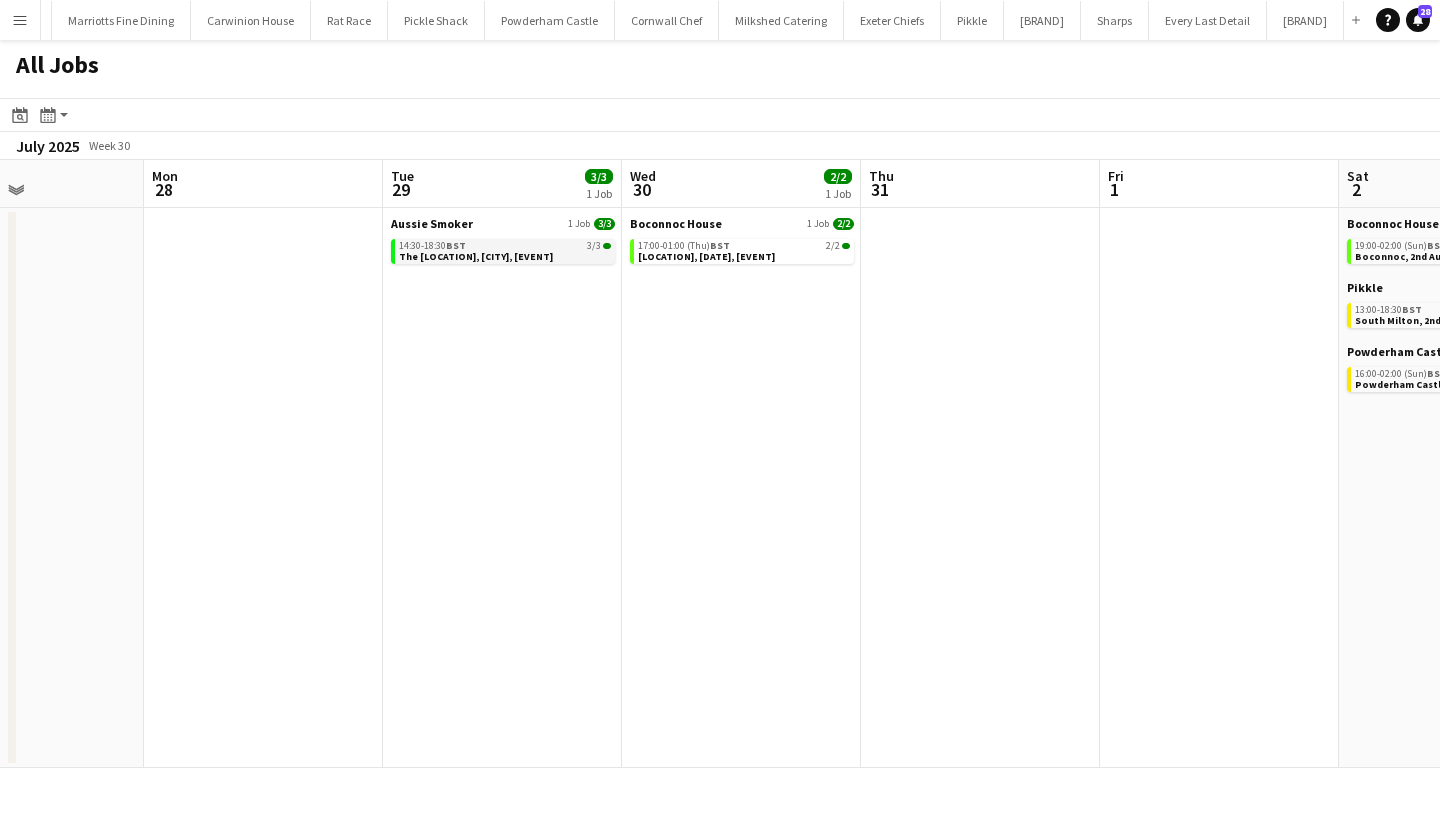 click on "The Barn at Pengelly, 29th July , FOH (Aussie Smoker)" at bounding box center (476, 256) 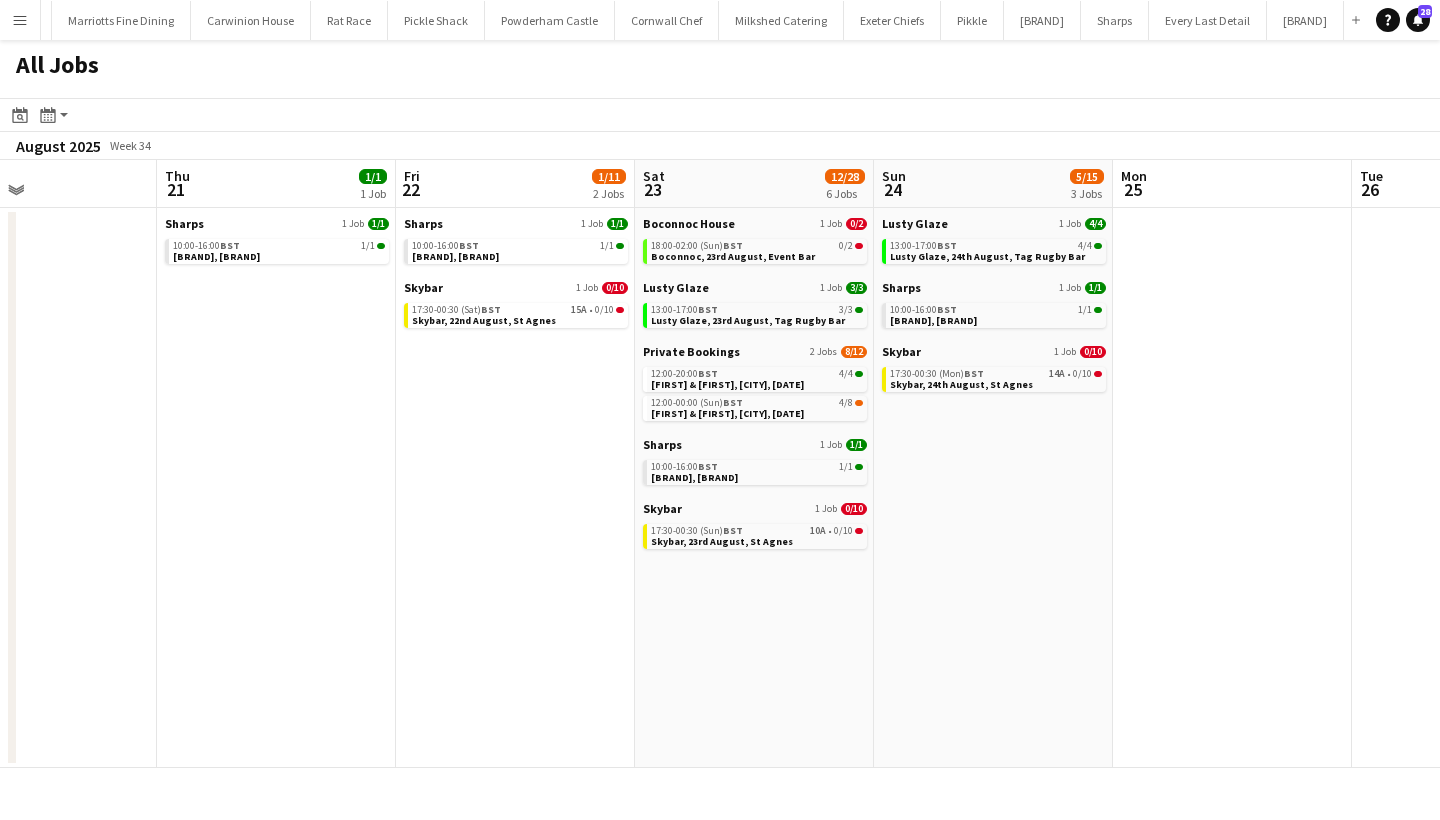 scroll, scrollTop: 0, scrollLeft: 559, axis: horizontal 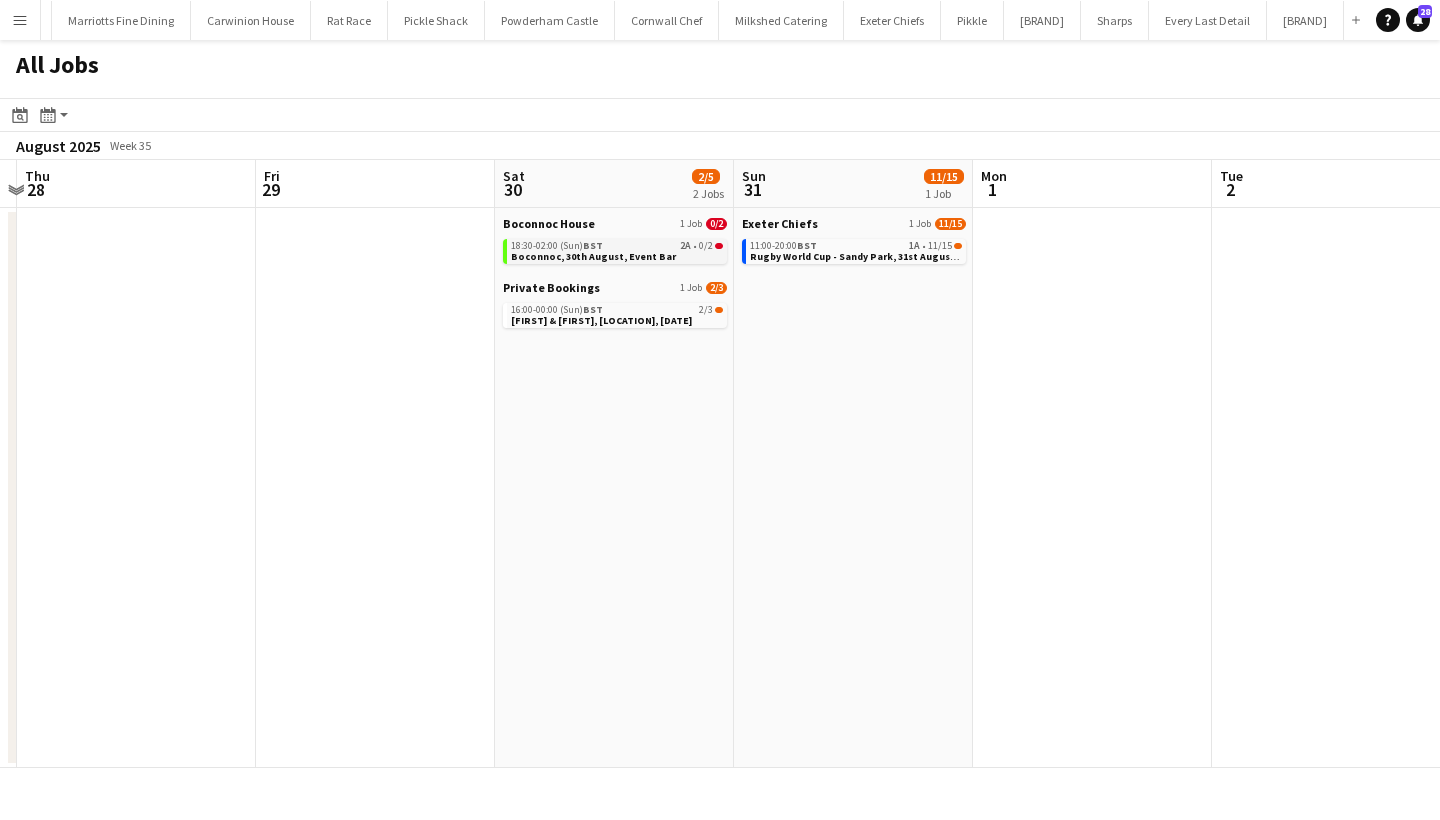 click on "Boconnoc, 30th August, Event Bar" at bounding box center [593, 256] 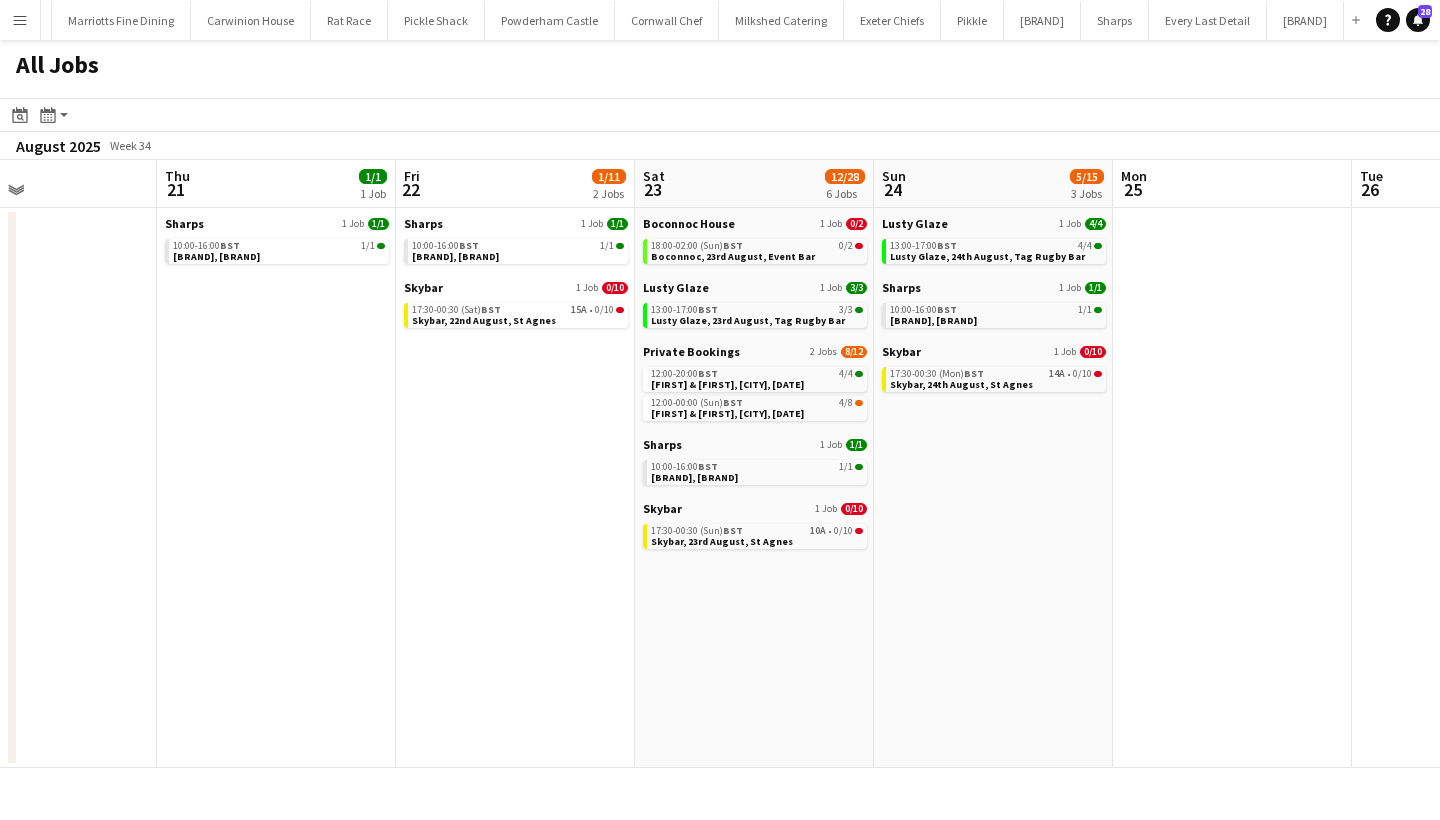 scroll, scrollTop: 0, scrollLeft: 565, axis: horizontal 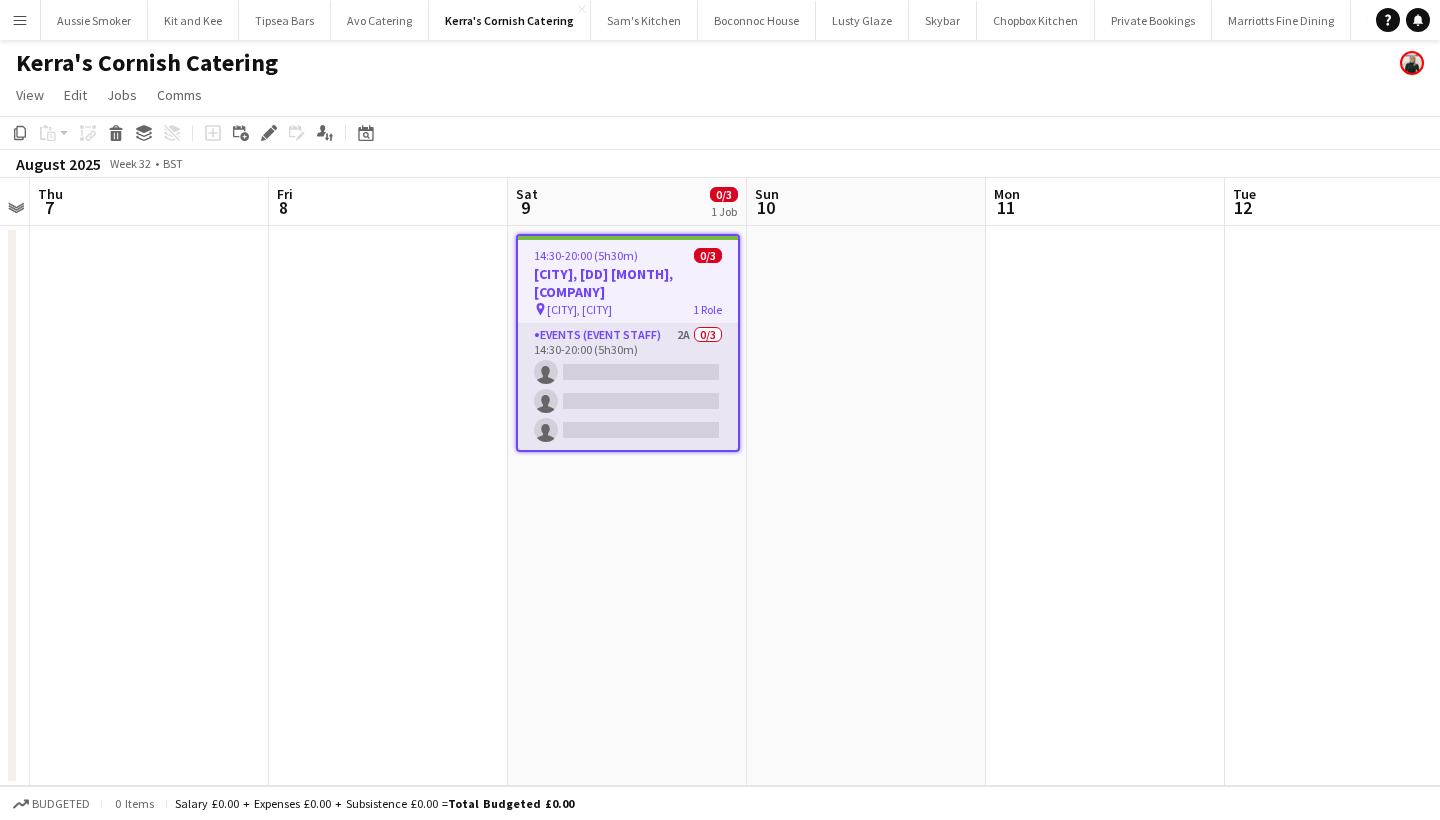 click on "Events (Event Staff)   2A   0/3   14:30-20:00 (5h30m)
single-neutral-actions
single-neutral-actions
single-neutral-actions" at bounding box center (628, 387) 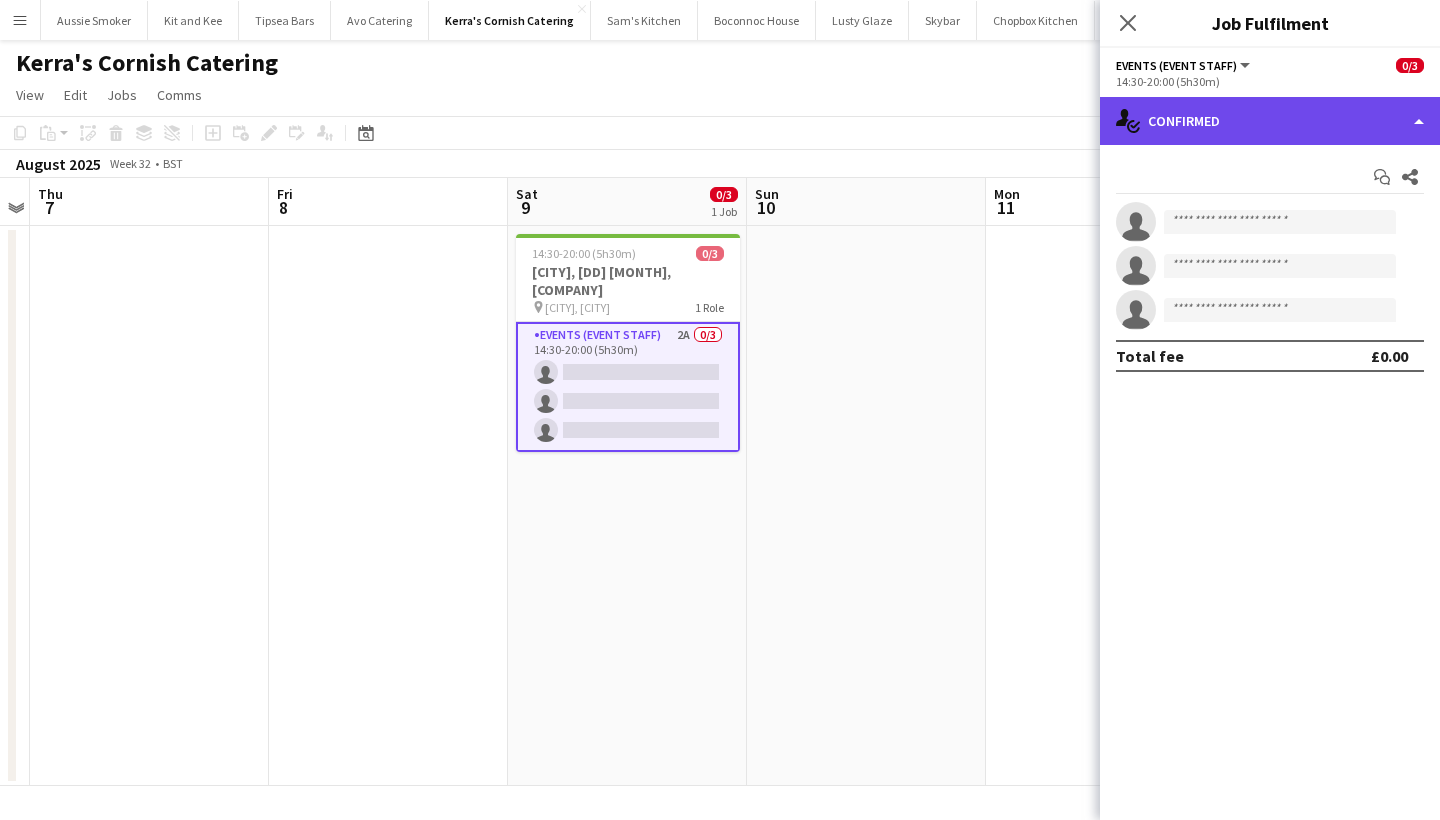 click on "single-neutral-actions-check-2
Confirmed" 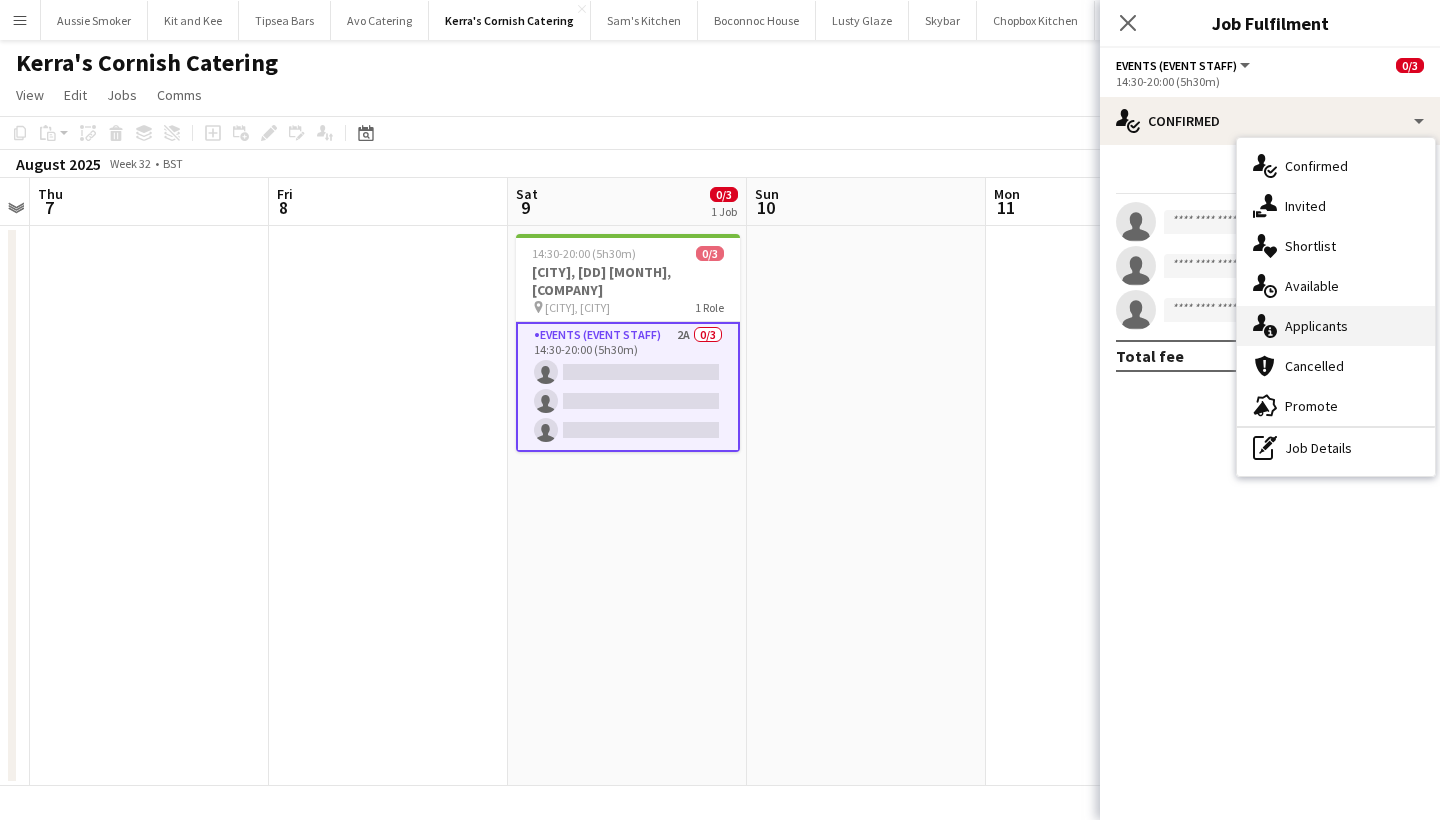 click on "single-neutral-actions-information
Applicants" at bounding box center (1336, 326) 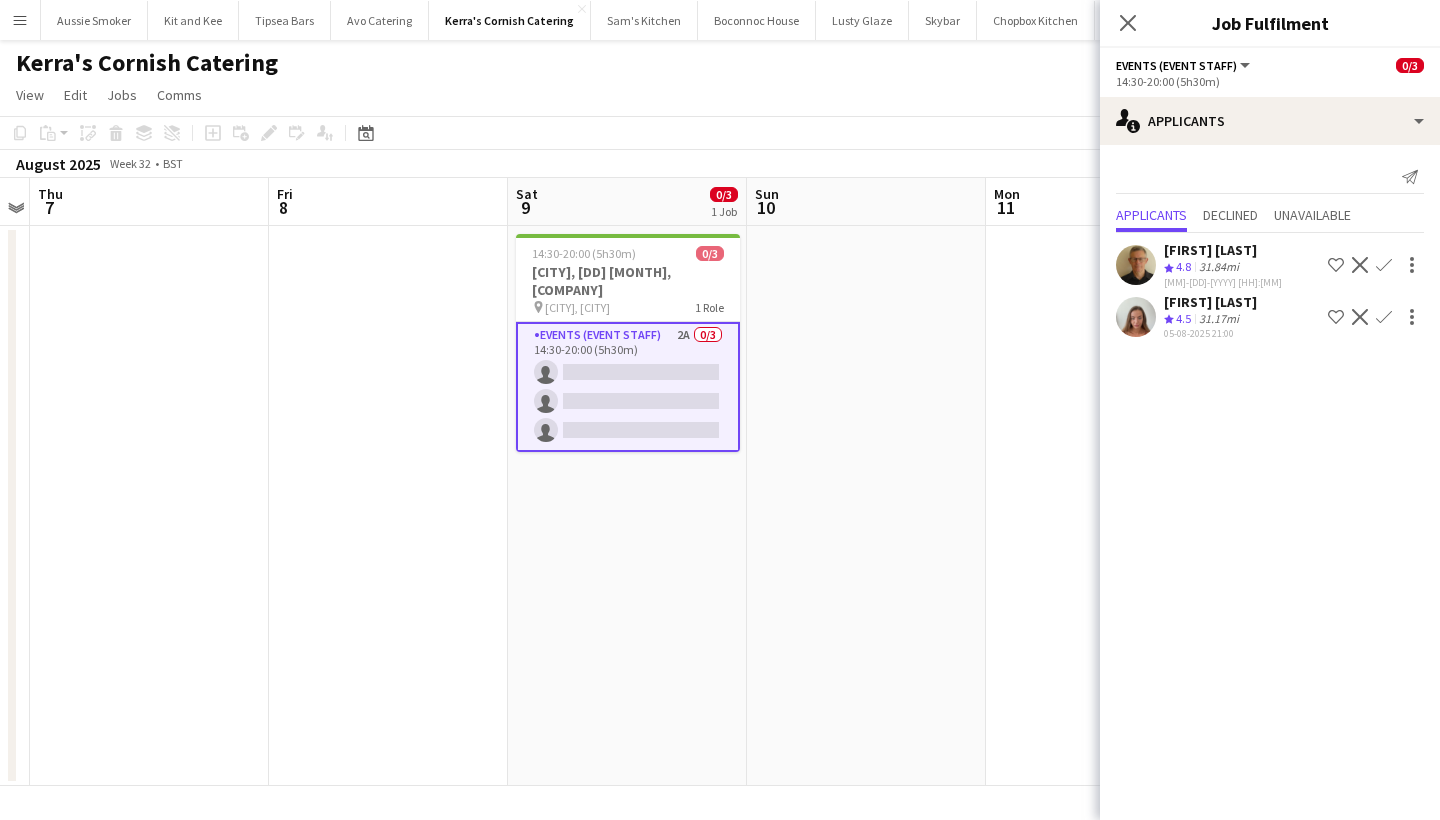 click on "Confirm" 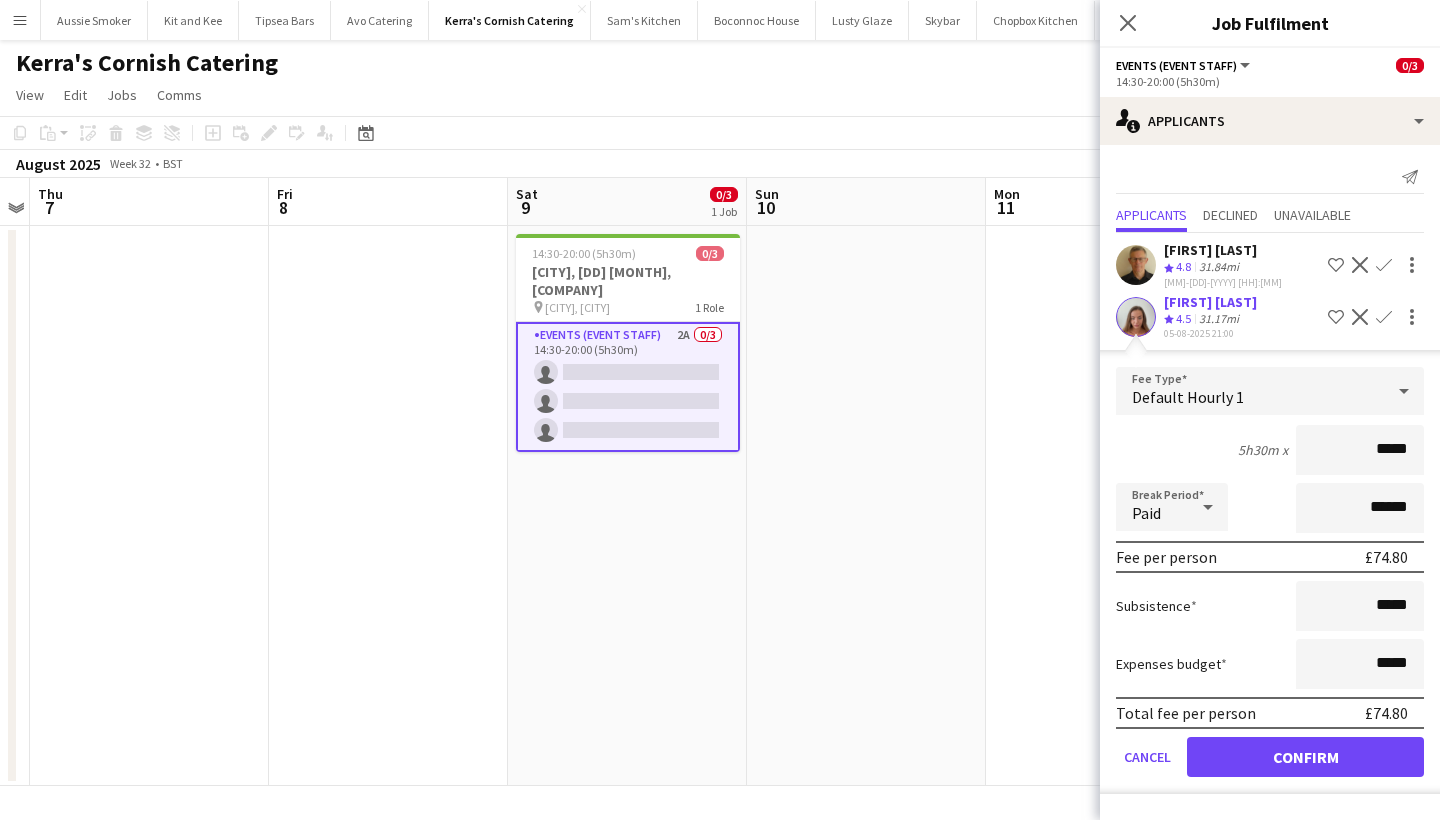 type on "******" 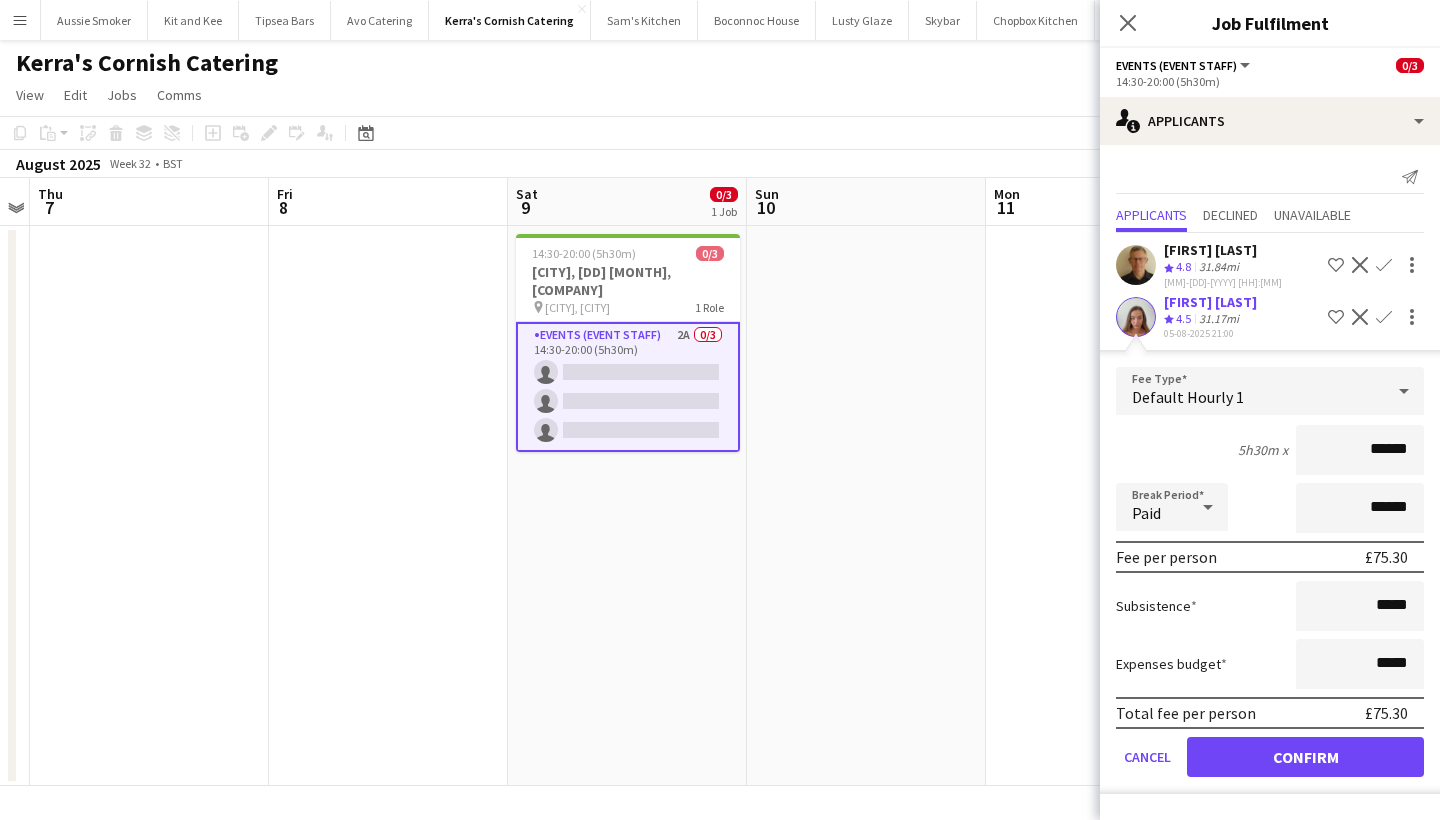 click on "Confirm" 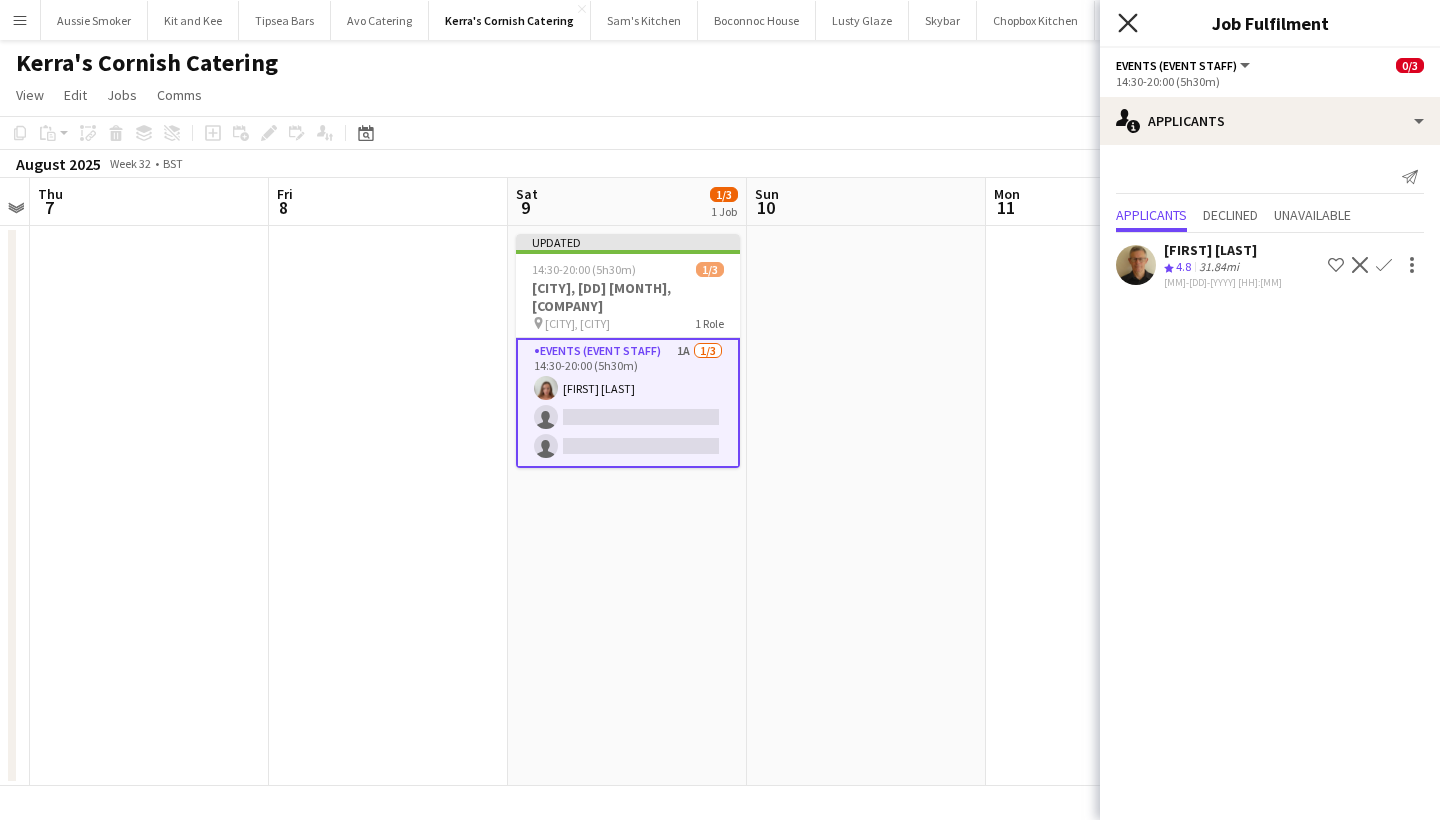 click 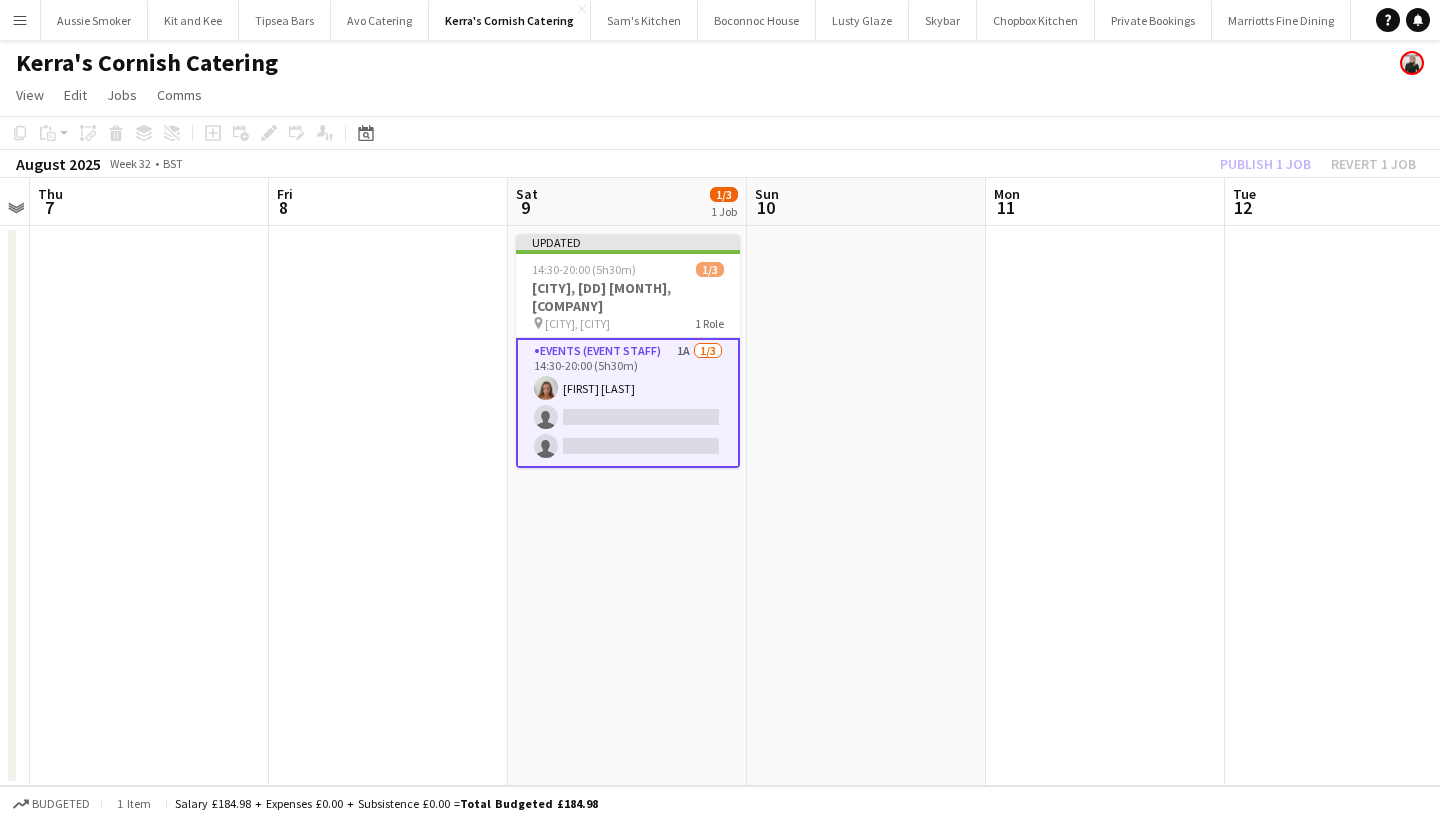 click on "Copy
Paste
Paste
Command
V Paste with crew
Command
Shift
V
Paste linked Job
Delete
Group
Ungroup
Add job
Add linked Job
Edit
Edit linked Job
Applicants
Date picker
AUG 2025 AUG 2025 Monday M Tuesday T Wednesday W Thursday T Friday F Saturday S Sunday S  AUG   1   2   3   4   5   6   7   8   9   10   11   12   13   14   15   16   17   18   19   20   21   22   23   24   25" 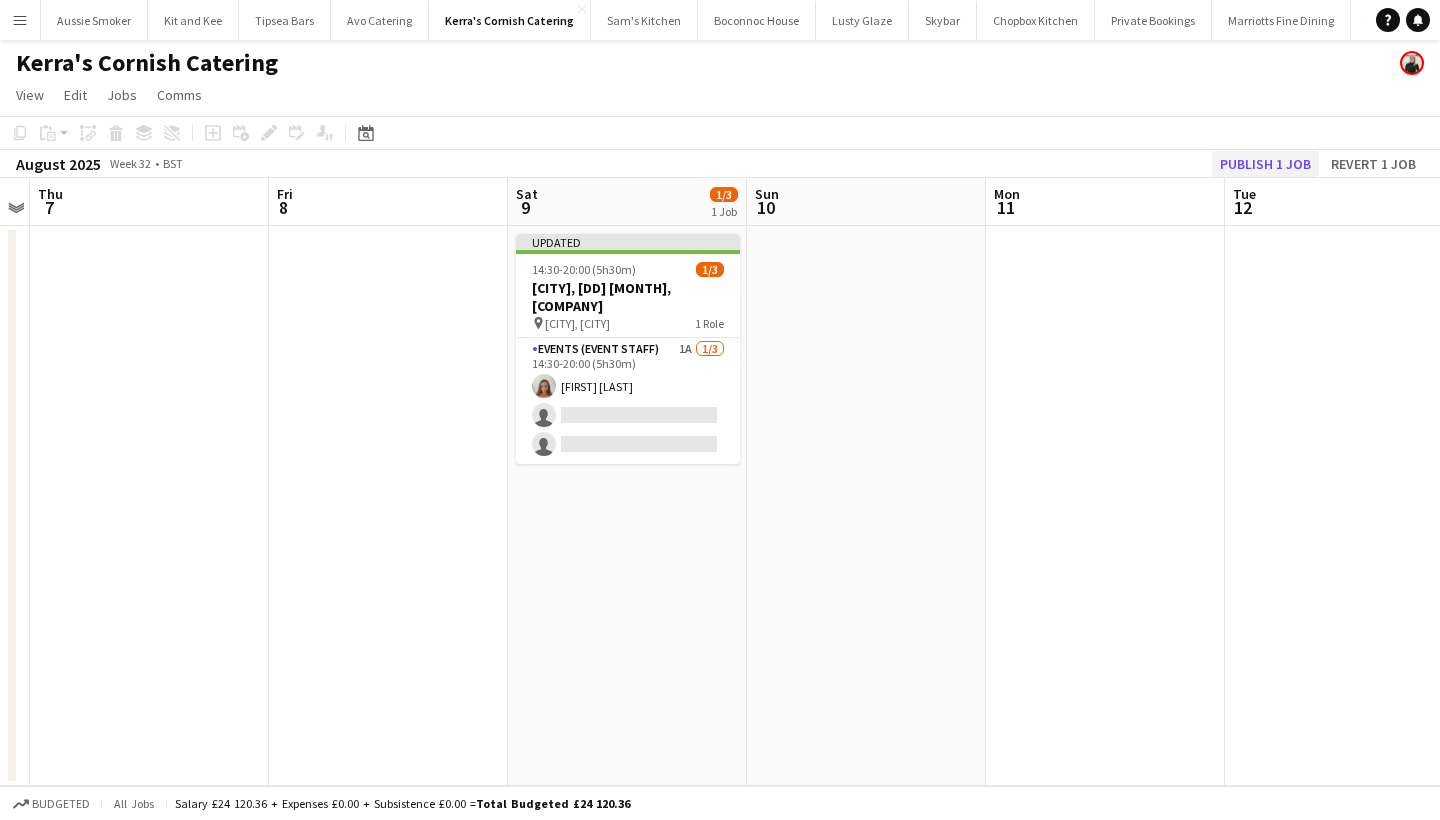 click on "Publish 1 job" 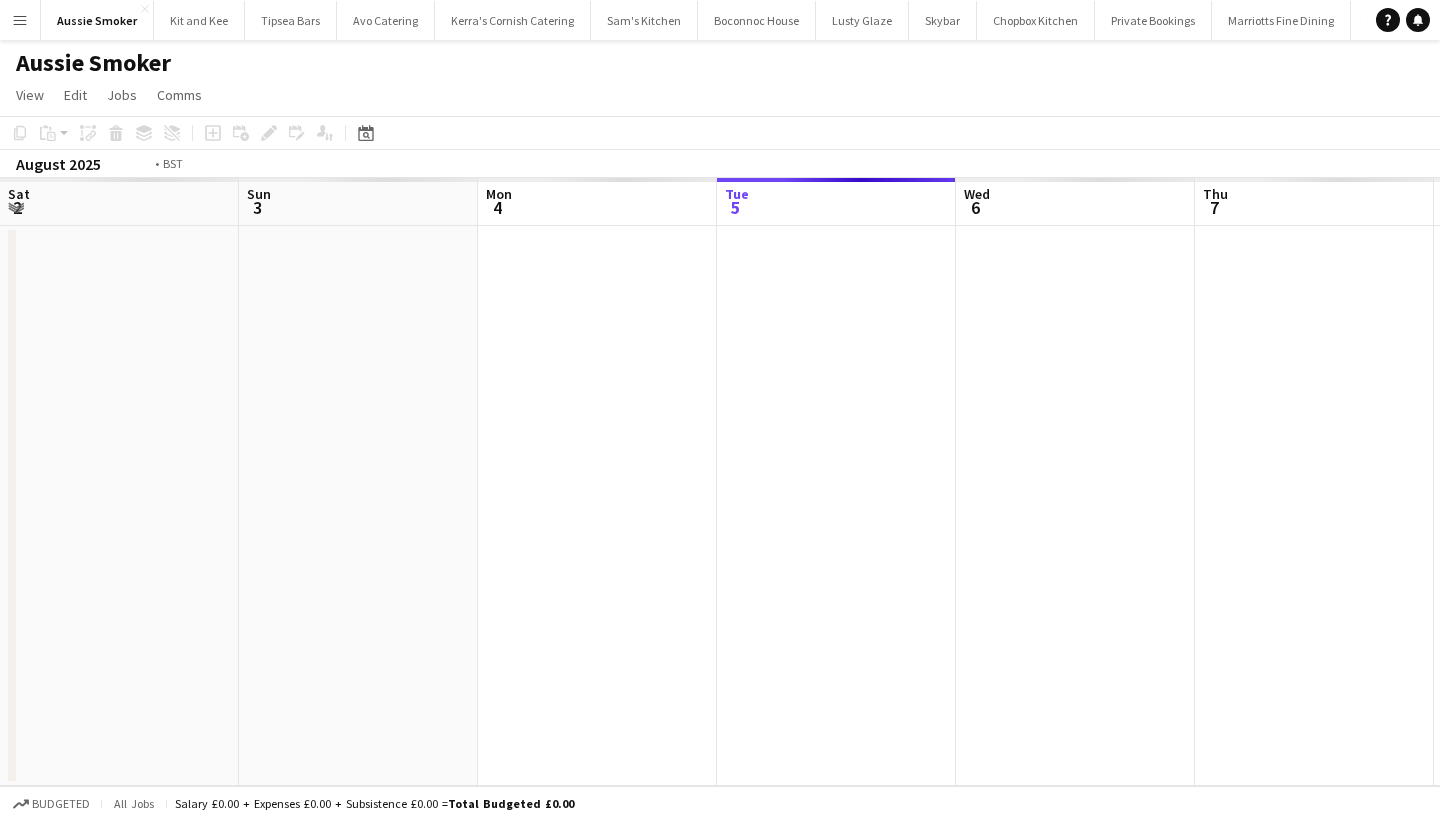 scroll, scrollTop: 0, scrollLeft: 0, axis: both 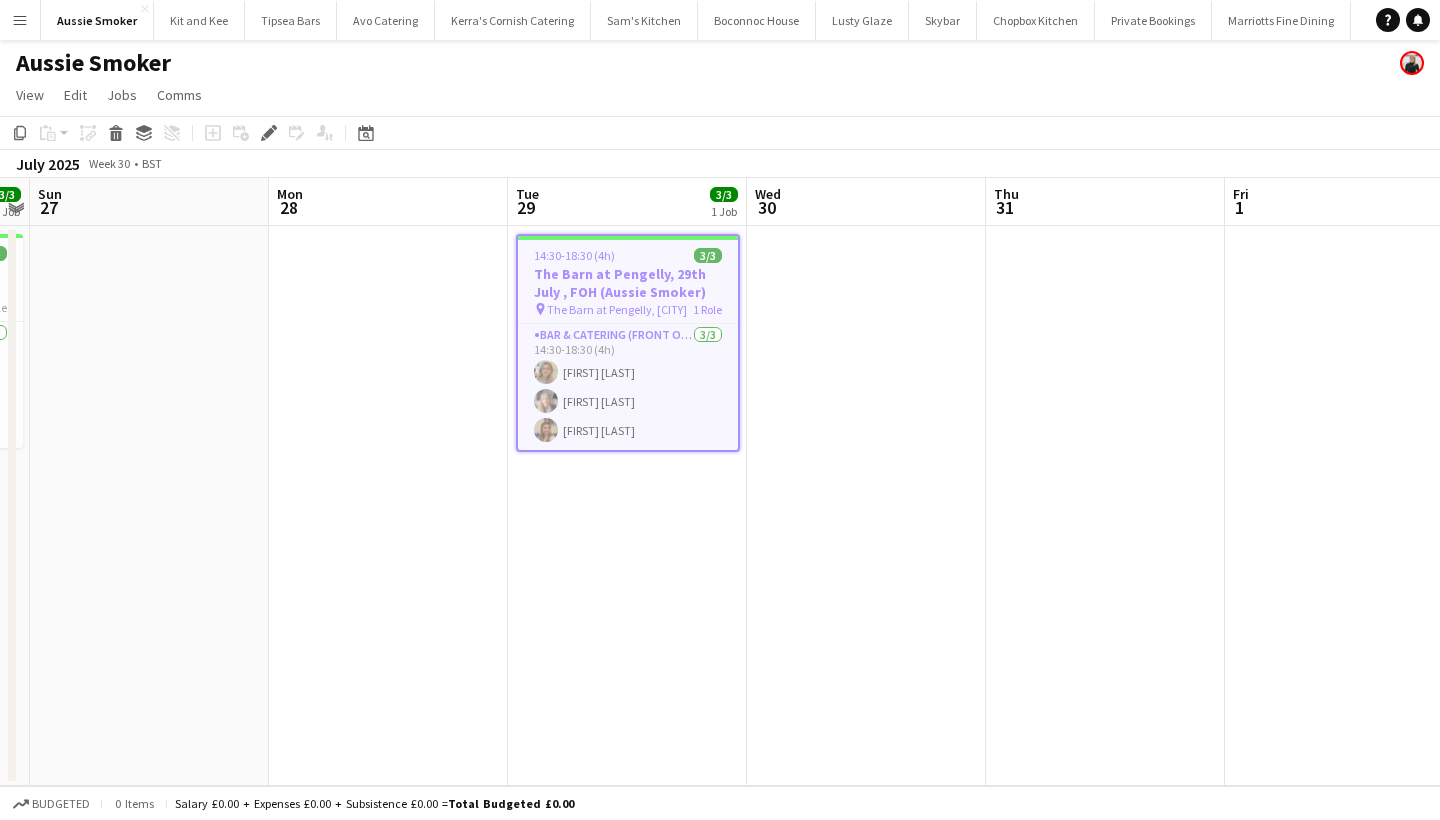 click on "The Barn at Pengelly, 29th July , FOH (Aussie Smoker)" at bounding box center (628, 283) 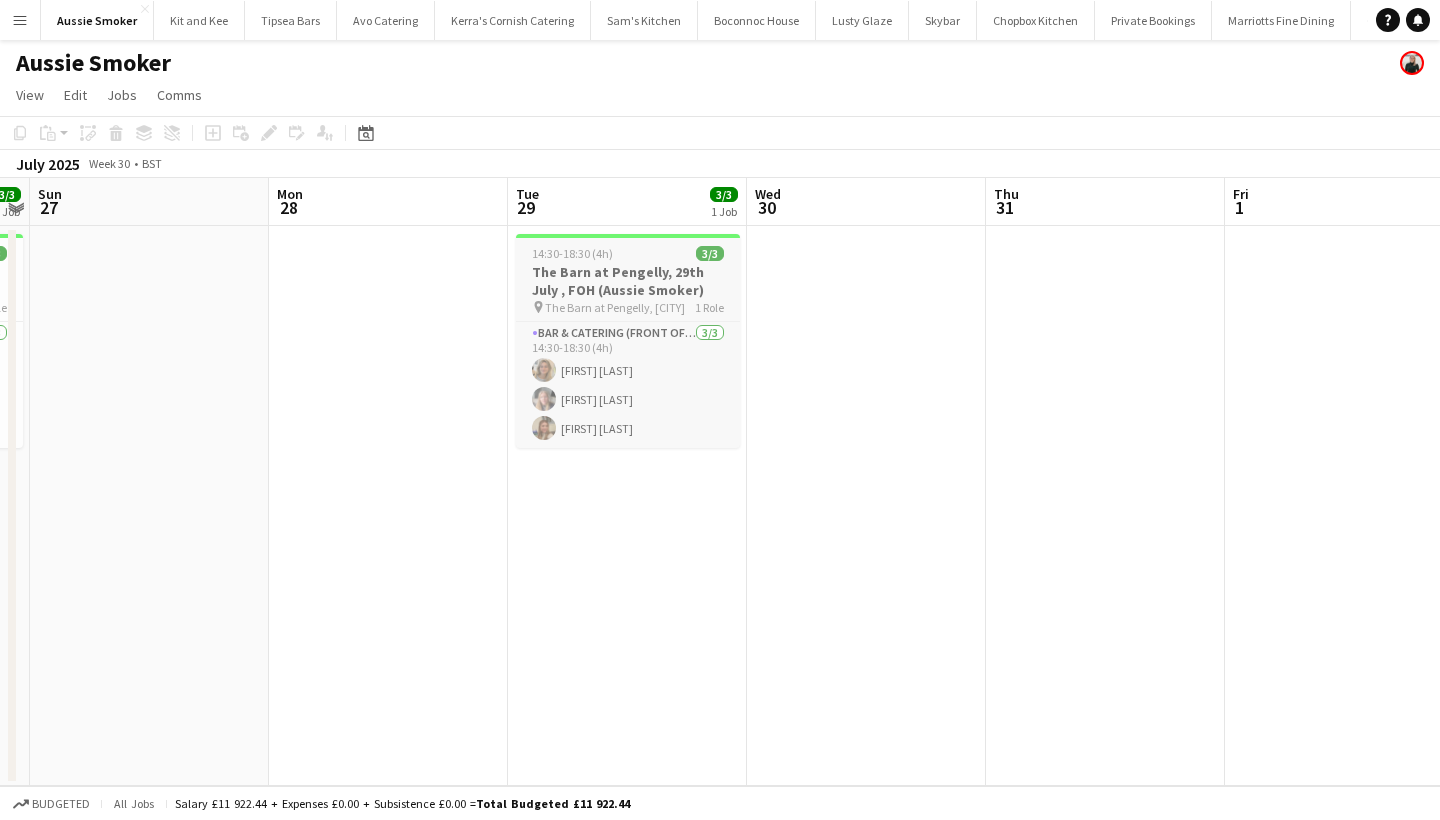 click on "The Barn at Pengelly, 29th July , FOH (Aussie Smoker)" at bounding box center [628, 281] 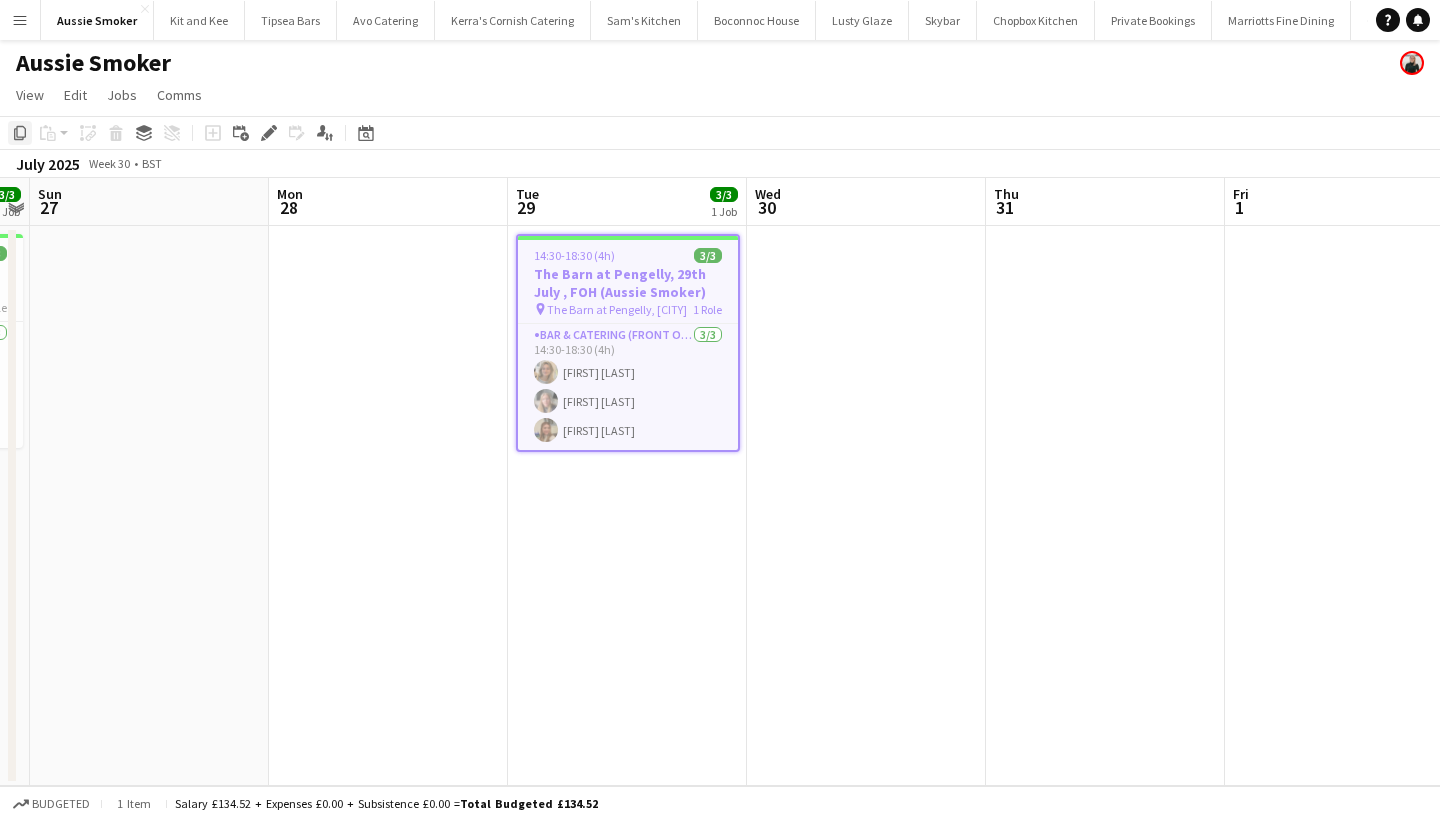 click 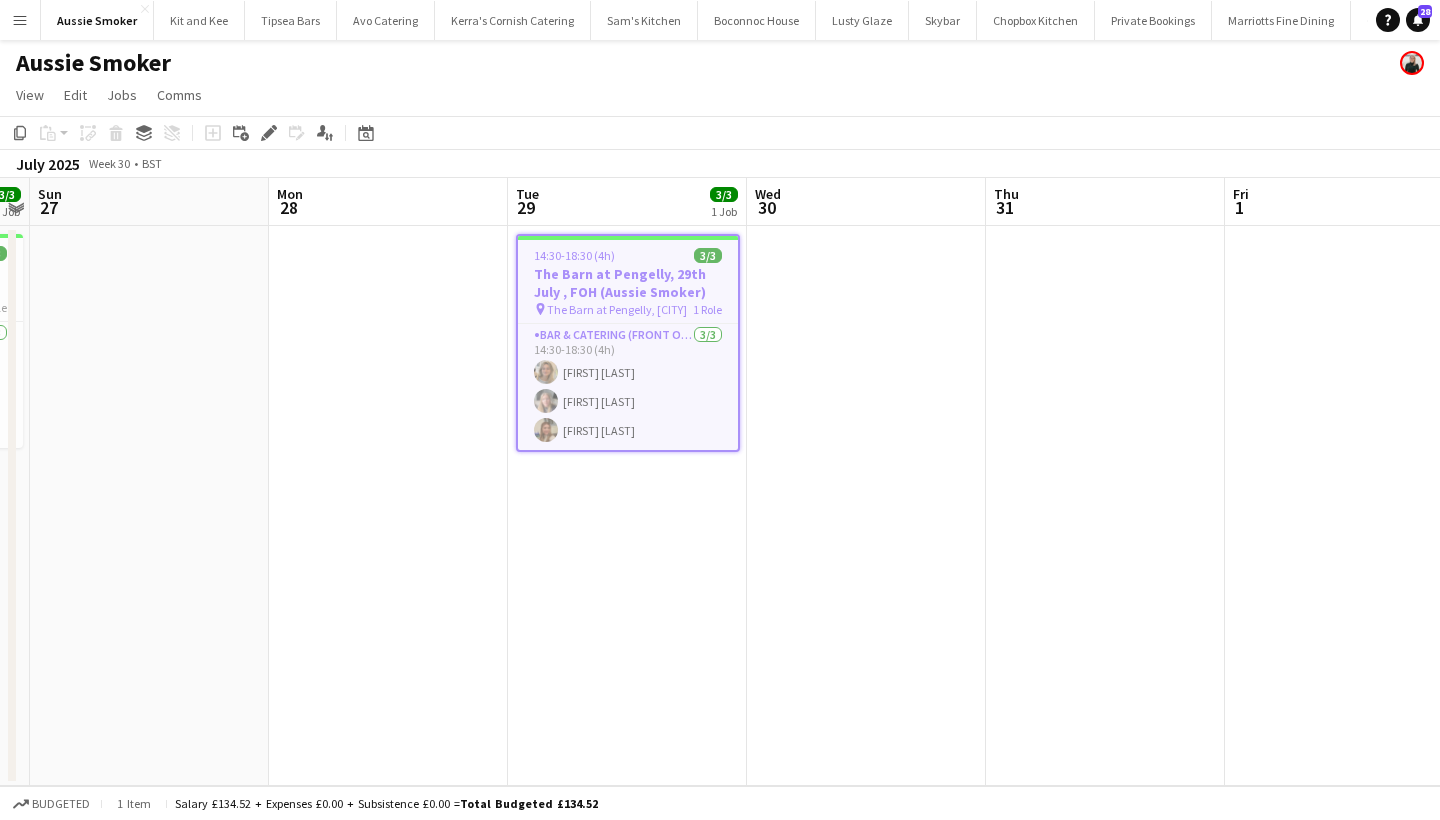 click on "The Barn at Pengelly, Trispen" at bounding box center [617, 309] 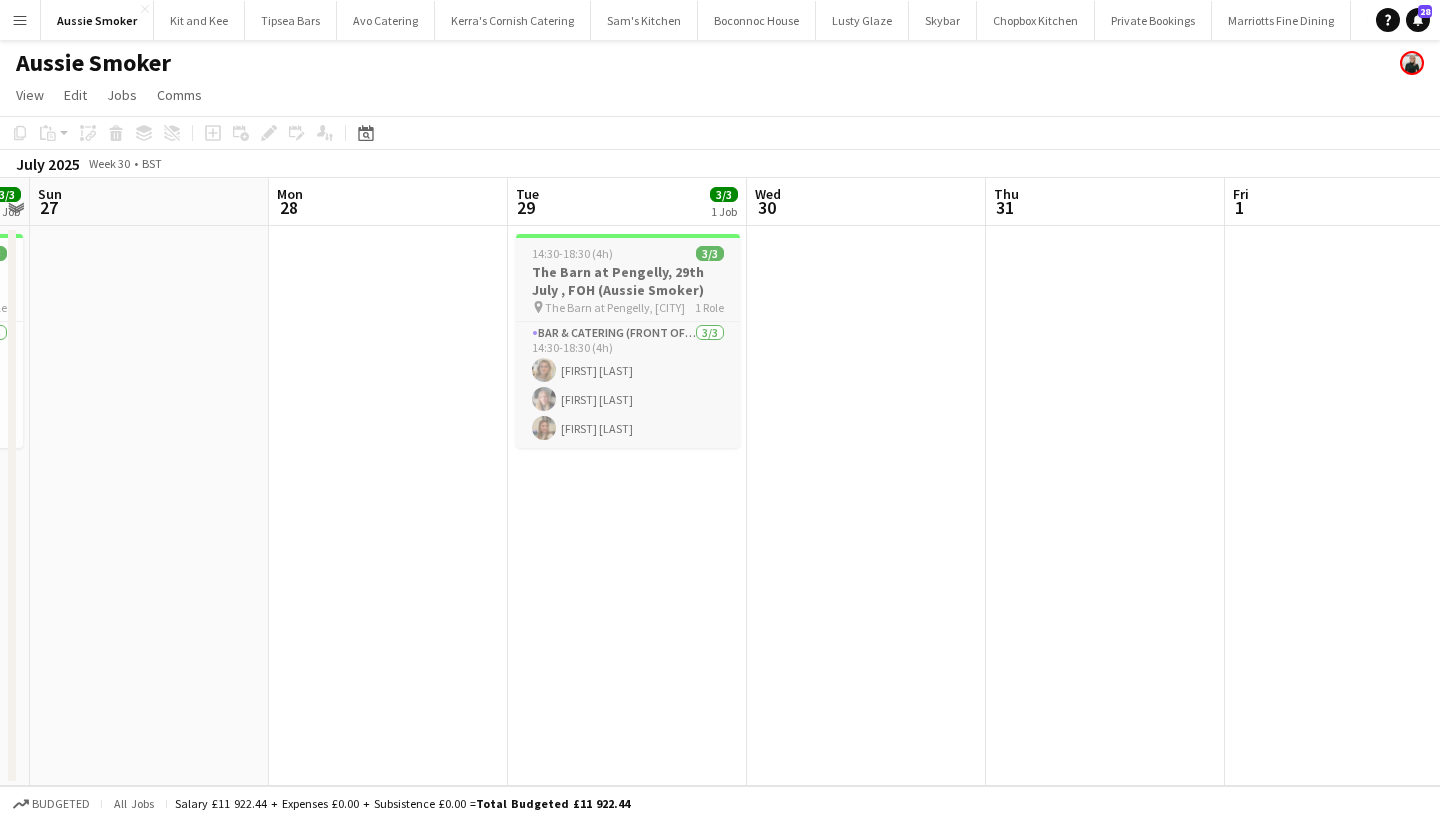 click on "The Barn at Pengelly, 29th July , FOH (Aussie Smoker)" at bounding box center [628, 281] 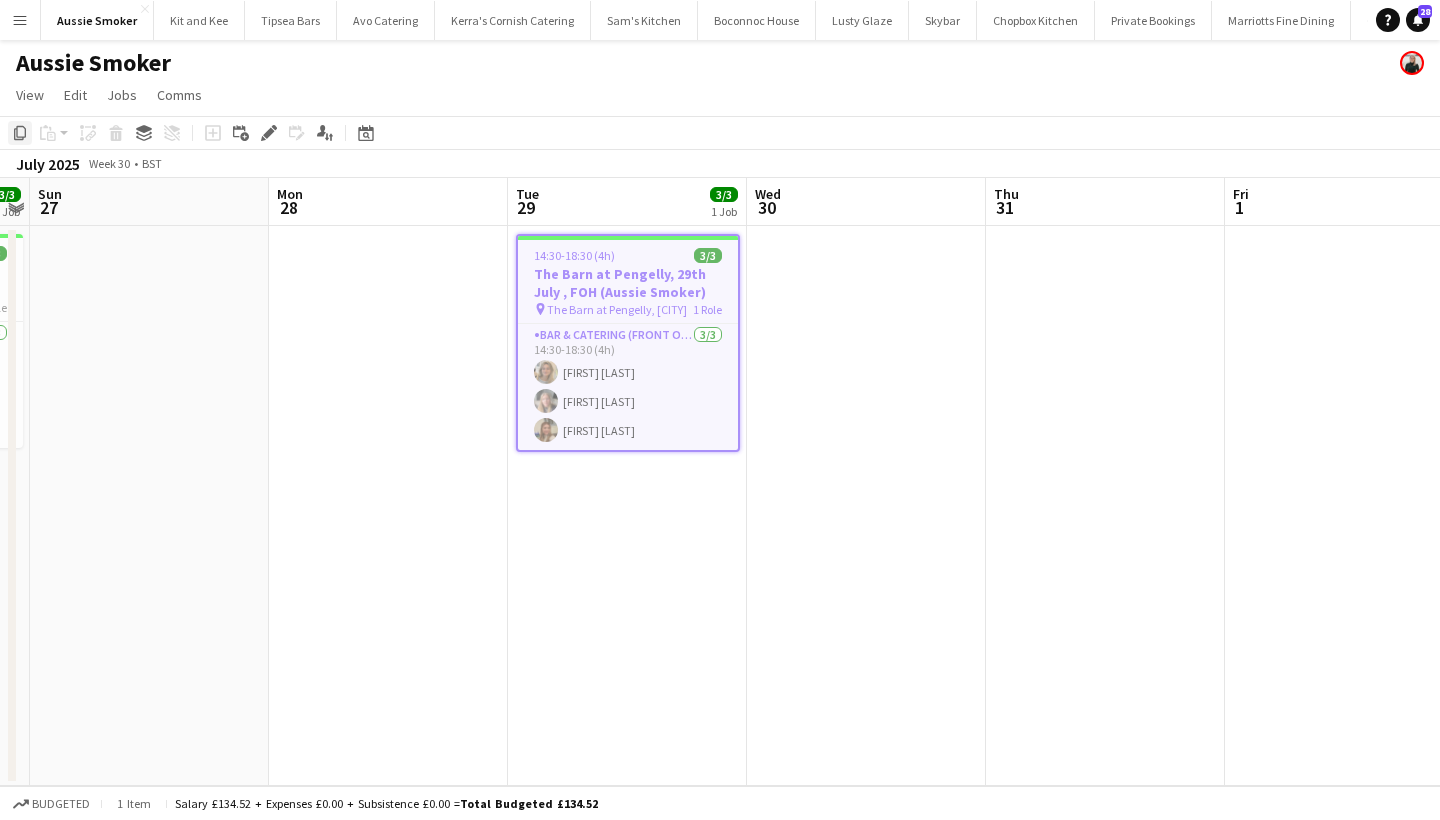 click 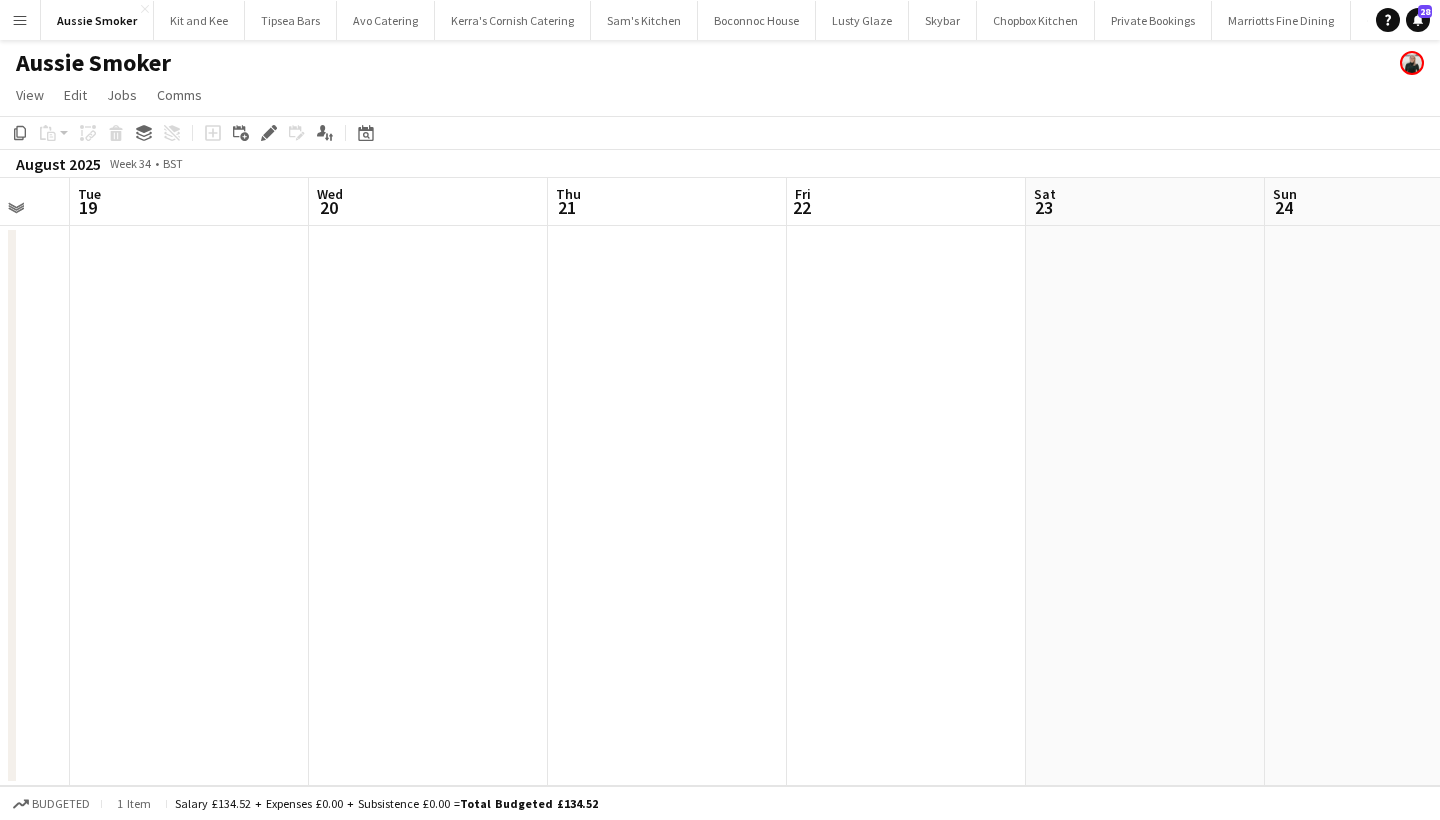 scroll, scrollTop: 0, scrollLeft: 707, axis: horizontal 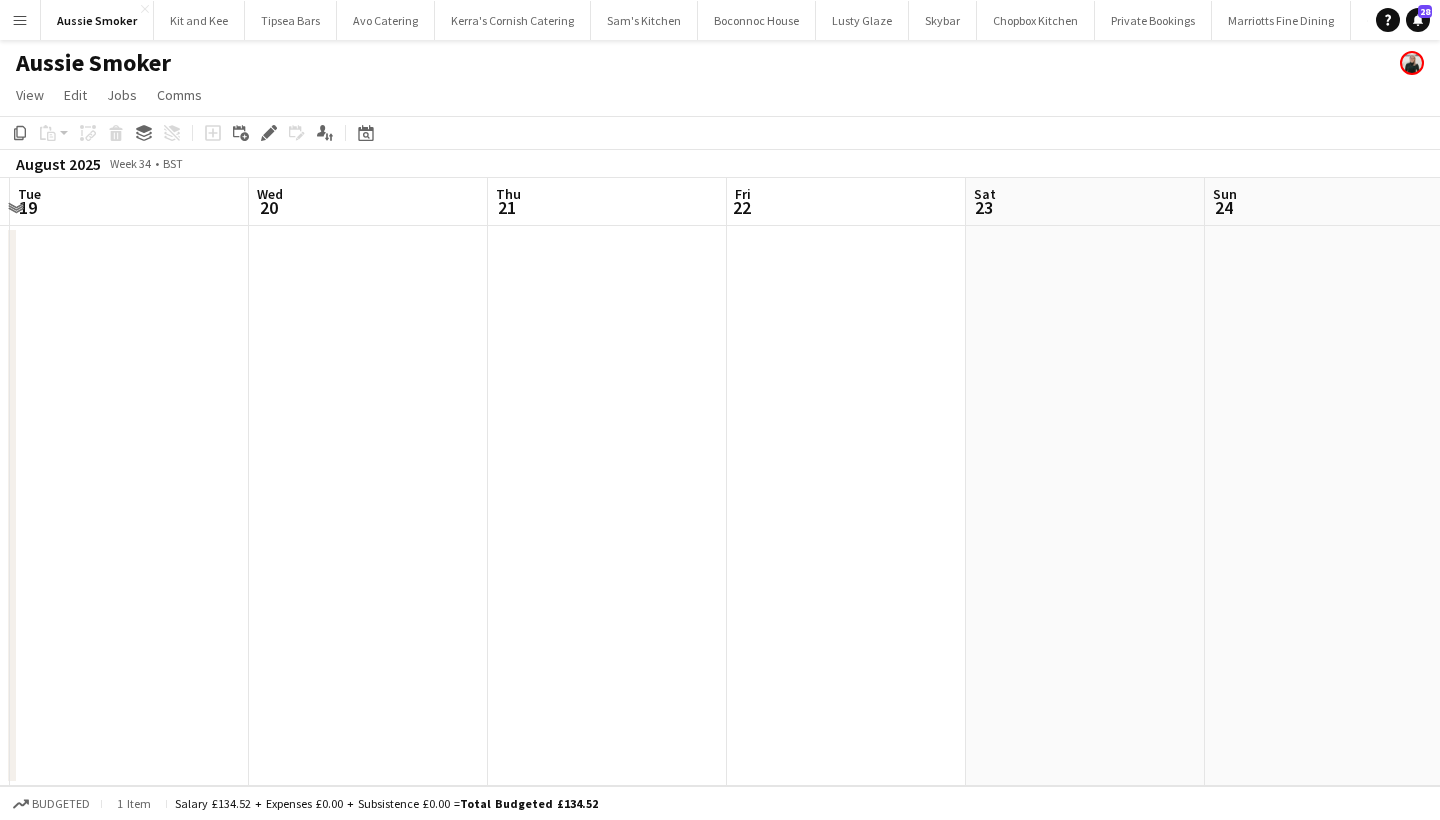 click at bounding box center (1085, 506) 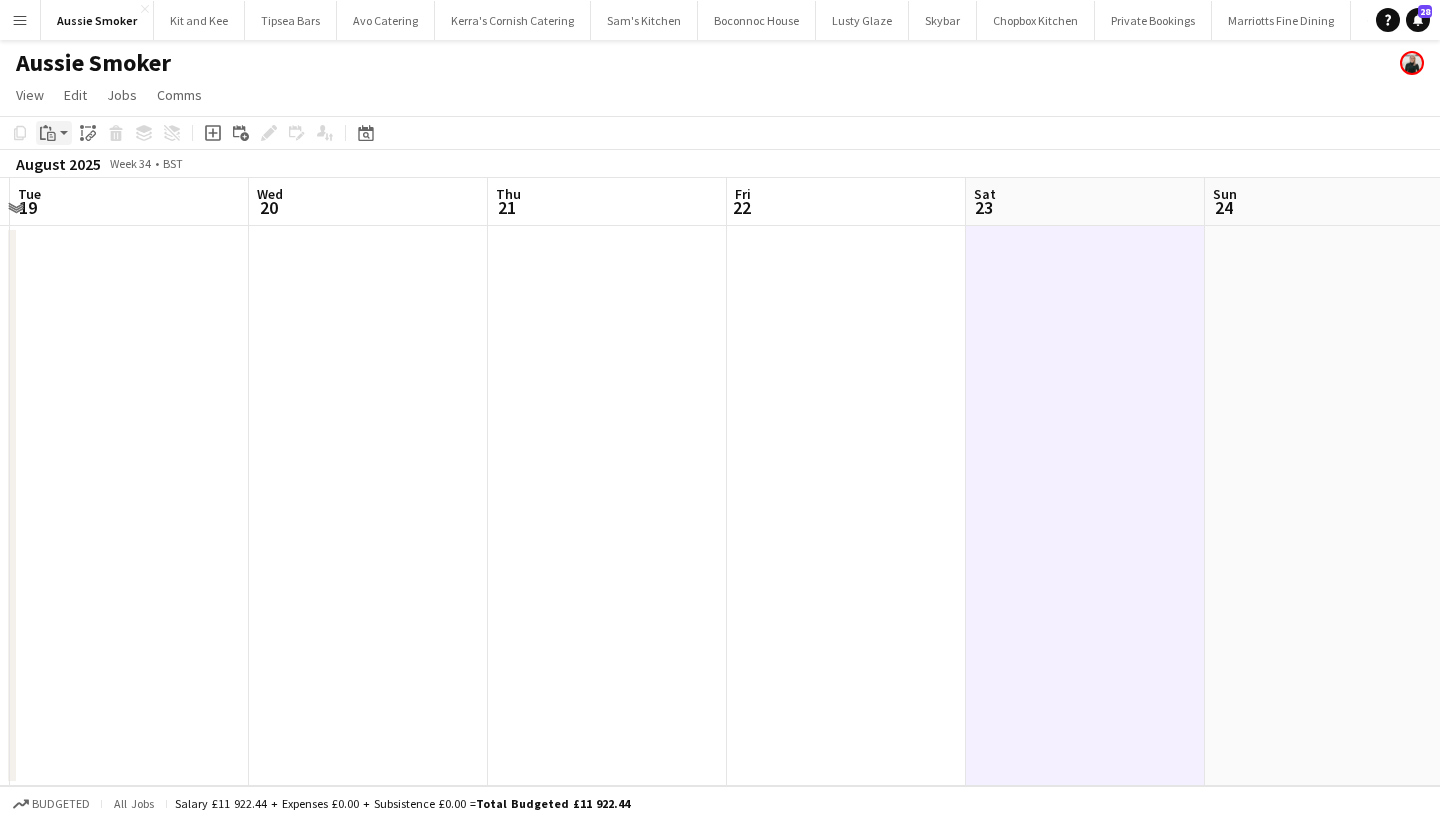 click 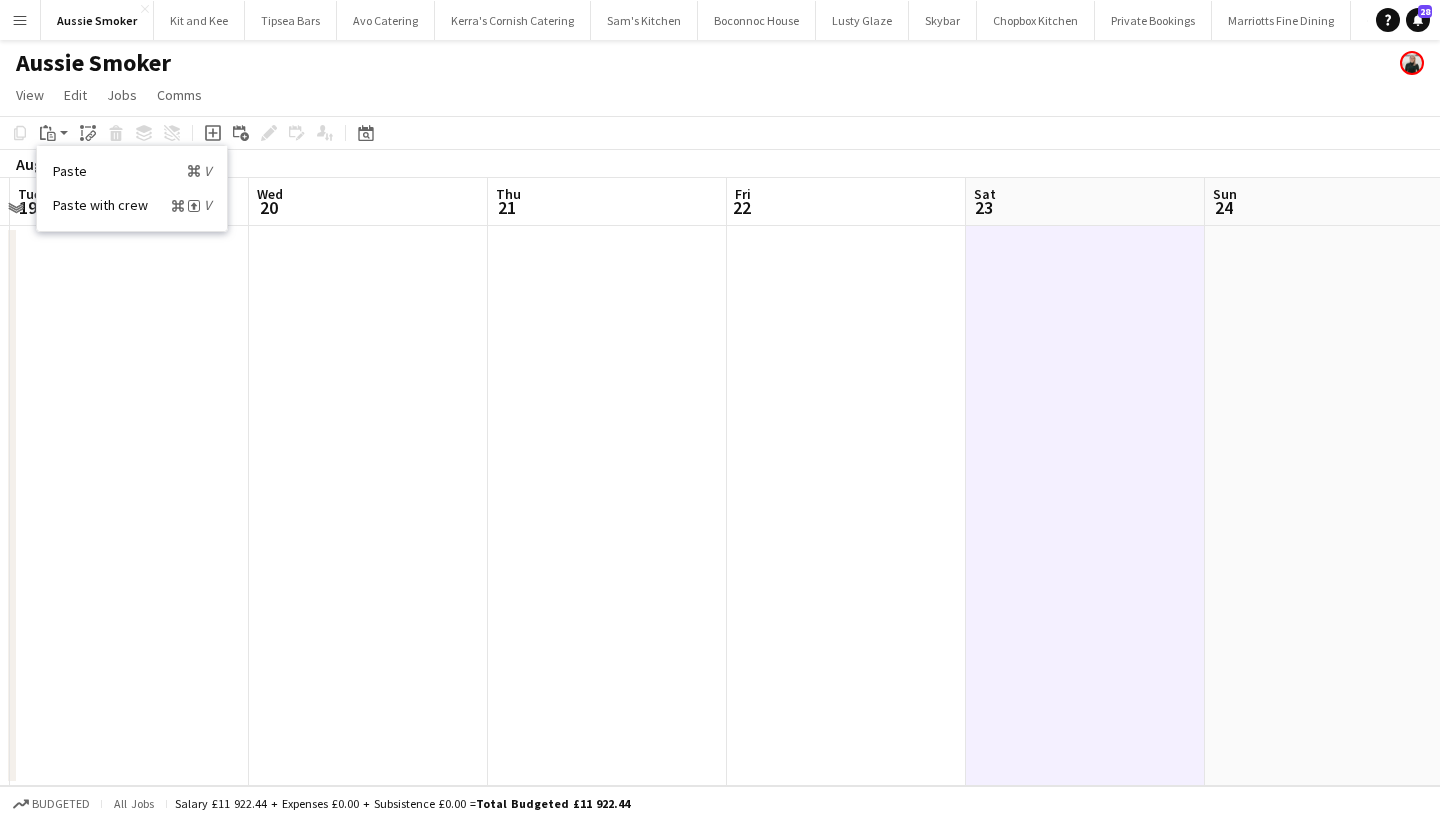 click on "Paste
Command
V Paste with crew
Command
Shift
V" at bounding box center [132, 188] 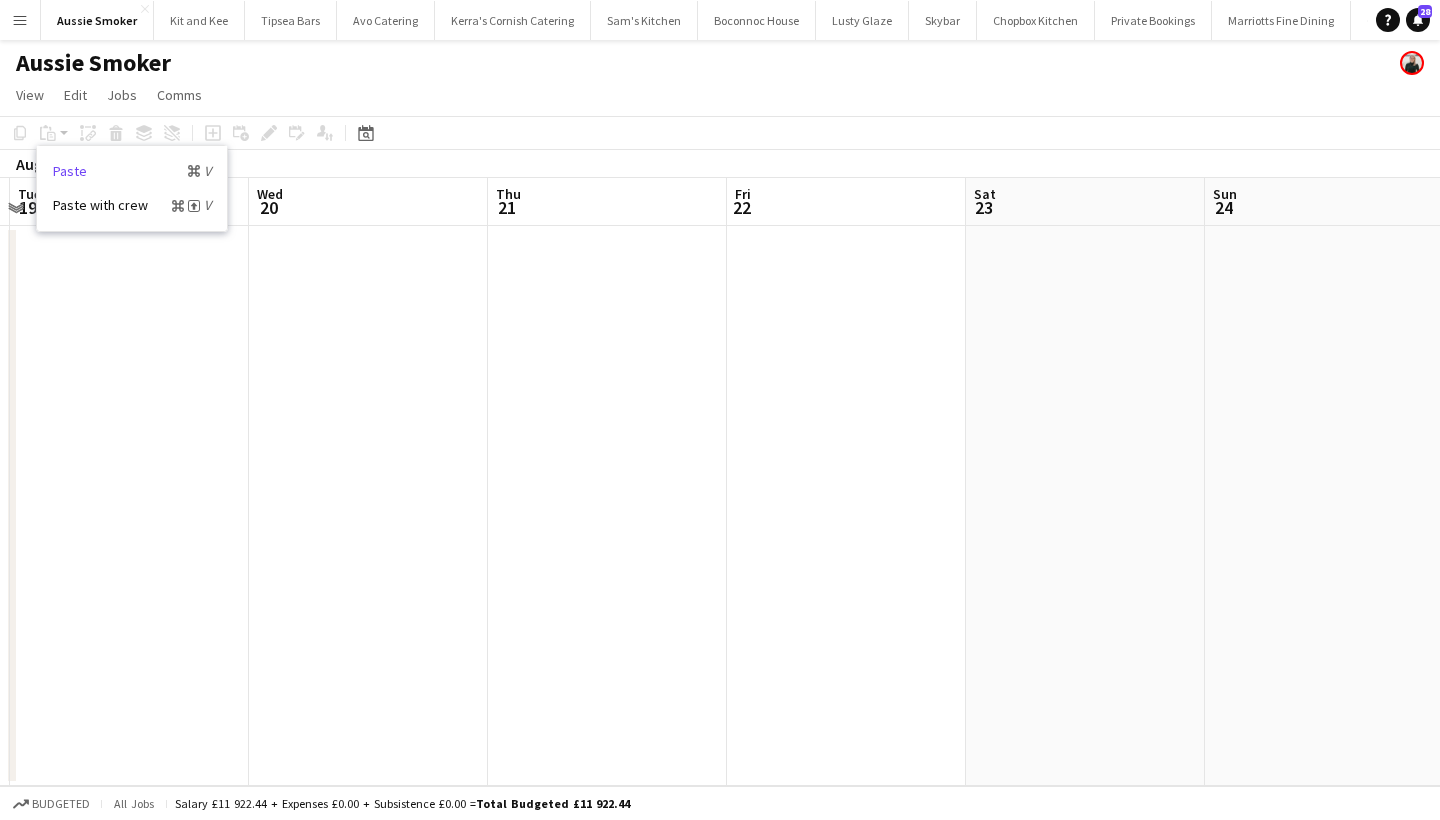 click on "Paste
Command
V" at bounding box center [132, 171] 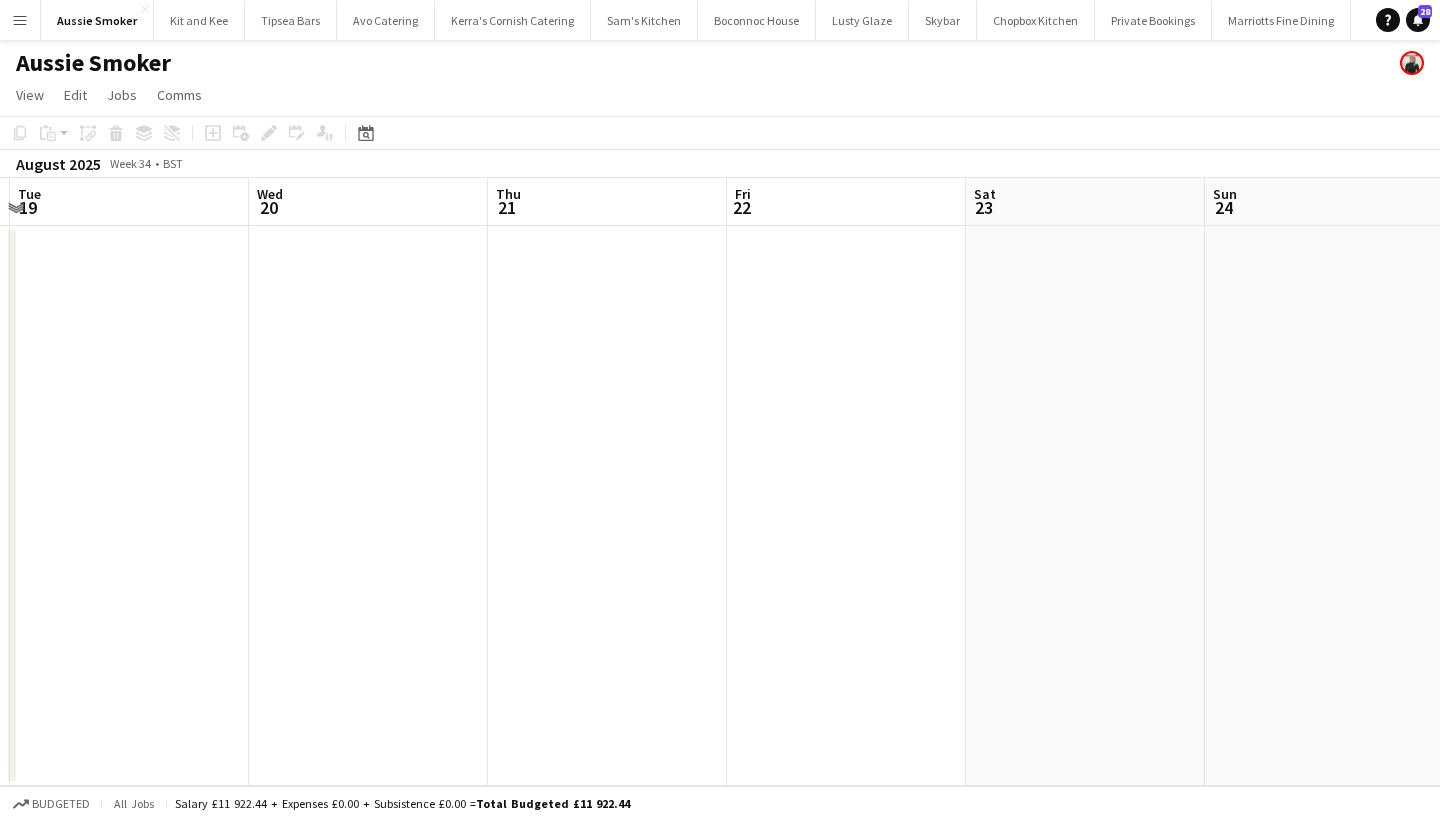 click at bounding box center (1085, 506) 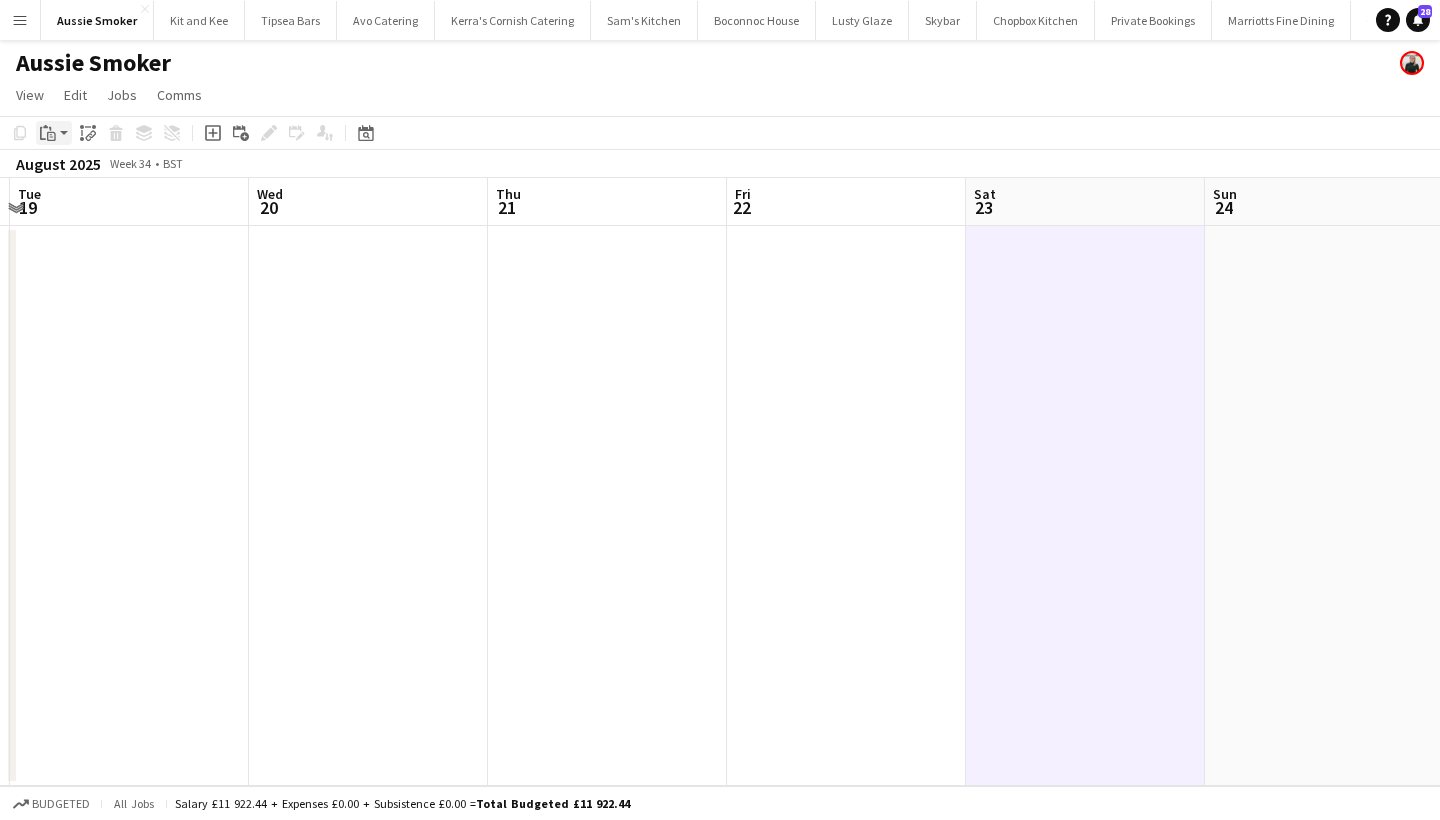 click on "Paste" 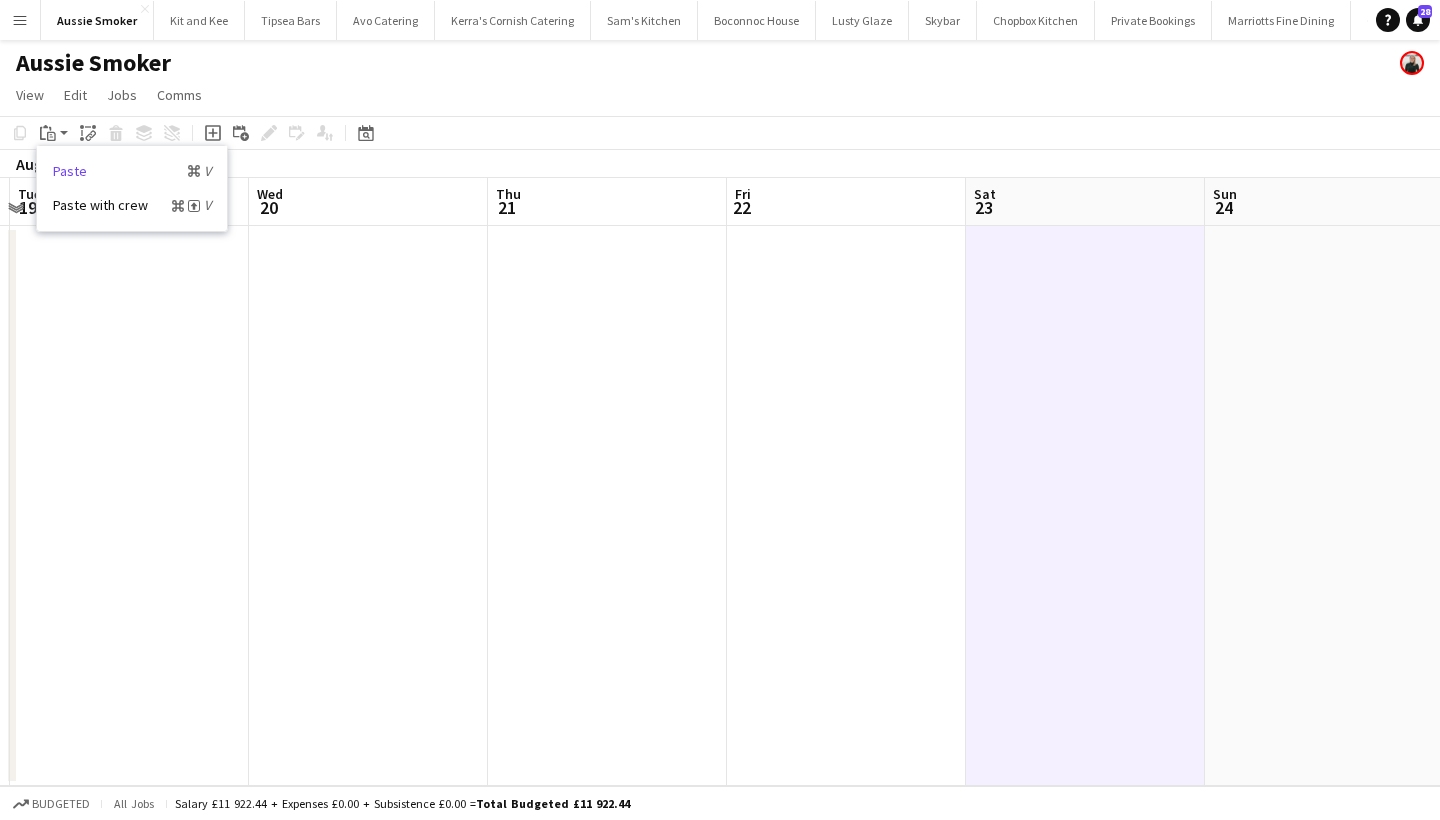 click on "Paste
Command
V" at bounding box center (132, 171) 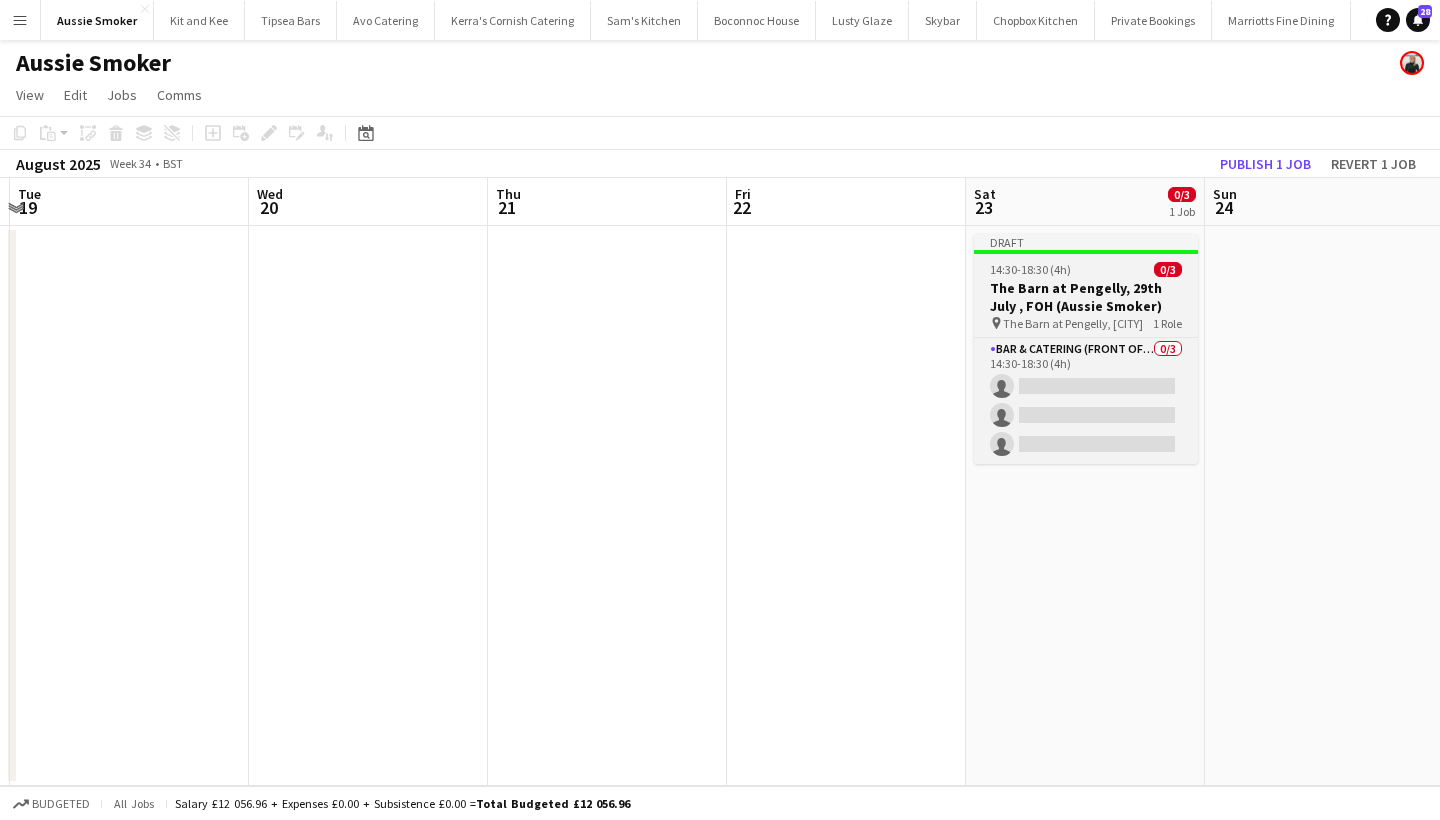 click on "14:30-18:30 (4h)    0/3" at bounding box center [1086, 269] 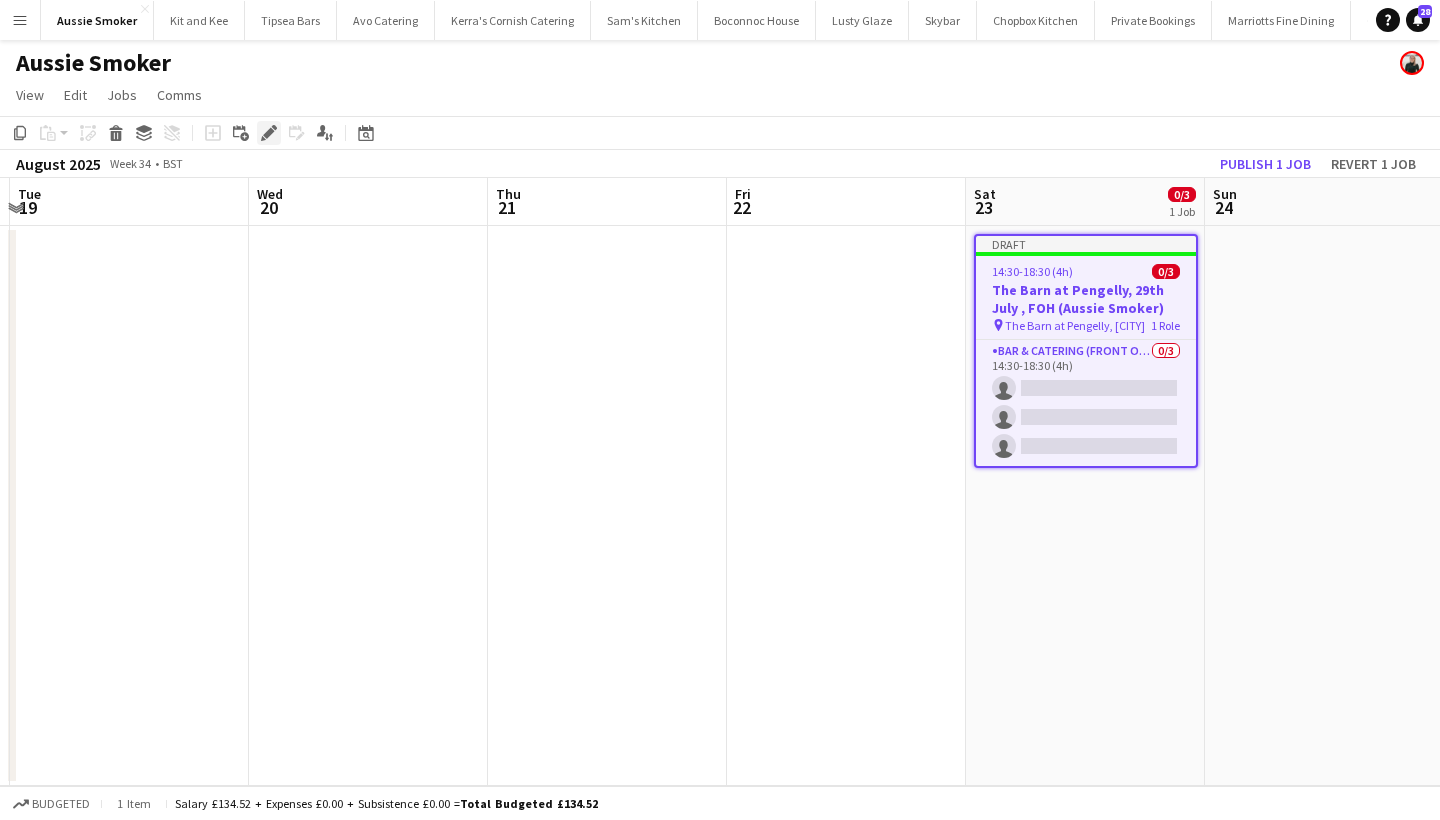 click on "Edit" 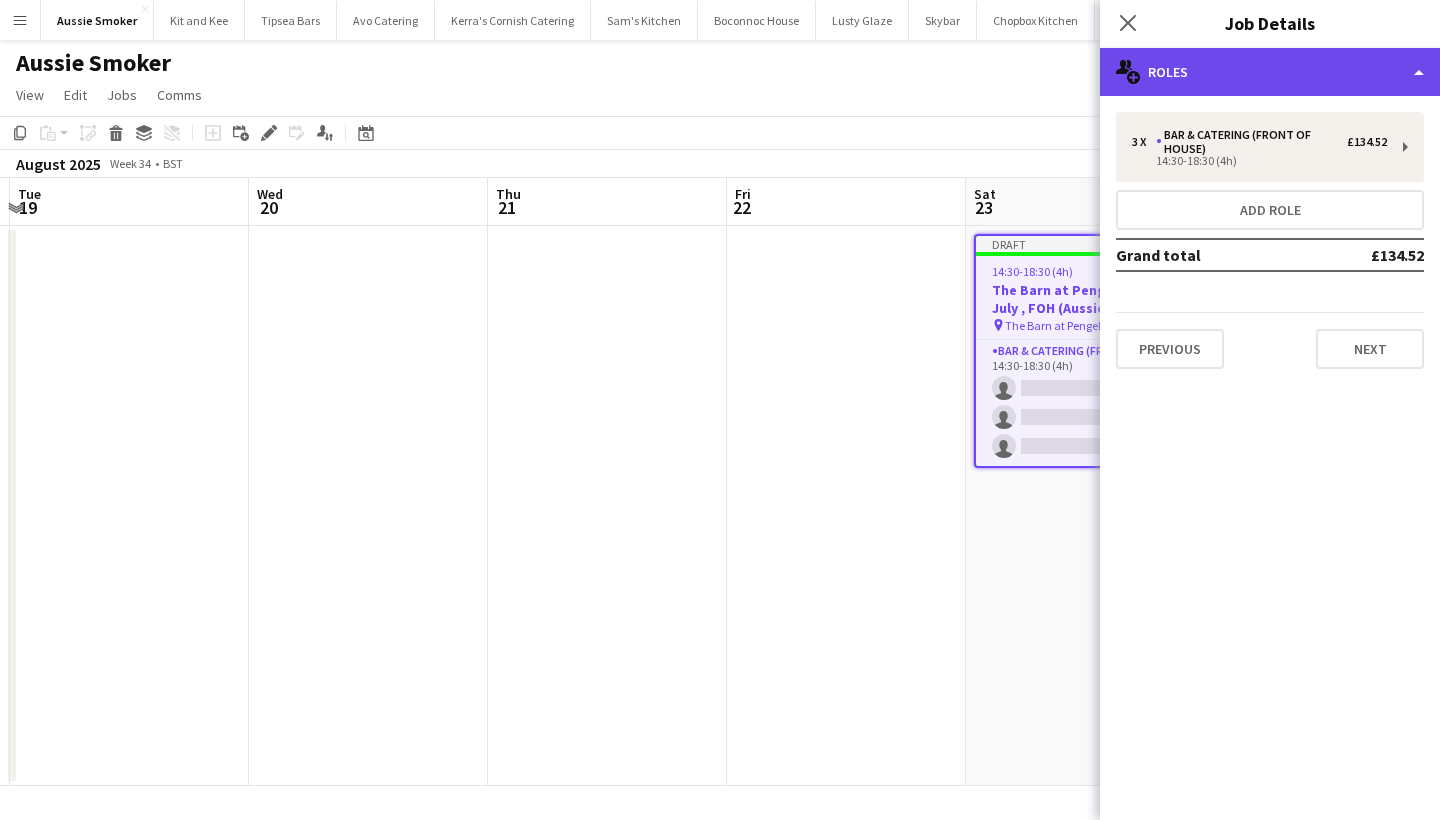 click on "multiple-users-add
Roles" 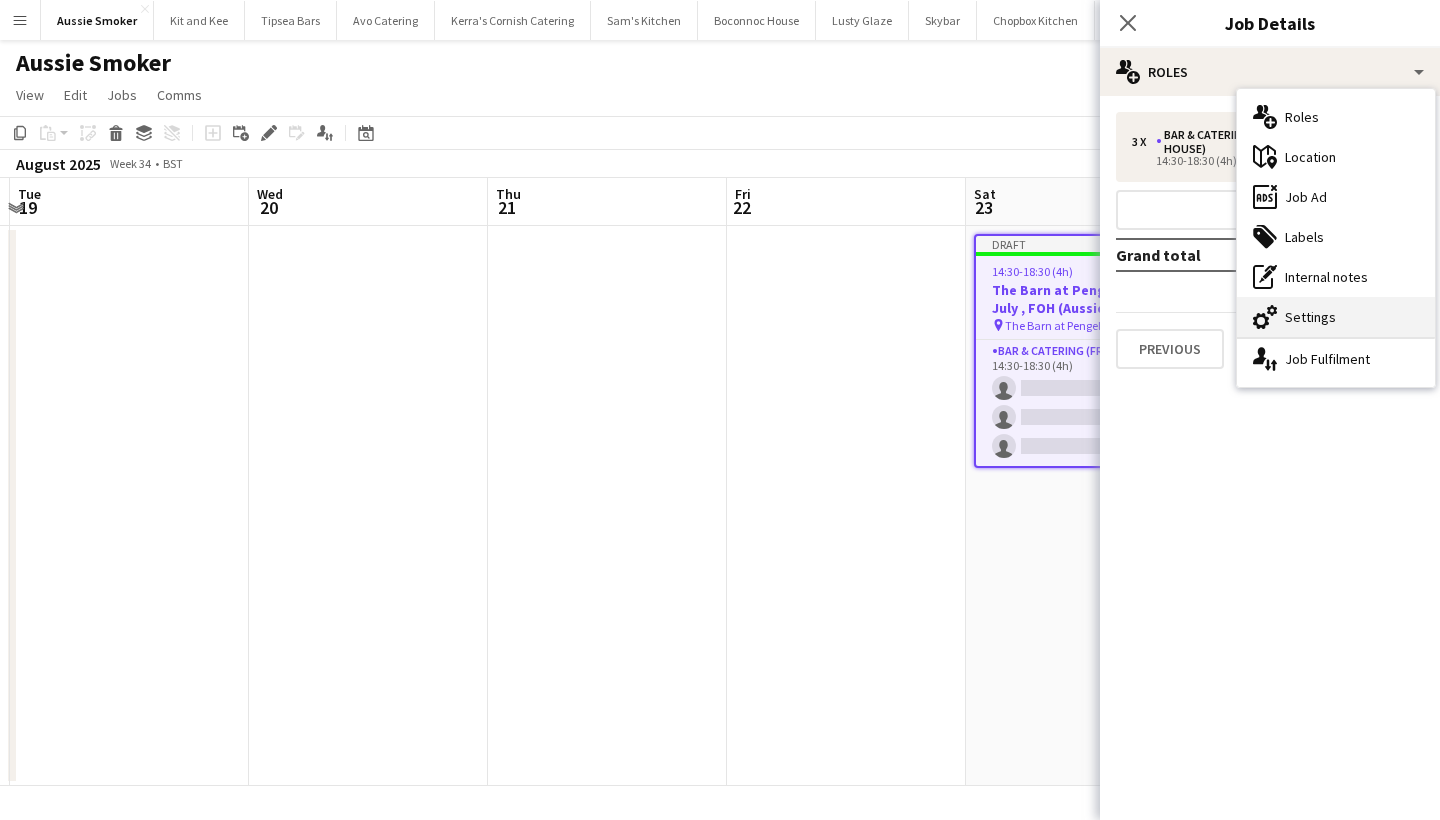 click on "cog-double-3
Settings" at bounding box center [1336, 317] 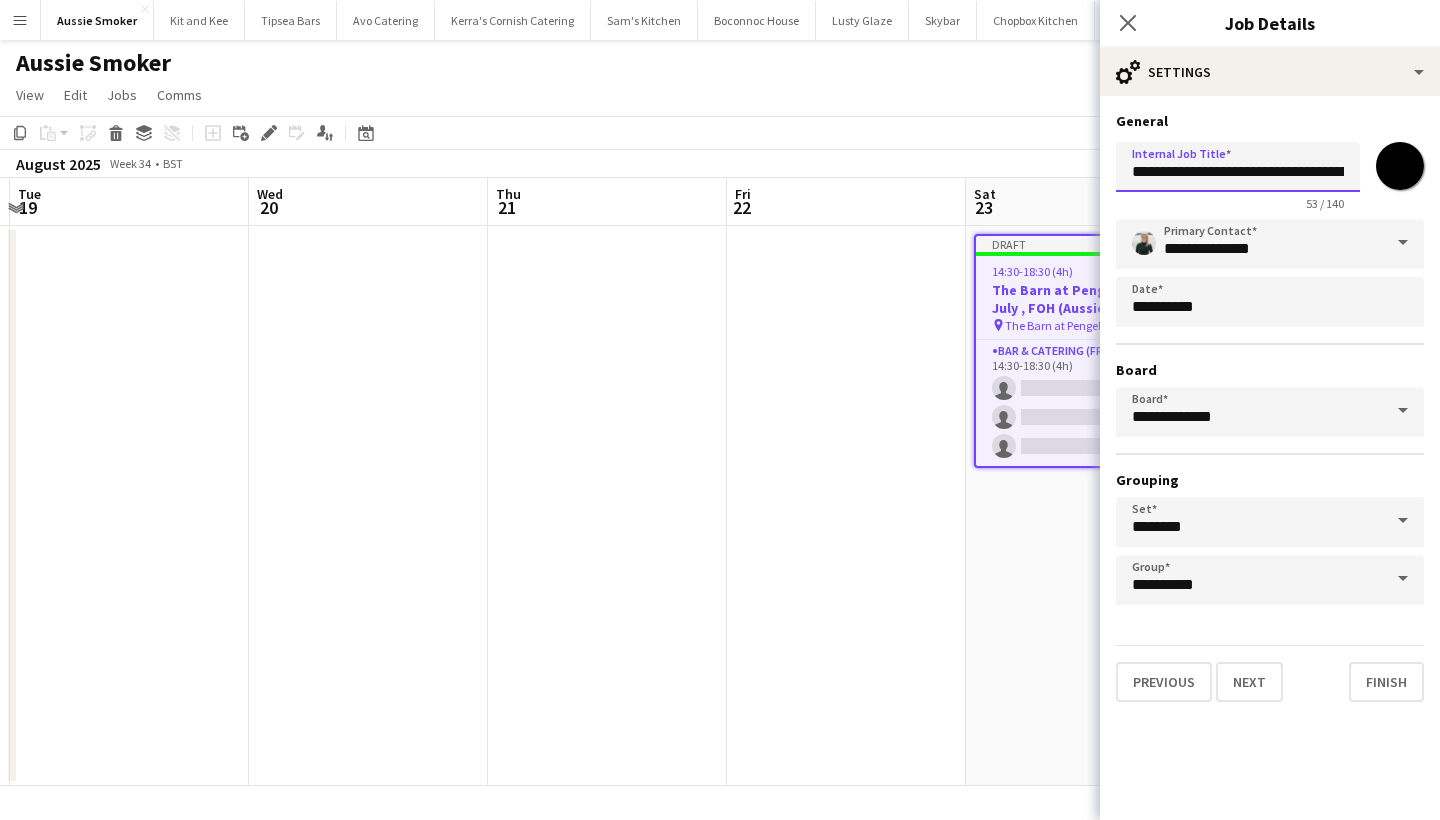 drag, startPoint x: 1132, startPoint y: 170, endPoint x: 1263, endPoint y: 169, distance: 131.00381 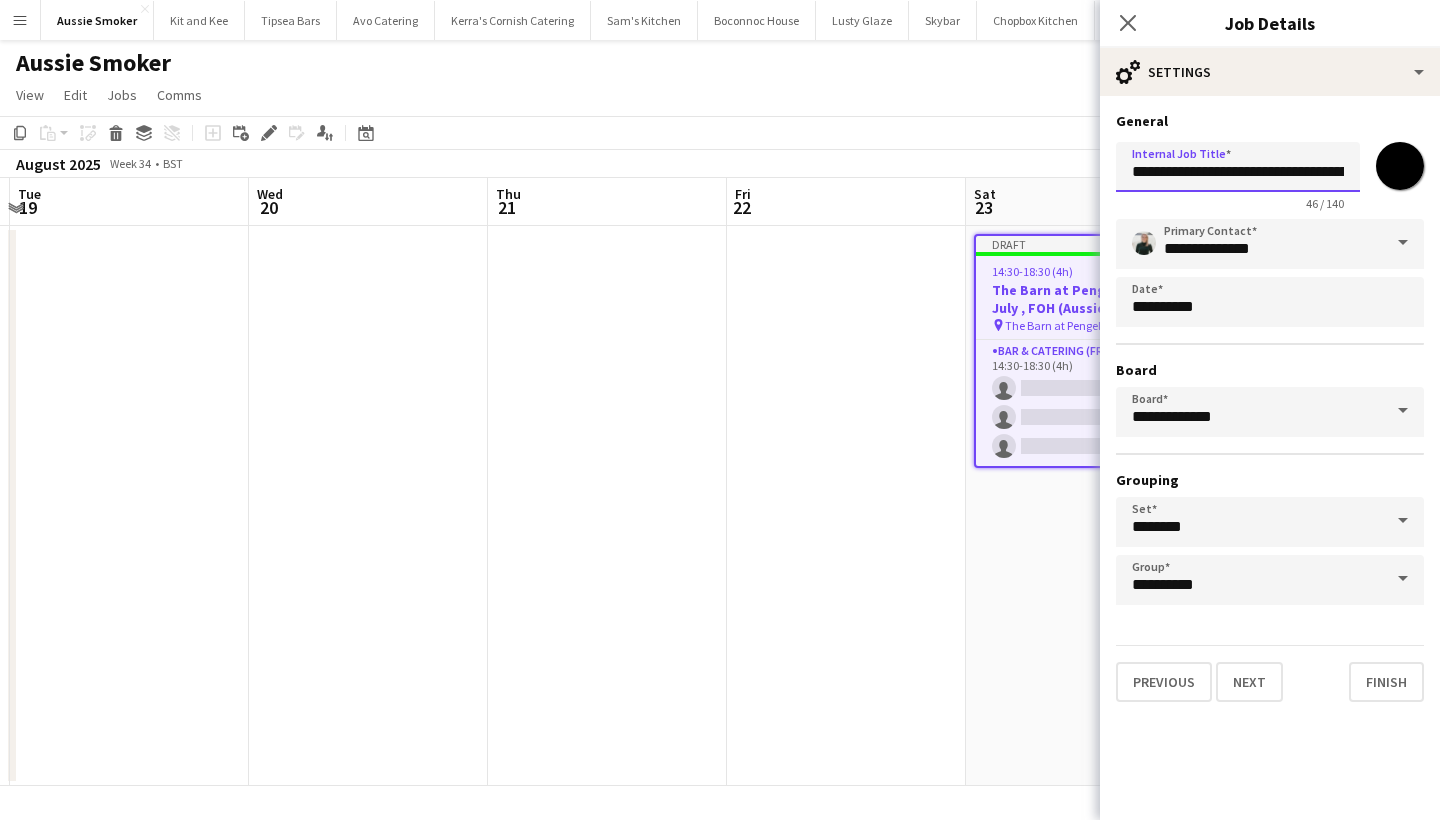 type on "**********" 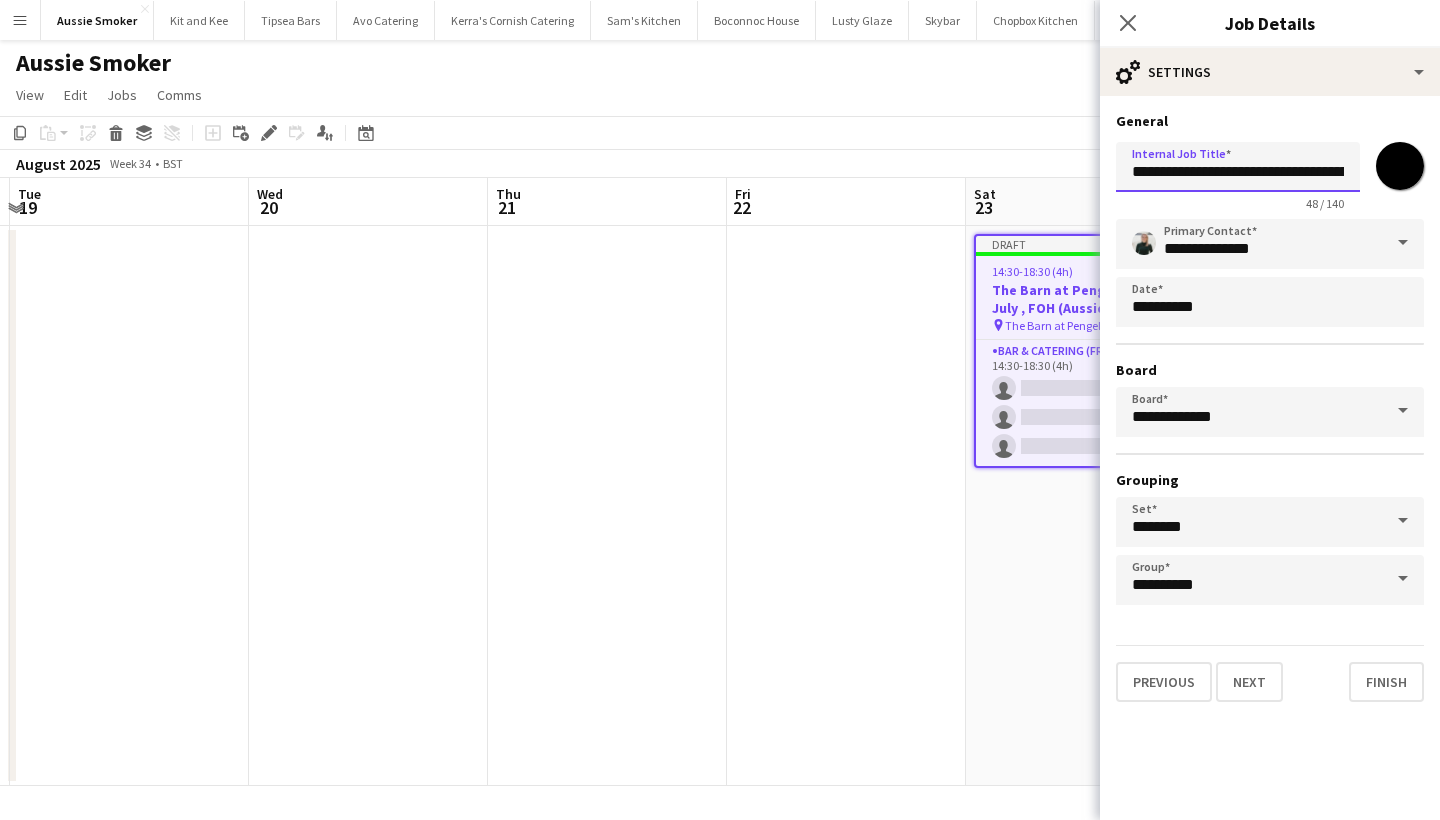 drag, startPoint x: 1284, startPoint y: 175, endPoint x: 1414, endPoint y: 195, distance: 131.52946 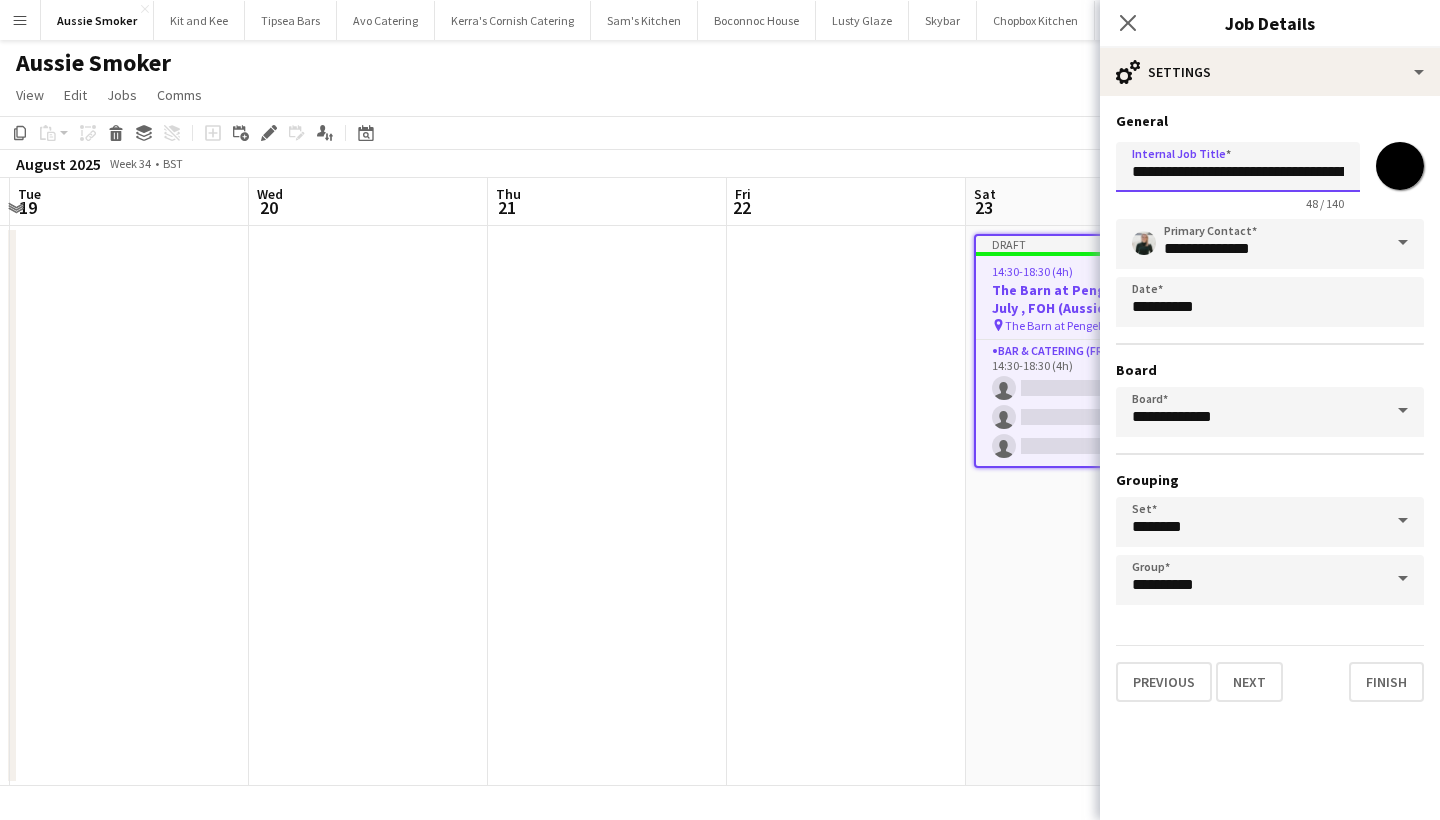 click on "**********" at bounding box center (1270, 172) 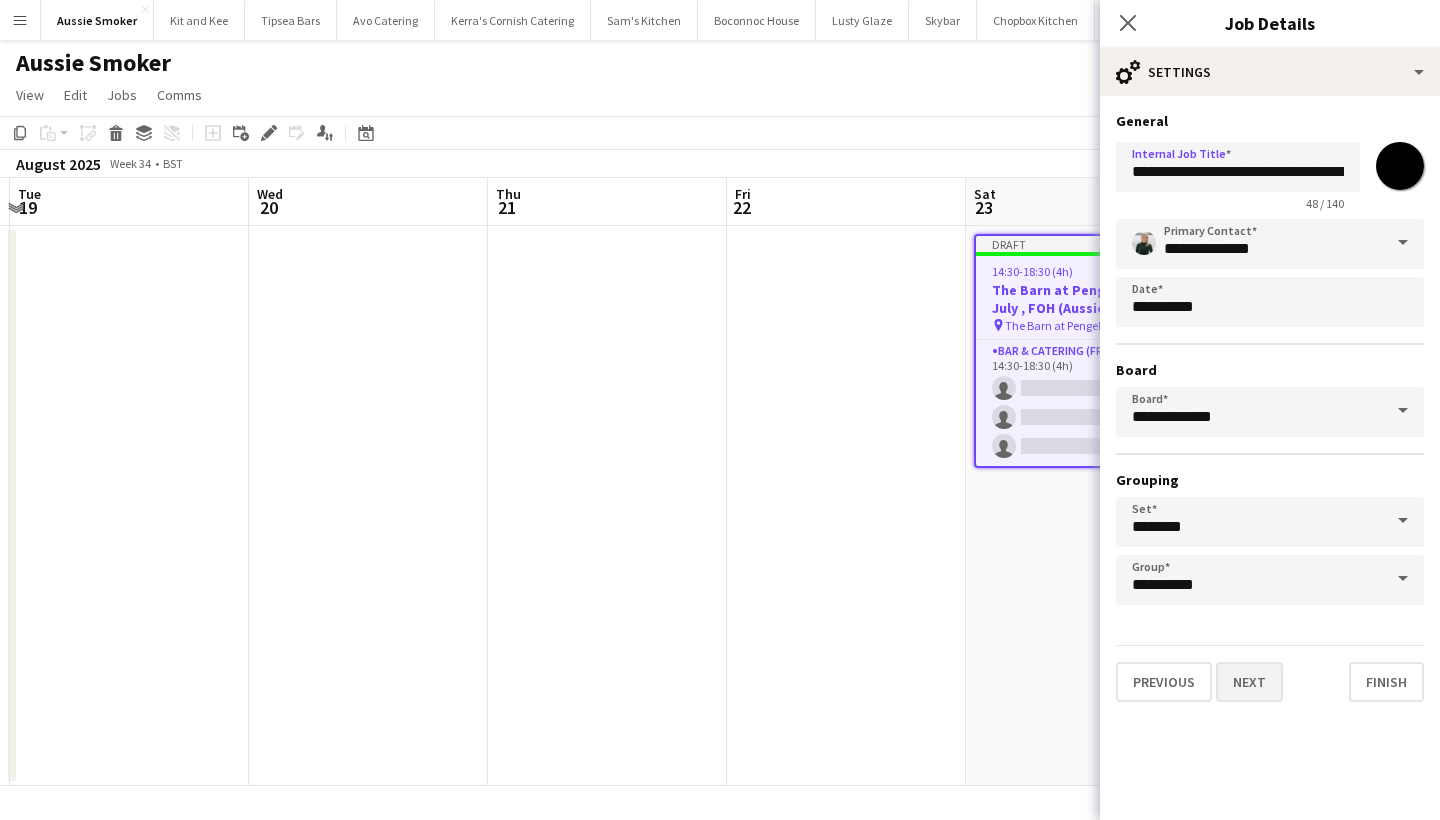 click on "Next" at bounding box center (1249, 682) 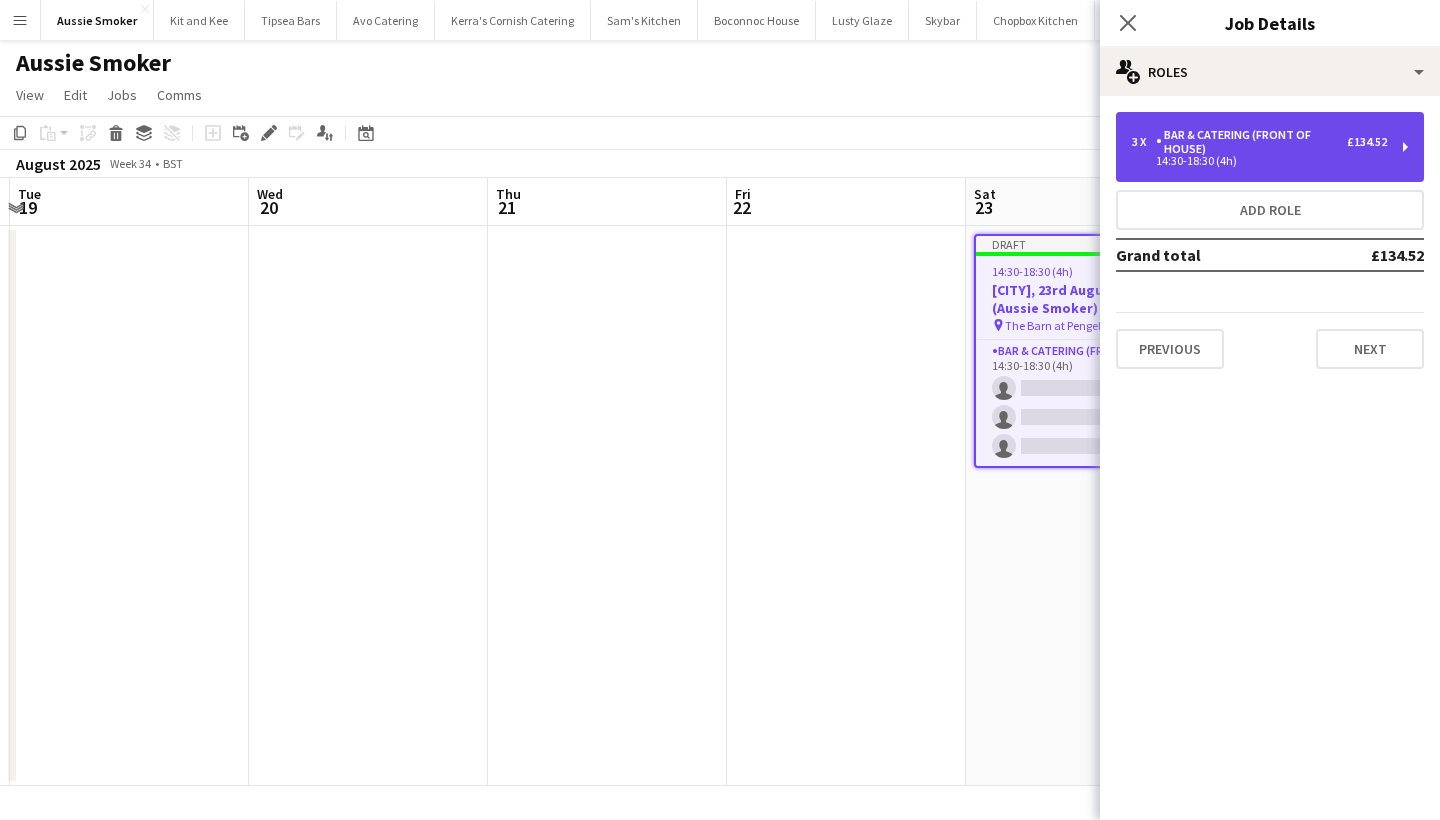 click on "14:30-18:30 (4h)" at bounding box center [1259, 161] 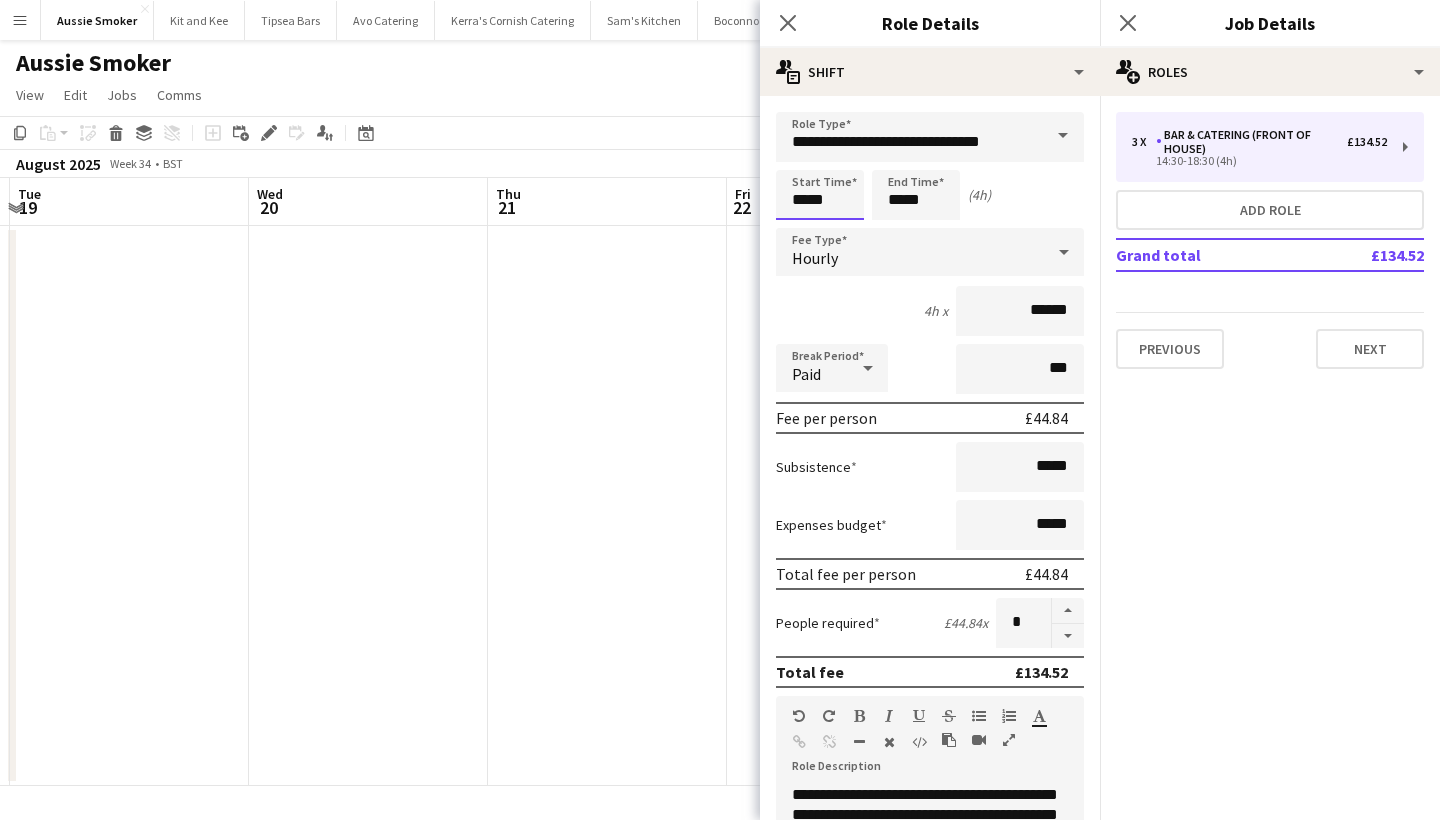 drag, startPoint x: 807, startPoint y: 204, endPoint x: 826, endPoint y: 197, distance: 20.248457 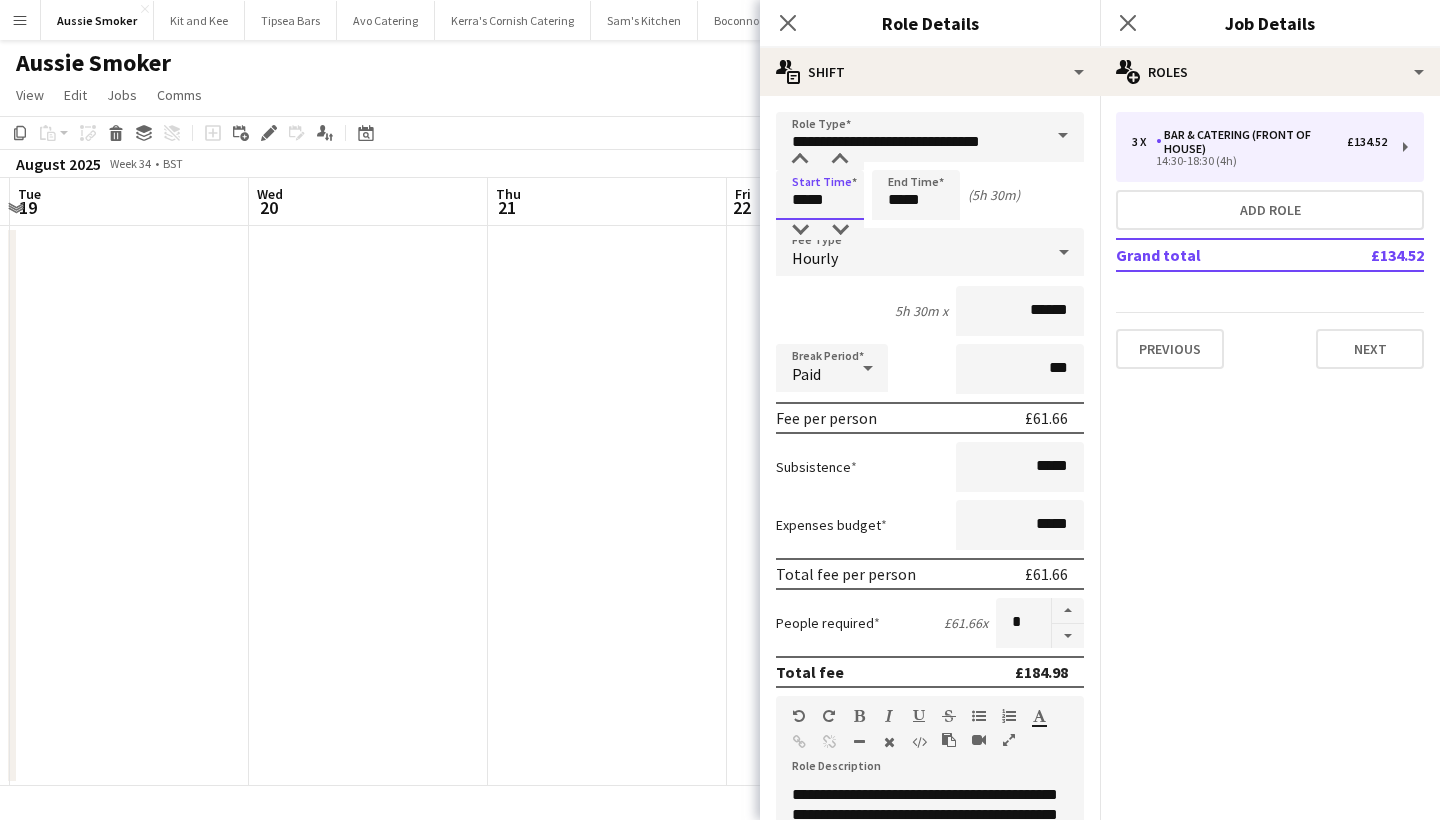 type on "*****" 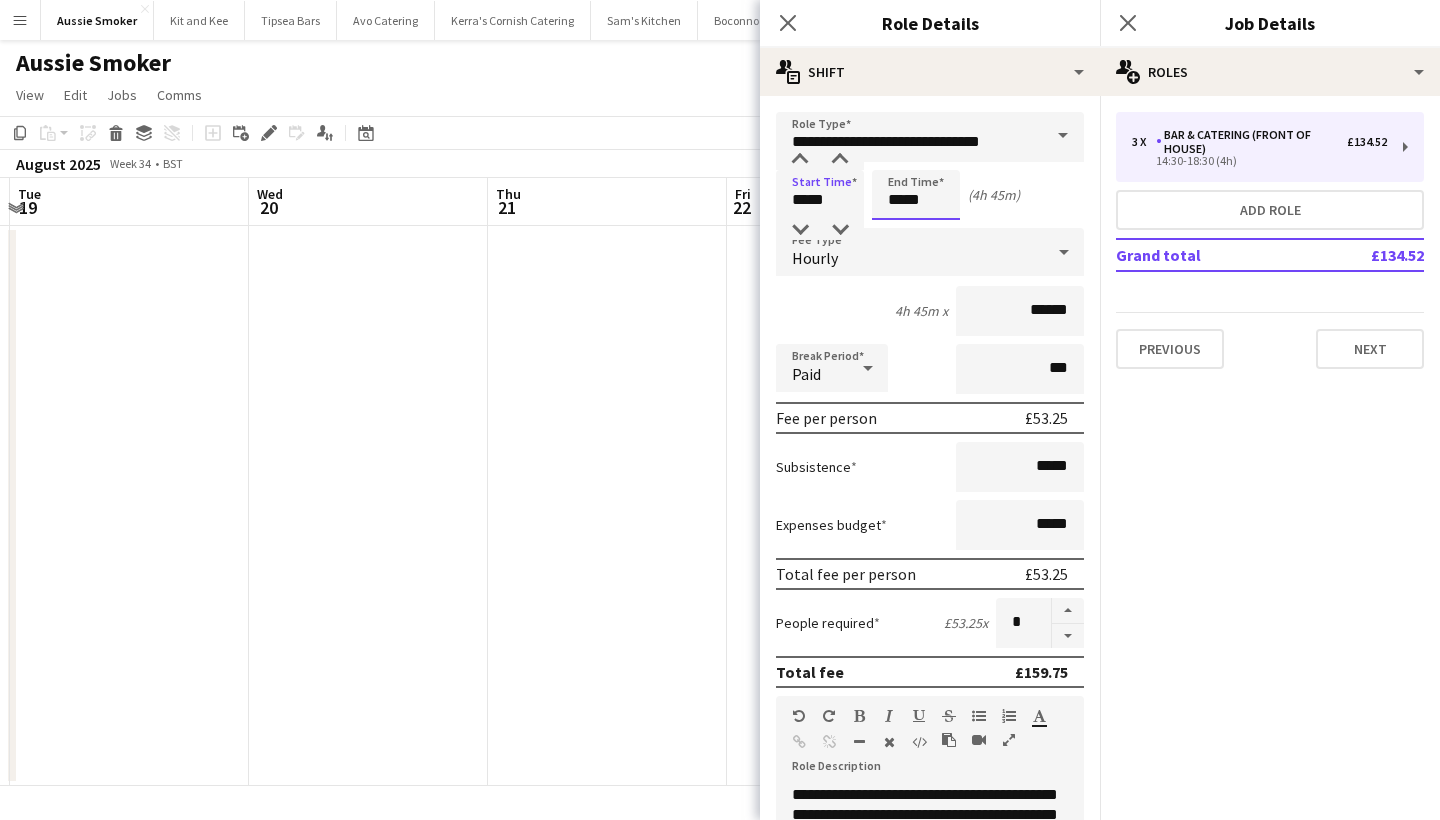 click on "*****" at bounding box center [916, 195] 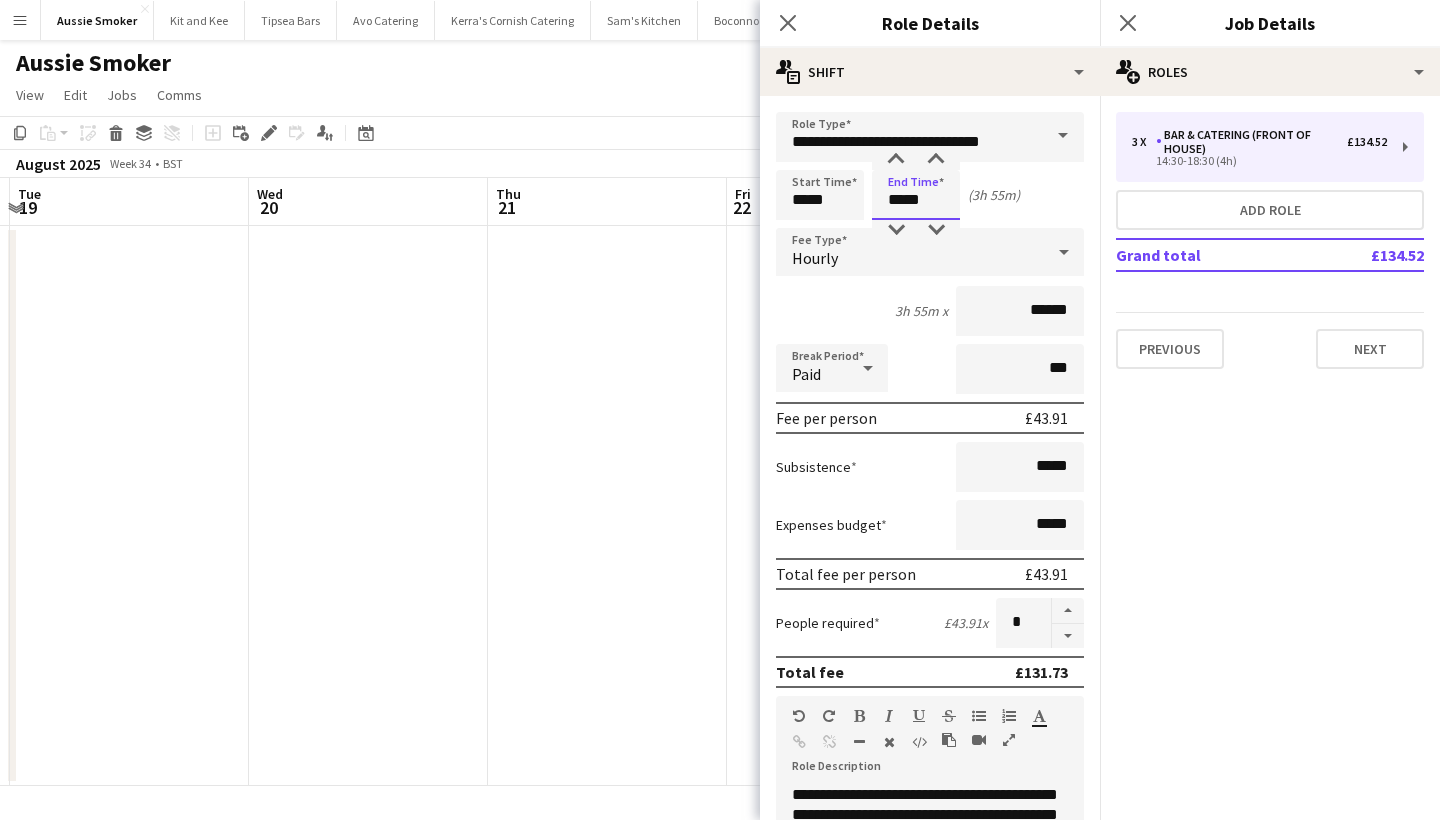 type on "*****" 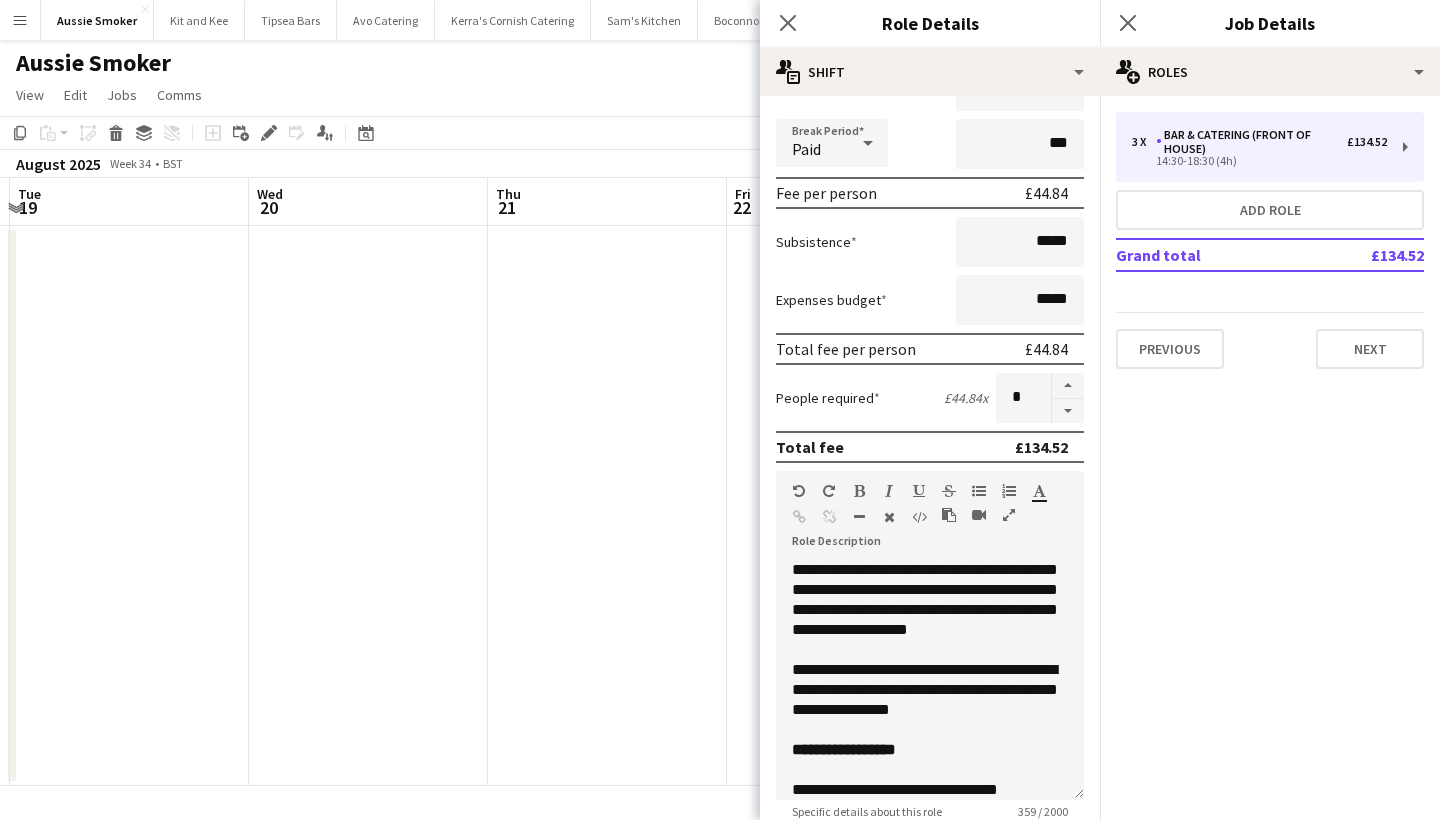 scroll, scrollTop: 227, scrollLeft: 0, axis: vertical 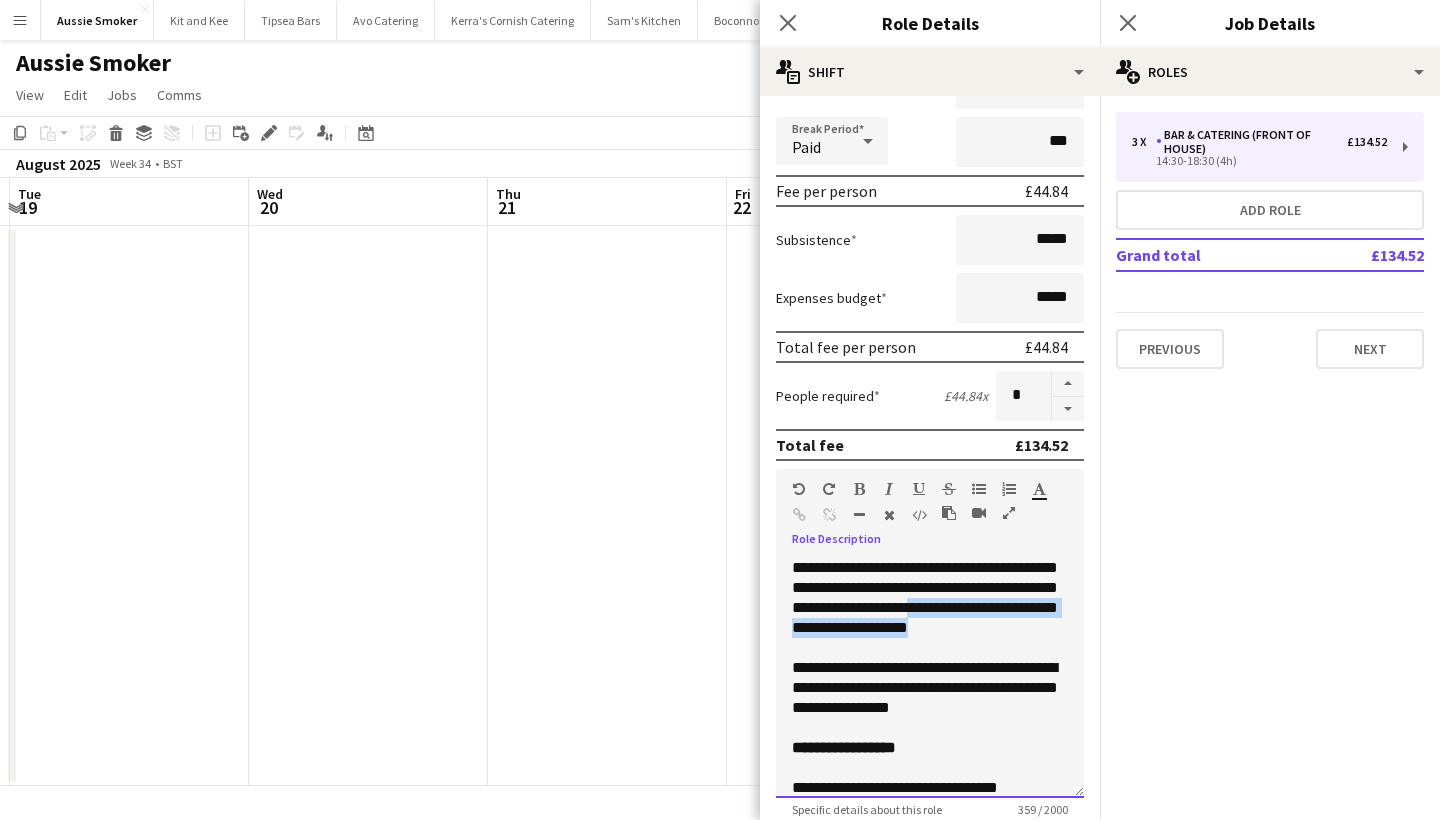 drag, startPoint x: 1049, startPoint y: 635, endPoint x: 1030, endPoint y: 608, distance: 33.01515 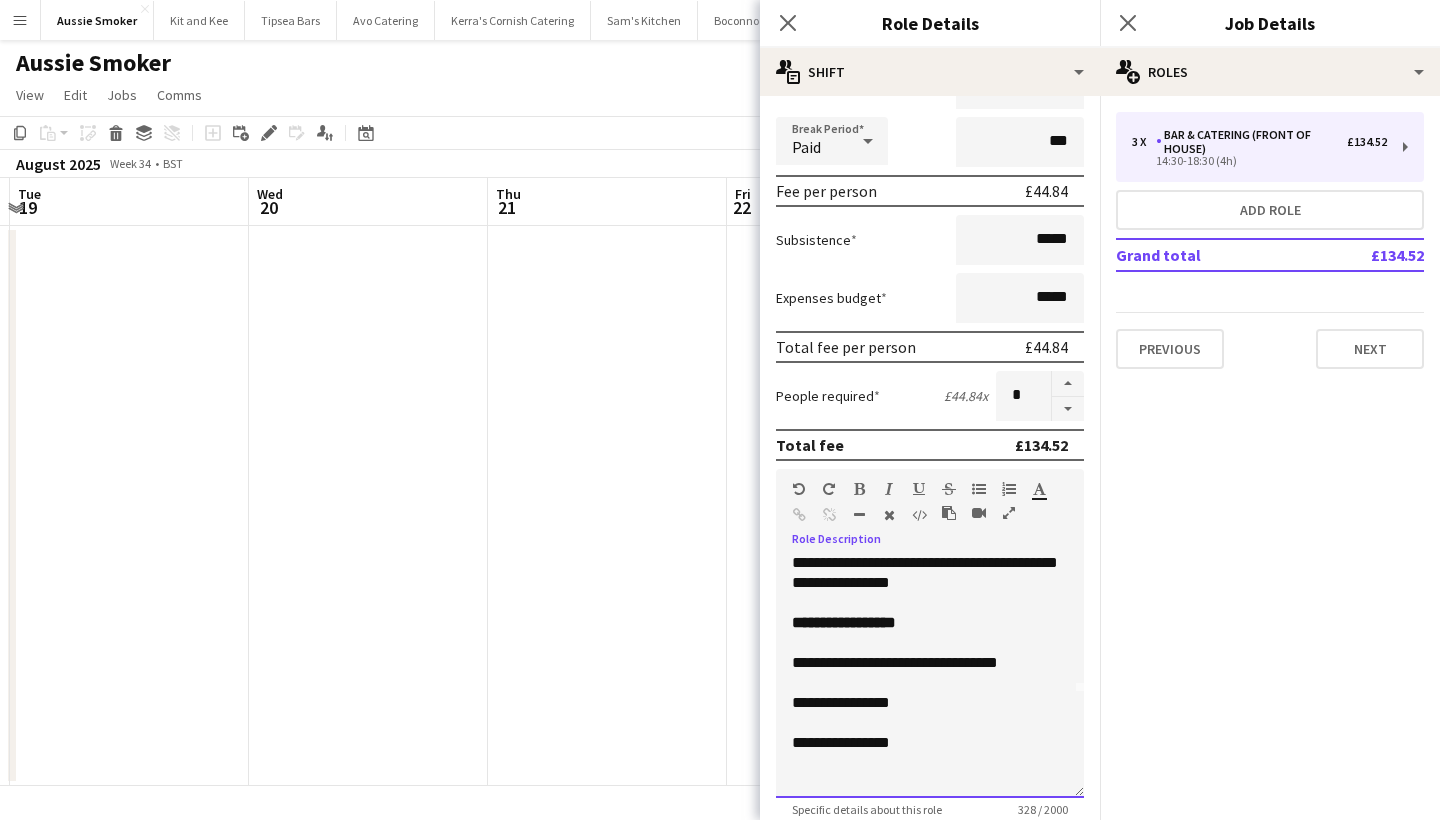 scroll, scrollTop: 119, scrollLeft: 0, axis: vertical 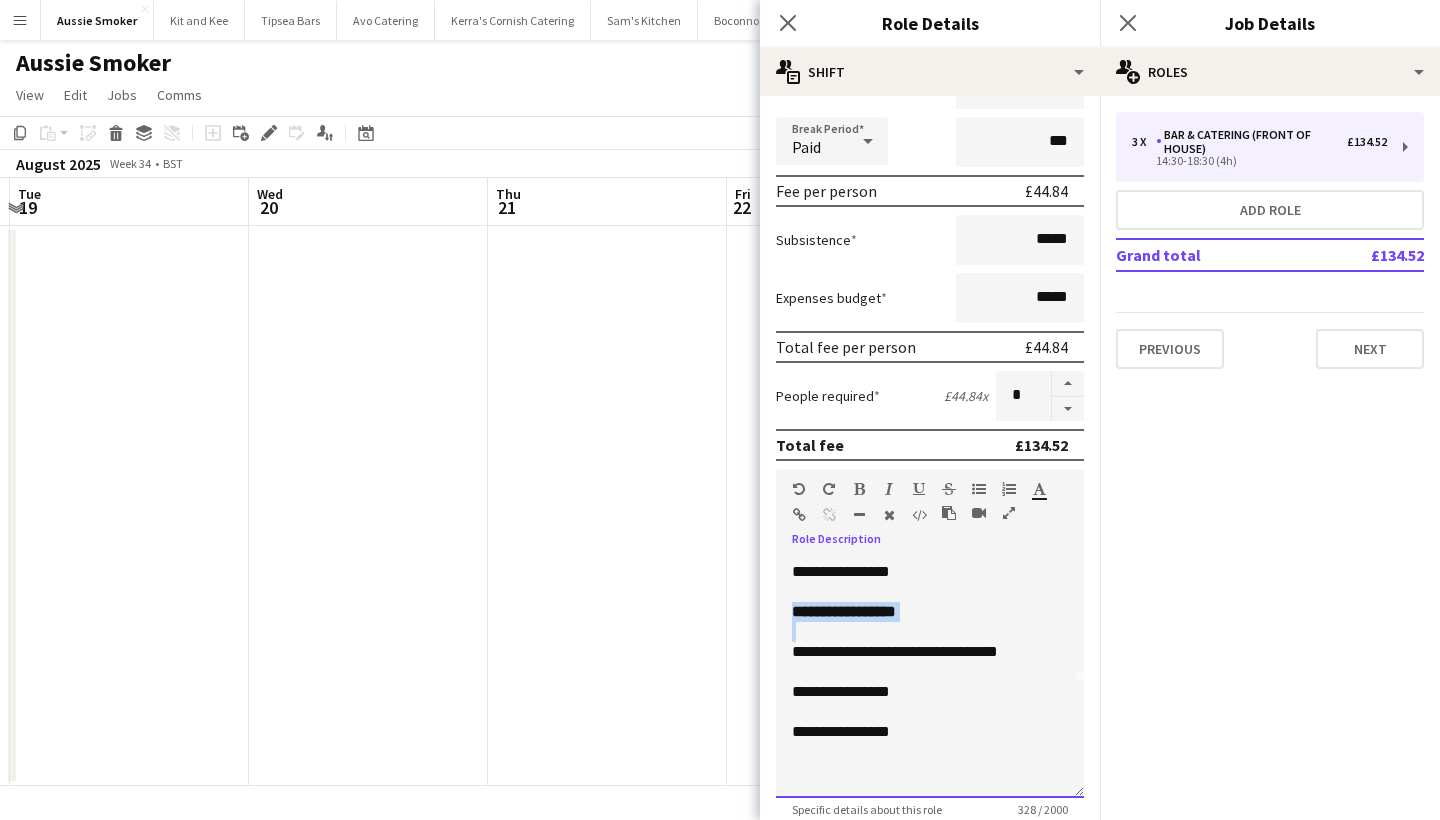 drag, startPoint x: 964, startPoint y: 640, endPoint x: 763, endPoint y: 622, distance: 201.80437 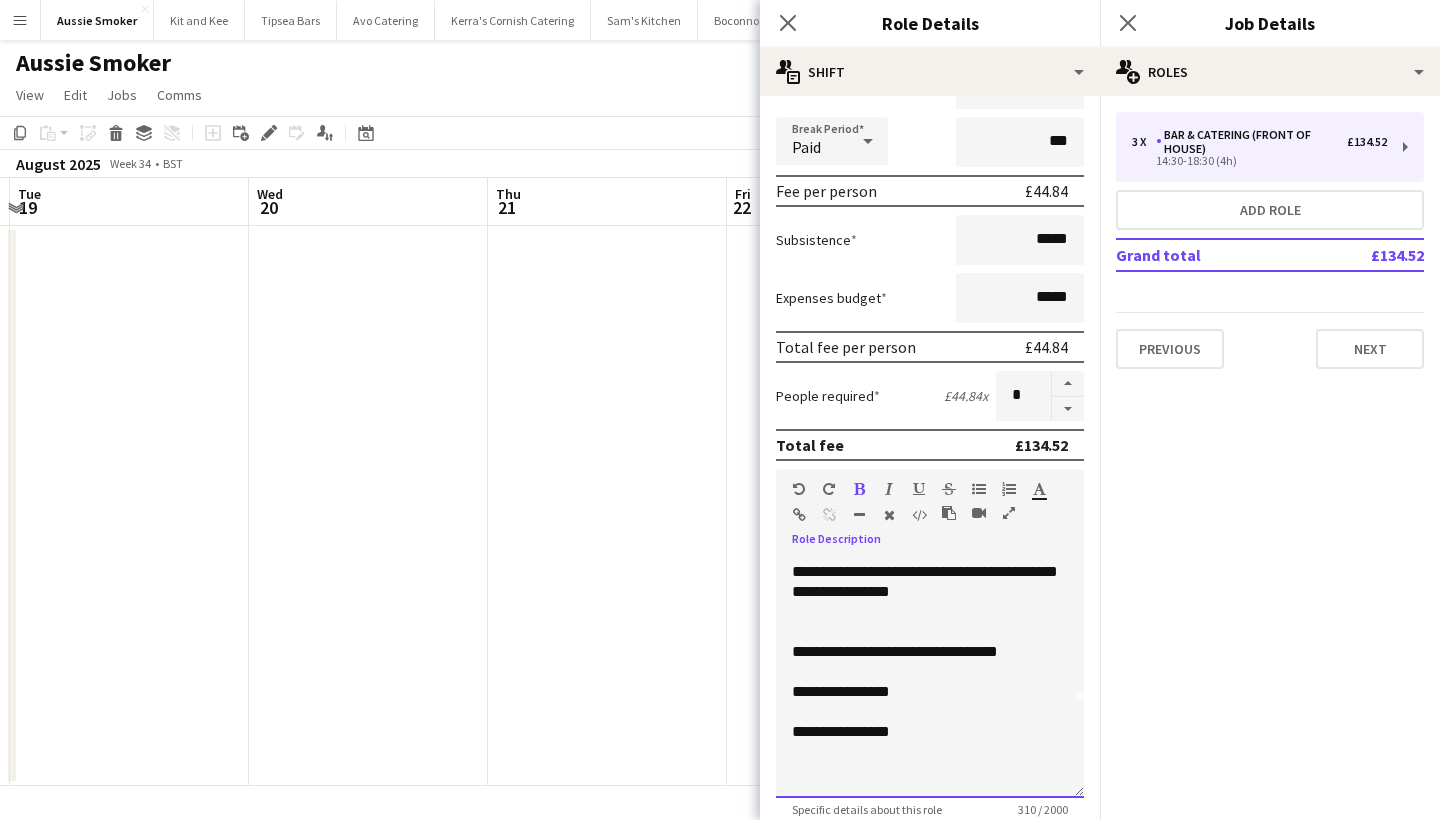 scroll, scrollTop: 96, scrollLeft: 0, axis: vertical 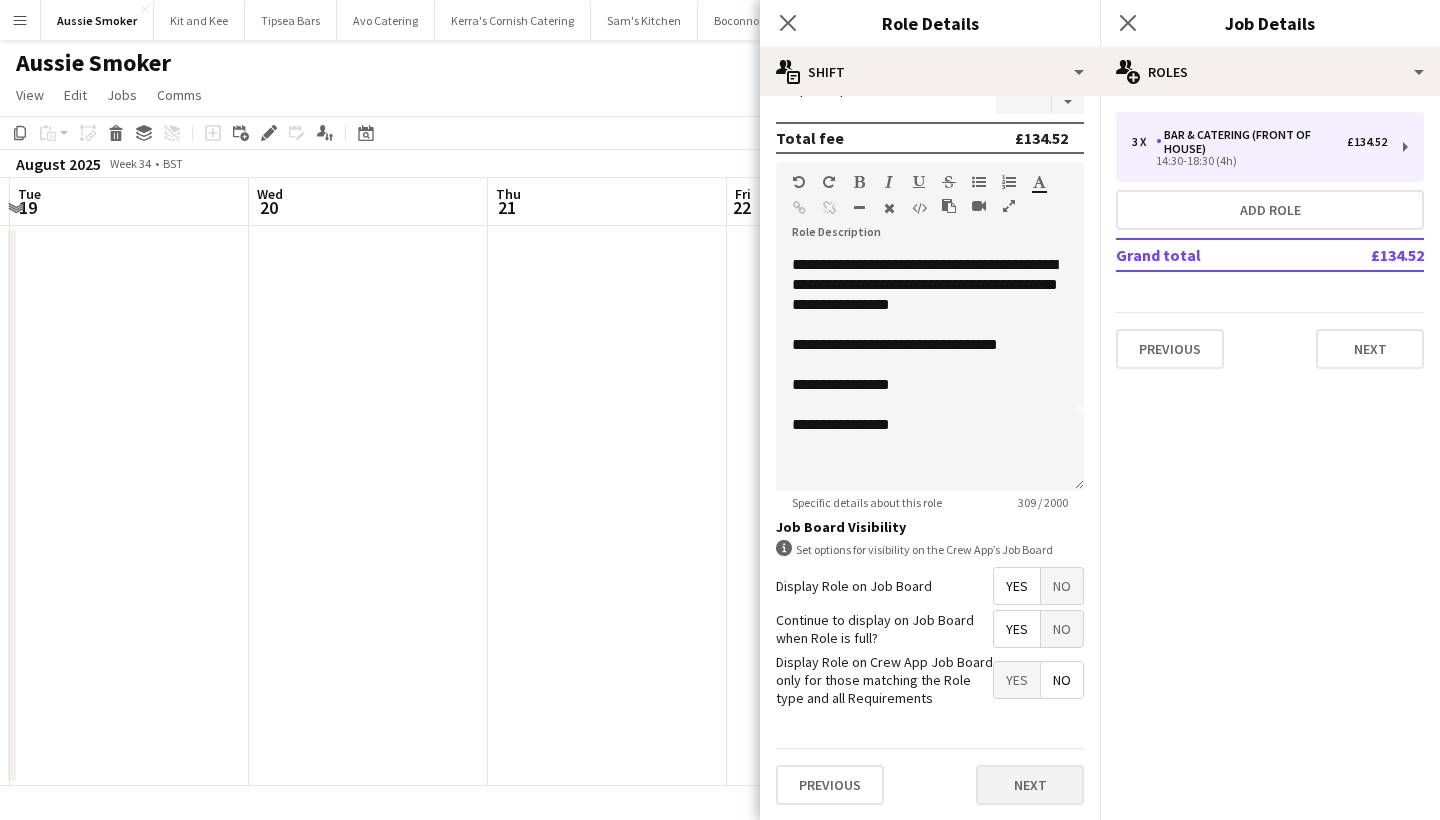 click on "Next" at bounding box center [1030, 785] 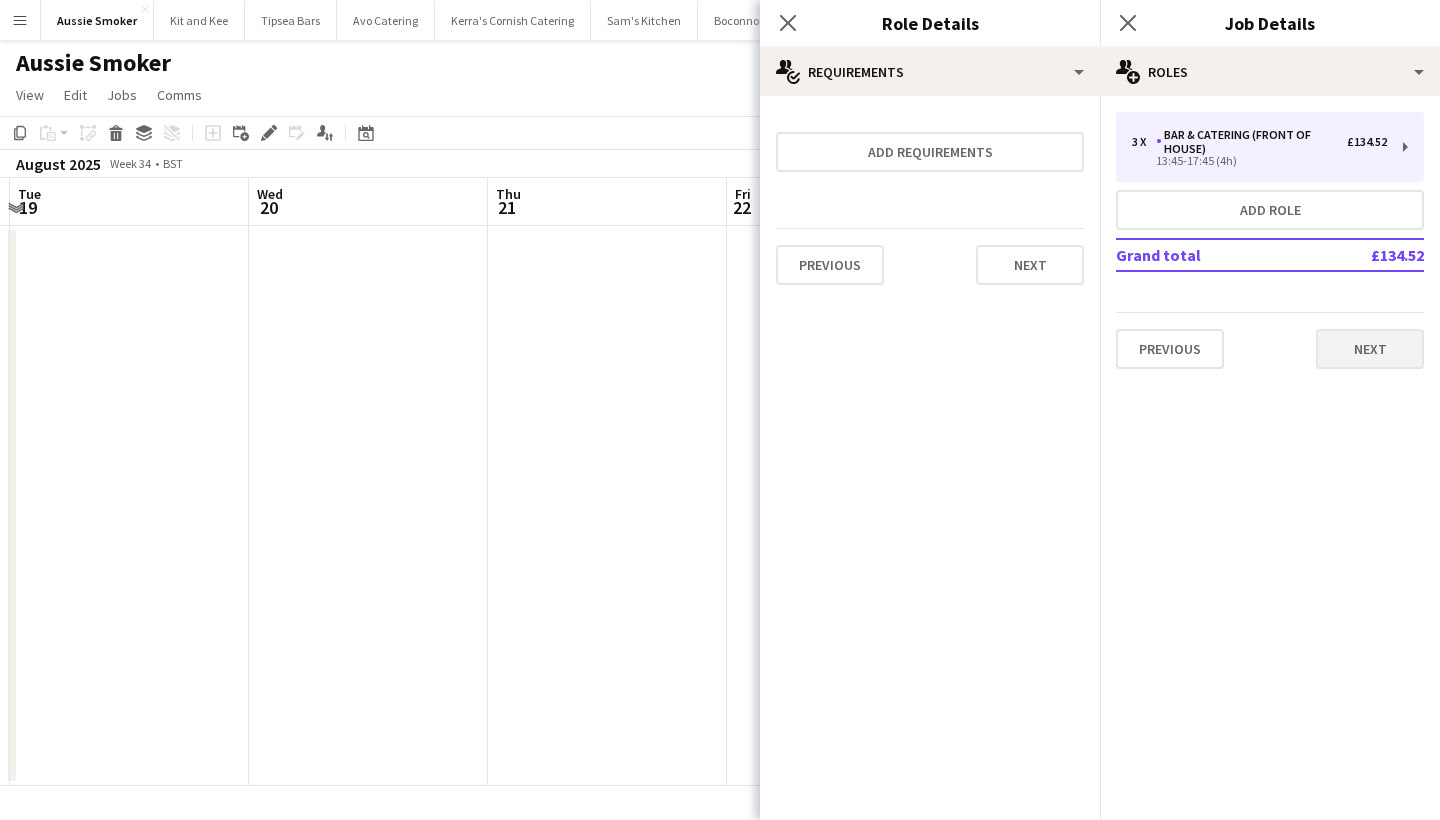 click on "Next" at bounding box center (1370, 349) 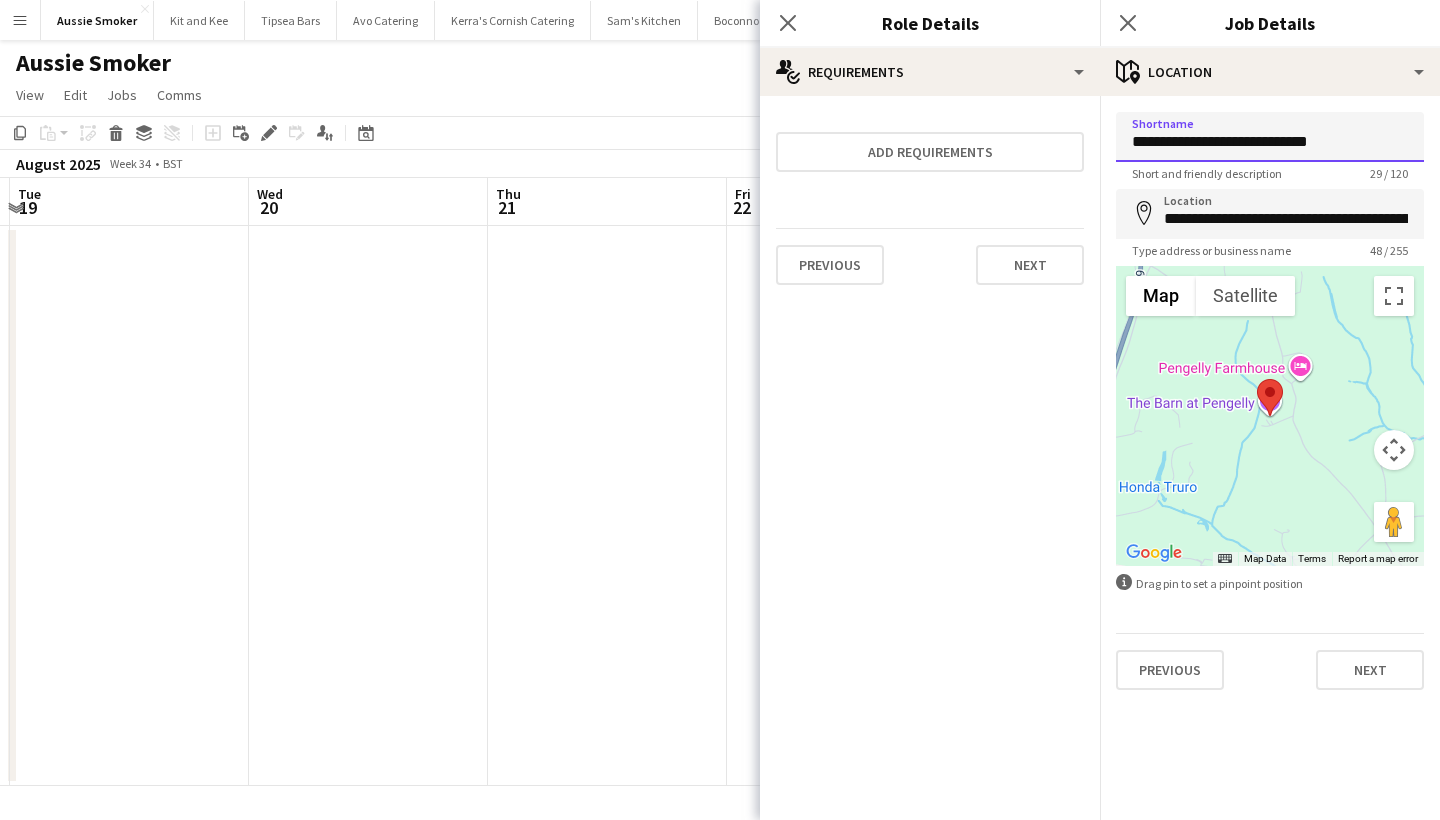 click on "**********" at bounding box center [1270, 137] 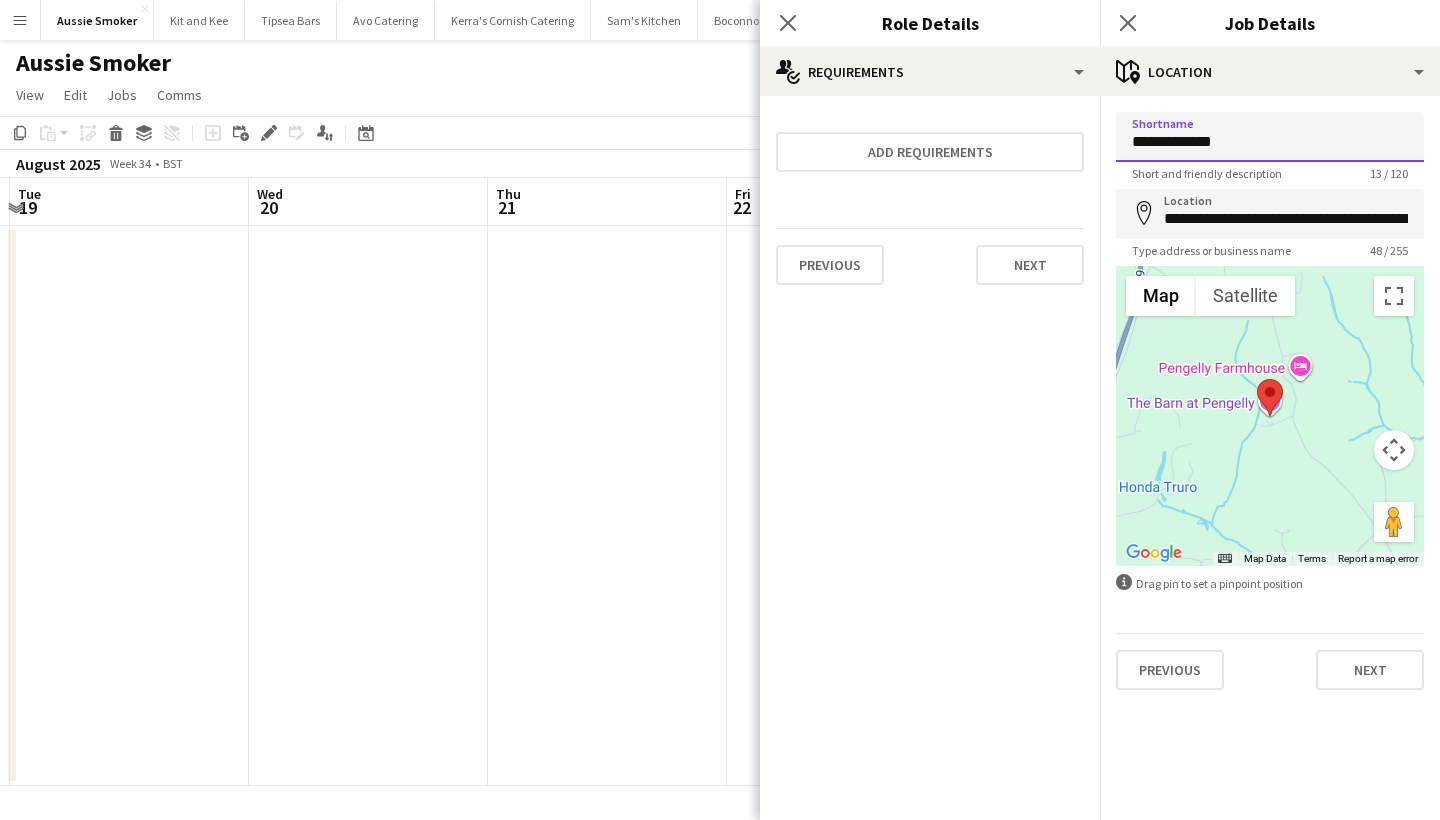 type on "**********" 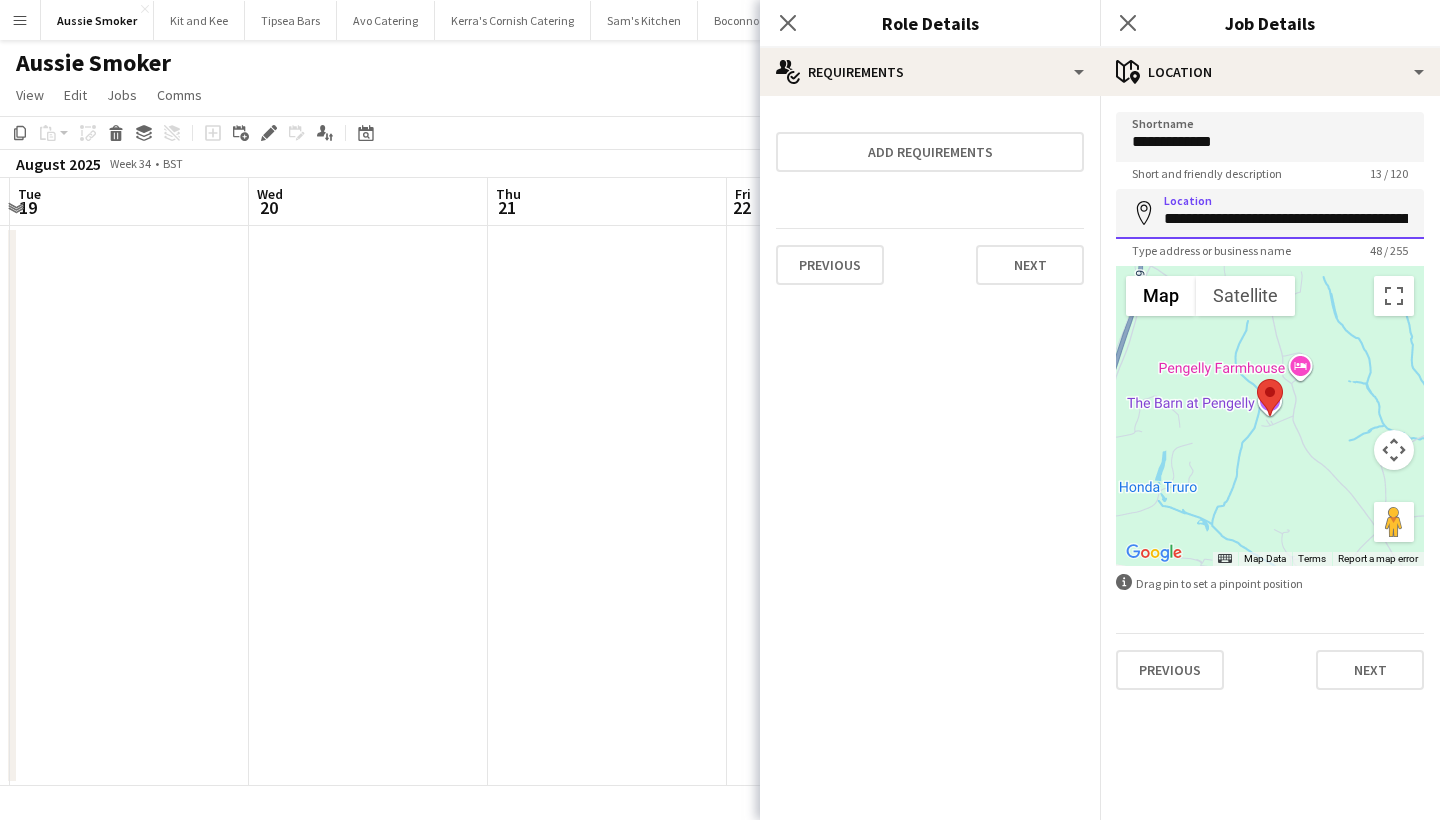click on "**********" at bounding box center [1270, 214] 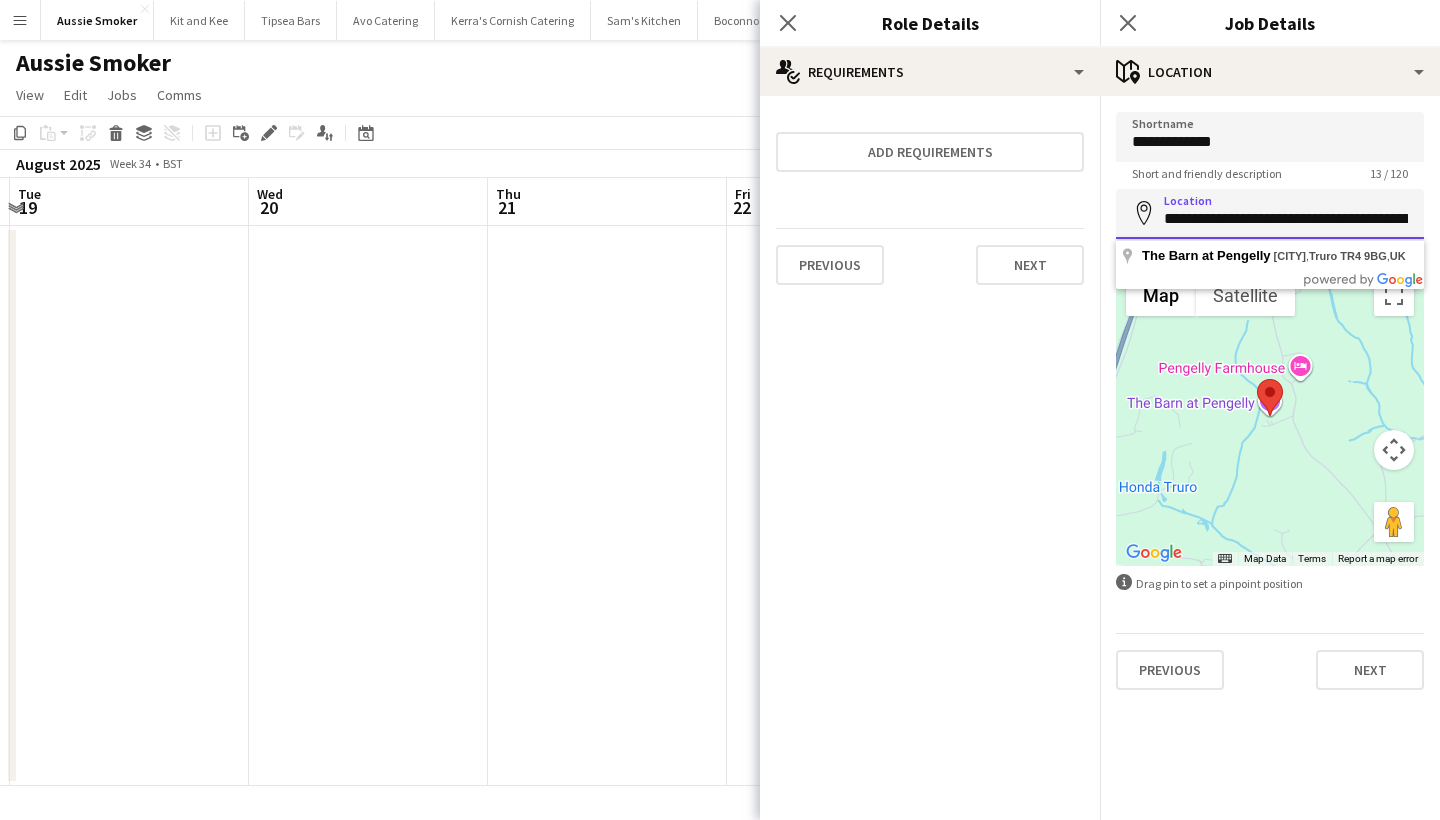 click on "**********" at bounding box center (1270, 214) 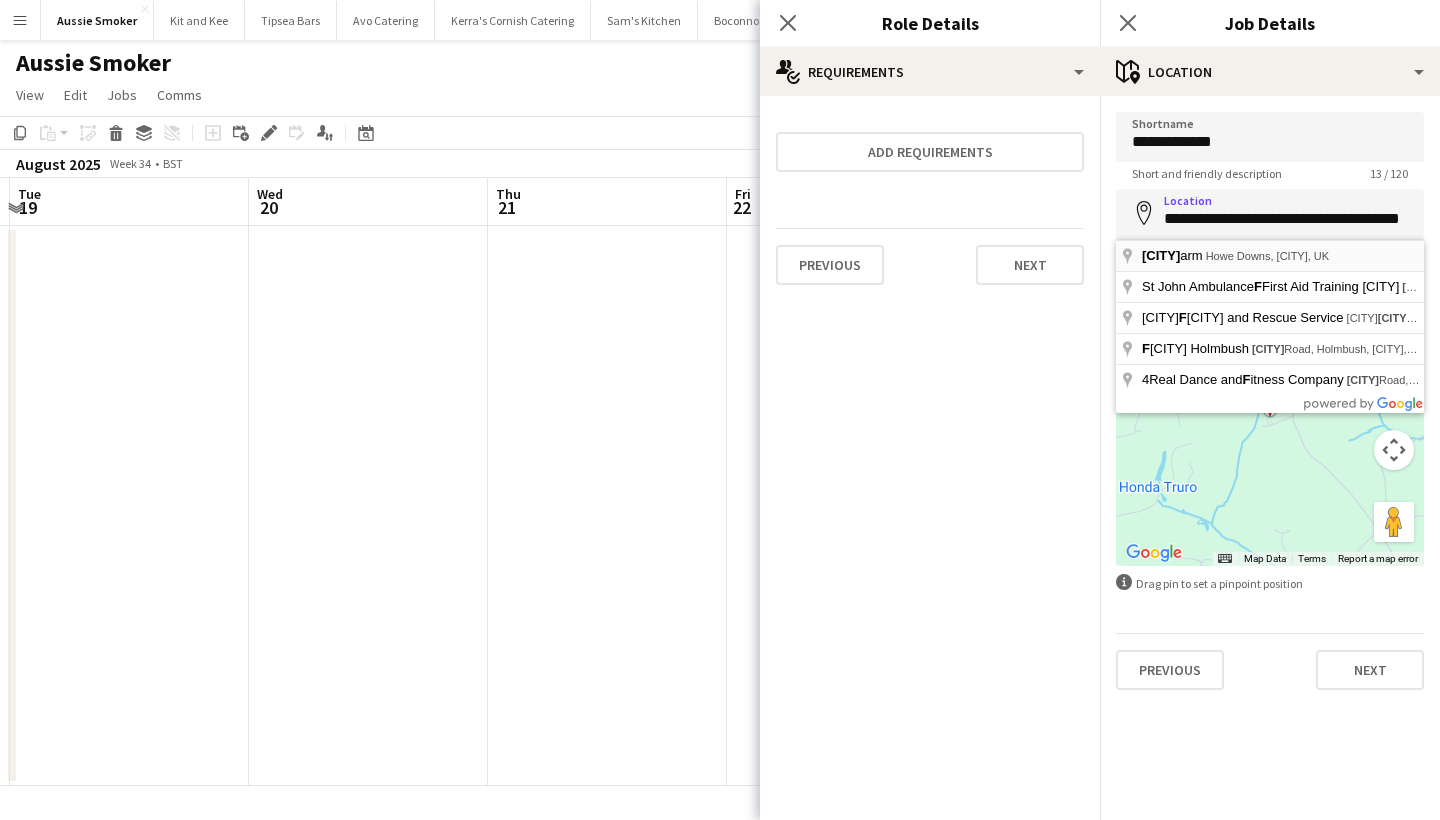 type on "**********" 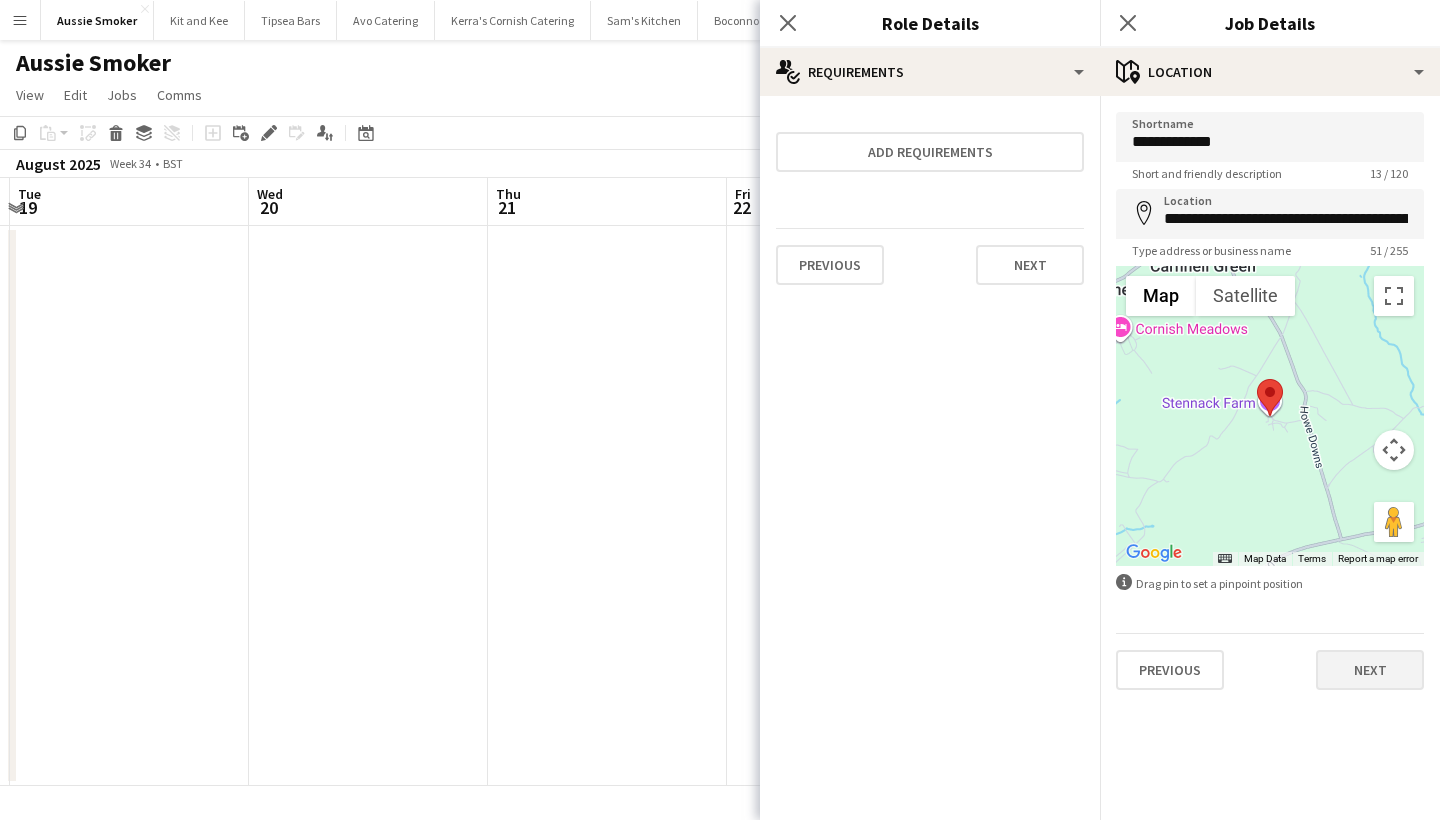 click on "Next" at bounding box center (1370, 670) 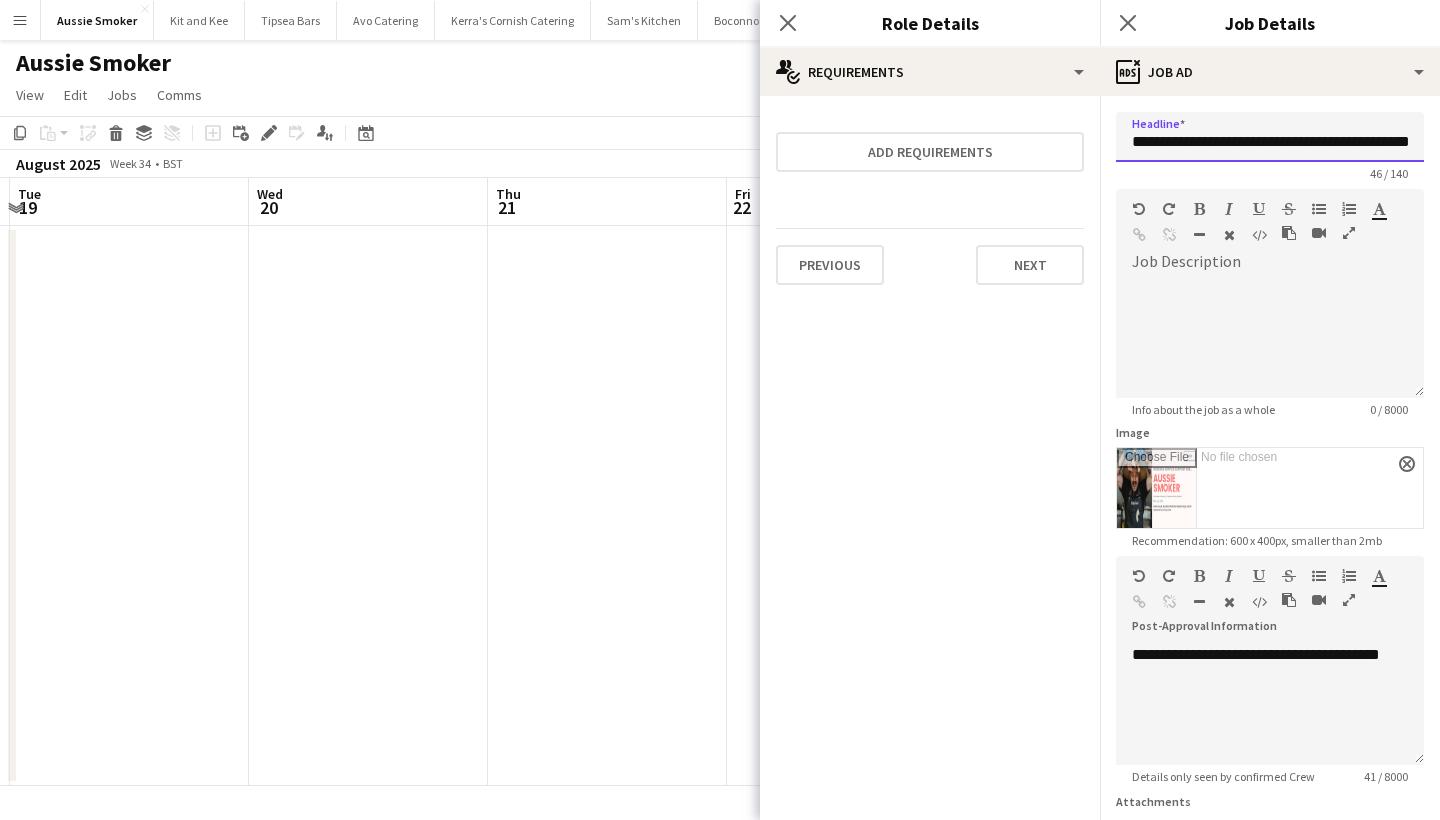 click on "**********" at bounding box center (1270, 137) 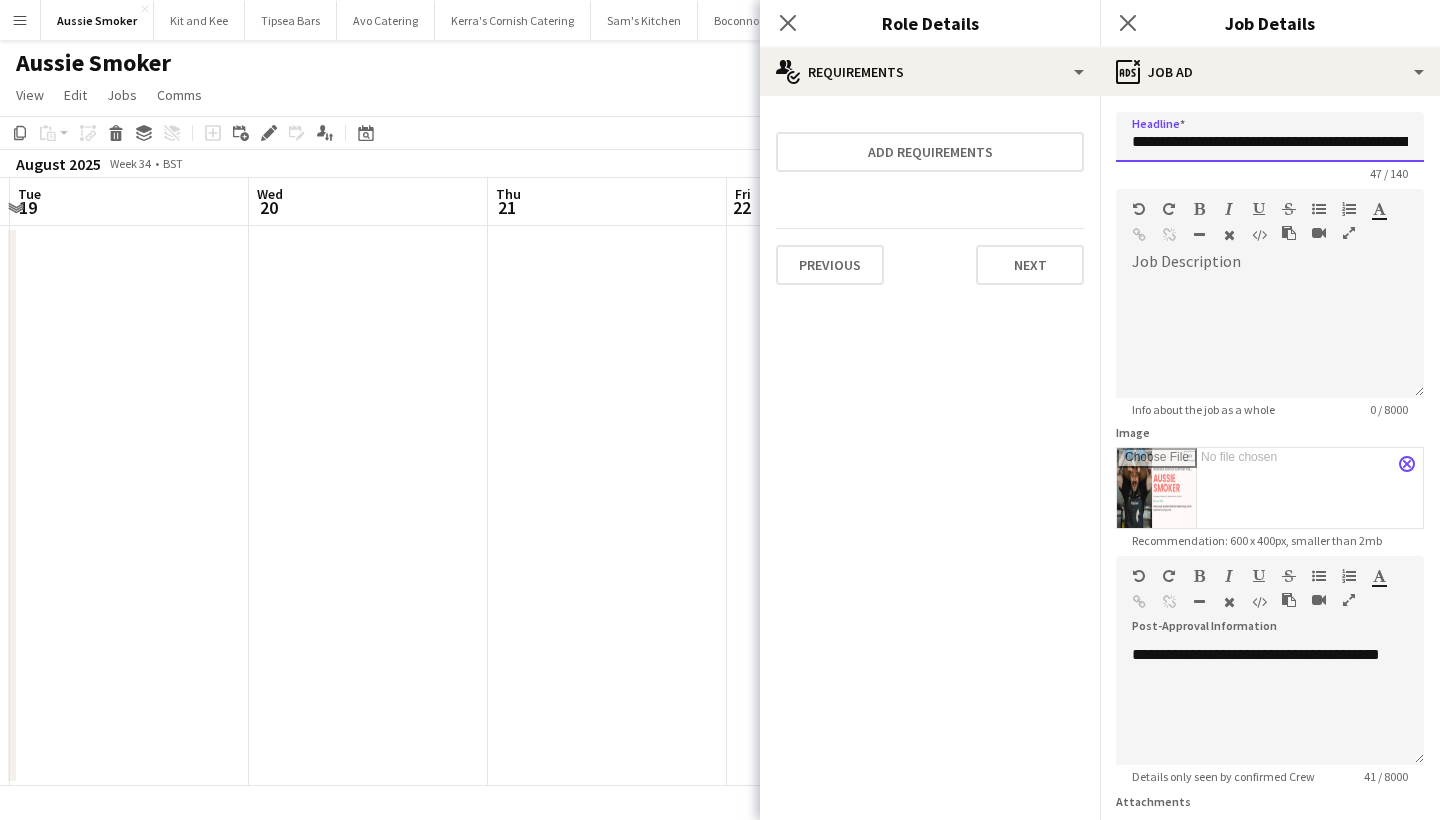 type on "**********" 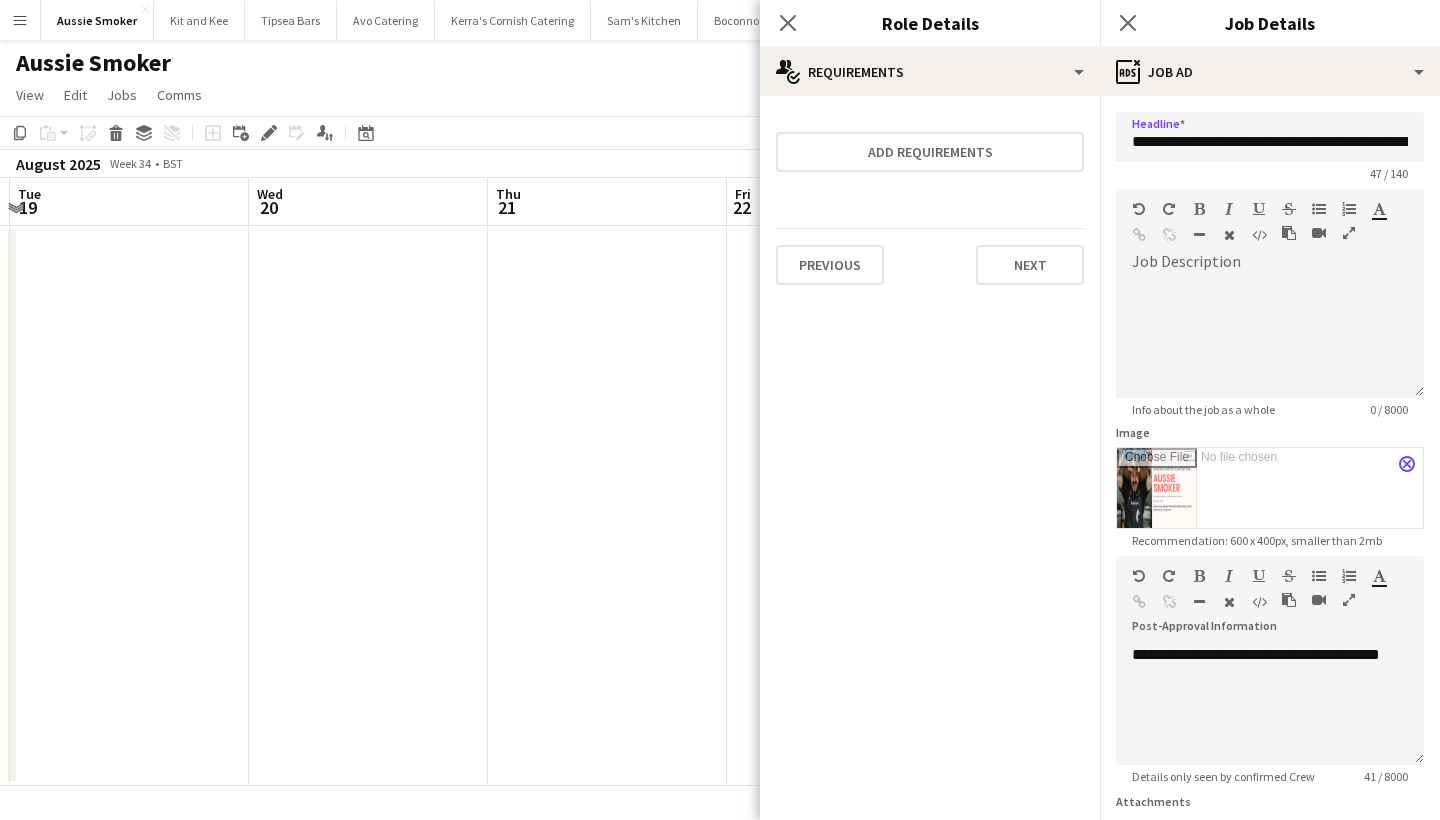 click on "close" at bounding box center (1407, 464) 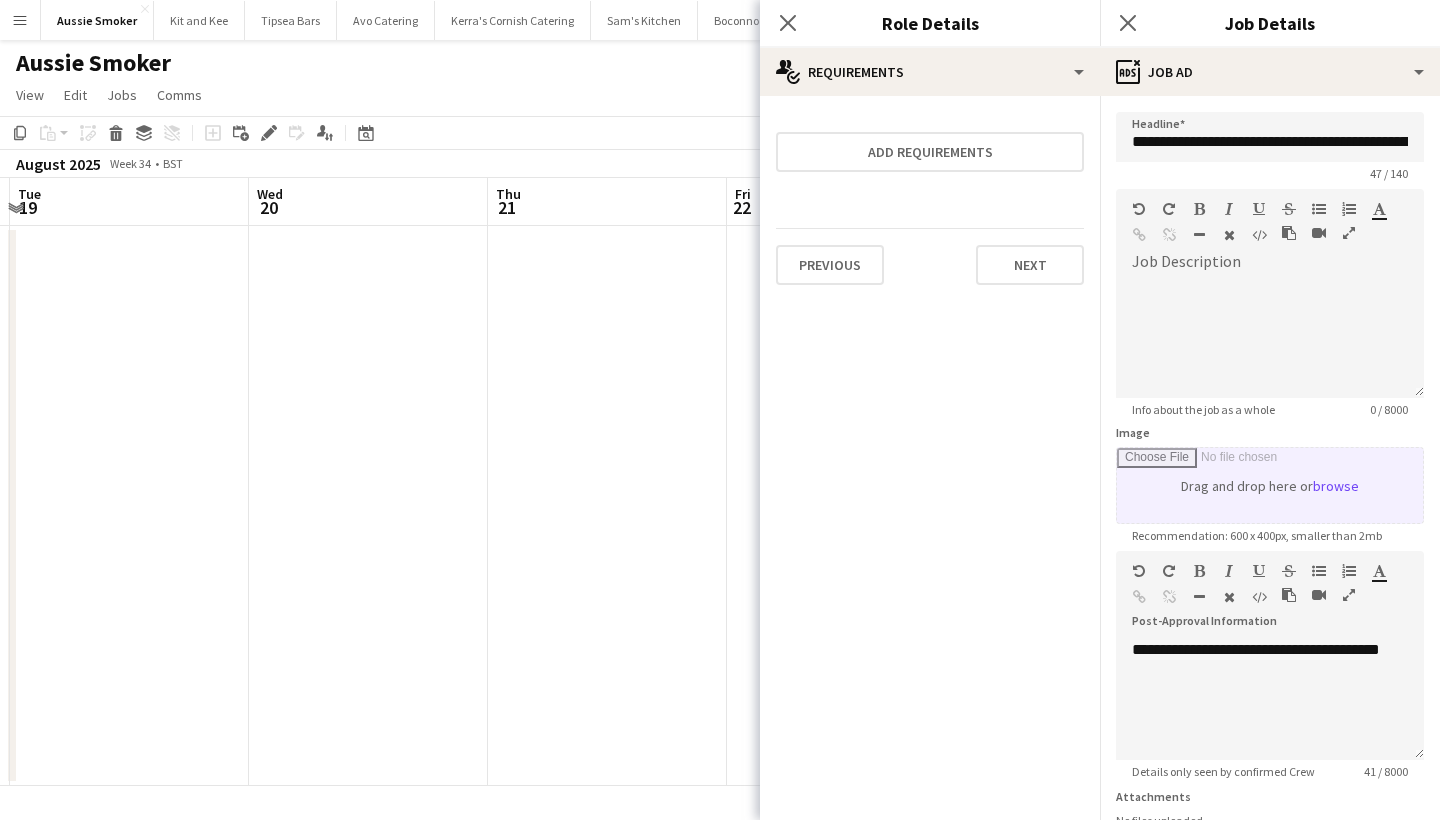click on "Image" at bounding box center [1270, 485] 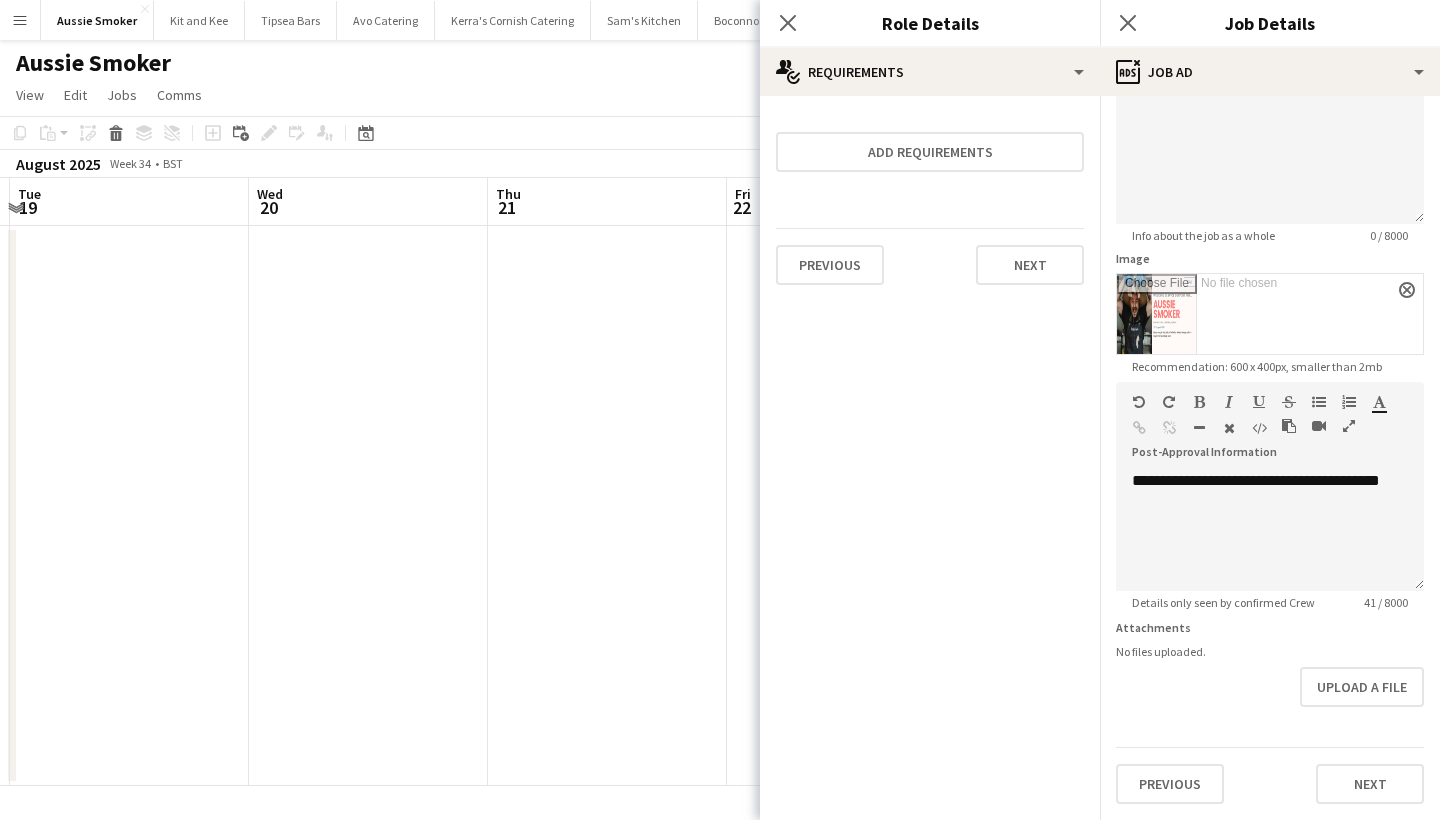 scroll, scrollTop: 174, scrollLeft: 0, axis: vertical 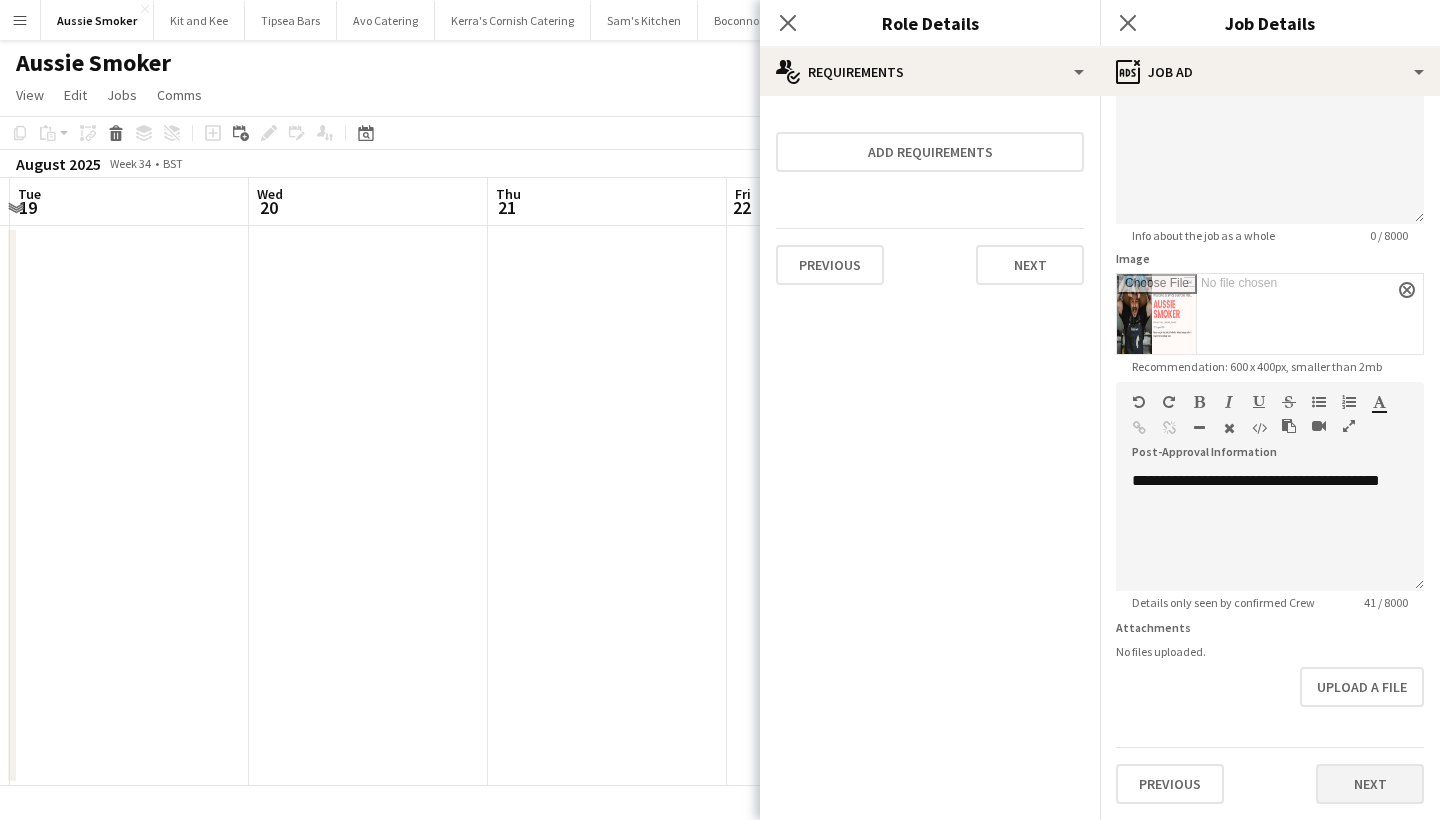 click on "Next" at bounding box center (1370, 784) 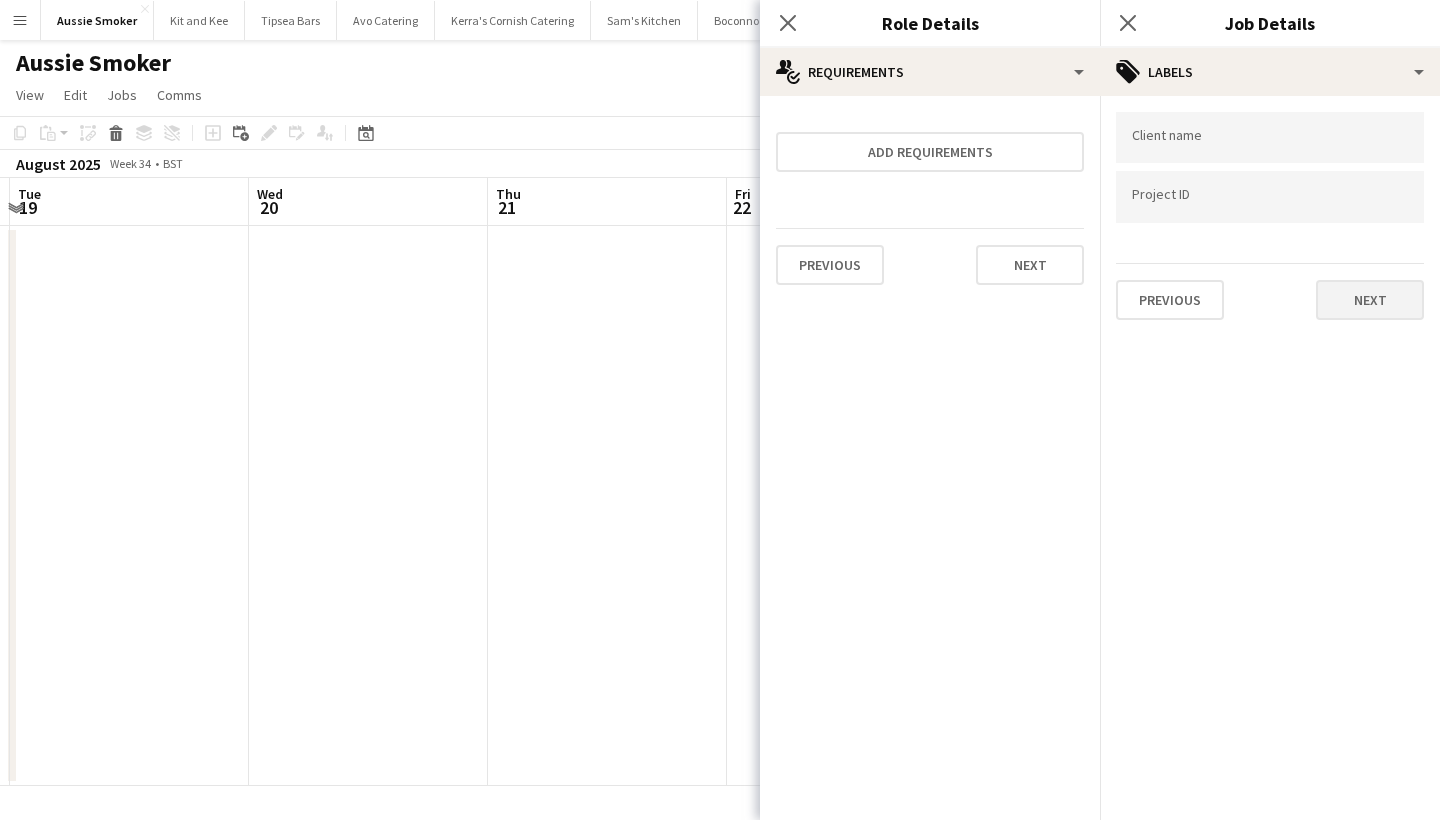 click on "Next" at bounding box center [1370, 300] 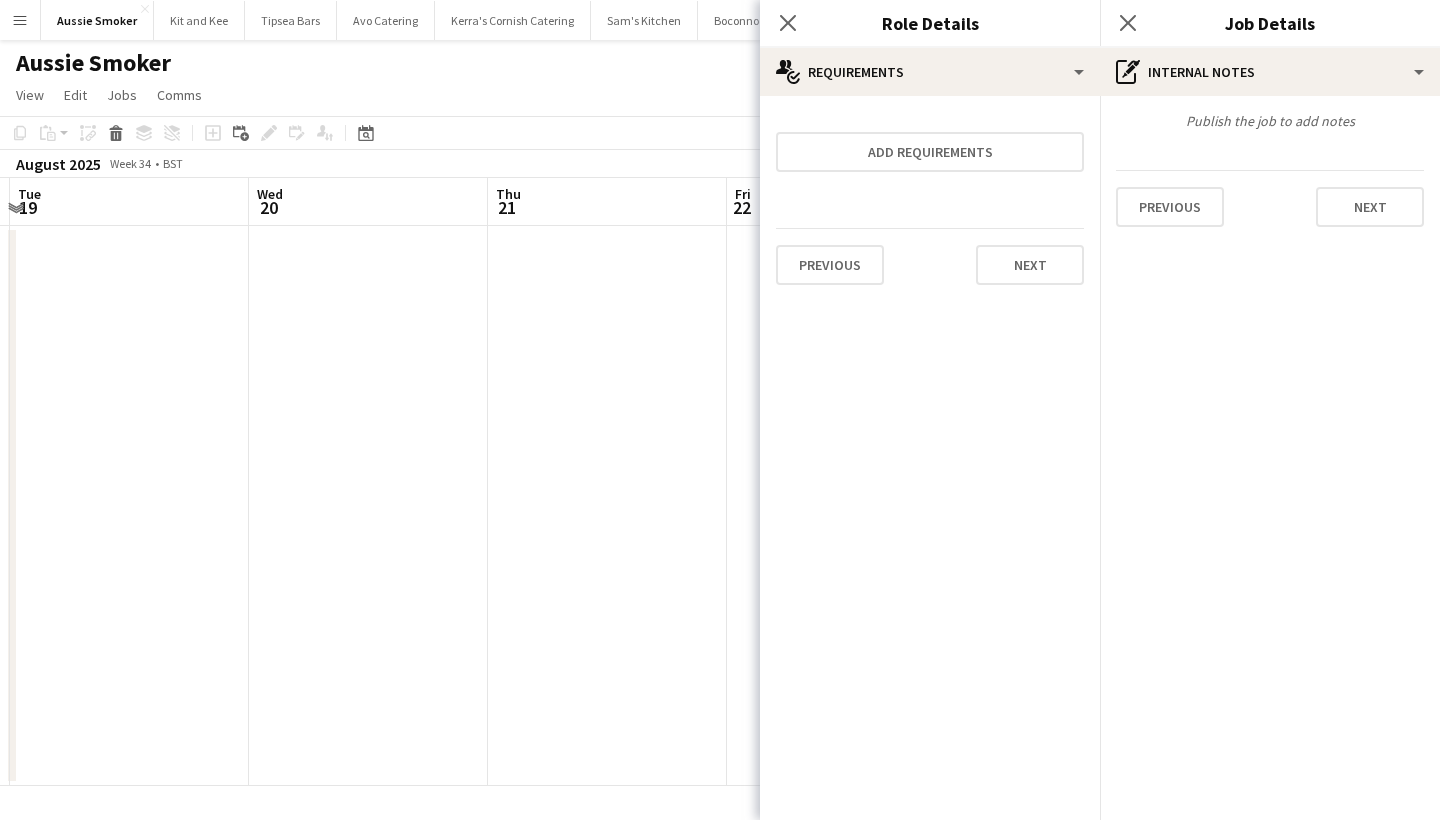 click on "Previous   Next" at bounding box center [1270, 198] 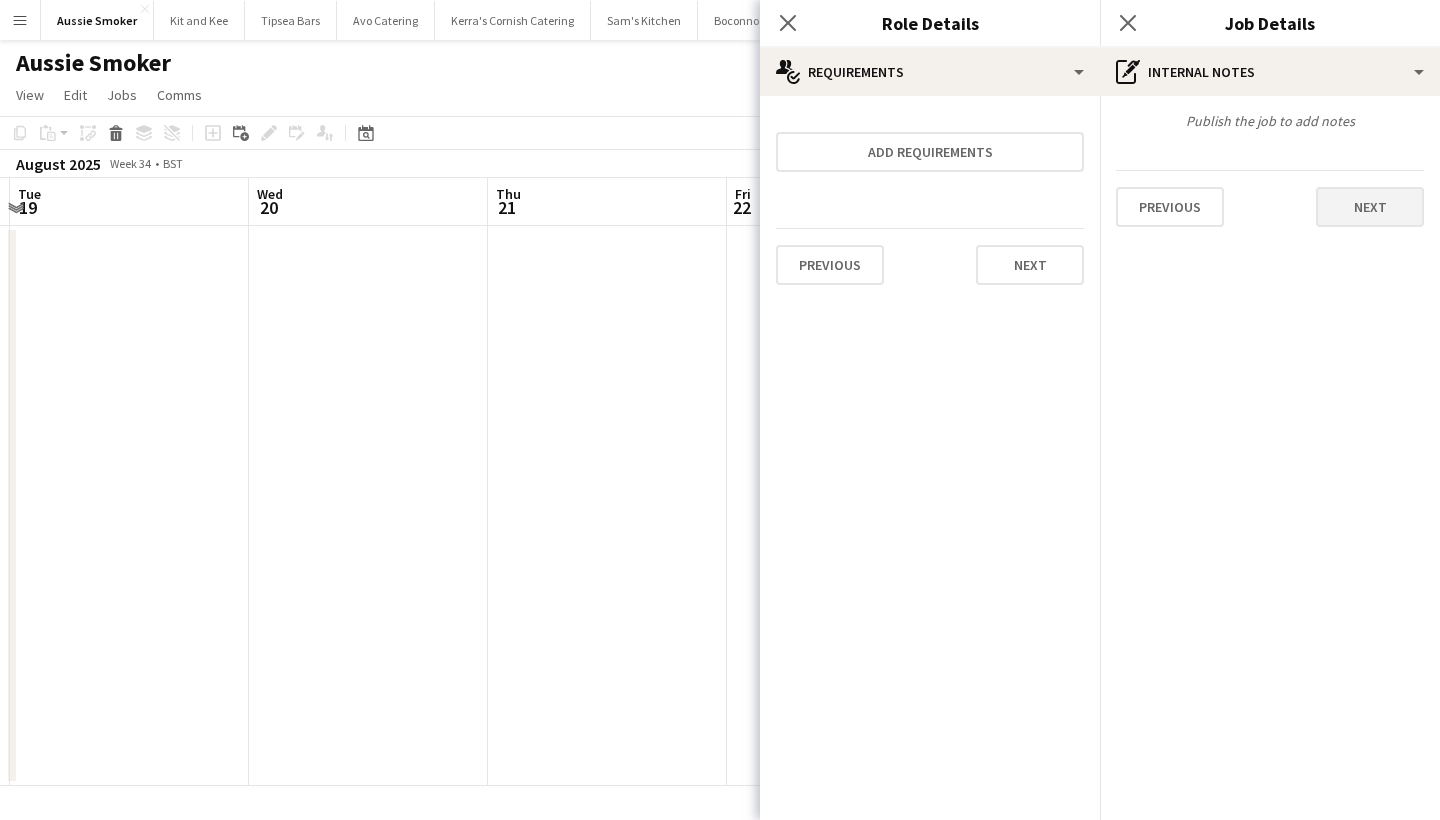 click on "Next" at bounding box center (1370, 207) 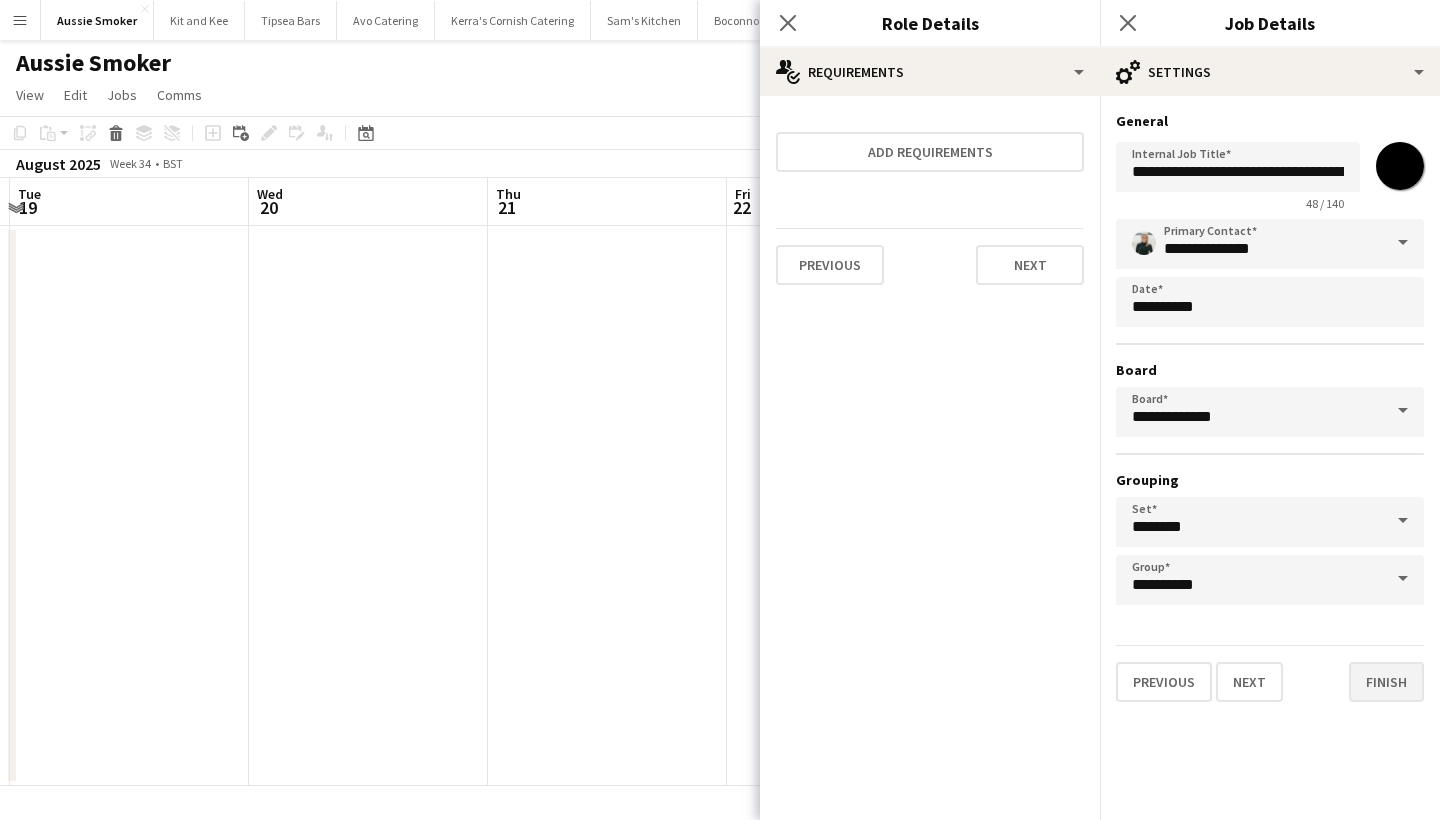 click on "Finish" at bounding box center [1386, 682] 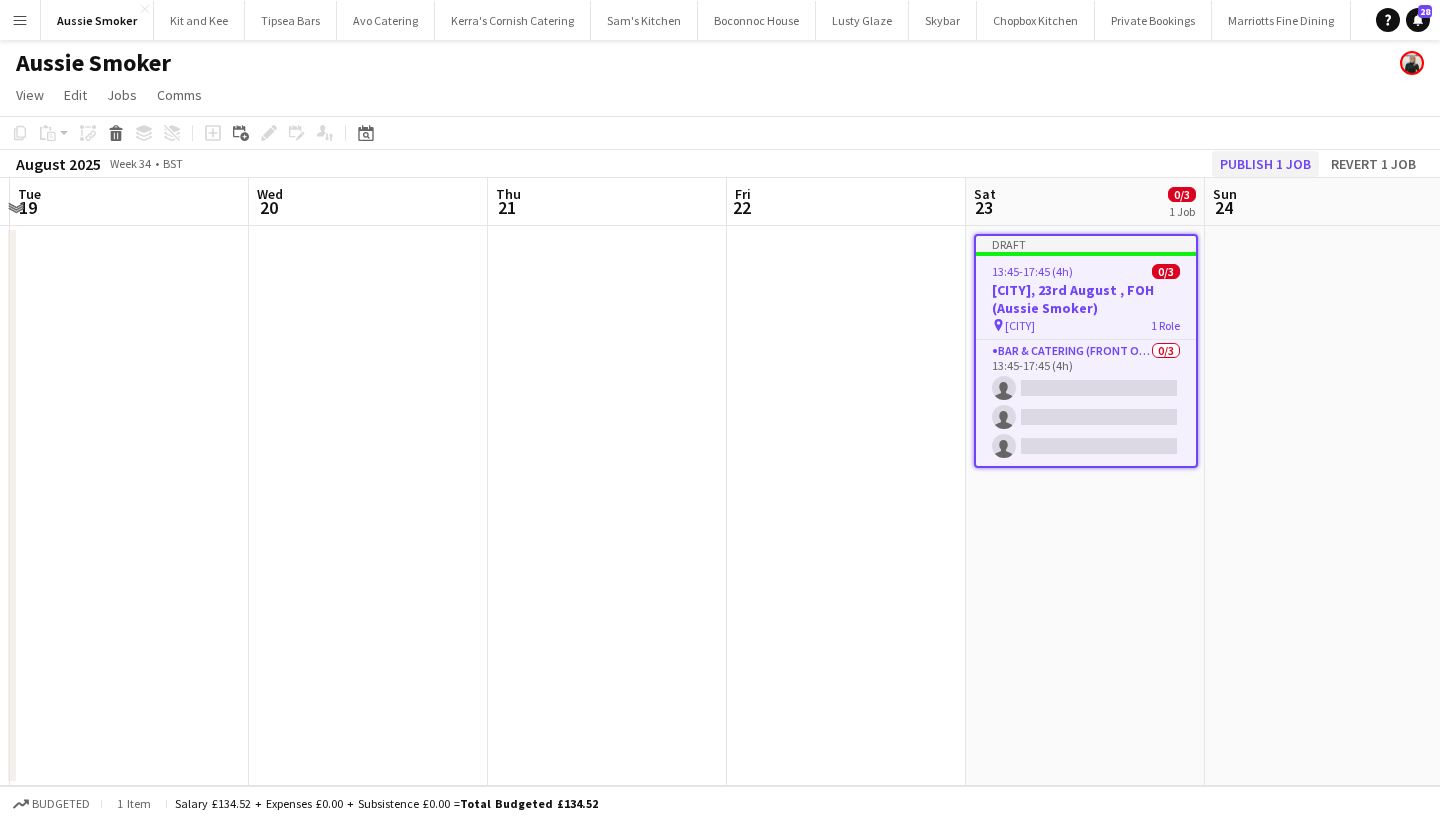 click on "Publish 1 job" 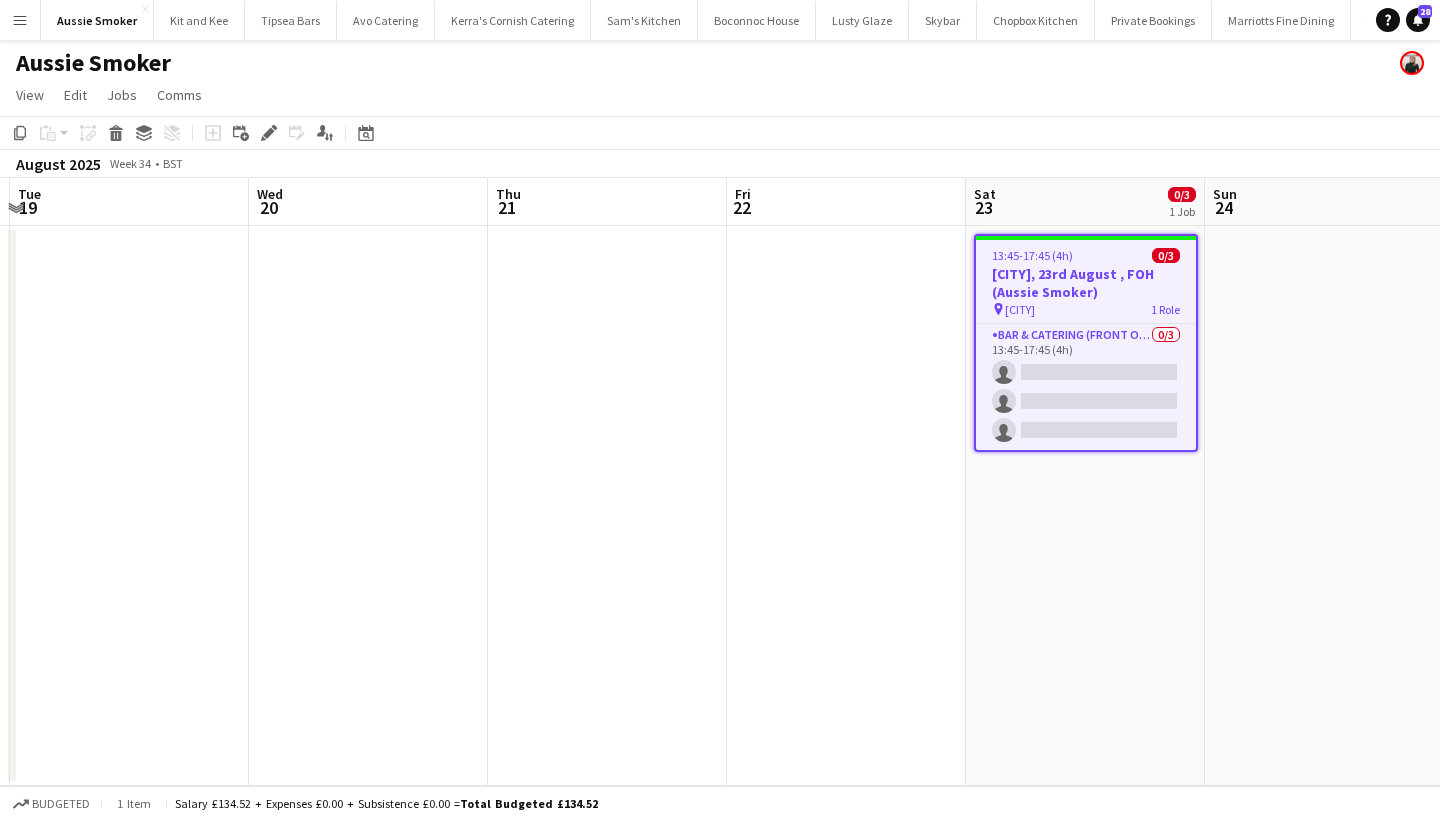 click on "Menu" at bounding box center (20, 20) 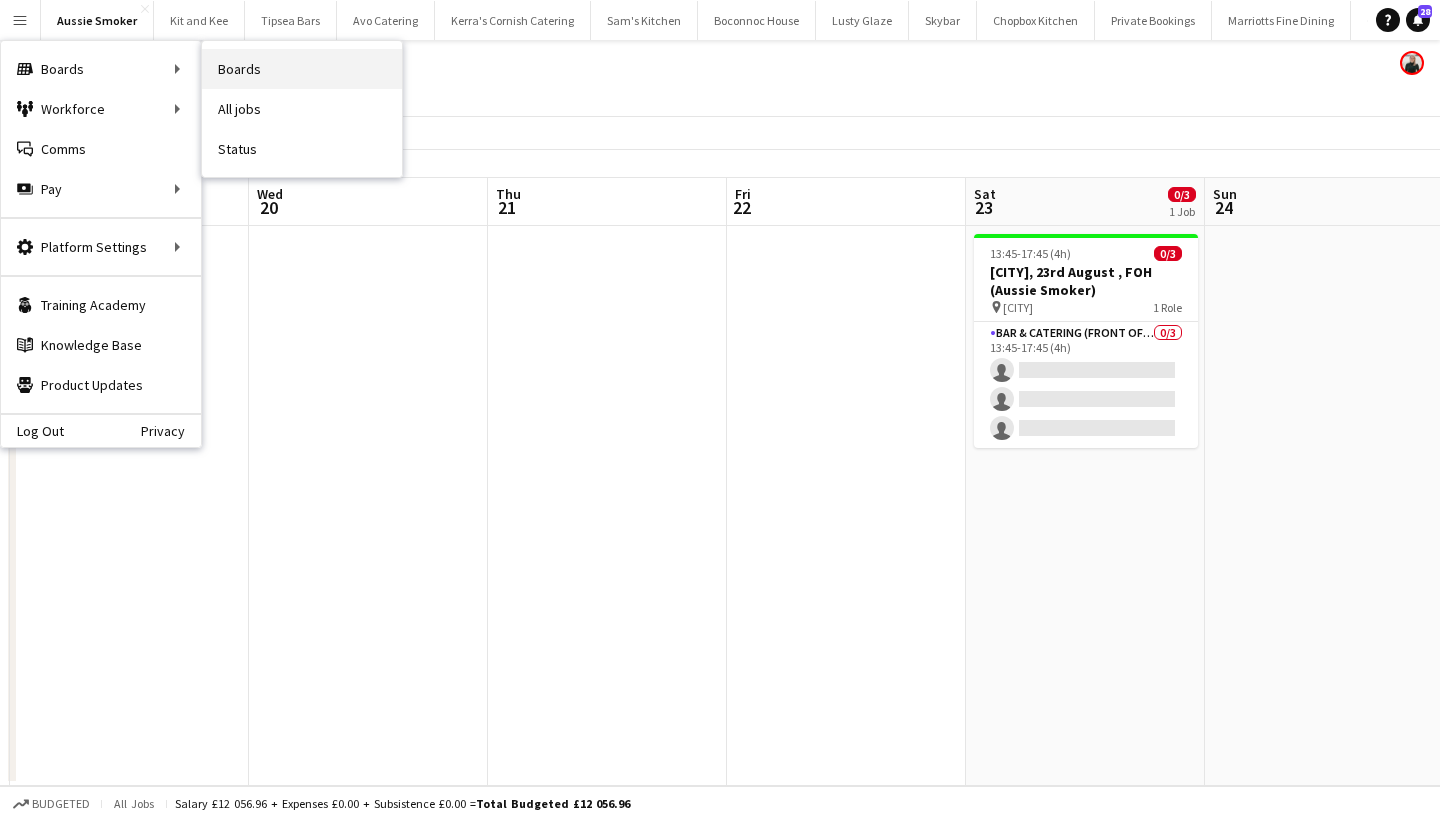 click on "Boards" at bounding box center [302, 69] 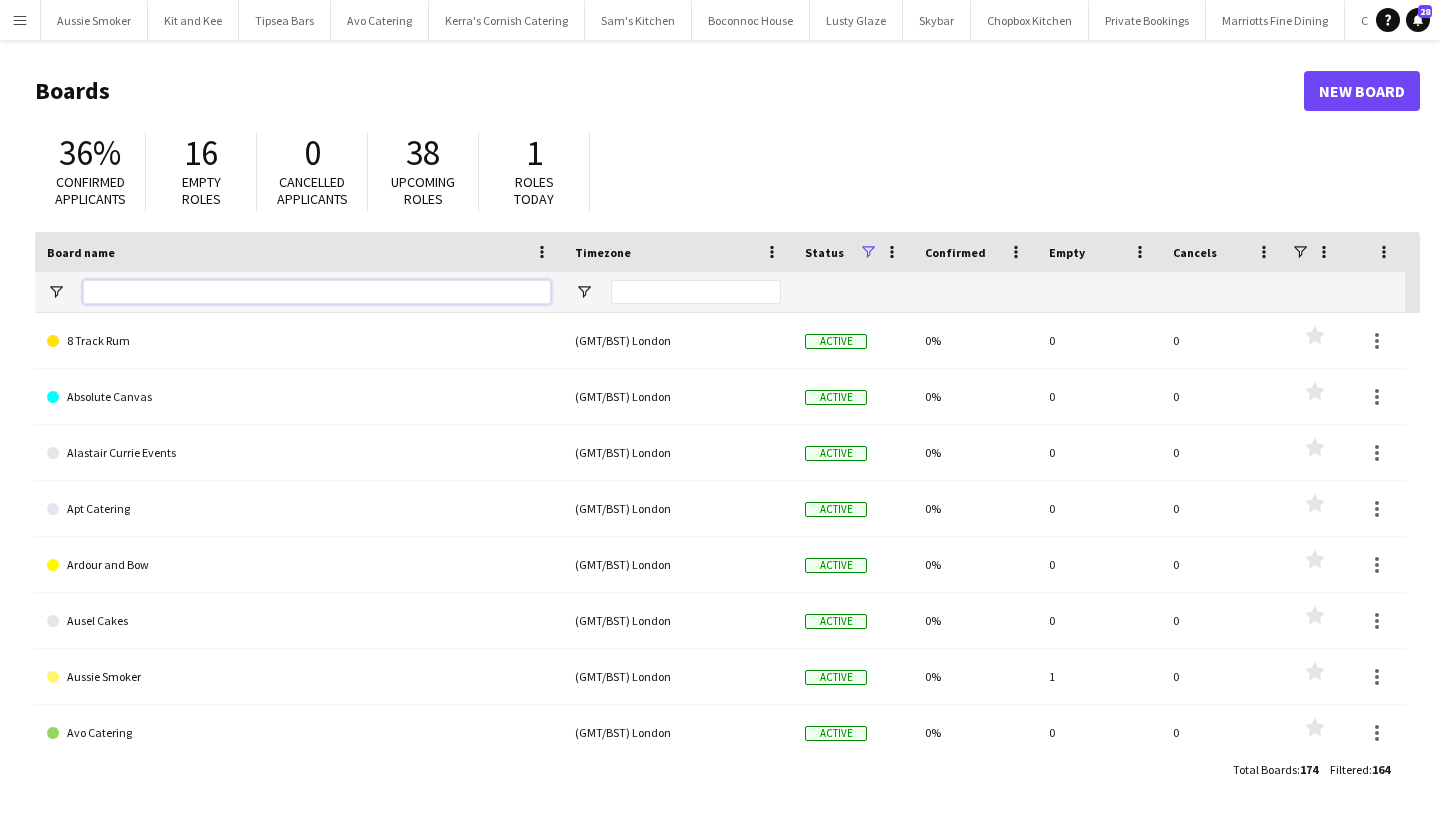 click at bounding box center [317, 292] 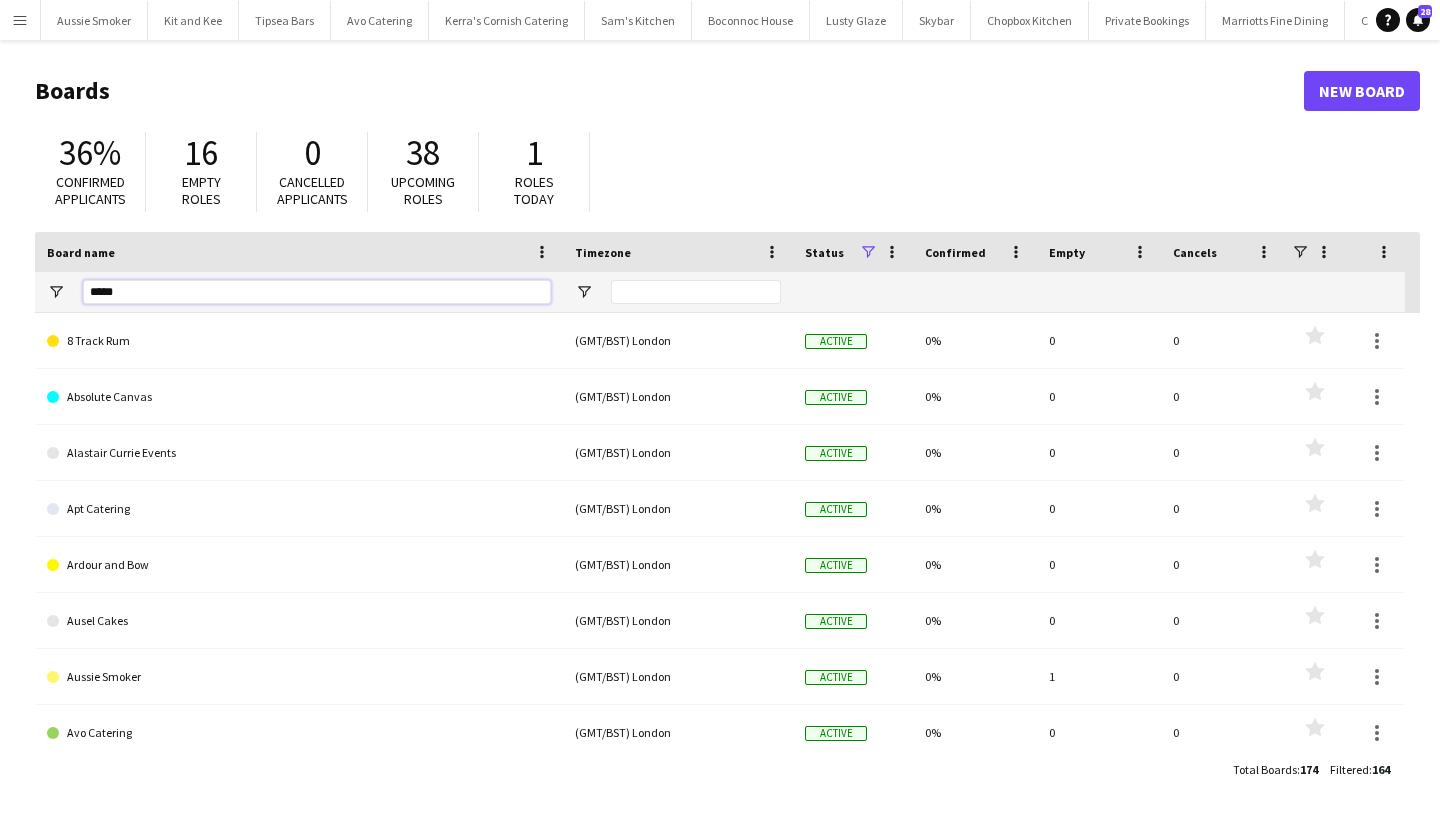 type on "*****" 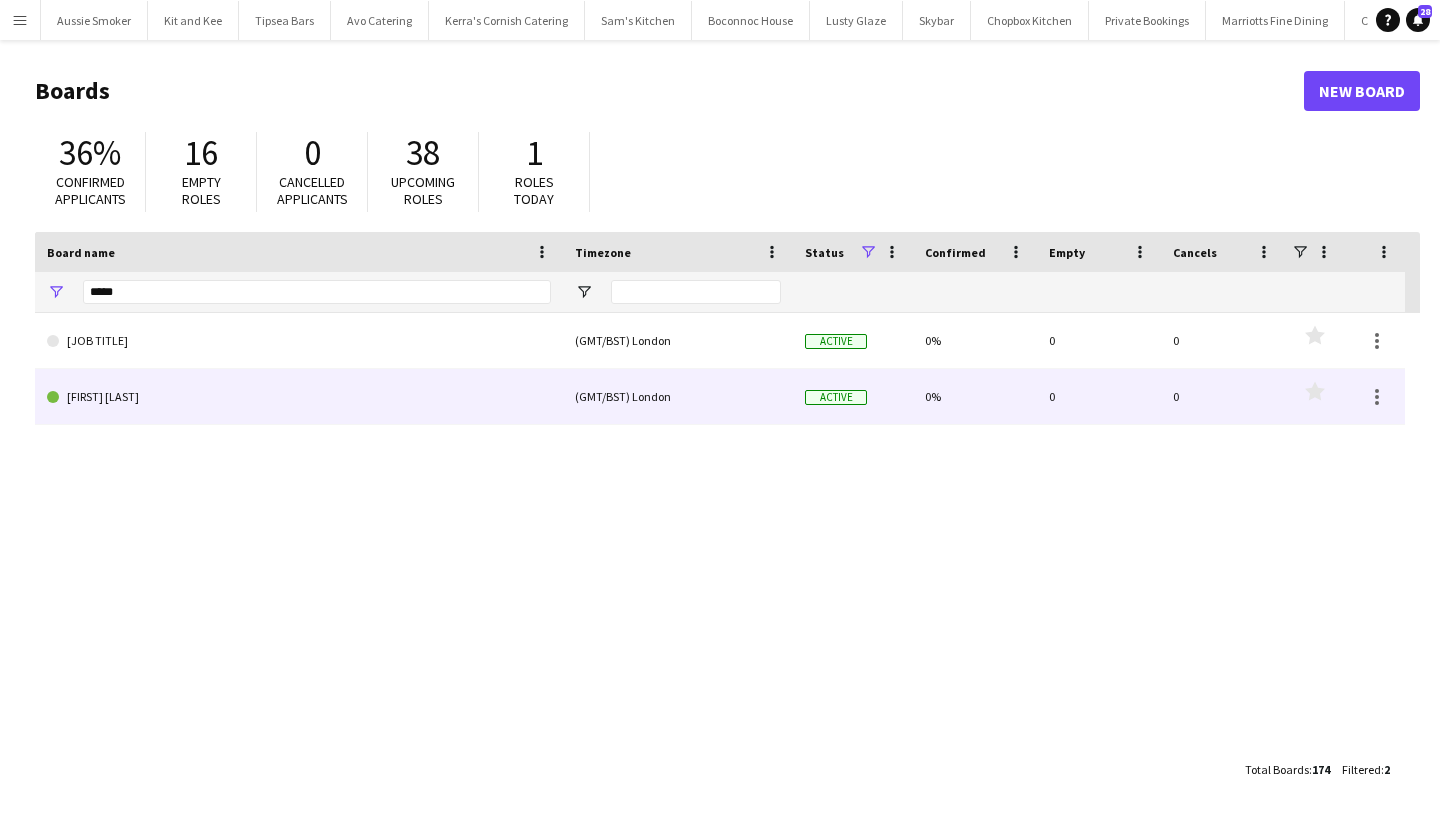click on "Vegan Magda" 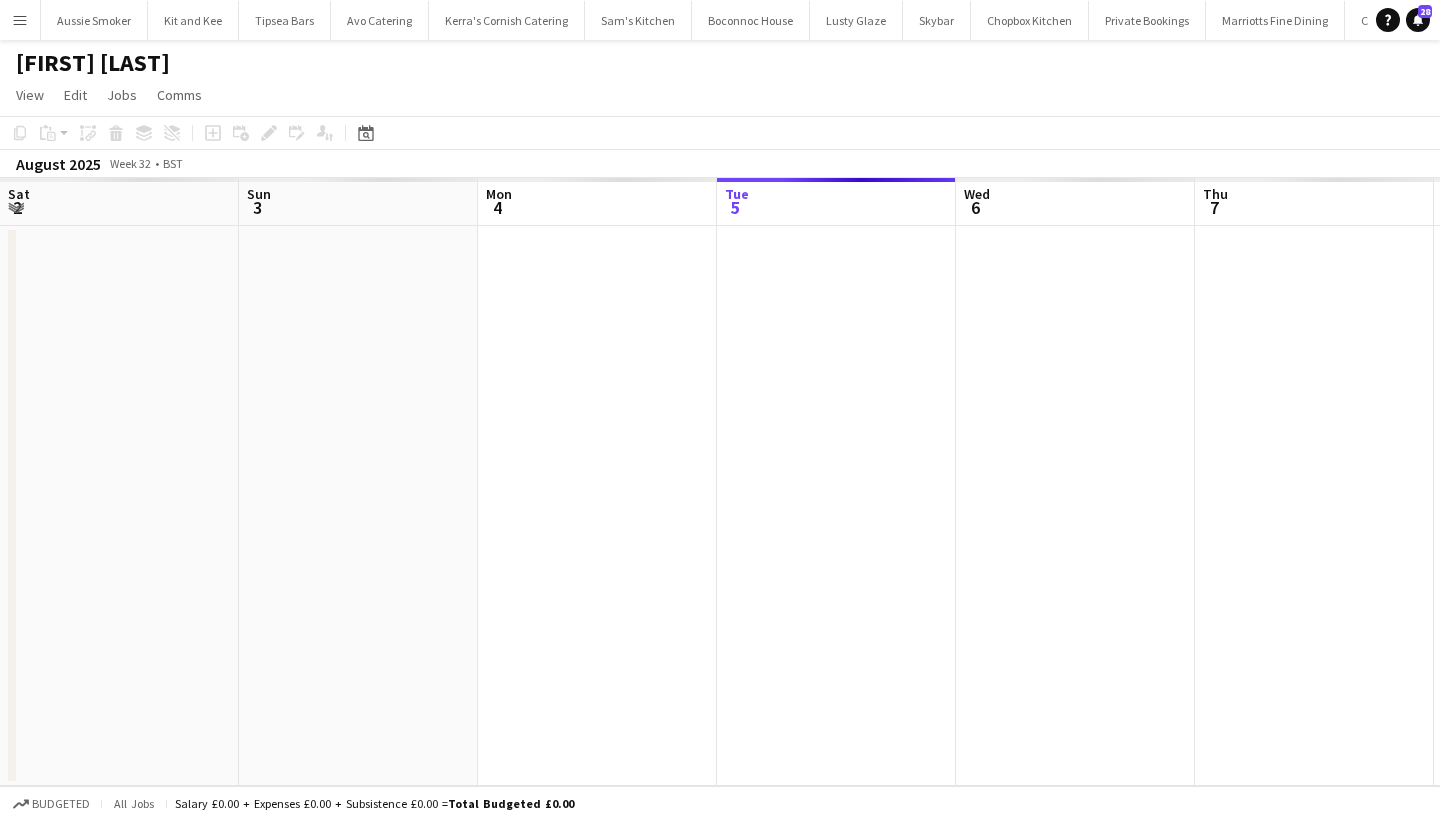 scroll, scrollTop: 0, scrollLeft: 1281, axis: horizontal 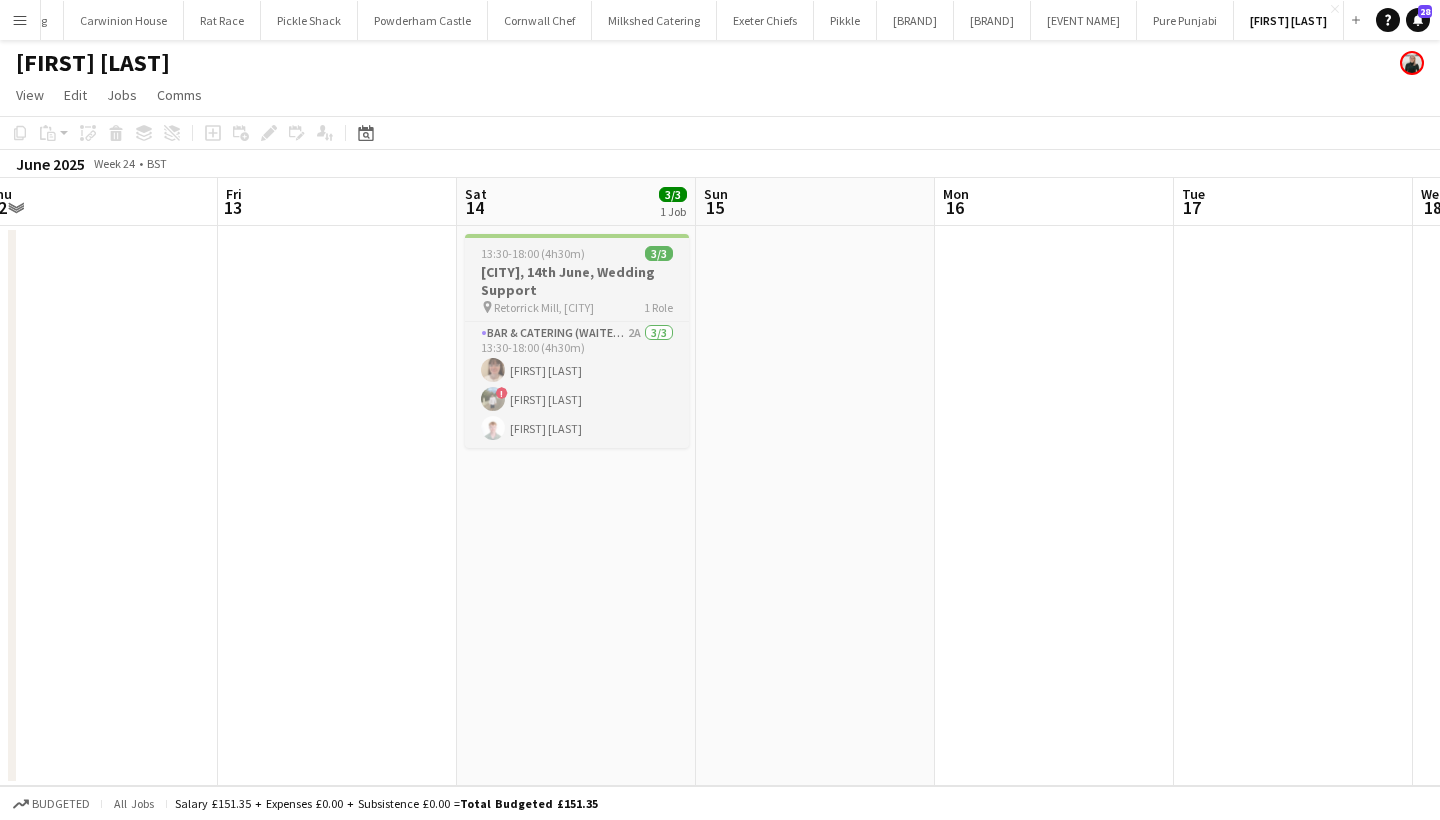 click on "Newquay, 14th June, Wedding Support" at bounding box center (577, 281) 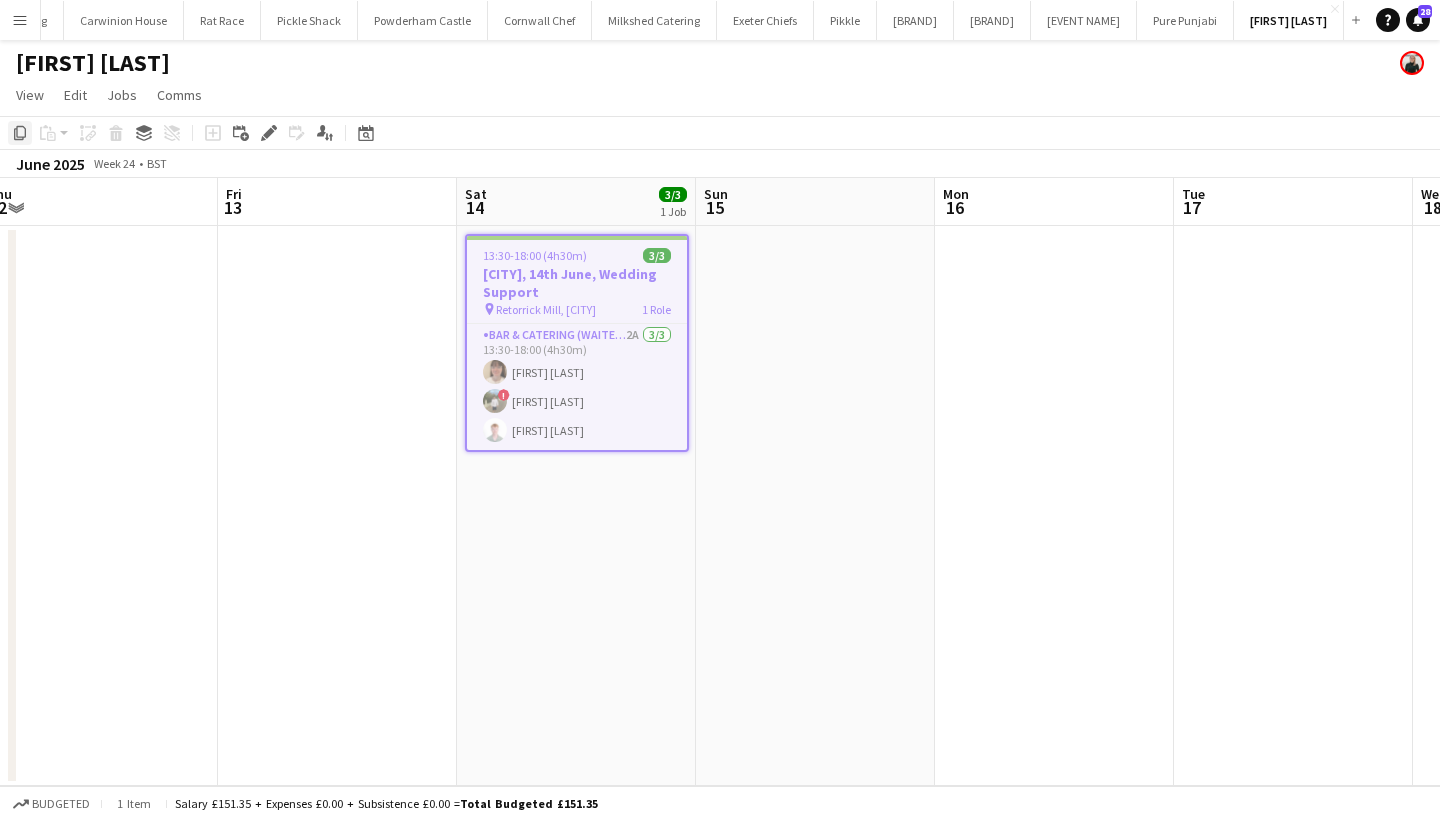click on "Copy" 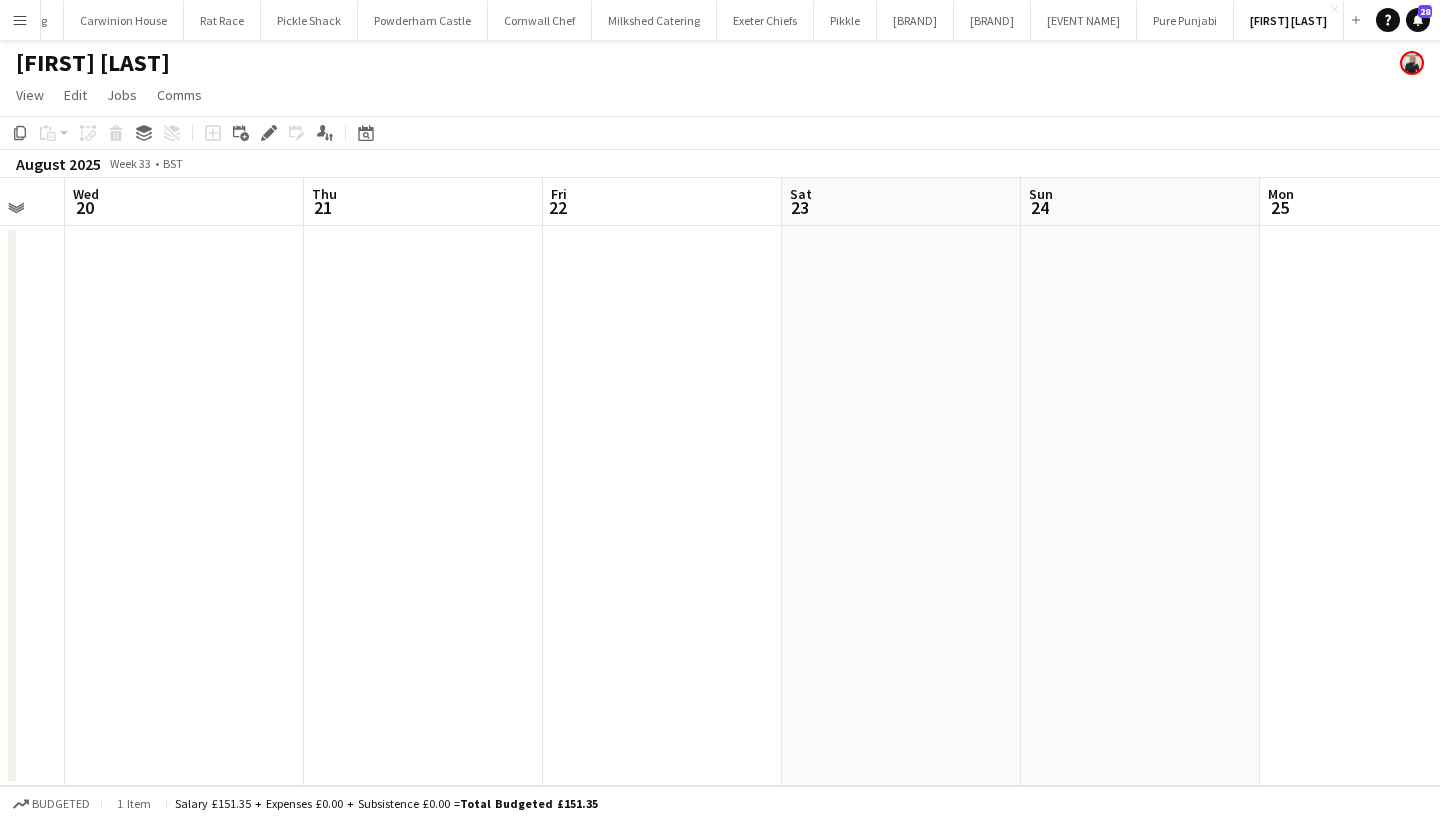 scroll, scrollTop: 0, scrollLeft: 782, axis: horizontal 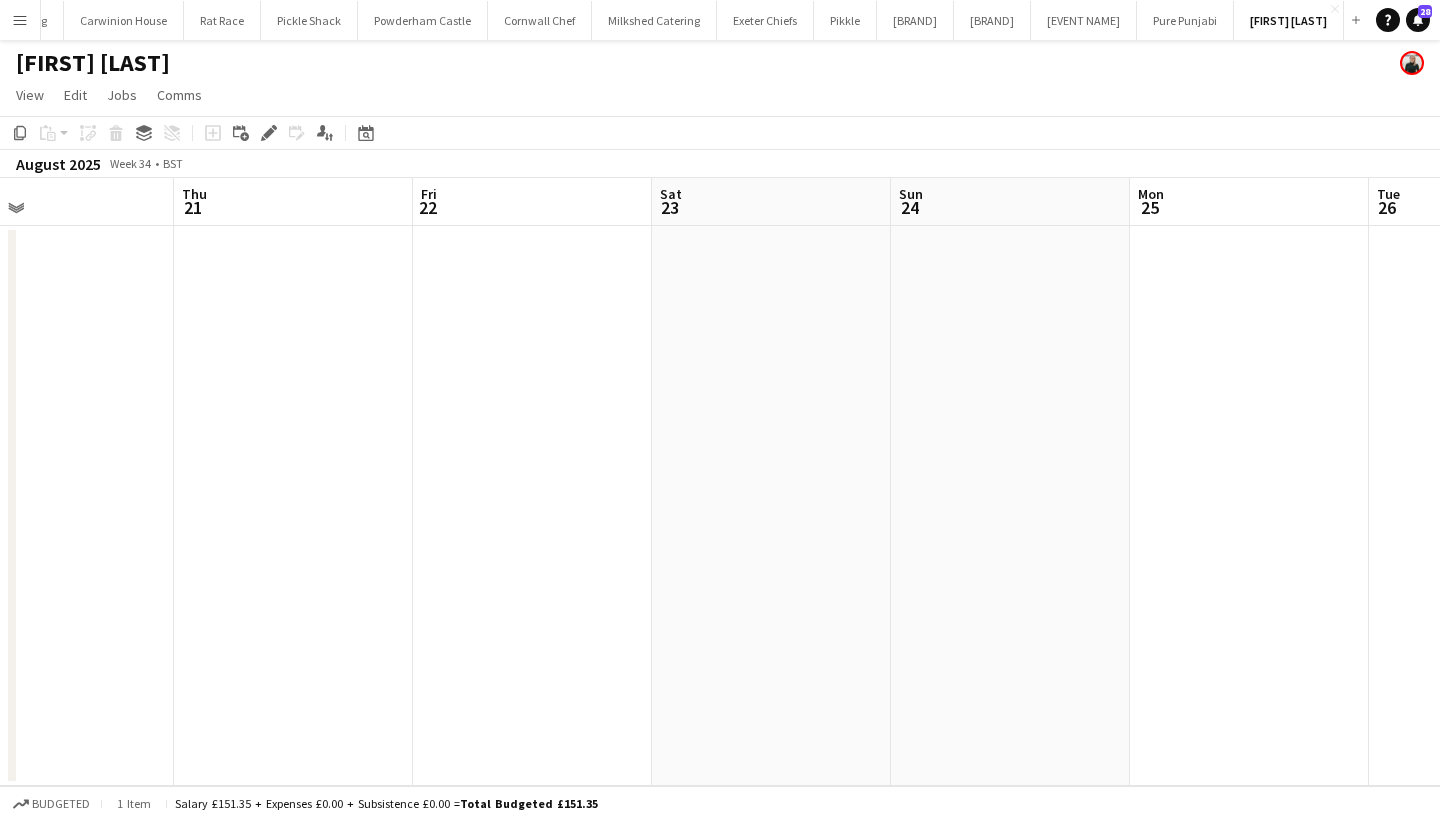 click at bounding box center (1010, 506) 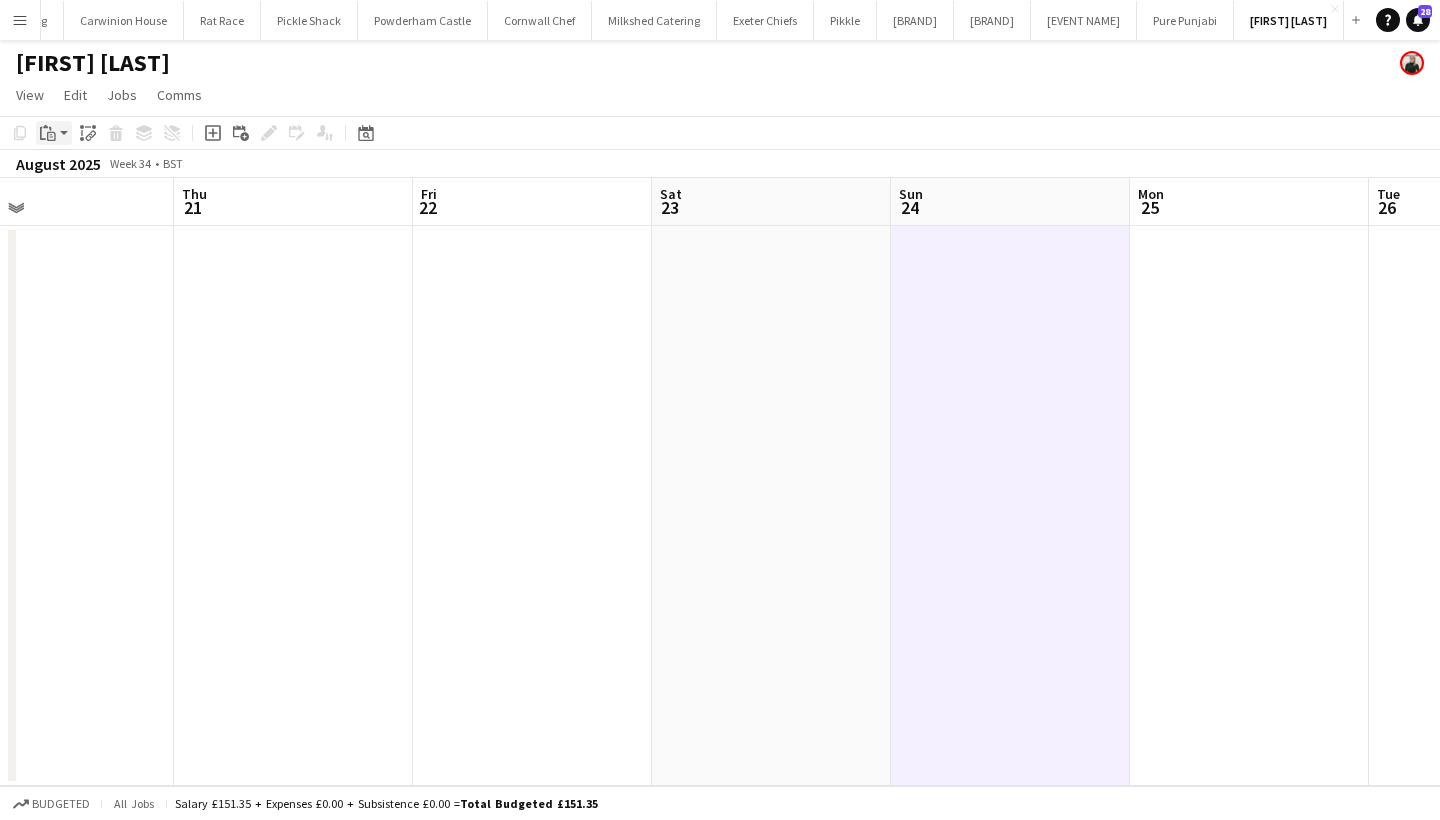 click on "Paste" 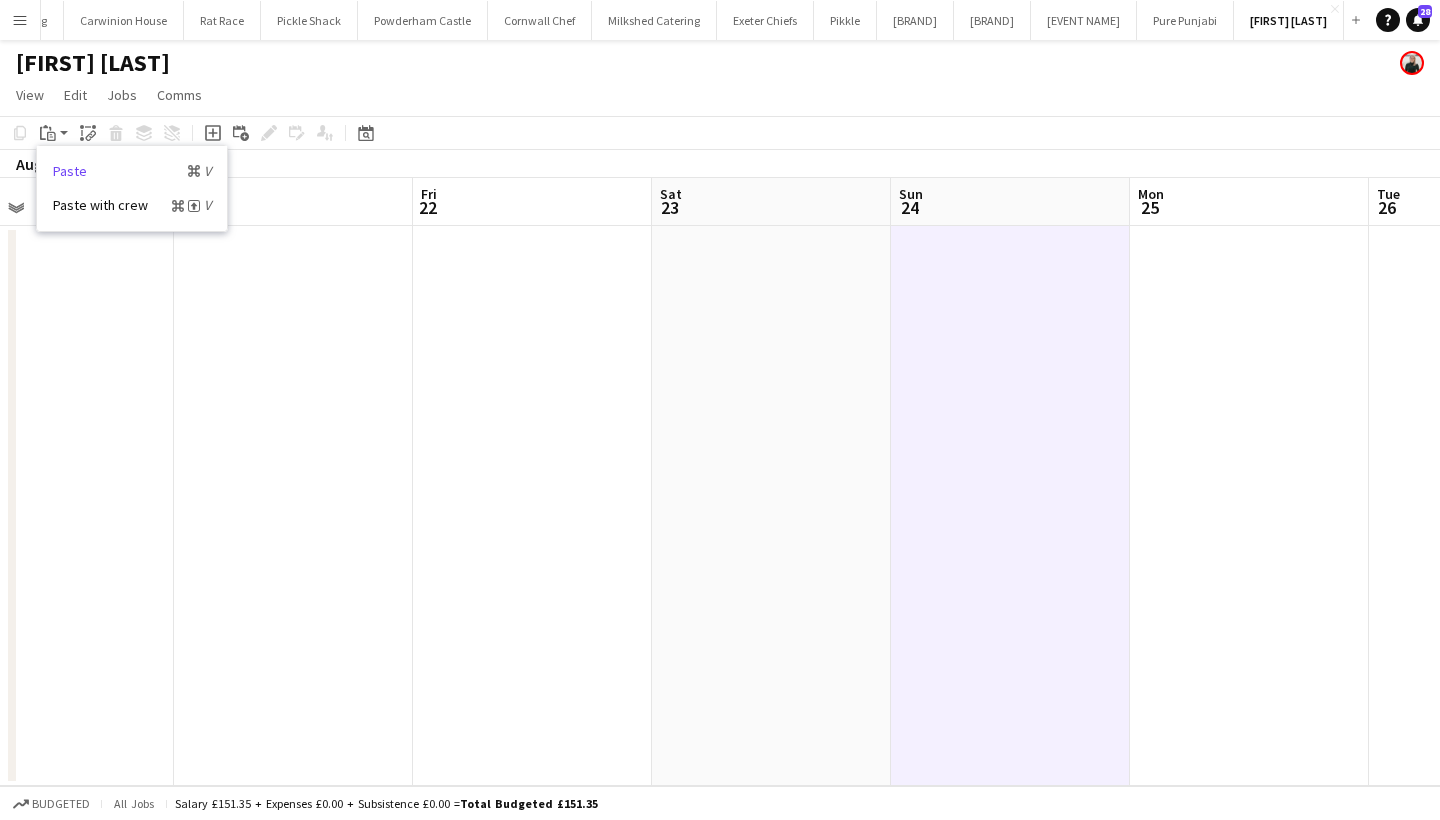 click on "Paste
Command
V" at bounding box center [132, 171] 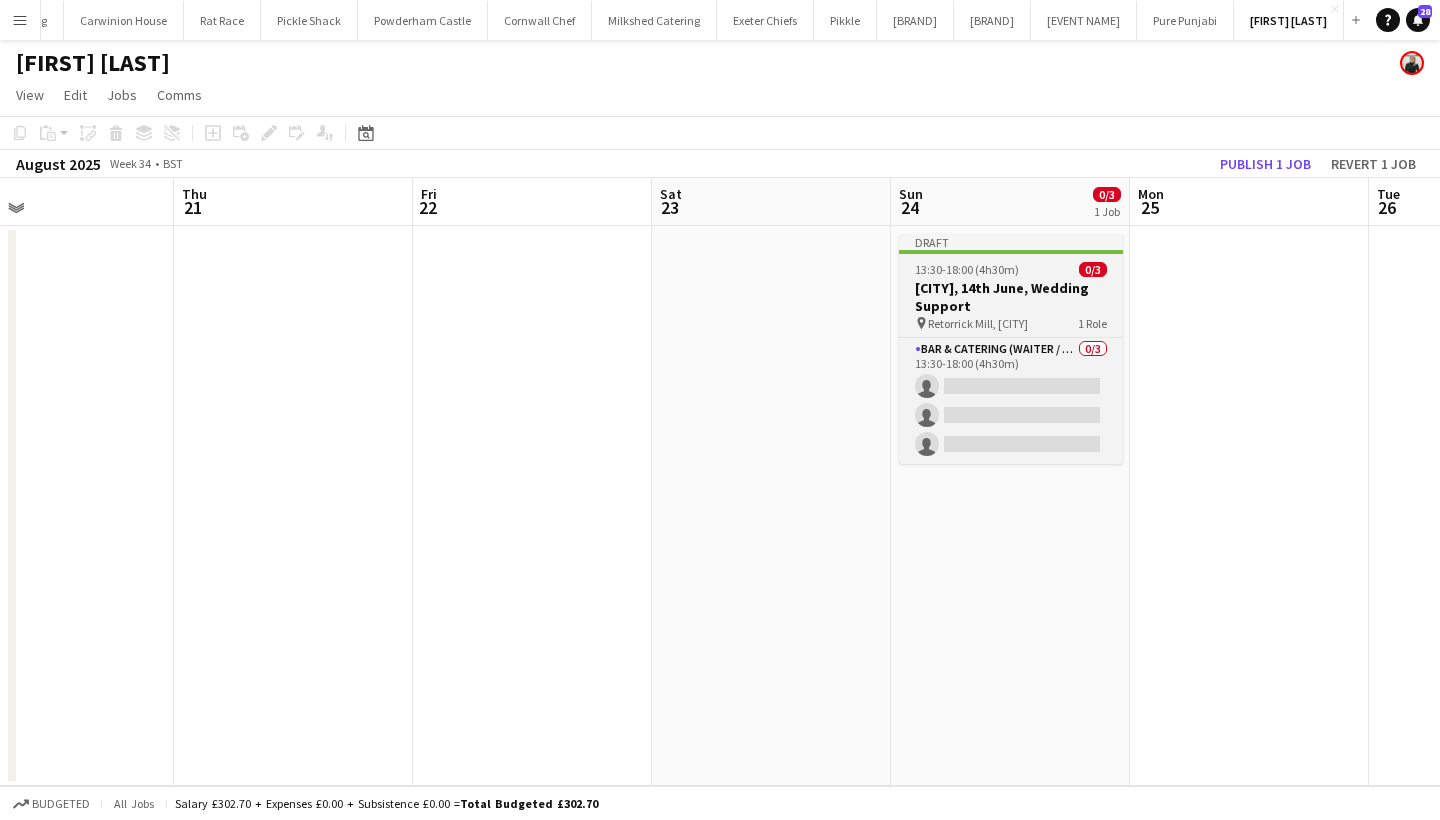 click on "Newquay, 14th June, Wedding Support" at bounding box center (1011, 297) 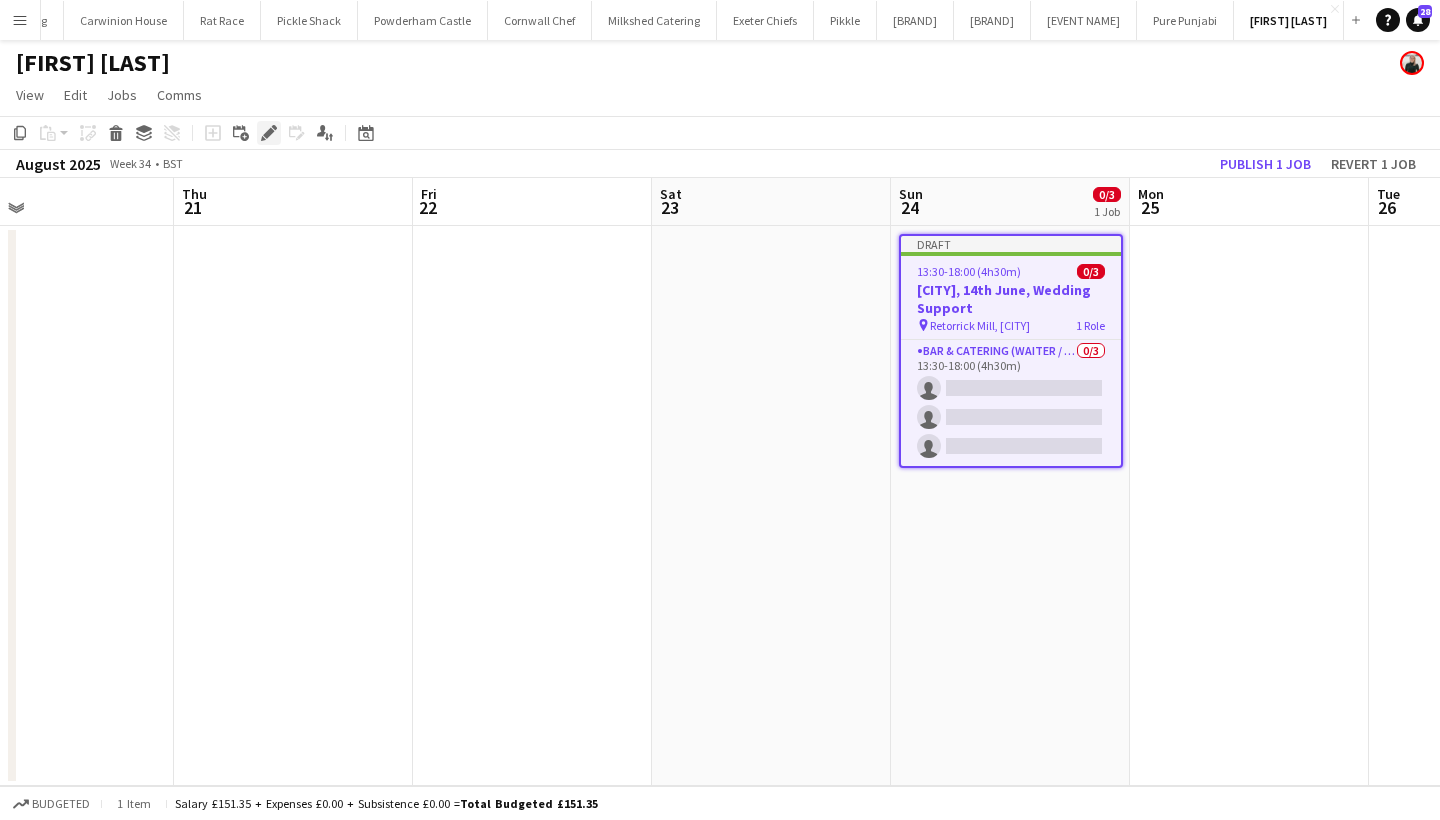 click on "Edit" 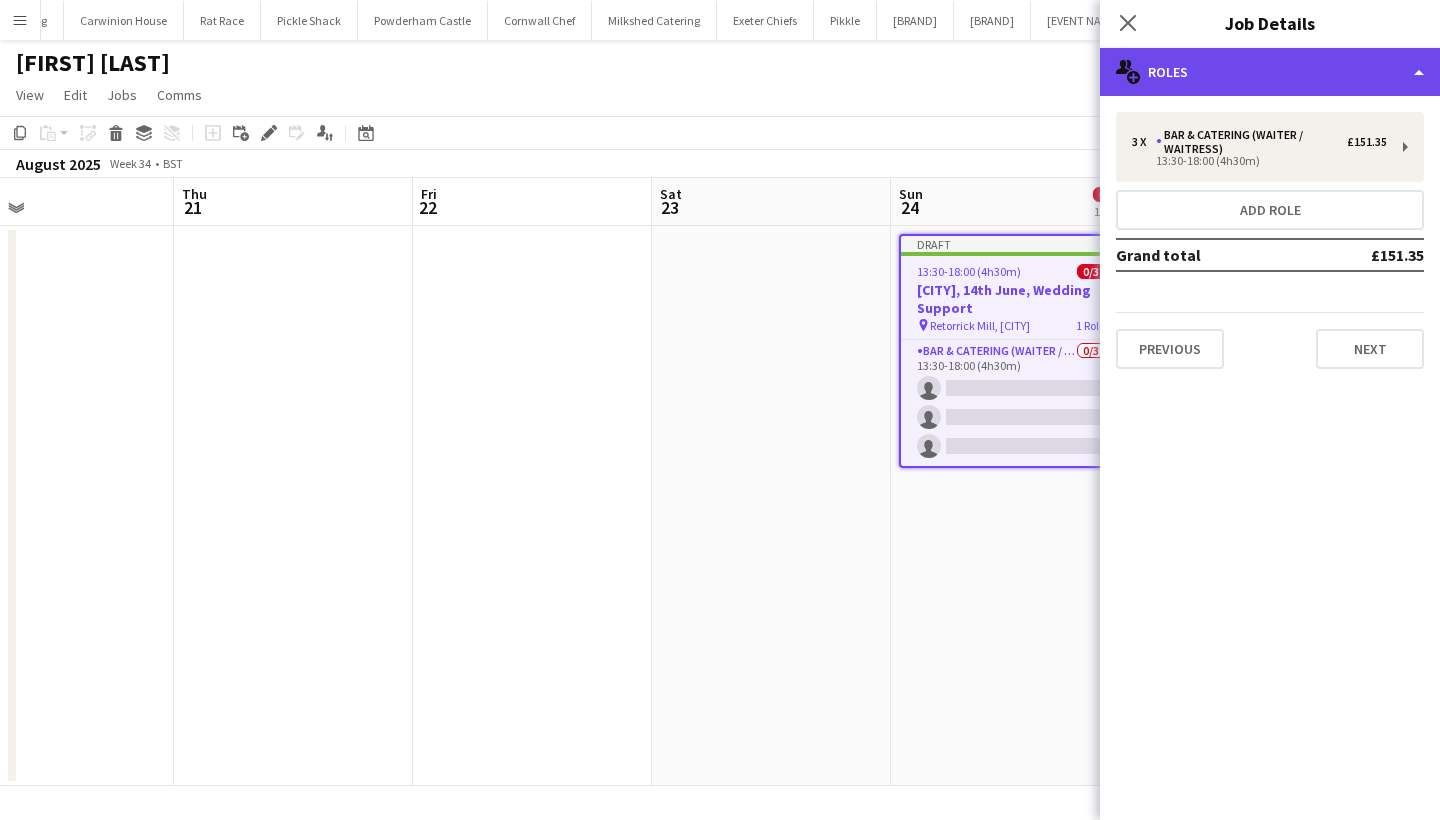 click on "multiple-users-add
Roles" 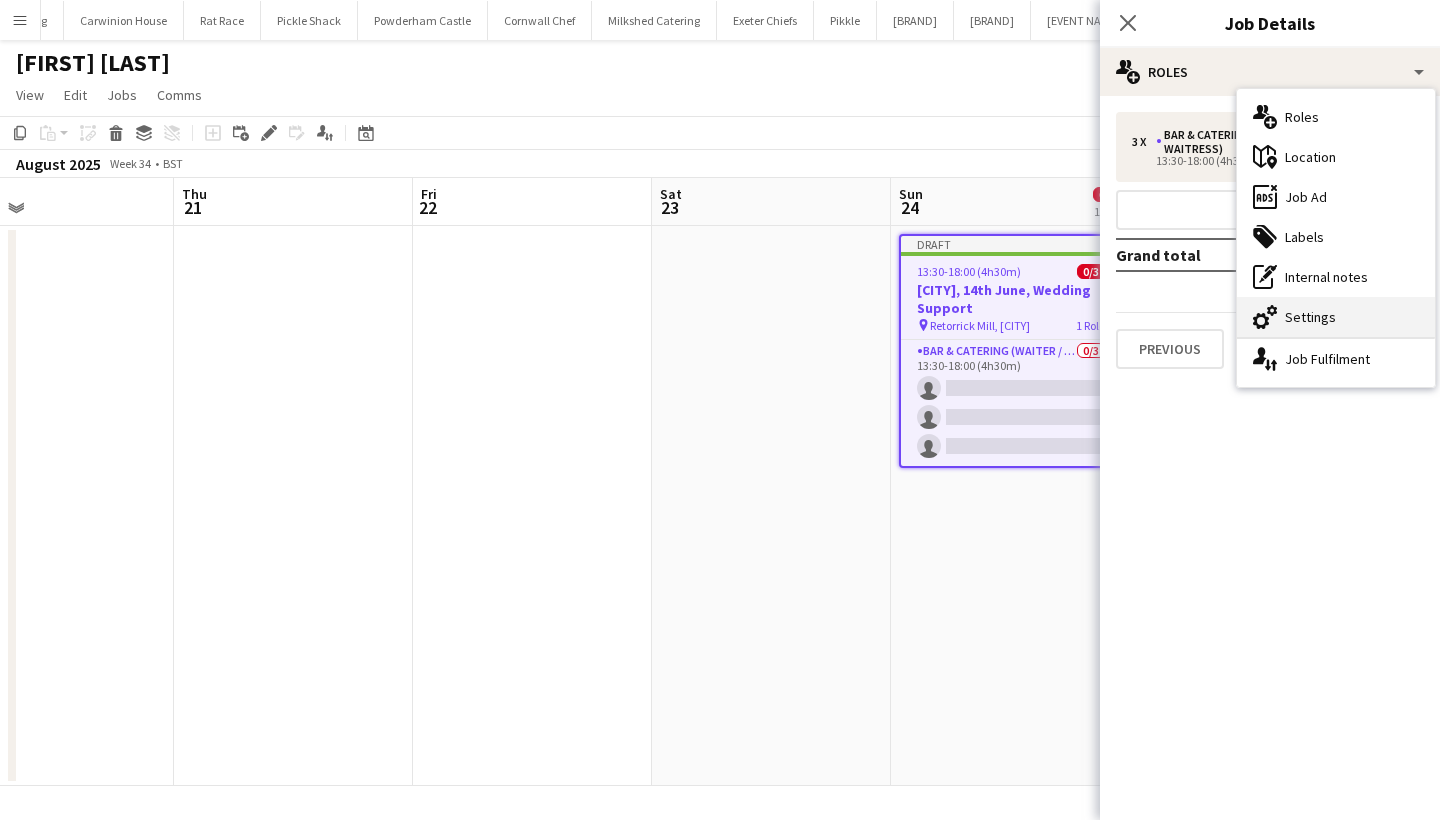 click on "cog-double-3
Settings" at bounding box center [1336, 317] 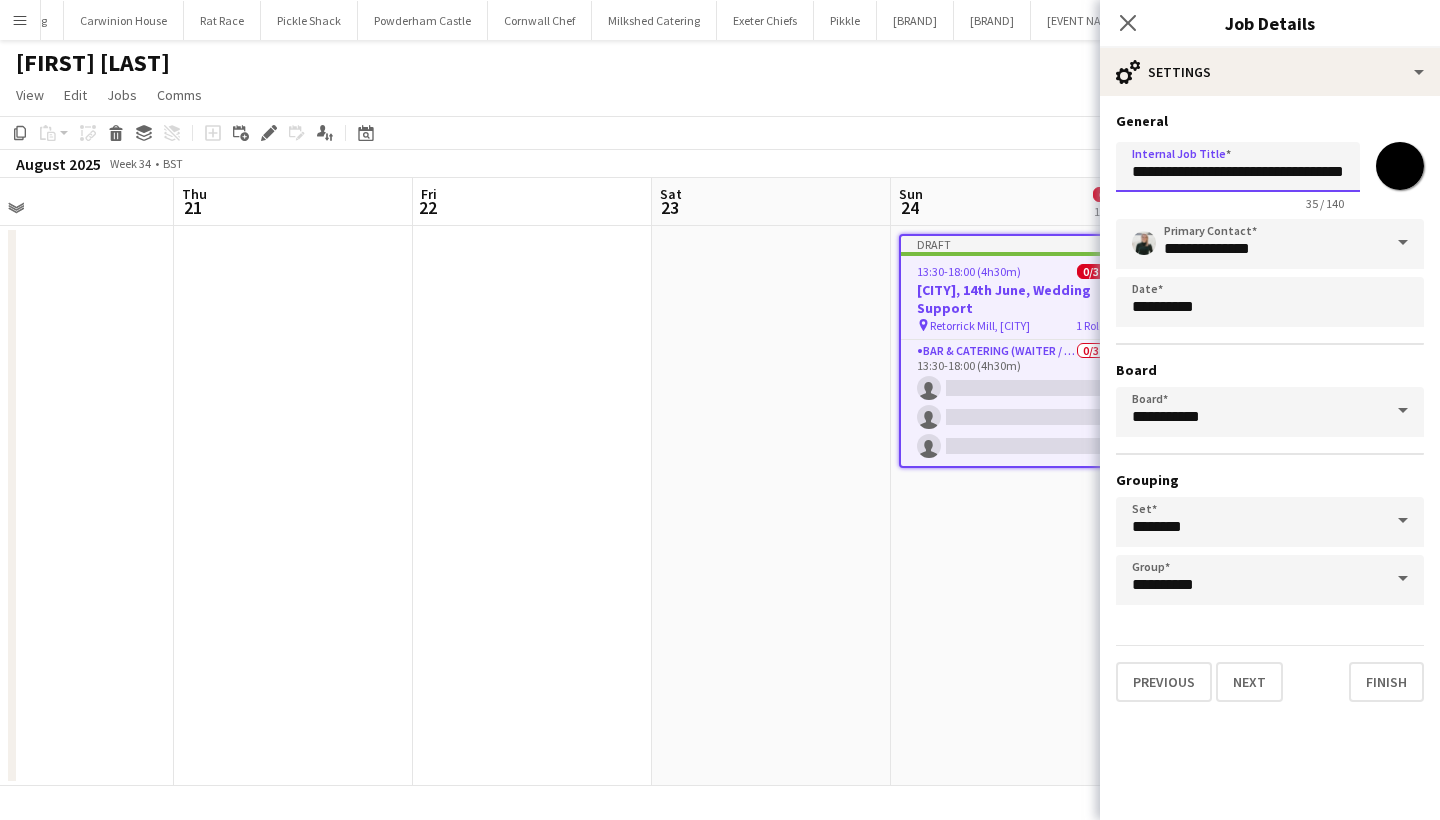 click on "**********" at bounding box center [1238, 167] 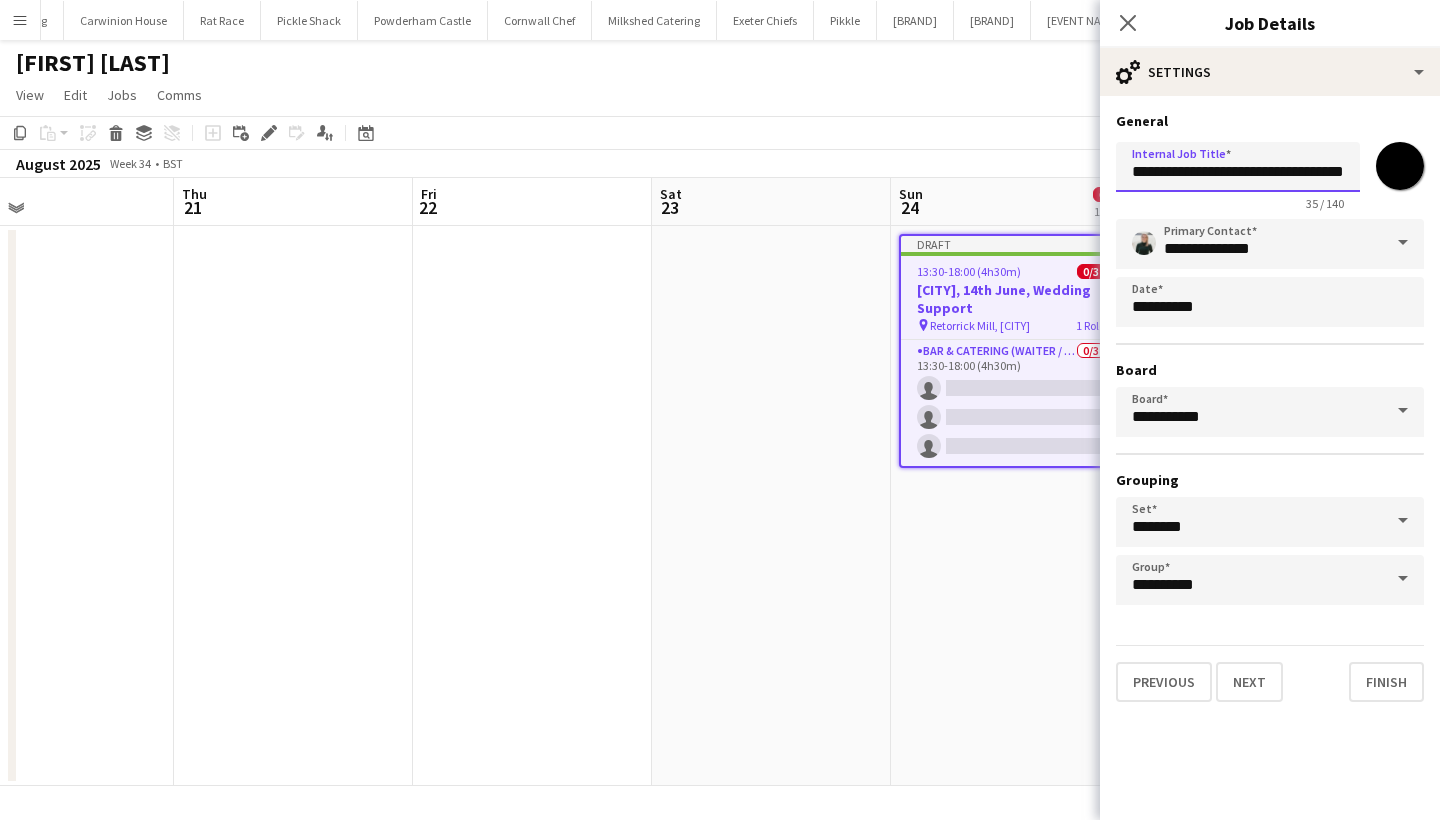 click on "**********" at bounding box center [1238, 167] 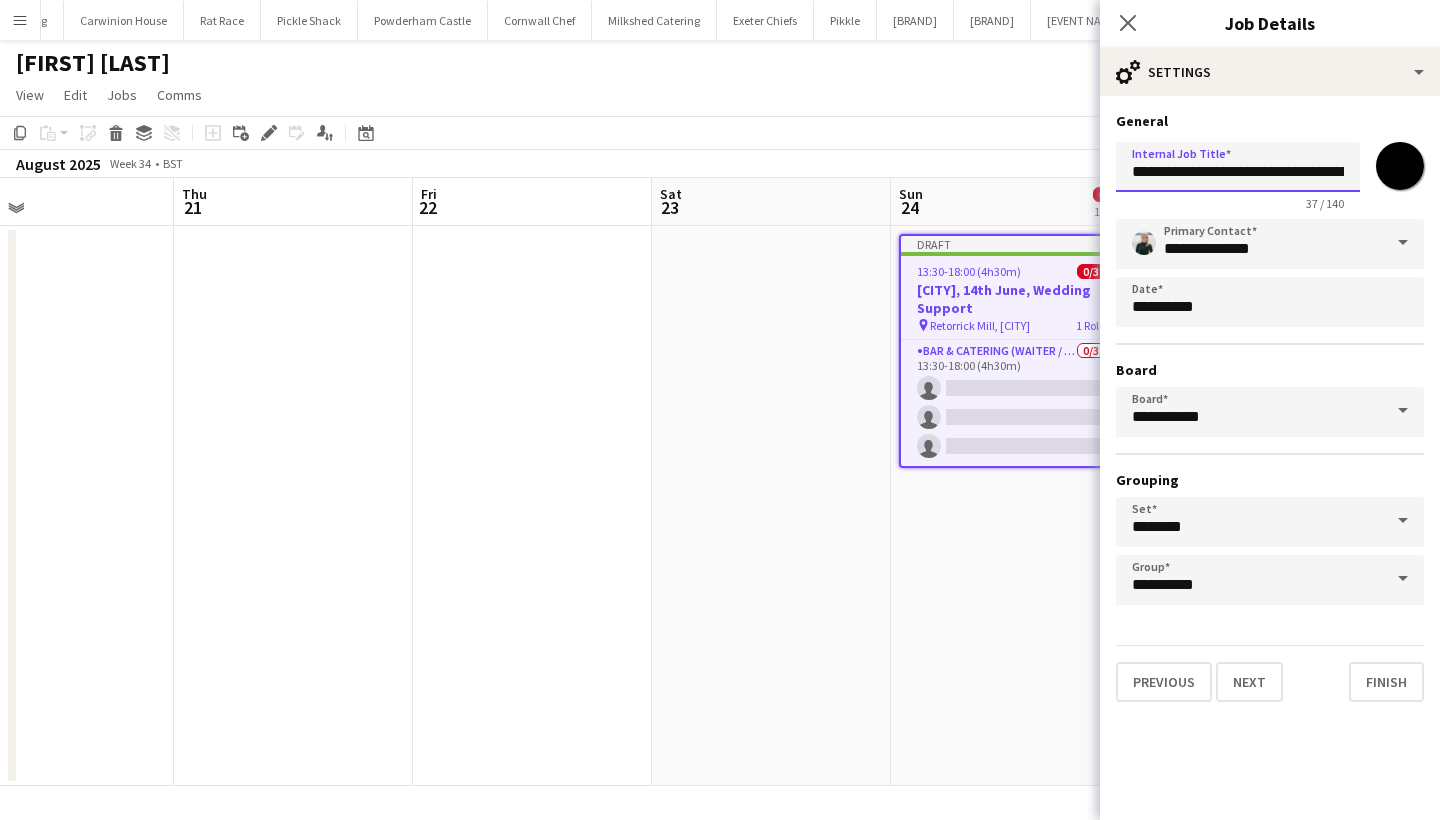 drag, startPoint x: 1263, startPoint y: 169, endPoint x: 1424, endPoint y: 172, distance: 161.02795 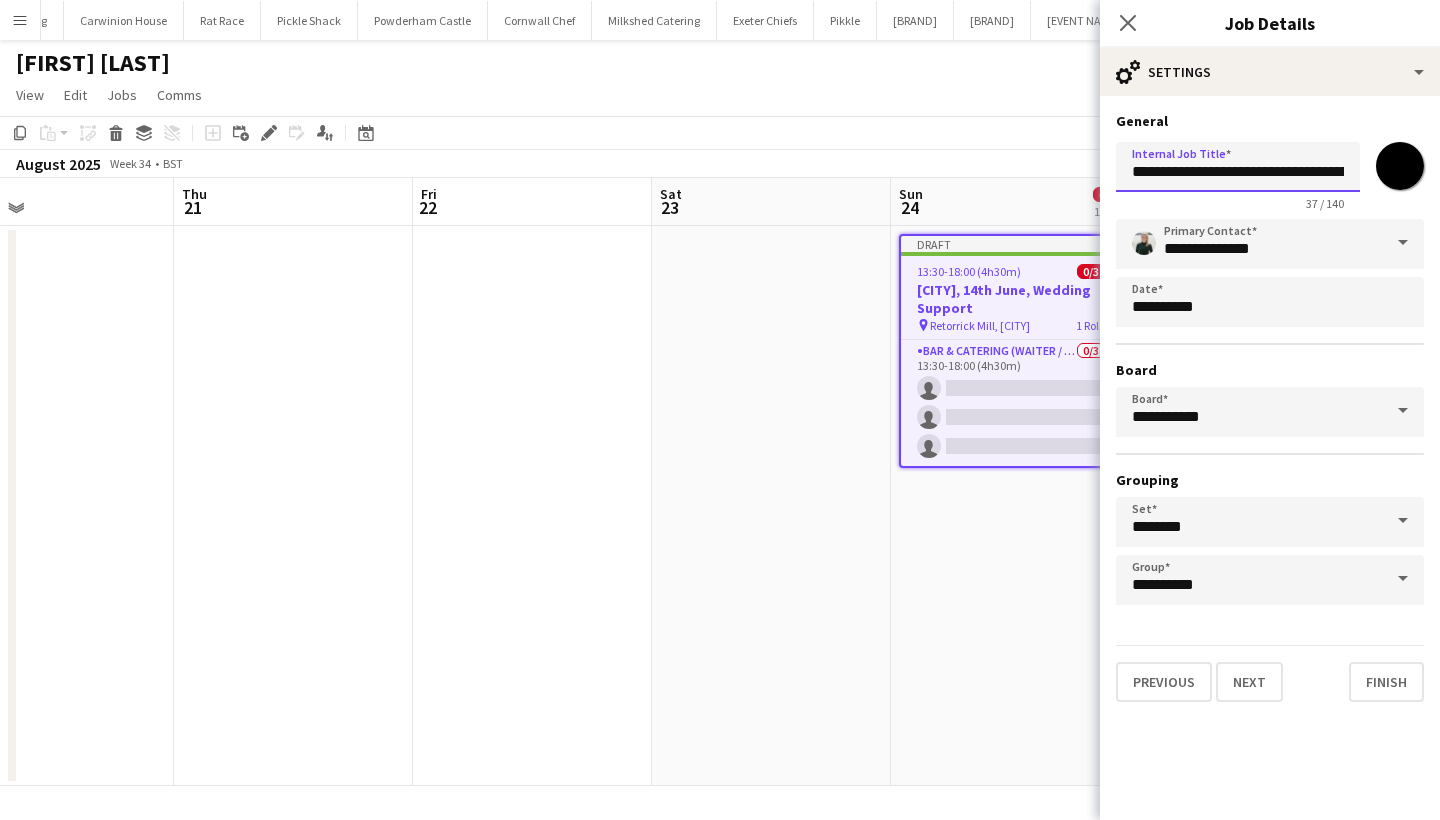click on "**********" at bounding box center [1270, 407] 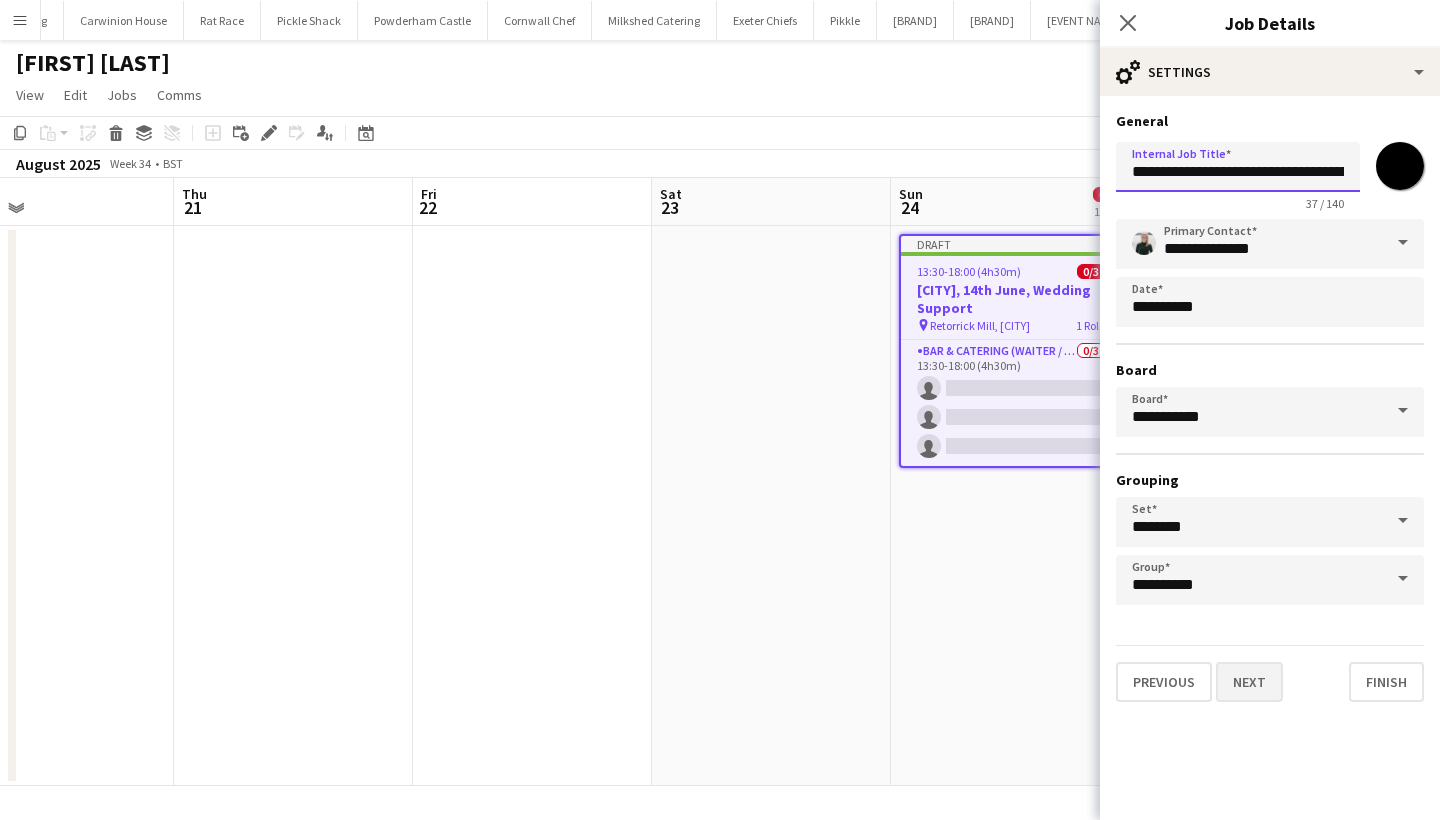 type on "**********" 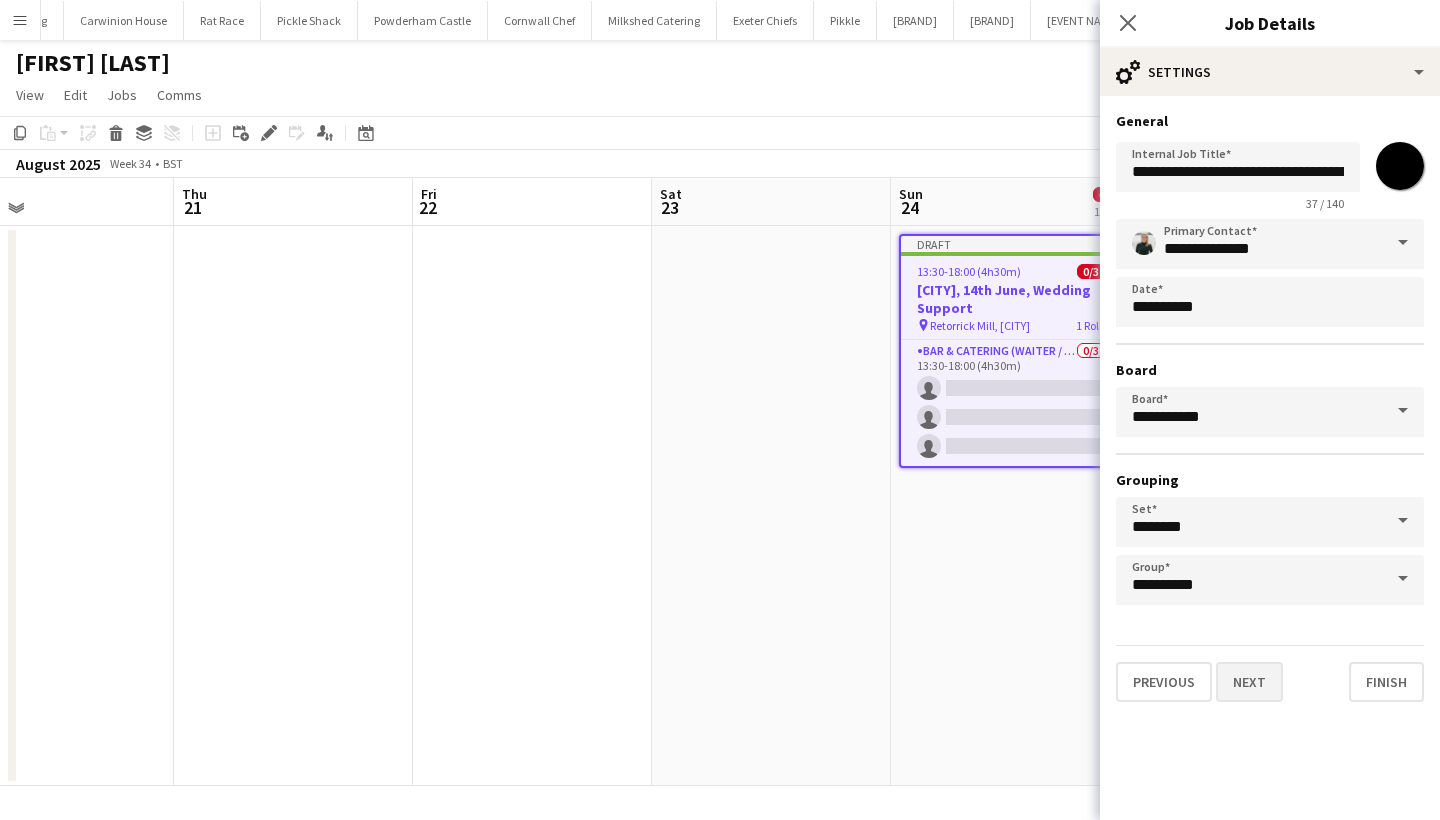 click on "Next" at bounding box center (1249, 682) 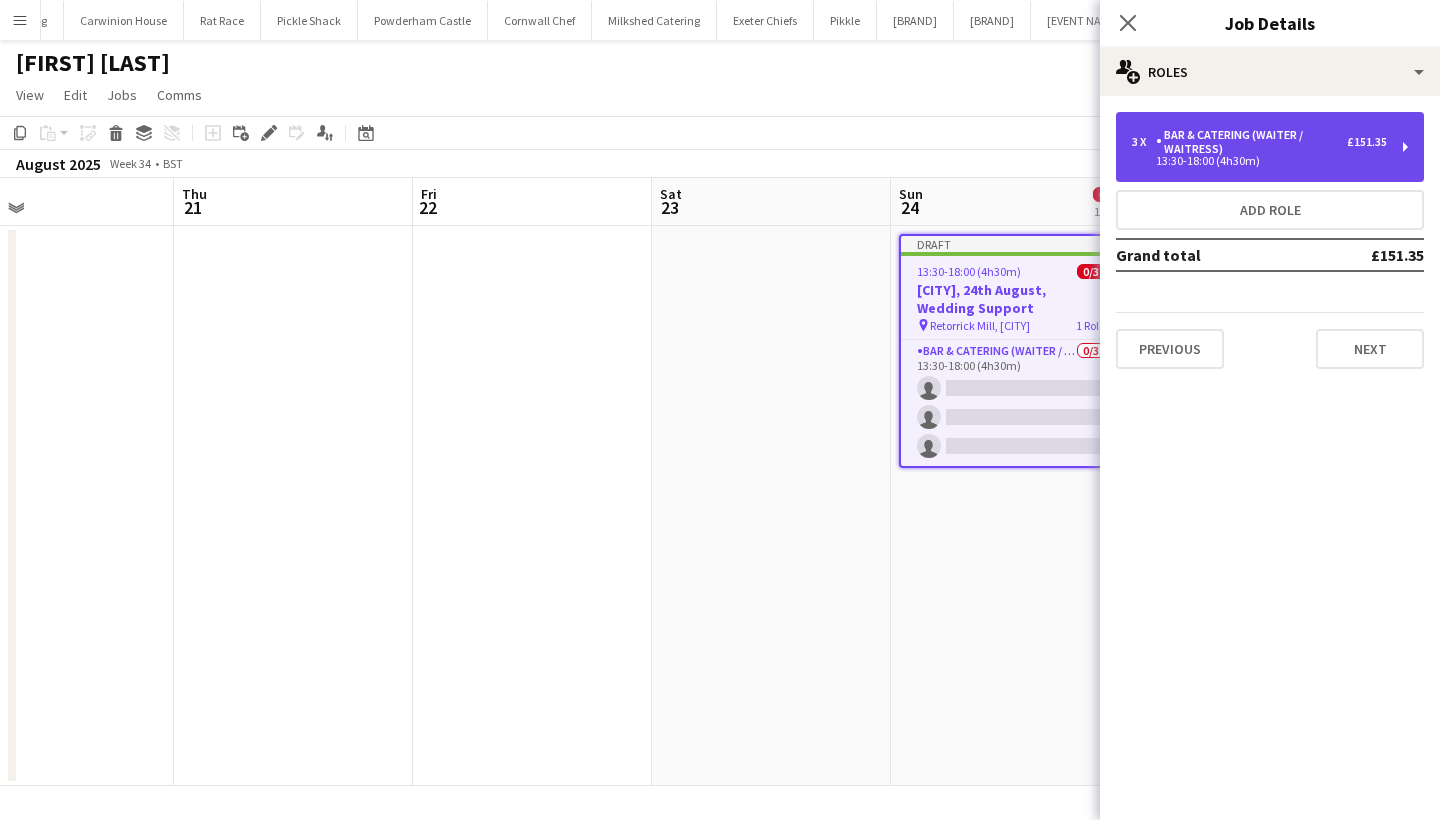 click on "13:30-18:00 (4h30m)" at bounding box center [1259, 161] 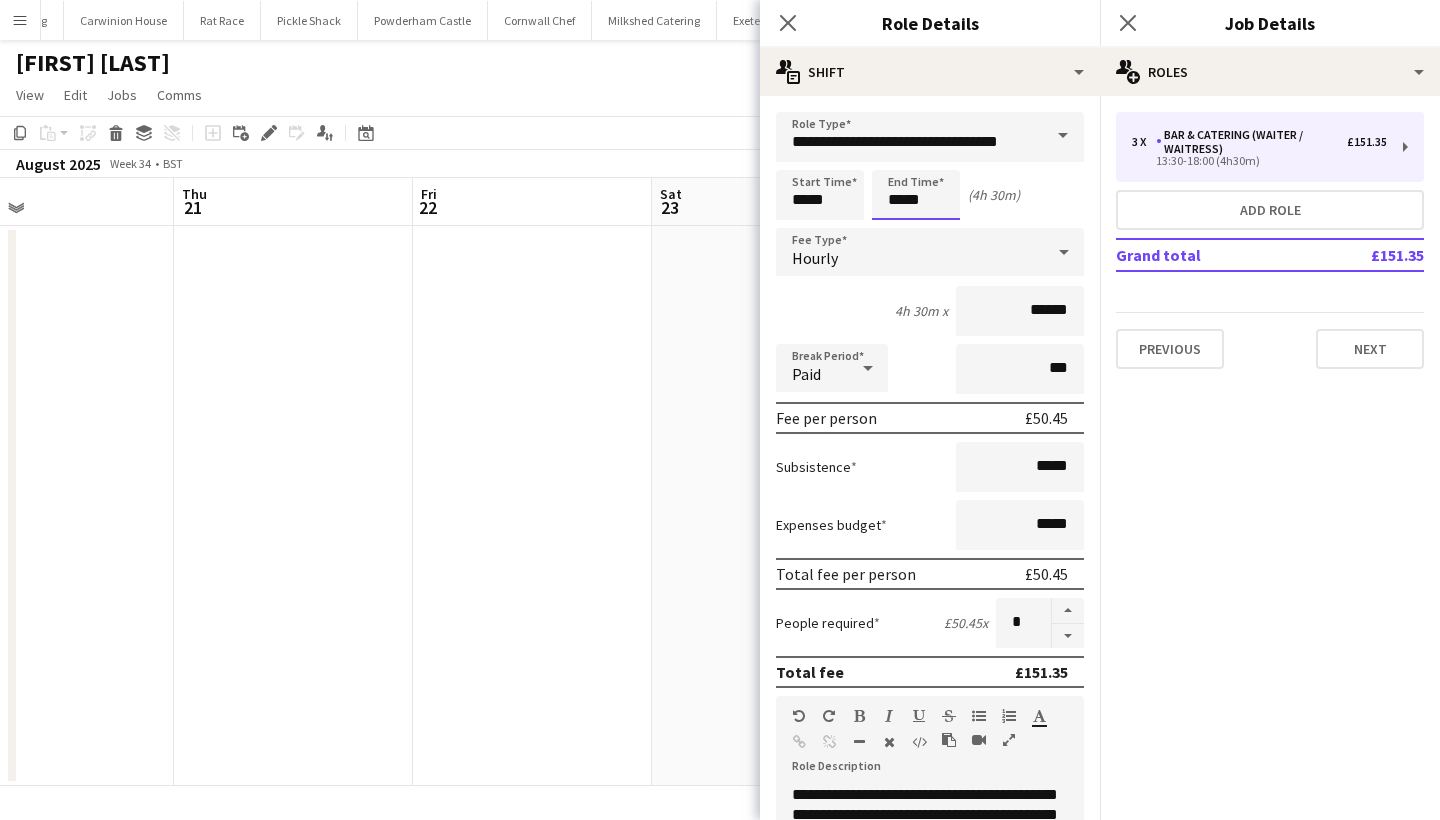 click on "*****" at bounding box center (916, 195) 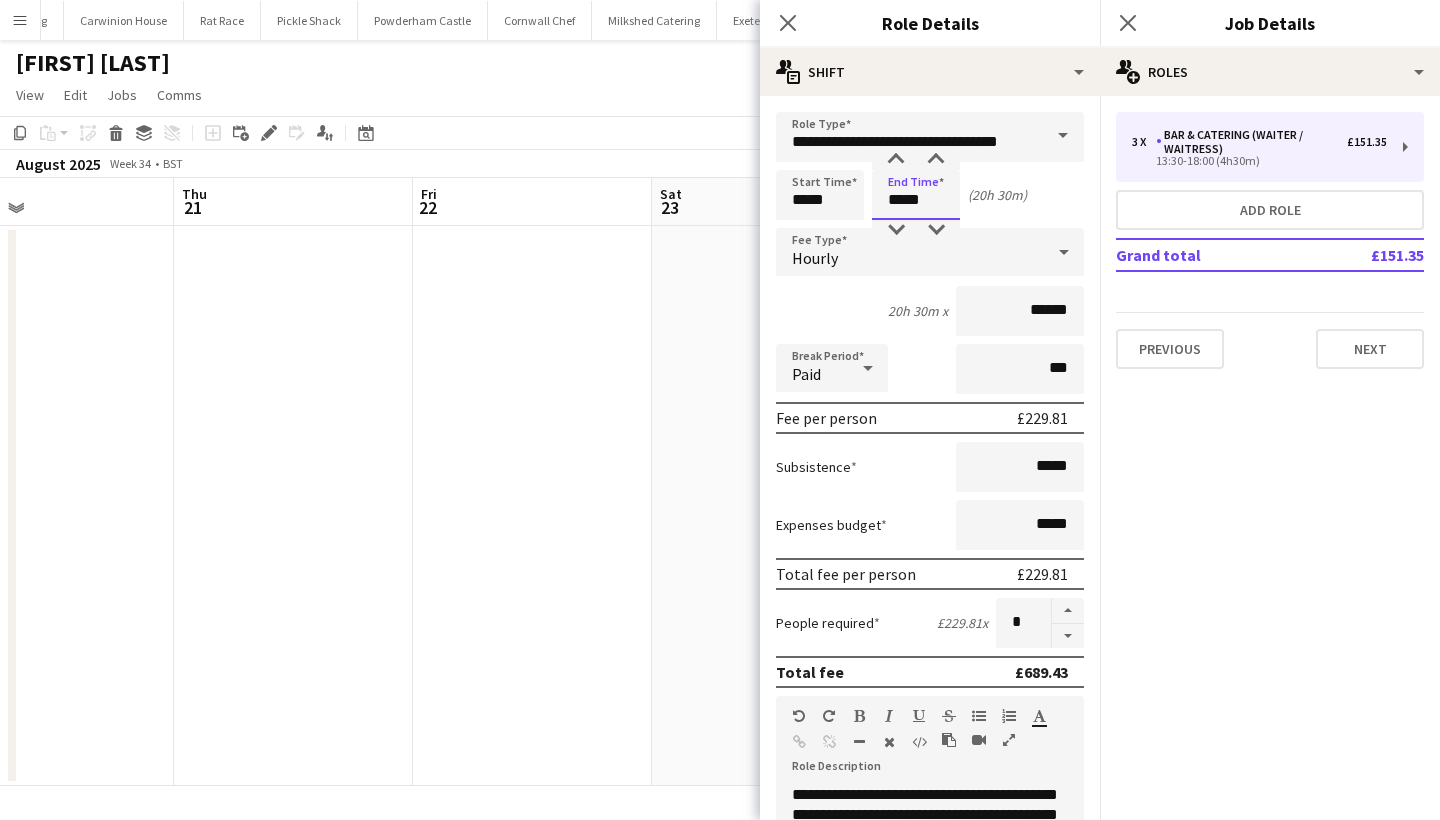 type on "*****" 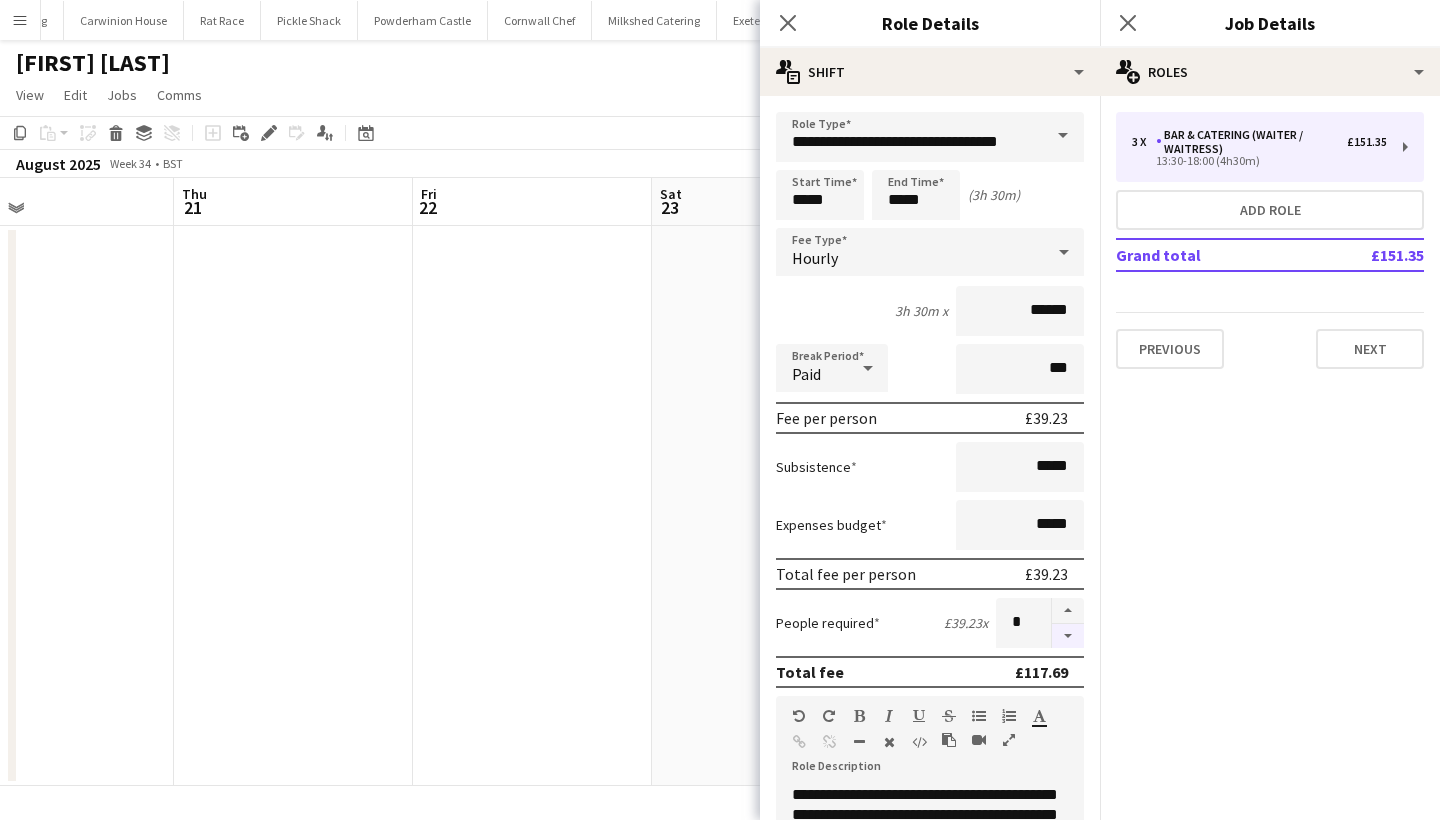 click at bounding box center (1068, 636) 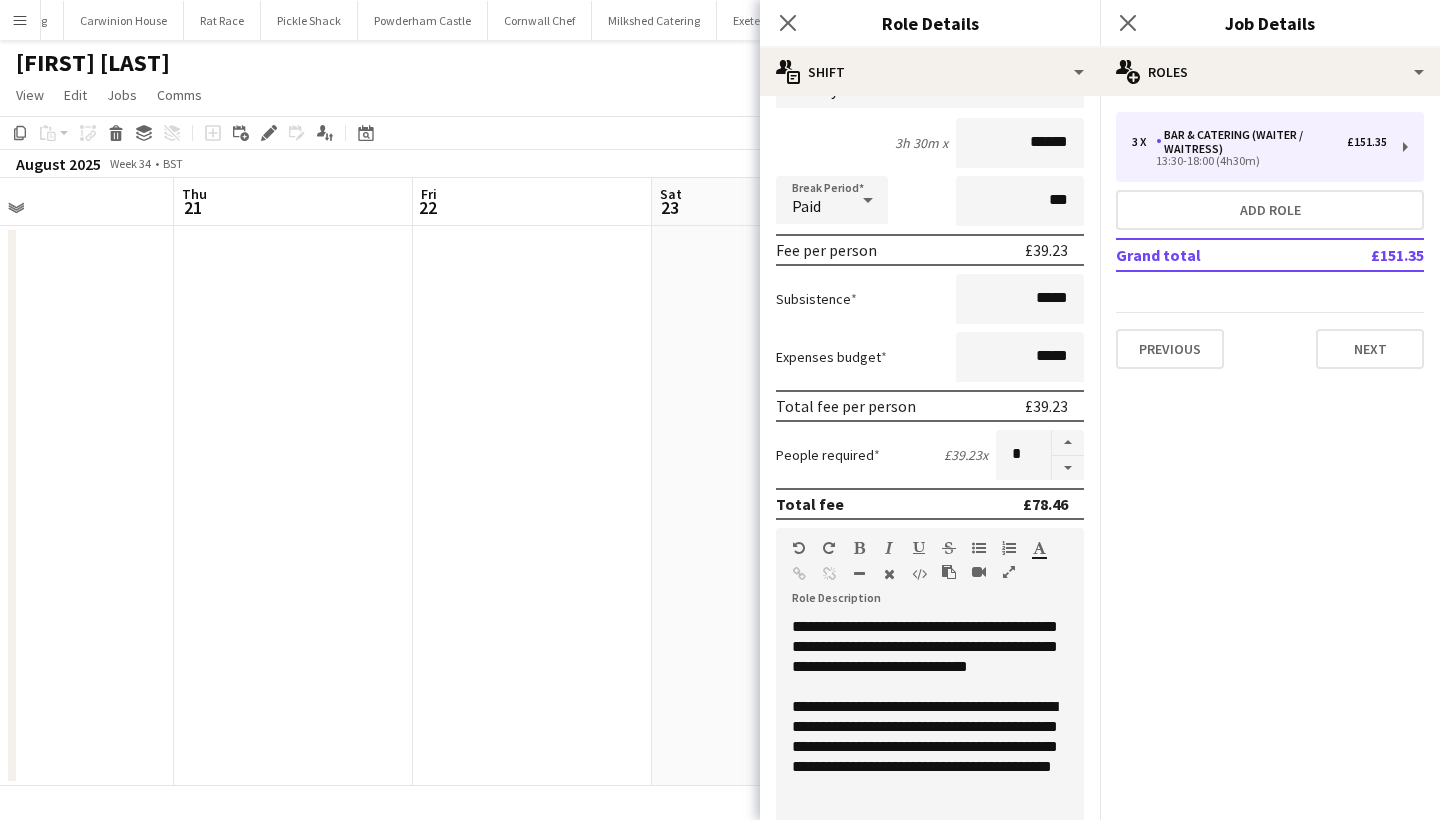 scroll, scrollTop: 191, scrollLeft: 0, axis: vertical 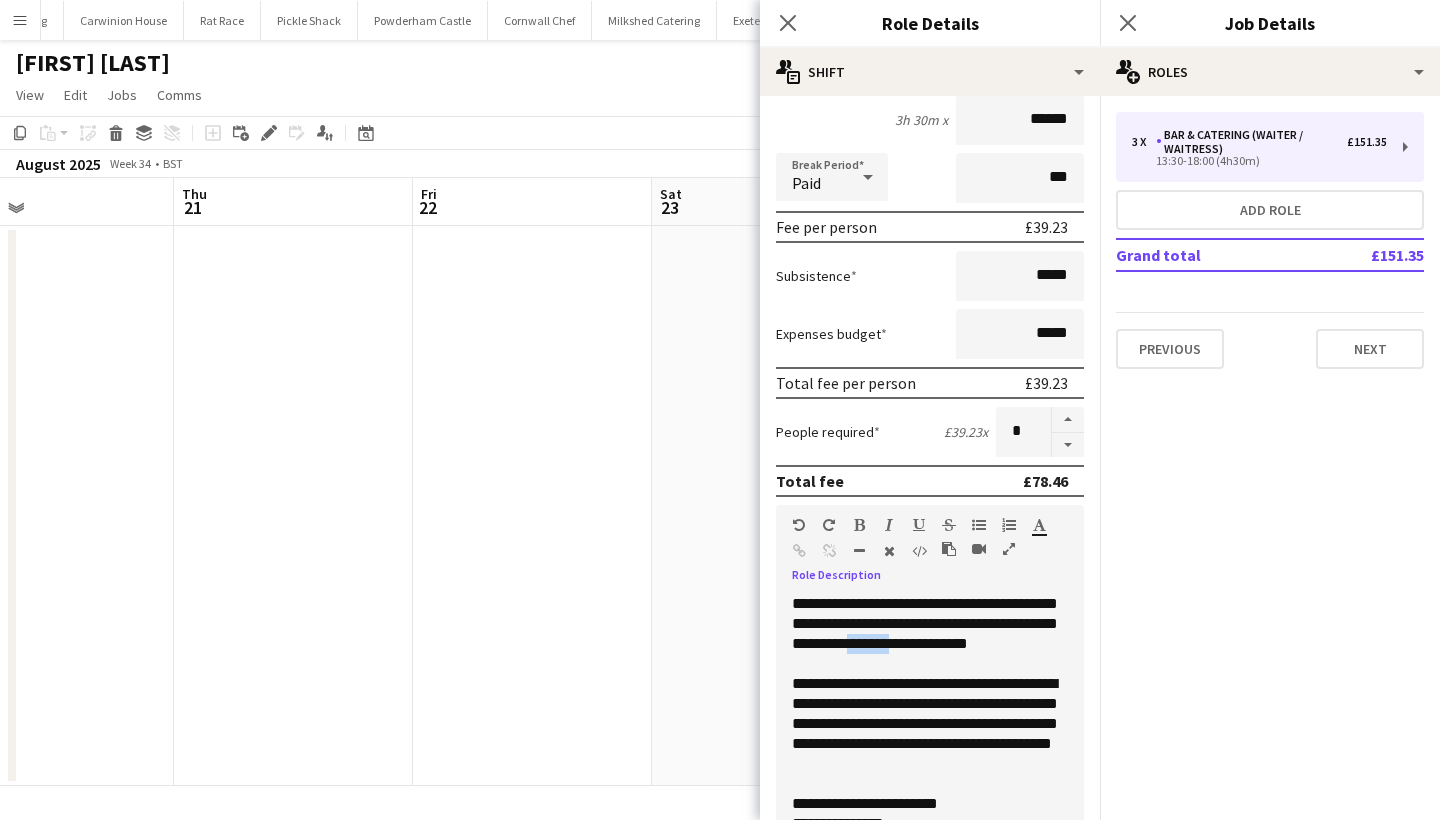 drag, startPoint x: 940, startPoint y: 646, endPoint x: 900, endPoint y: 644, distance: 40.04997 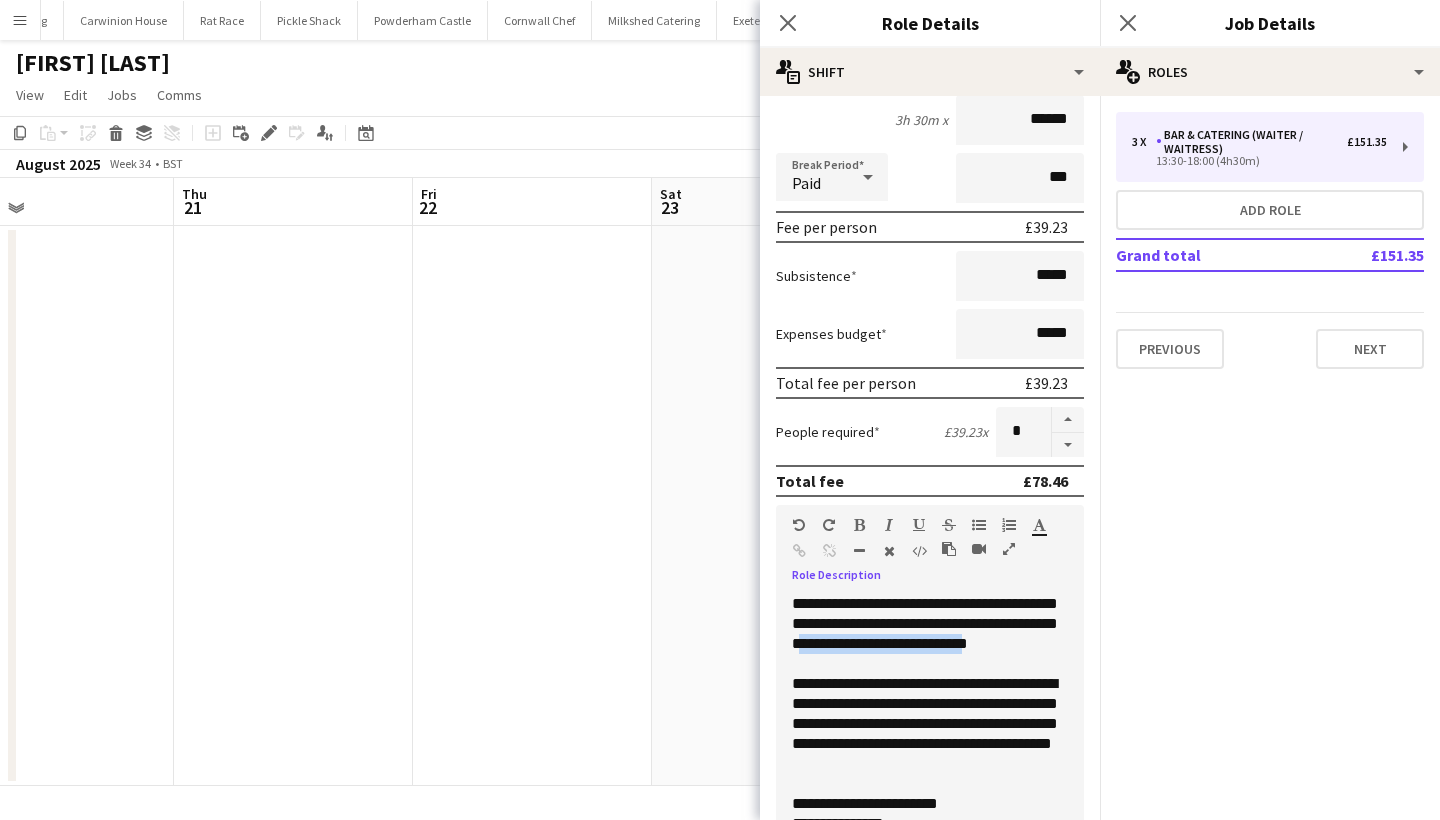 drag, startPoint x: 850, startPoint y: 645, endPoint x: 1034, endPoint y: 645, distance: 184 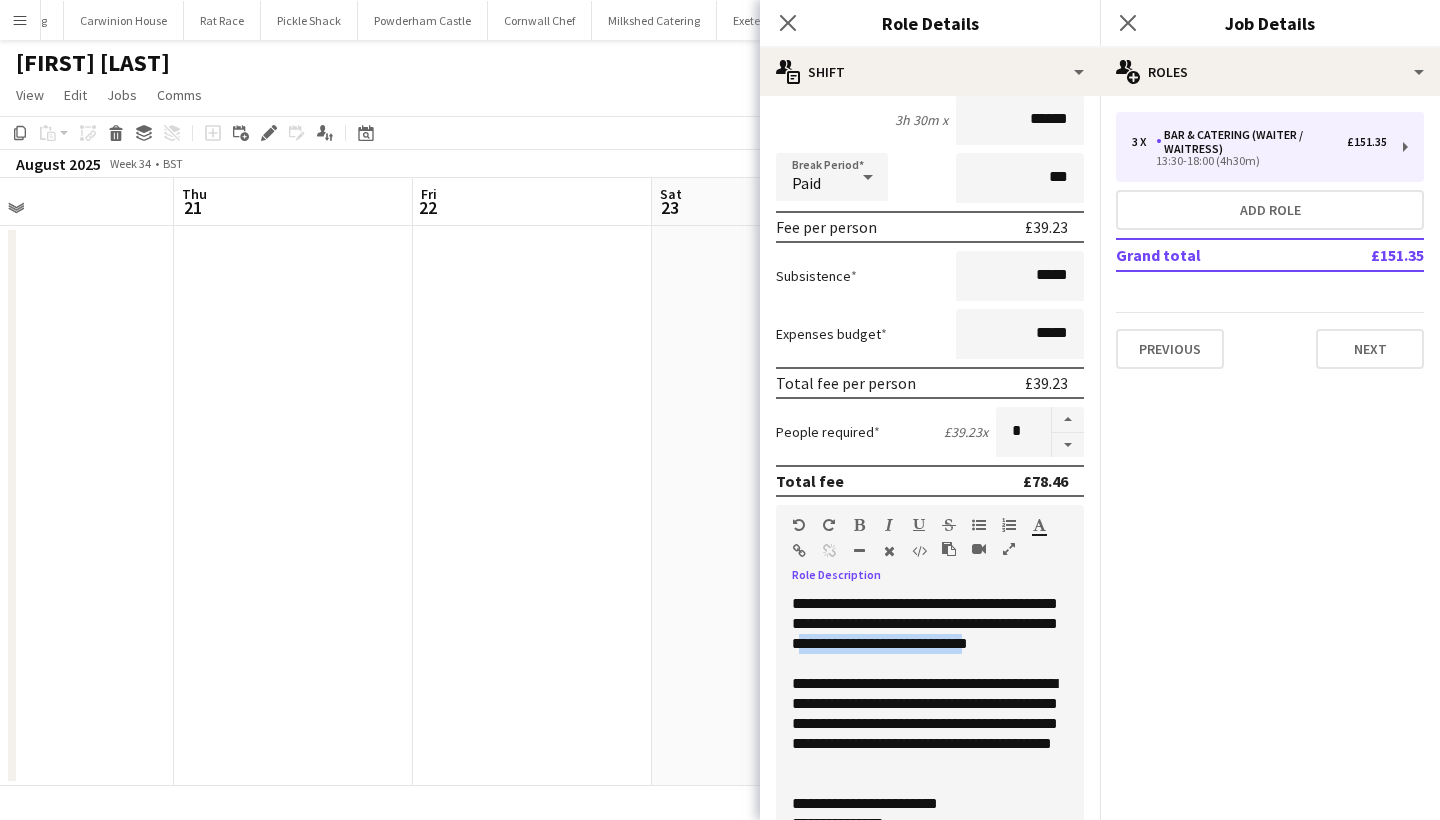 type 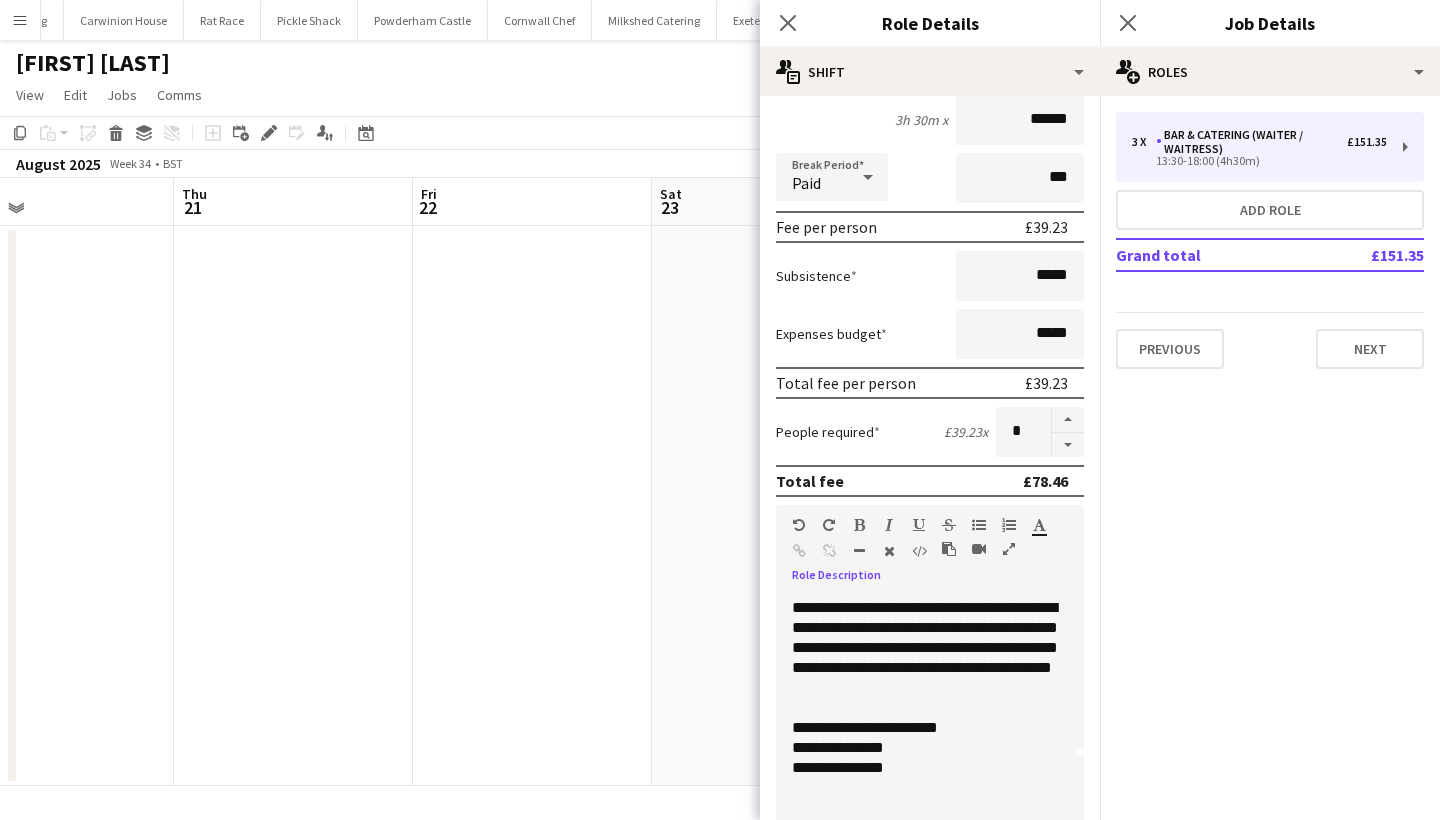 scroll, scrollTop: 76, scrollLeft: 0, axis: vertical 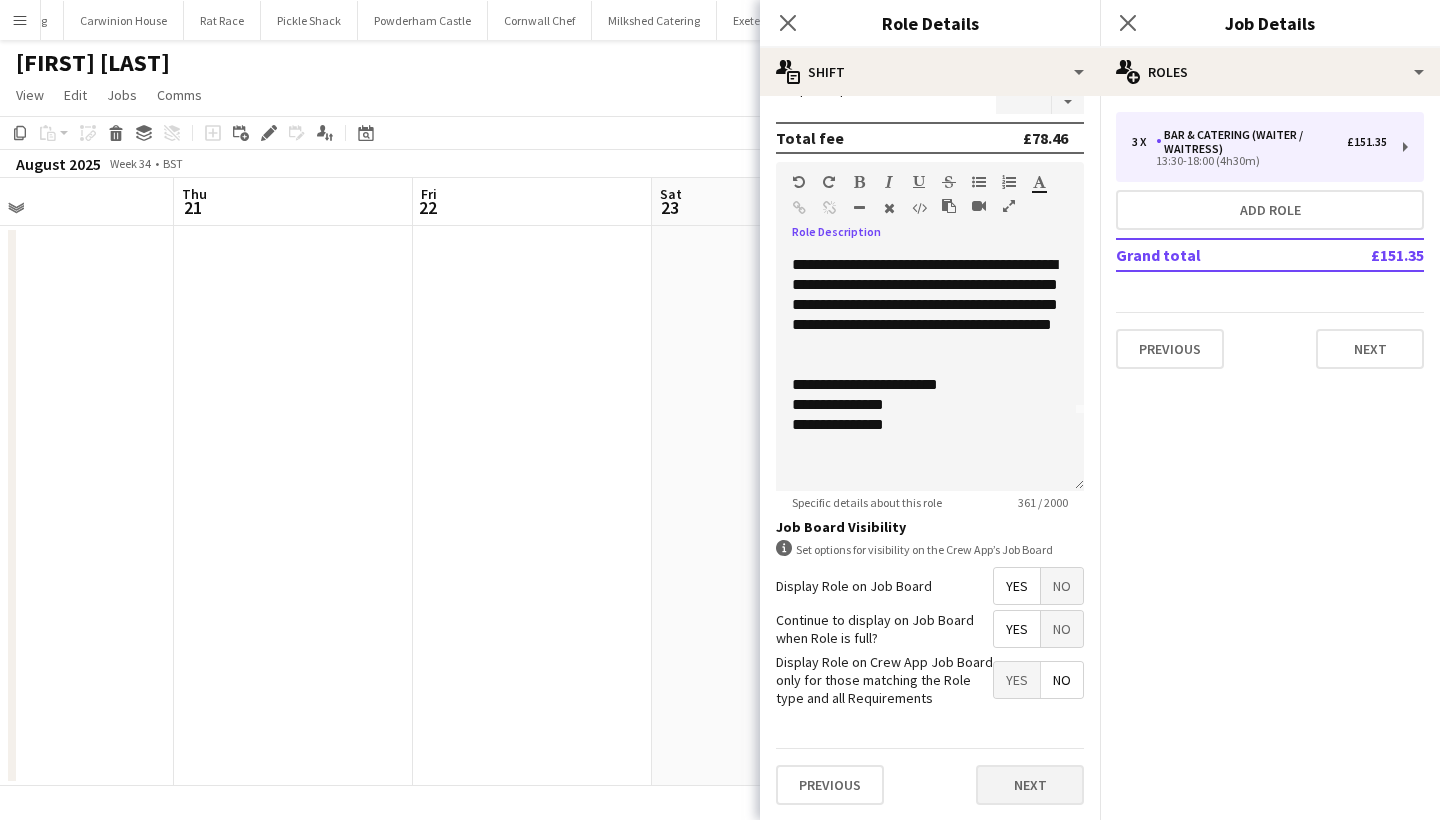 click on "Next" at bounding box center [1030, 785] 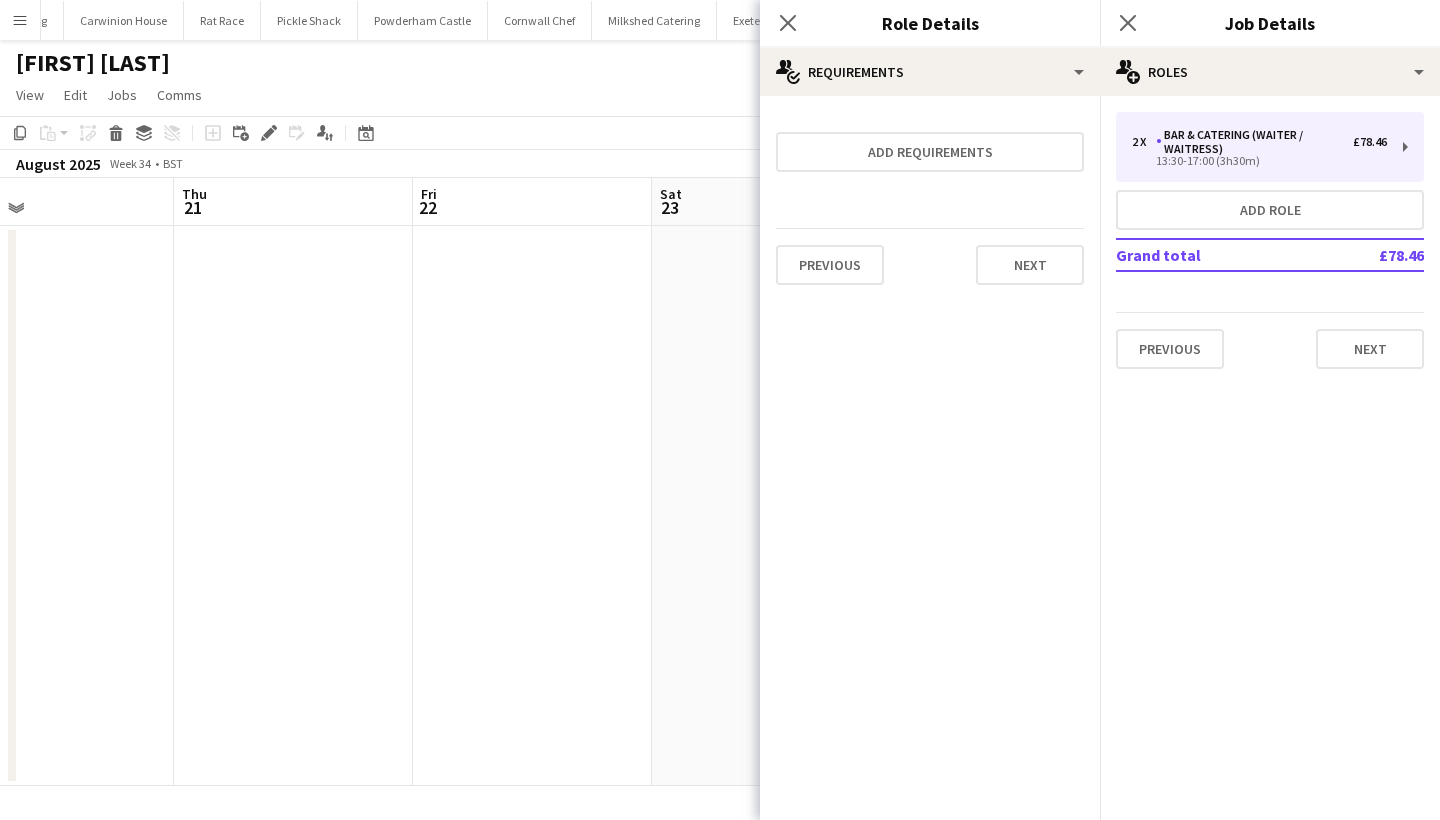 scroll, scrollTop: 0, scrollLeft: 0, axis: both 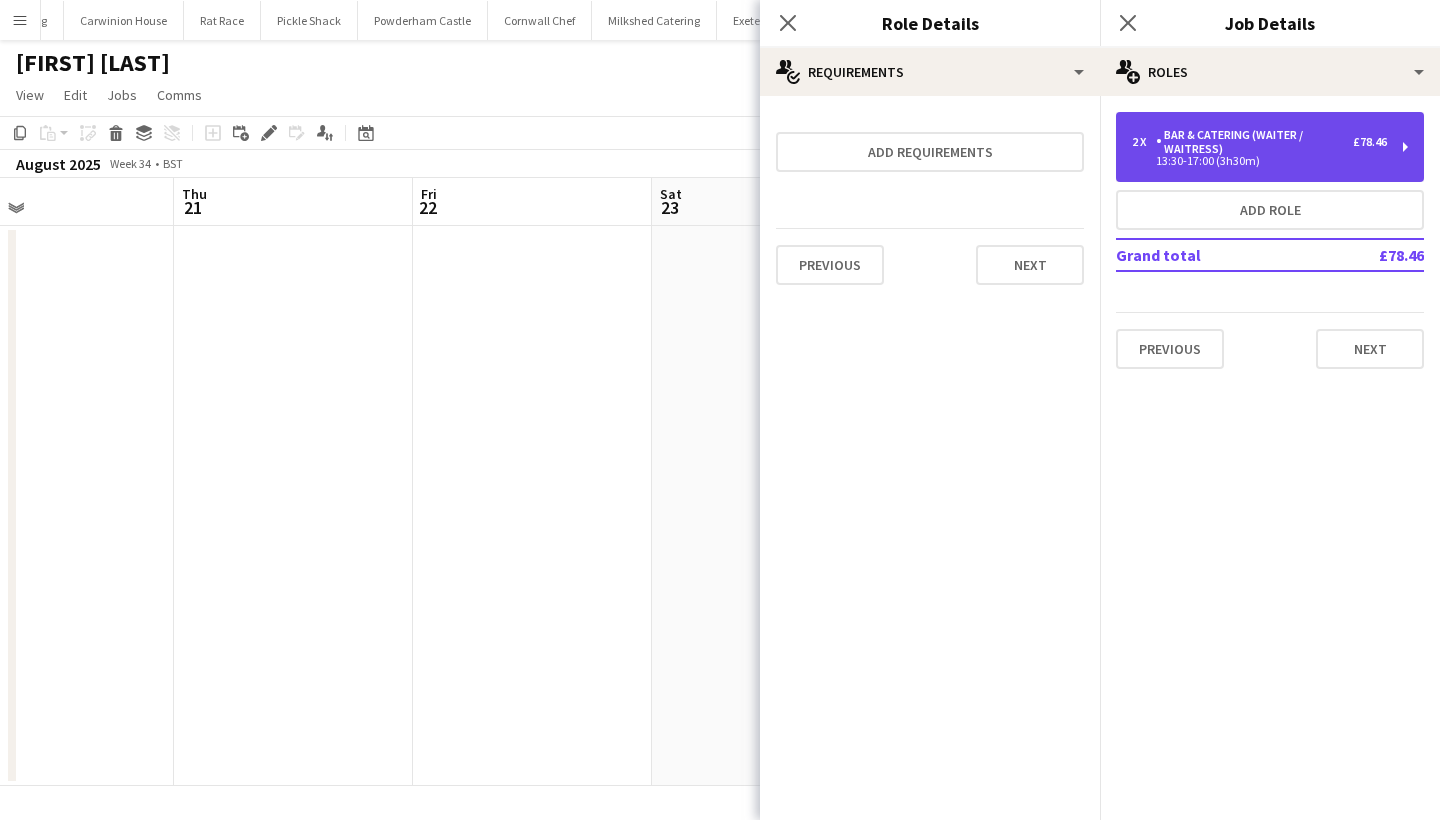 click on "13:30-17:00 (3h30m)" at bounding box center [1259, 161] 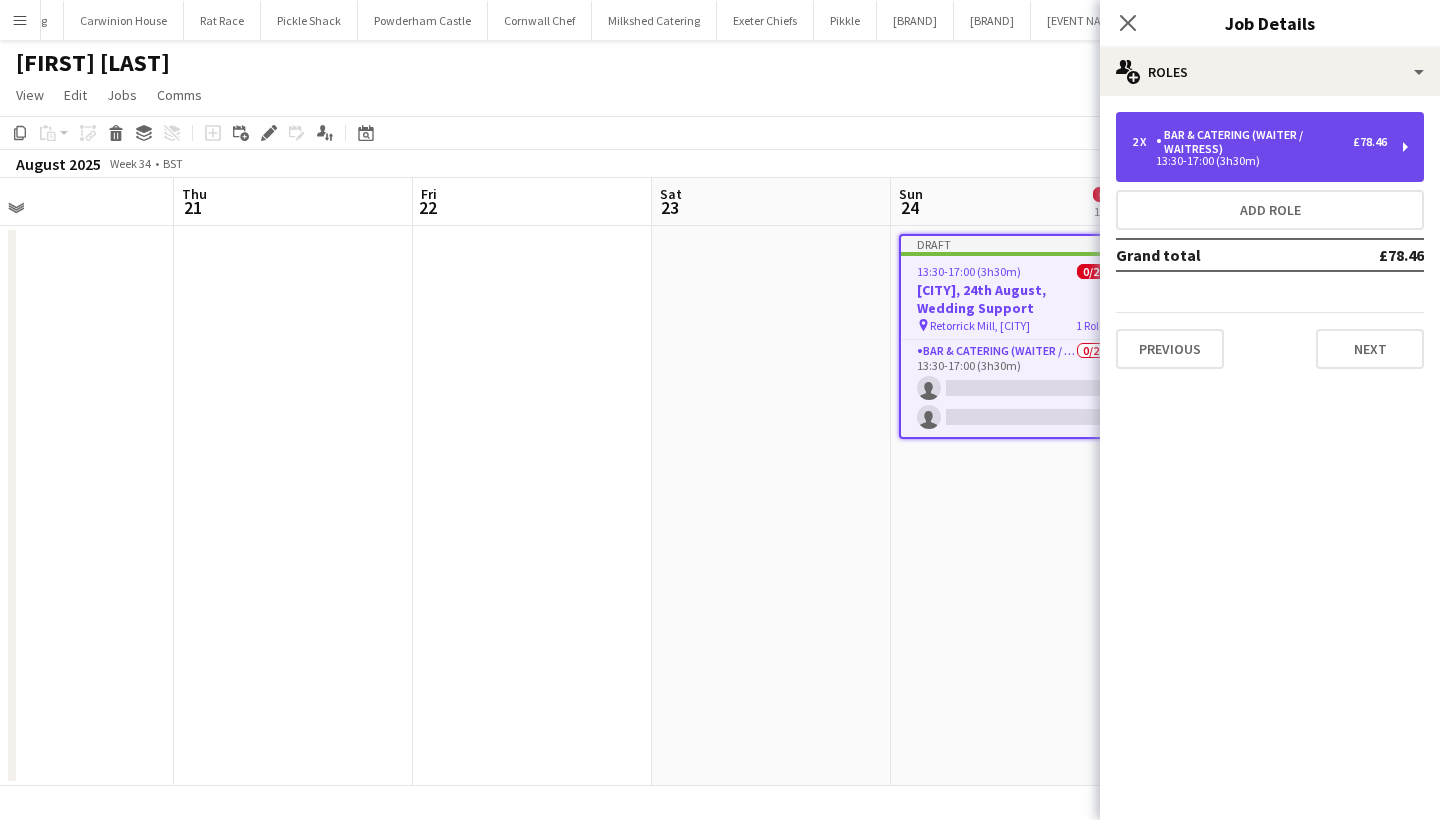 click on "13:30-17:00 (3h30m)" at bounding box center (1259, 161) 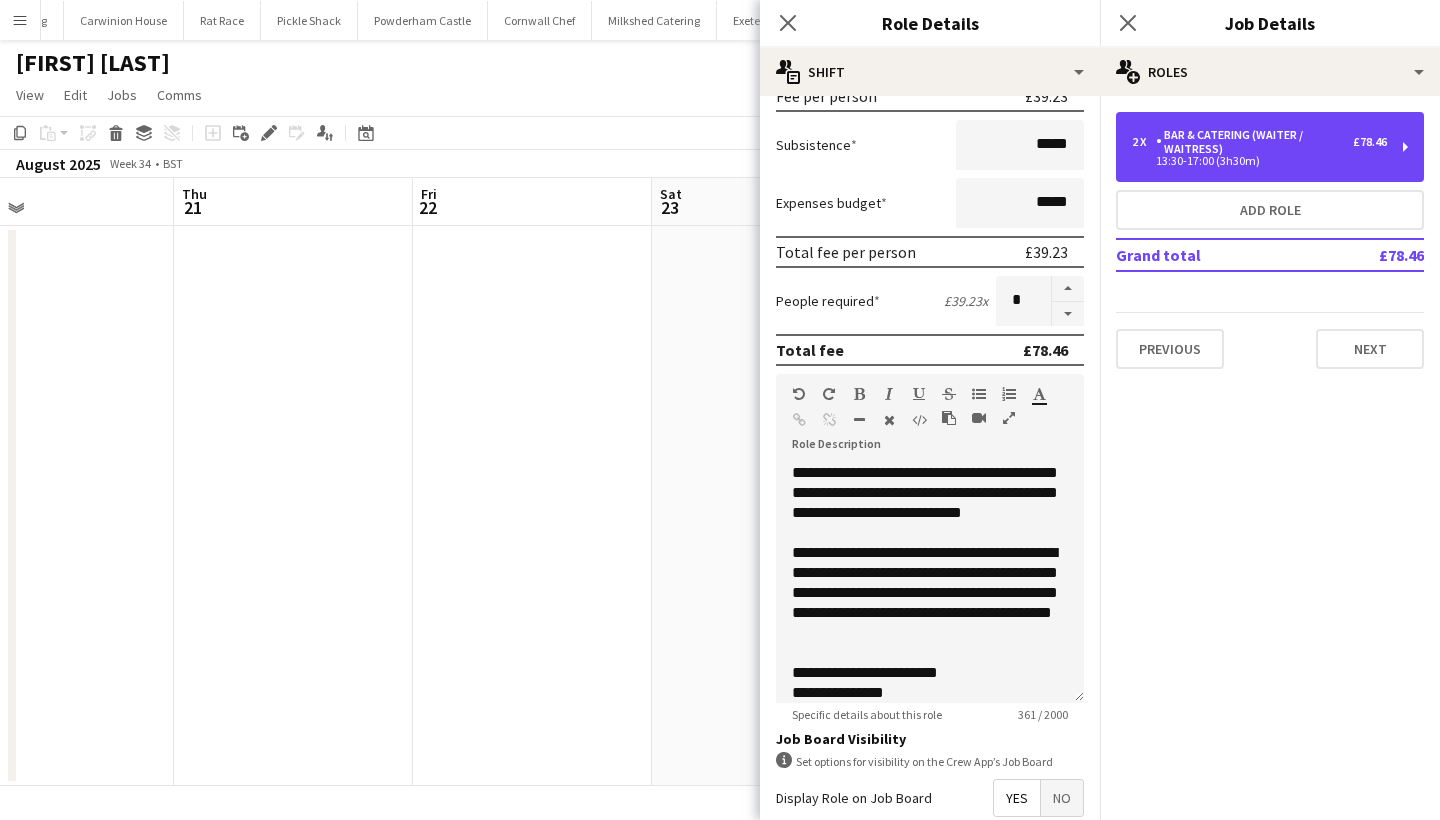 scroll, scrollTop: 332, scrollLeft: 0, axis: vertical 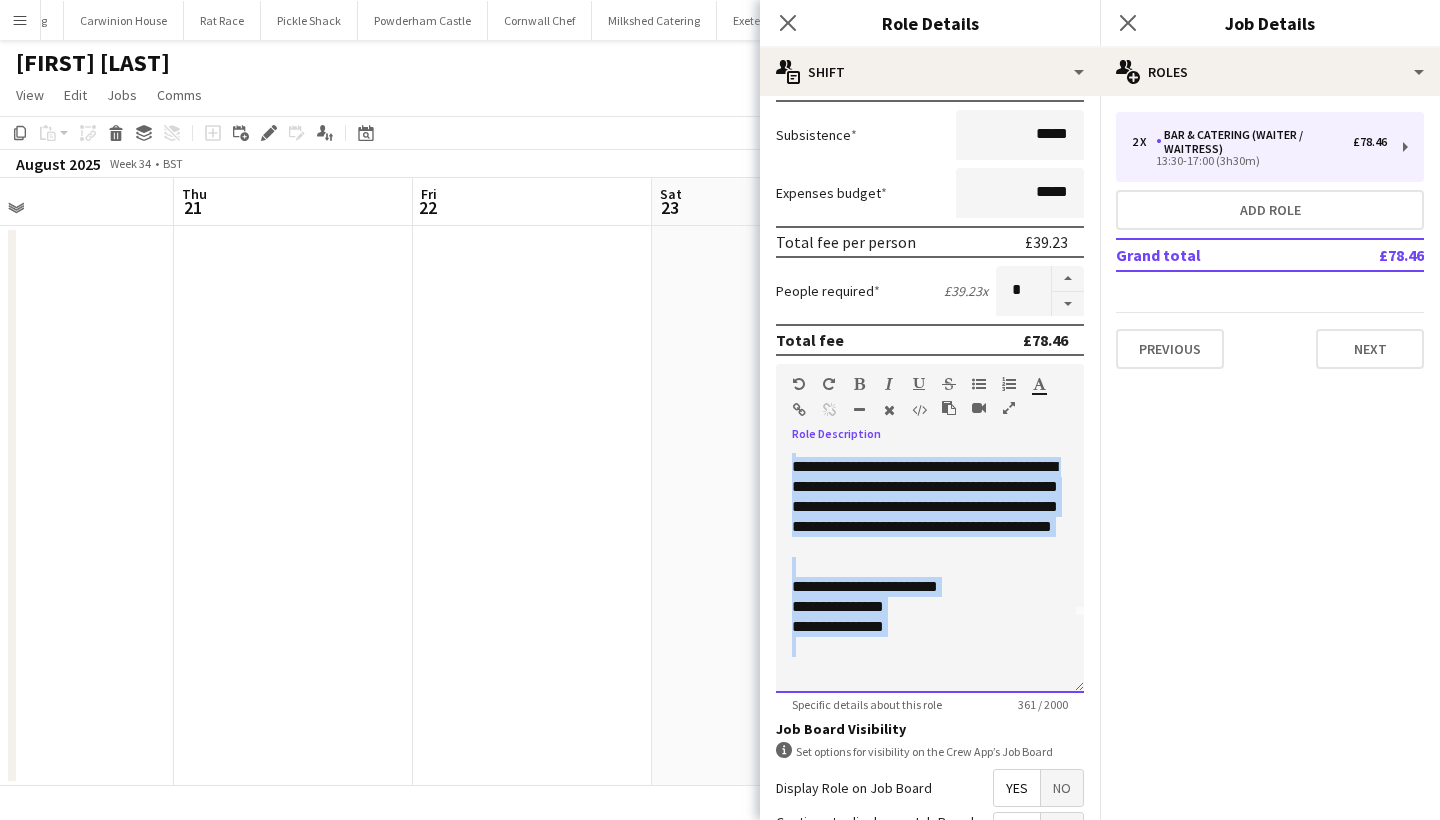 drag, startPoint x: 794, startPoint y: 461, endPoint x: 941, endPoint y: 640, distance: 231.6247 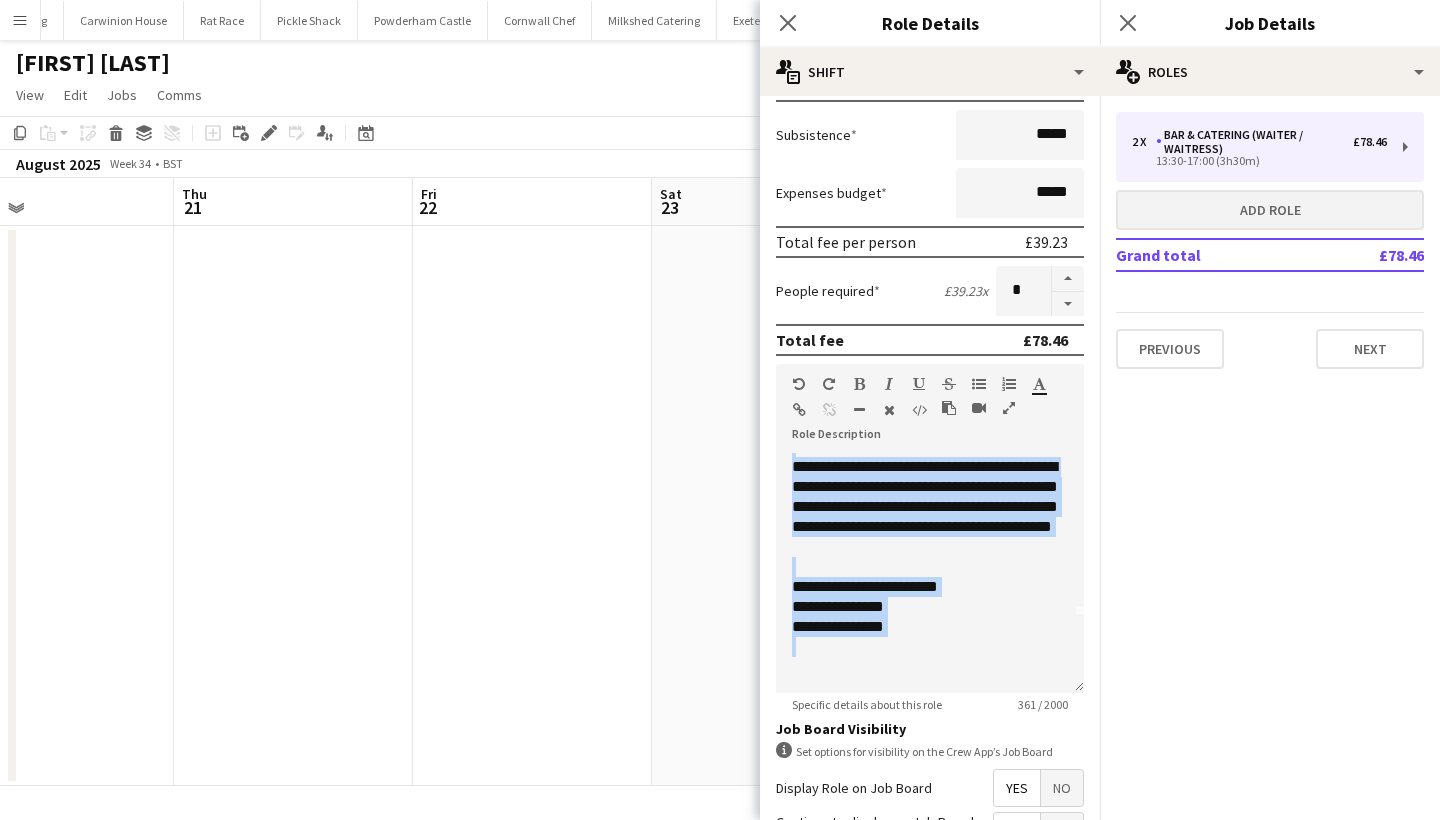 click on "Add role" at bounding box center [1270, 210] 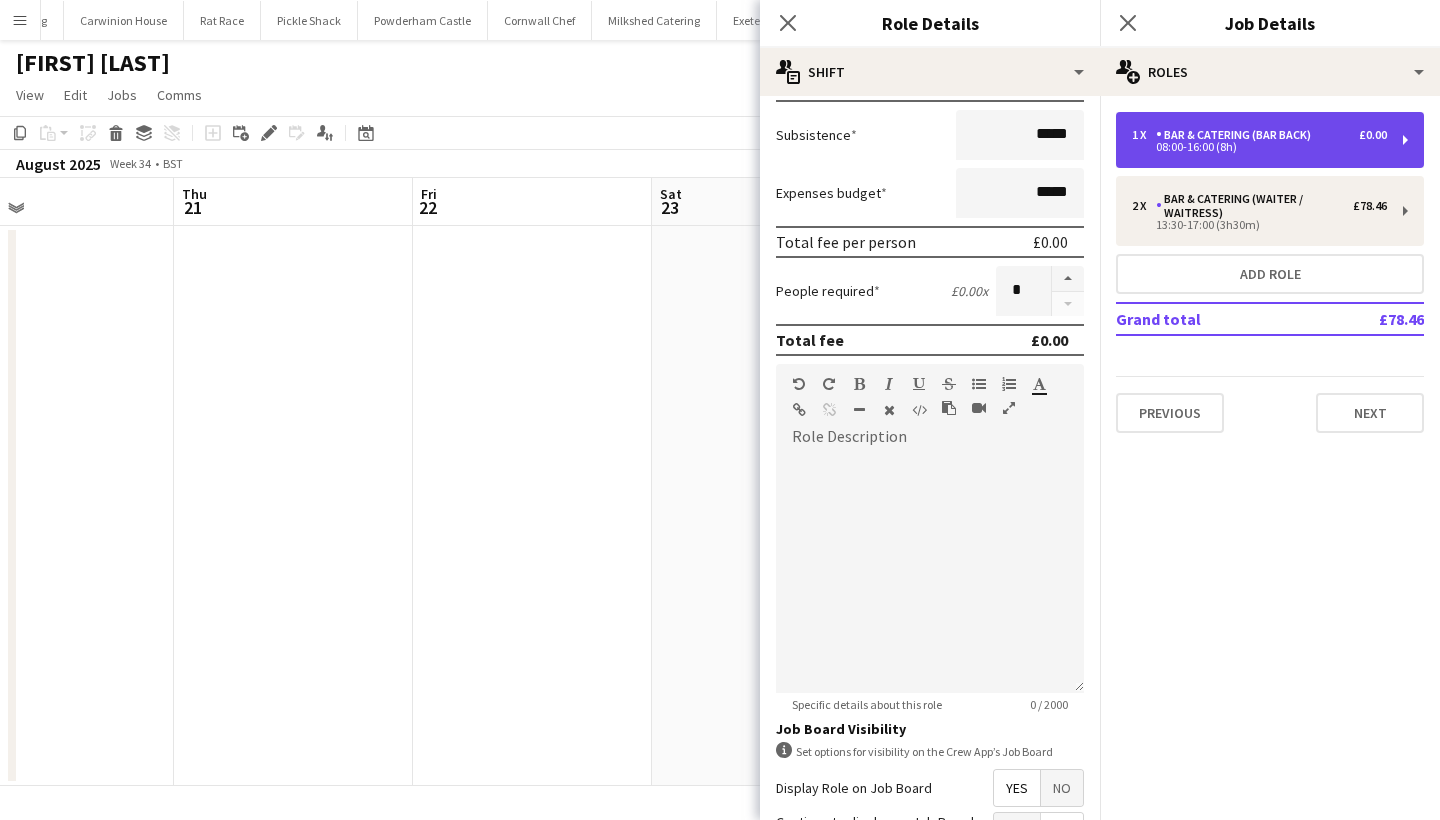 click on "1 x   Bar & Catering (Bar Back)   £0.00   08:00-16:00 (8h)" at bounding box center [1270, 140] 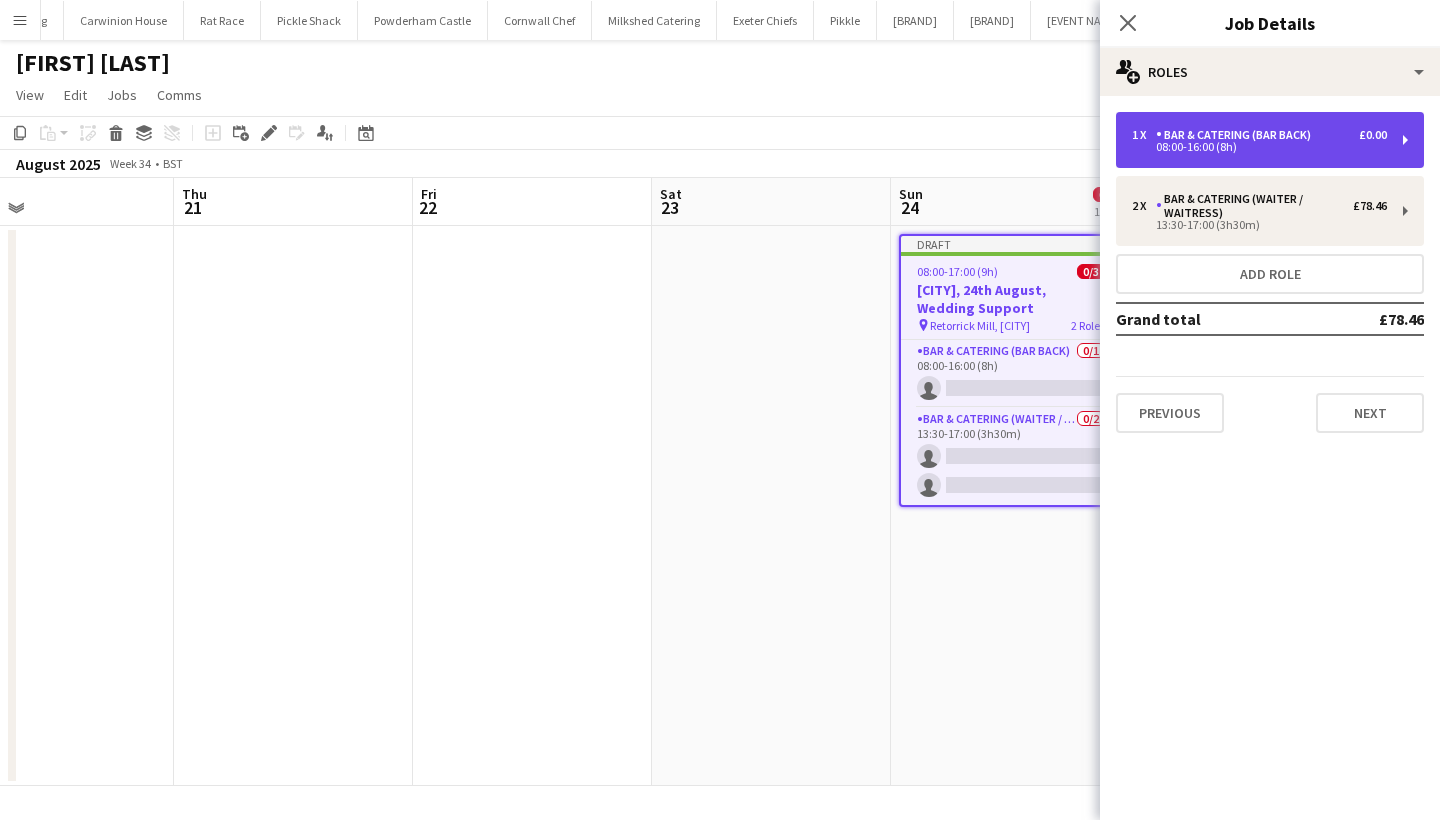click on "1 x   Bar & Catering (Bar Back)   £0.00   08:00-16:00 (8h)" at bounding box center (1270, 140) 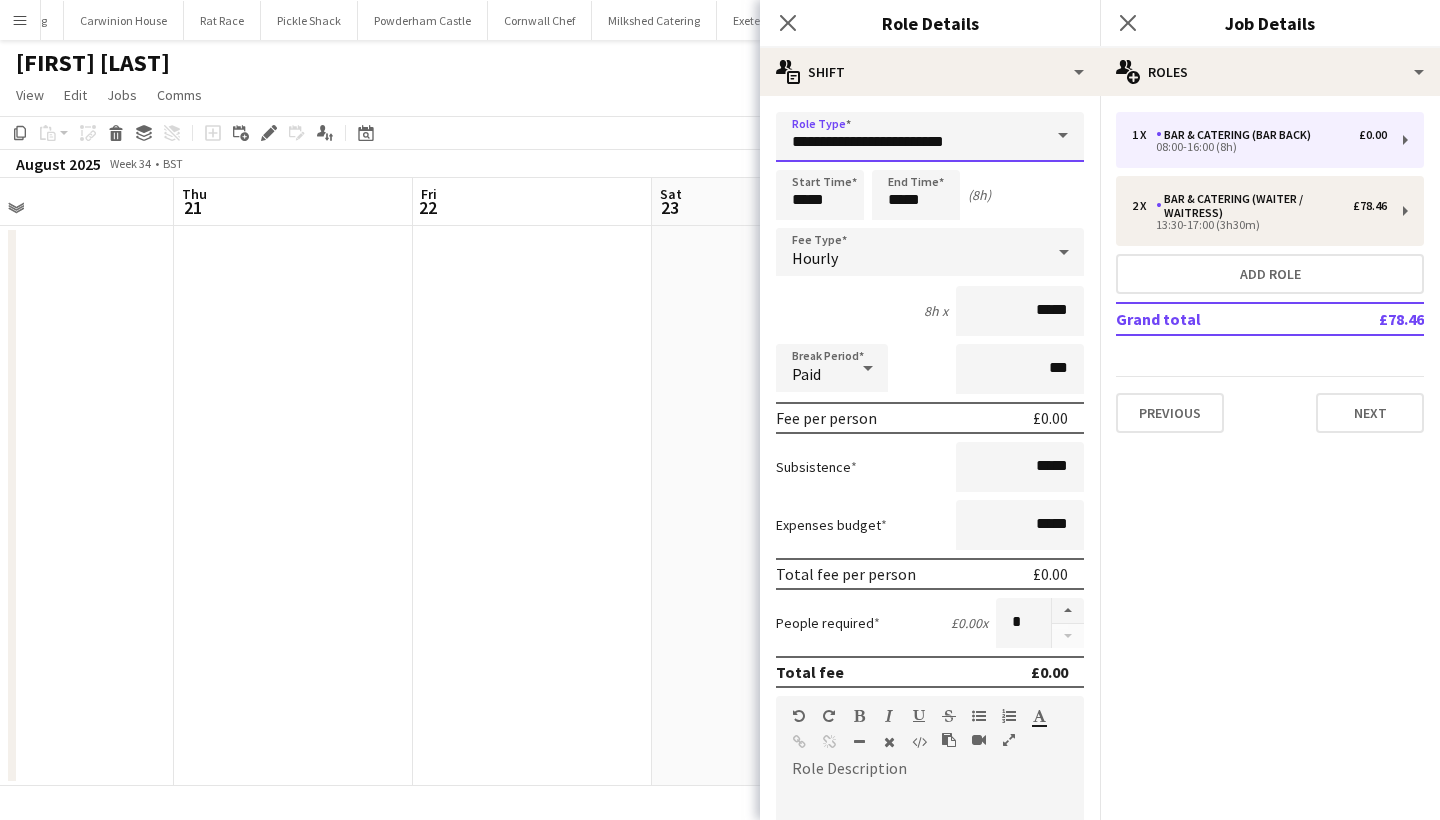 click on "**********" at bounding box center [930, 137] 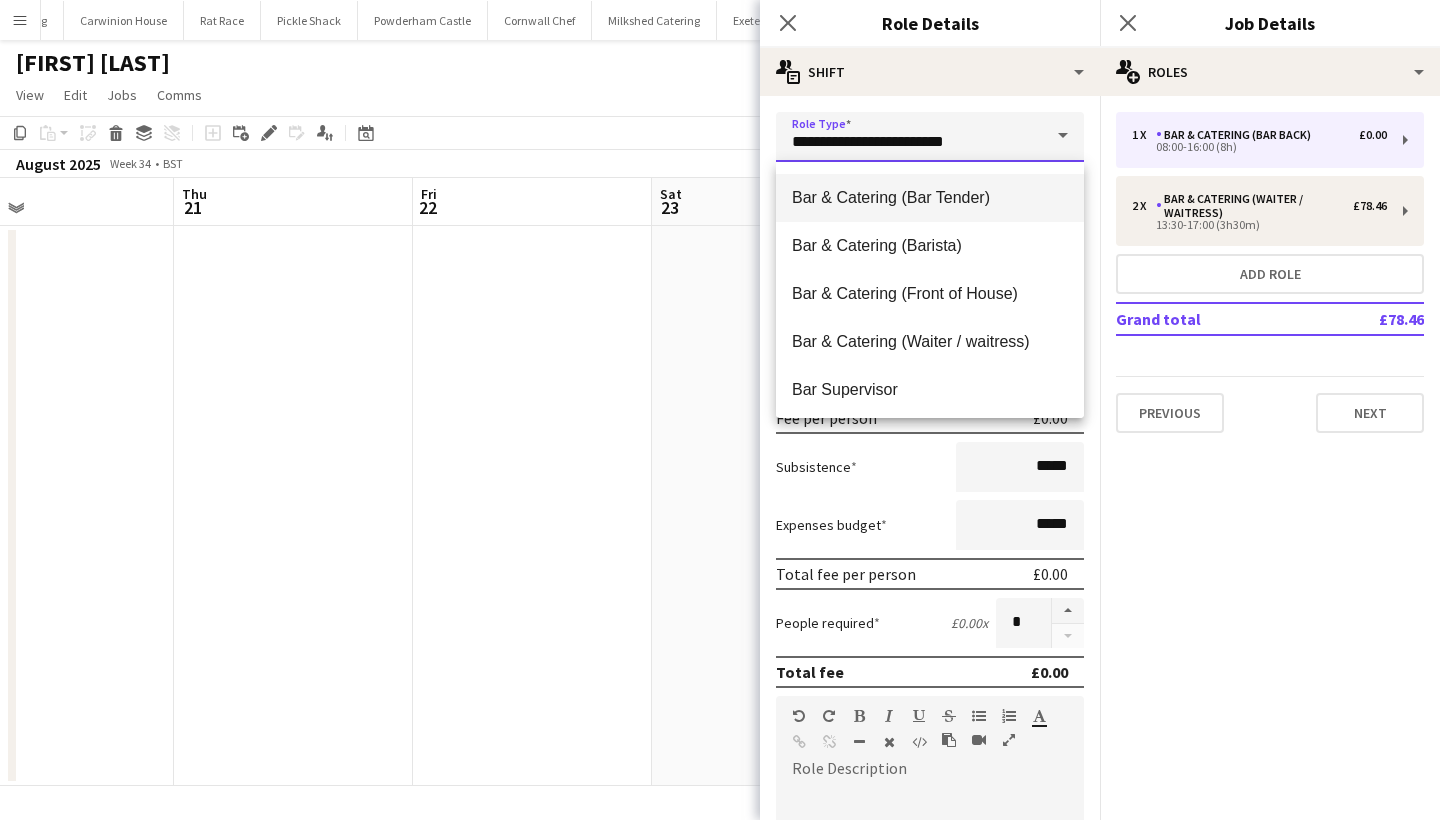 scroll, scrollTop: 93, scrollLeft: 0, axis: vertical 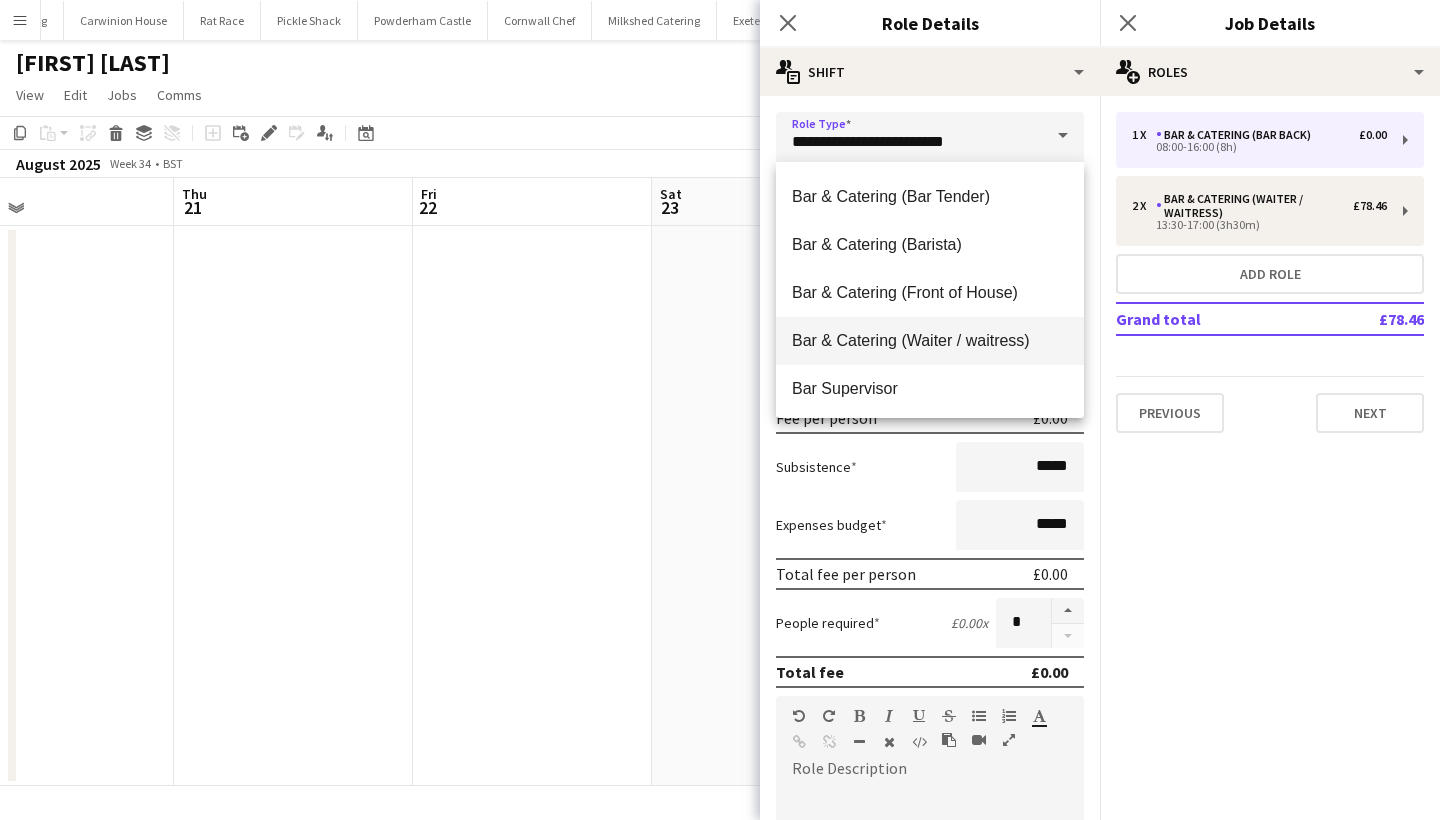 click on "Bar & Catering (Waiter / waitress)" at bounding box center (930, 341) 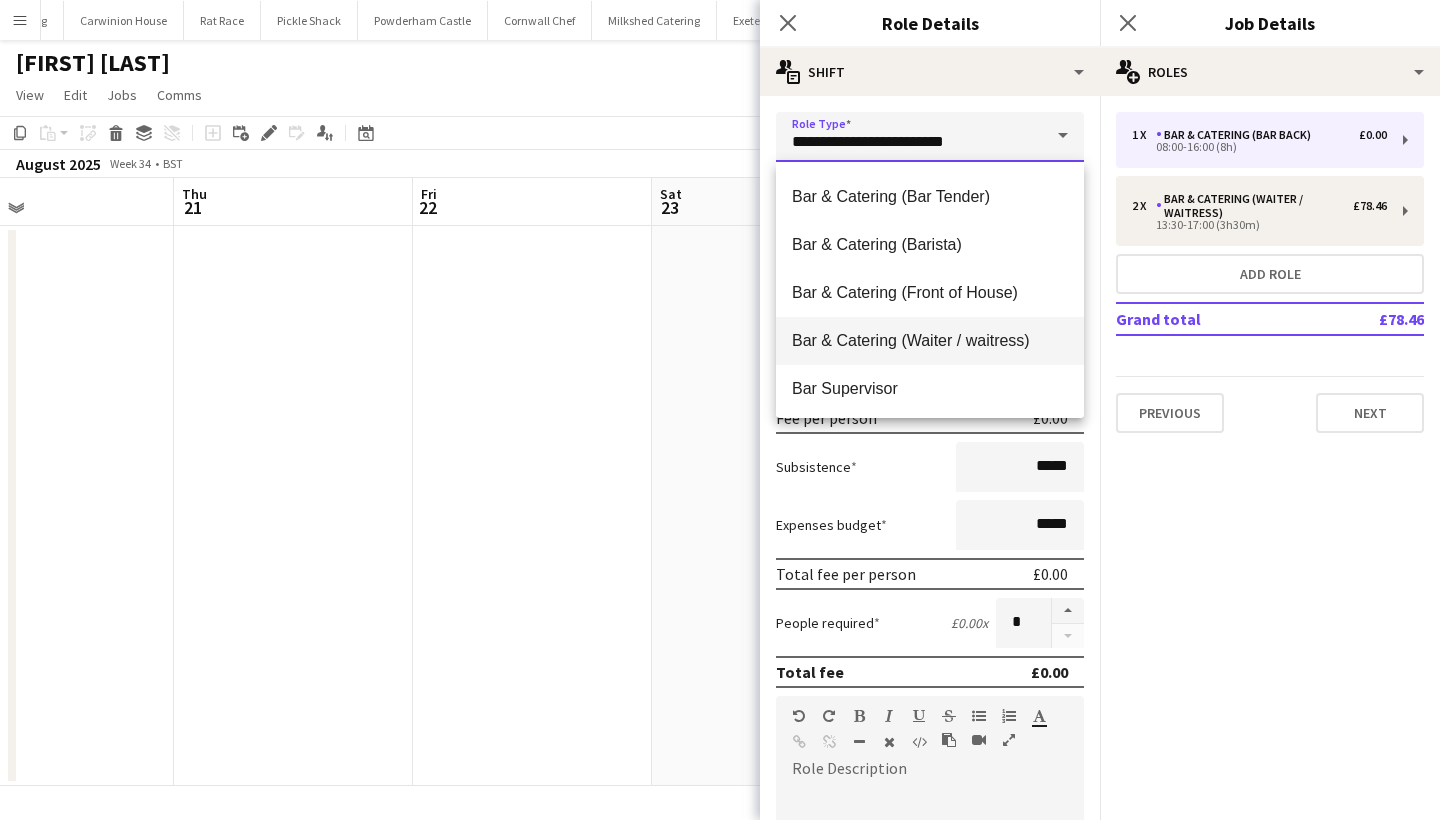 type on "**********" 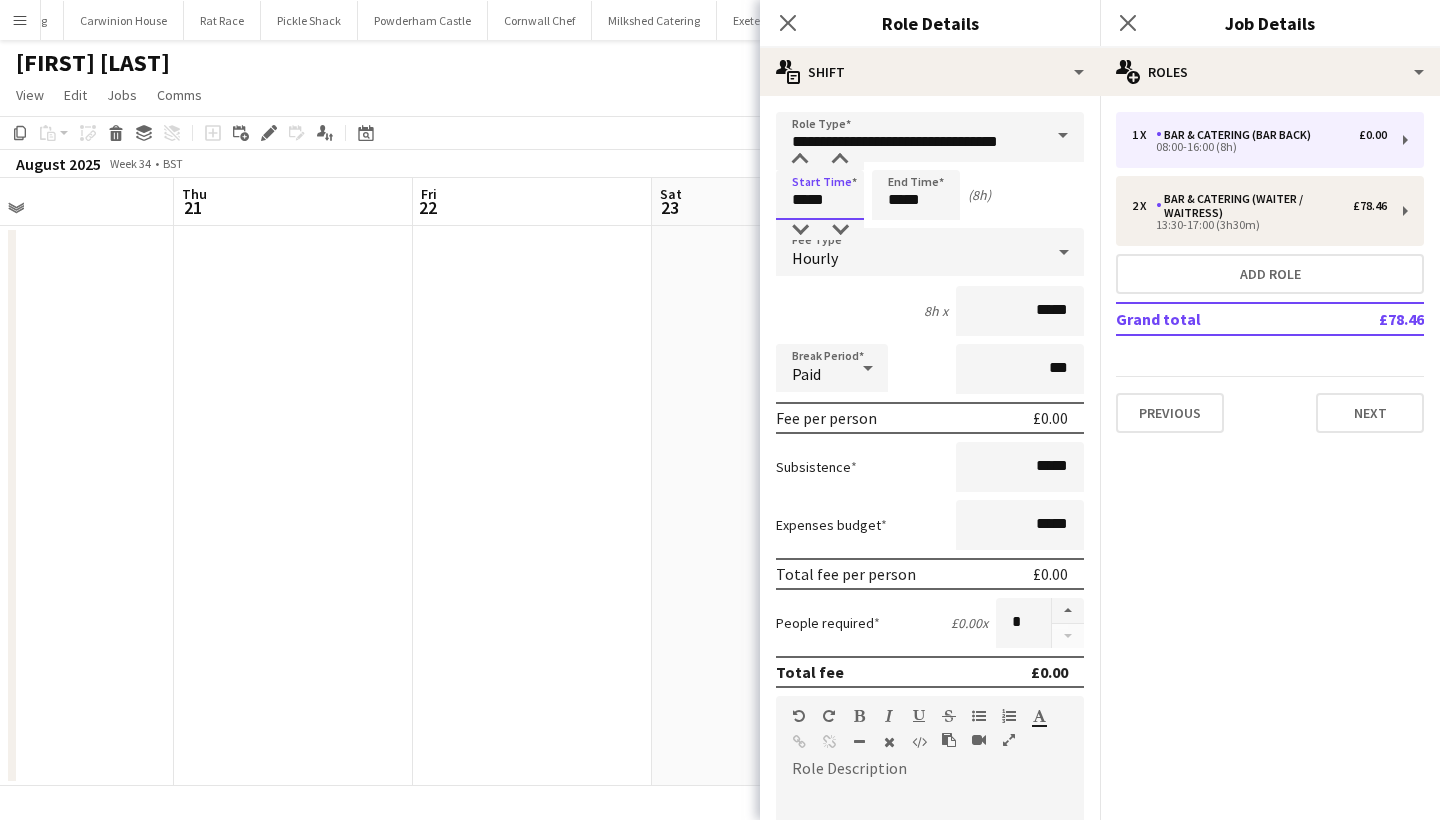 click on "*****" at bounding box center [820, 195] 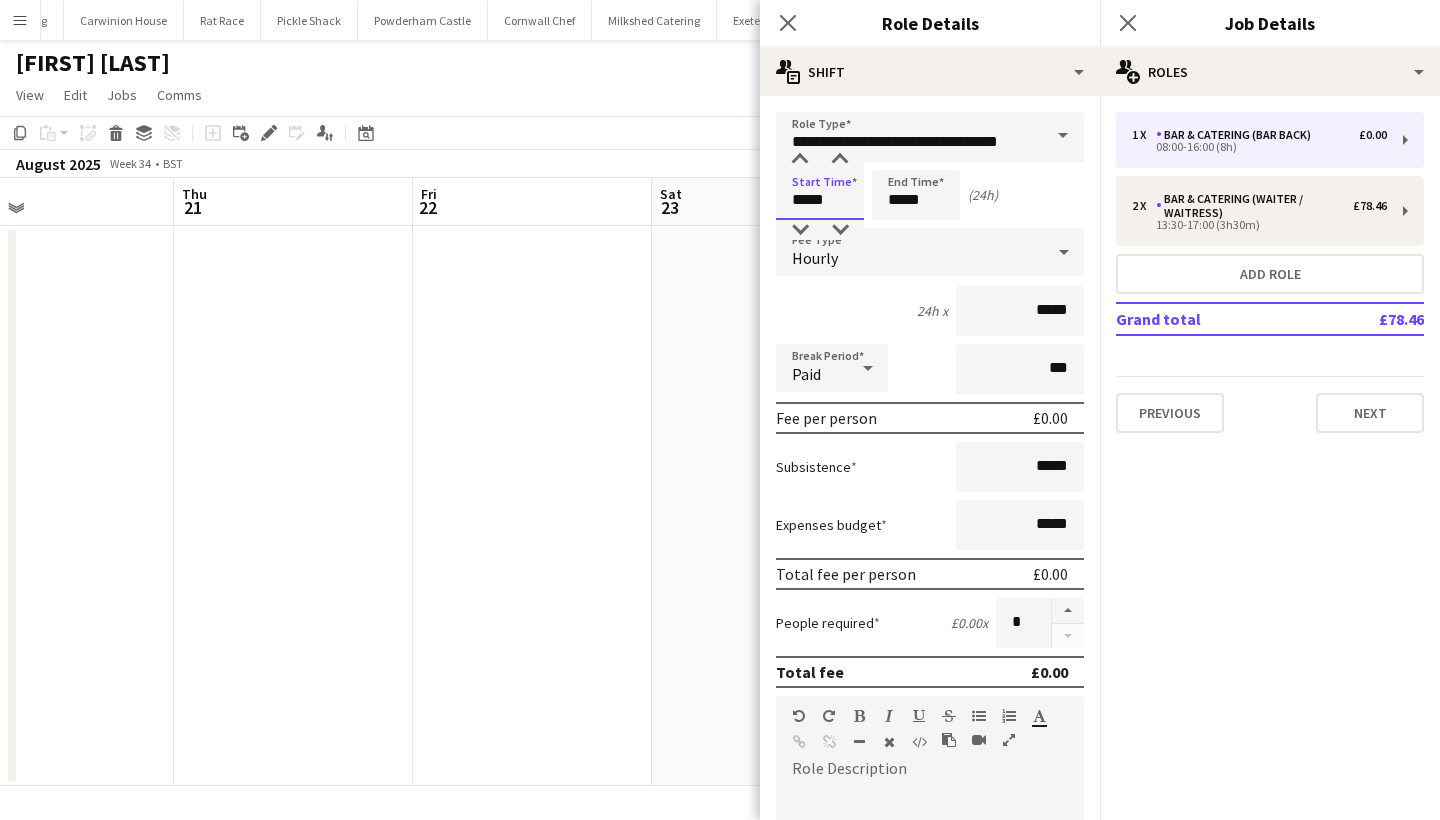 type on "*****" 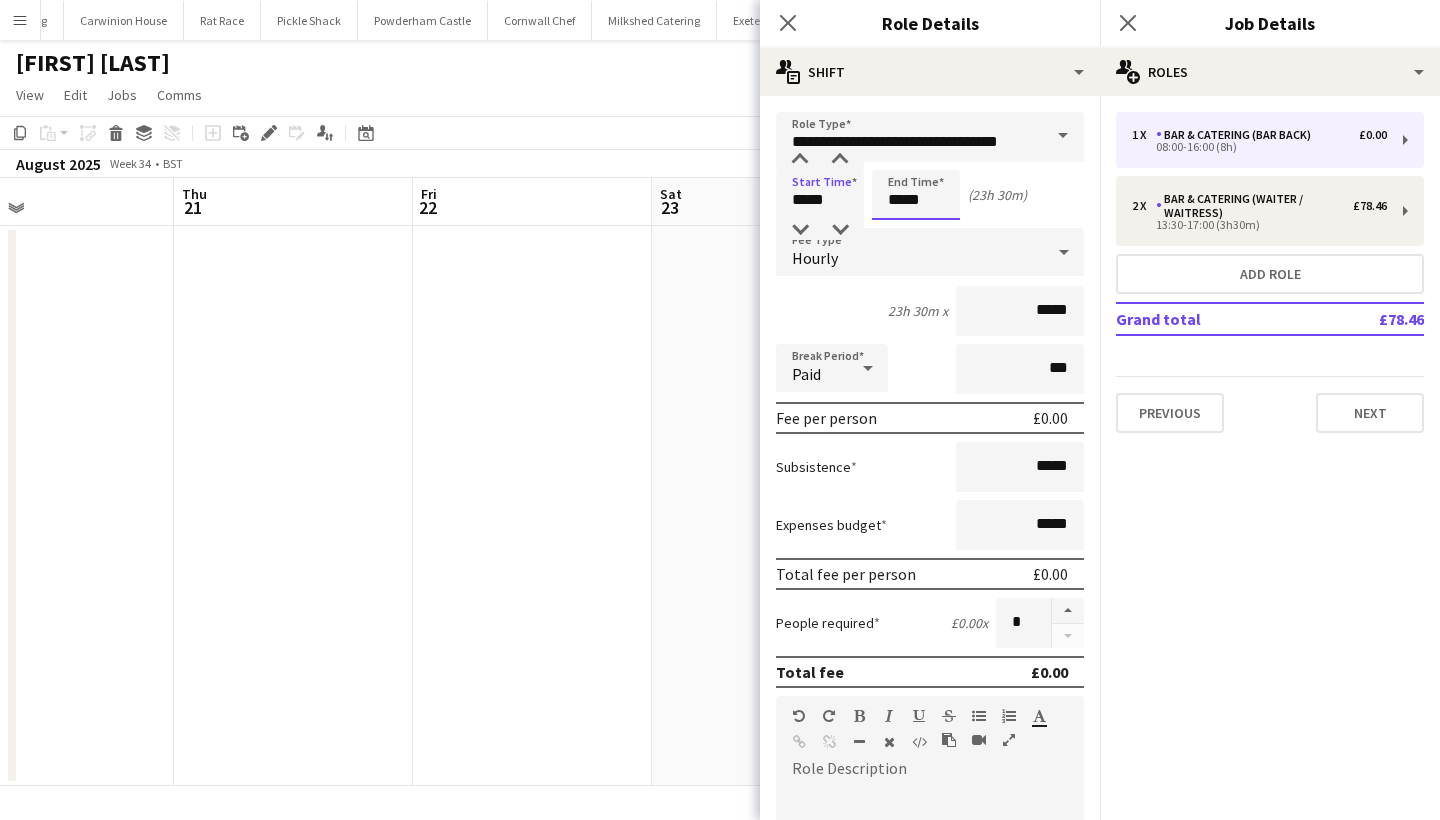 click on "*****" at bounding box center [916, 195] 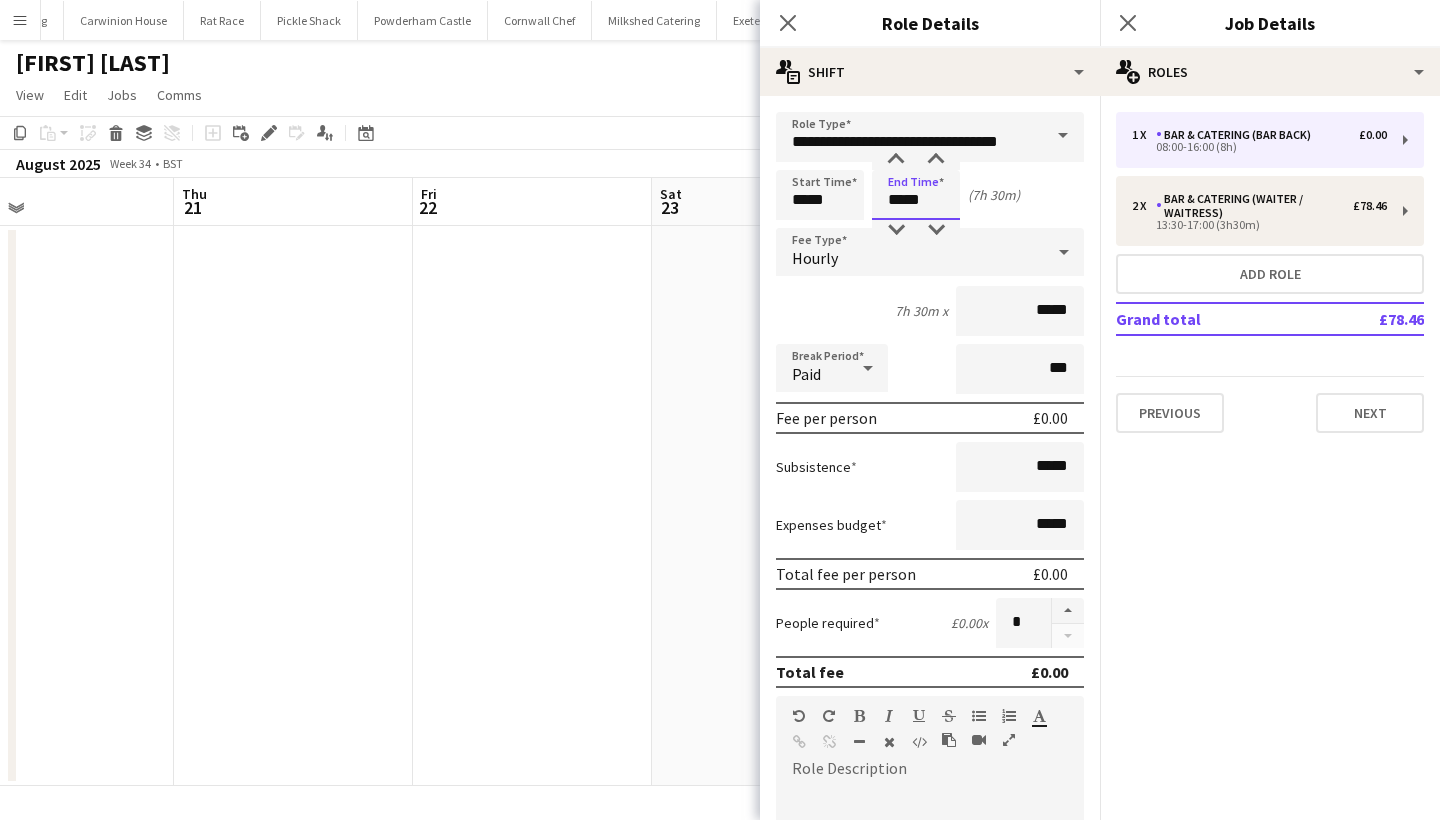 type on "*****" 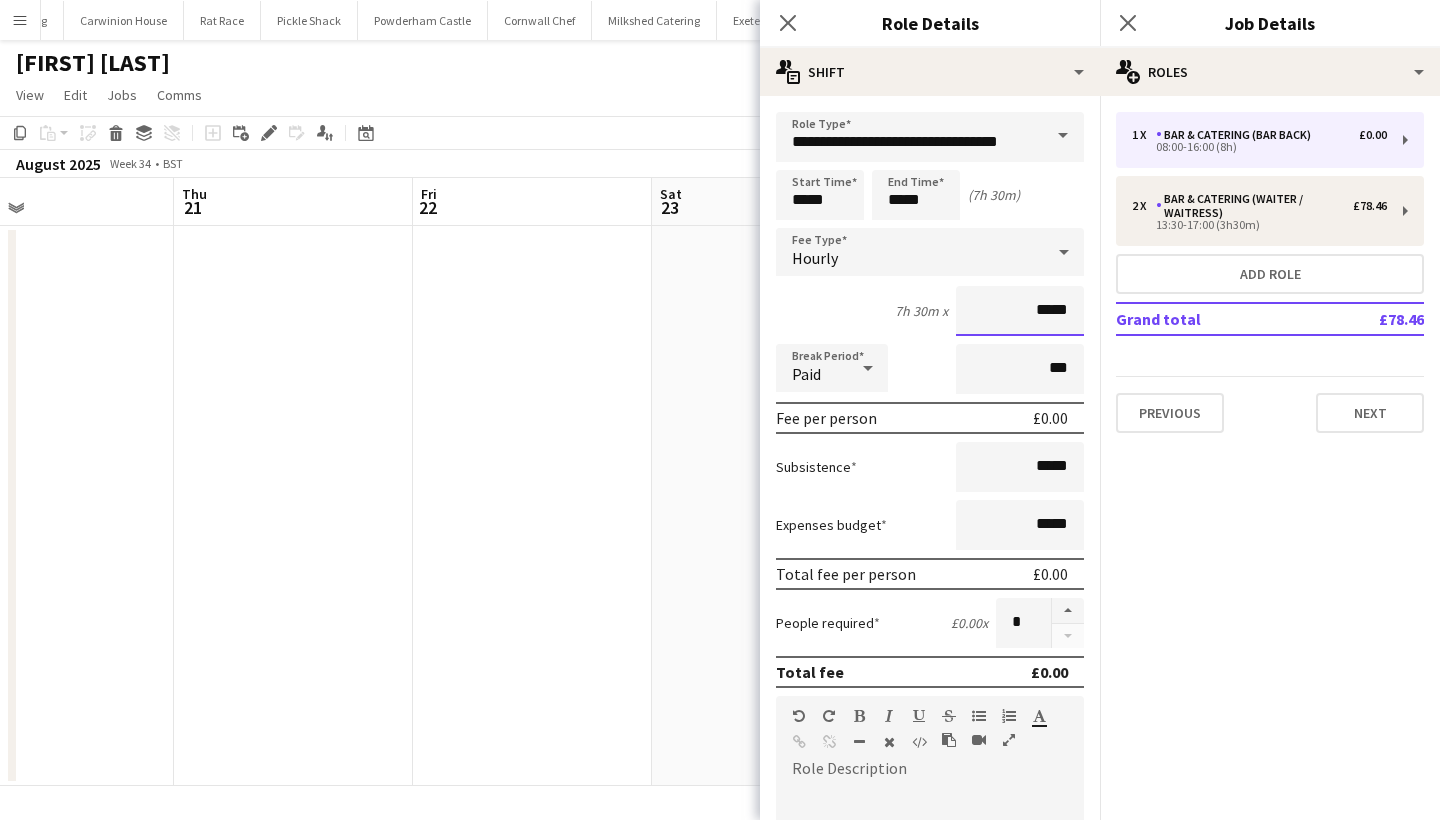 drag, startPoint x: 1080, startPoint y: 313, endPoint x: 1043, endPoint y: 313, distance: 37 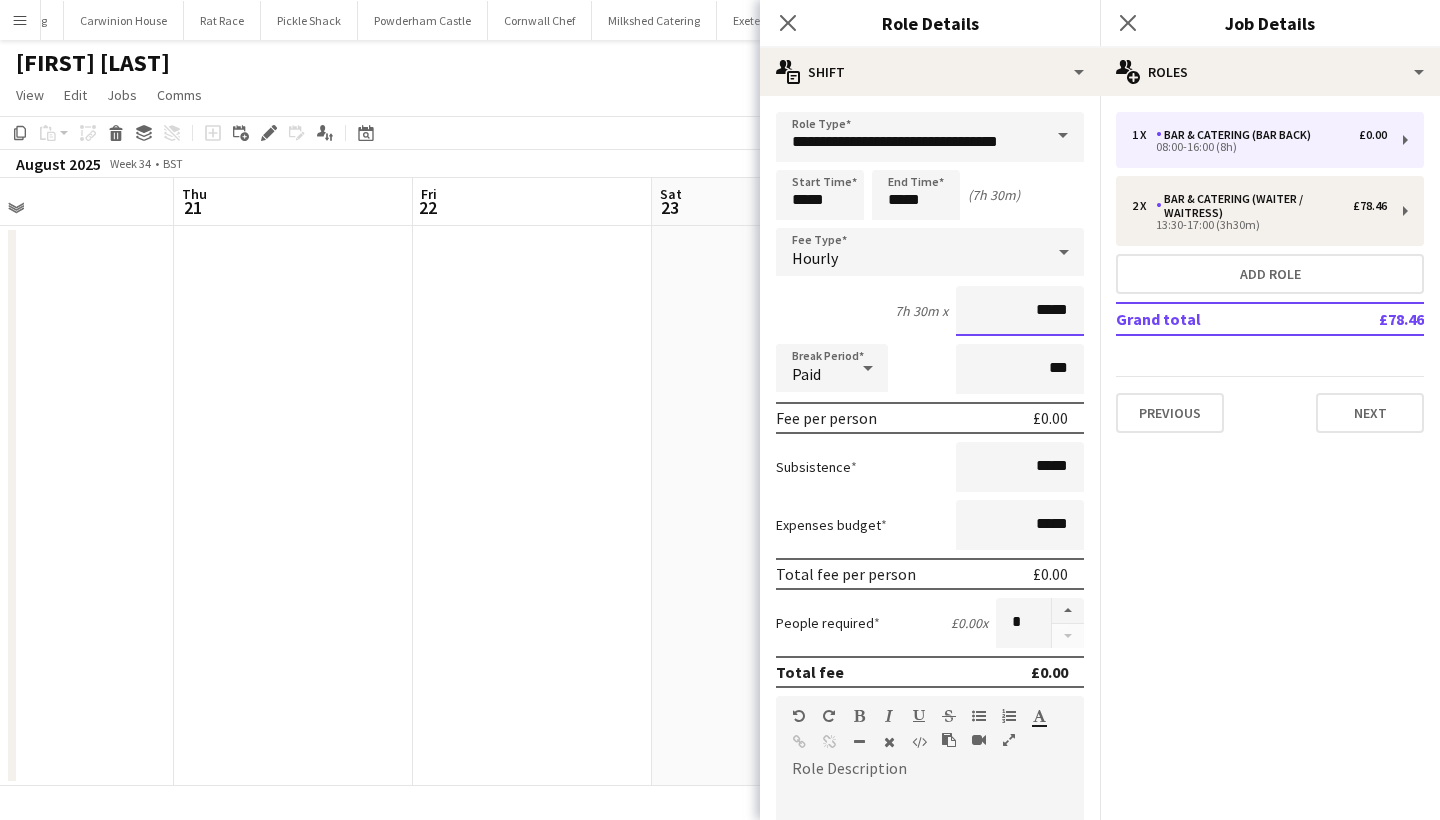 click on "*****" at bounding box center [1020, 311] 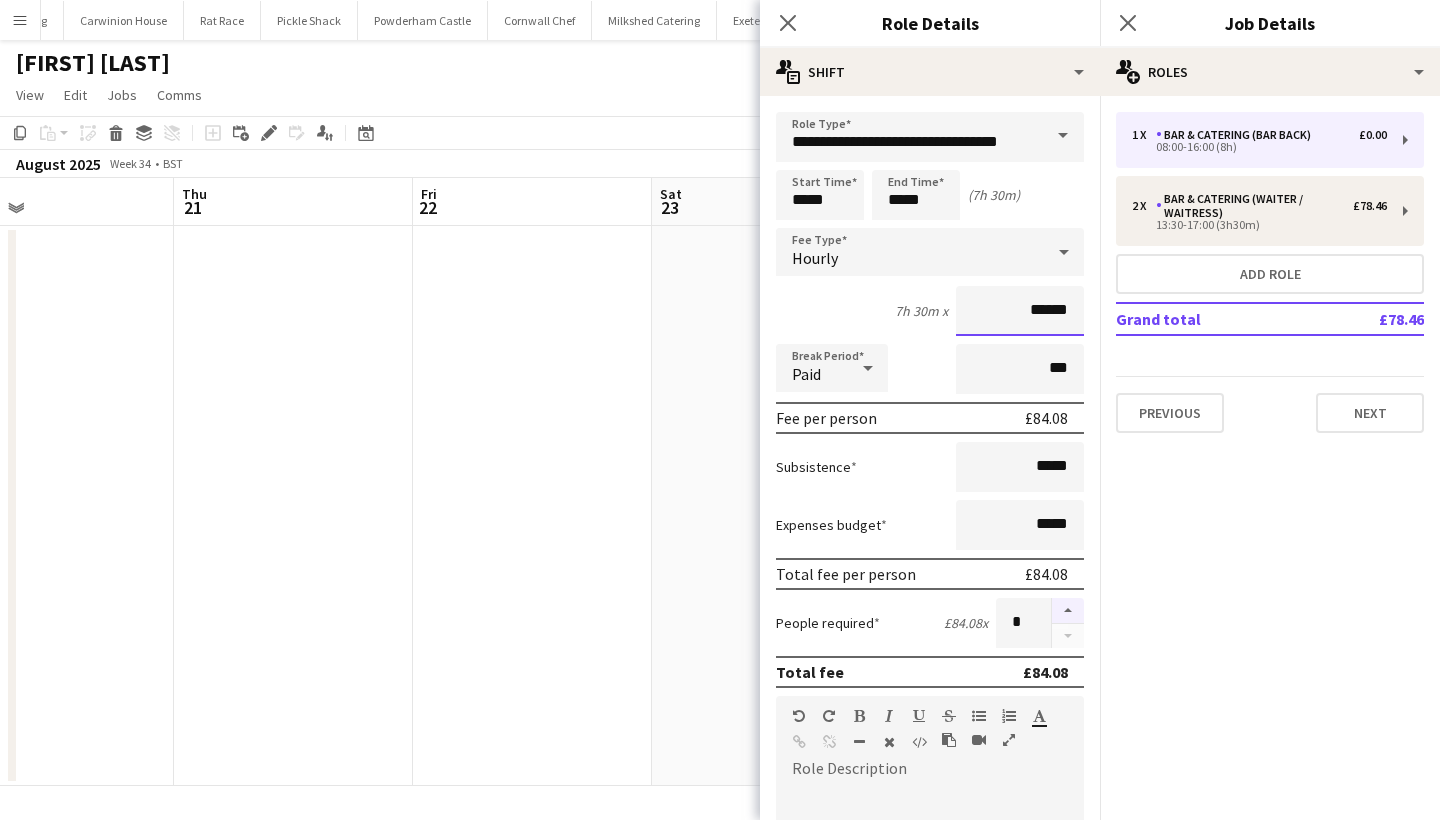 type on "******" 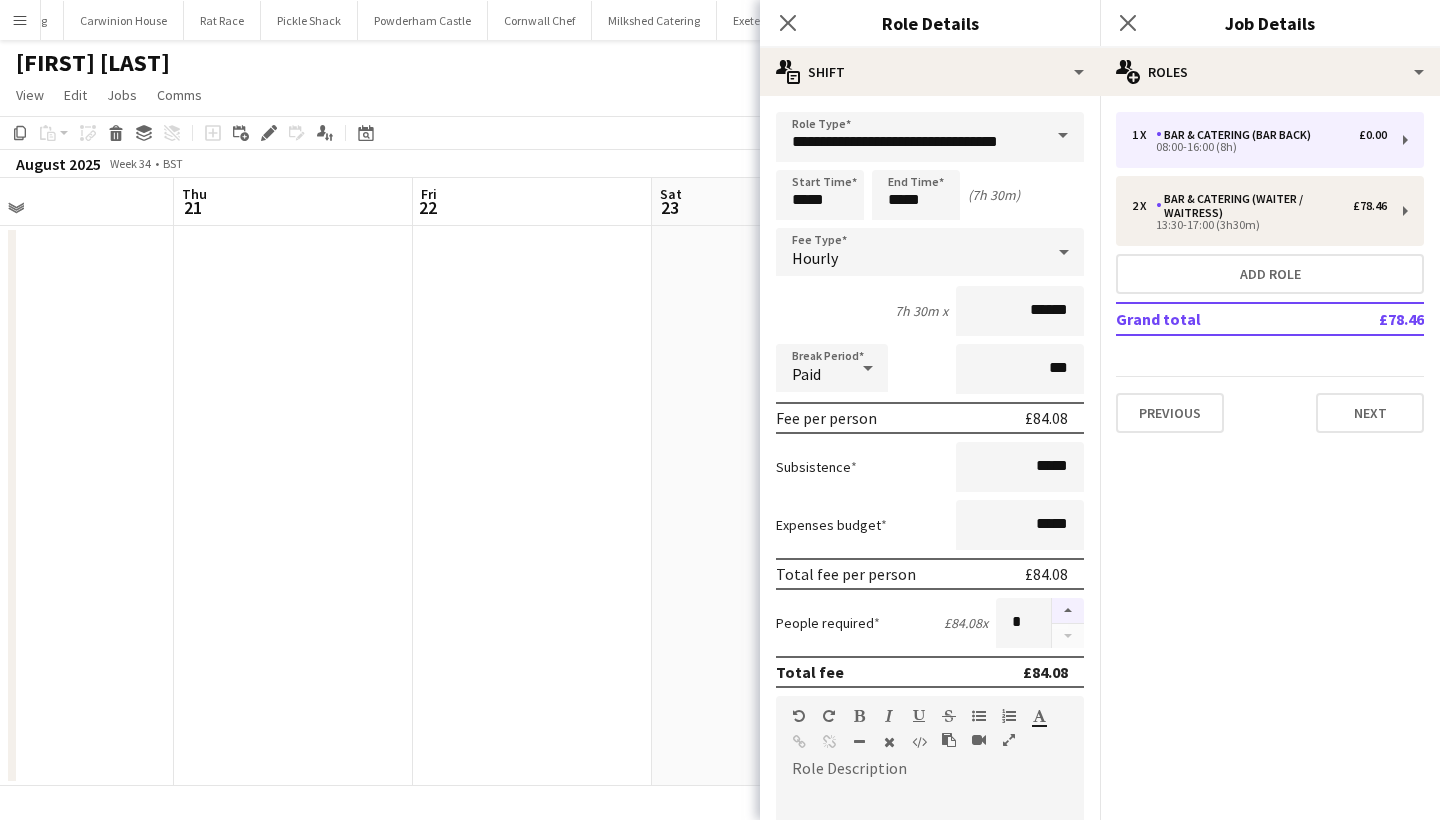 click at bounding box center (1068, 611) 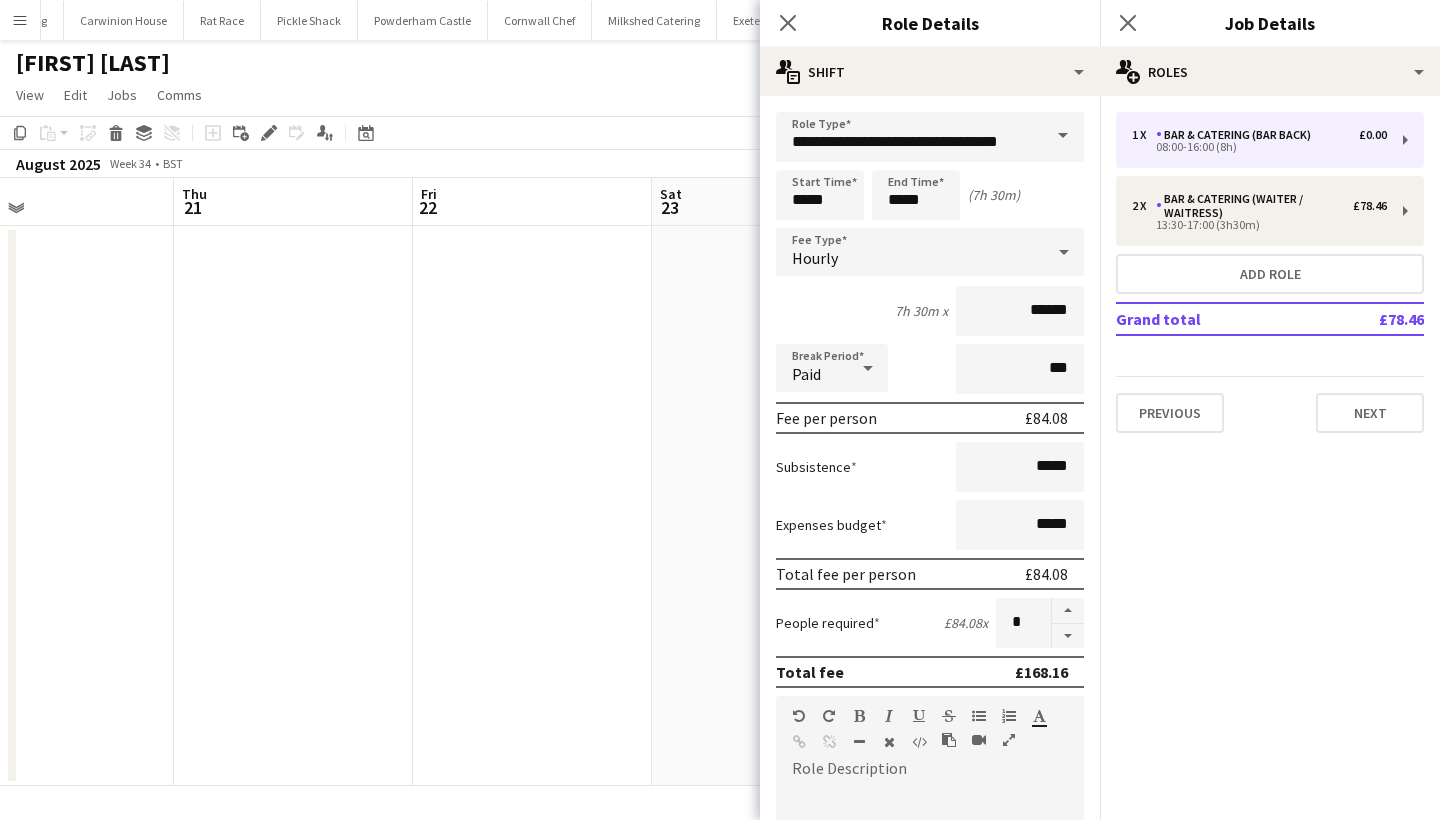 click at bounding box center (930, 905) 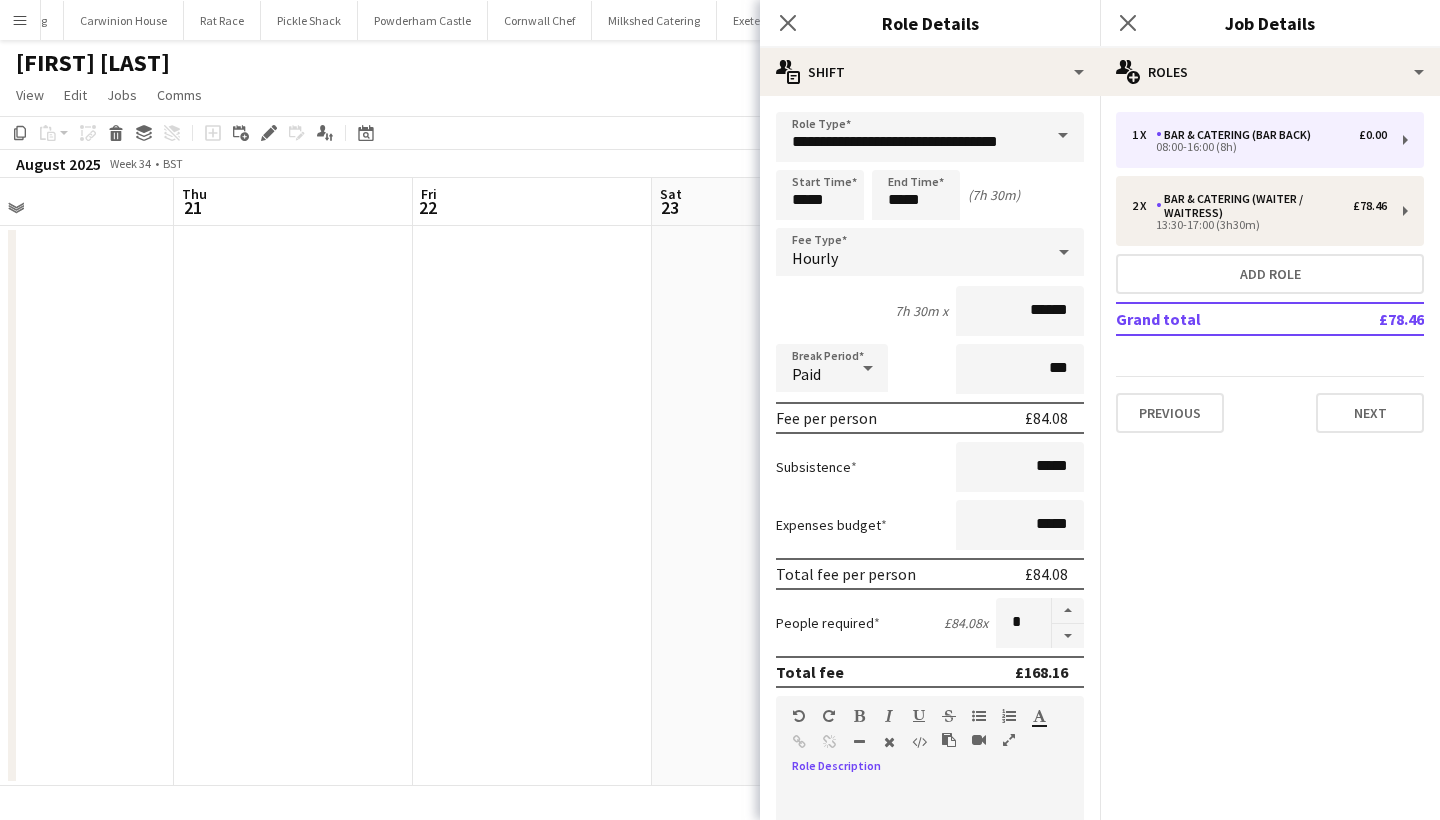 paste 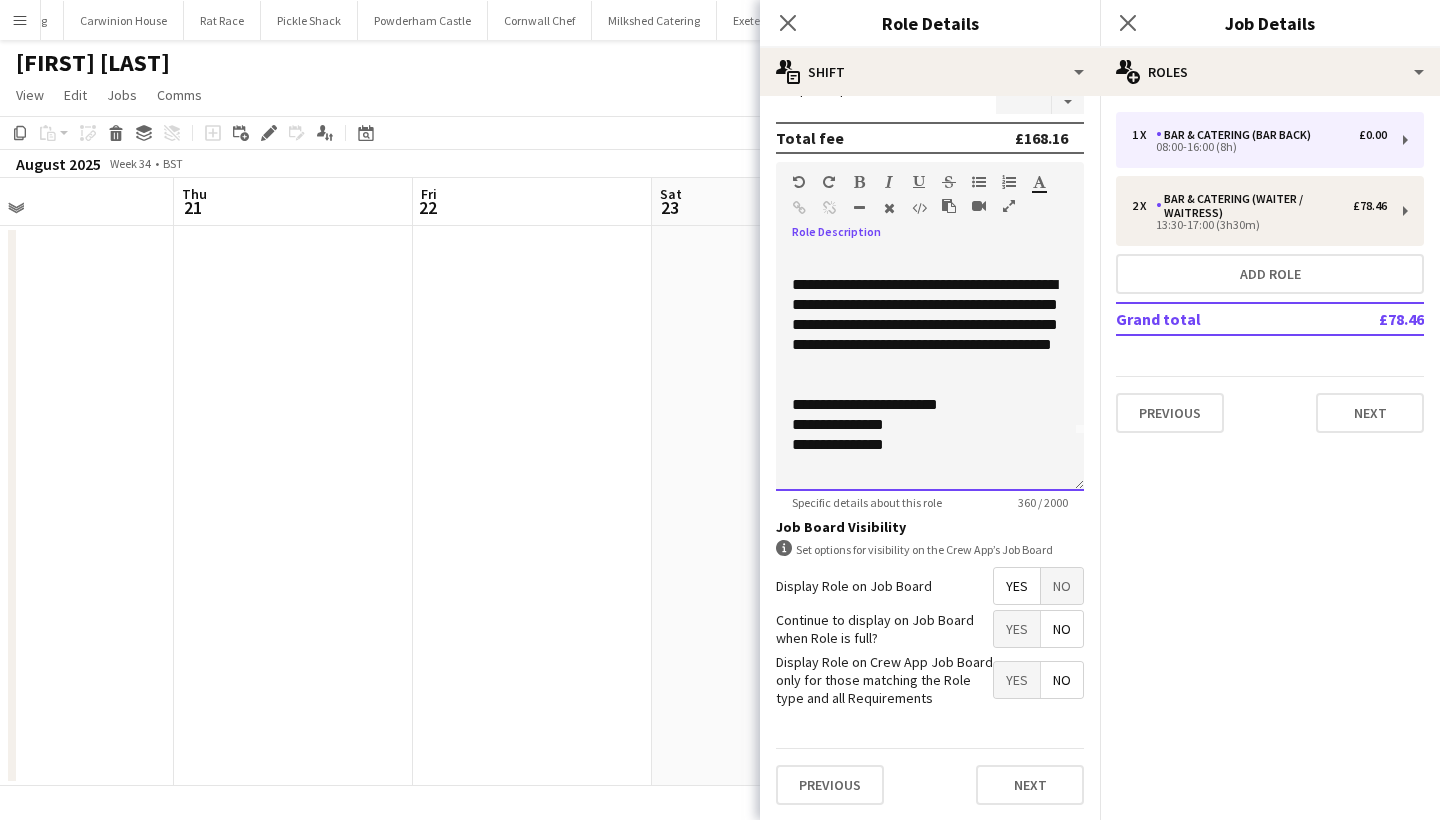 scroll, scrollTop: 56, scrollLeft: 0, axis: vertical 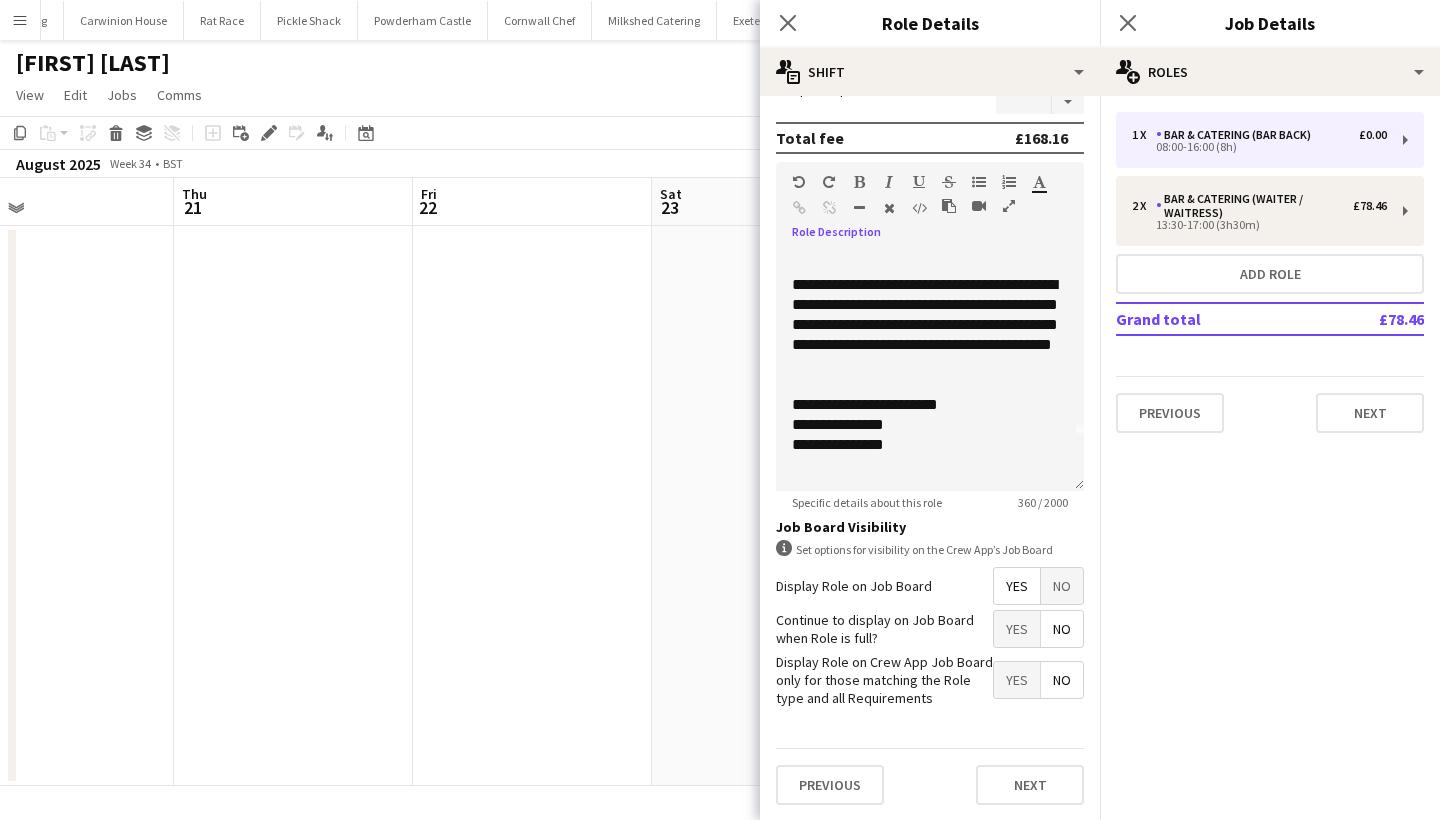 click on "Yes" at bounding box center (1017, 629) 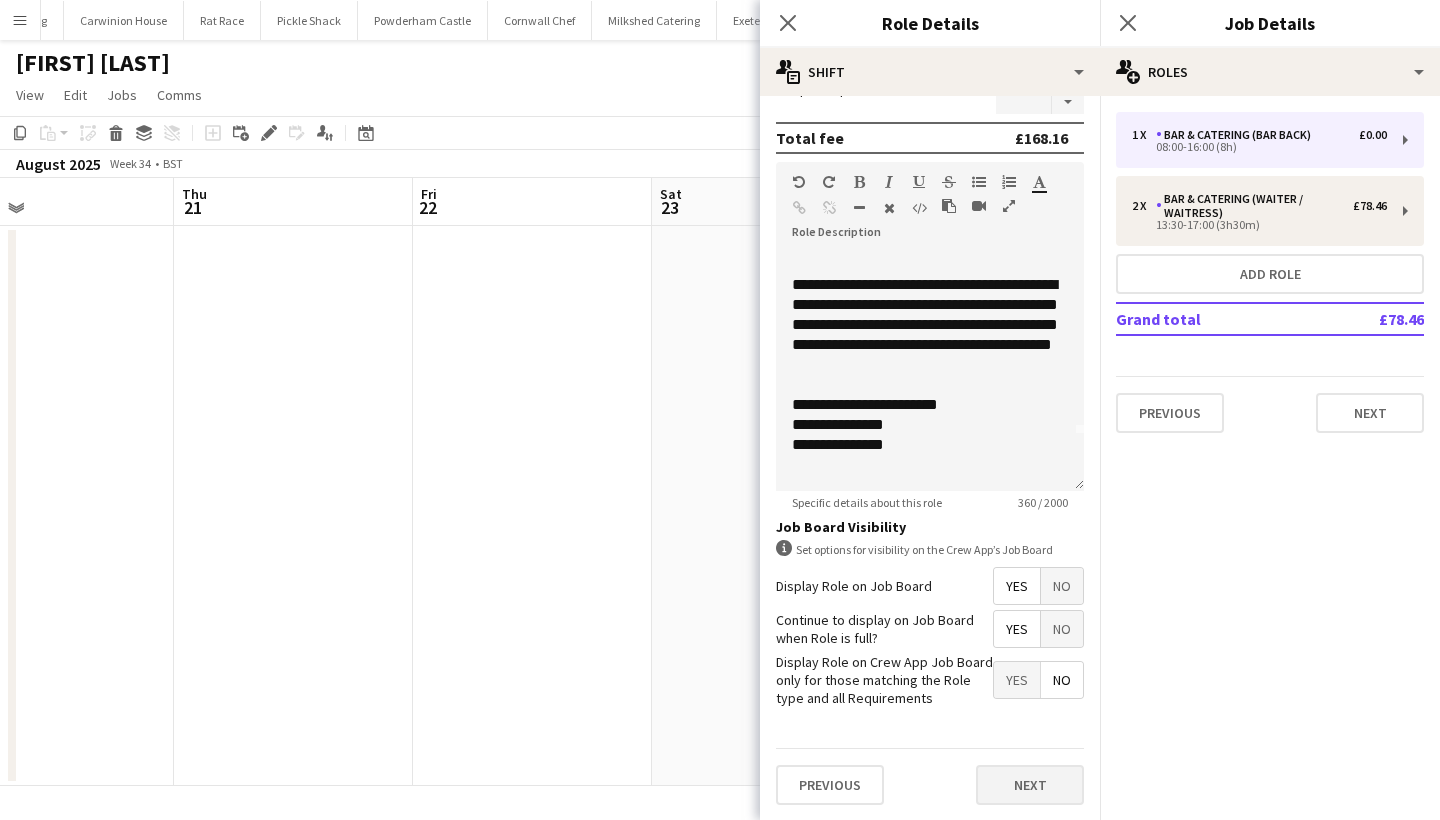 click on "Next" at bounding box center (1030, 785) 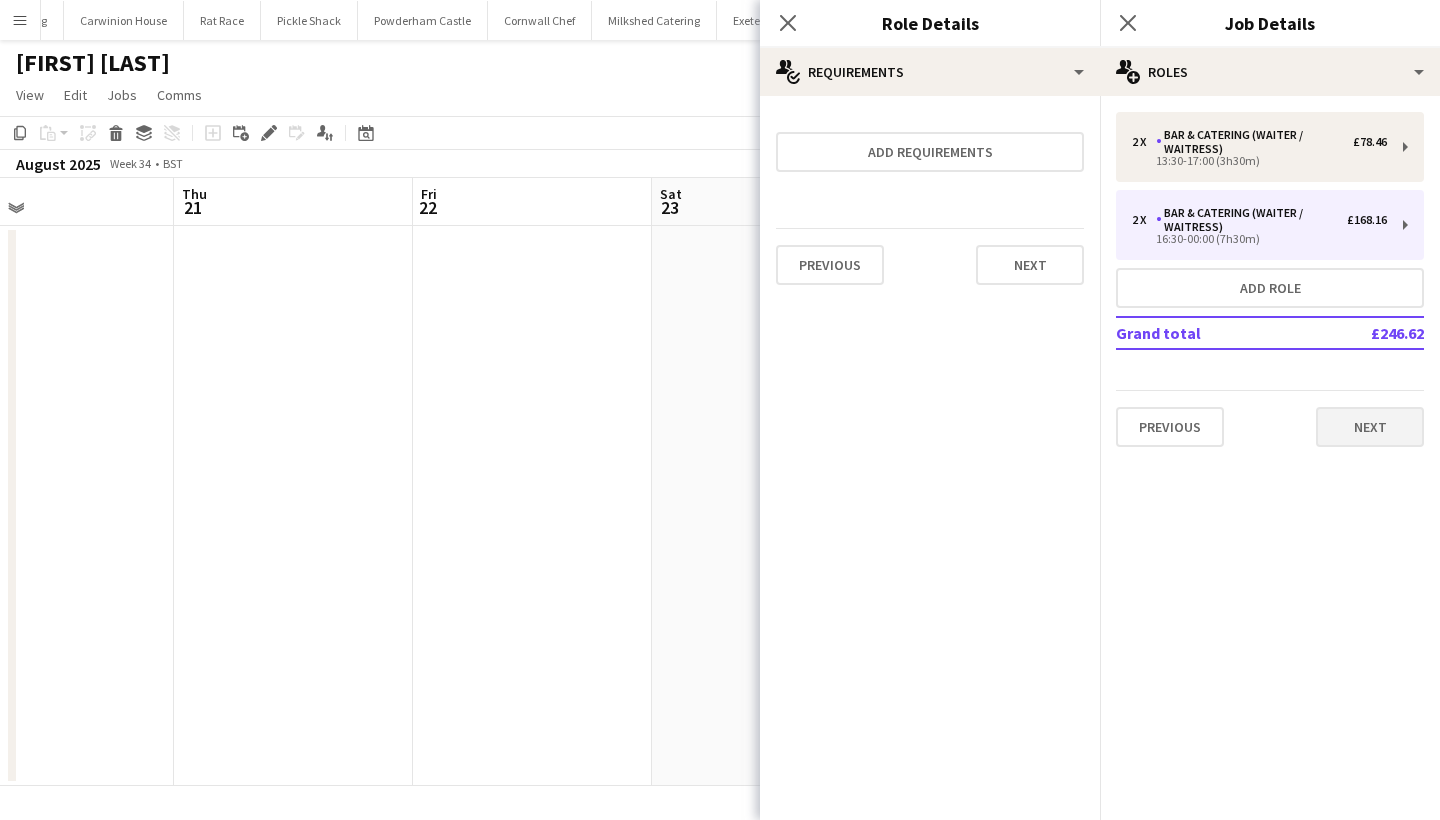 click on "Next" at bounding box center [1370, 427] 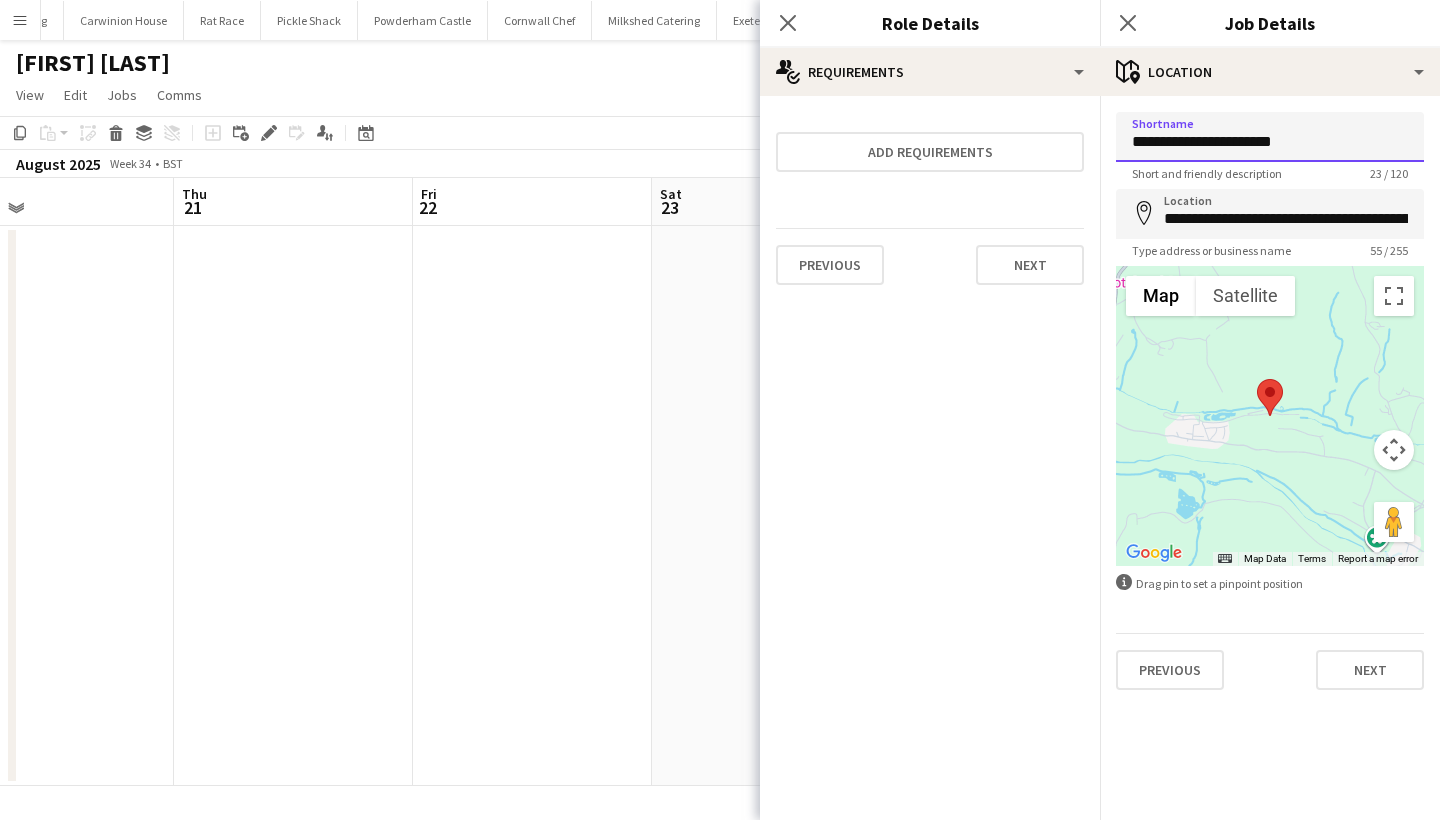 click on "**********" at bounding box center [1270, 137] 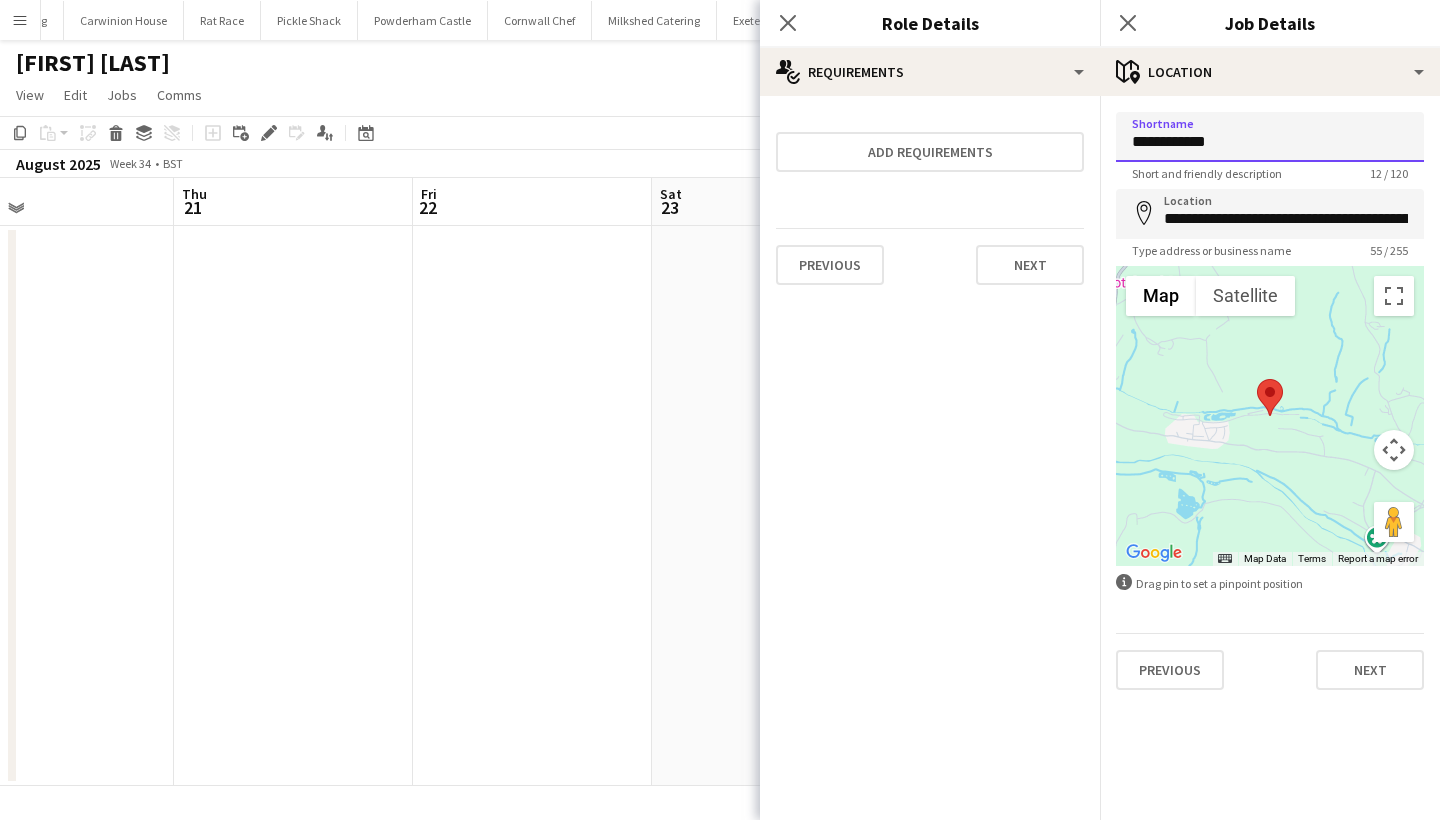 type on "**********" 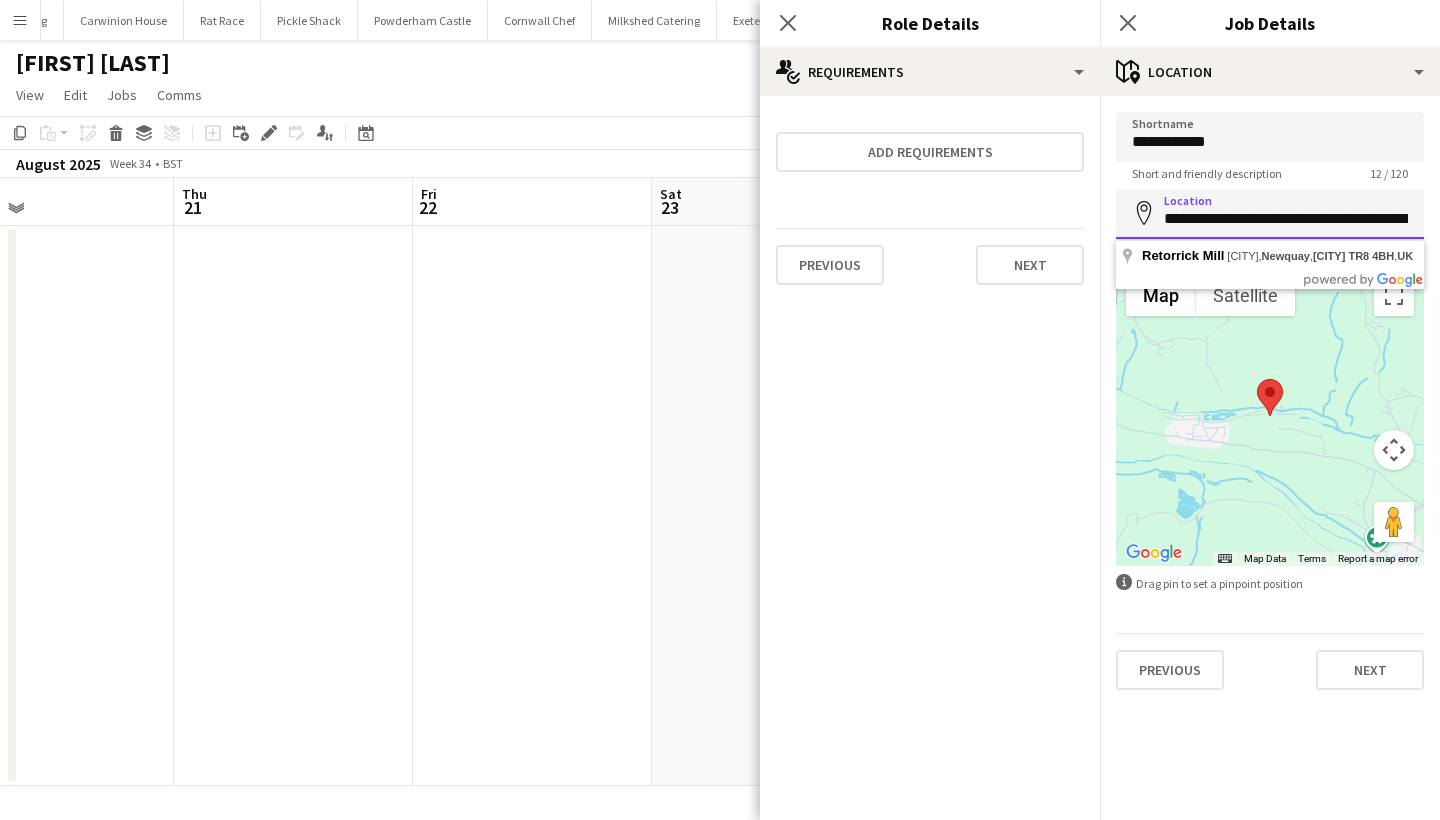 click on "**********" at bounding box center [1270, 214] 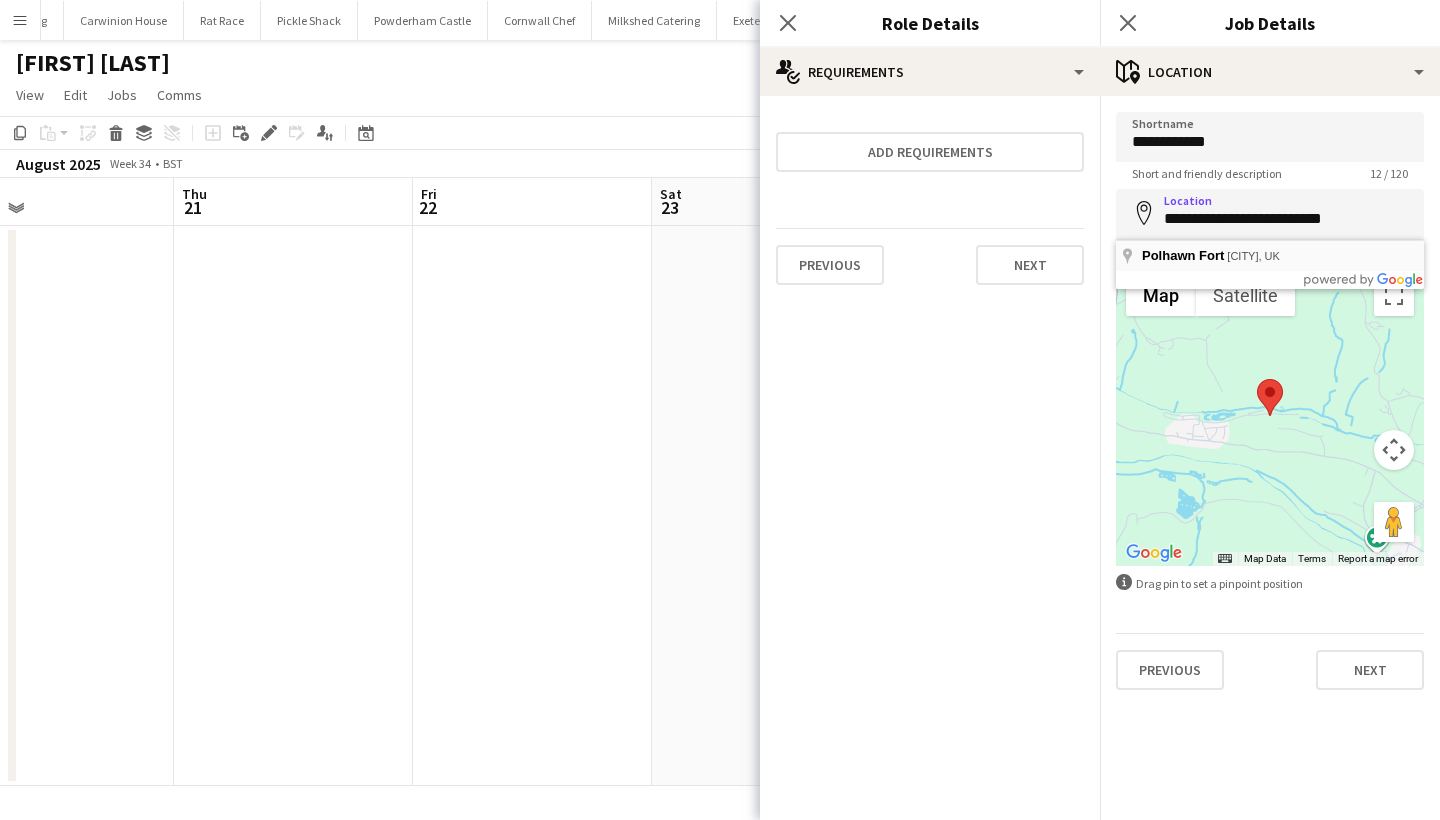 type on "**********" 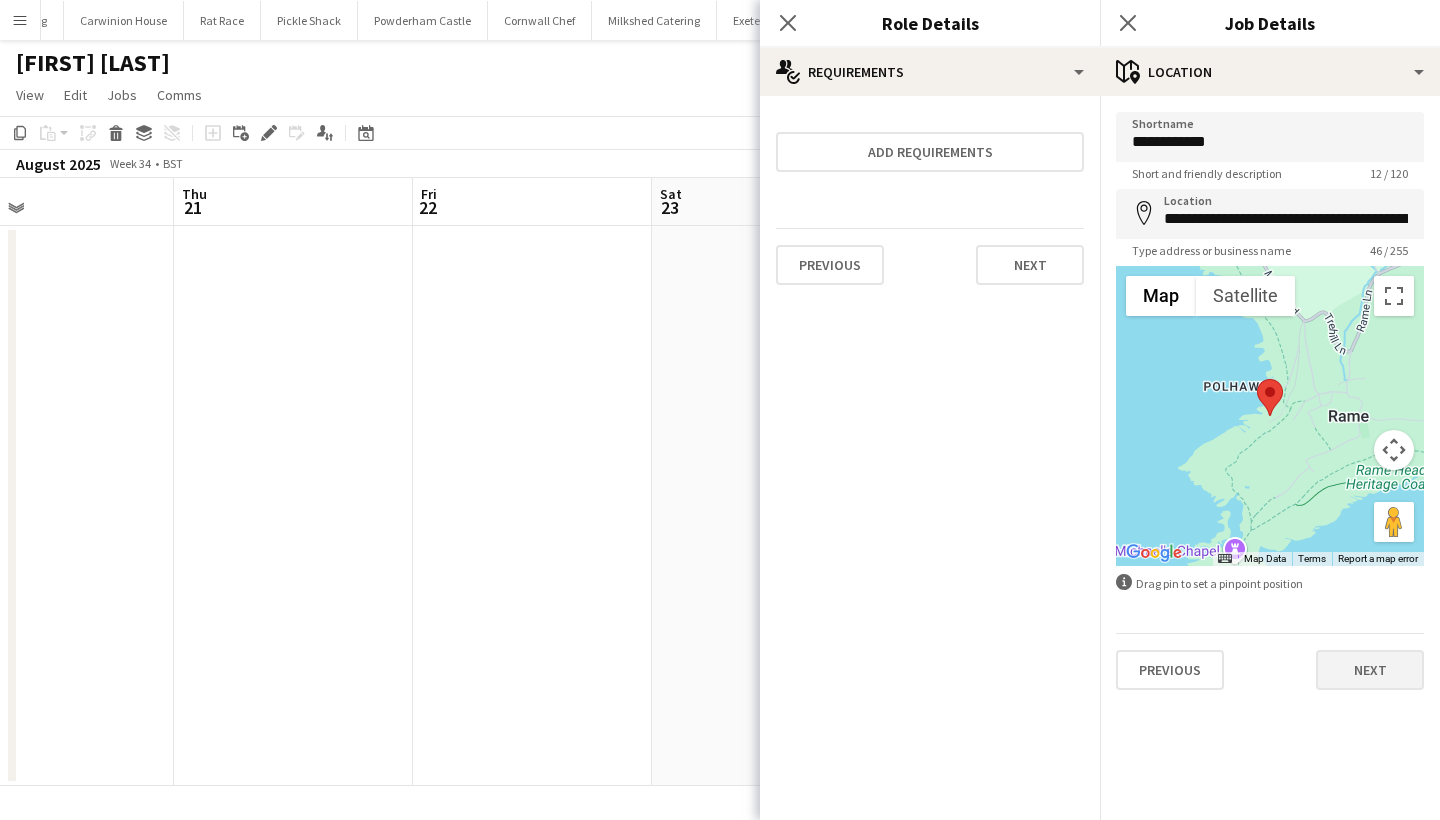 click on "Next" at bounding box center [1370, 670] 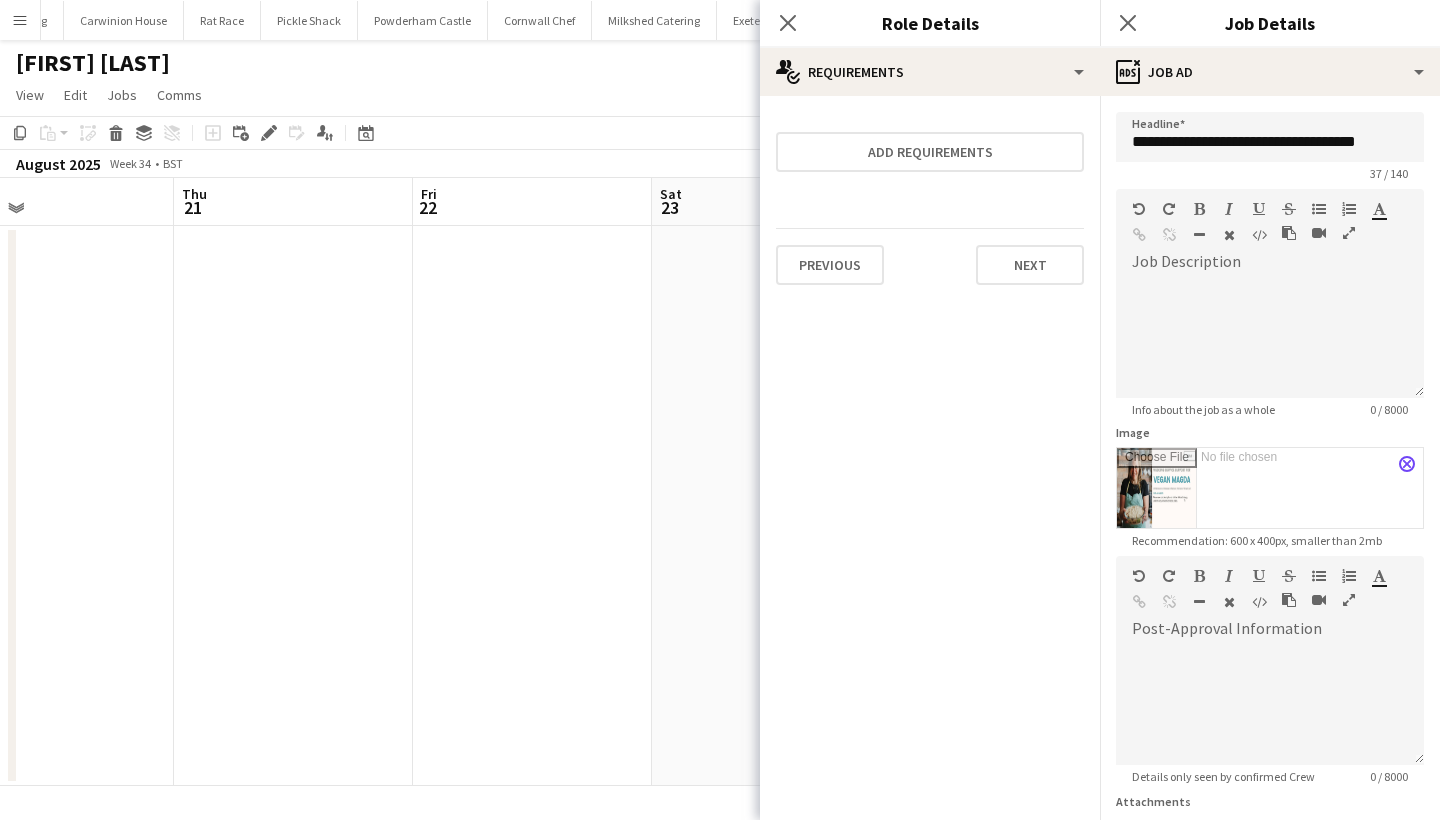 click on "close" at bounding box center [1407, 464] 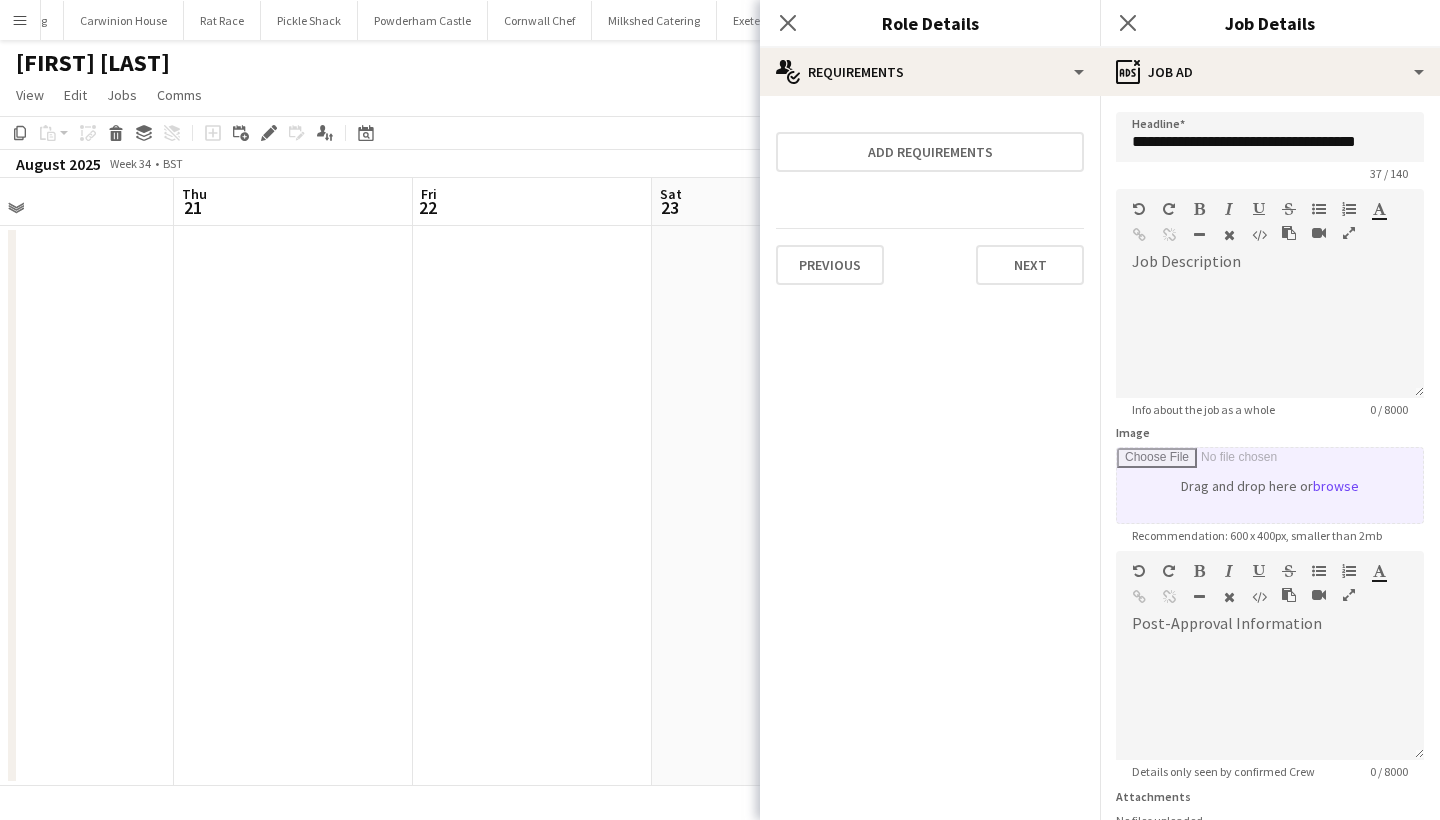click on "Image" at bounding box center (1270, 485) 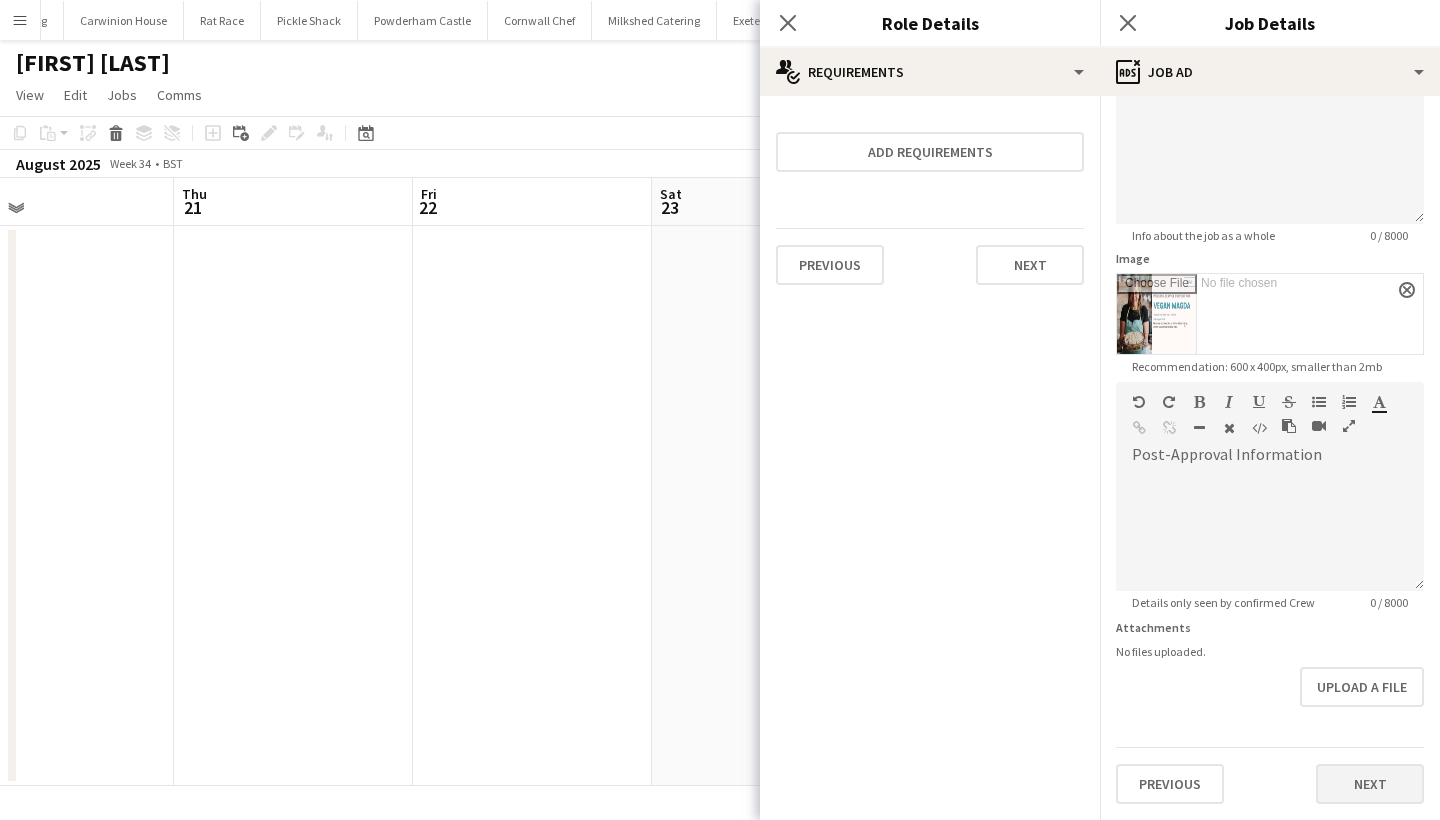 scroll, scrollTop: 174, scrollLeft: 0, axis: vertical 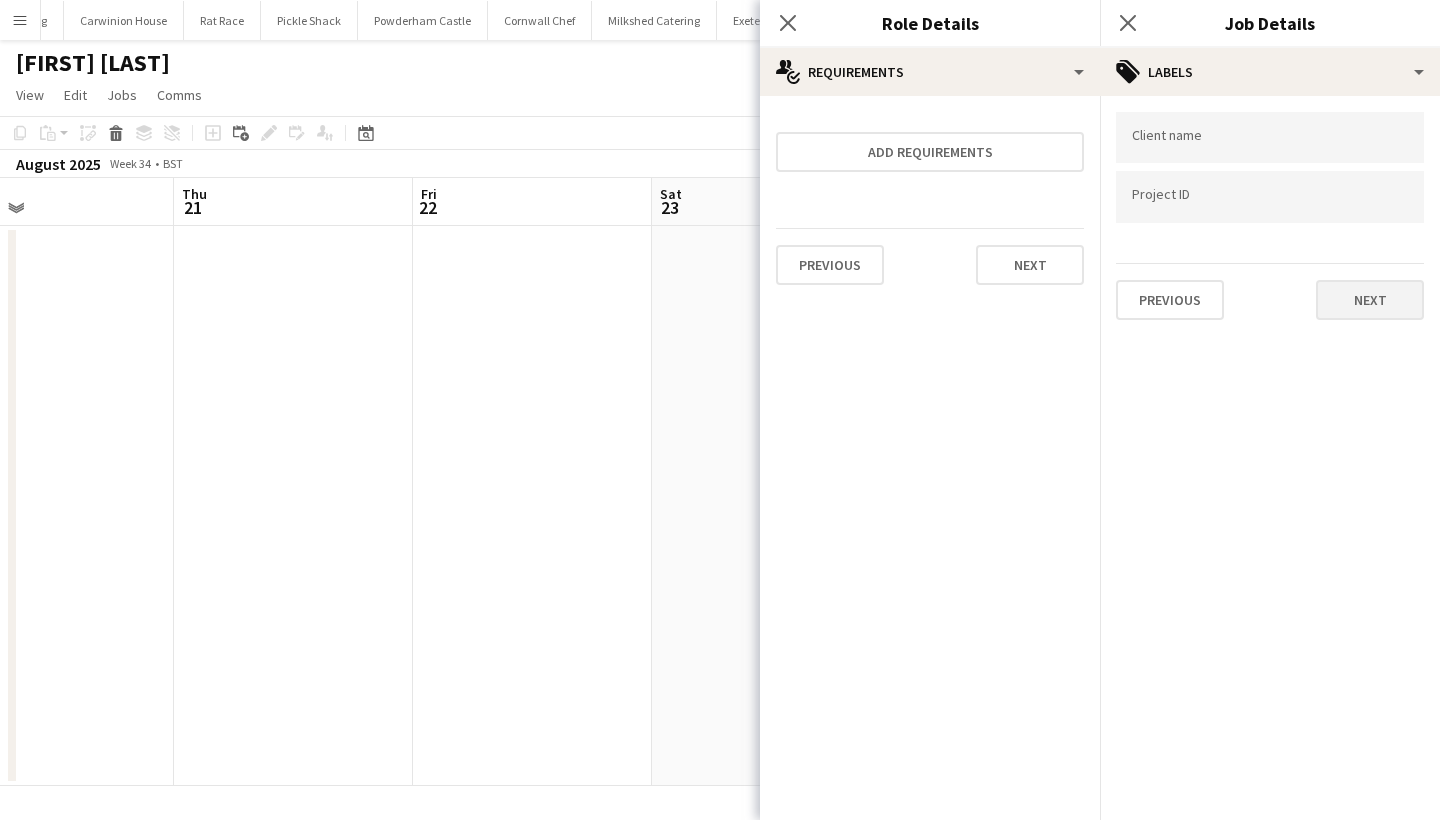 click on "Next" at bounding box center [1370, 300] 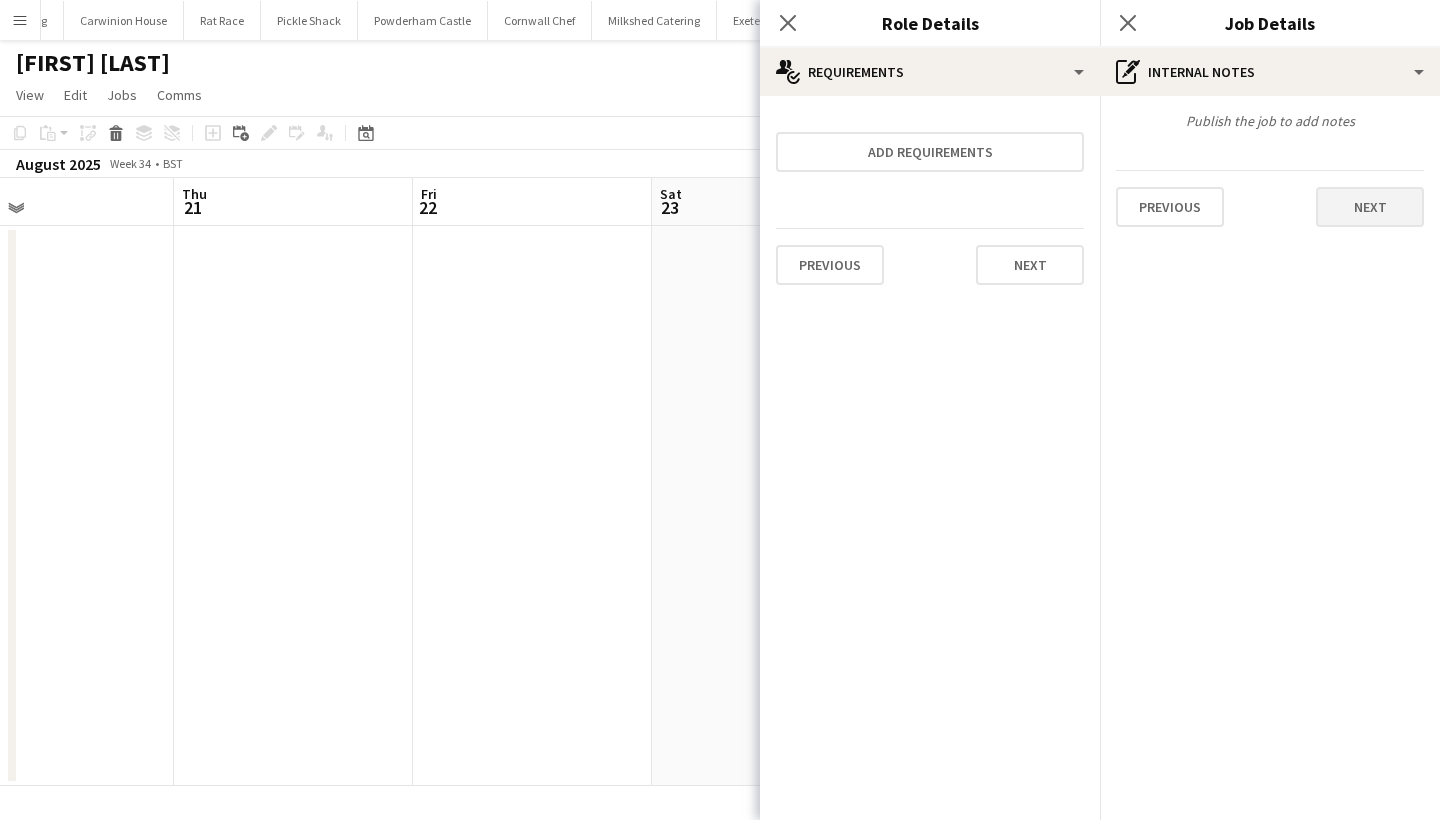 click on "Next" at bounding box center (1370, 207) 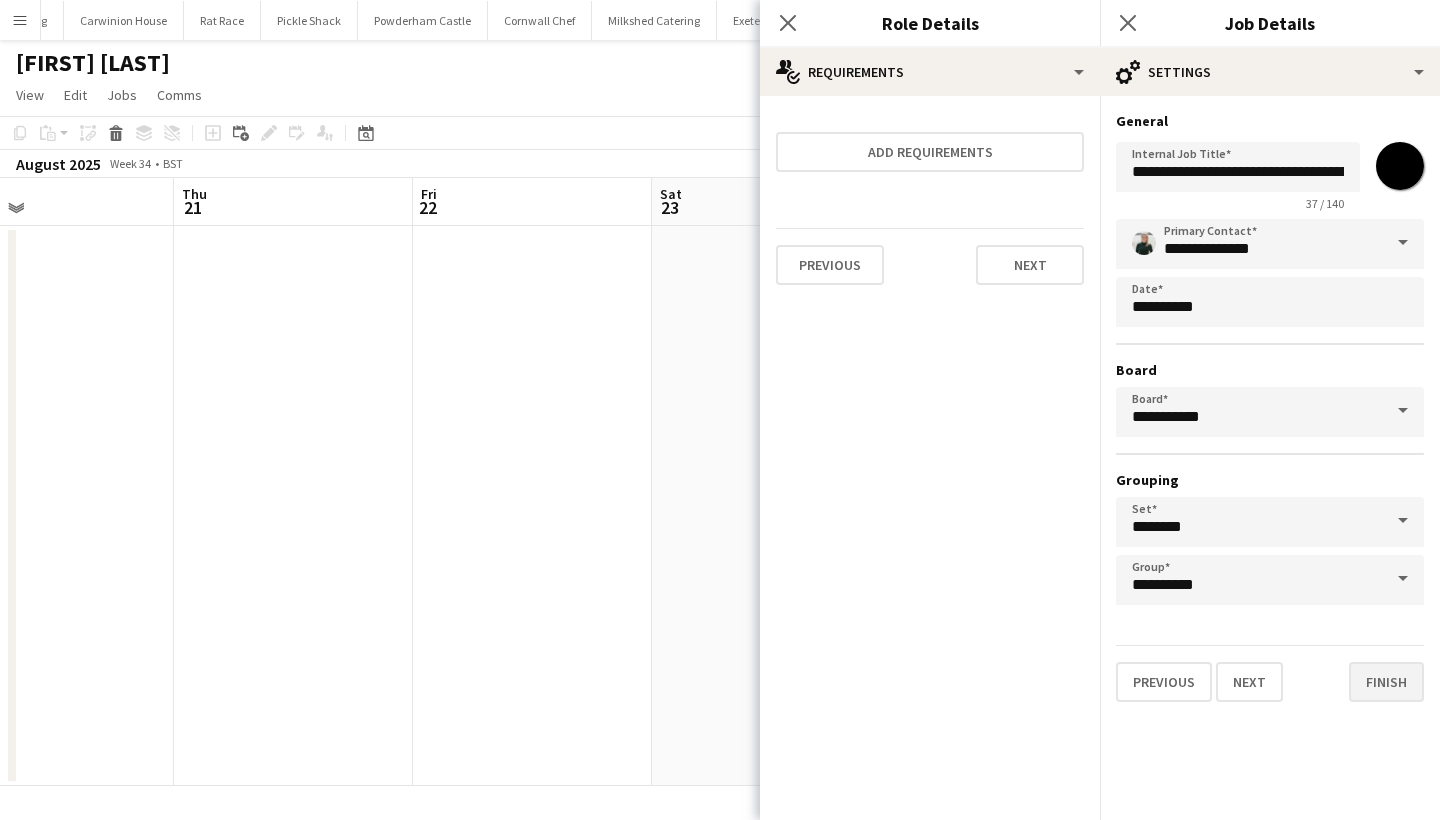 click on "Finish" at bounding box center (1386, 682) 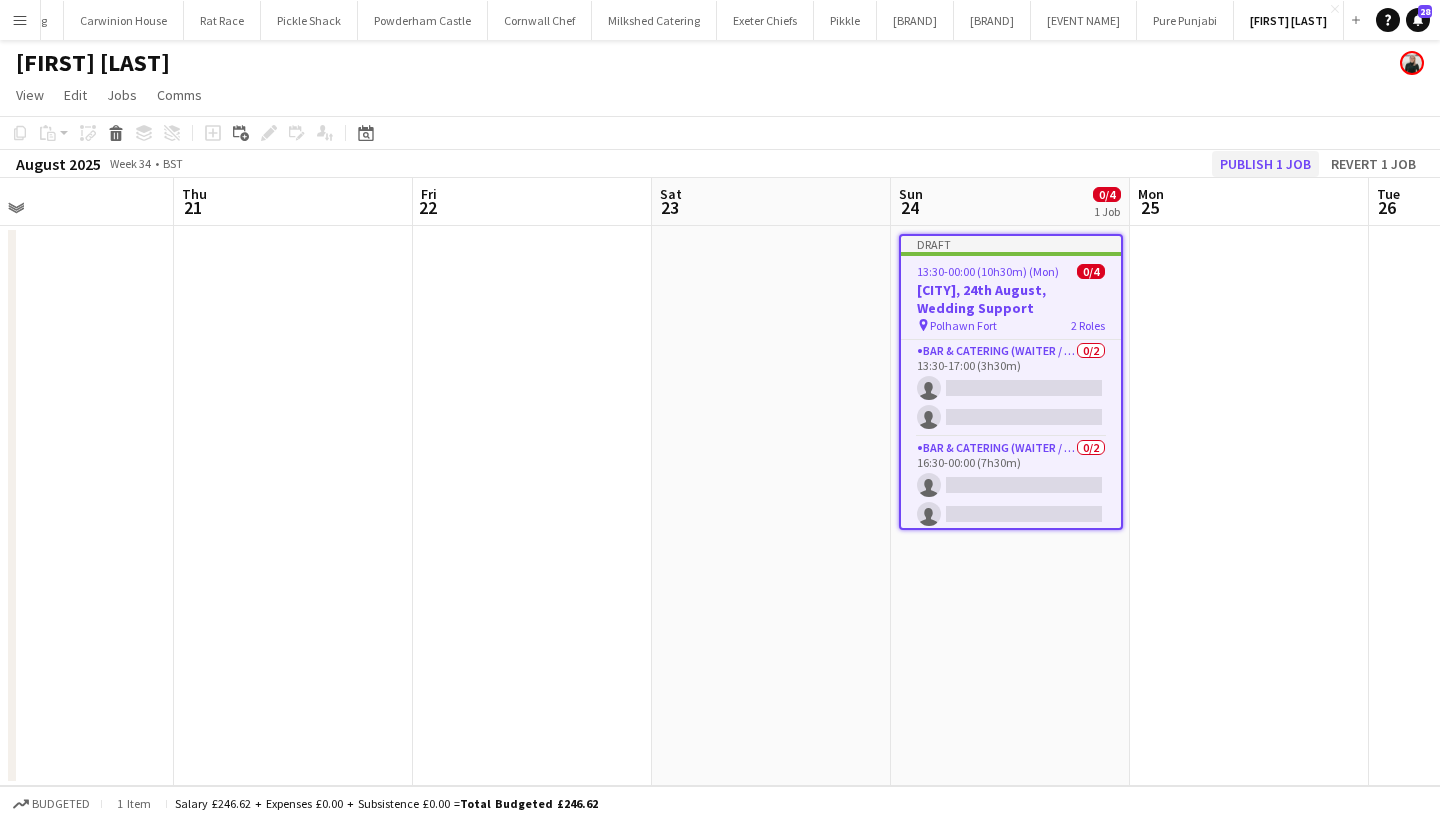 click on "Publish 1 job" 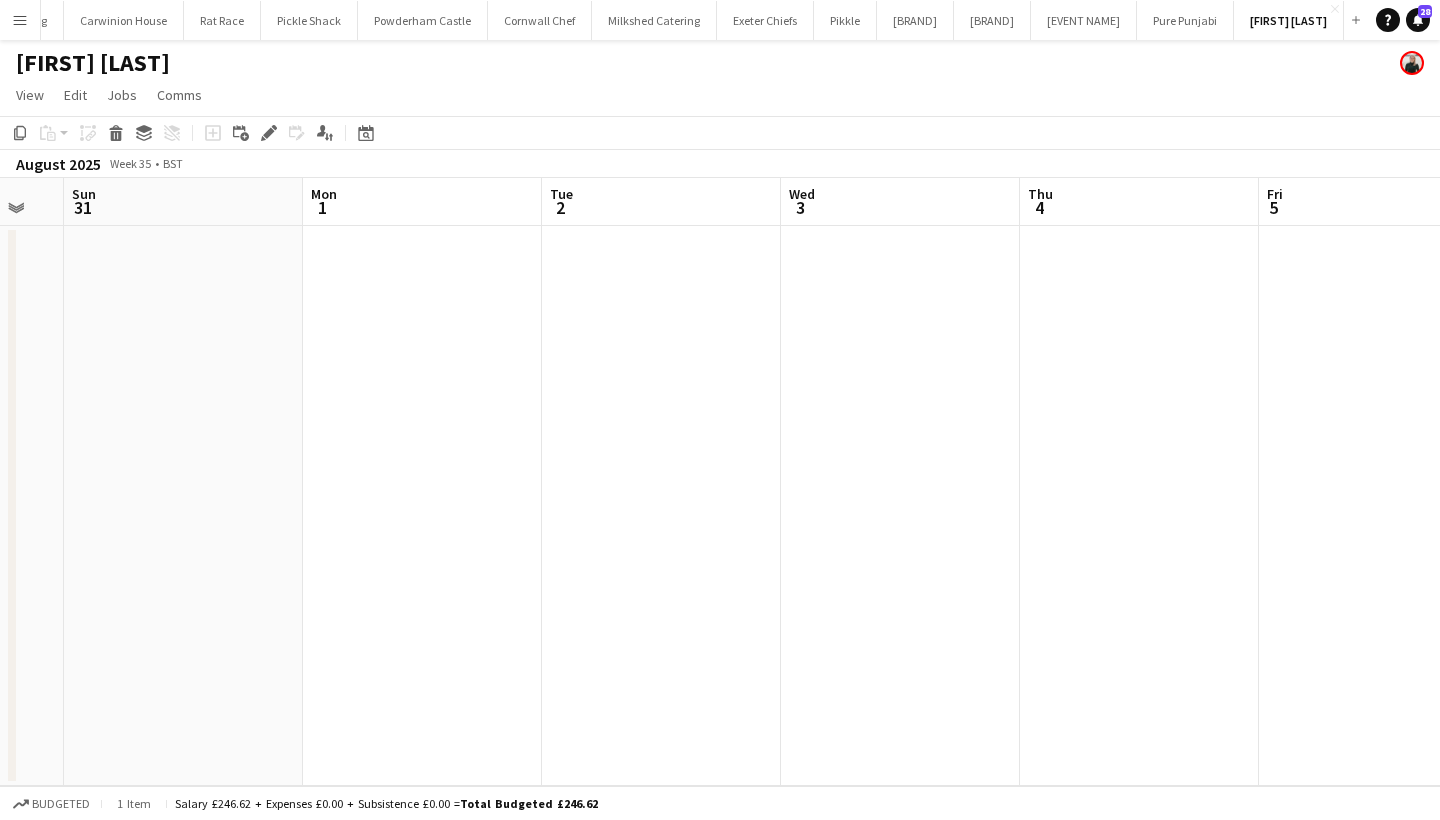 scroll, scrollTop: 0, scrollLeft: 657, axis: horizontal 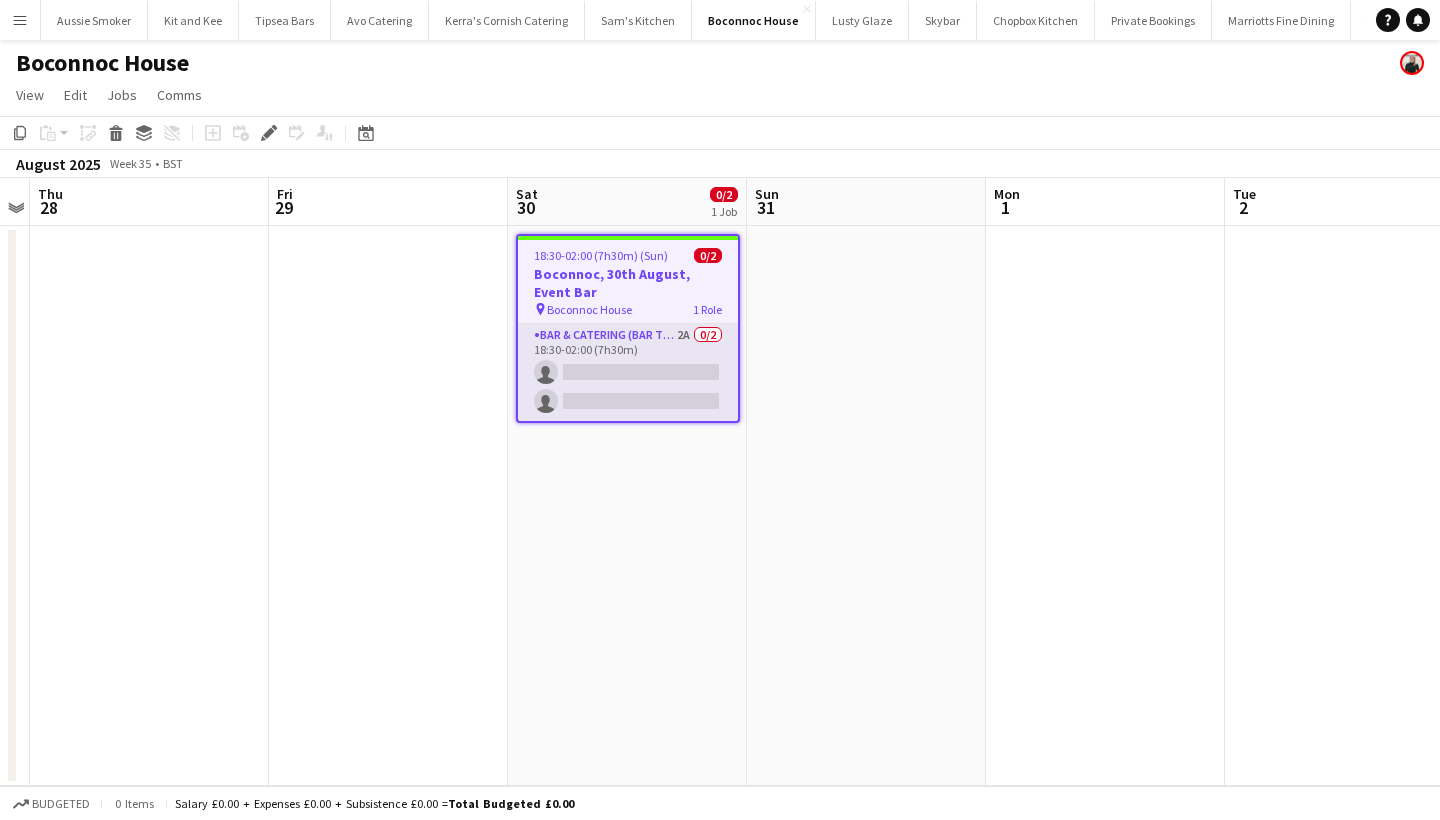 click on "Bar & Catering (Bar Tender)   2A   0/2   18:30-02:00 (7h30m)
single-neutral-actions
single-neutral-actions" at bounding box center (628, 372) 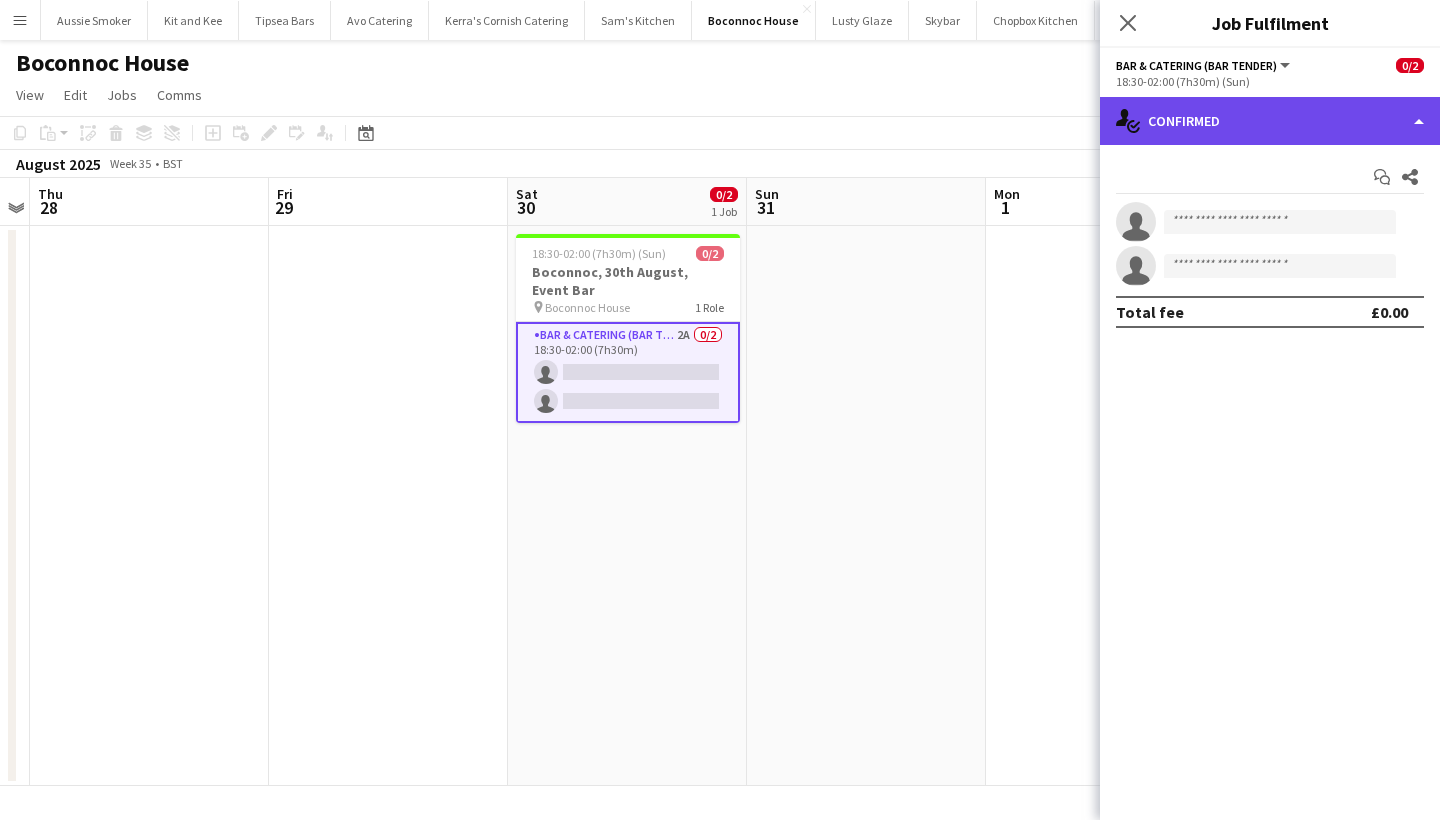 click on "single-neutral-actions-check-2
Confirmed" 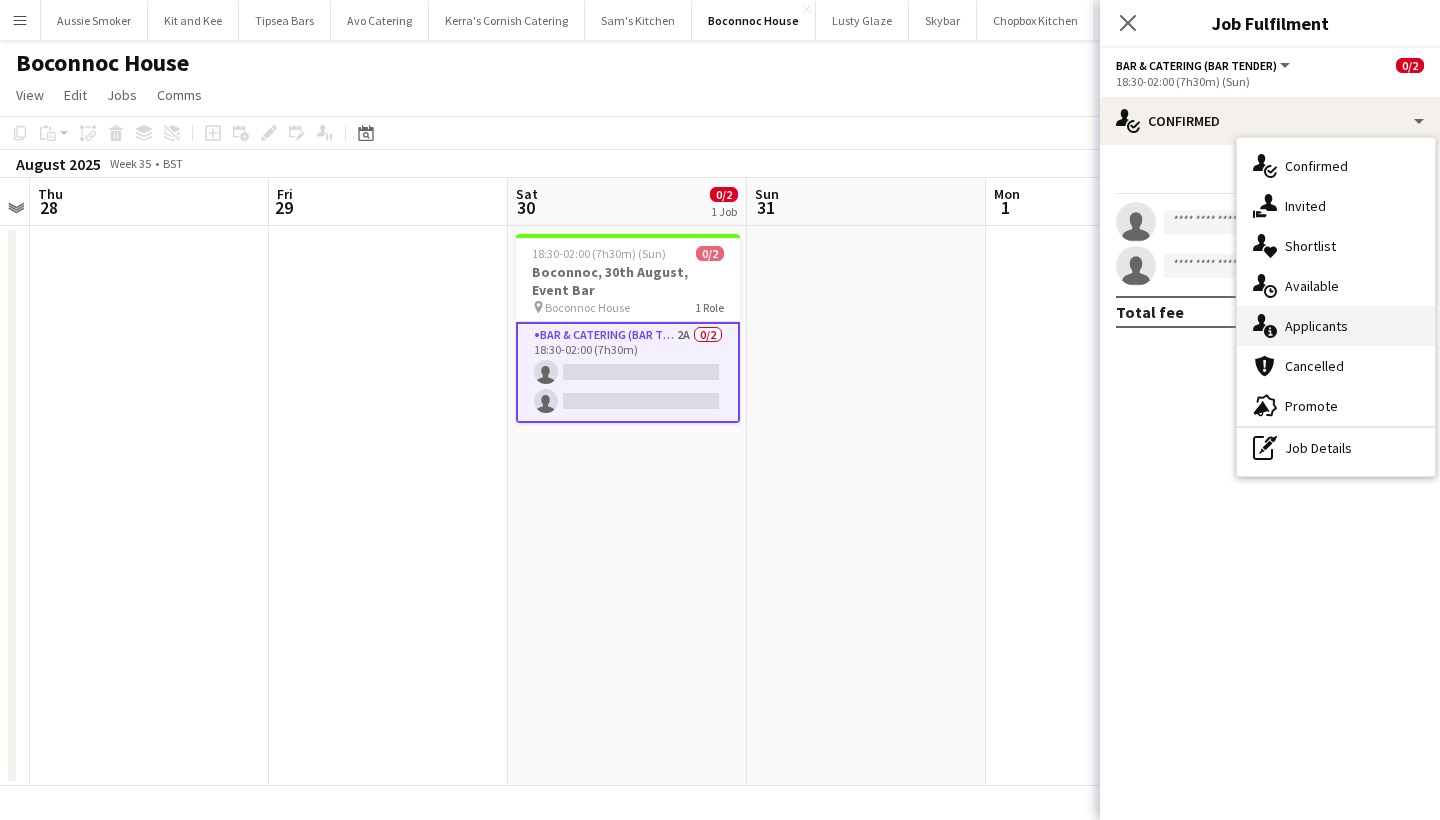 click on "single-neutral-actions-information
Applicants" at bounding box center (1336, 326) 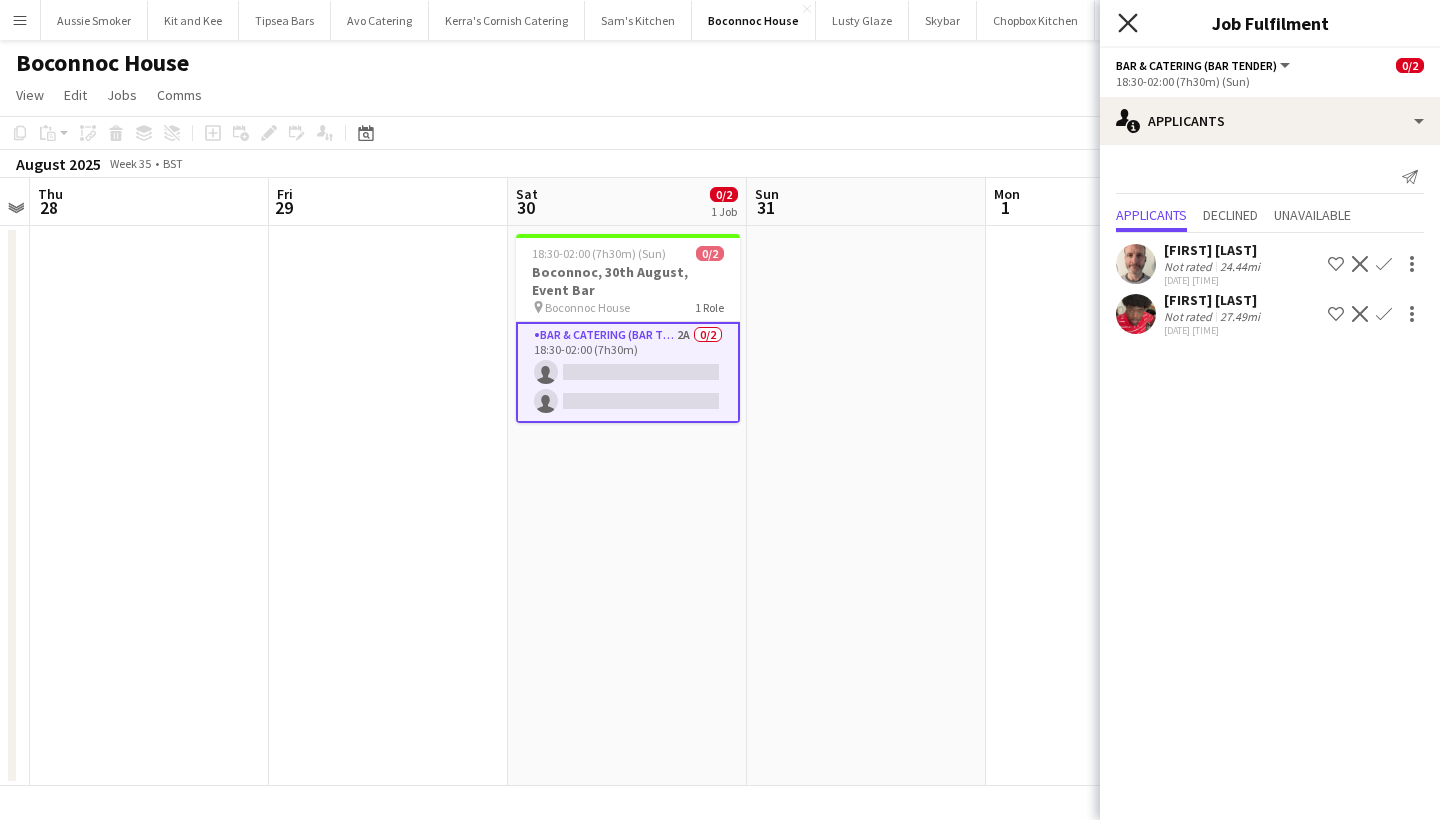 click on "Close pop-in" 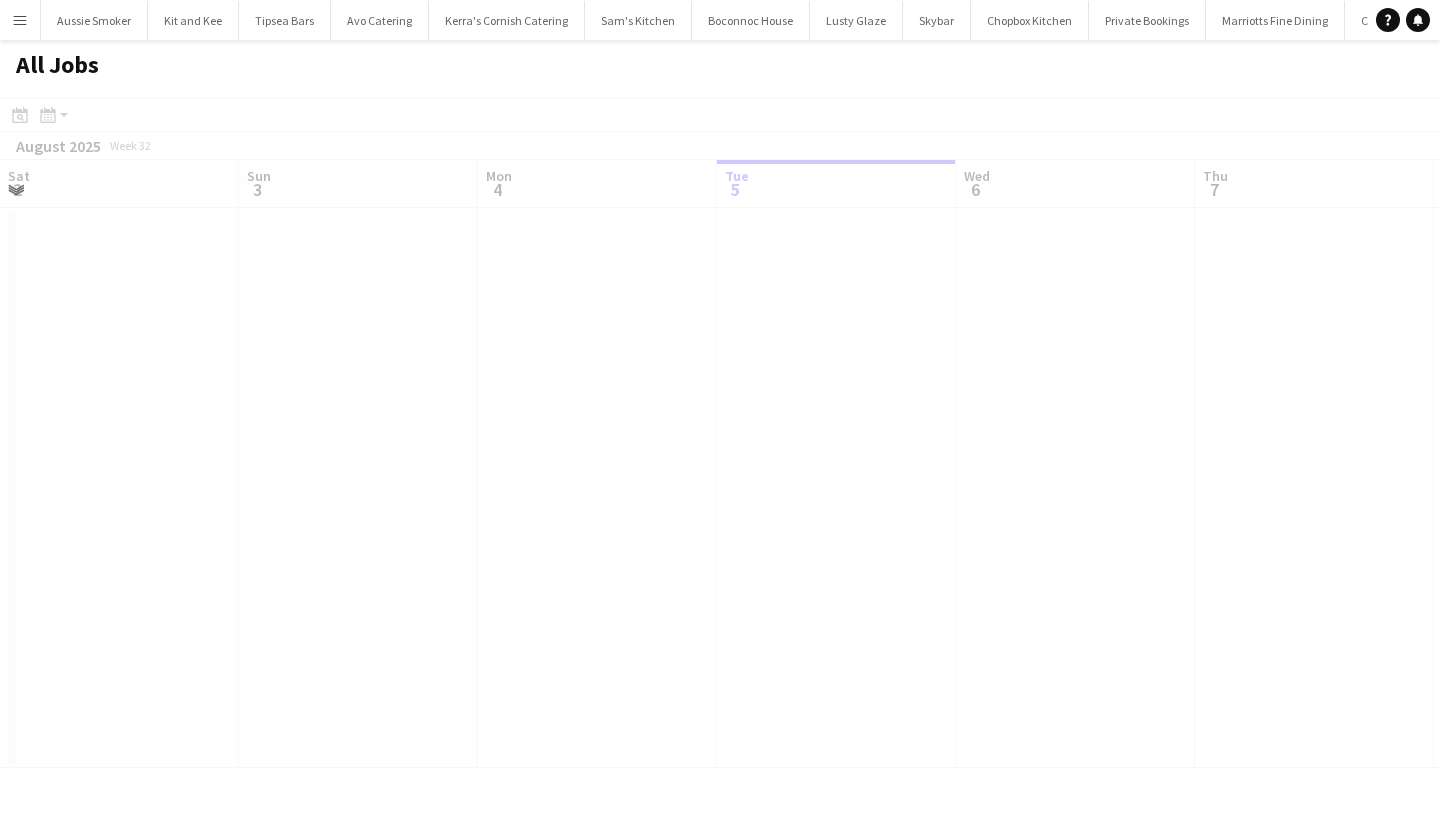 scroll, scrollTop: 0, scrollLeft: 0, axis: both 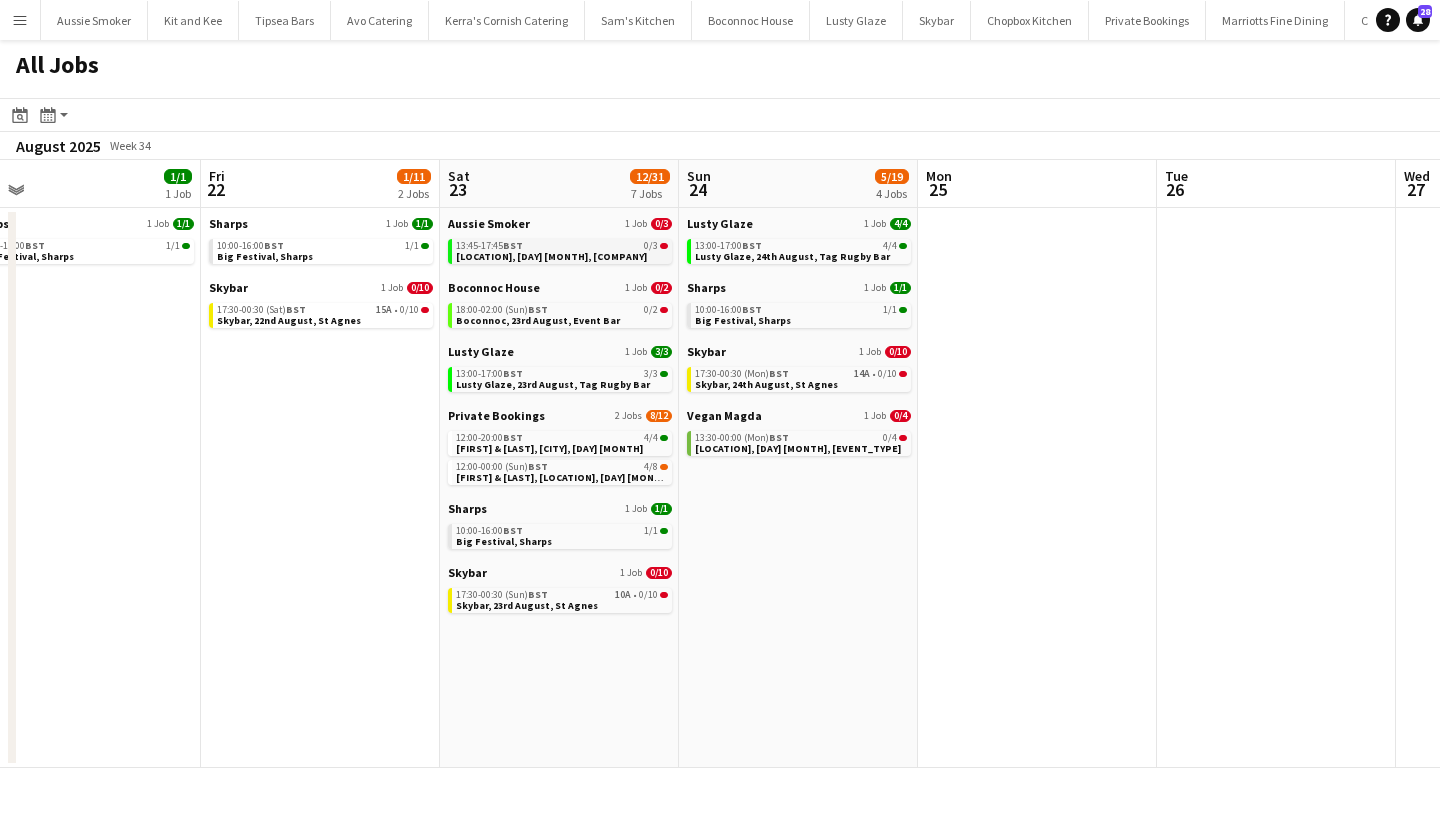 click on "[LOCATION], [DAY] [MONTH], [COMPANY]" at bounding box center (551, 256) 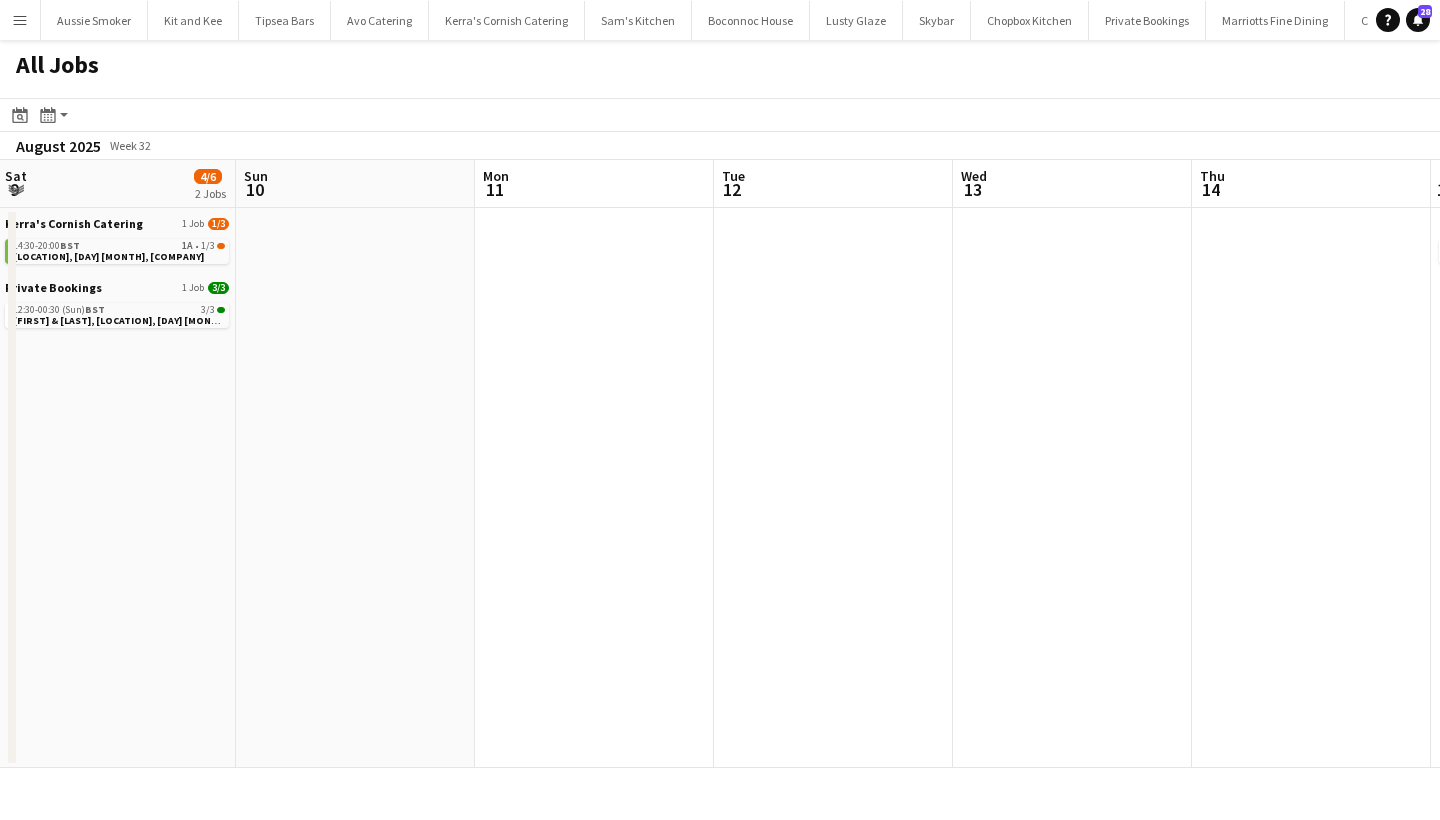 scroll, scrollTop: 0, scrollLeft: 504, axis: horizontal 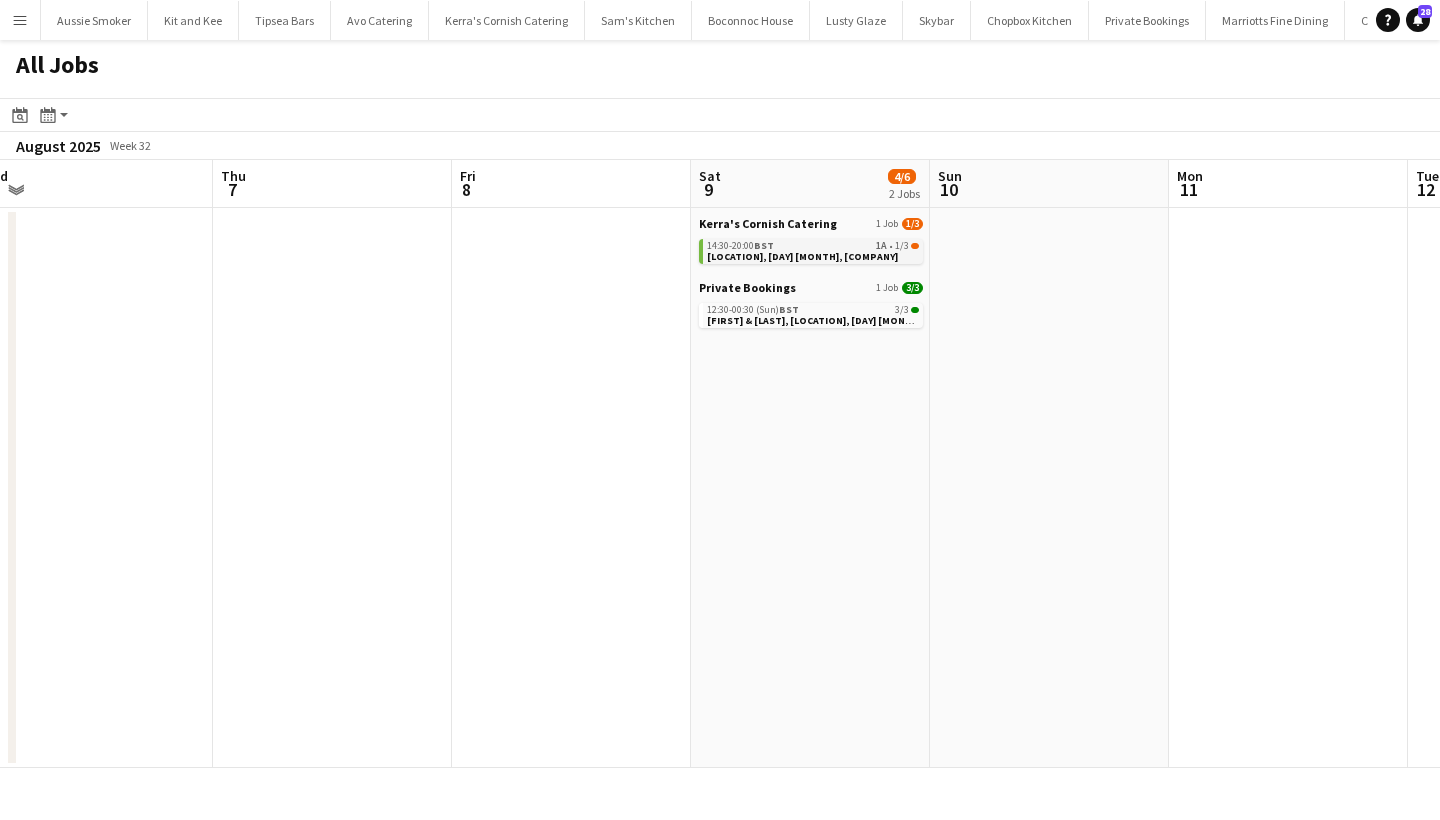 click on "14:30-20:00    BST" at bounding box center (740, 246) 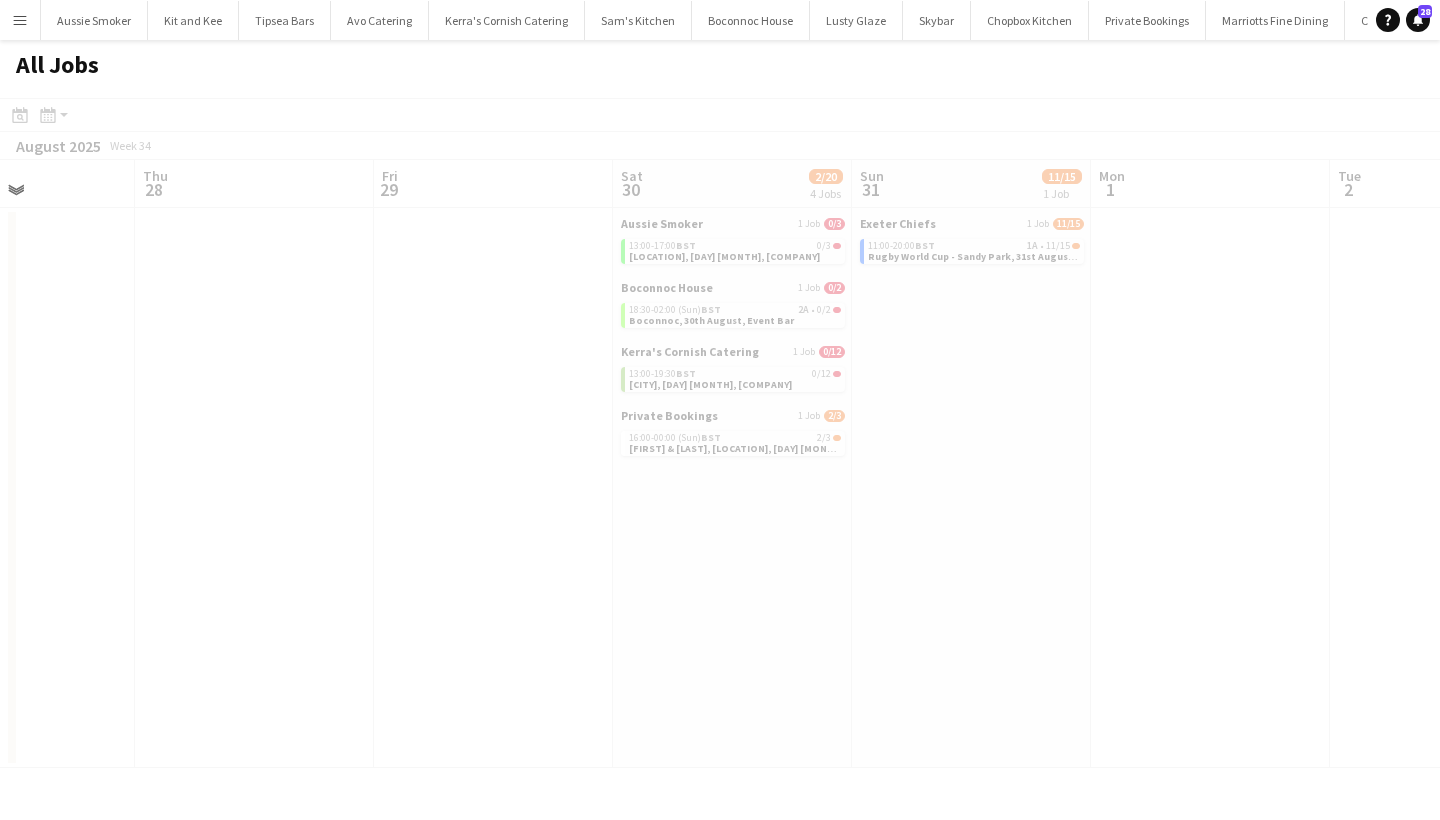 scroll, scrollTop: 0, scrollLeft: 670, axis: horizontal 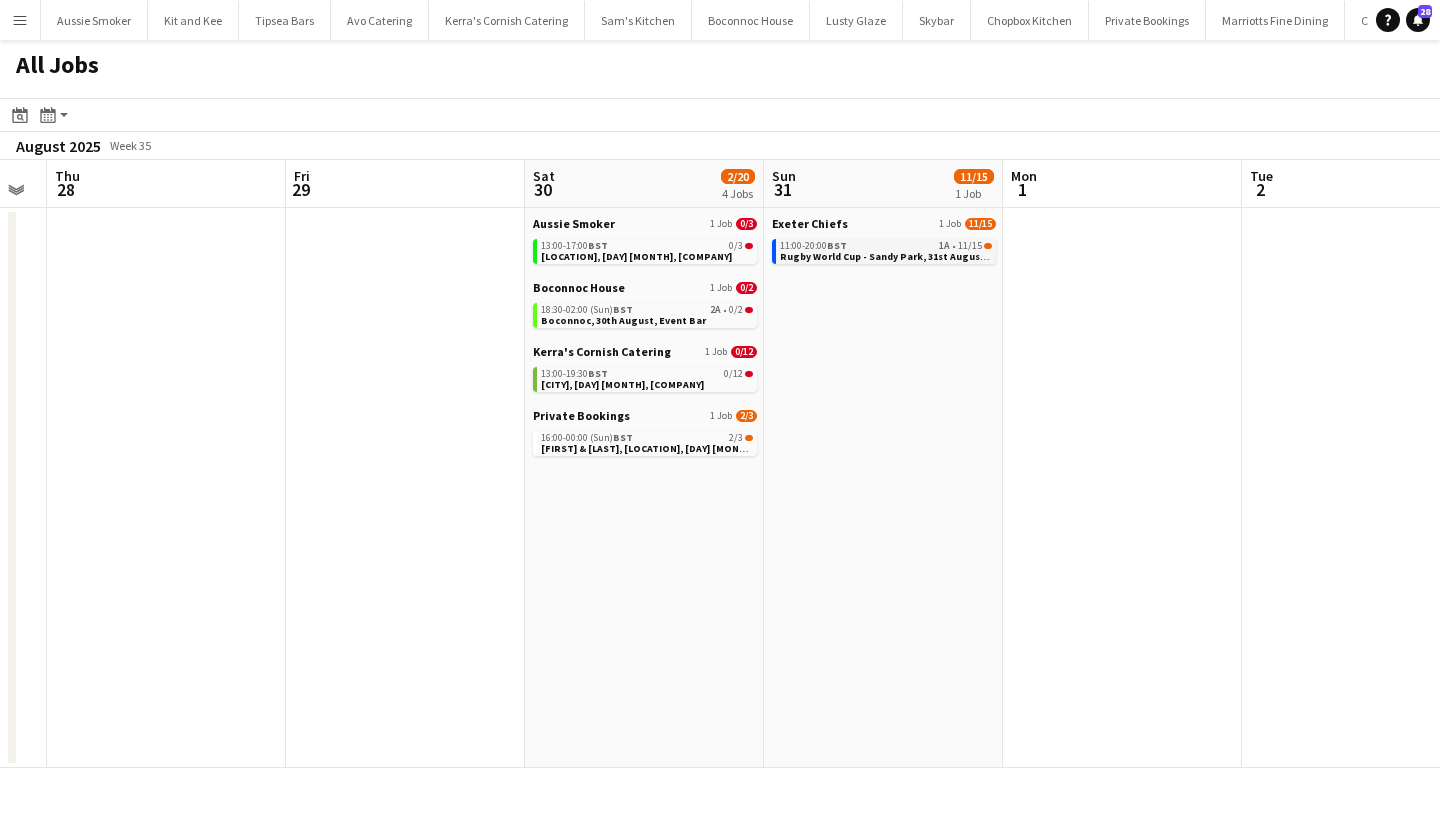 click on "Rugby World Cup - Sandy Park, 31st August, Match Day Bar" at bounding box center (919, 256) 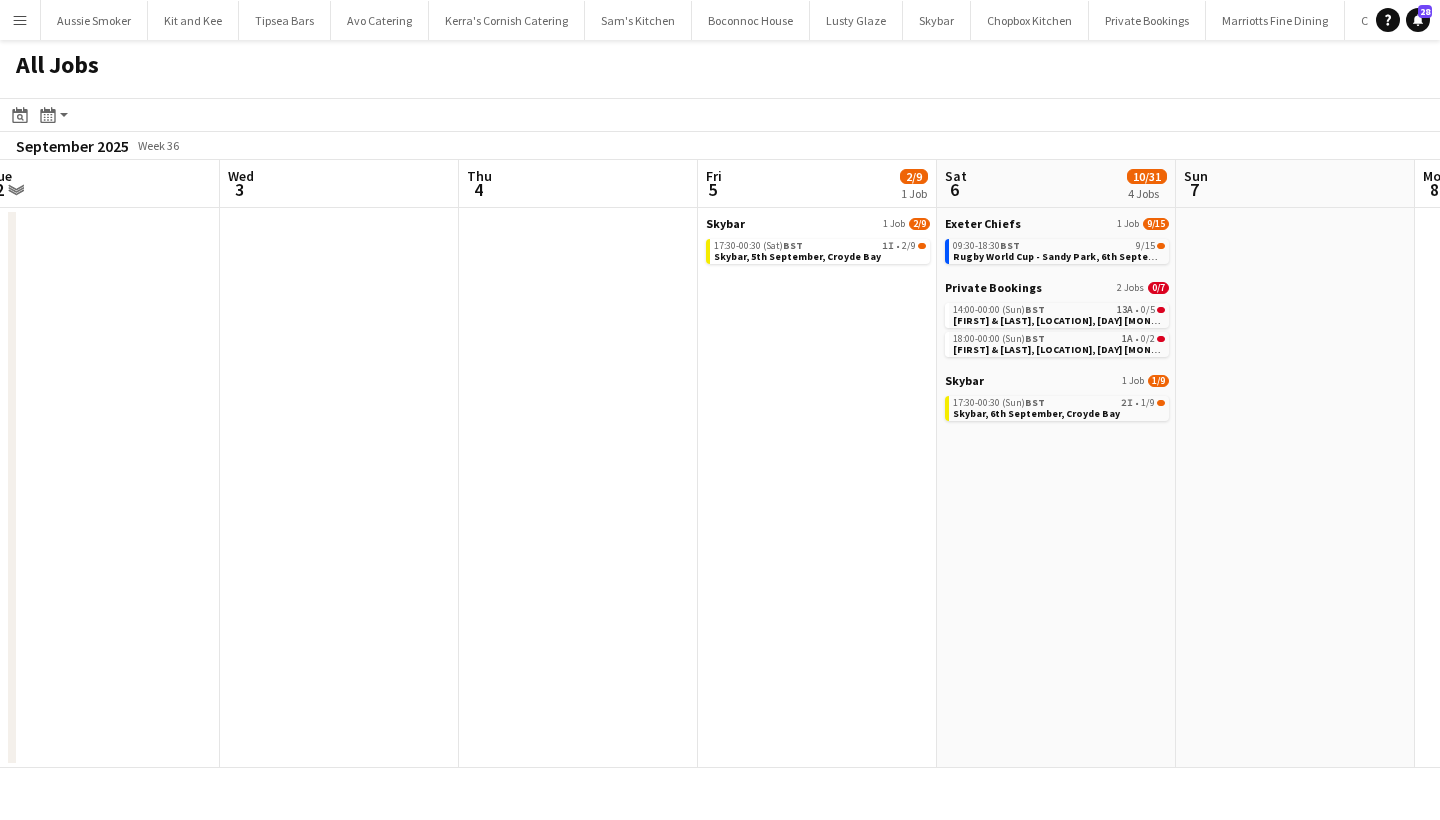 scroll, scrollTop: 0, scrollLeft: 738, axis: horizontal 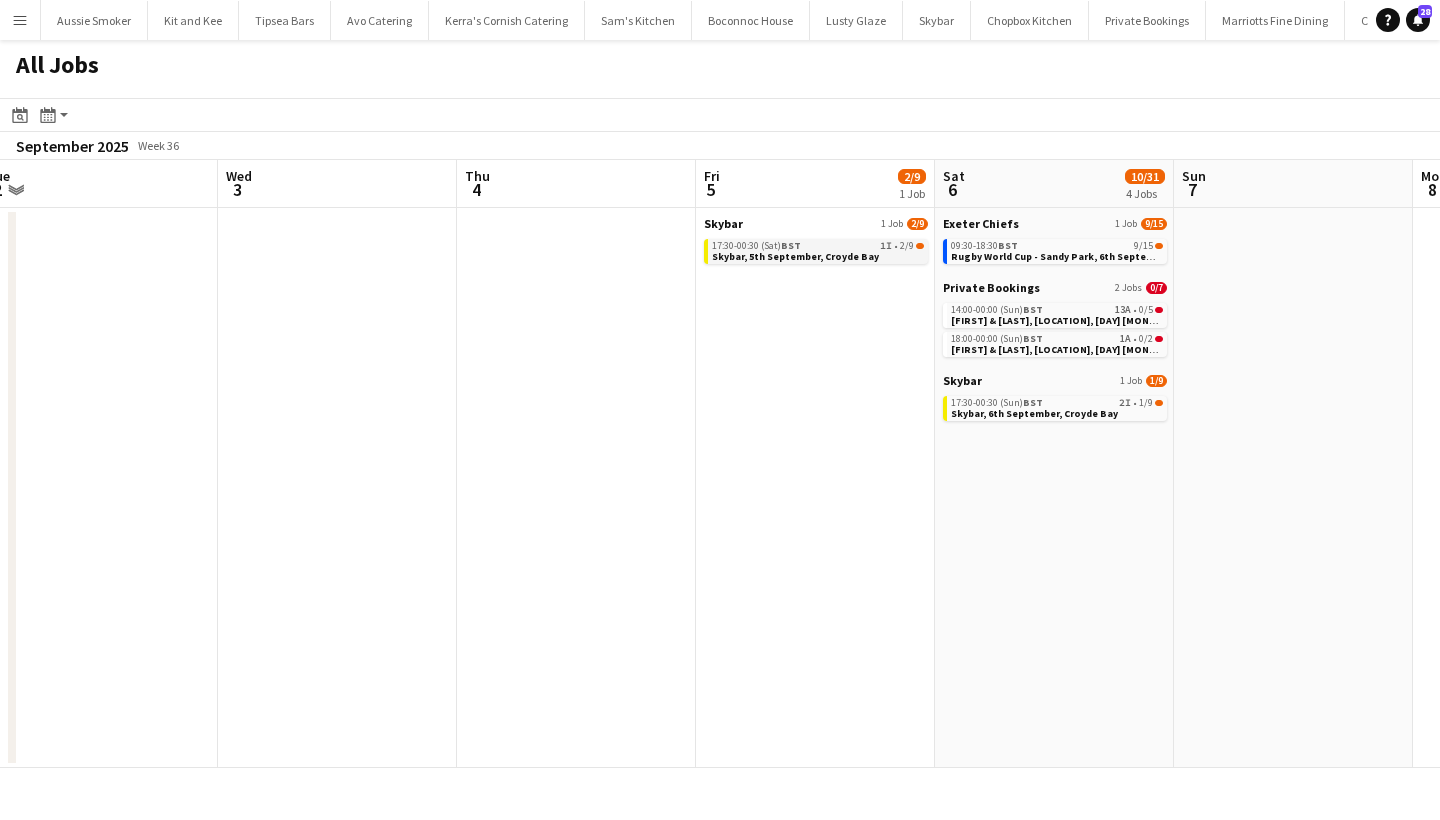 click on "[TIME]-[TIME] [TIMEZONE] [NUMBER] [NUMBER] [LOCATION], [DAY] [MONTH], [LOCATION]" at bounding box center (816, 251) 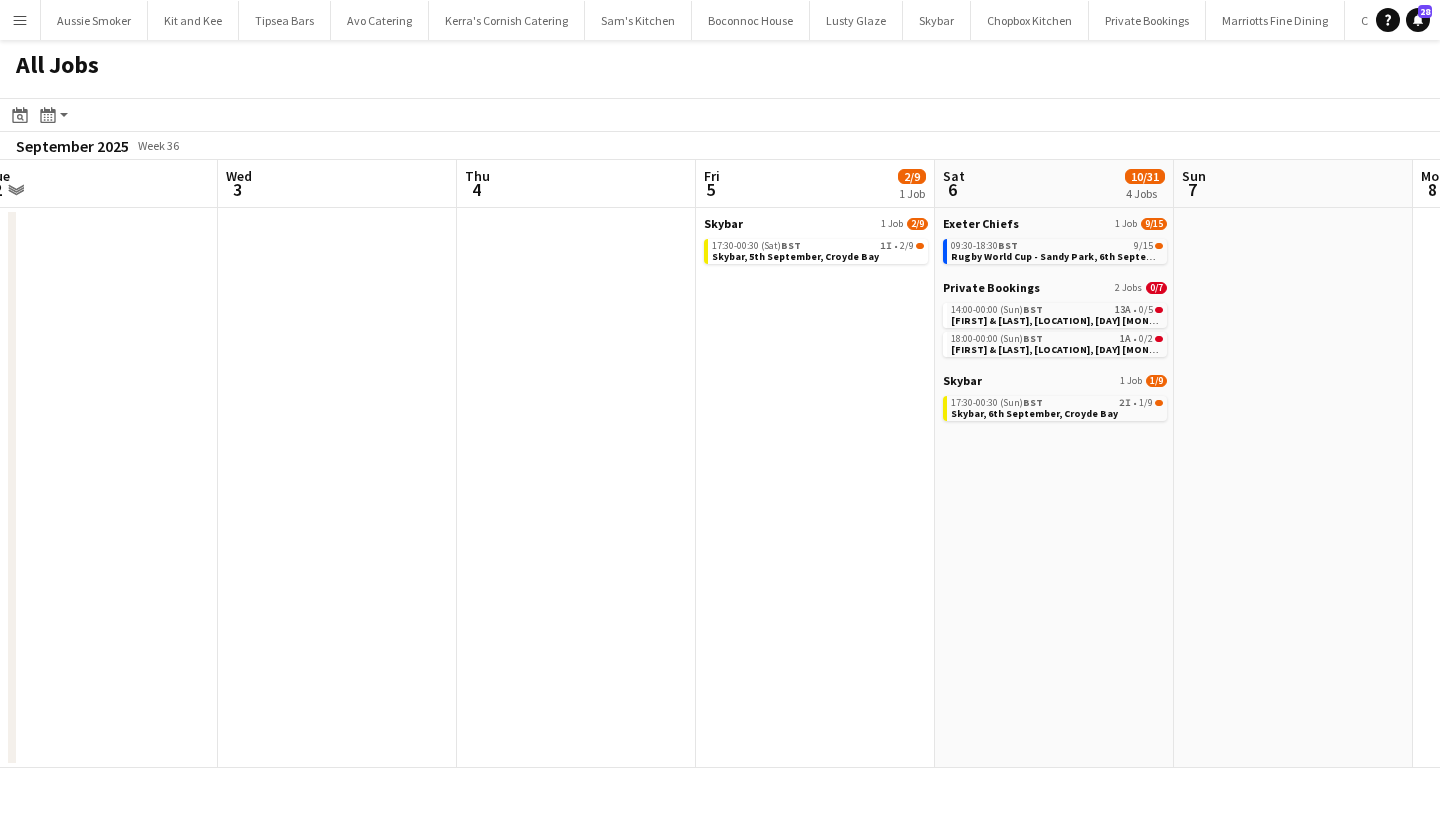 scroll, scrollTop: 0, scrollLeft: 739, axis: horizontal 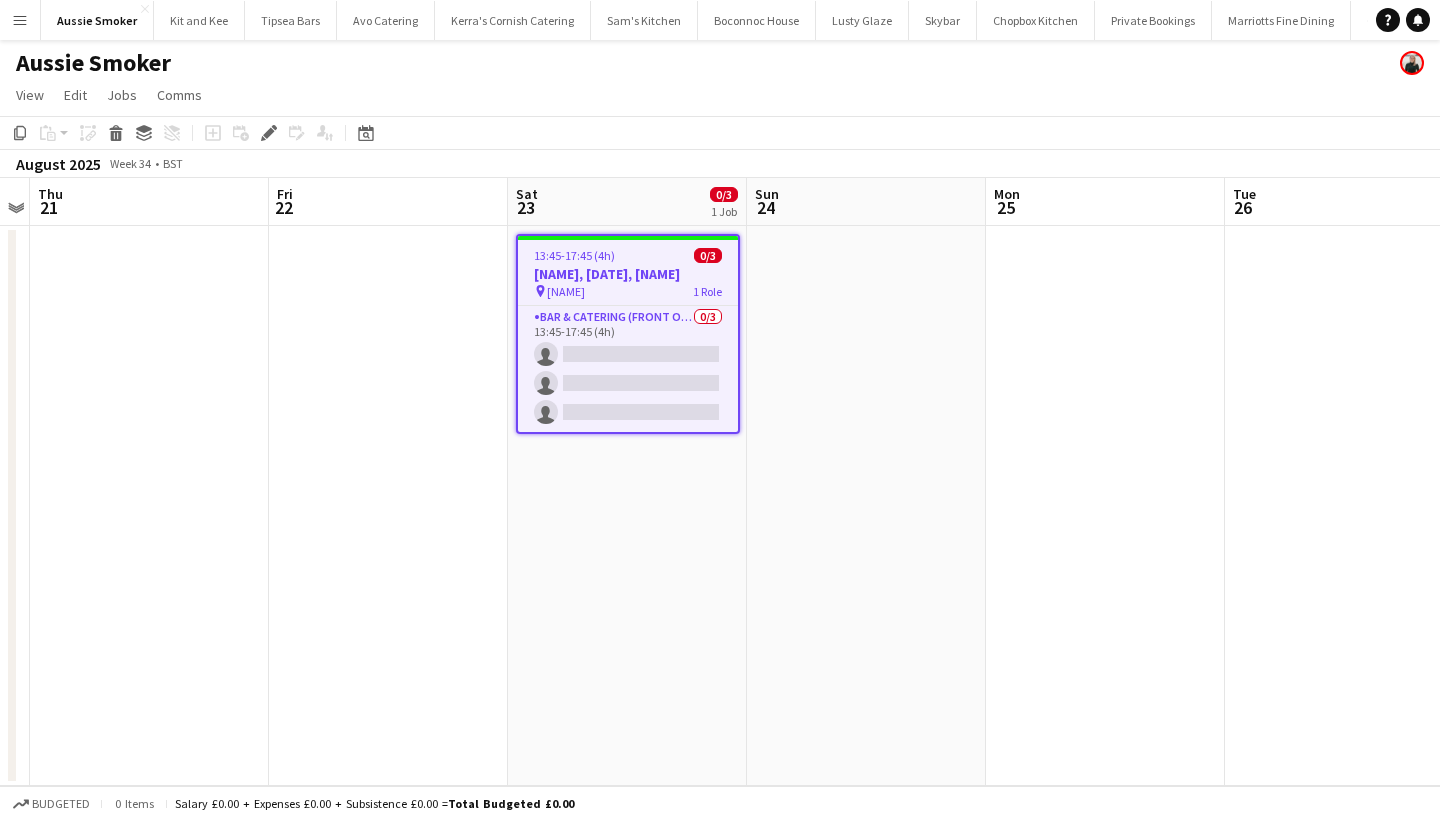 click on "Stennack Farm, 23rd August , FOH (Aussie Smoker)" at bounding box center (628, 274) 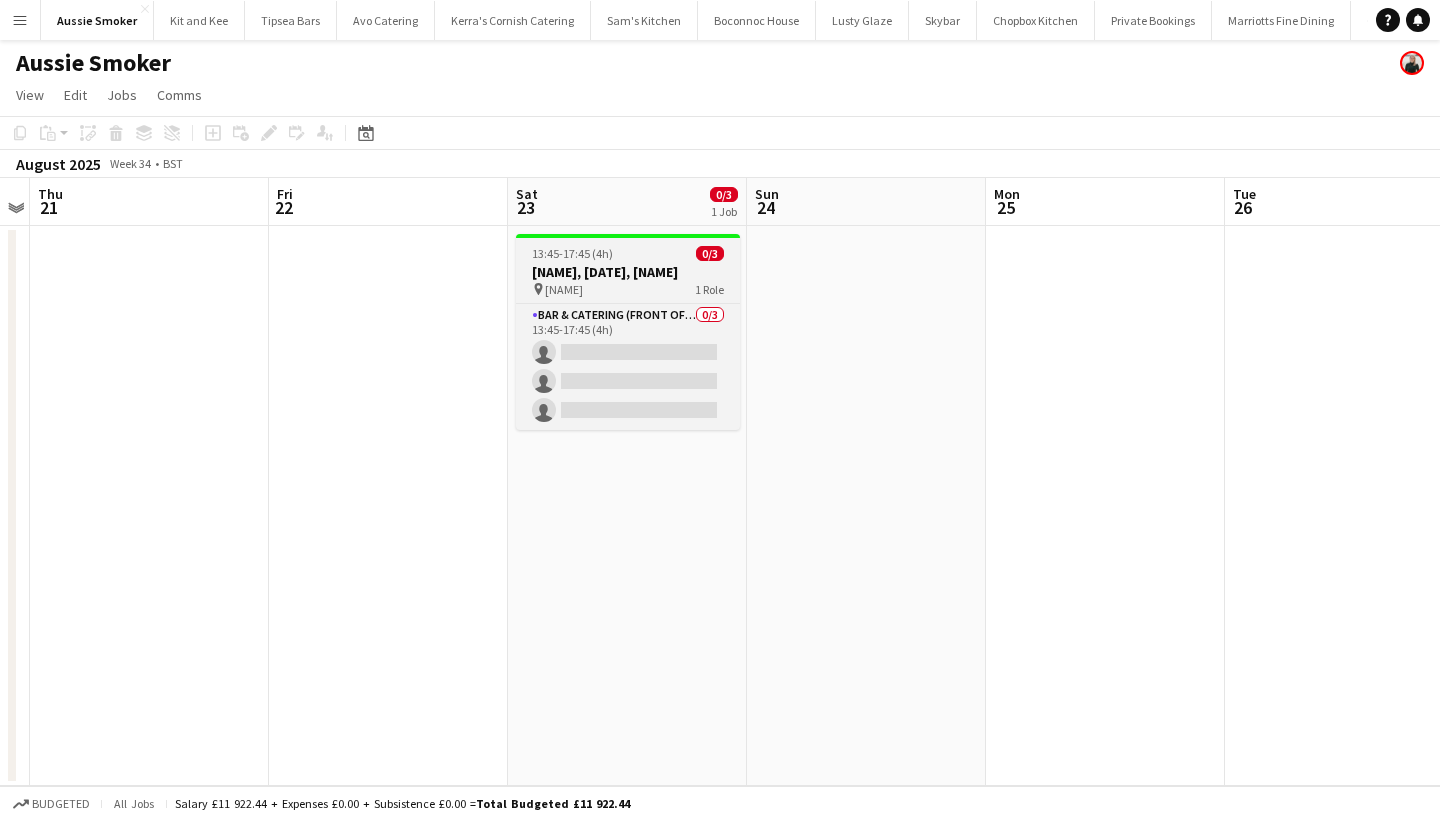 click on "Stennack Farm, 23rd August , FOH (Aussie Smoker)" at bounding box center (628, 272) 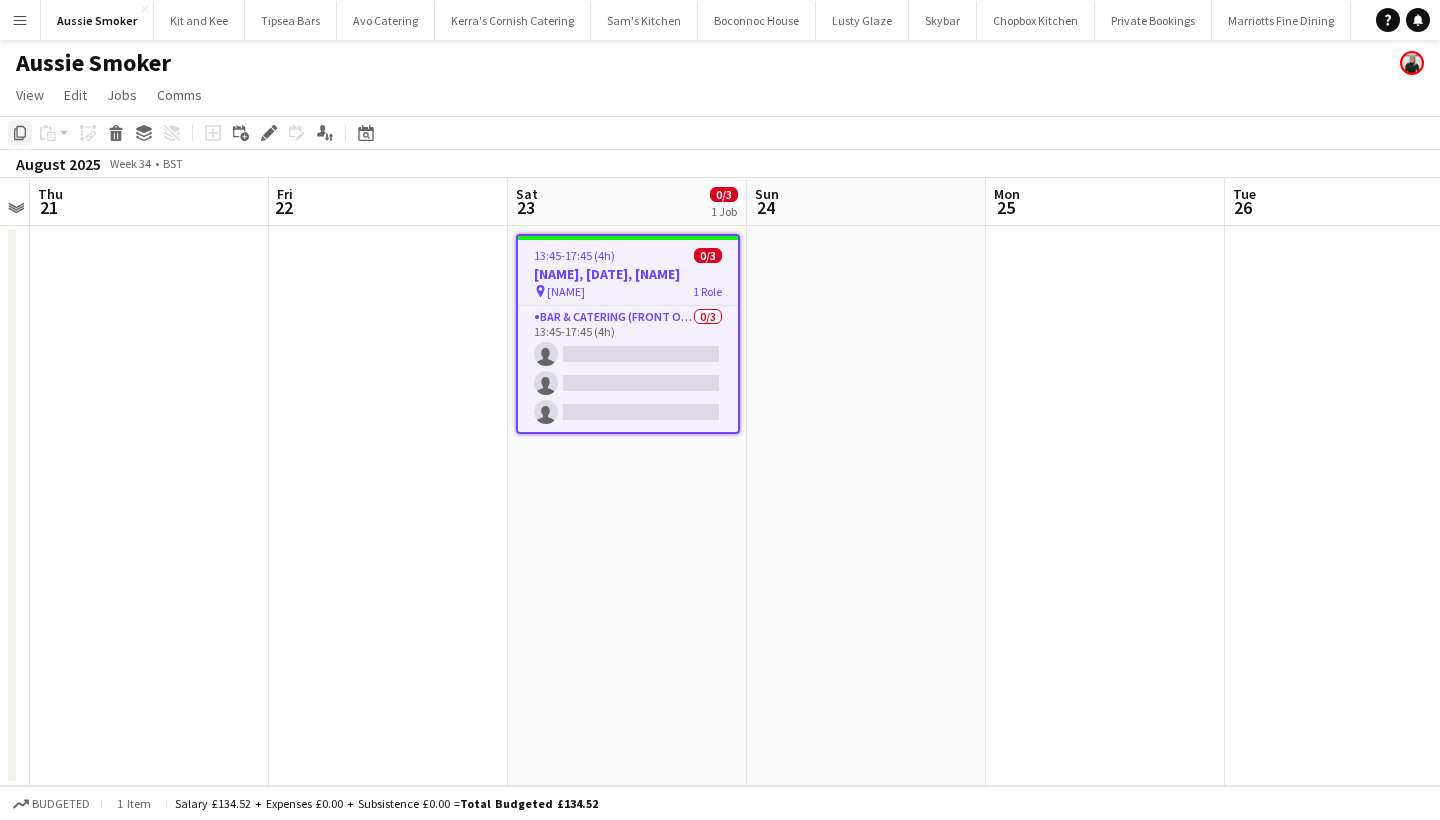 click on "Copy" 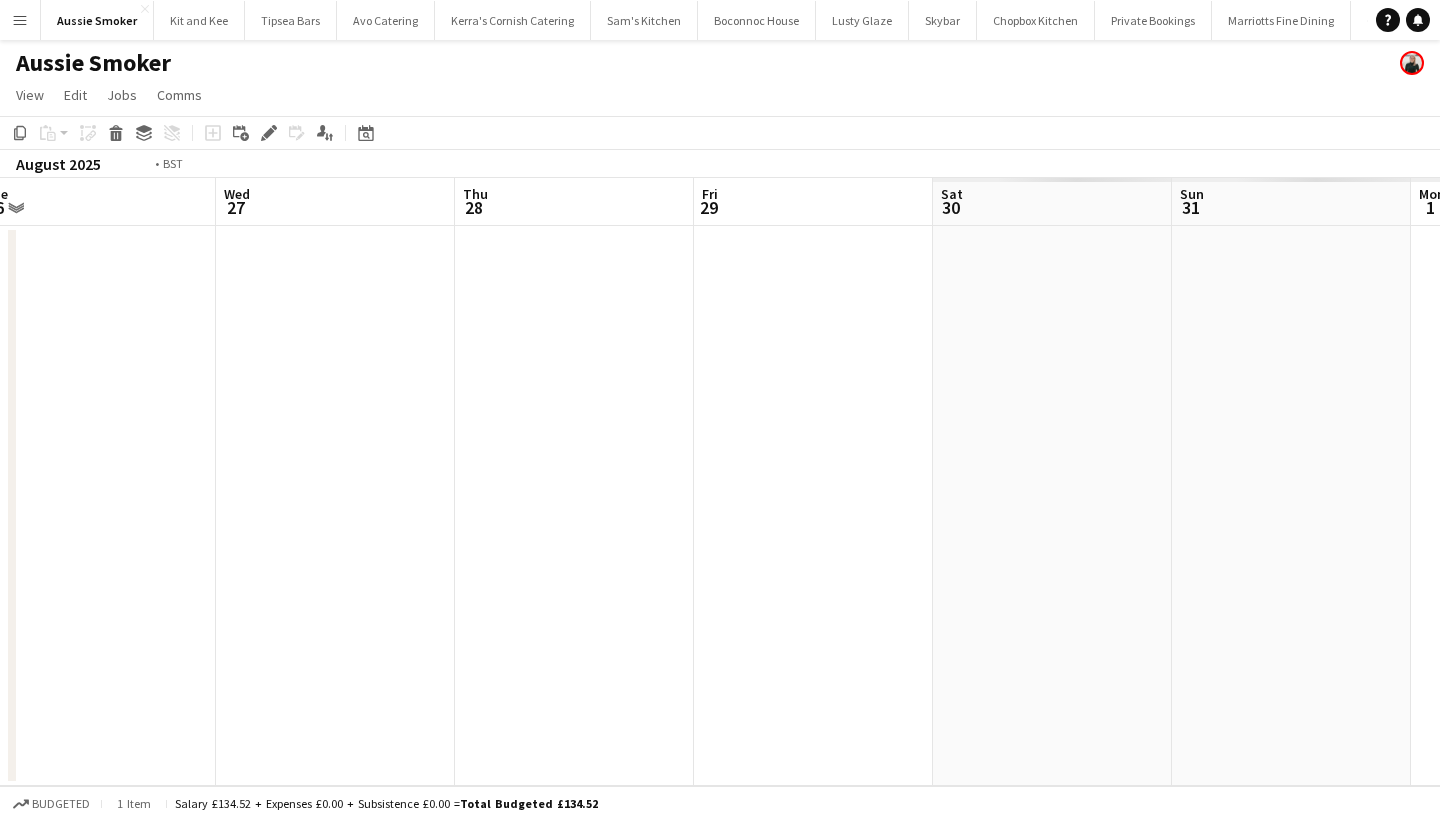 scroll, scrollTop: 0, scrollLeft: 606, axis: horizontal 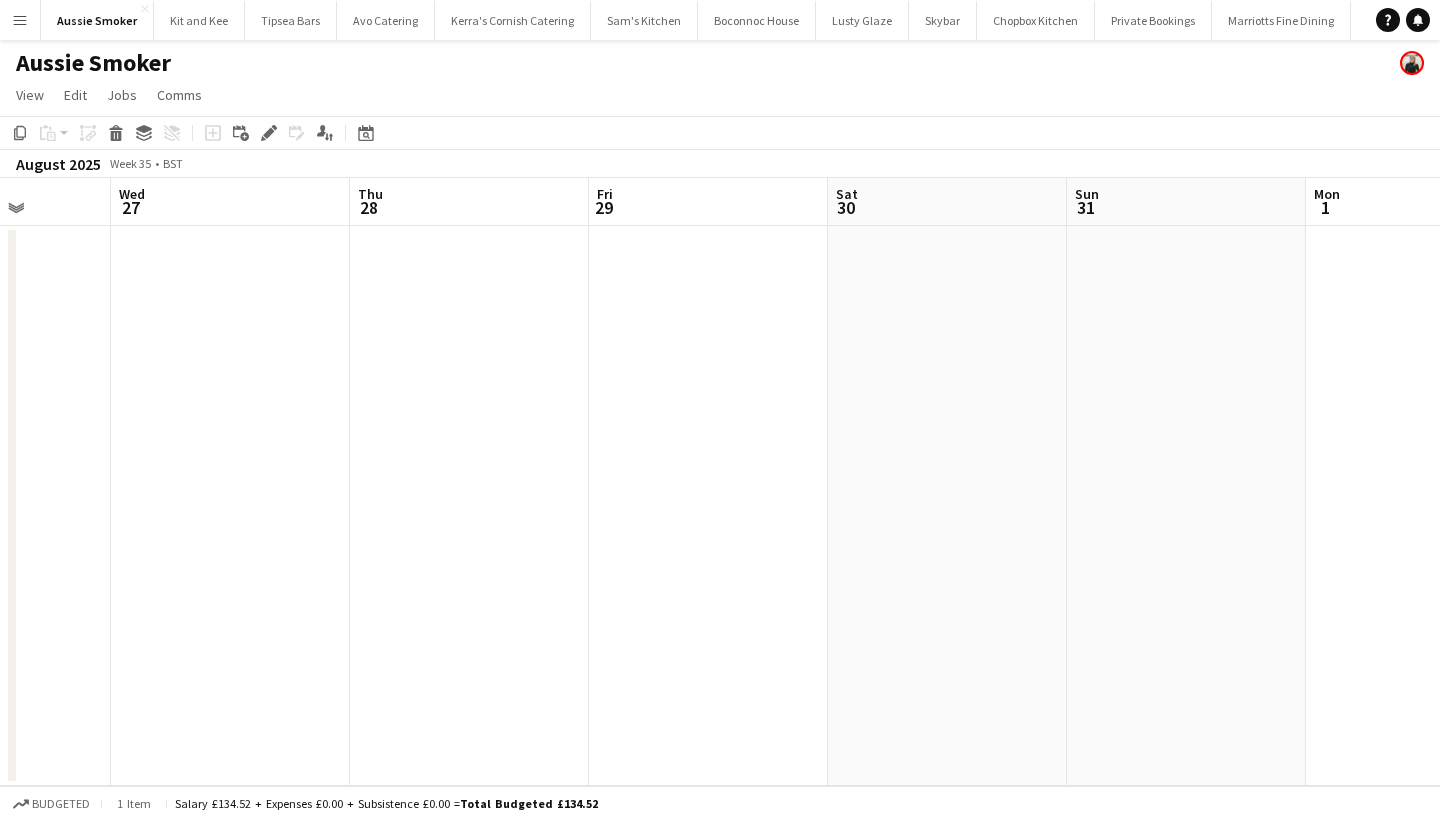 click at bounding box center (947, 506) 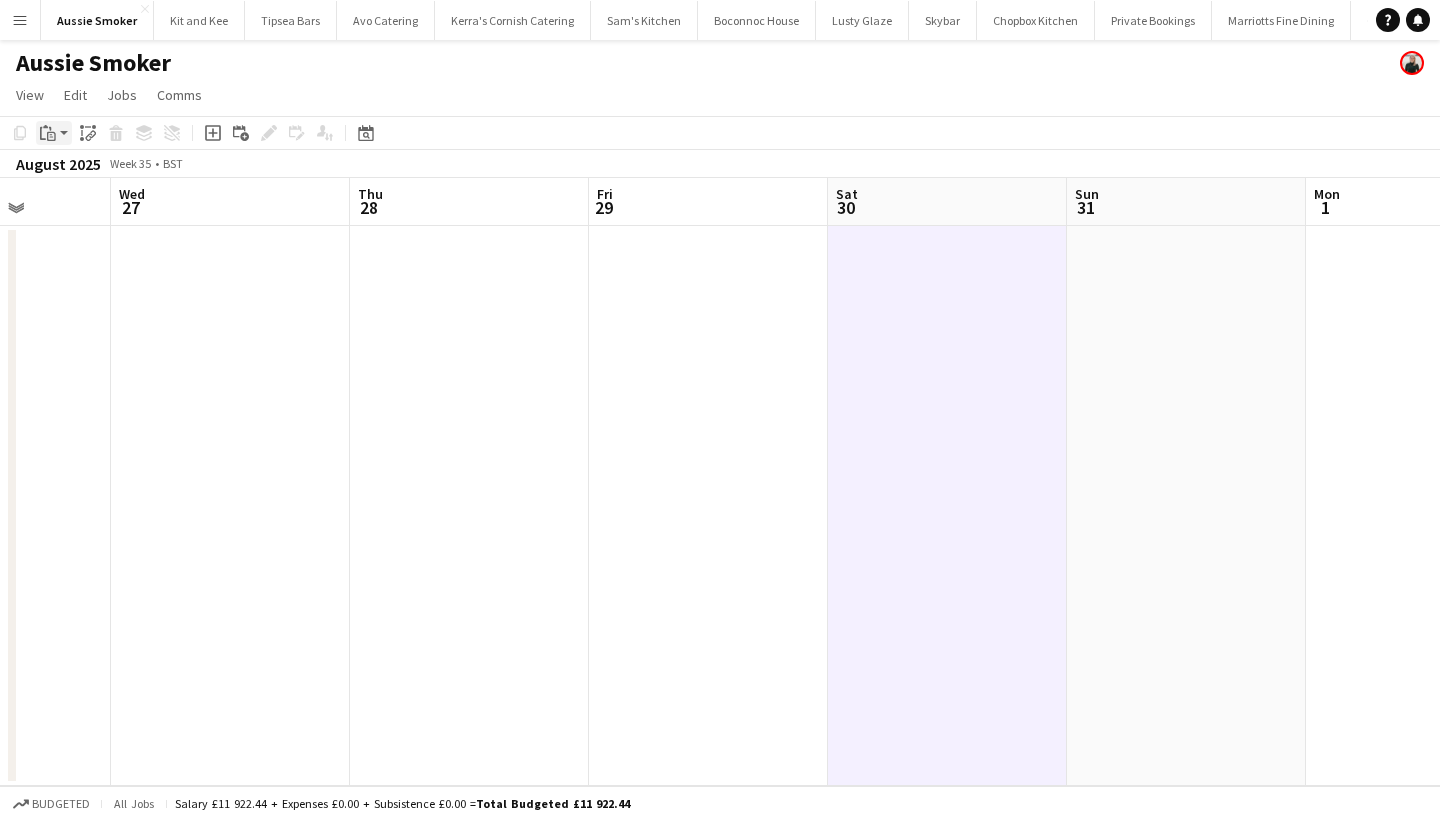 click on "Paste" 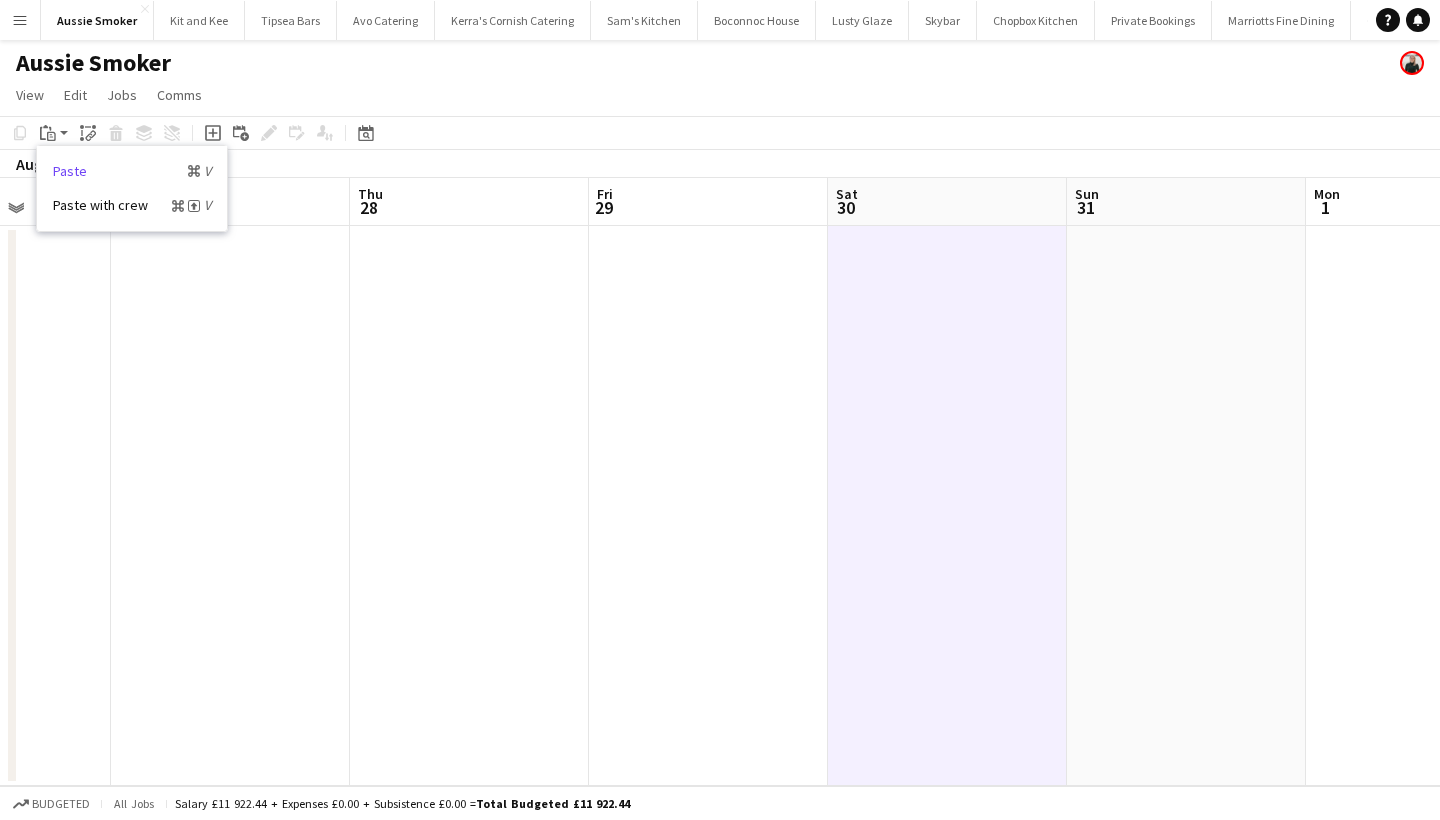 click on "Paste
Command
V" at bounding box center [132, 171] 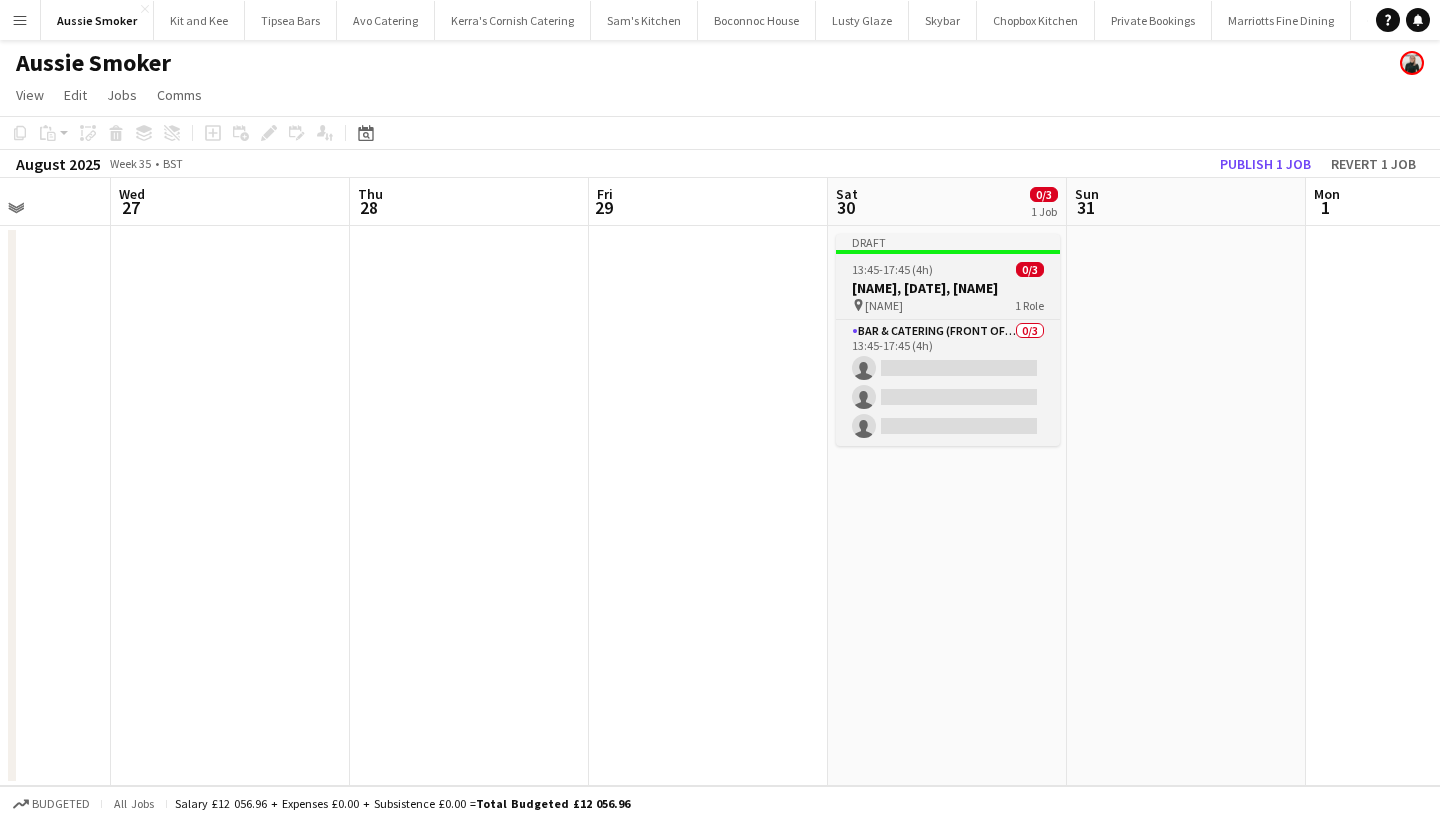 click on "Stennack Farm, 23rd August , FOH (Aussie Smoker)" at bounding box center (948, 288) 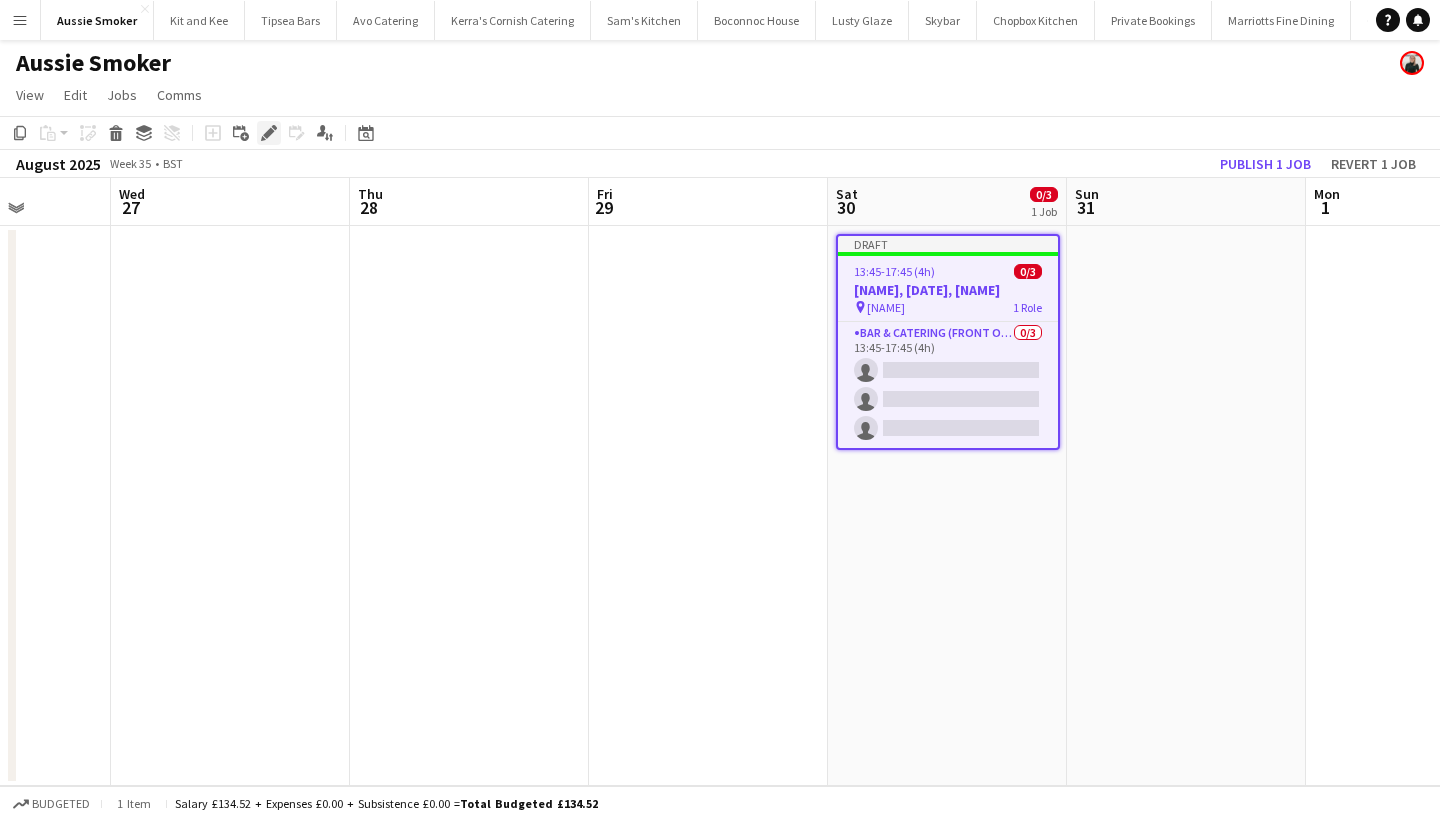 click on "Edit" 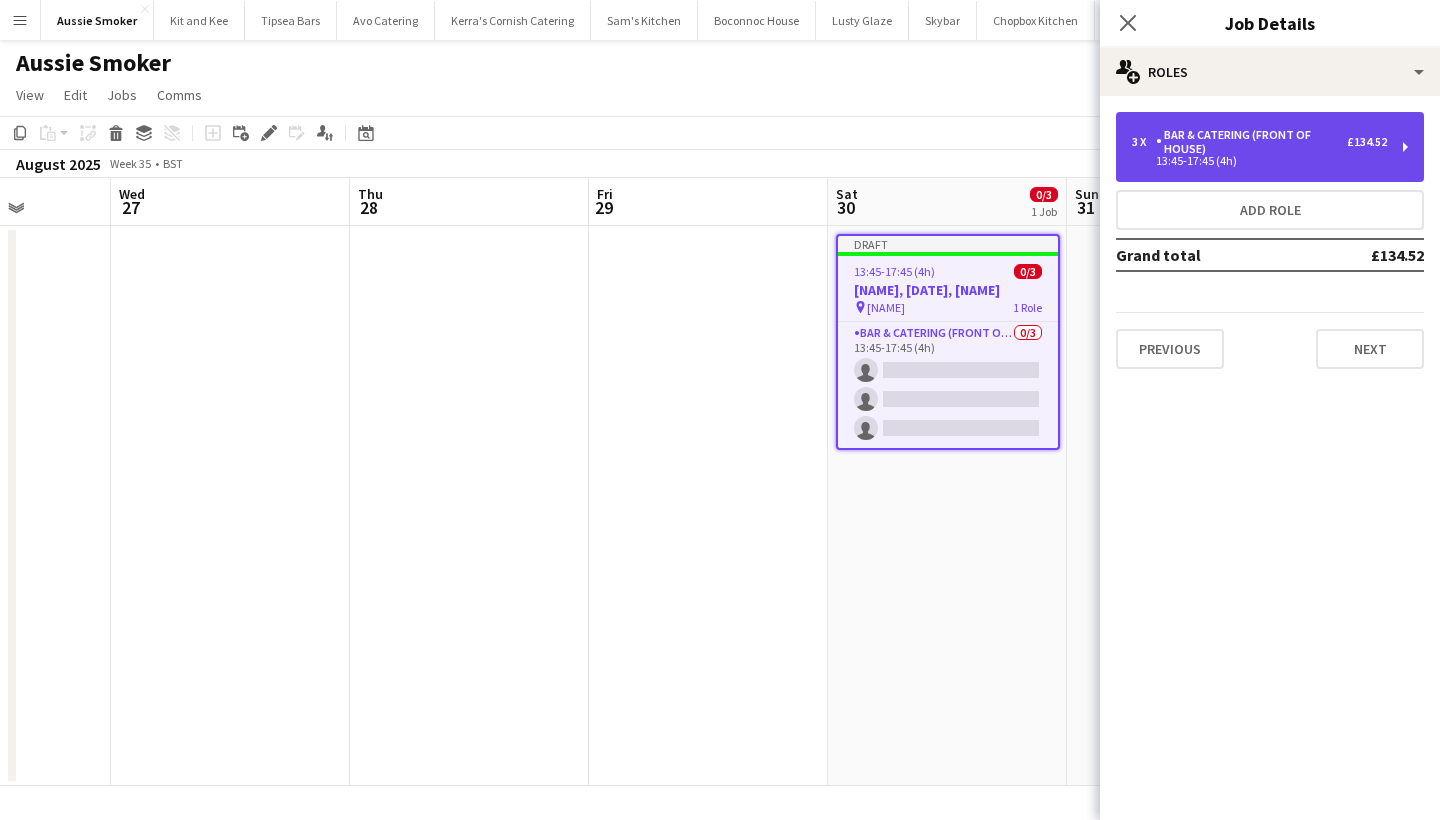click on "13:45-17:45 (4h)" at bounding box center [1259, 161] 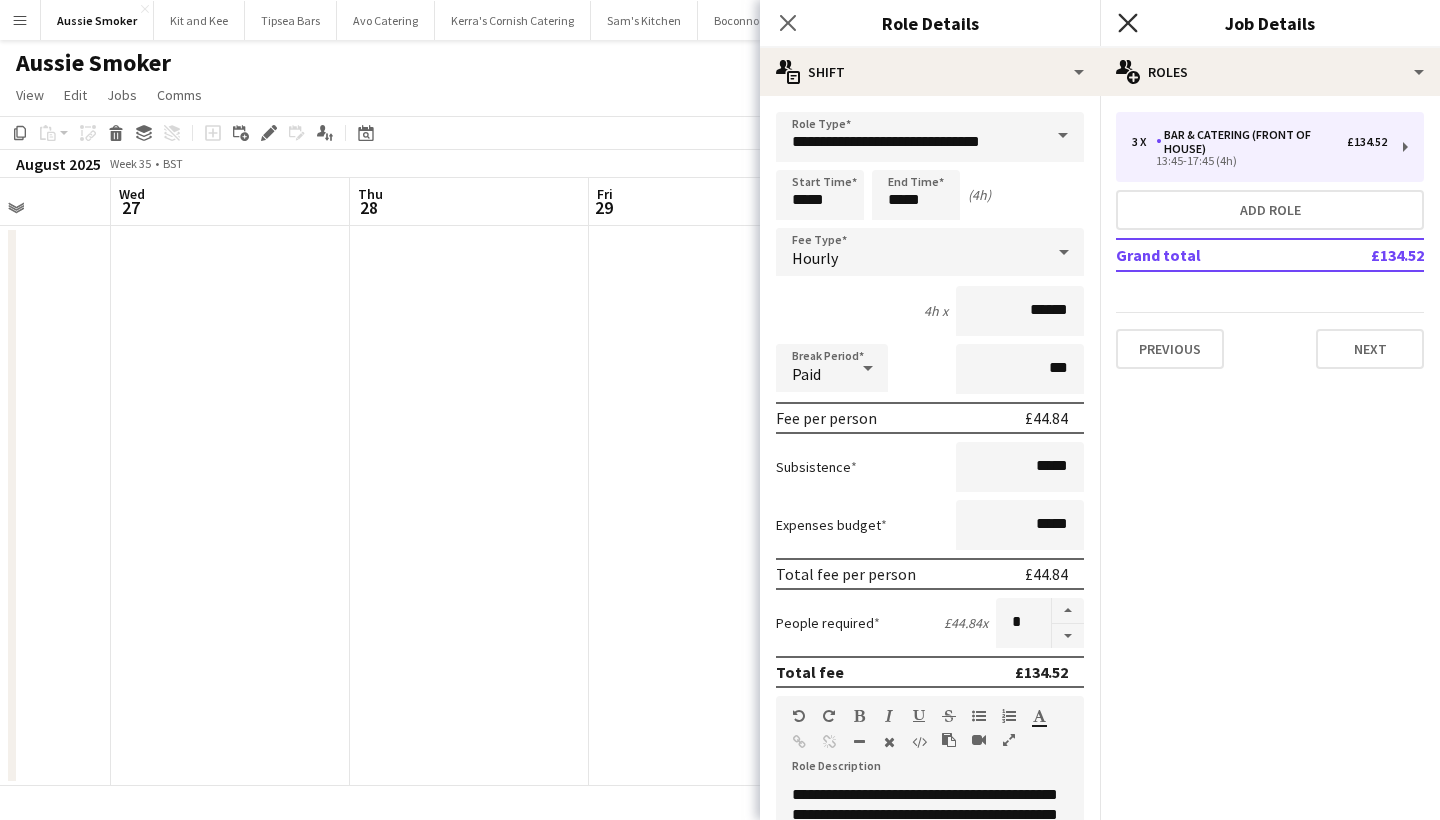 click on "Close pop-in" 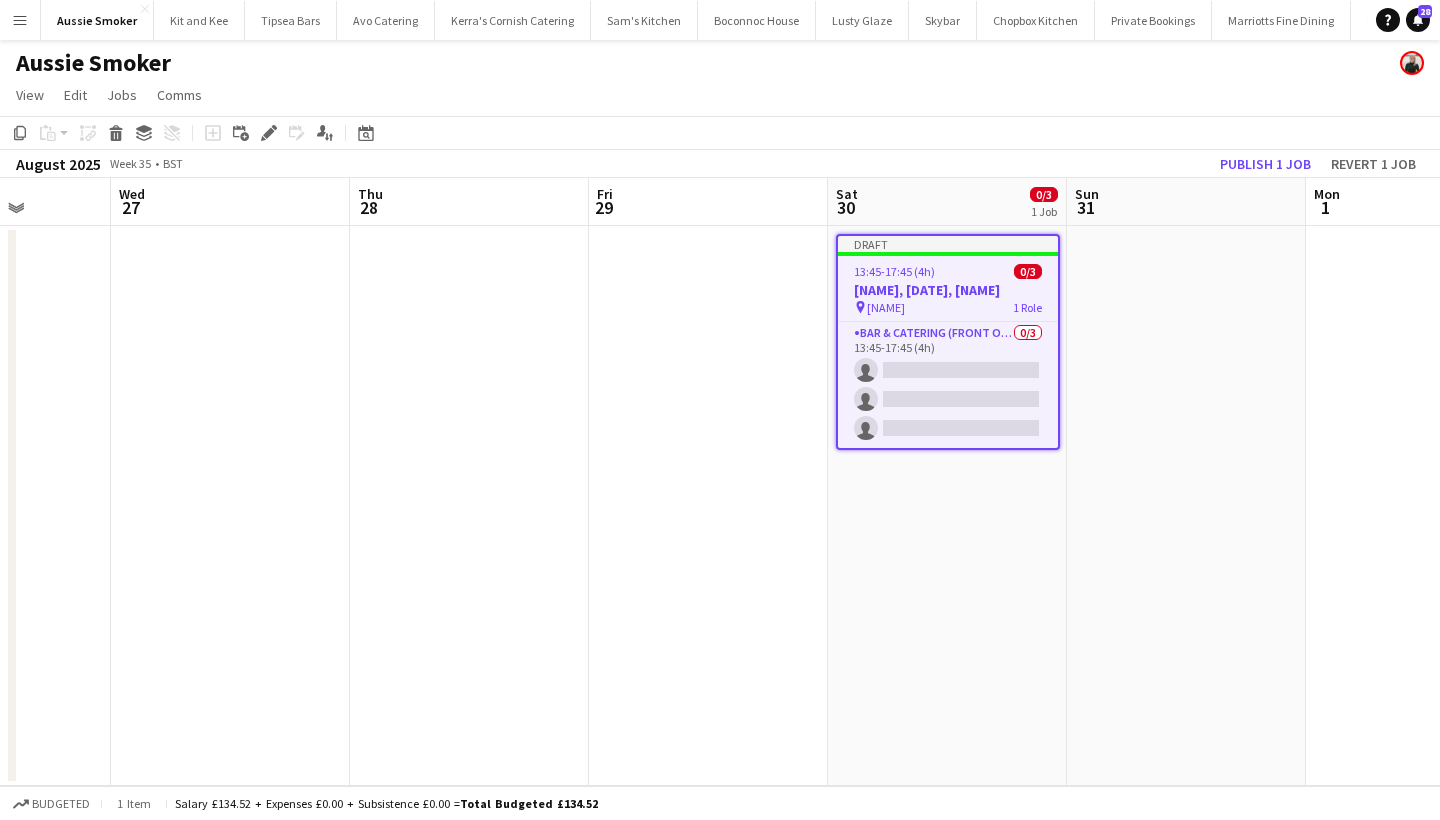 click on "13:45-17:45 (4h)    0/3" at bounding box center [948, 271] 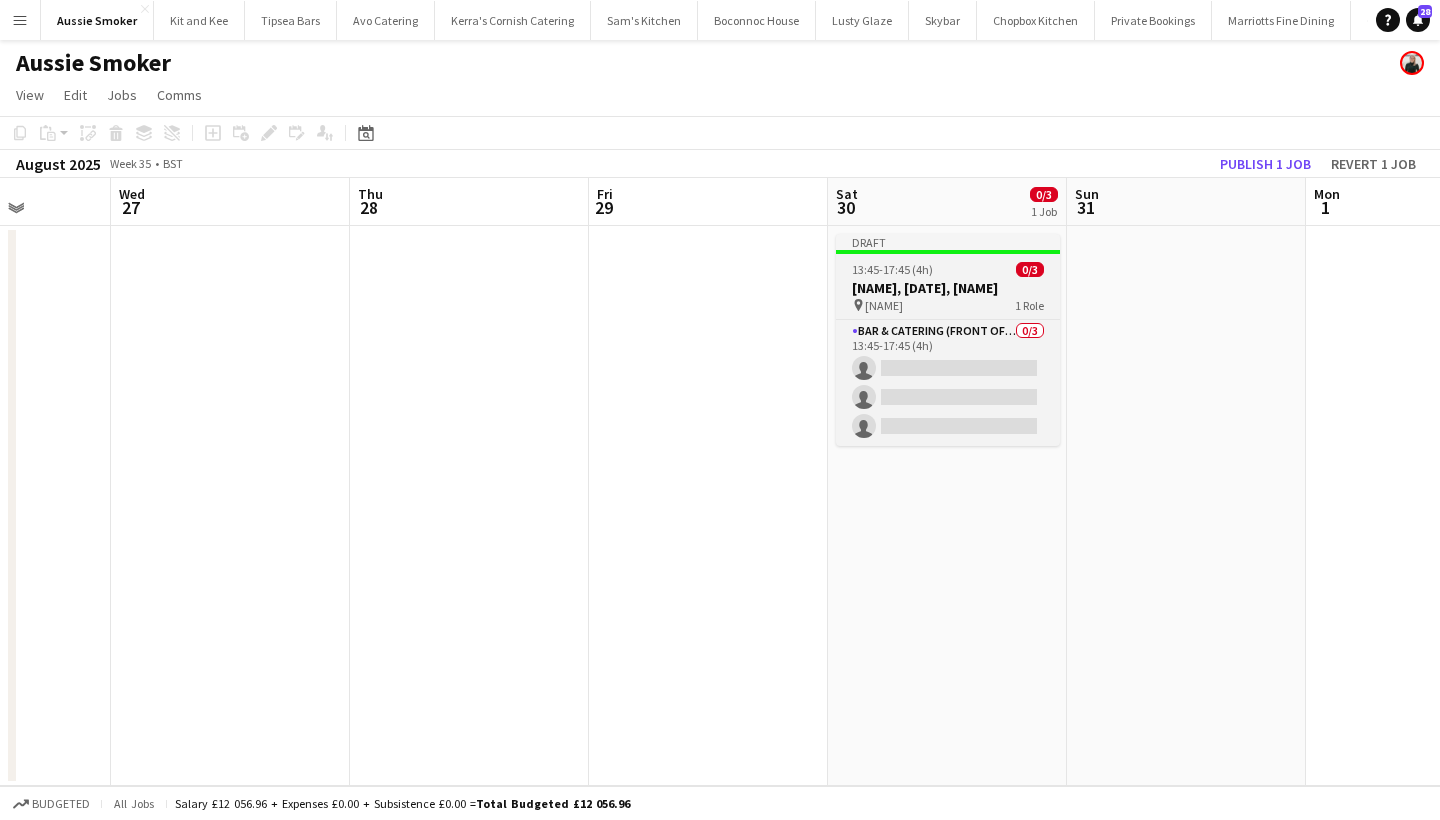 click on "13:45-17:45 (4h)    0/3" at bounding box center (948, 269) 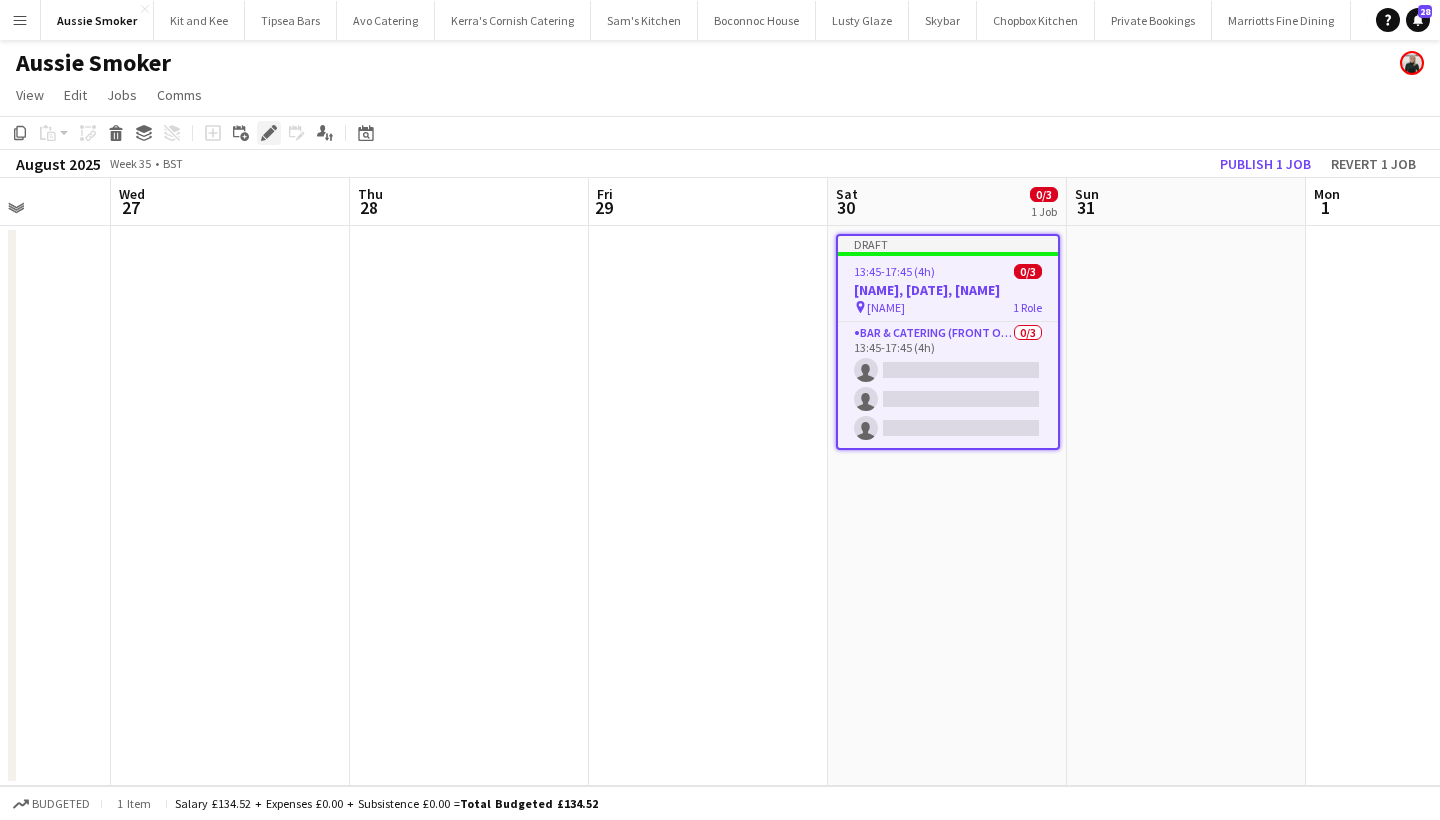 click on "Edit" at bounding box center [269, 133] 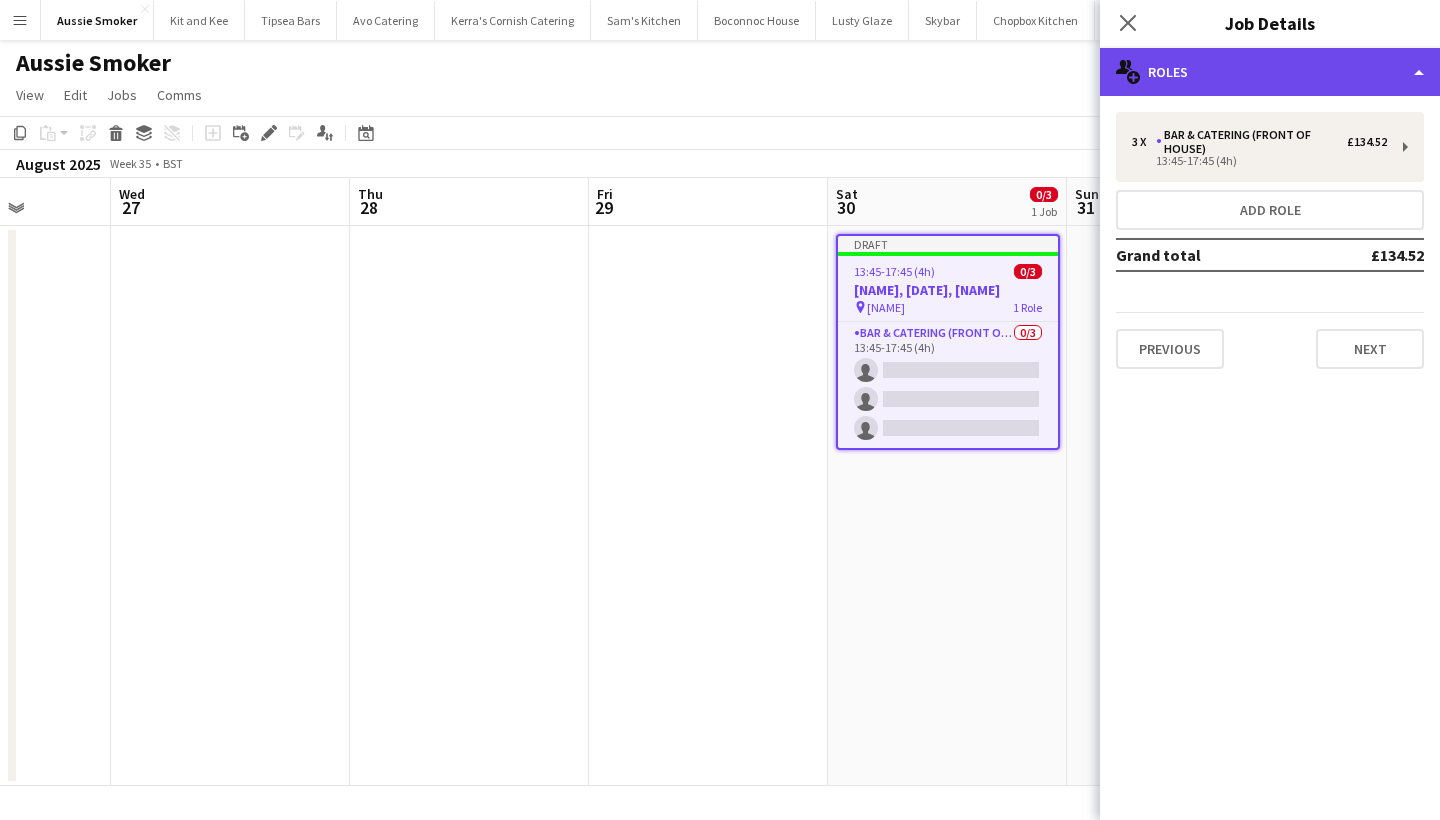 click on "multiple-users-add
Roles" 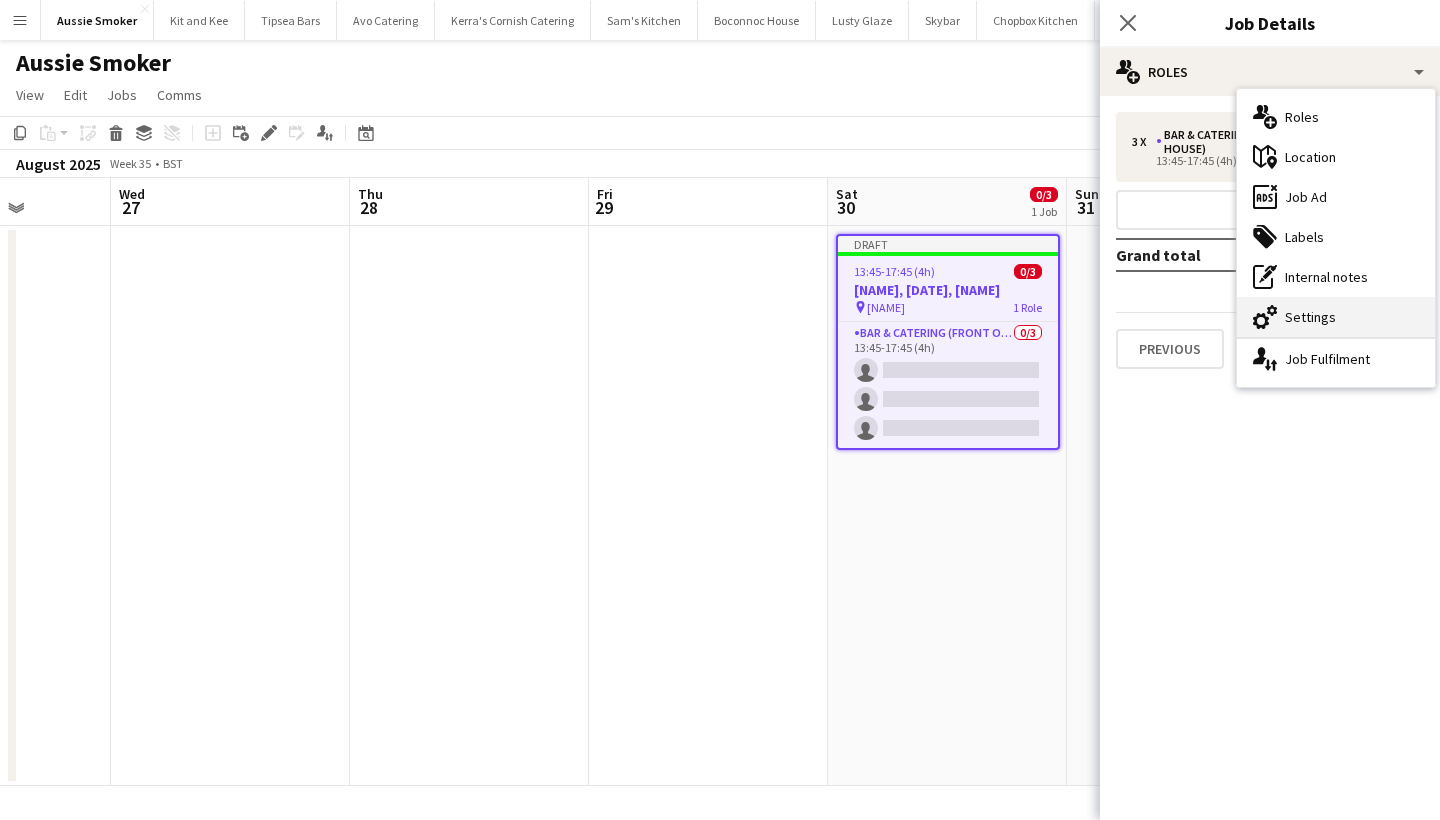 click on "cog-double-3
Settings" at bounding box center [1336, 317] 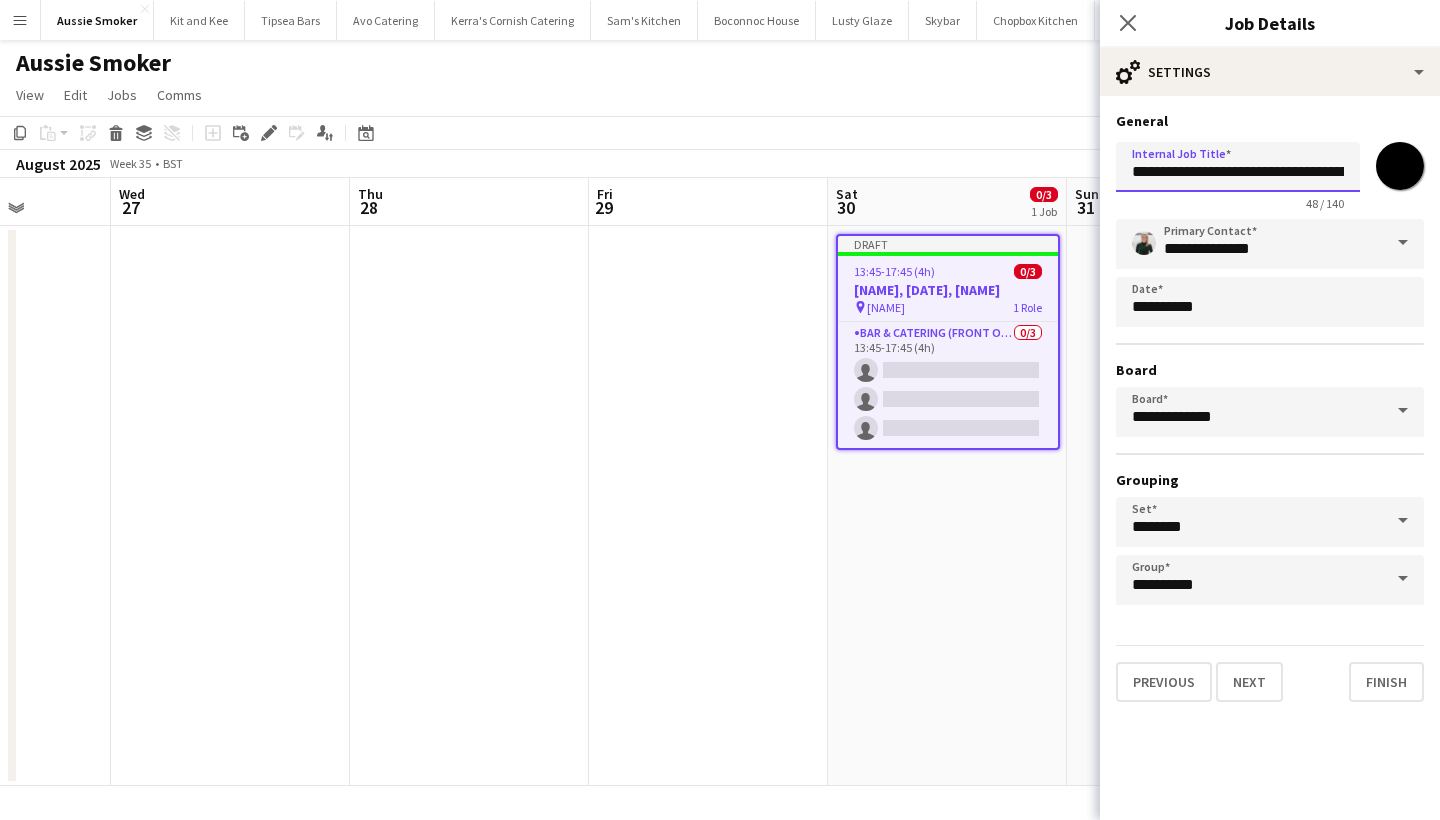 drag, startPoint x: 1227, startPoint y: 171, endPoint x: 1106, endPoint y: 167, distance: 121.0661 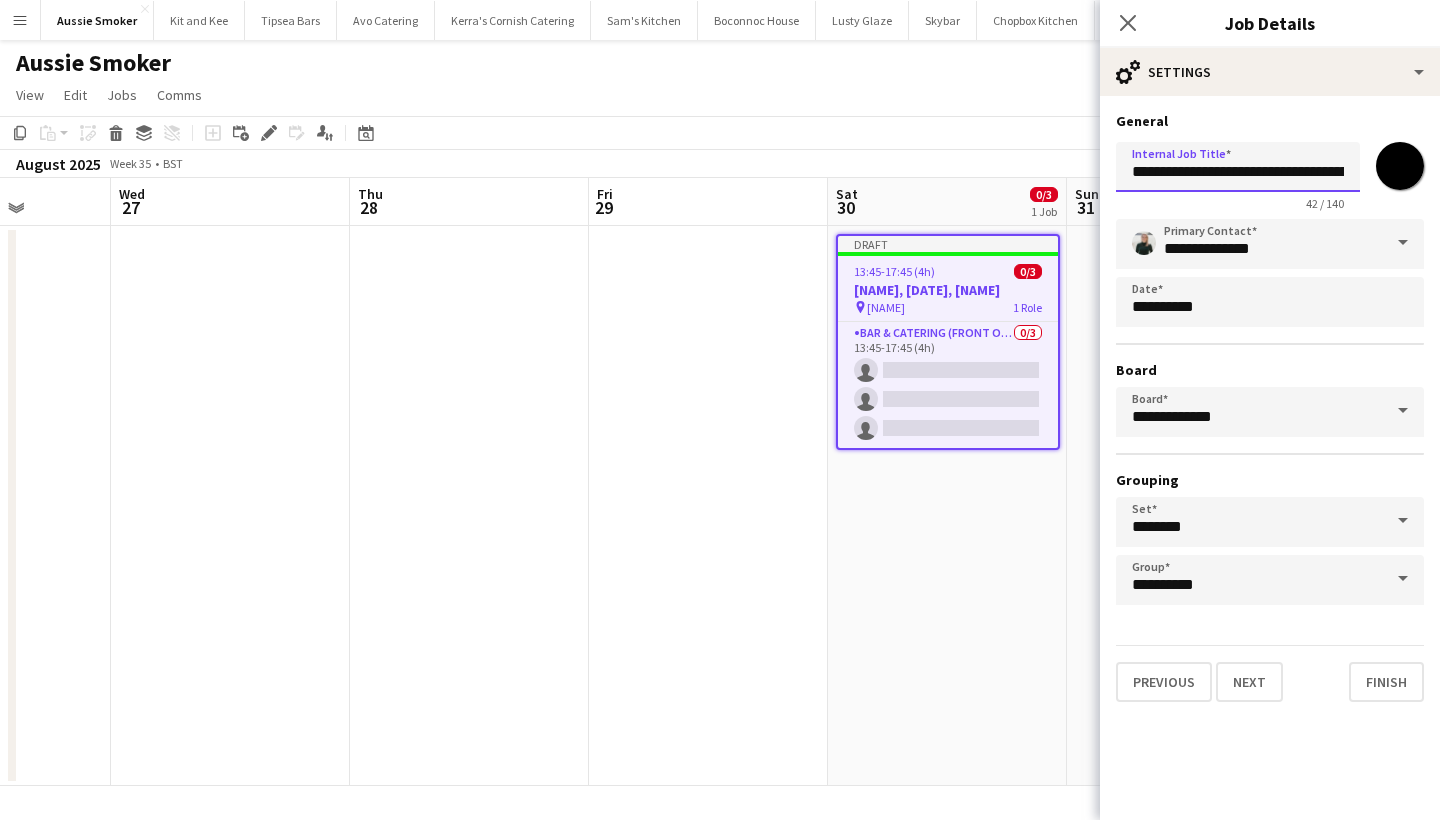 drag, startPoint x: 1221, startPoint y: 169, endPoint x: 1209, endPoint y: 169, distance: 12 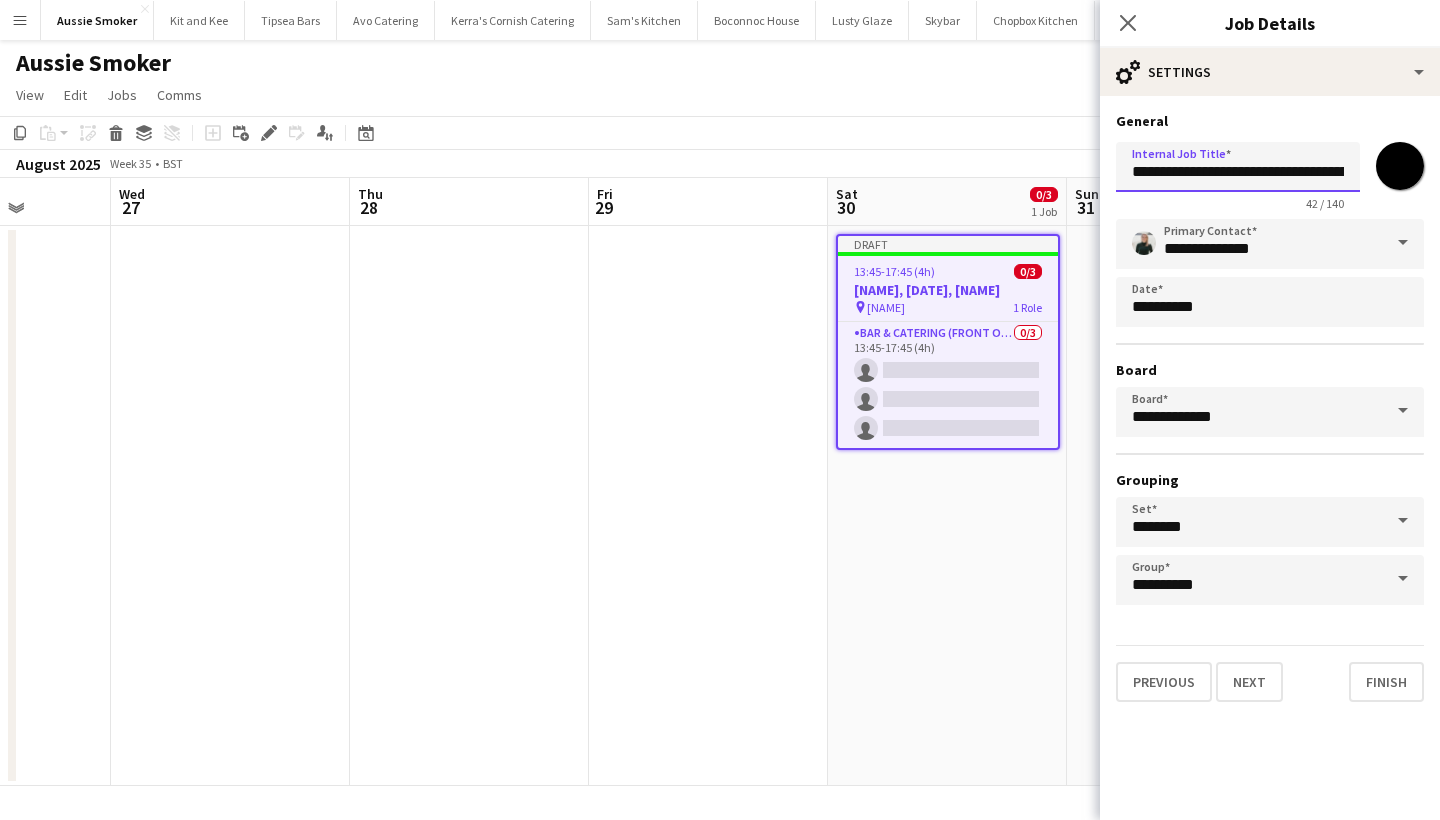 click on "**********" at bounding box center (1238, 167) 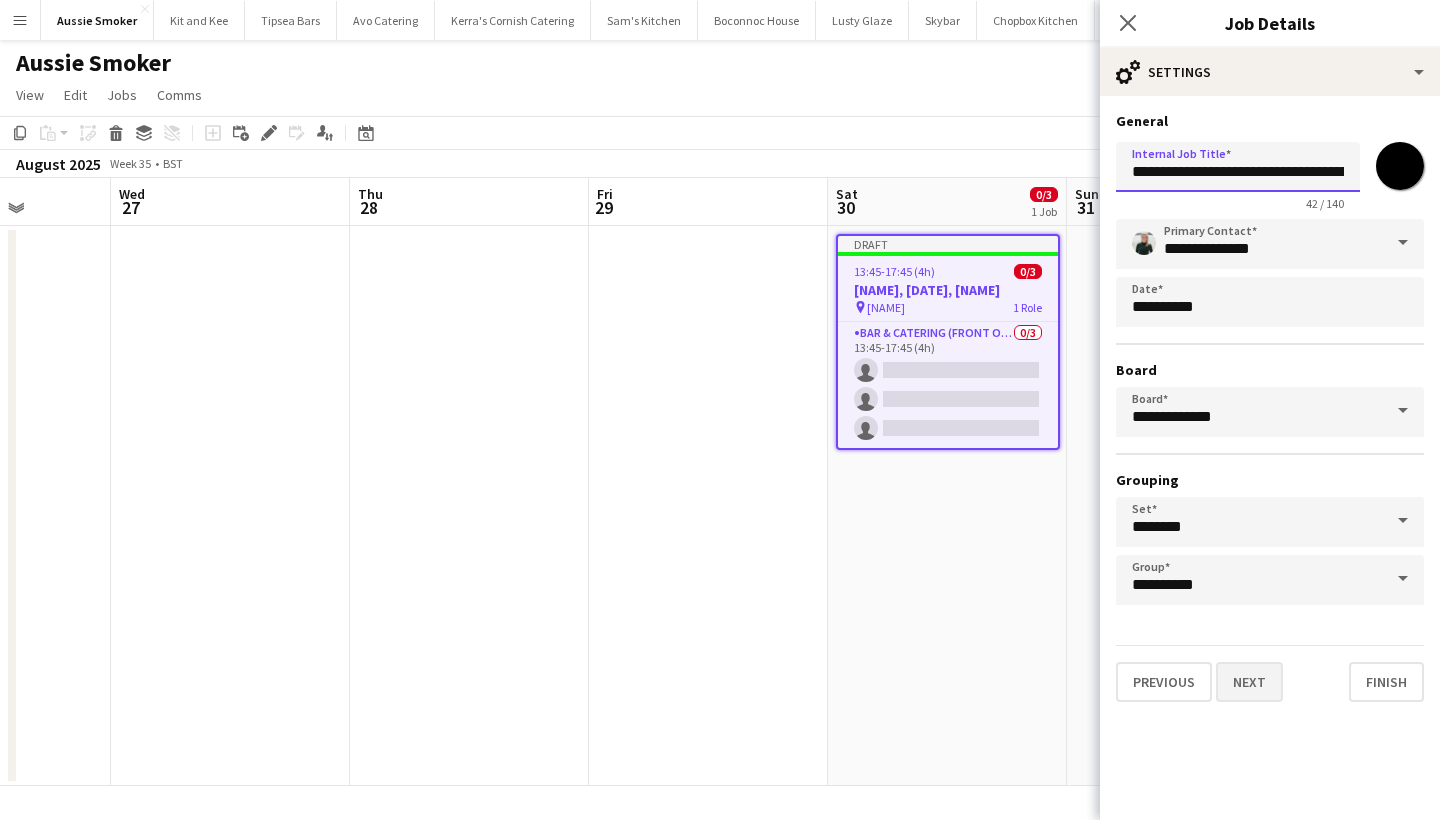 type on "**********" 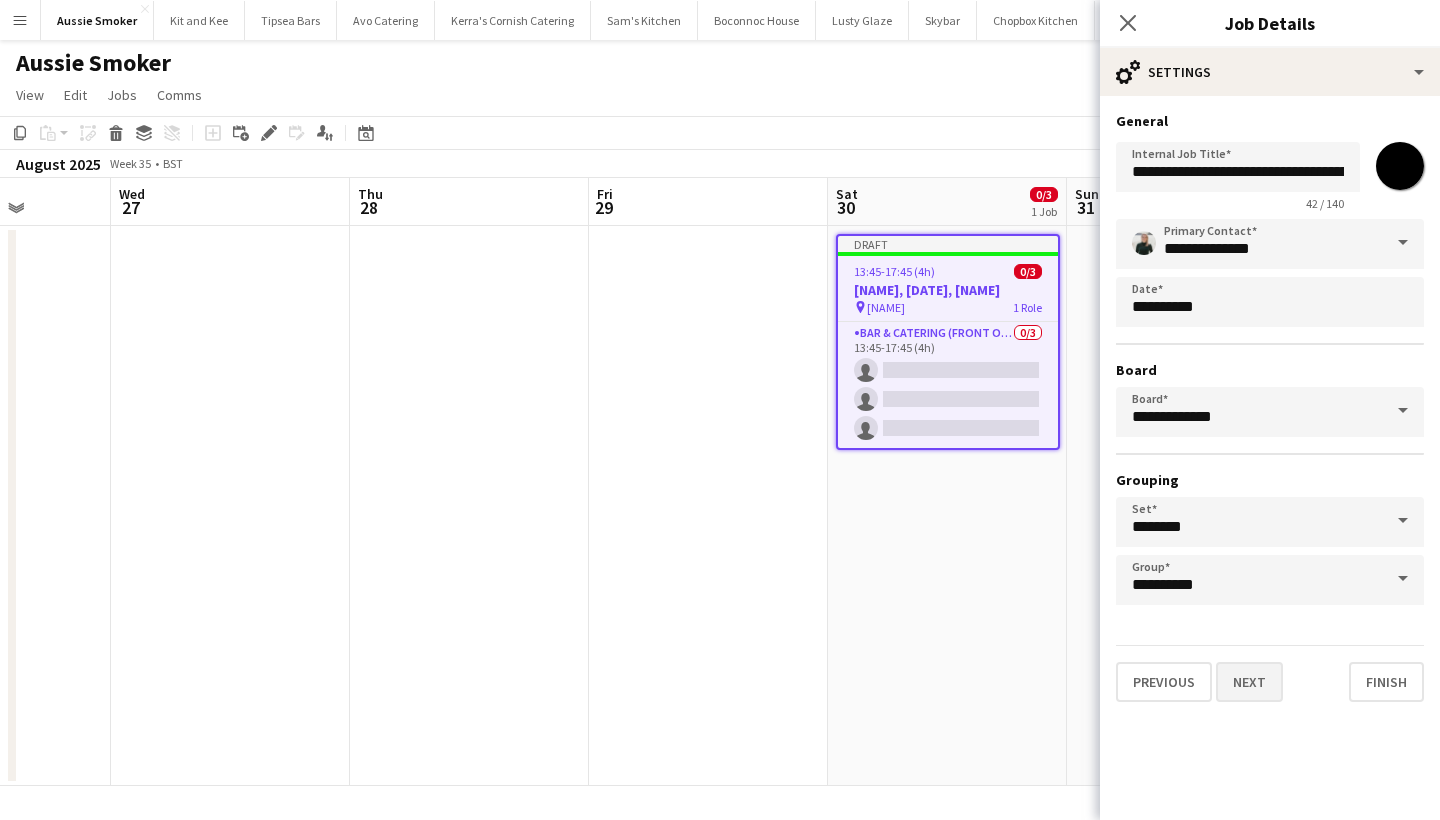 click on "Next" at bounding box center (1249, 682) 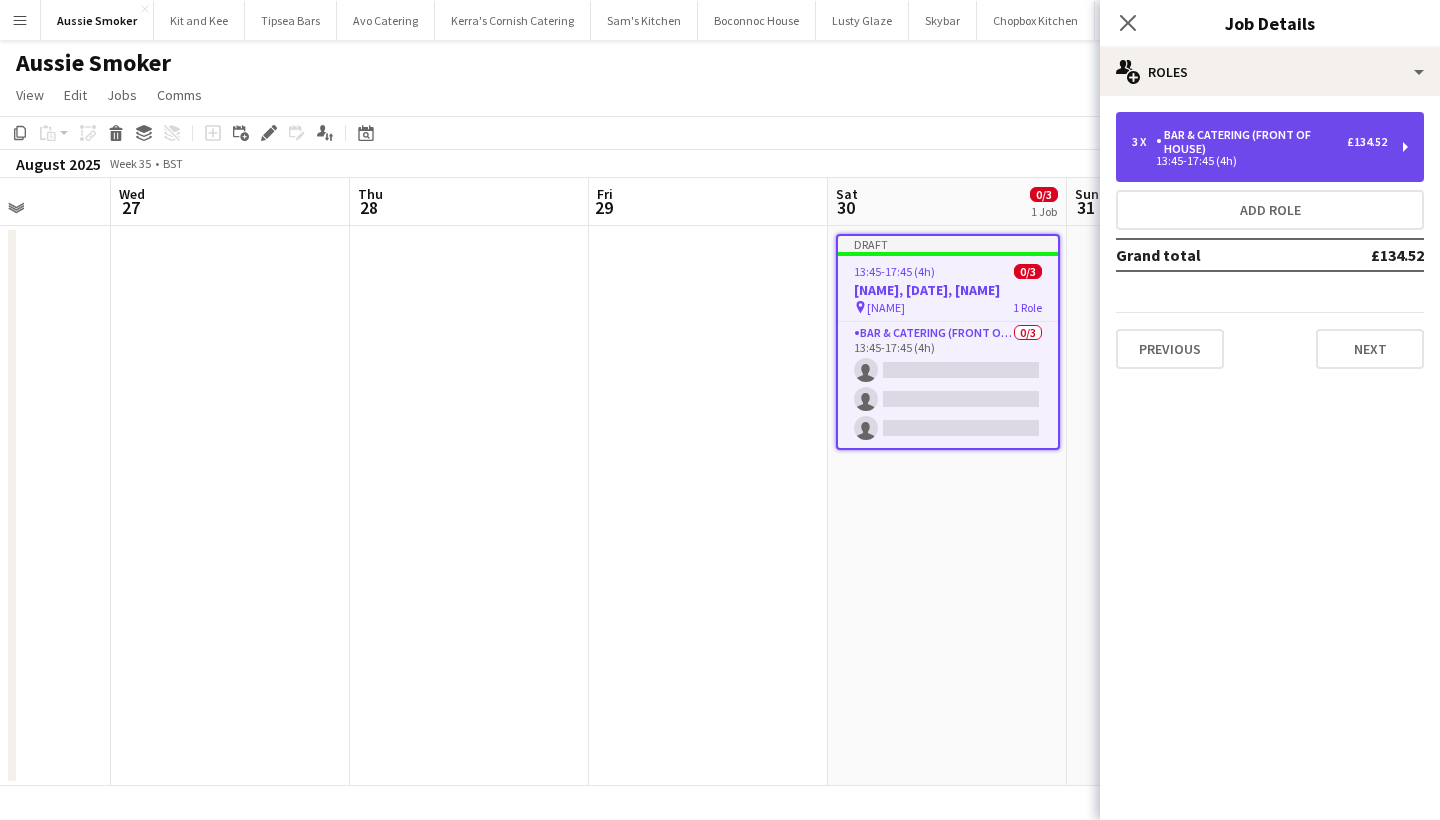 click on "3 x   Bar & Catering (Front of House)   £134.52   13:45-17:45 (4h)" at bounding box center [1270, 147] 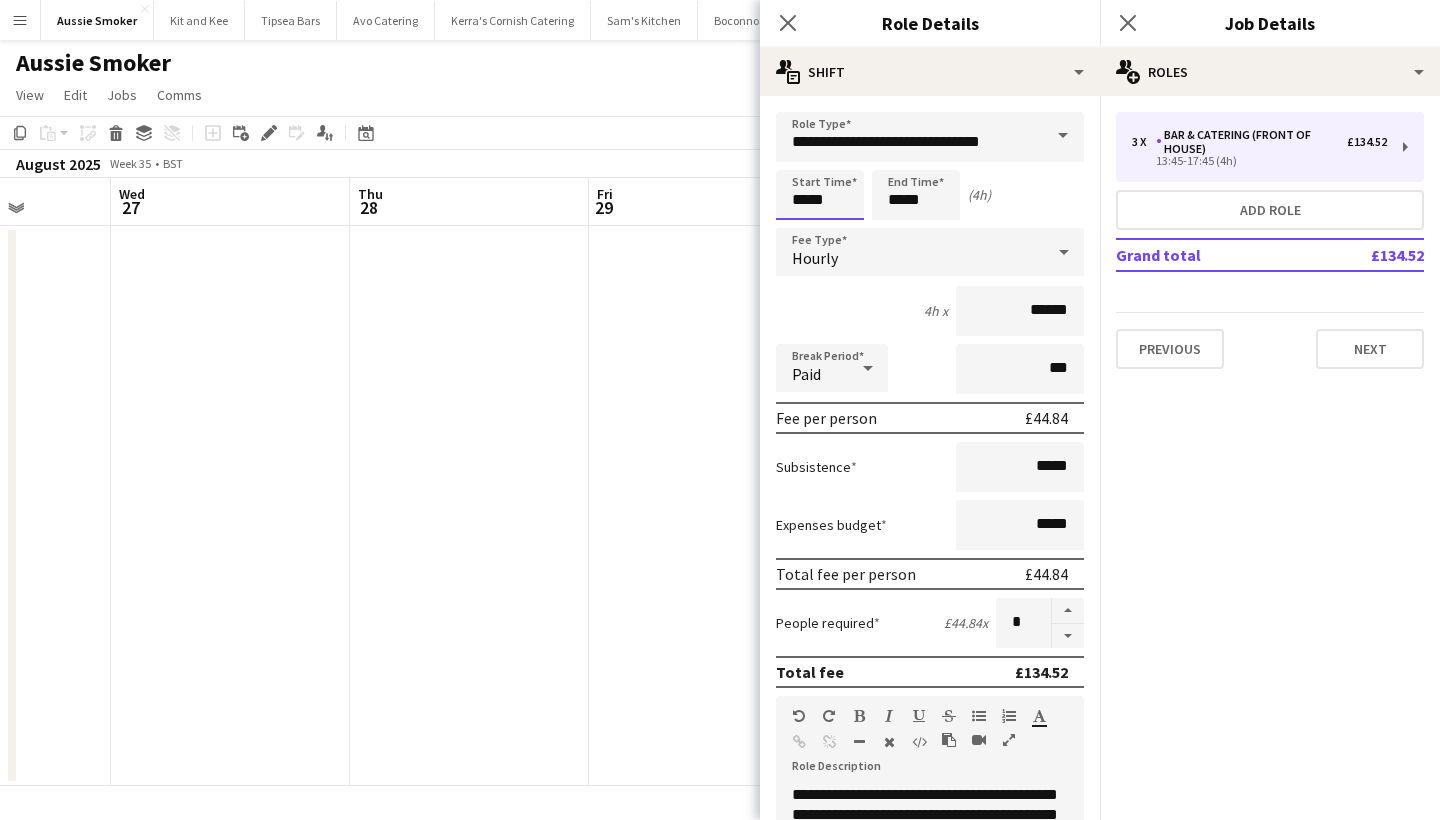 click on "*****" at bounding box center (820, 195) 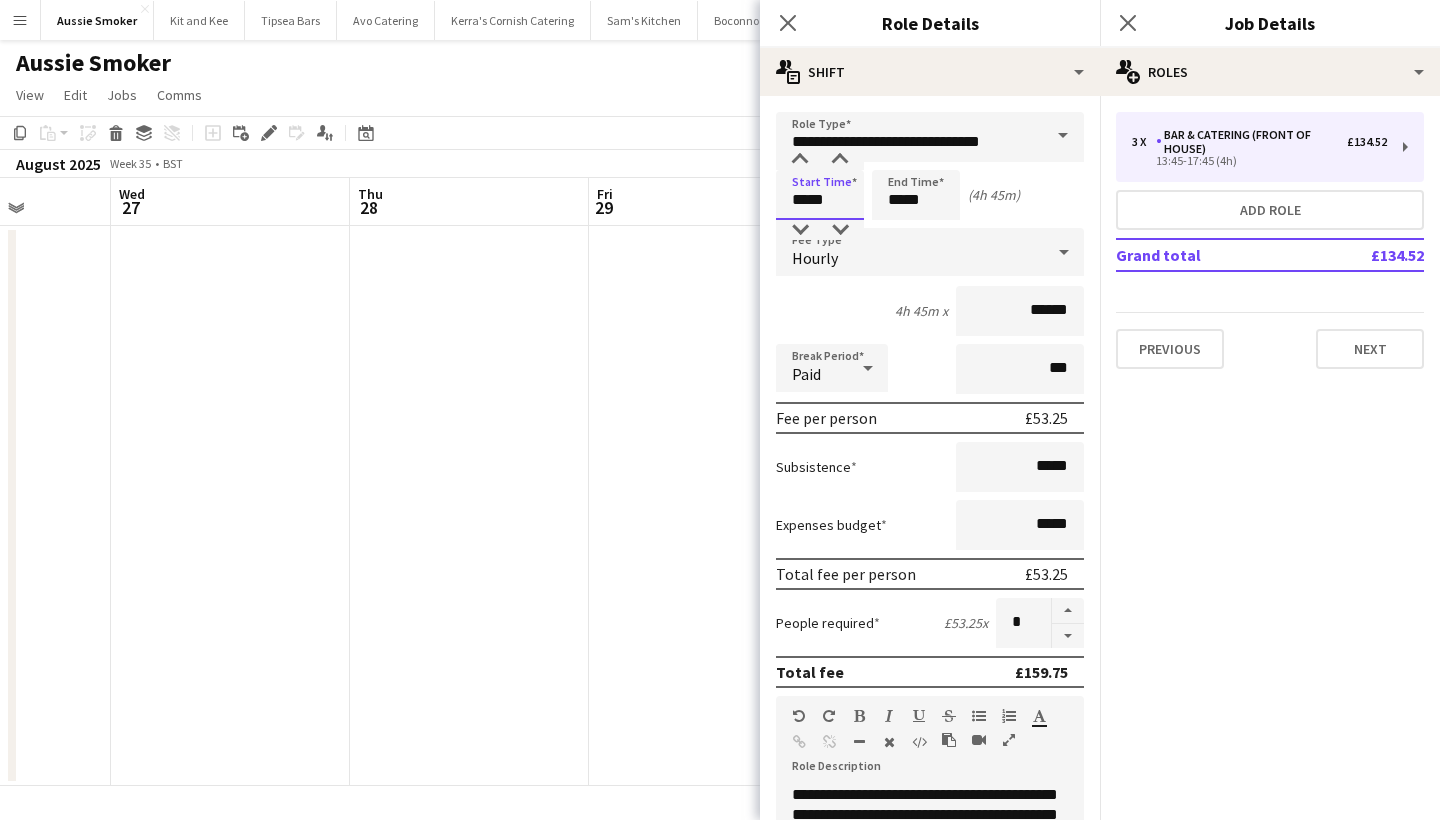 type on "*****" 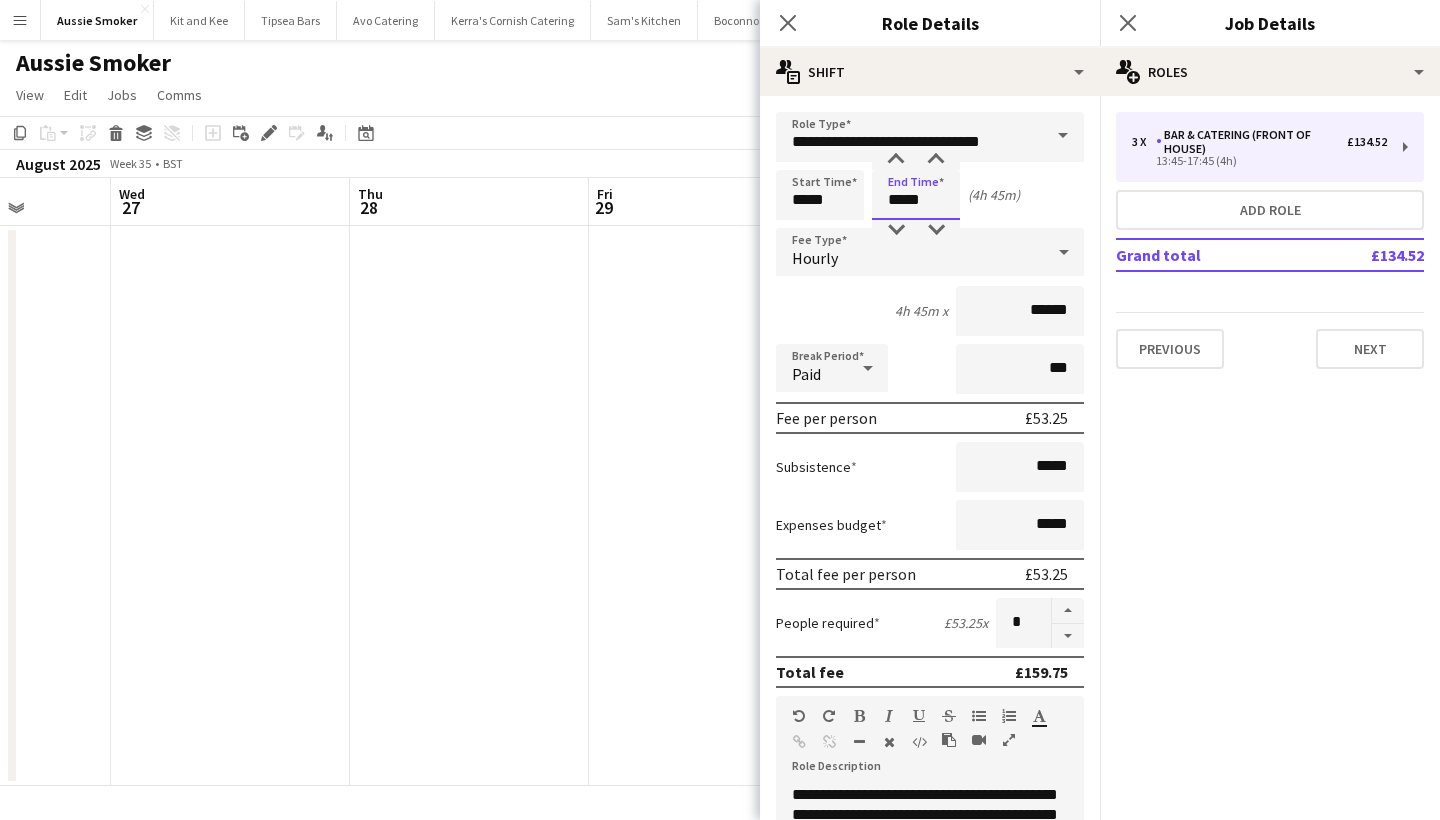 click on "*****" at bounding box center [916, 195] 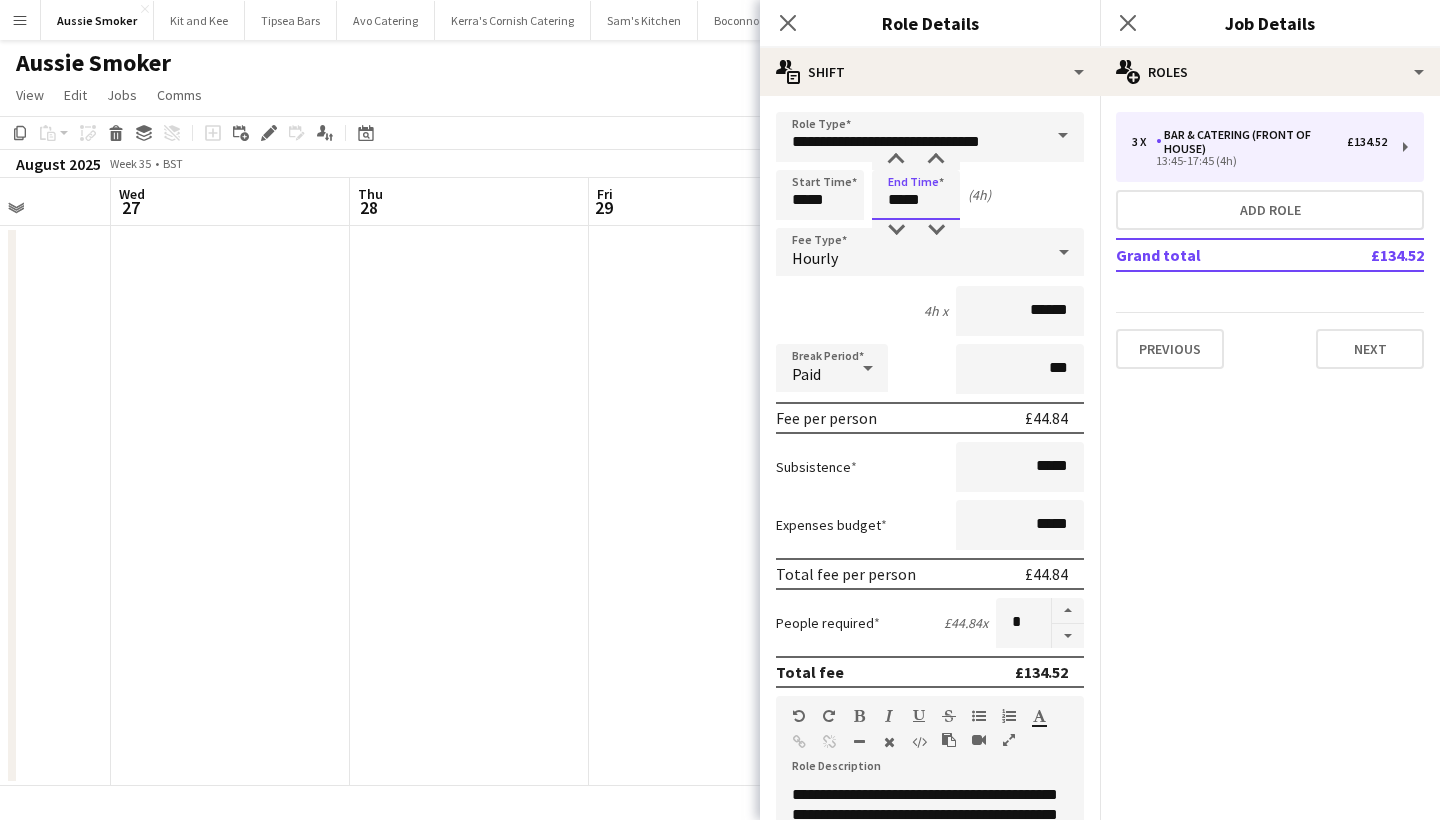 type on "*****" 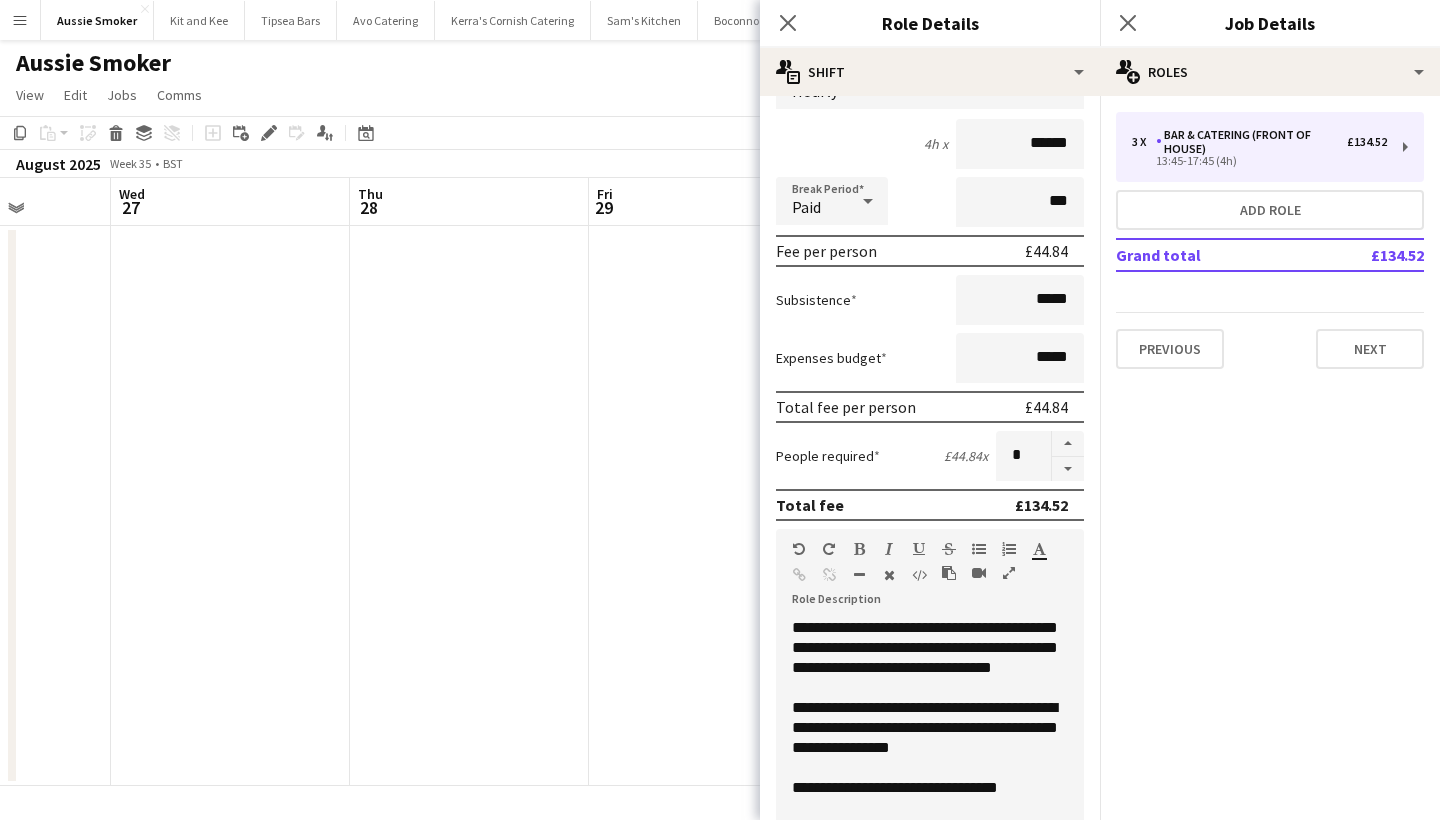 scroll, scrollTop: 168, scrollLeft: 0, axis: vertical 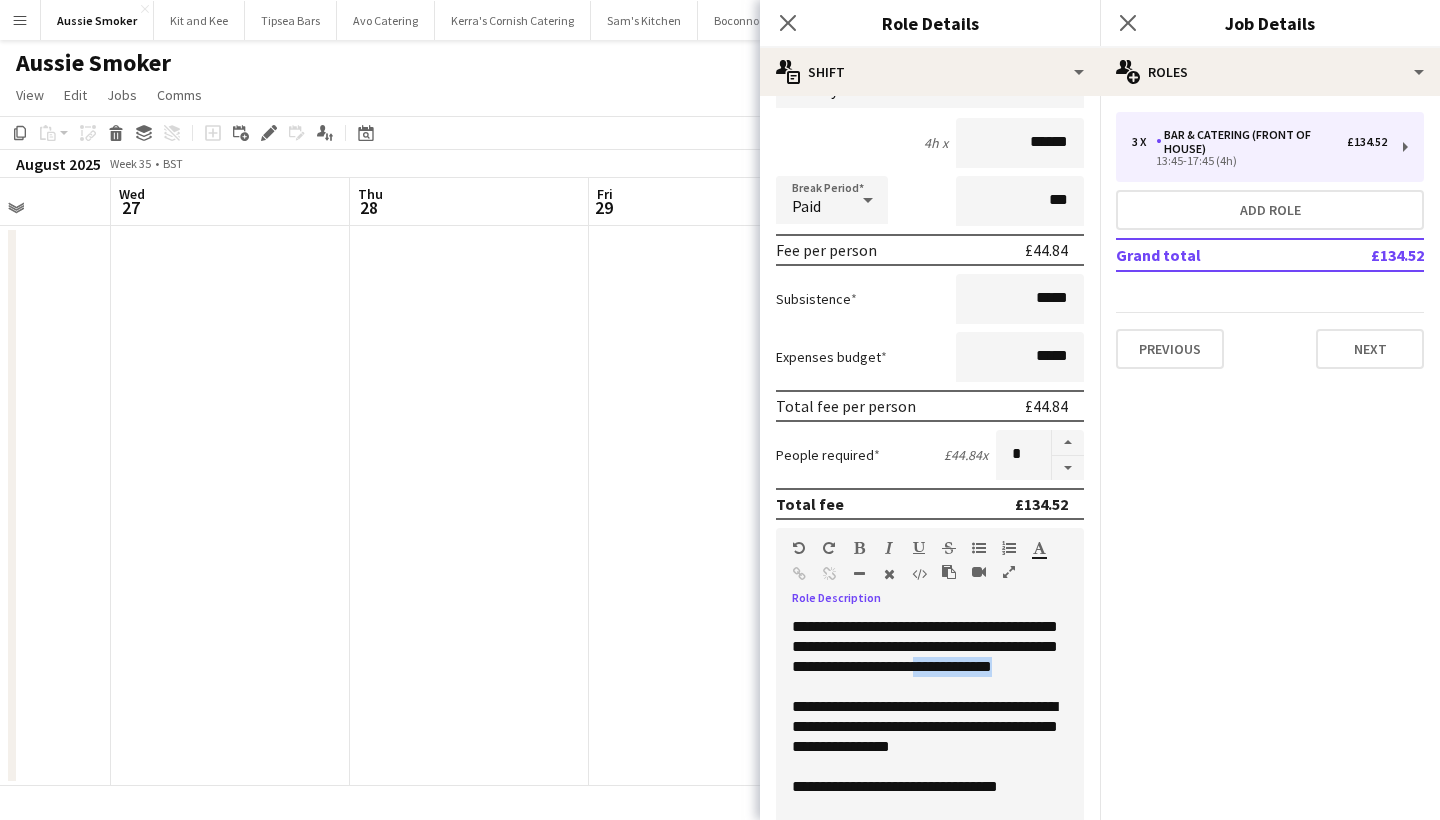 drag, startPoint x: 896, startPoint y: 687, endPoint x: 797, endPoint y: 686, distance: 99.00505 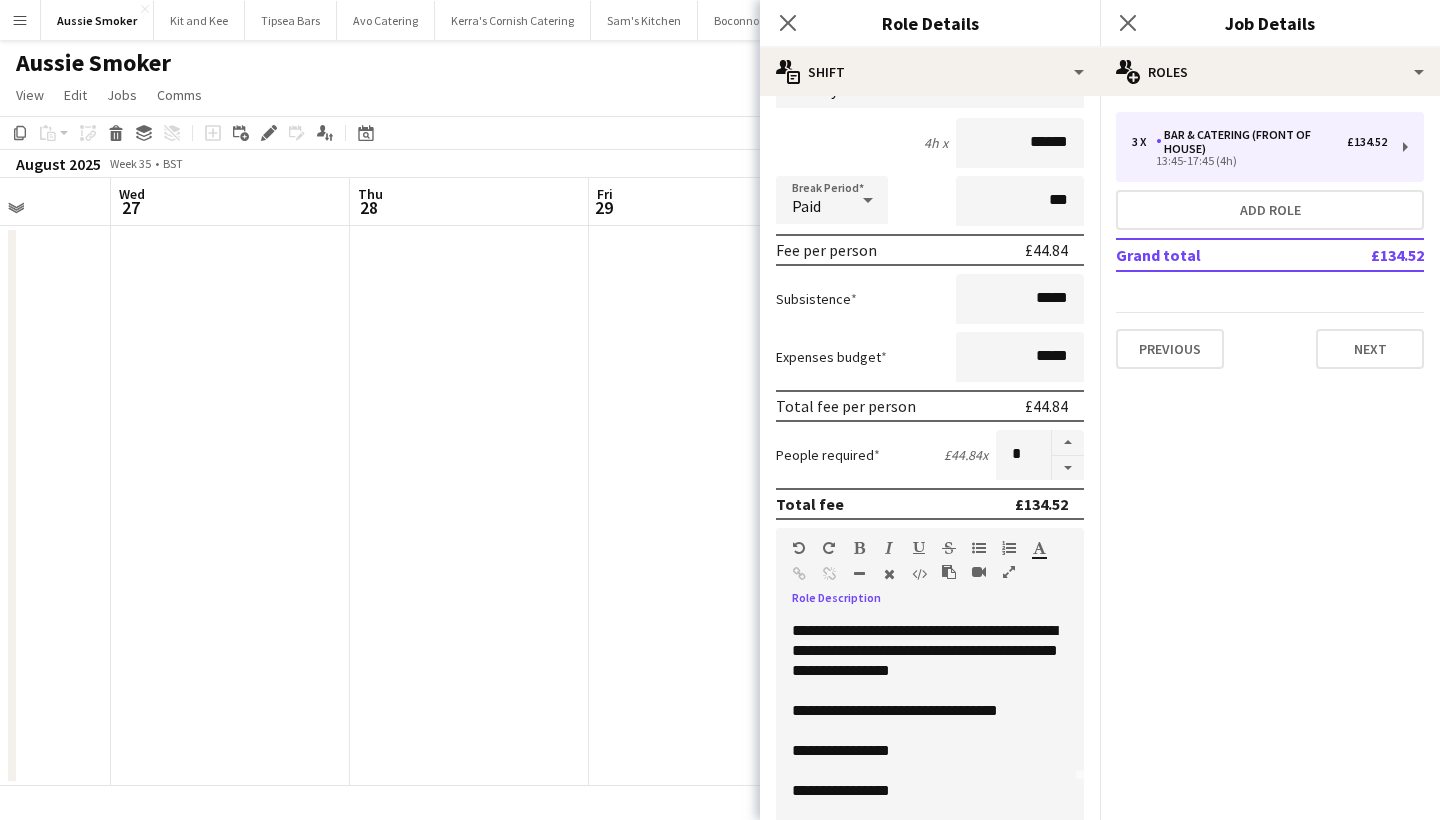 scroll, scrollTop: 96, scrollLeft: 0, axis: vertical 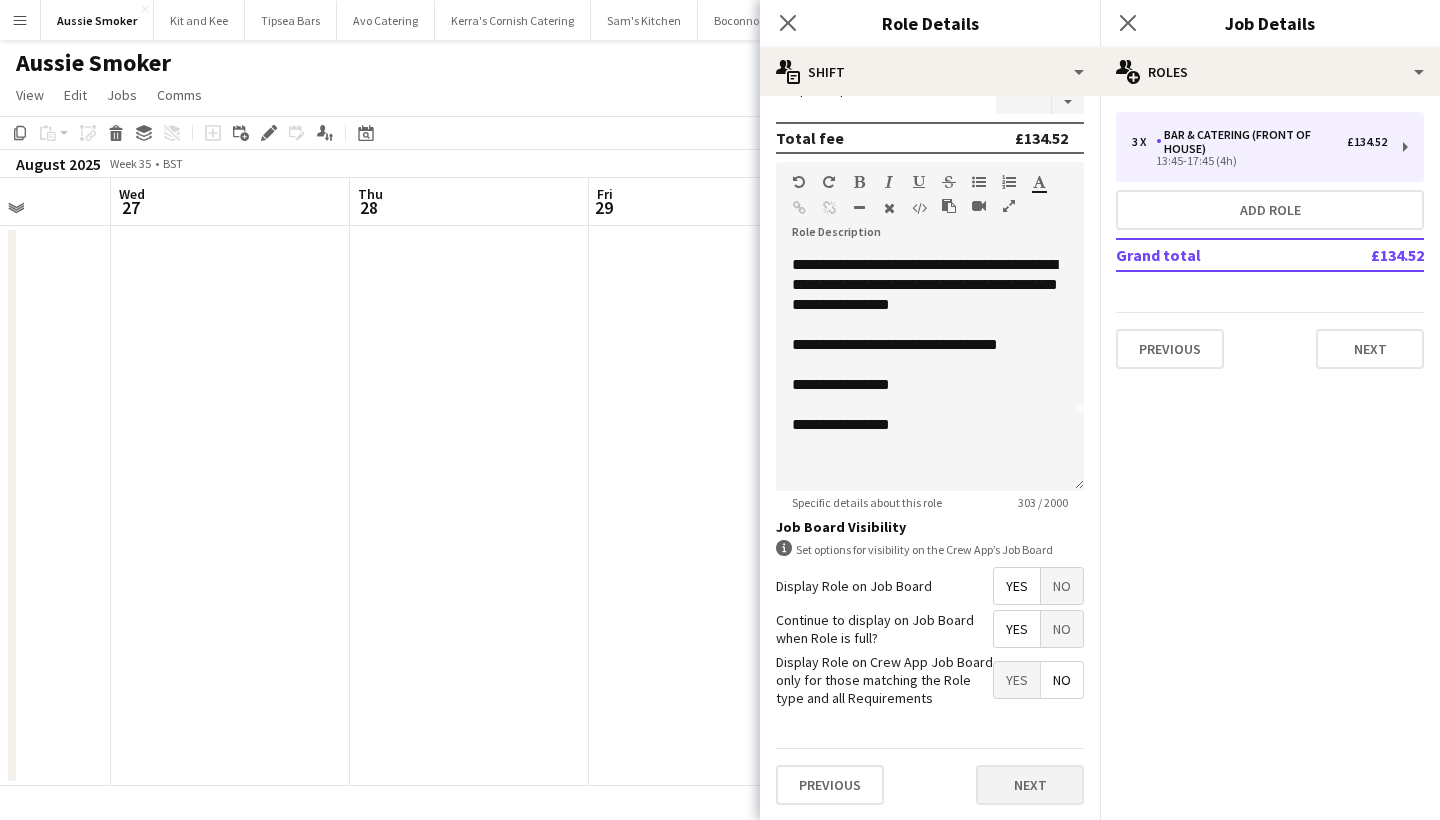 click on "Next" at bounding box center (1030, 785) 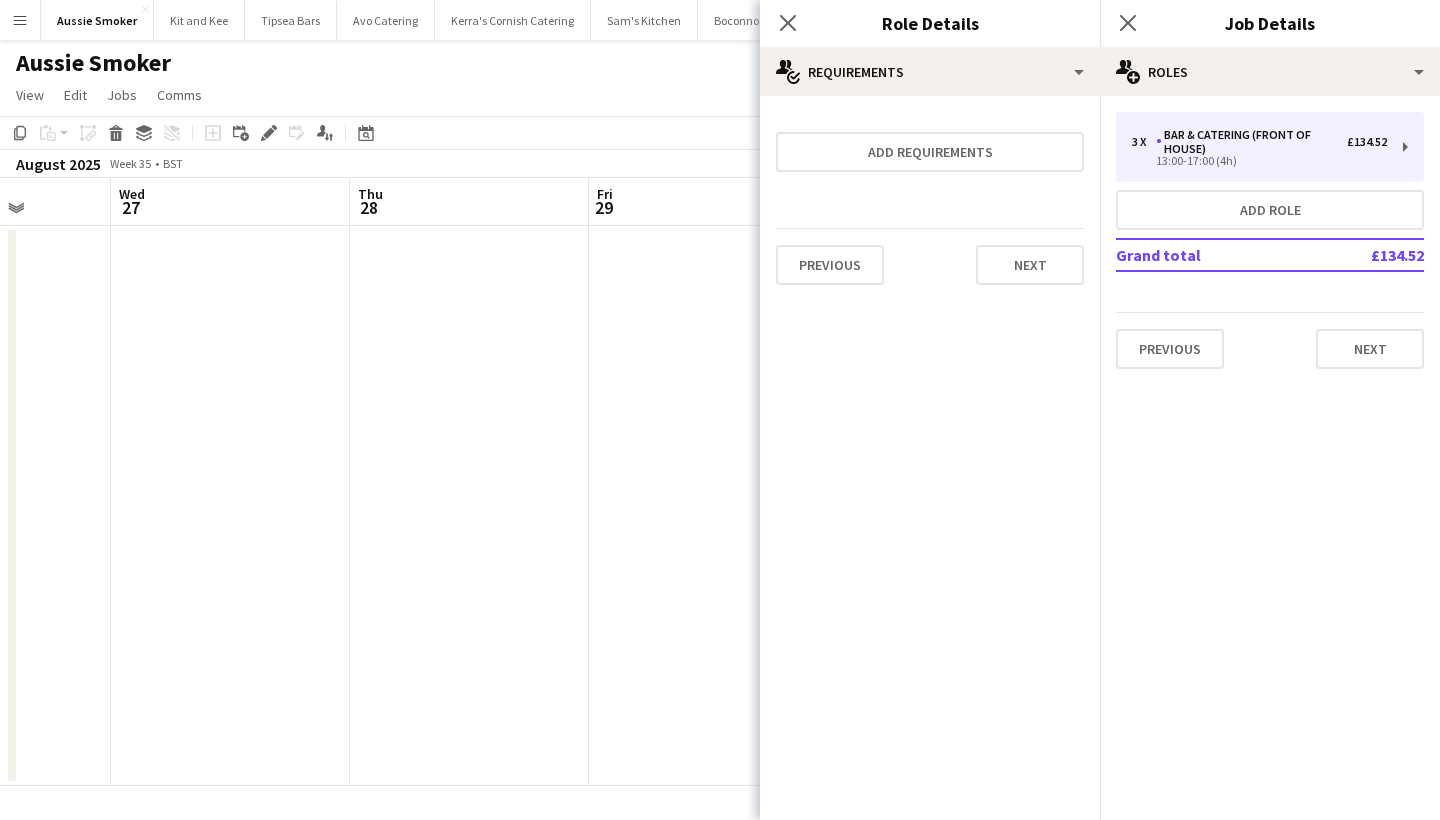 scroll, scrollTop: 0, scrollLeft: 0, axis: both 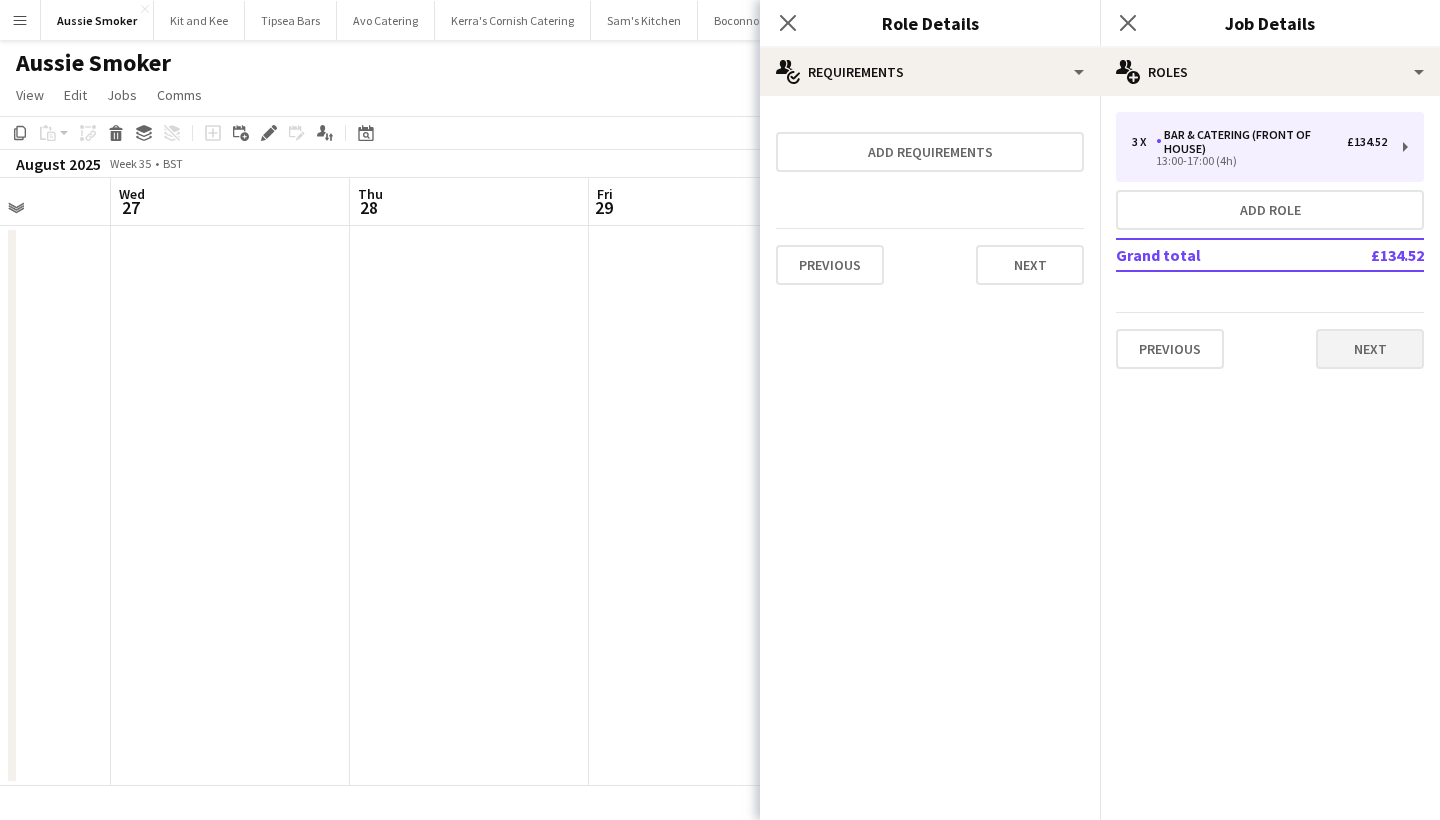 click on "Next" at bounding box center [1370, 349] 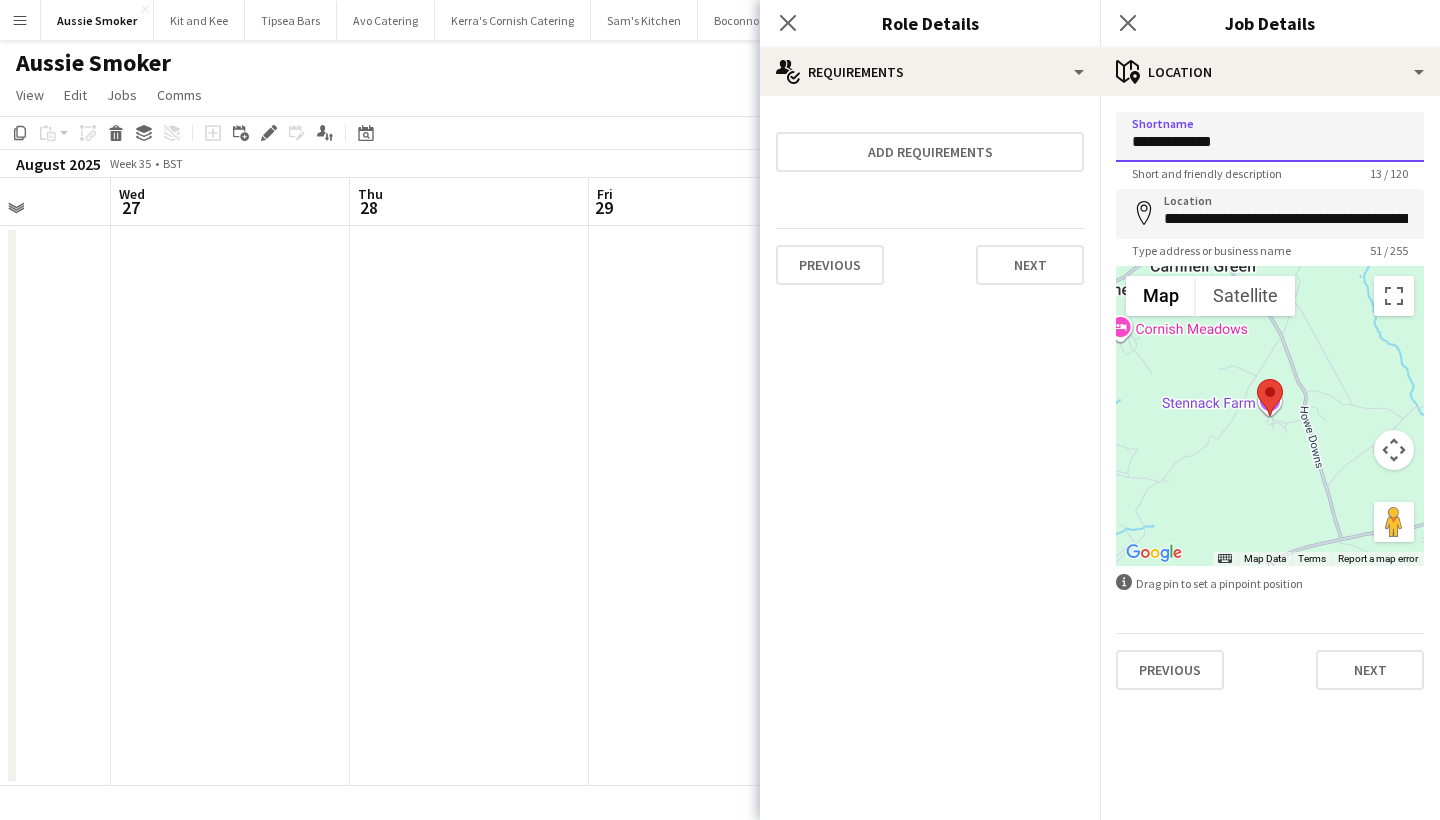 click on "**********" at bounding box center (1270, 137) 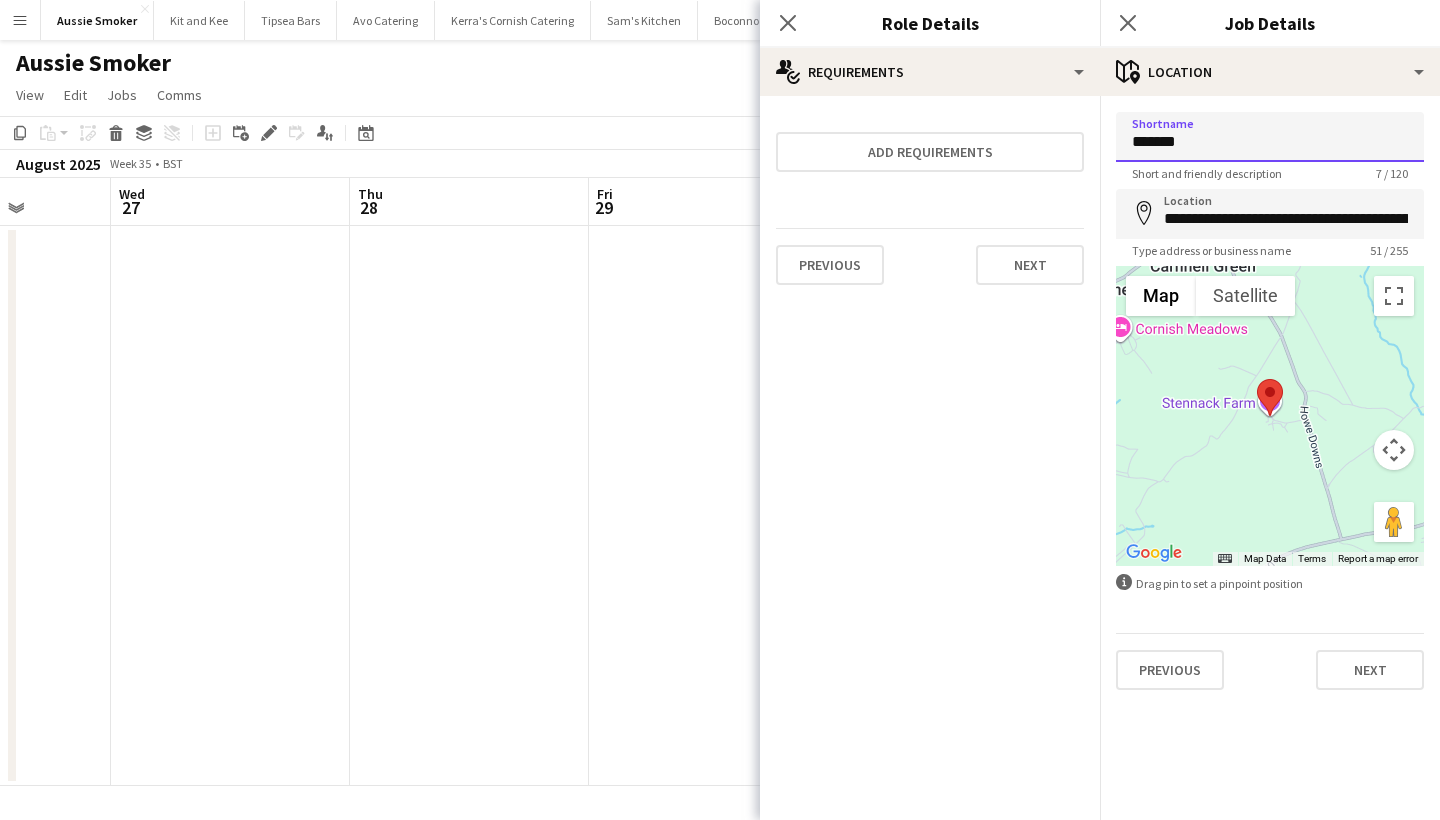 type on "*******" 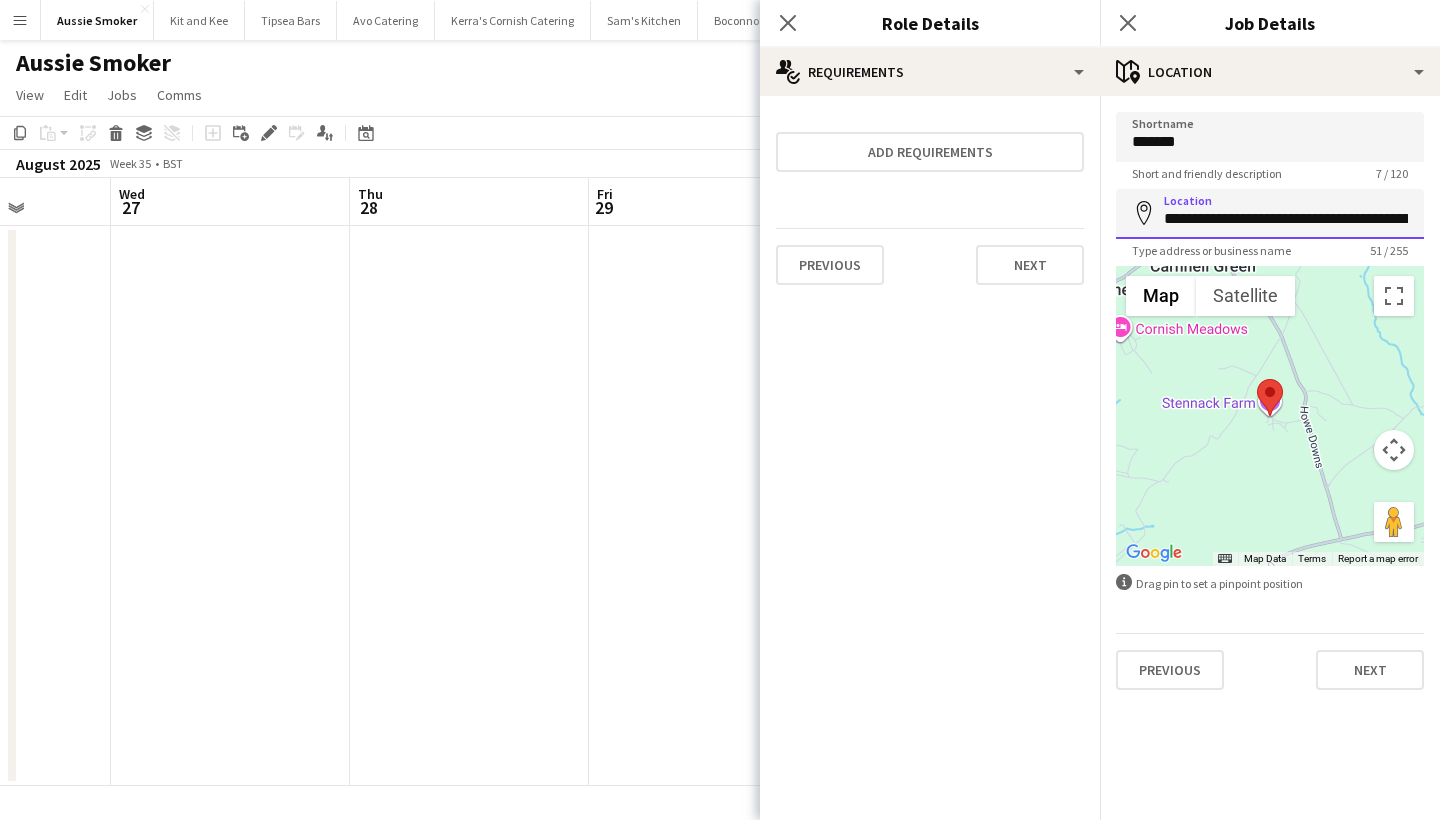 click on "**********" at bounding box center (1270, 214) 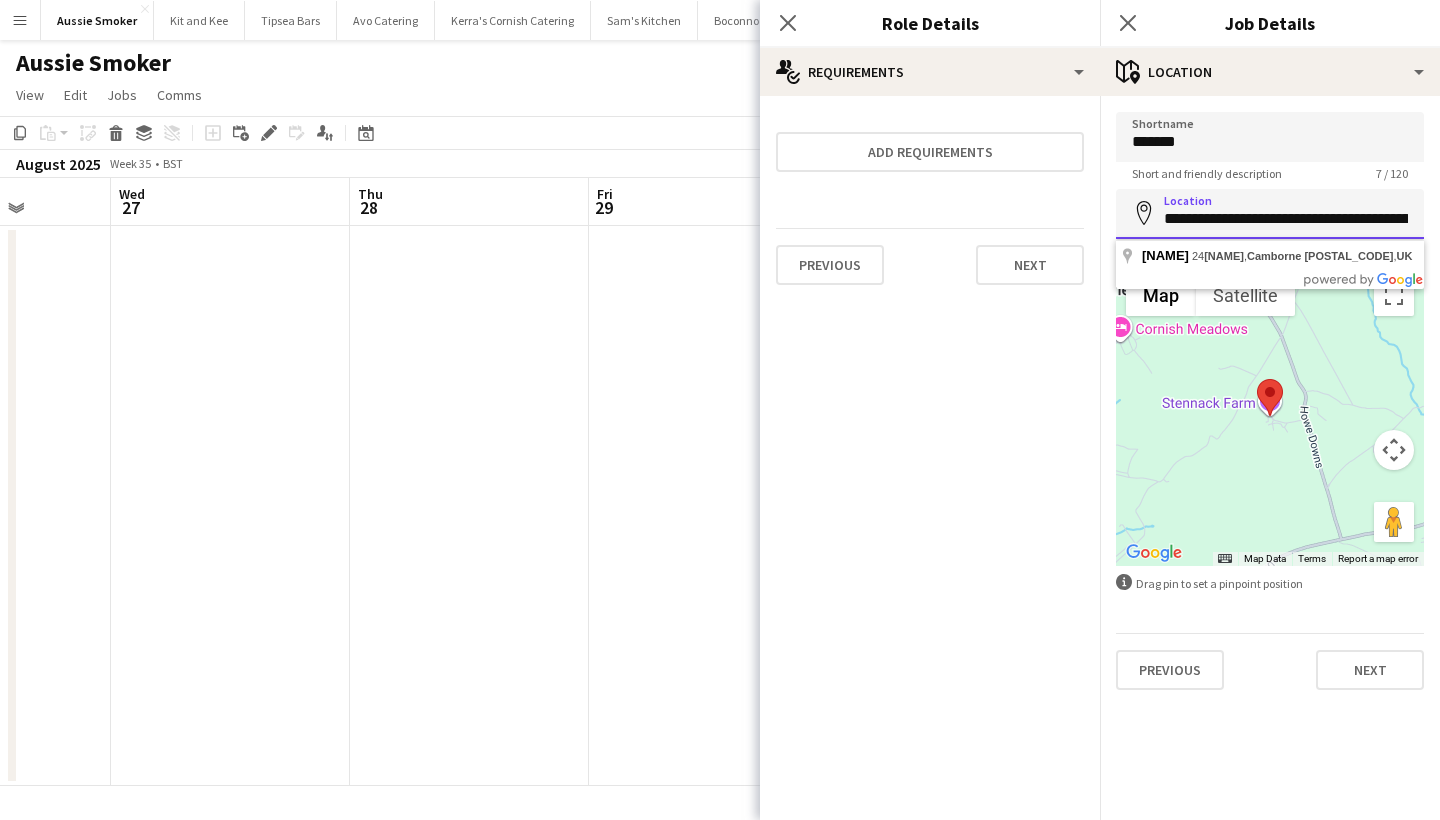 click on "**********" at bounding box center [1270, 214] 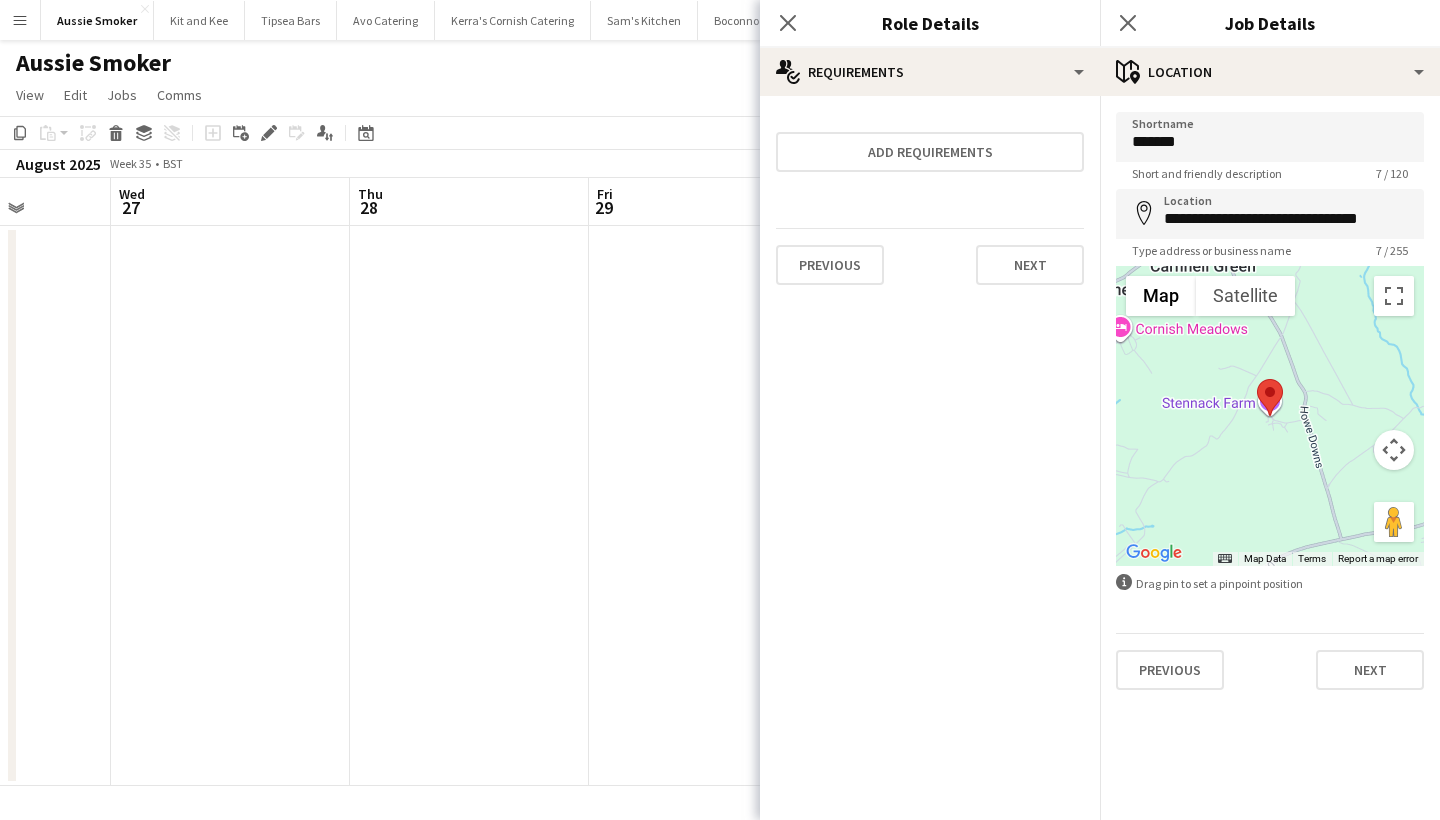 type on "**********" 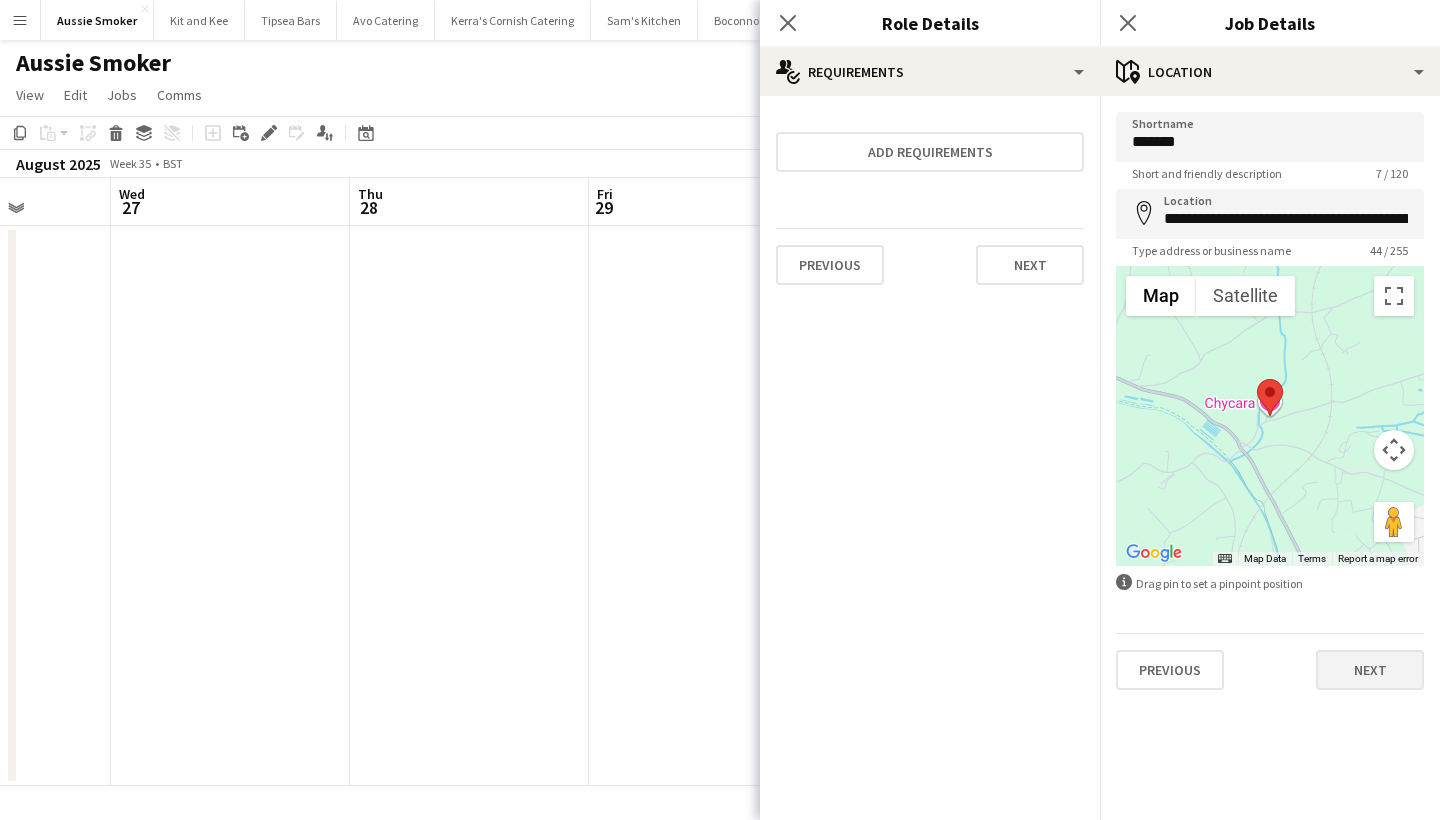 click on "Next" at bounding box center [1370, 670] 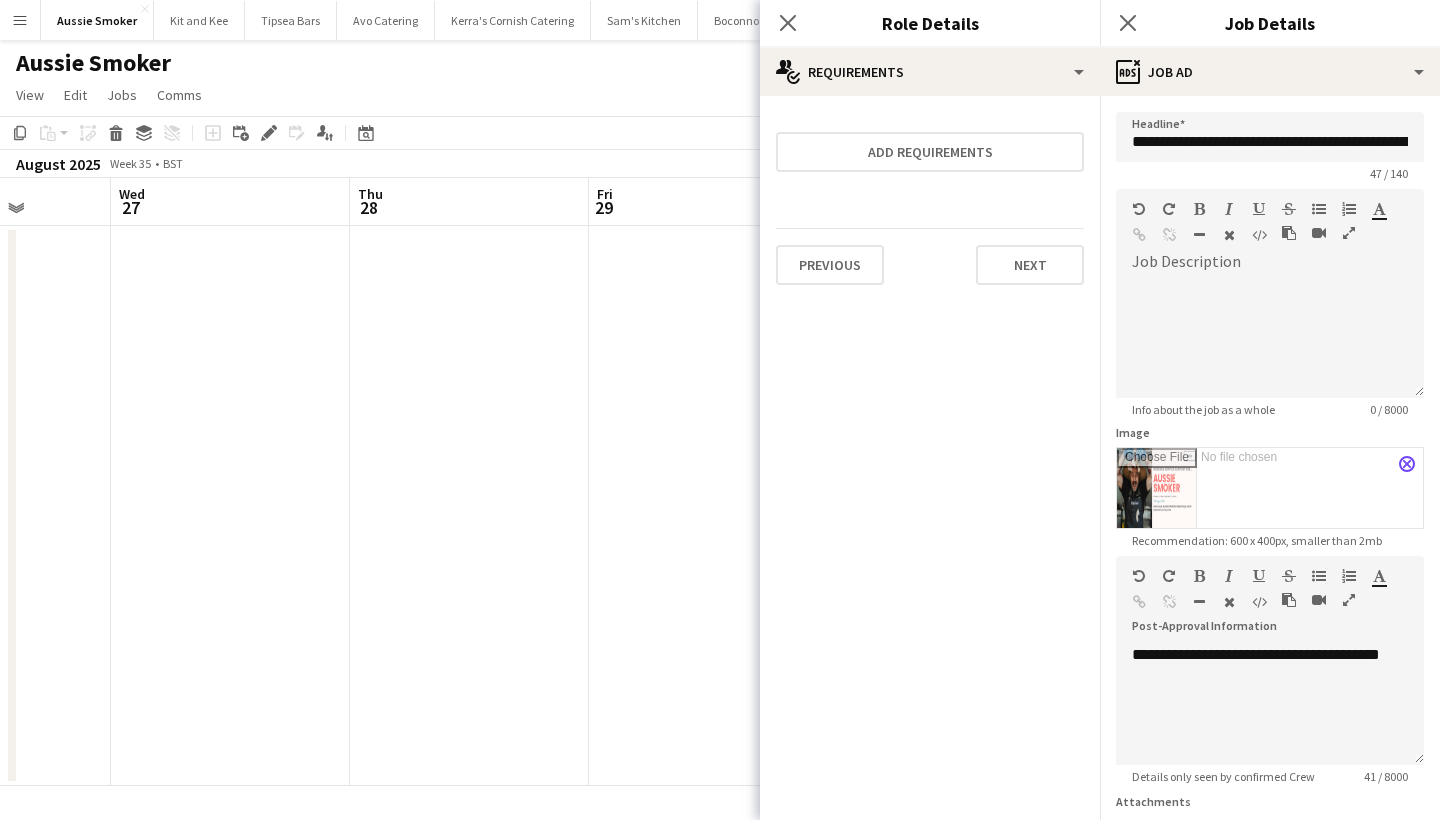 click on "close" at bounding box center [1407, 464] 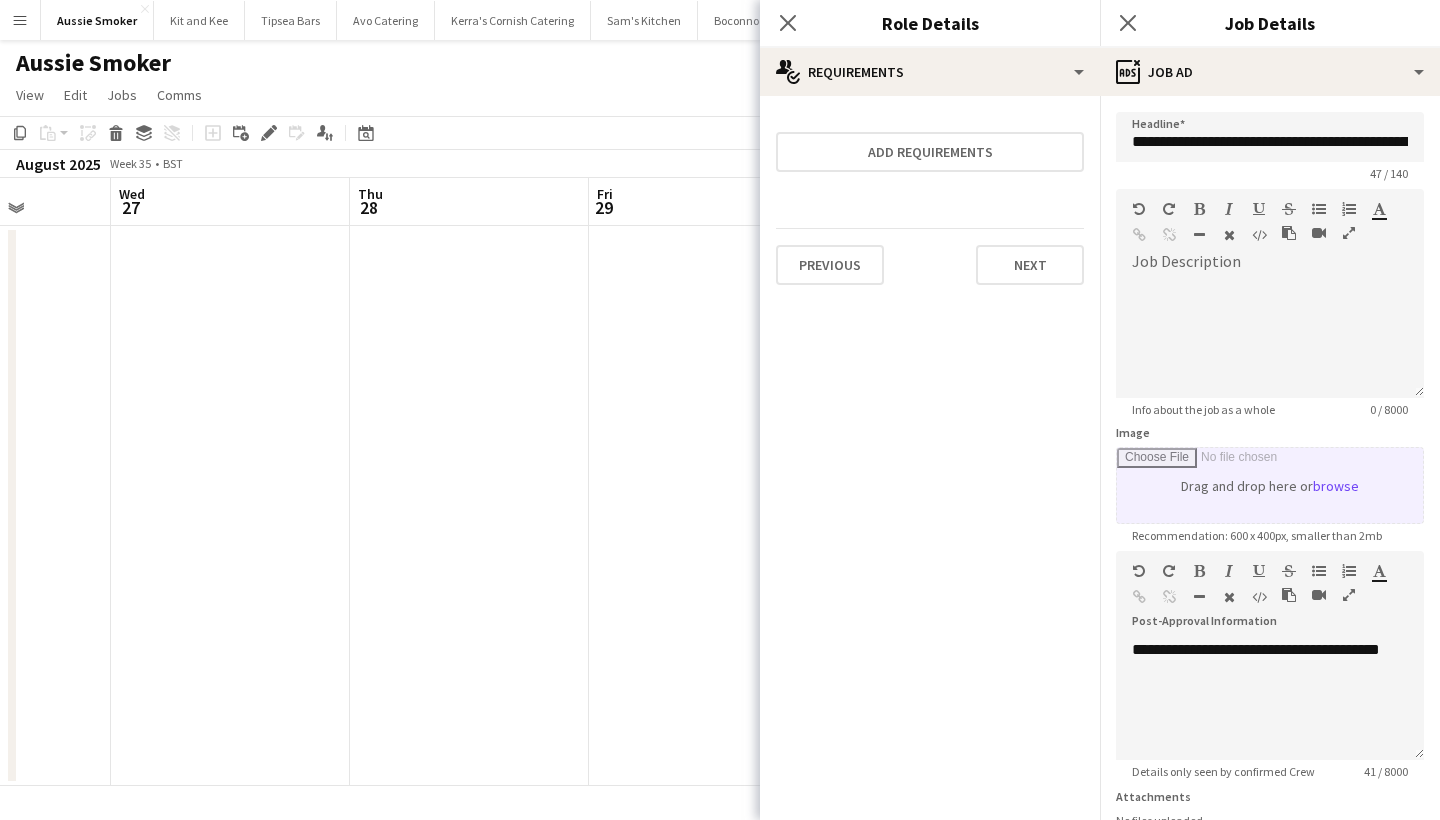 click on "Image" at bounding box center [1270, 485] 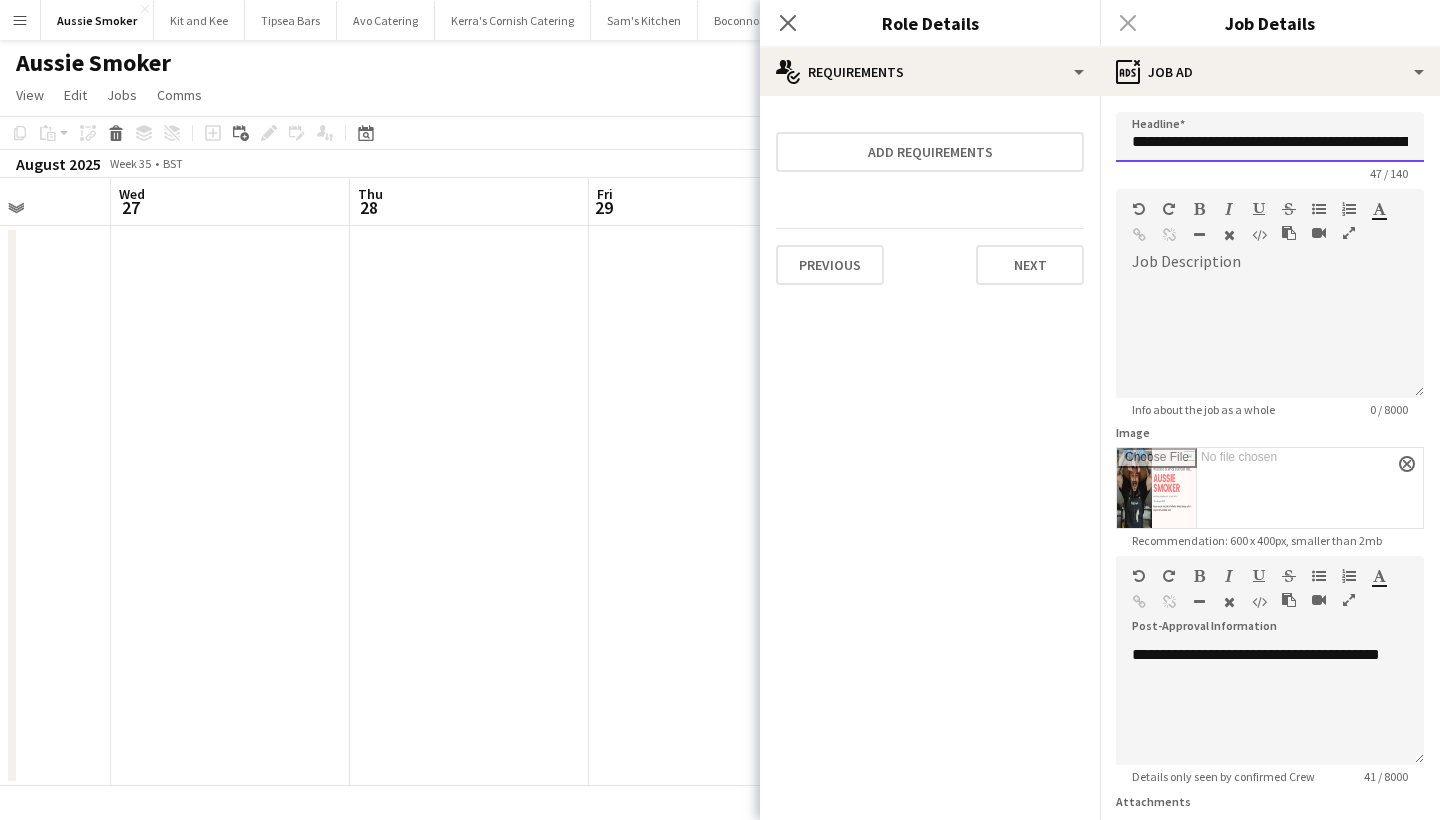 click on "**********" at bounding box center [1270, 137] 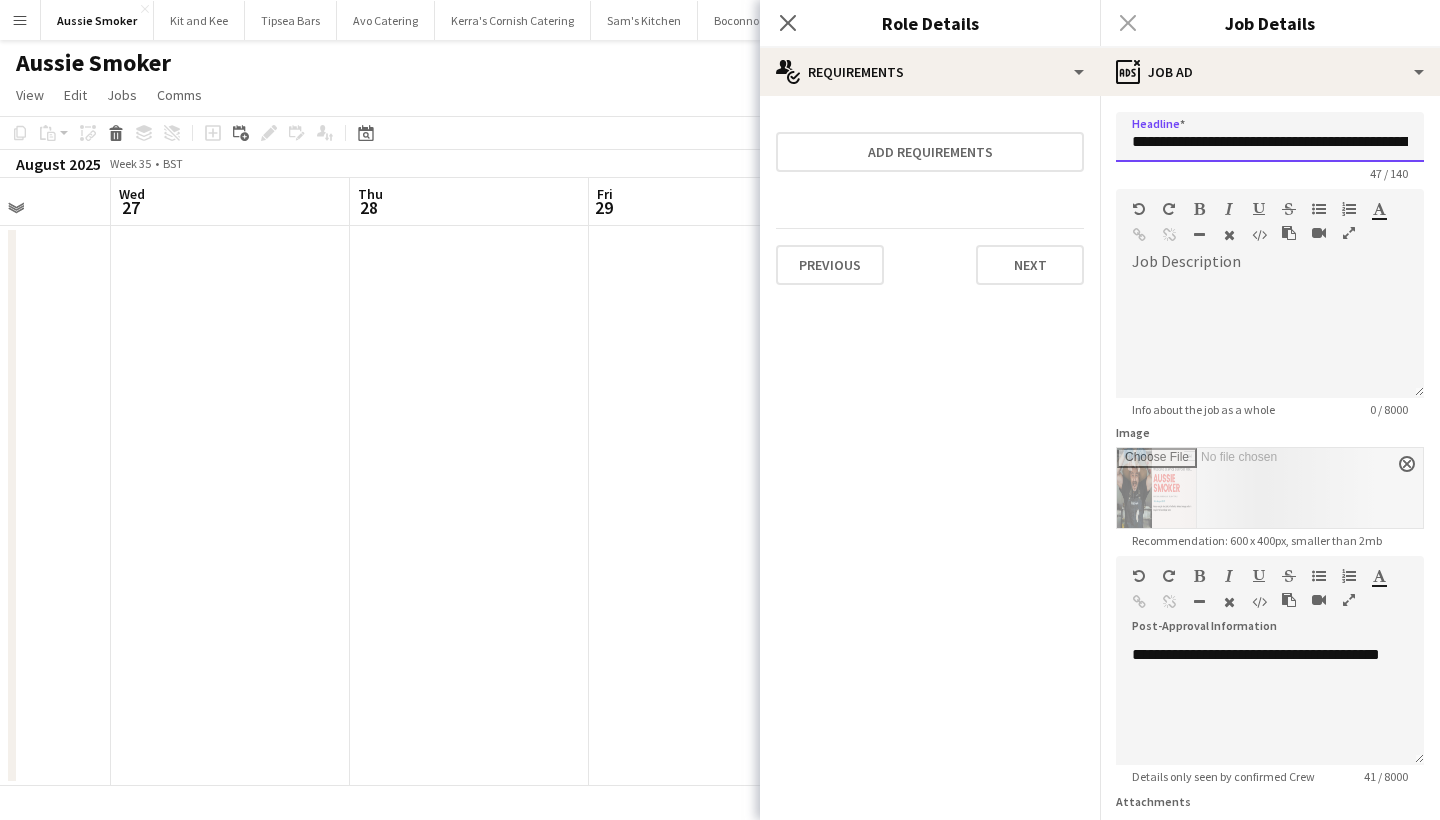 drag, startPoint x: 1231, startPoint y: 144, endPoint x: 1094, endPoint y: 151, distance: 137.17871 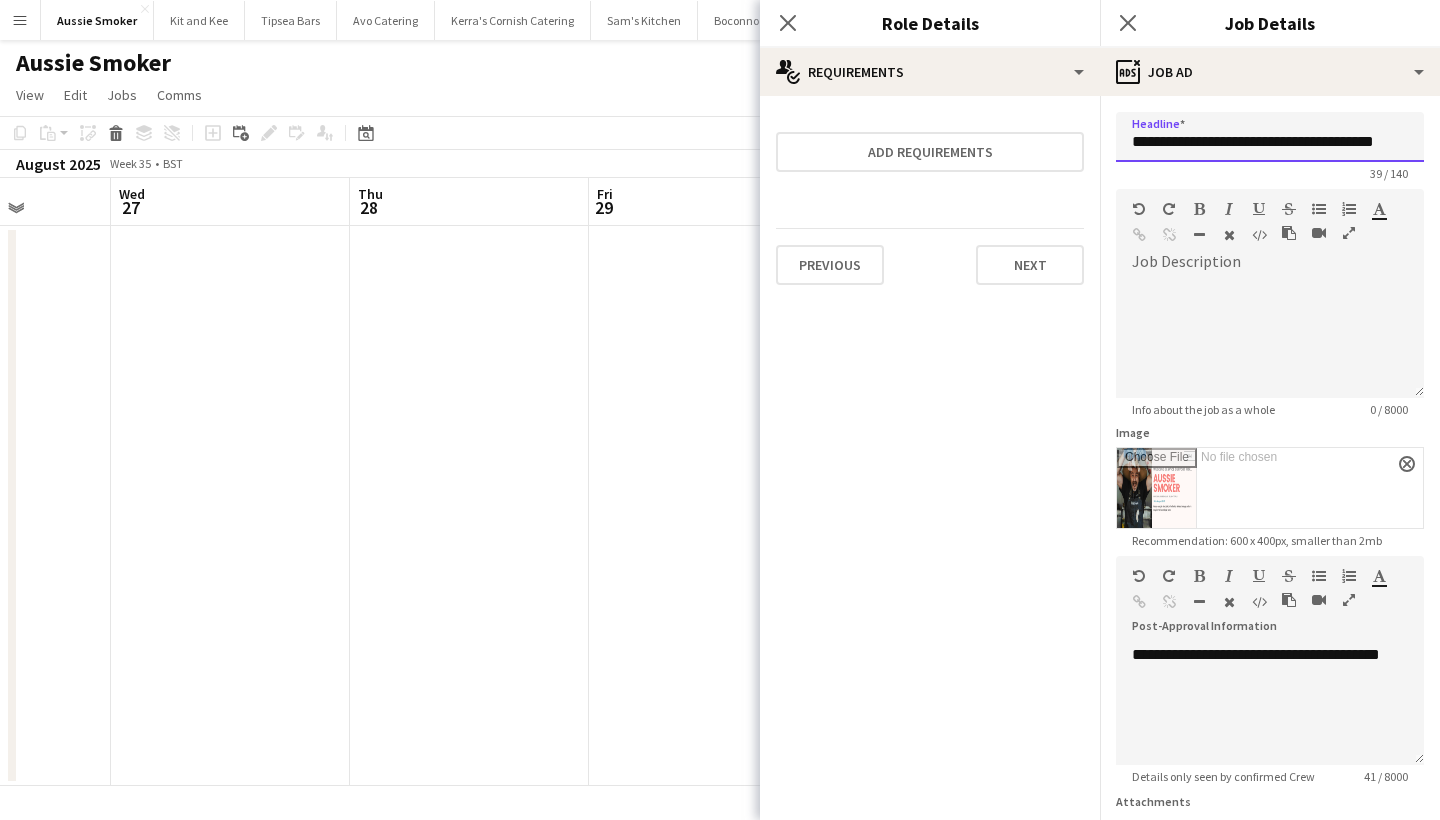 type on "**********" 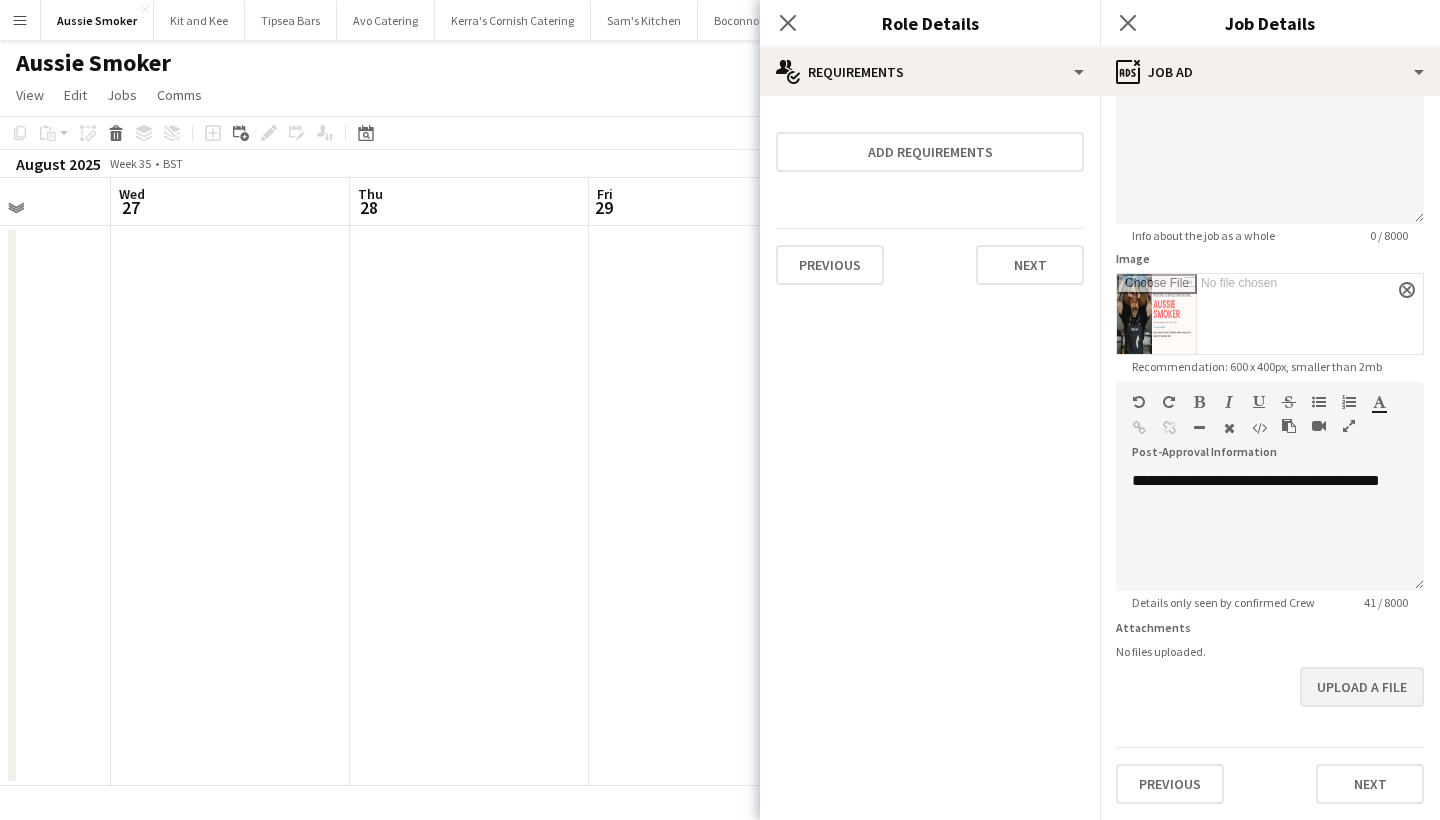 scroll, scrollTop: 174, scrollLeft: 0, axis: vertical 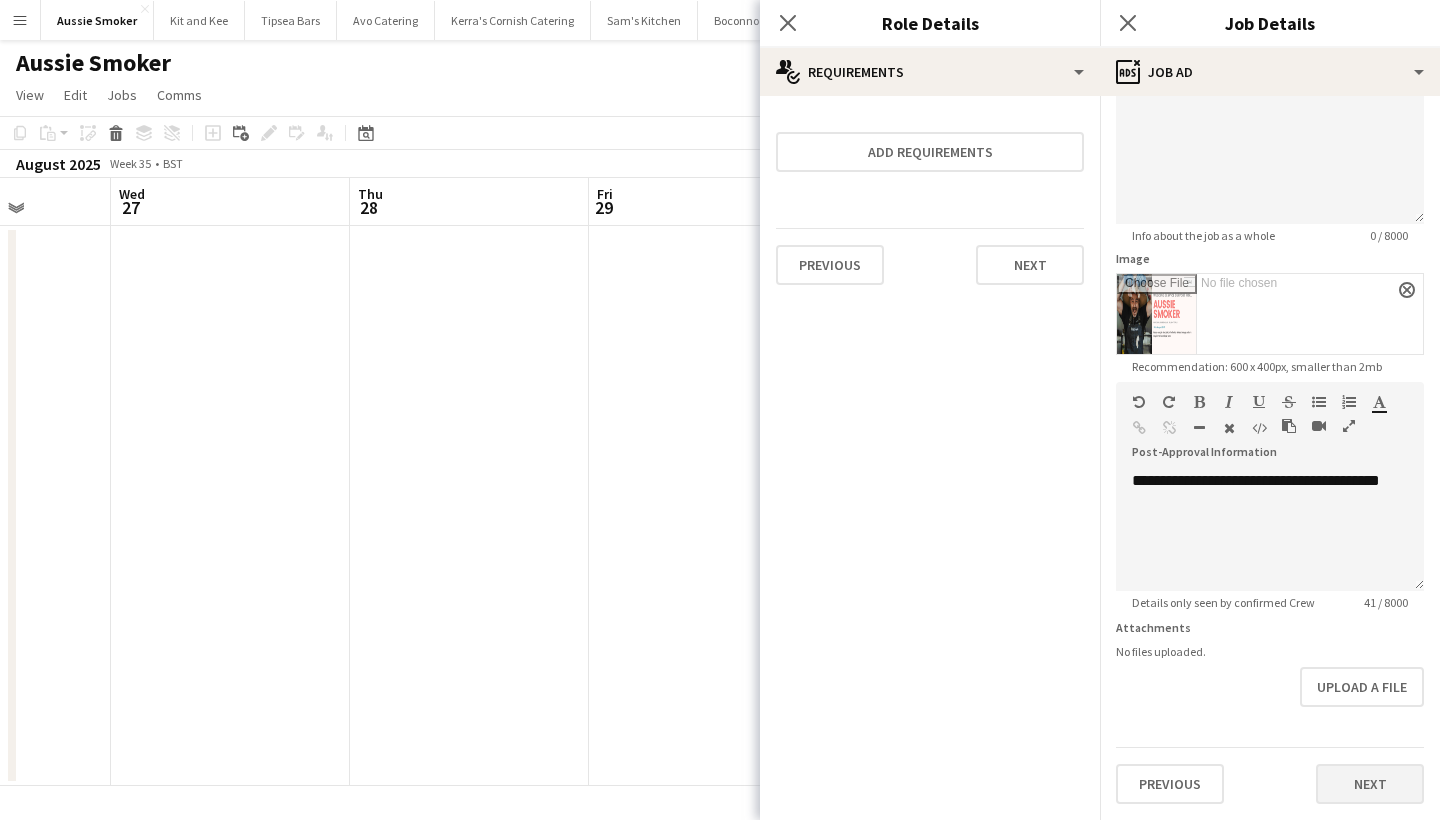 click on "Next" at bounding box center (1370, 784) 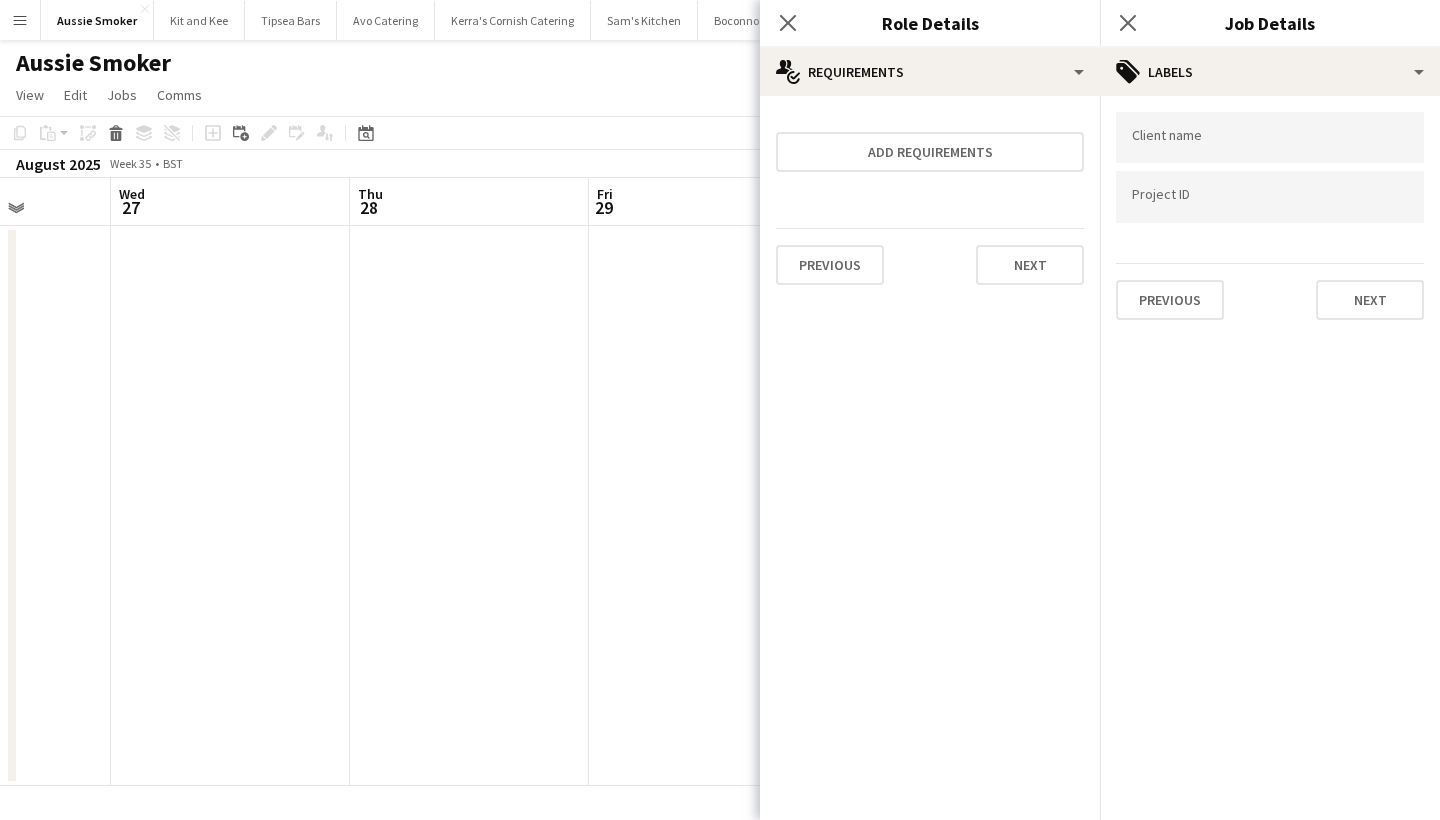 scroll, scrollTop: 0, scrollLeft: 0, axis: both 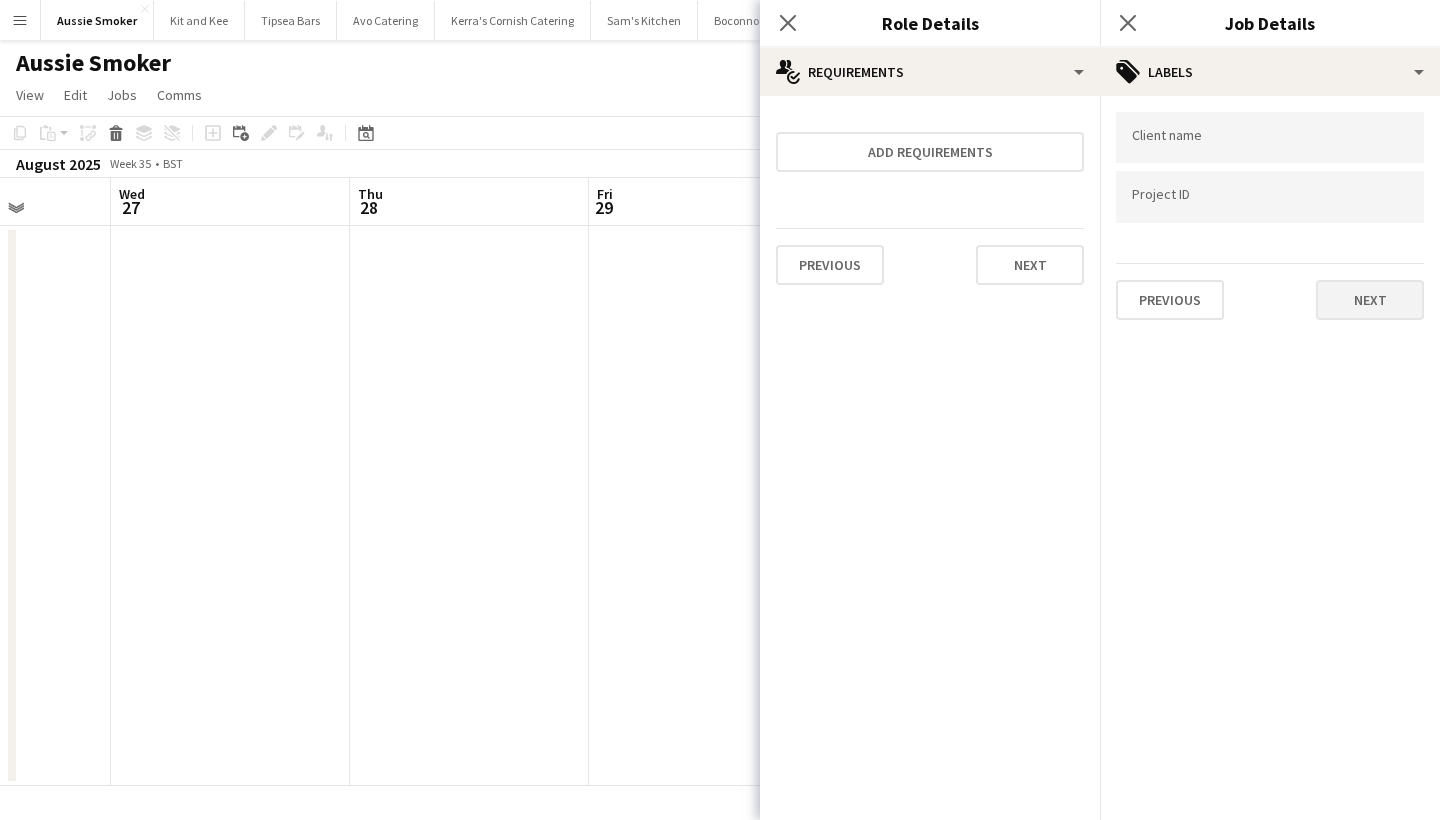click on "Next" at bounding box center [1370, 300] 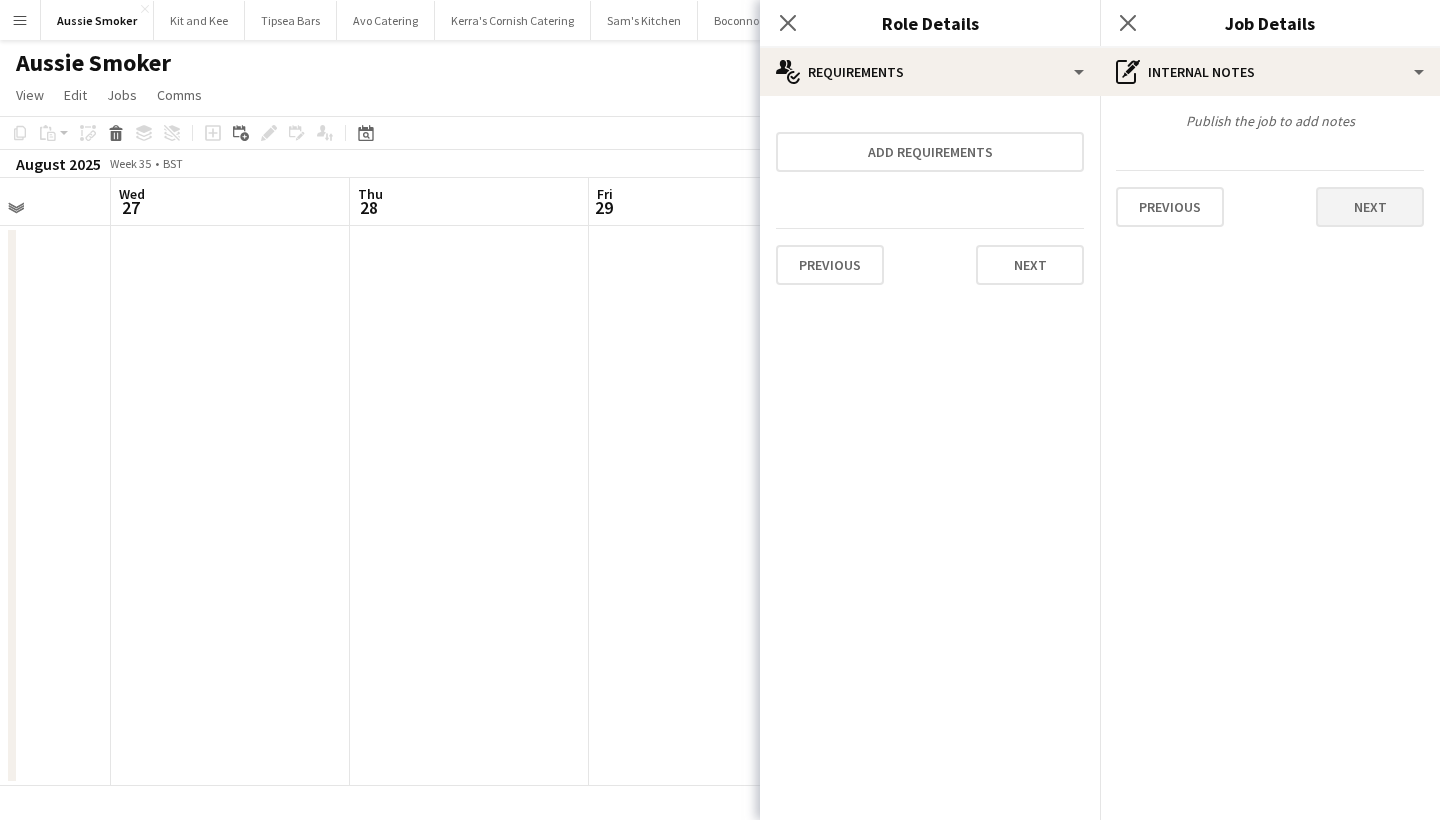 click on "Next" at bounding box center (1370, 207) 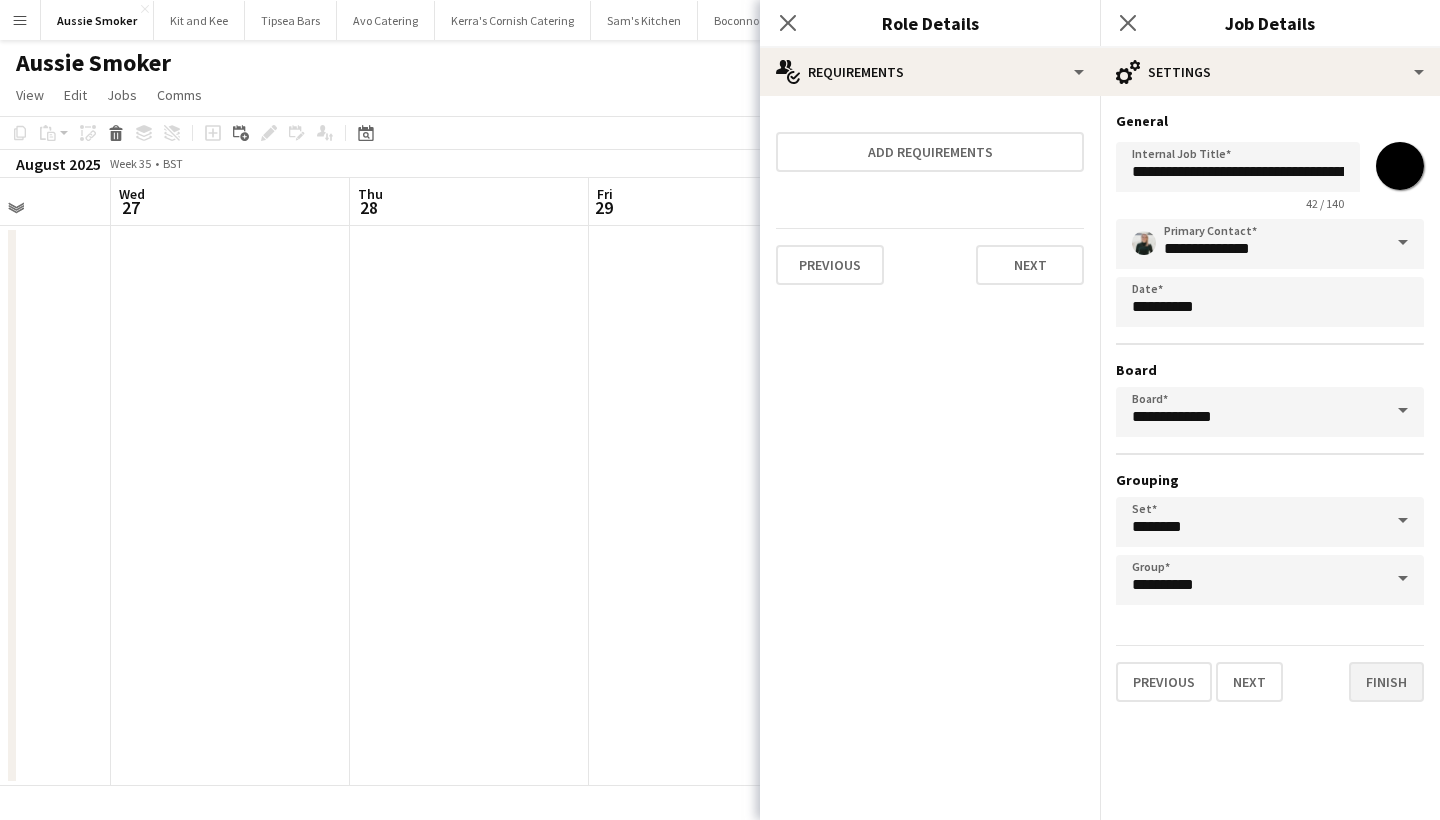 click on "Finish" at bounding box center (1386, 682) 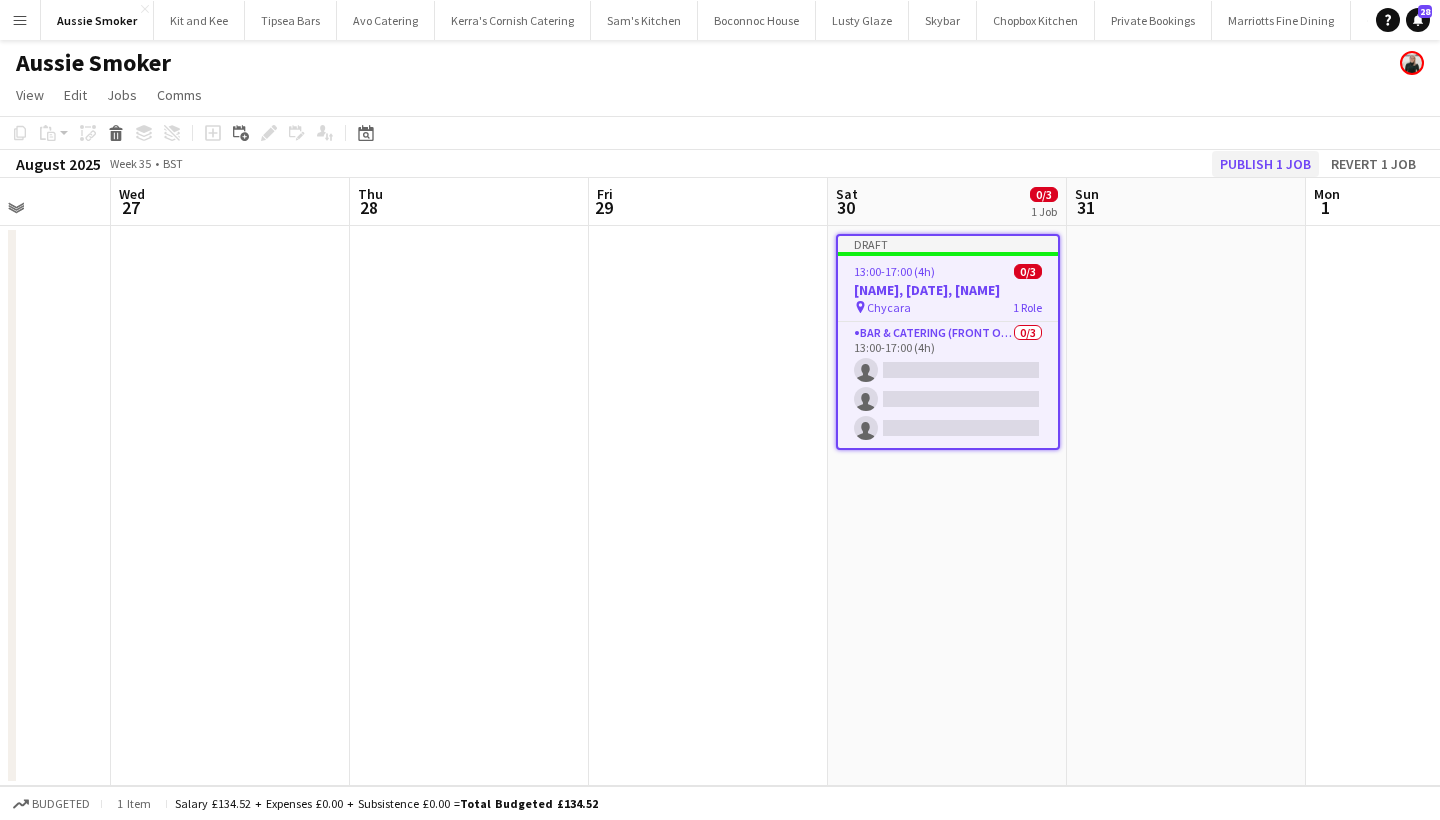 click on "Publish 1 job" 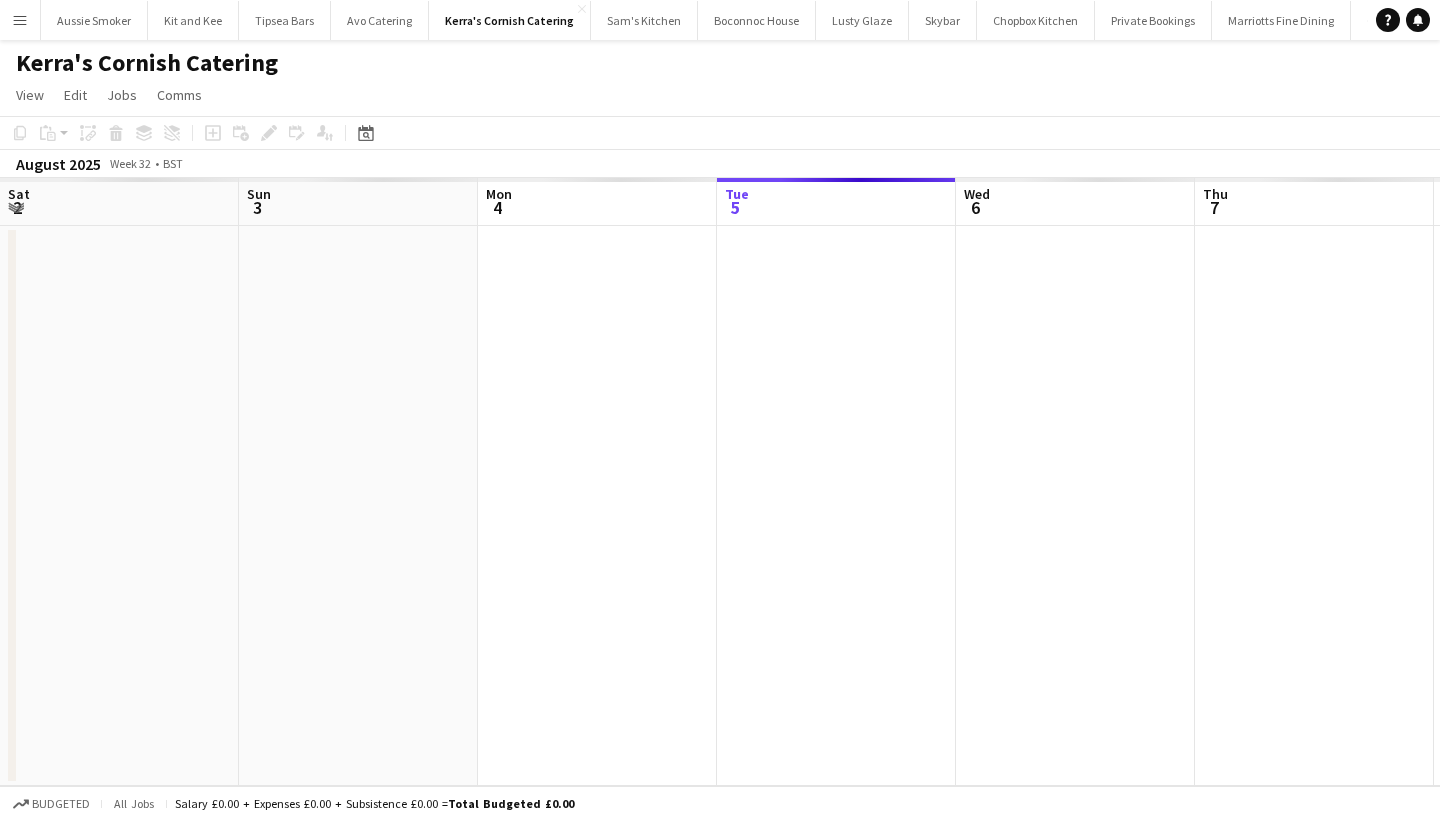 scroll, scrollTop: 0, scrollLeft: 0, axis: both 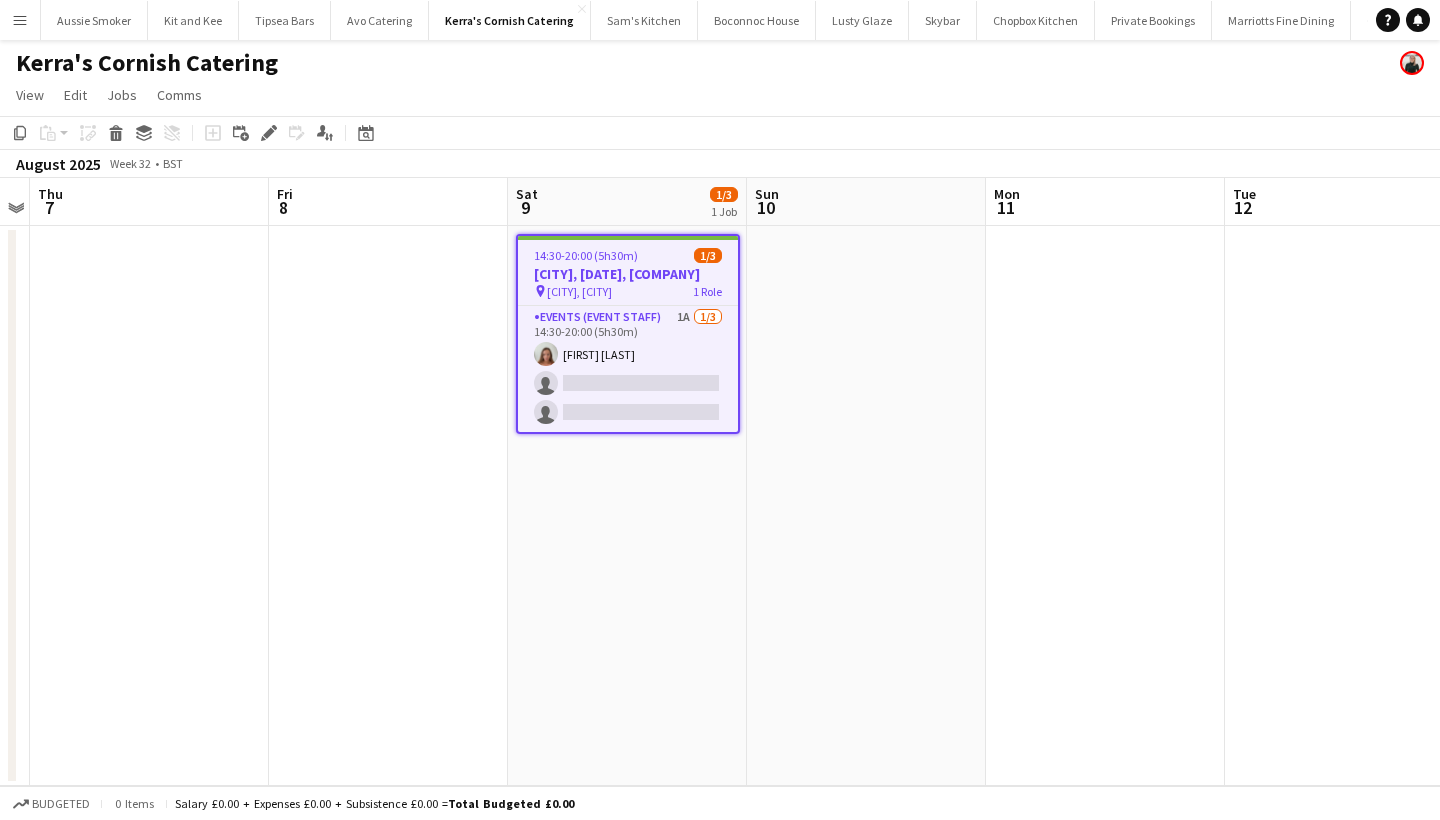 click on "[CITY], [DATE], [COMPANY]" at bounding box center [628, 274] 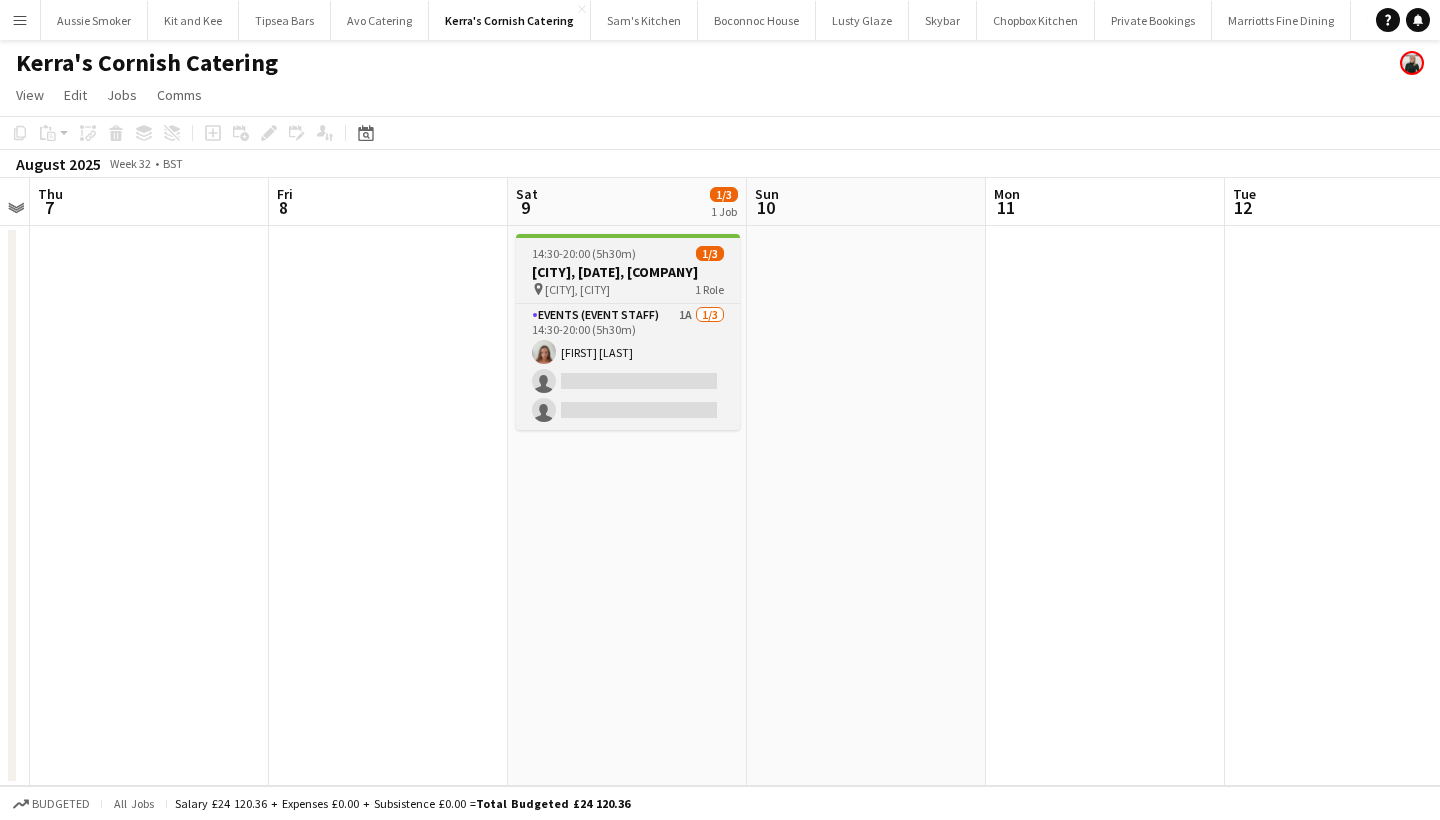 click on "[CITY], [DATE], [COMPANY]" at bounding box center (628, 272) 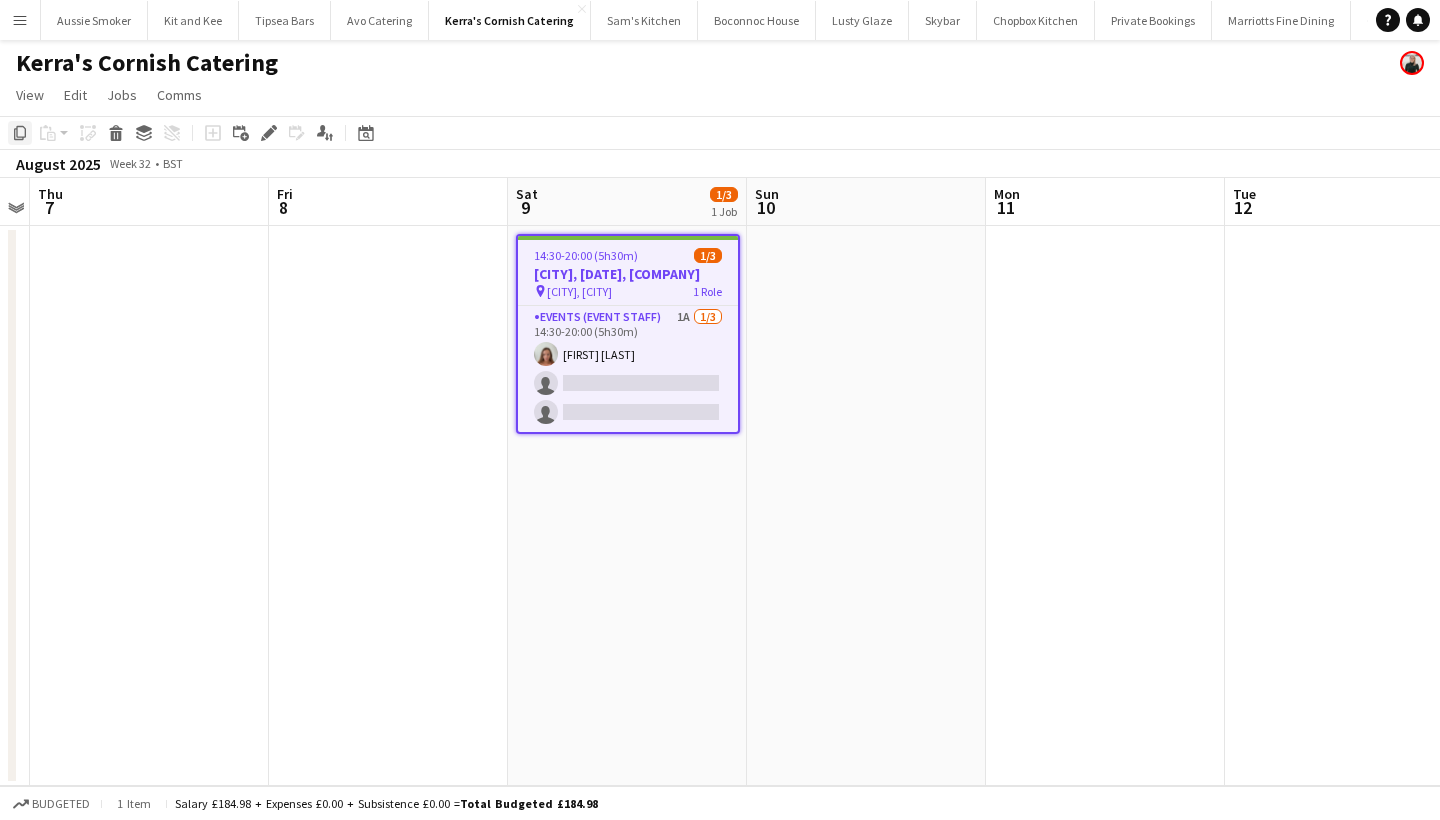 click on "Copy" 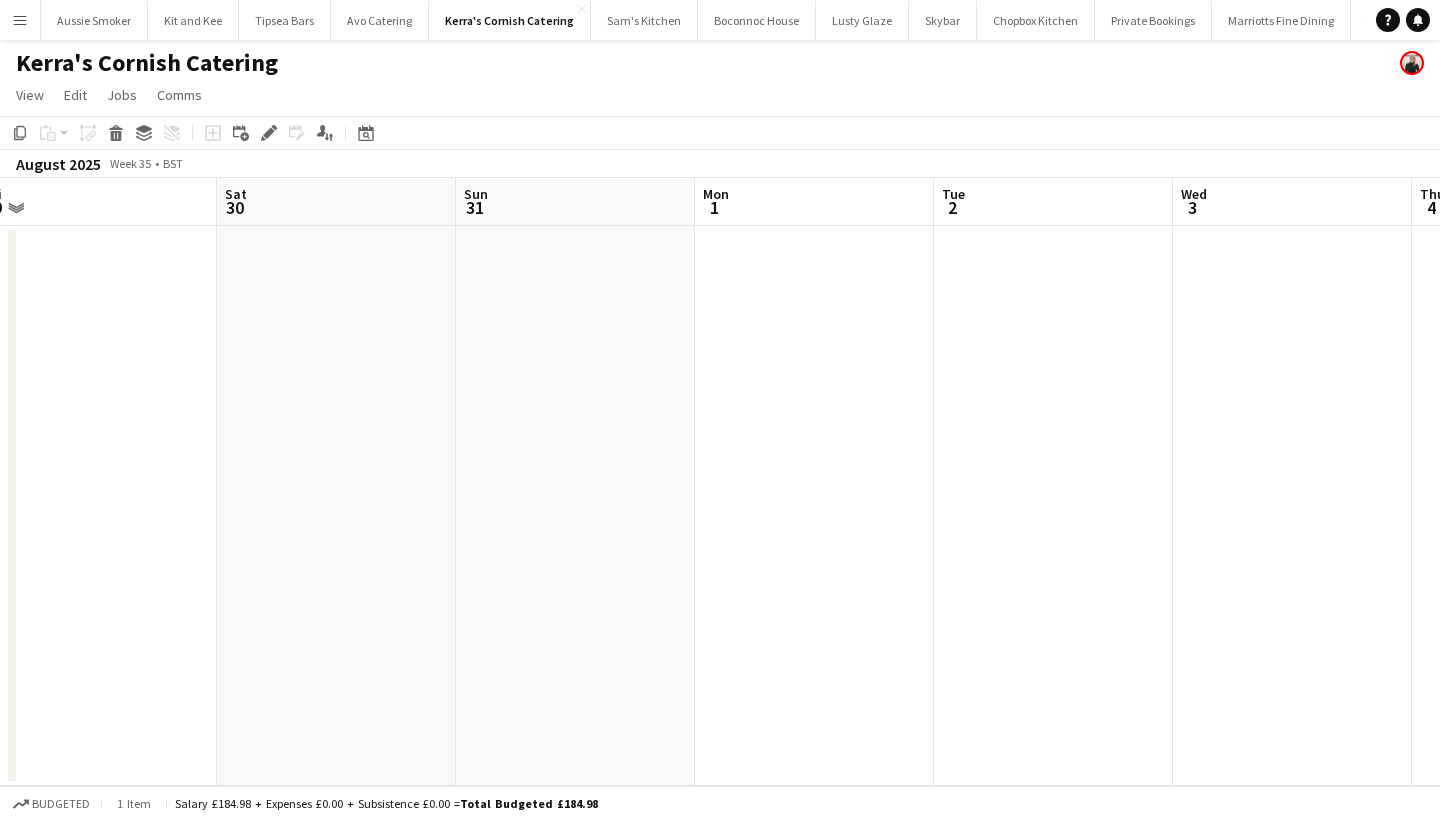 scroll, scrollTop: 0, scrollLeft: 500, axis: horizontal 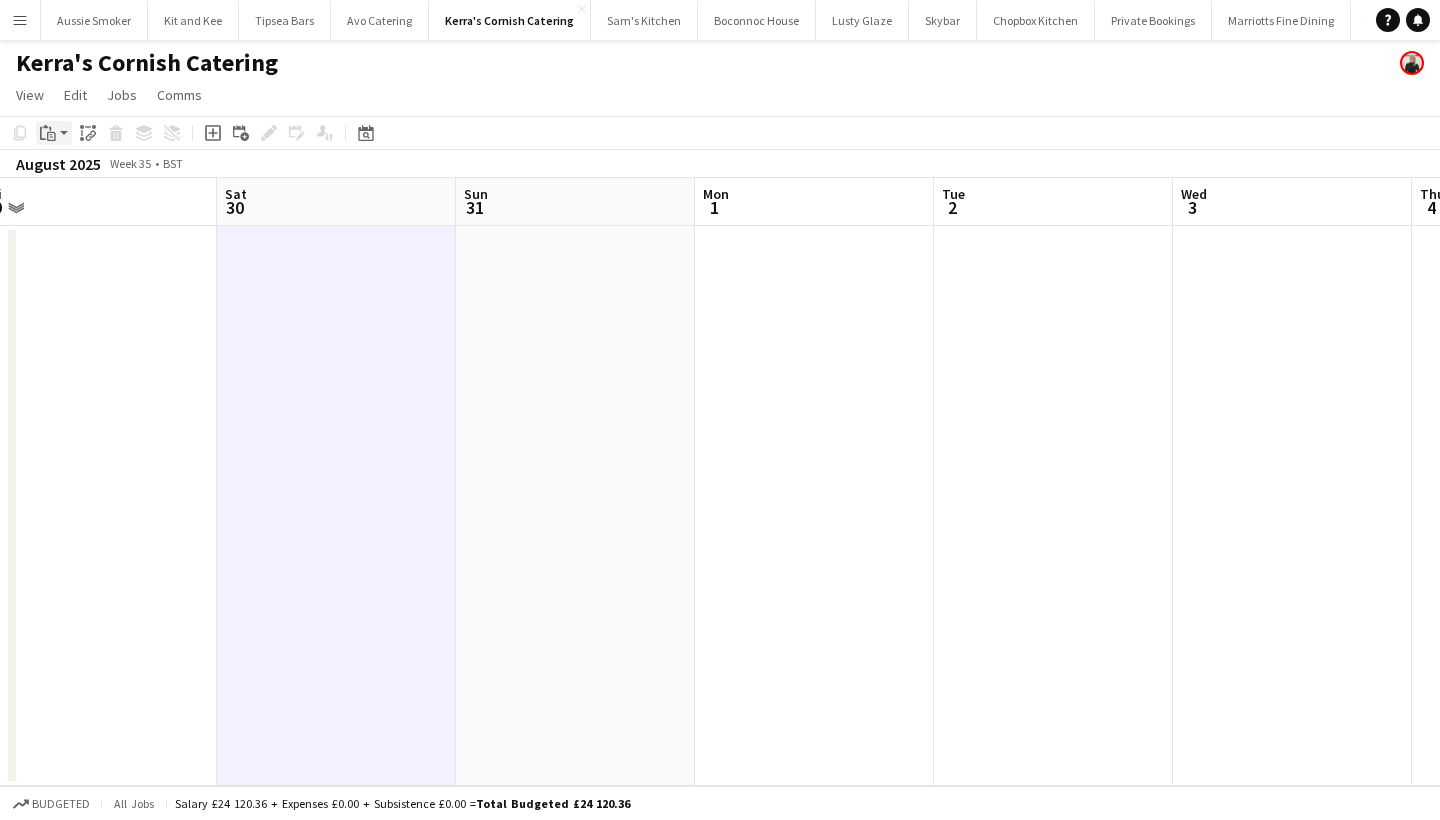 click on "Paste" 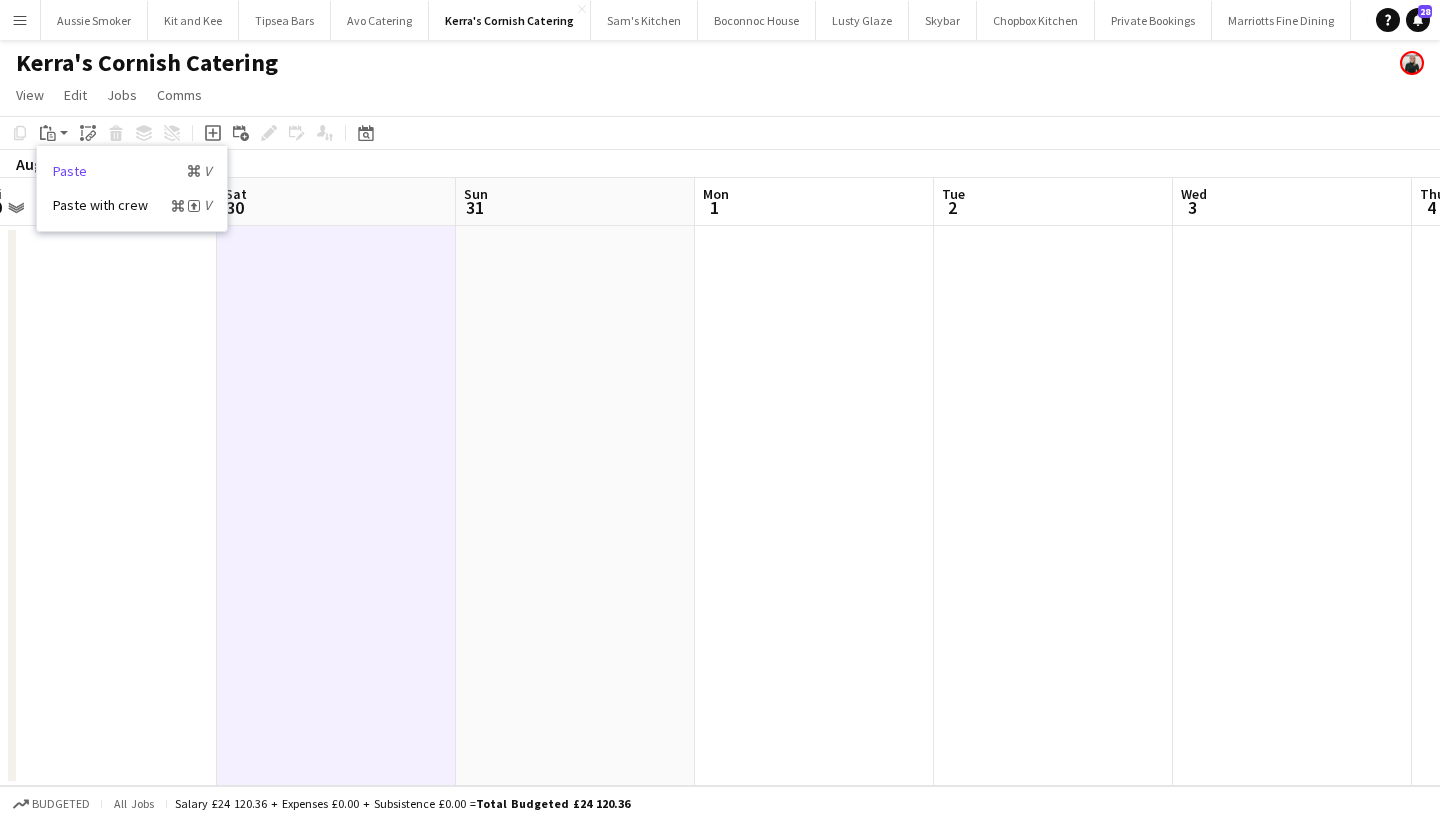 click on "Paste
Command
V" at bounding box center [132, 171] 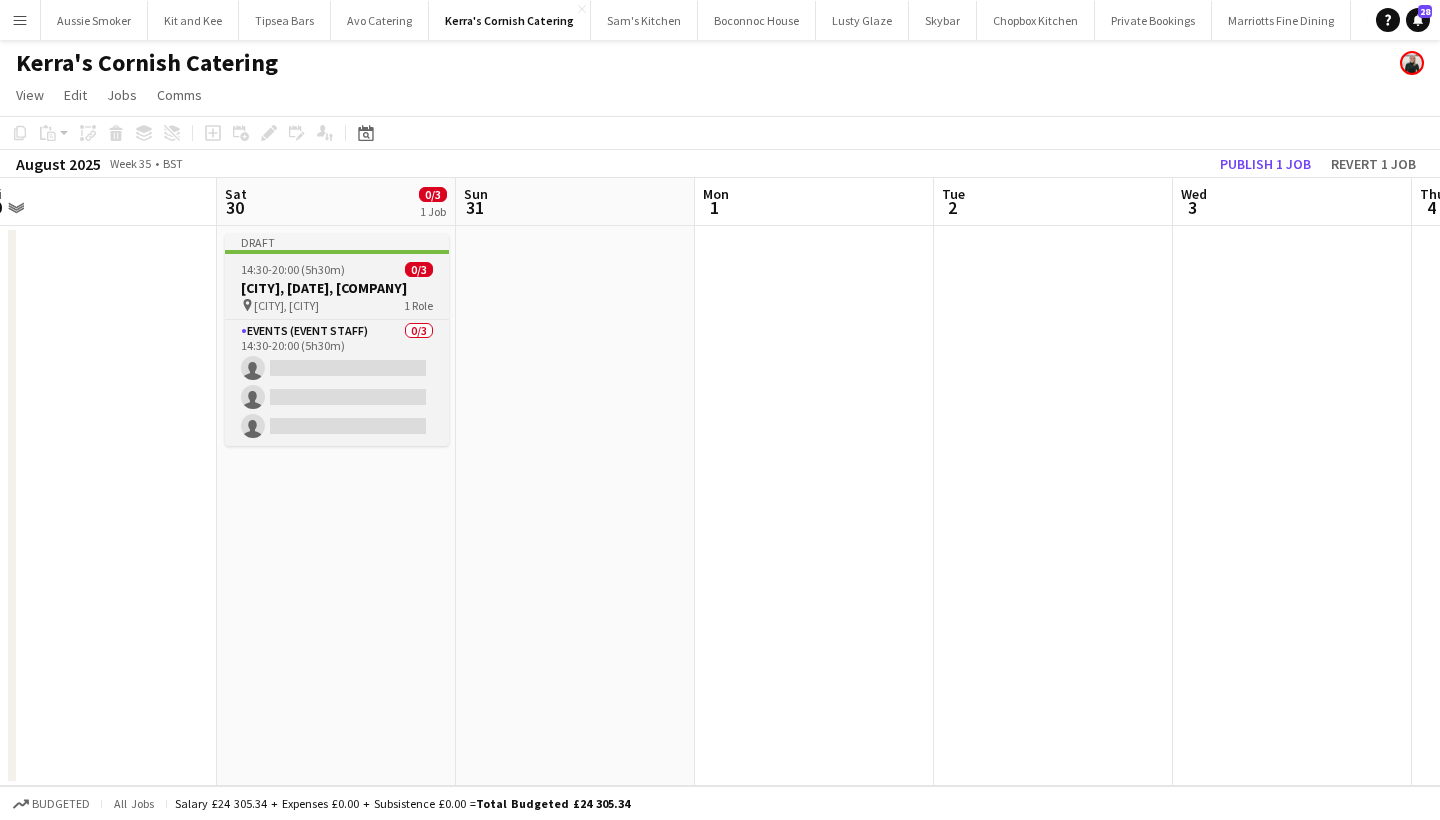 click on "[CITY], [DATE], [COMPANY]" at bounding box center (337, 288) 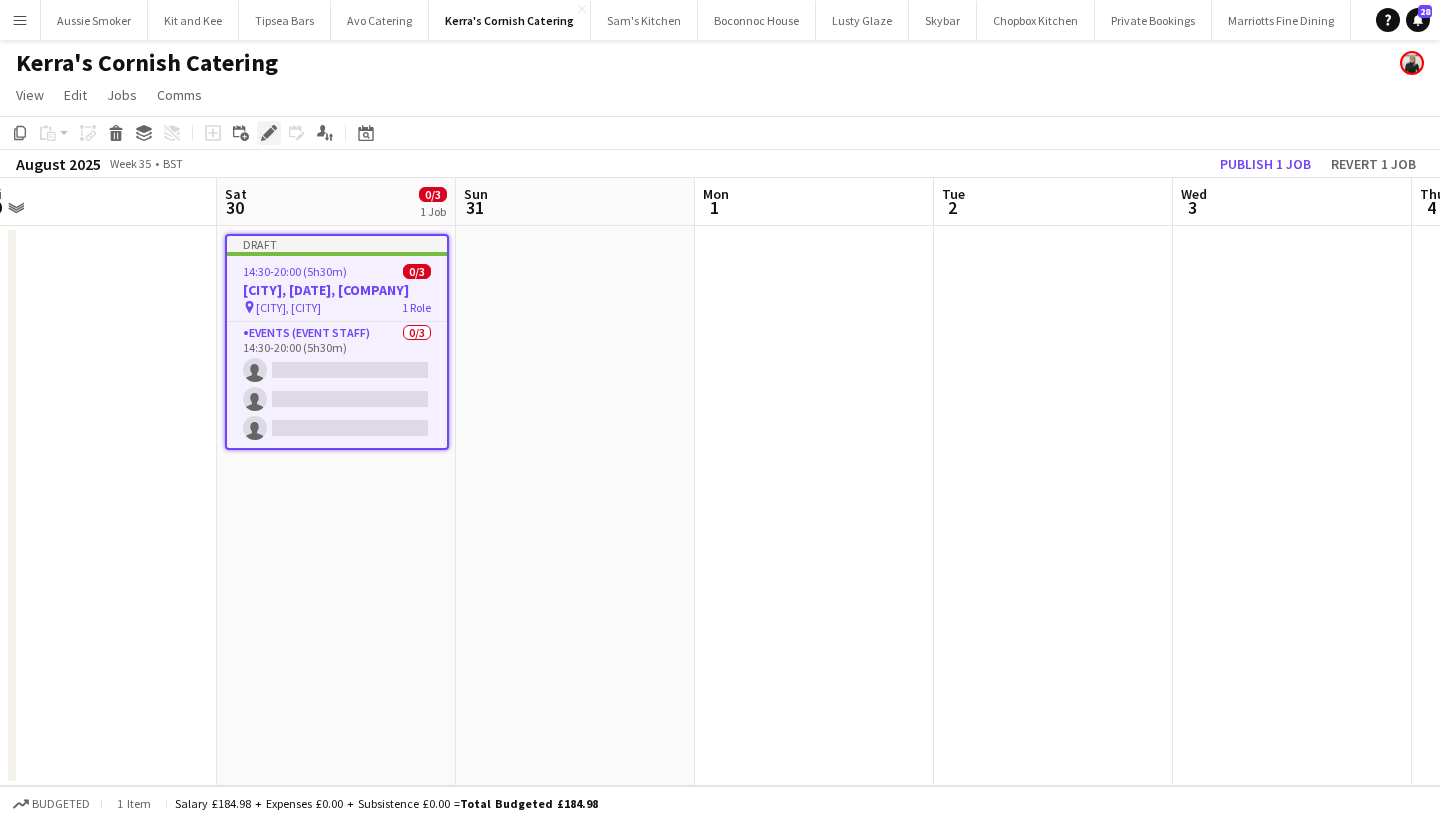 click 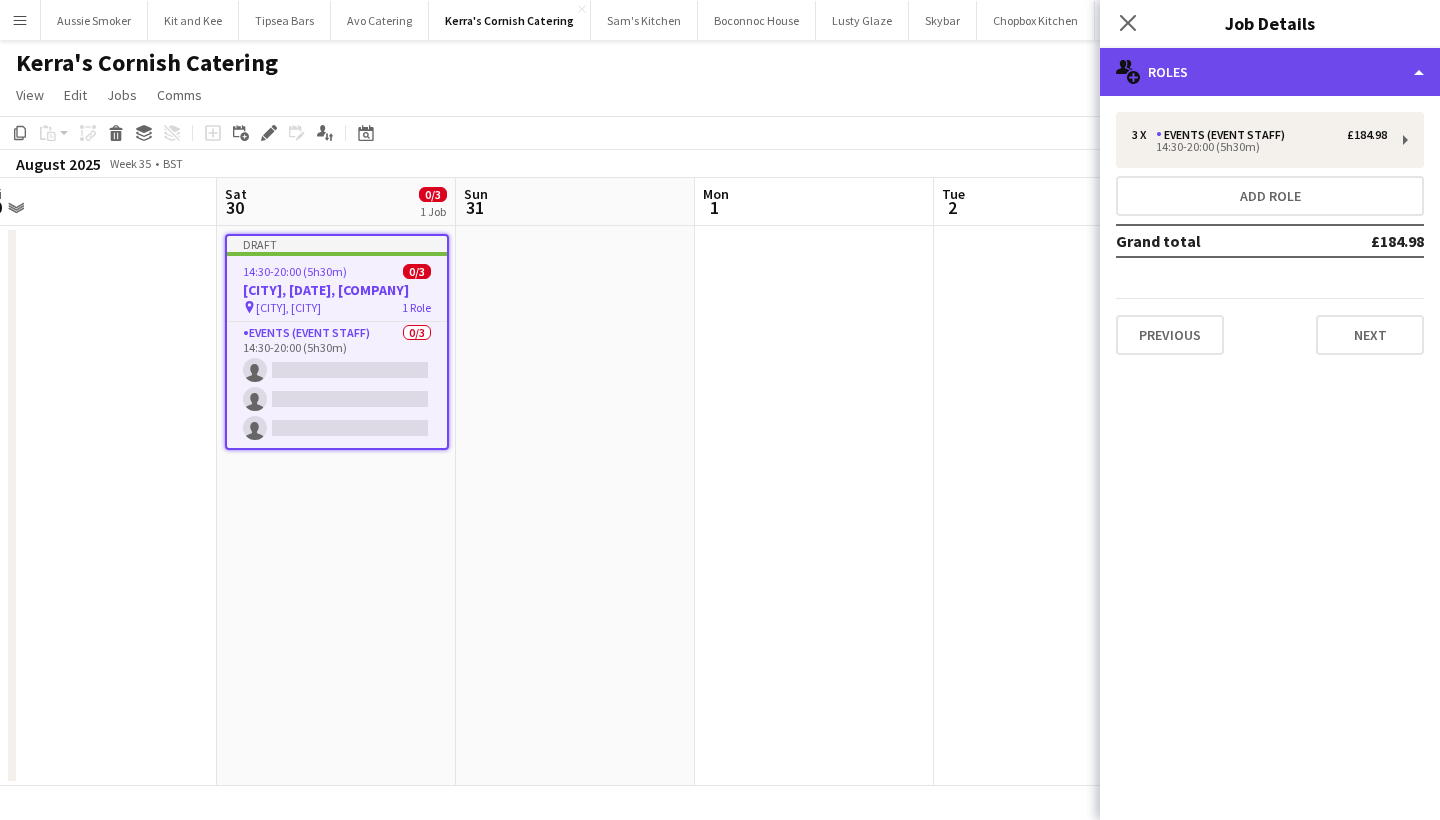 click on "multiple-users-add
Roles" 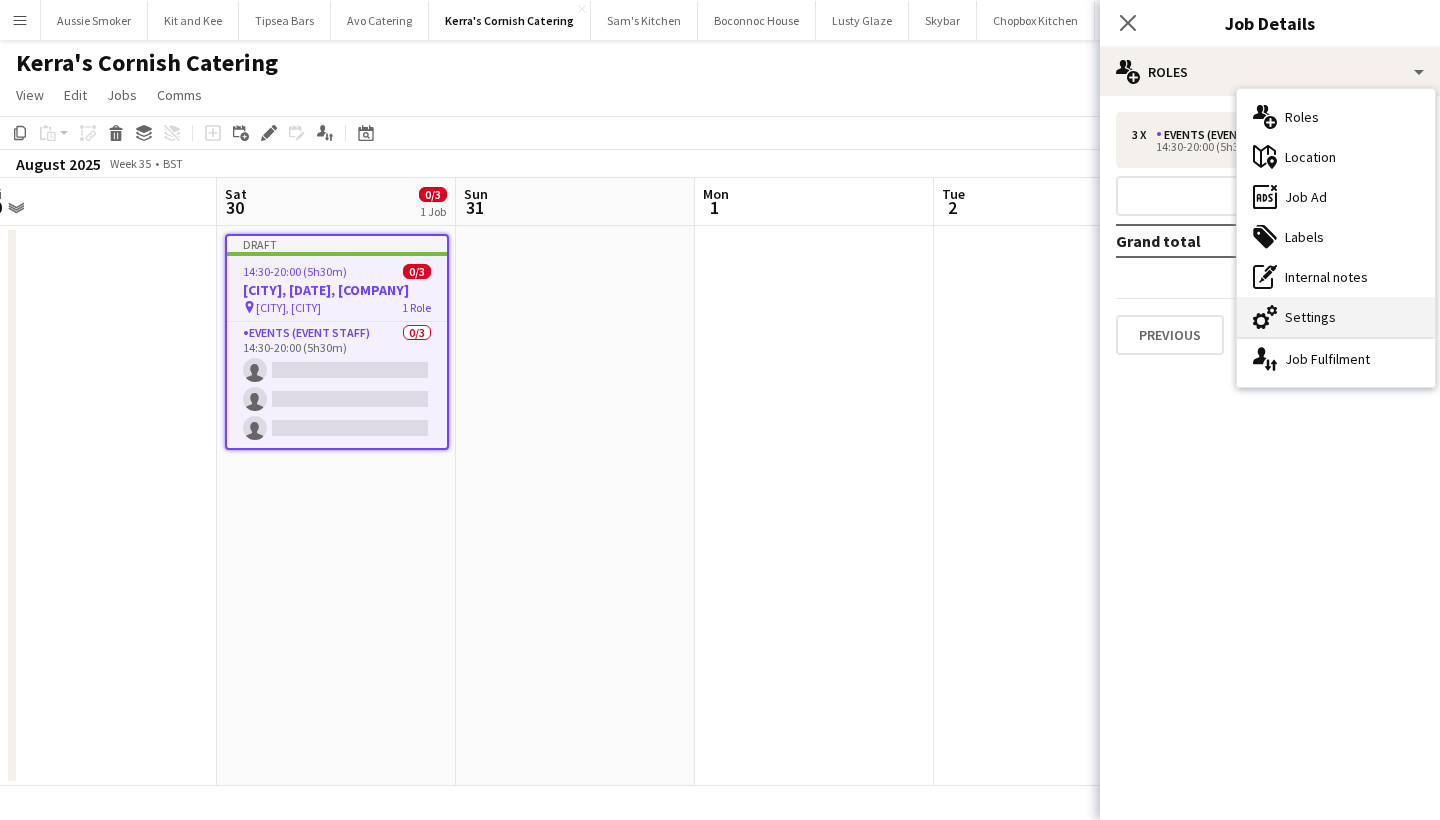 click on "cog-double-3
Settings" at bounding box center [1336, 317] 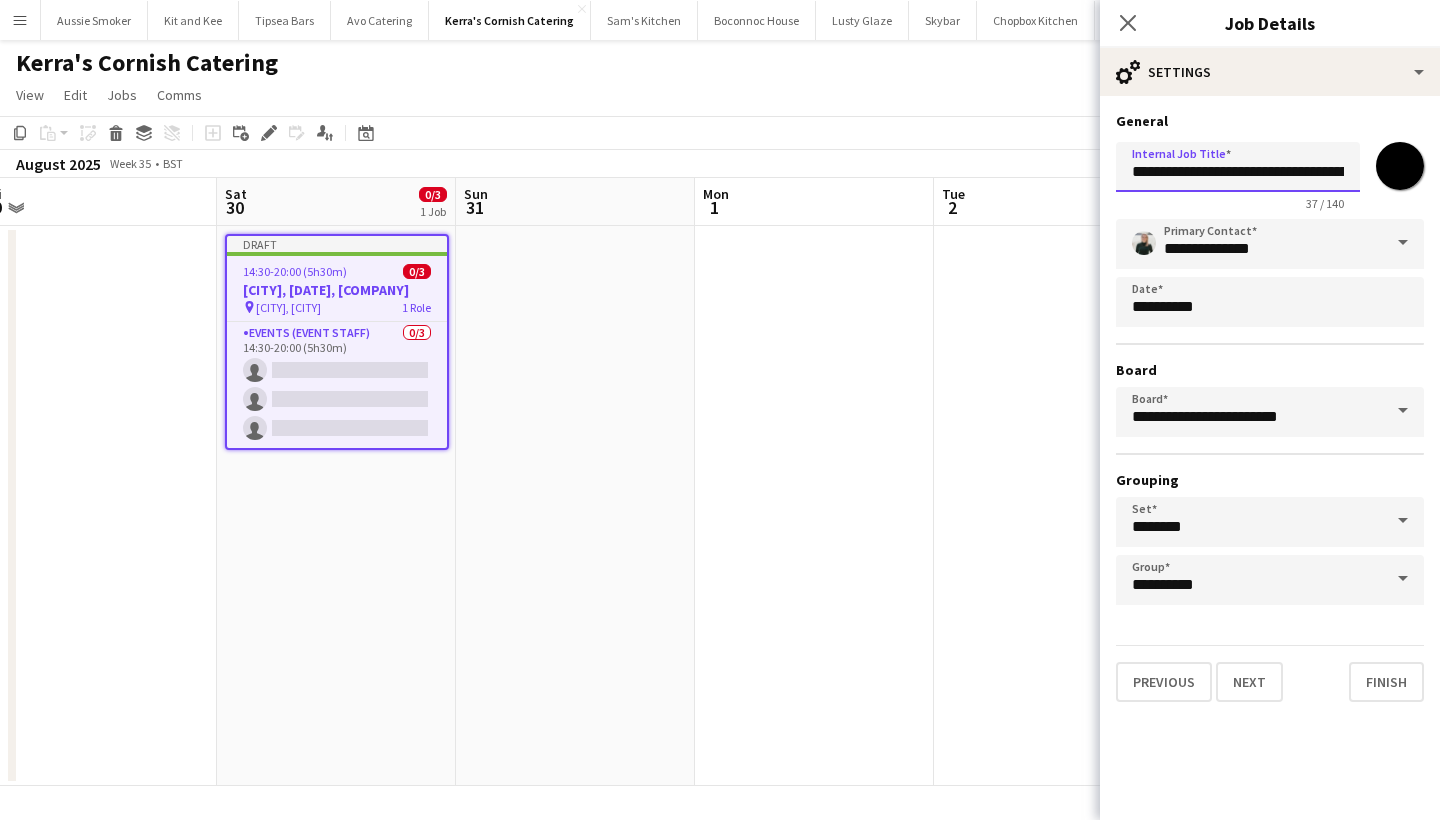 drag, startPoint x: 1179, startPoint y: 175, endPoint x: 1074, endPoint y: 176, distance: 105.00476 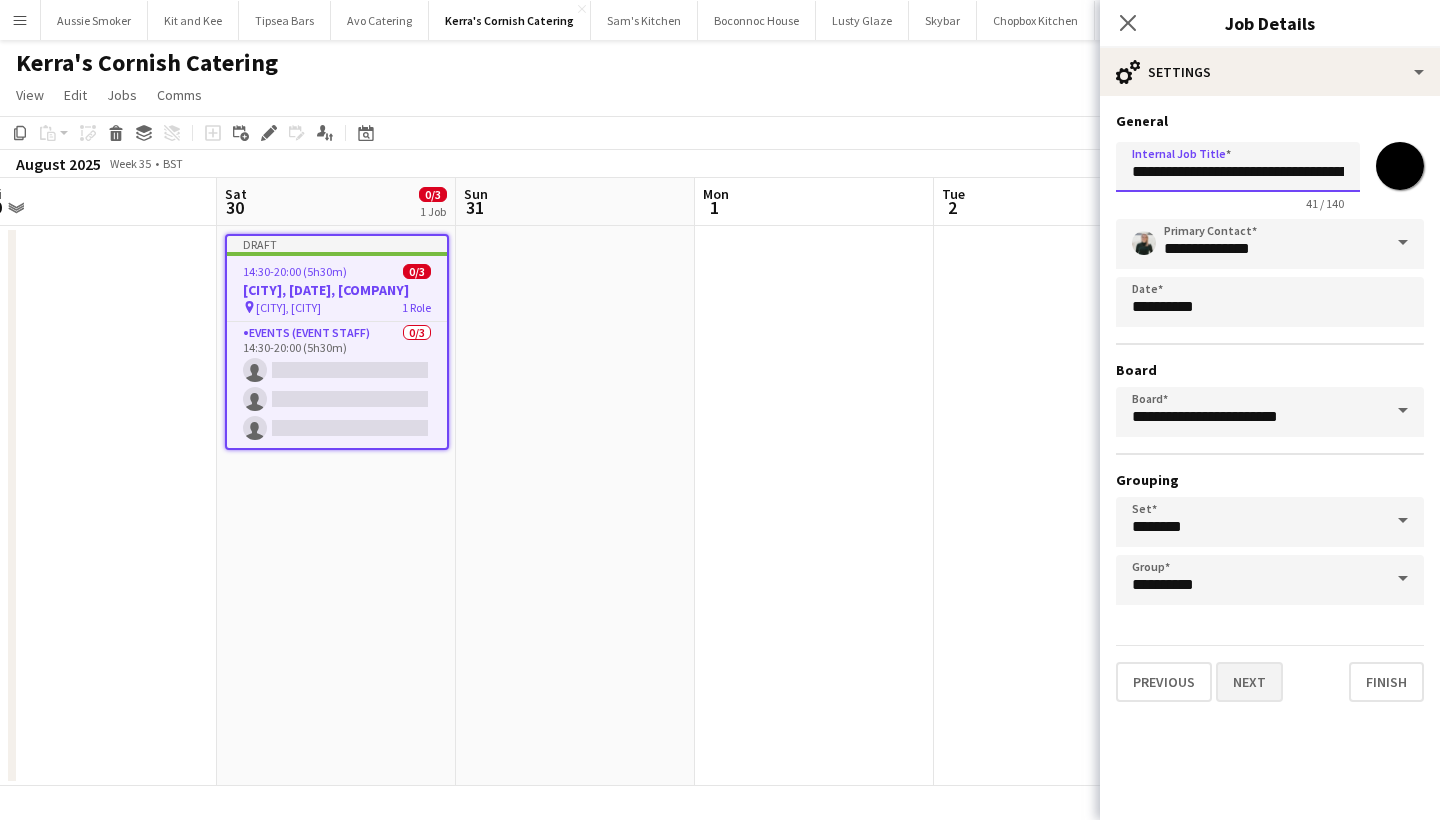 type on "**********" 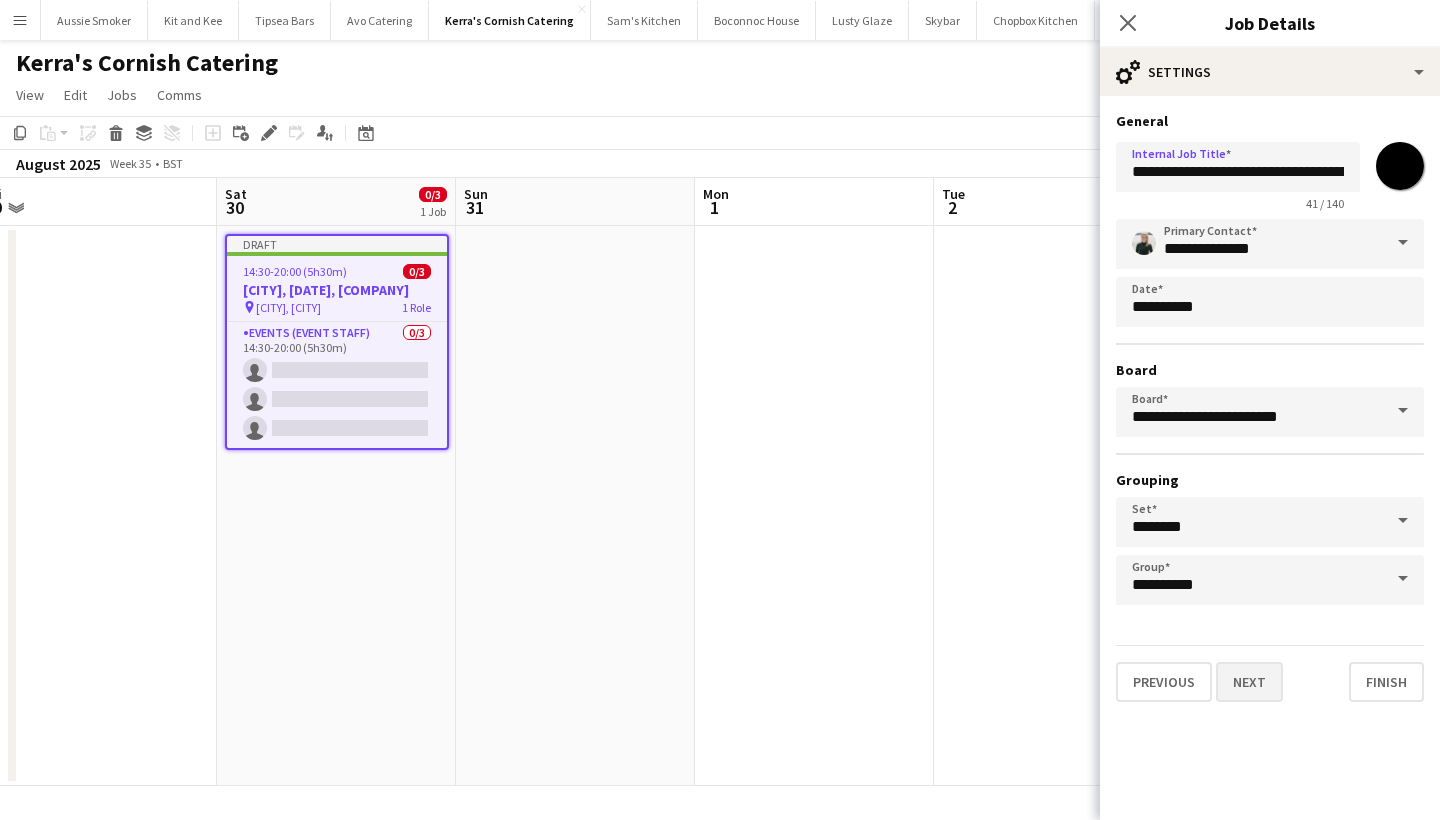 click on "Next" at bounding box center (1249, 682) 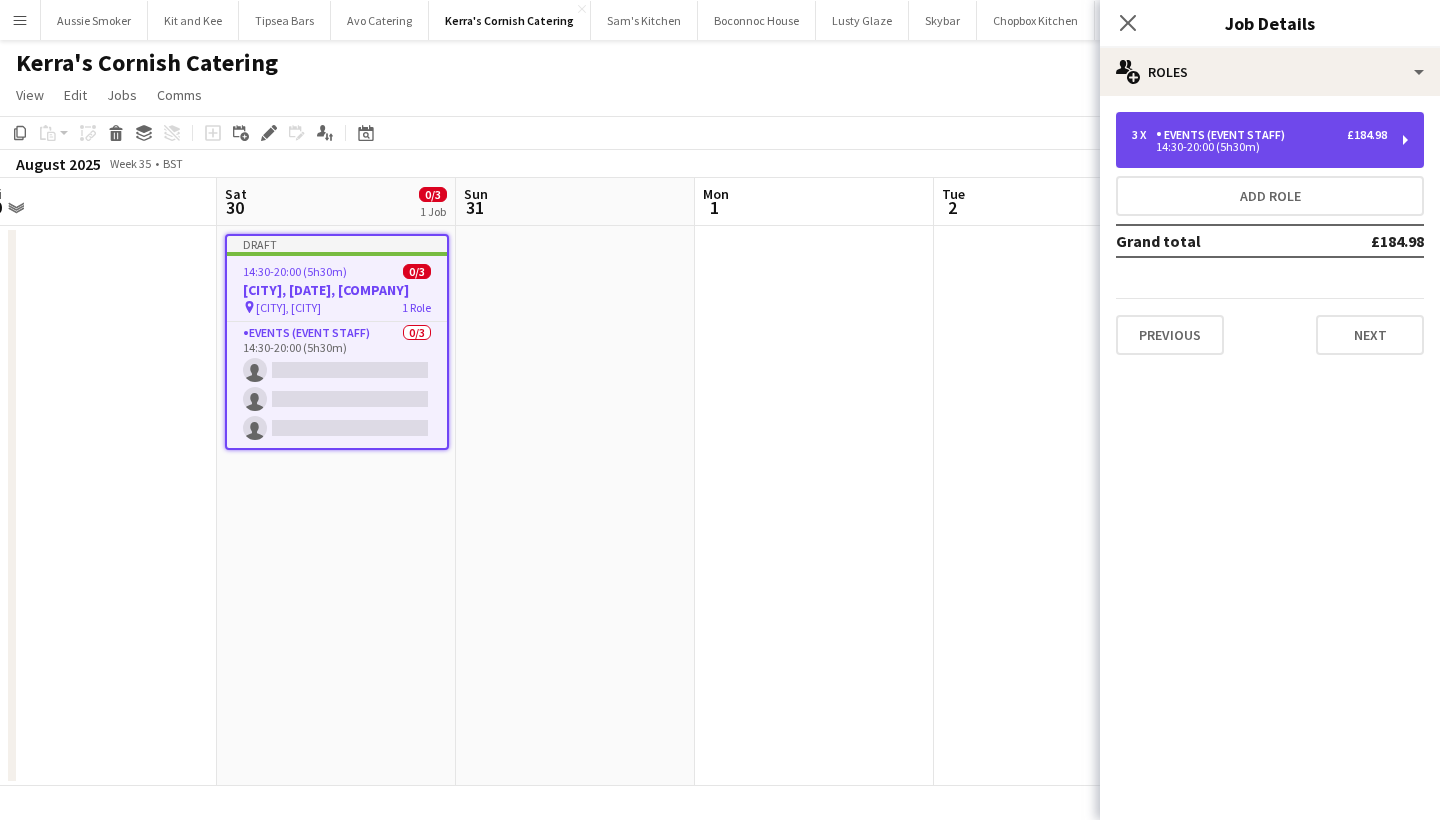 click on "14:30-20:00 (5h30m)" at bounding box center [1259, 147] 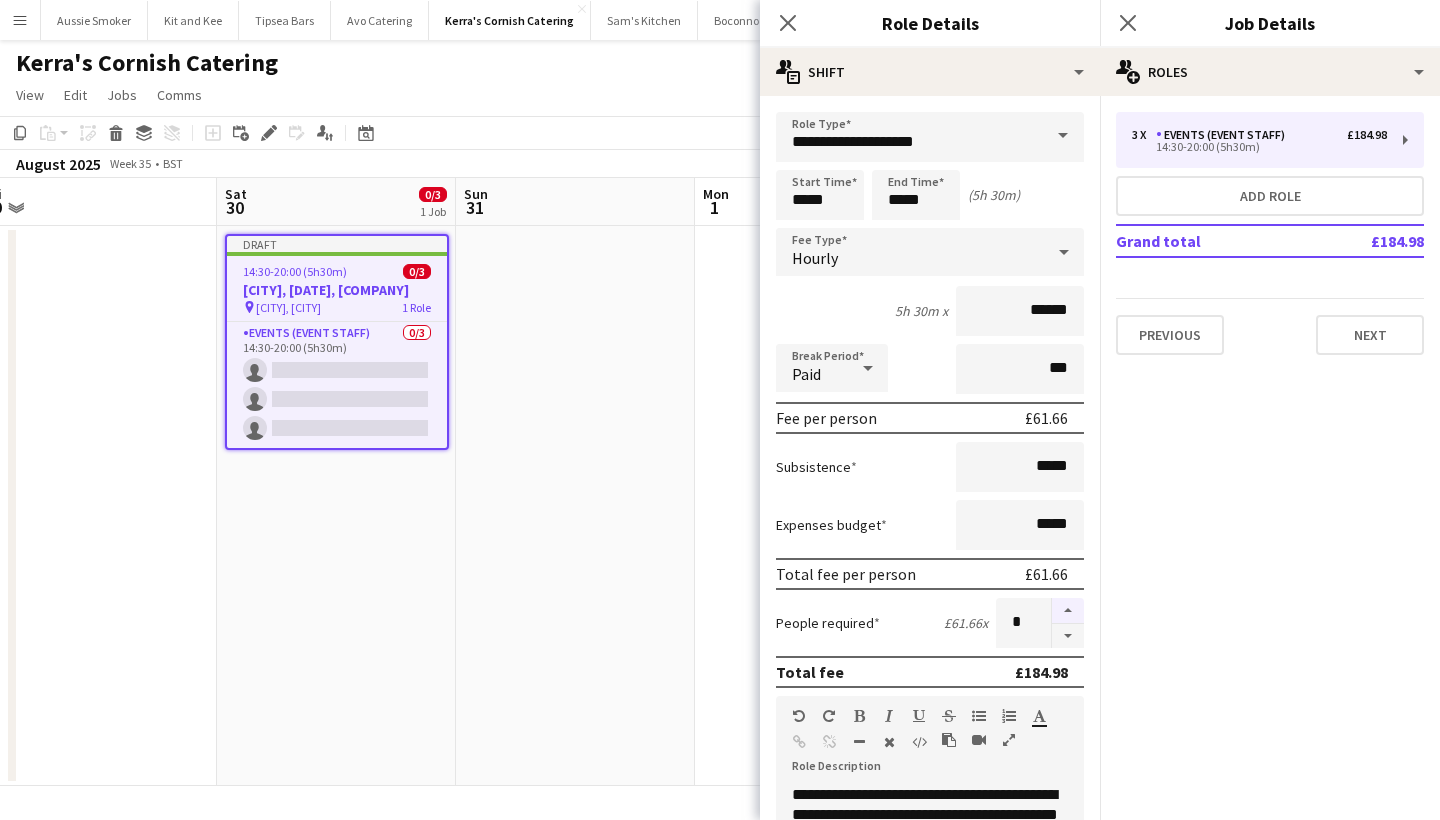 click at bounding box center (1068, 611) 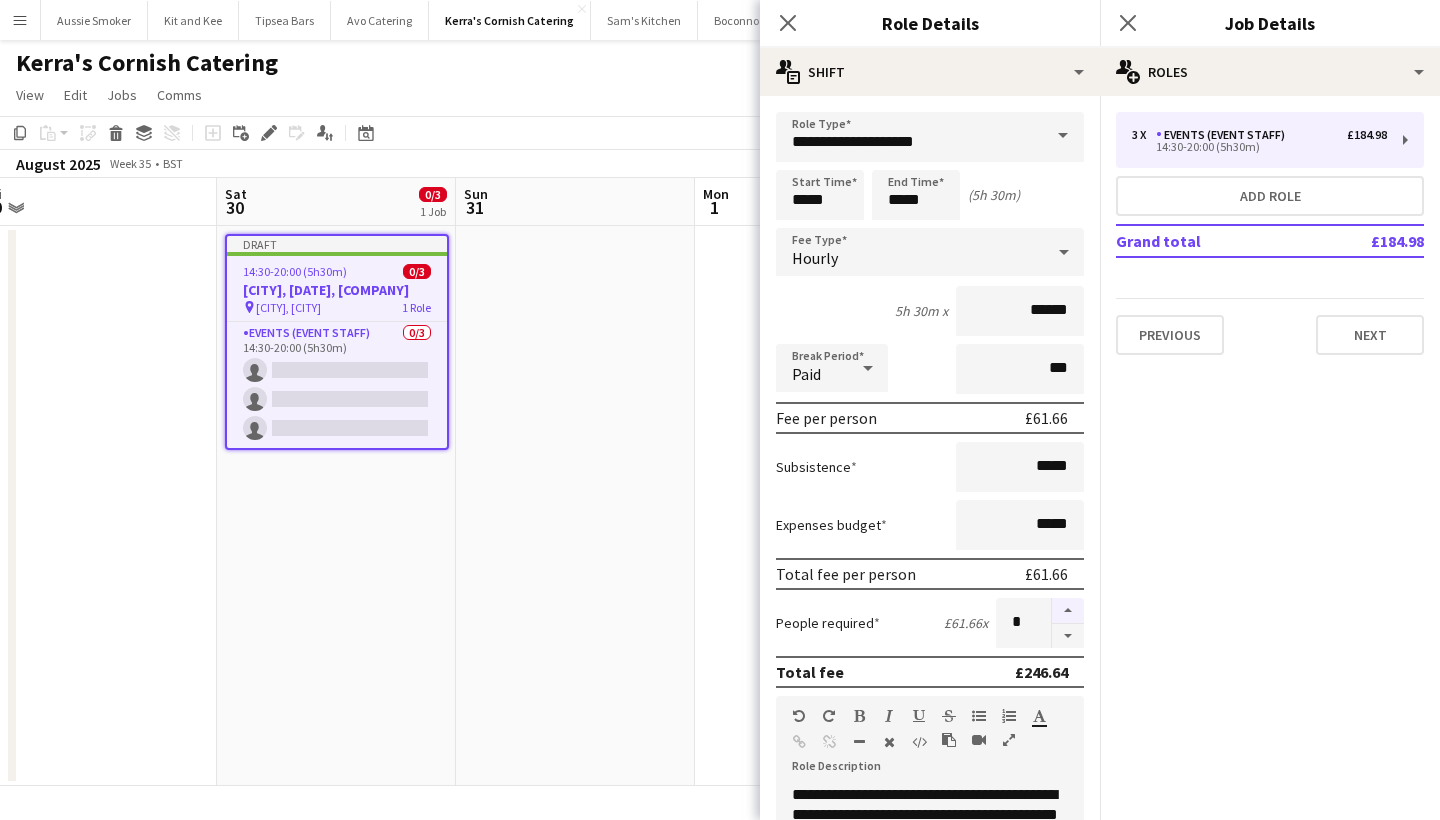 click at bounding box center [1068, 611] 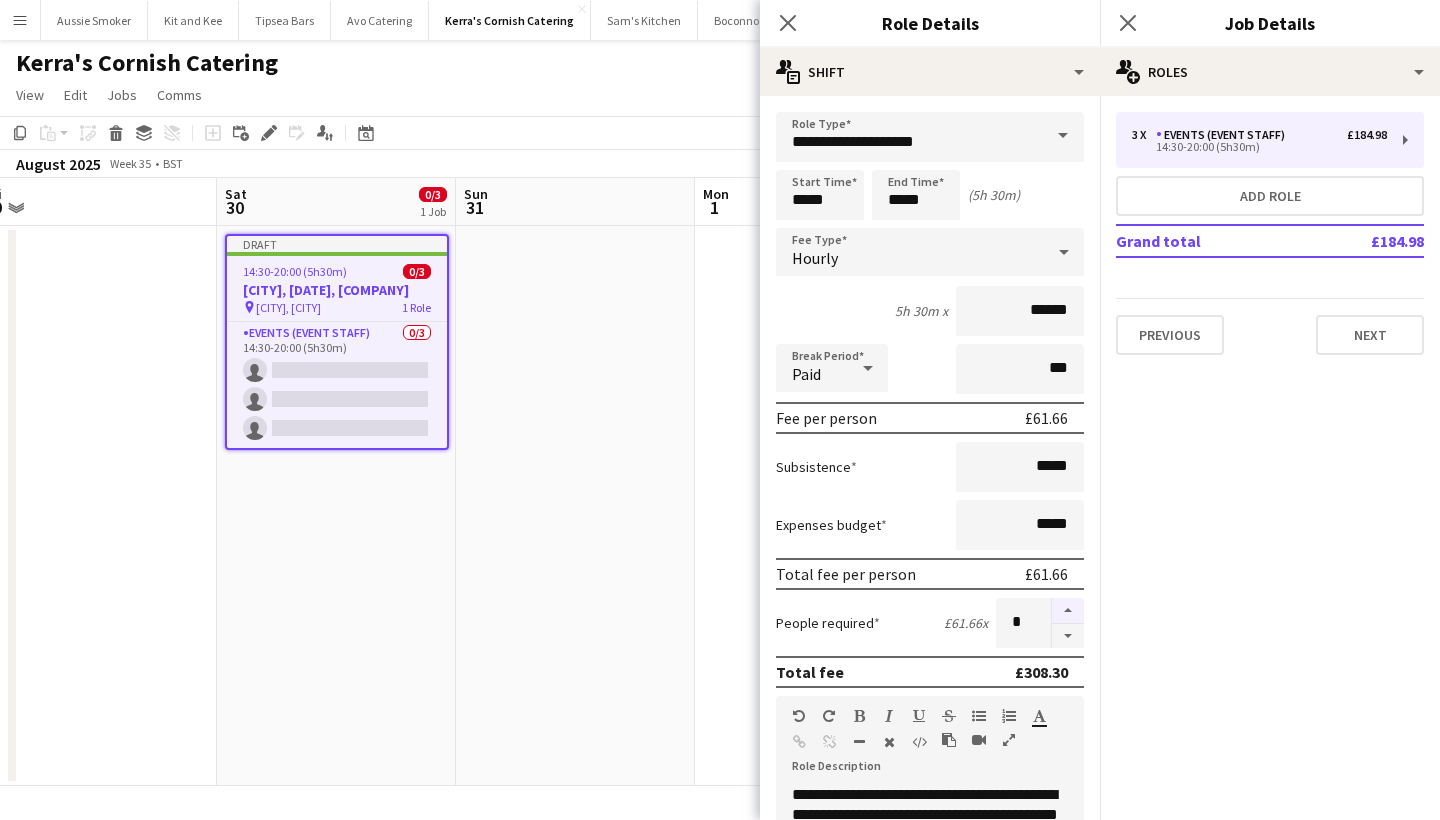 click at bounding box center (1068, 611) 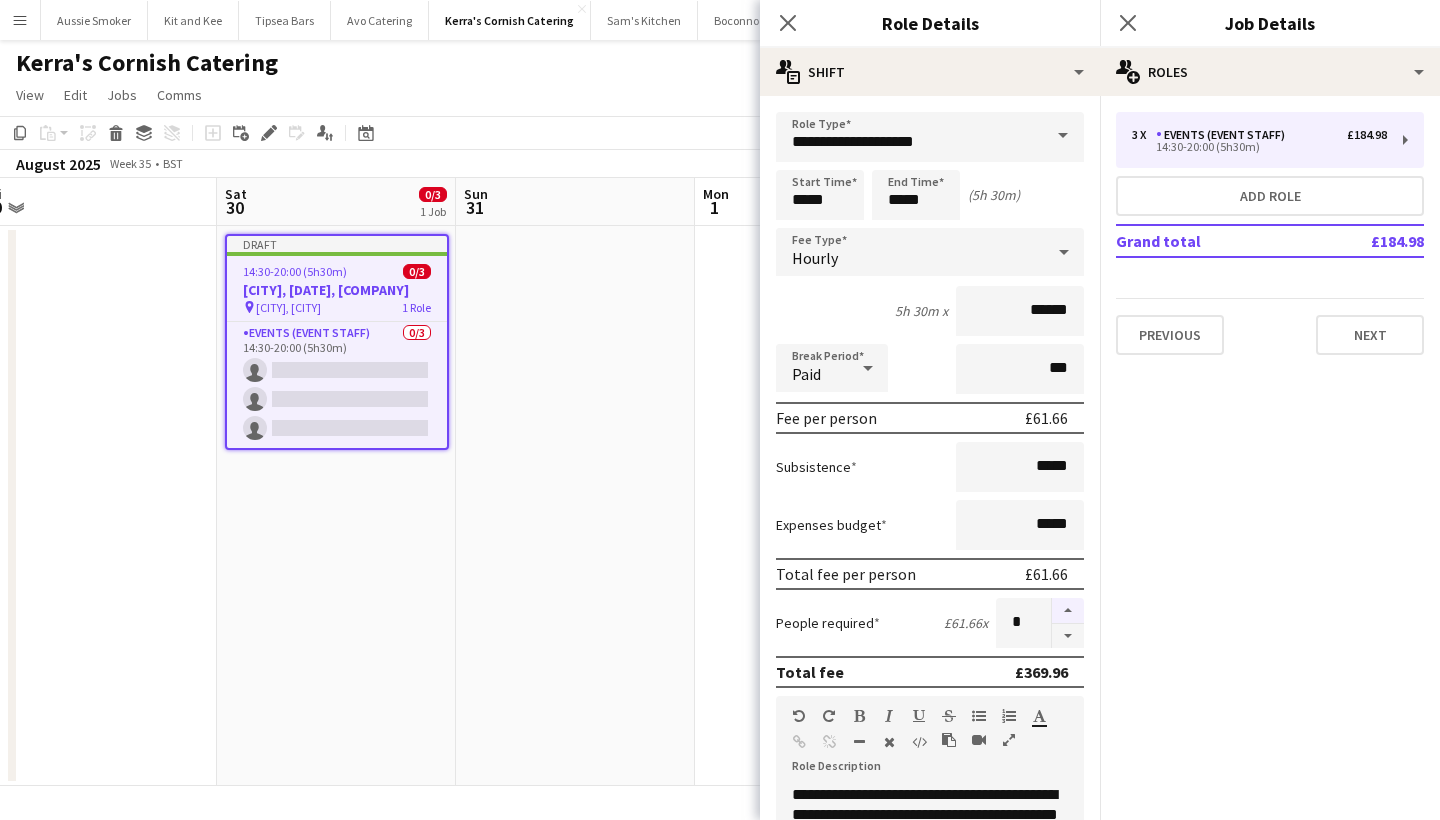 click at bounding box center [1068, 611] 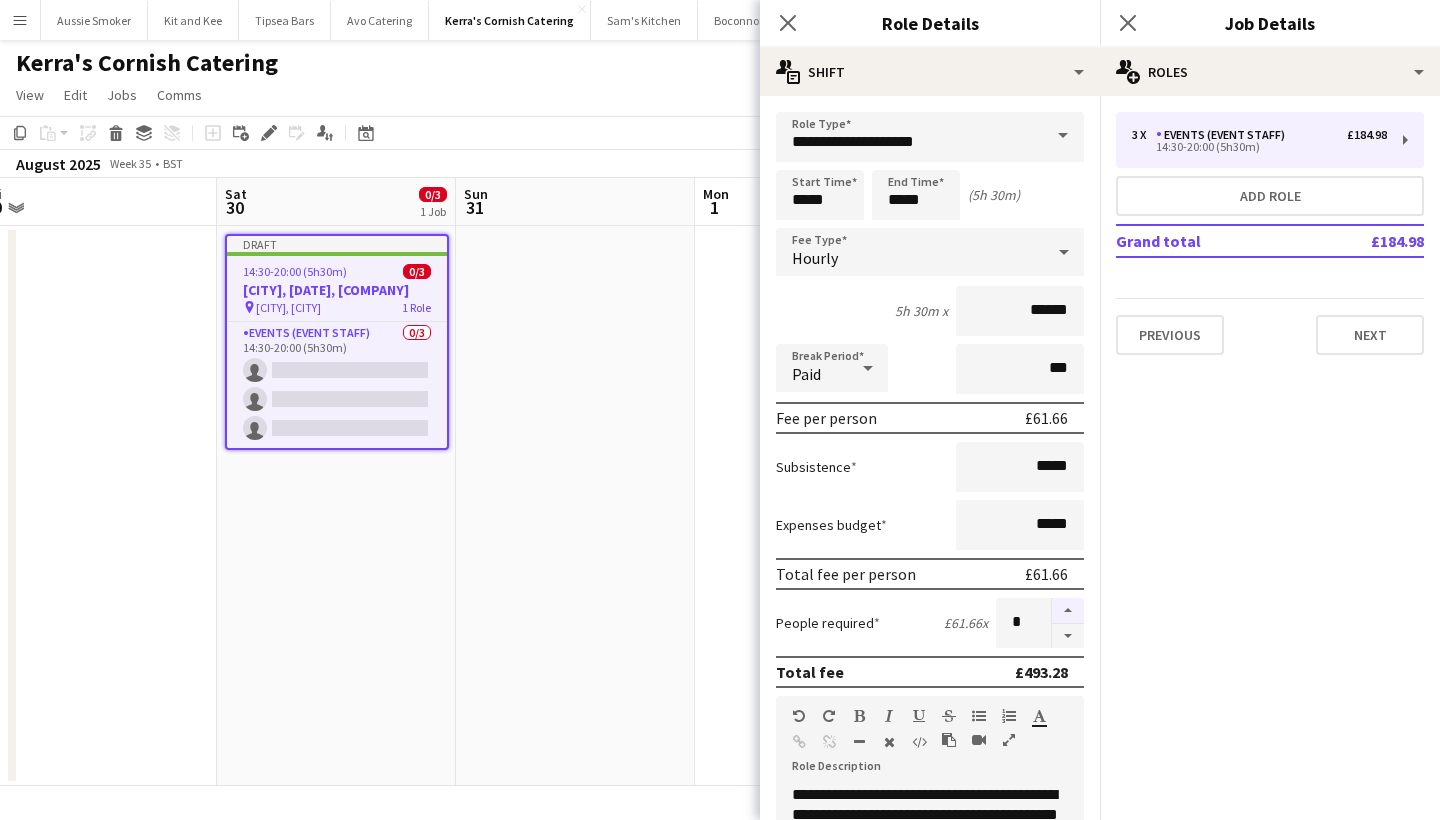 click at bounding box center (1068, 611) 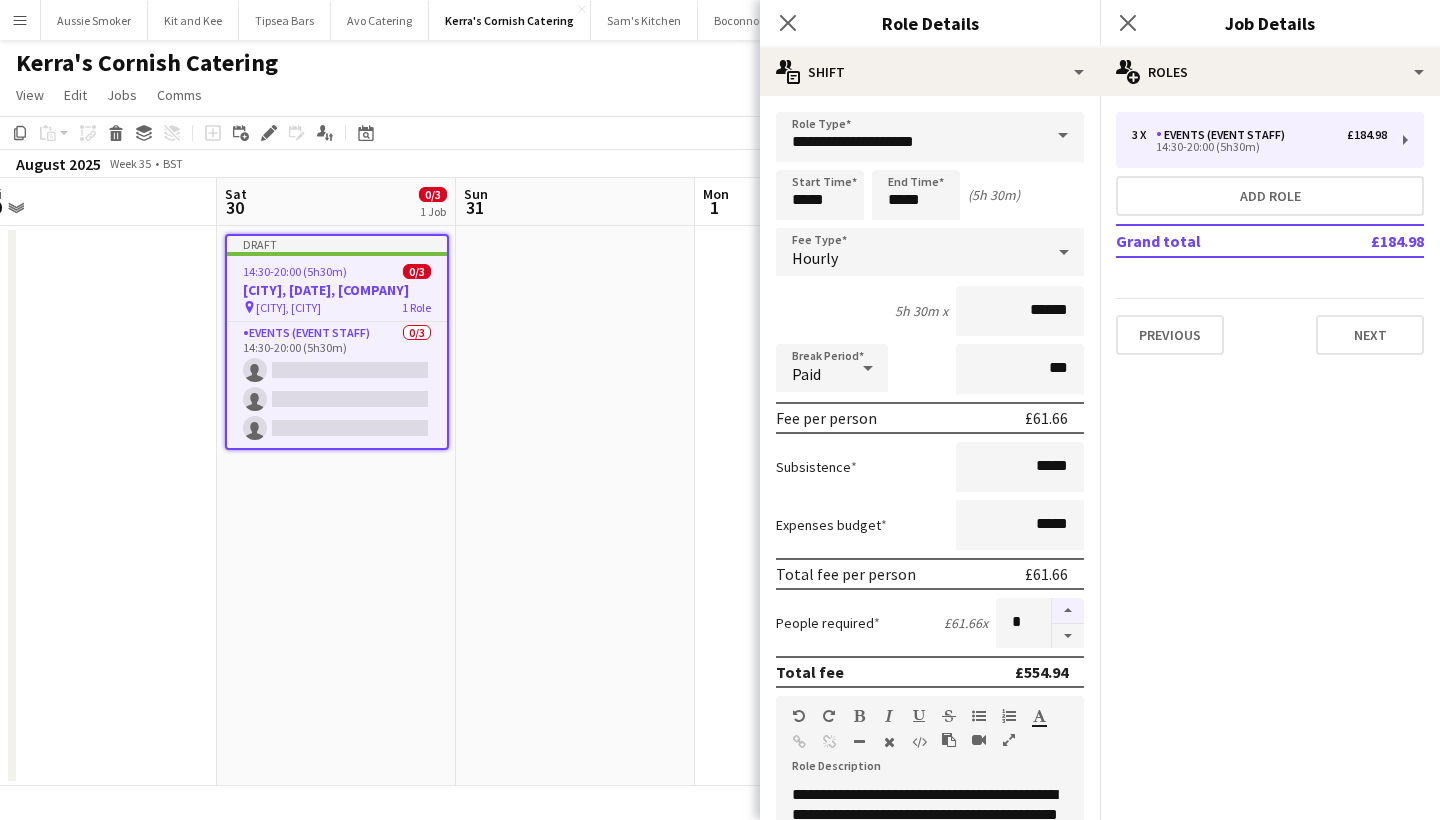 click at bounding box center (1068, 611) 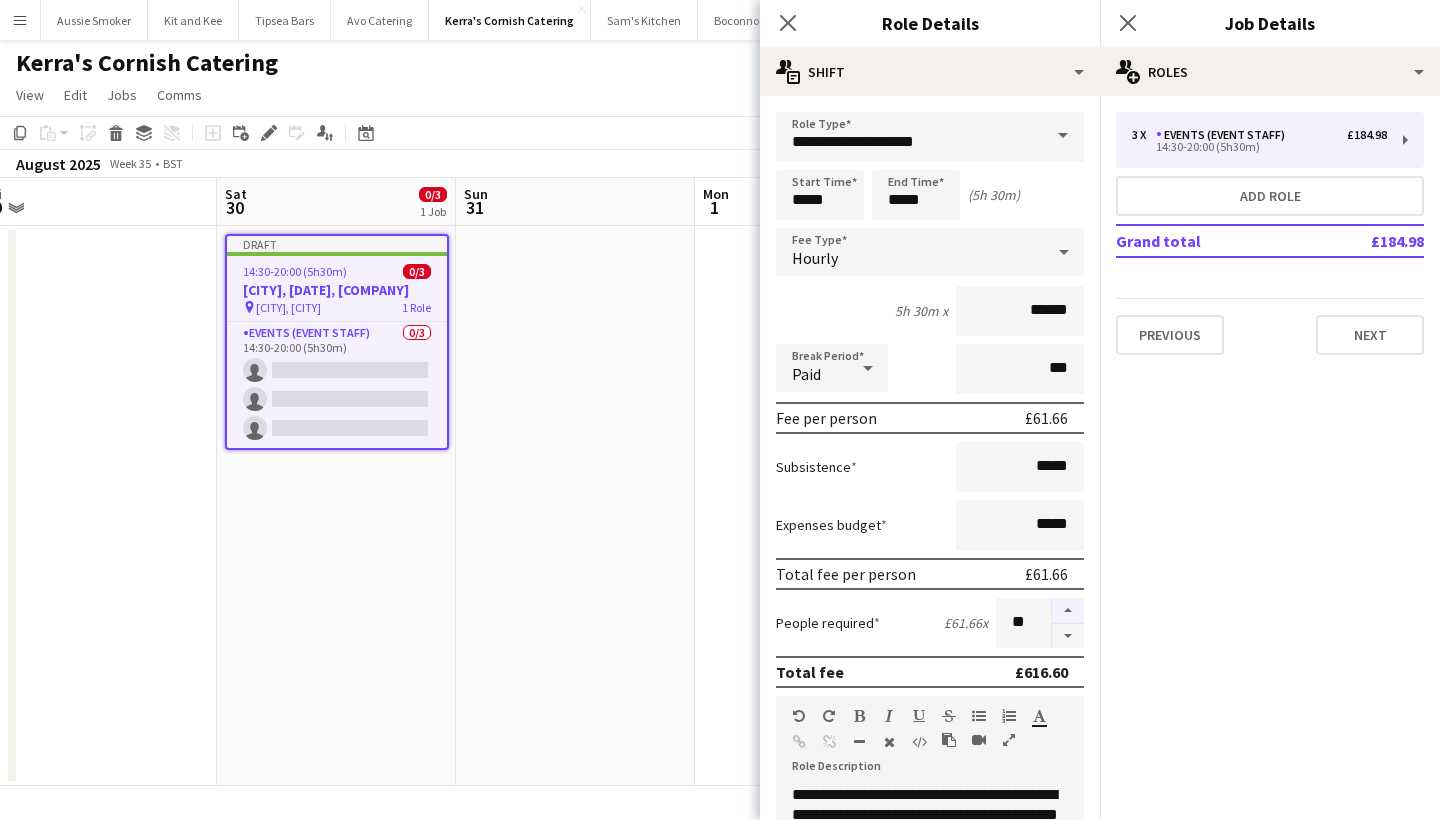 click at bounding box center (1068, 611) 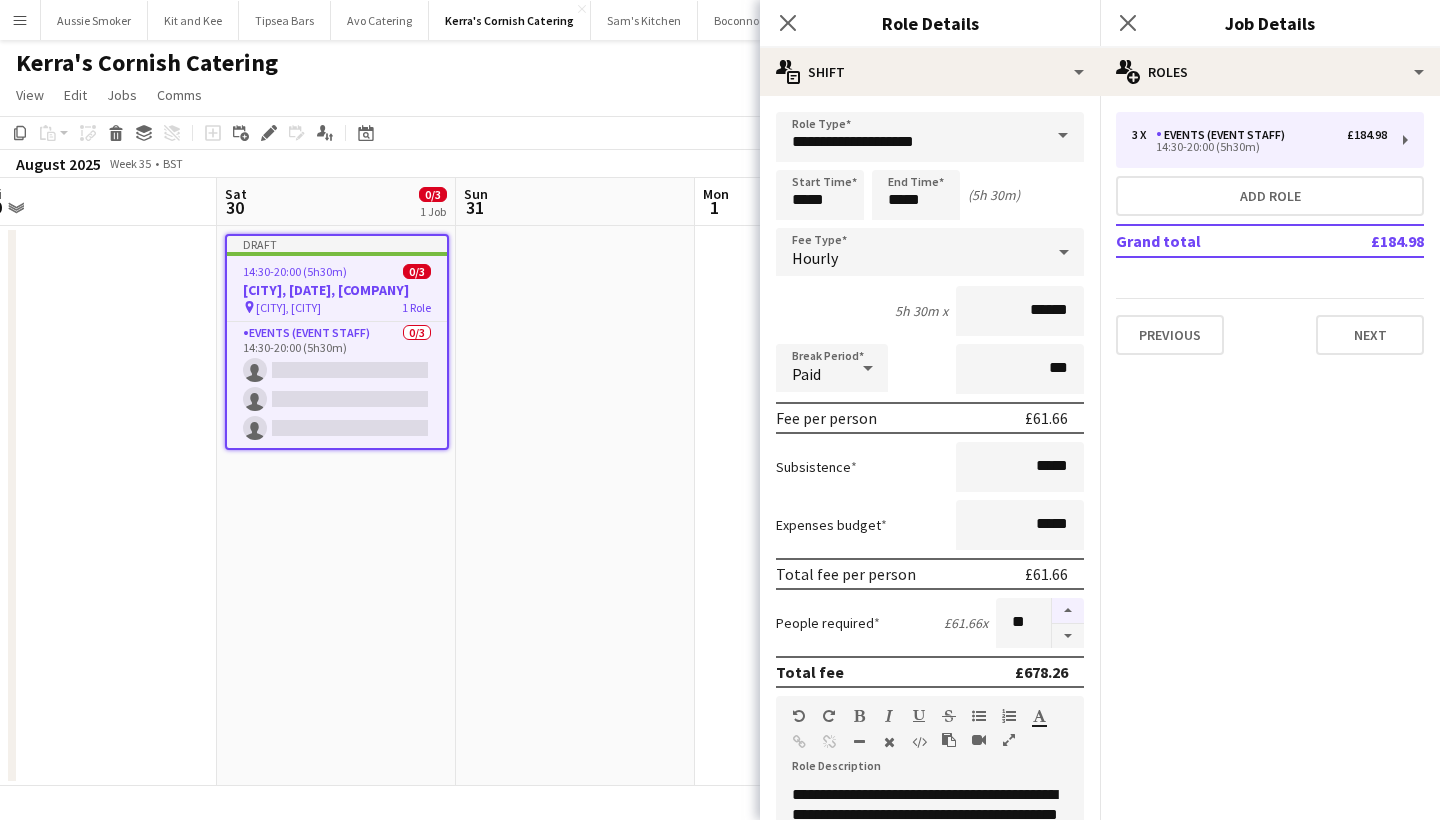 click at bounding box center [1068, 611] 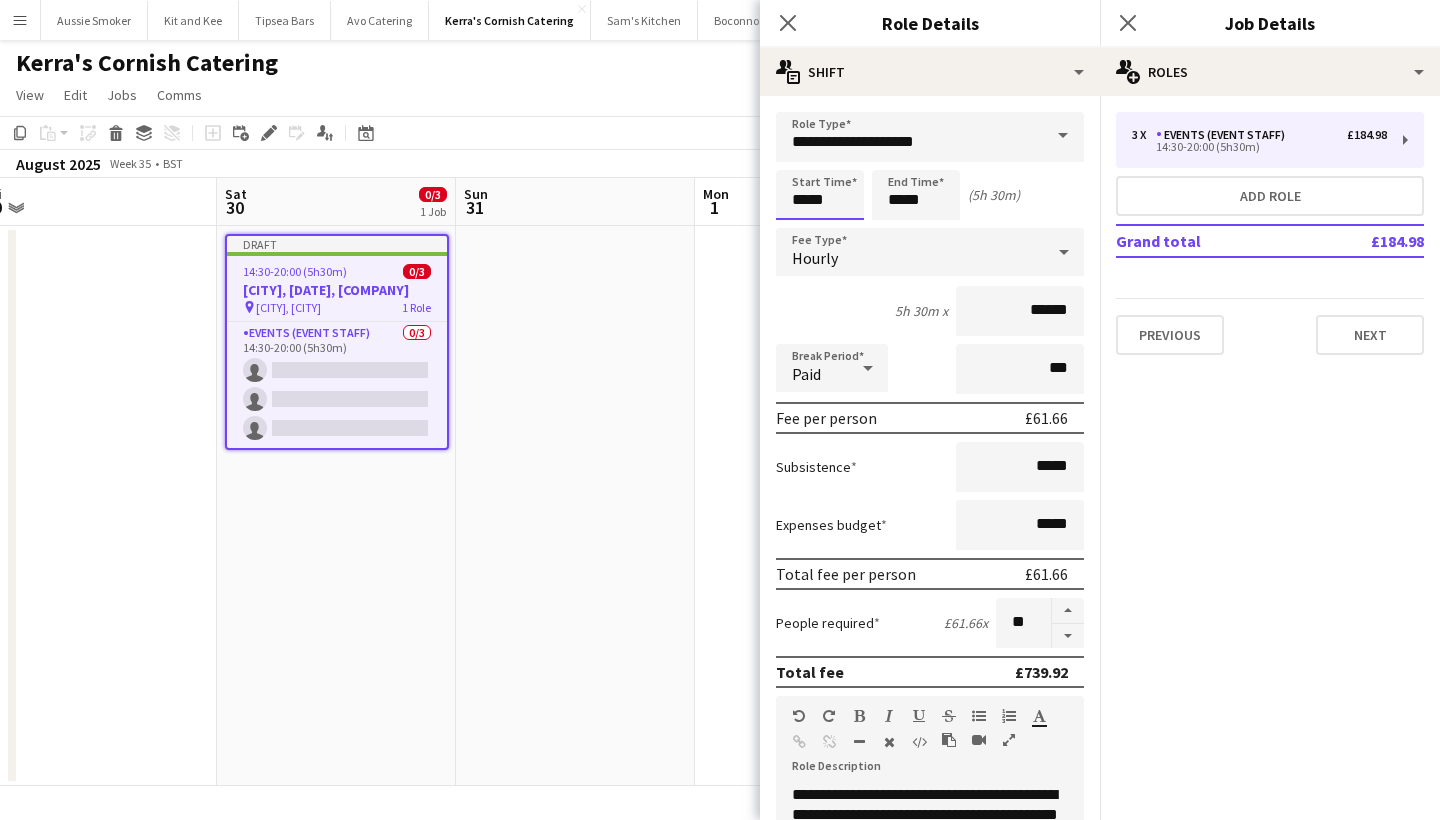 click on "*****" at bounding box center [820, 195] 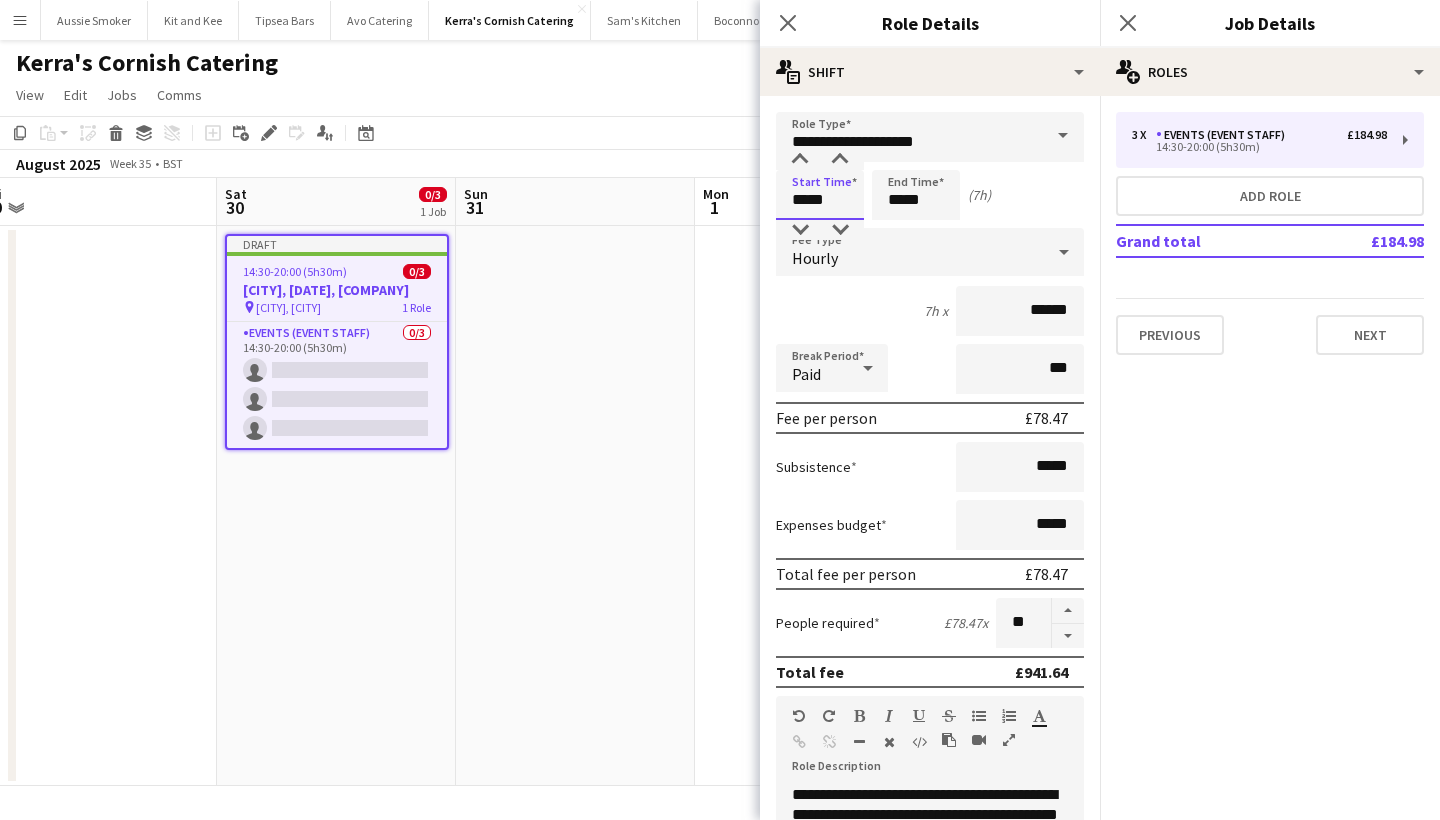 type on "*****" 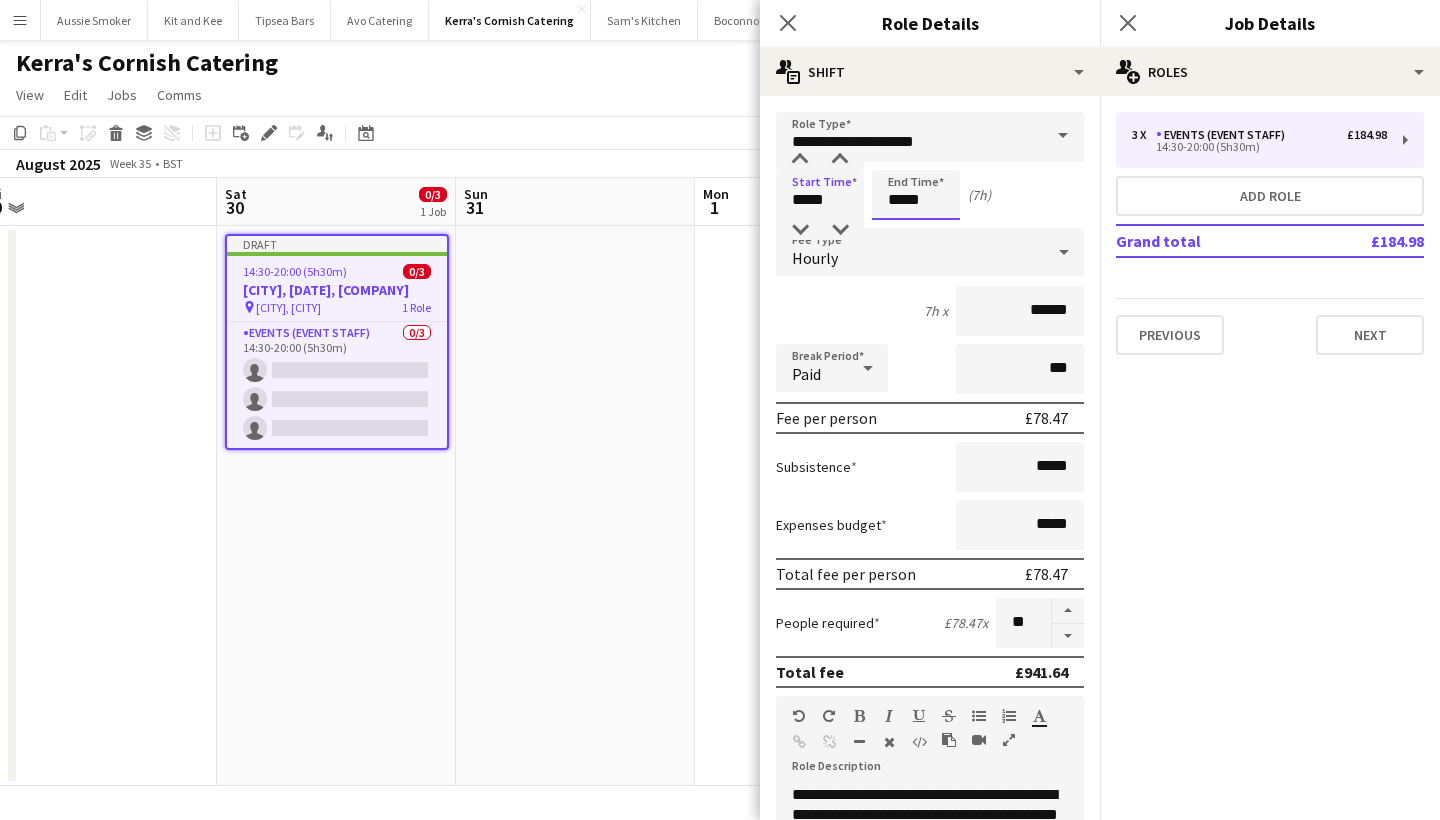 click on "*****" at bounding box center (916, 195) 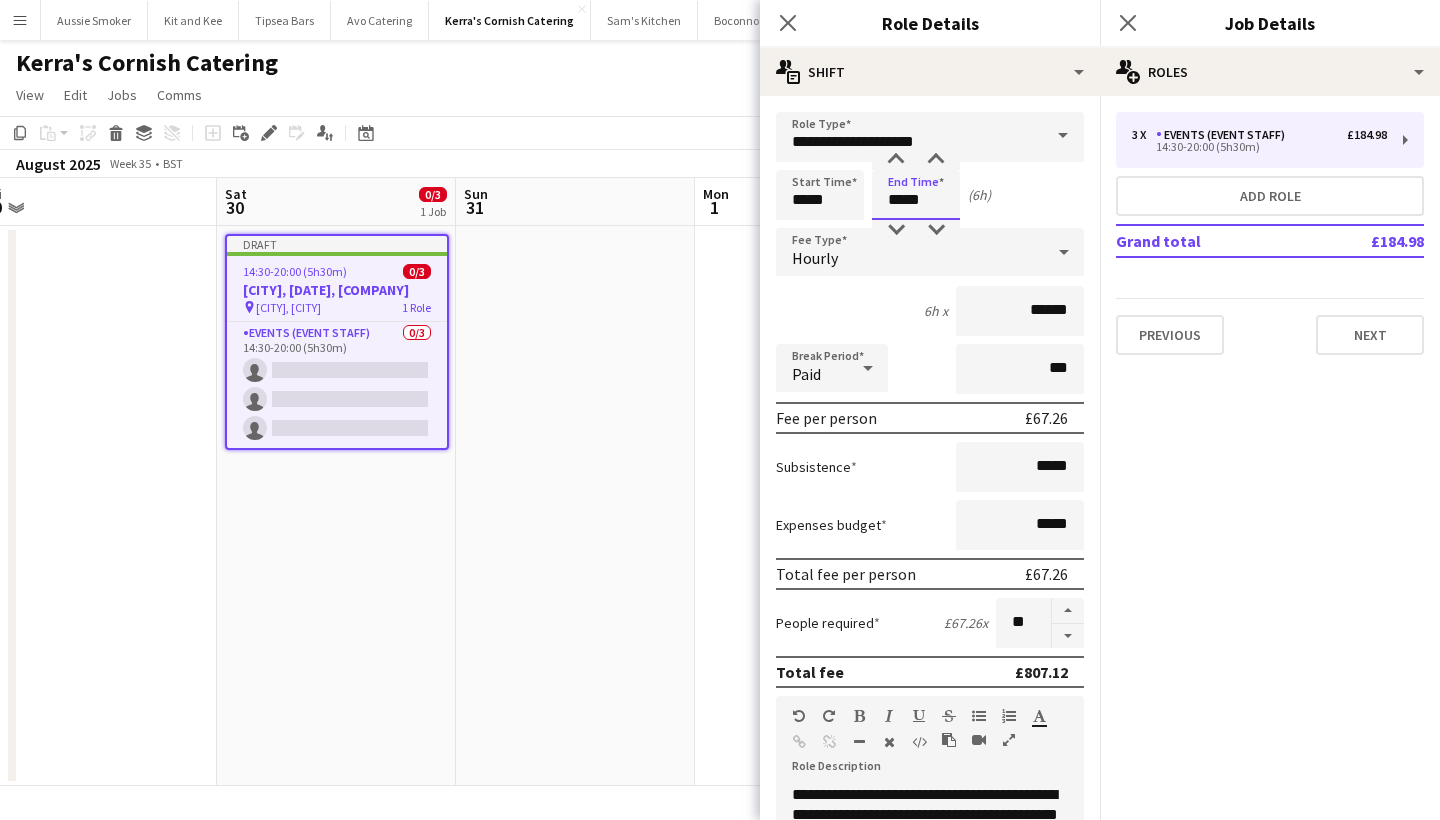 type on "*****" 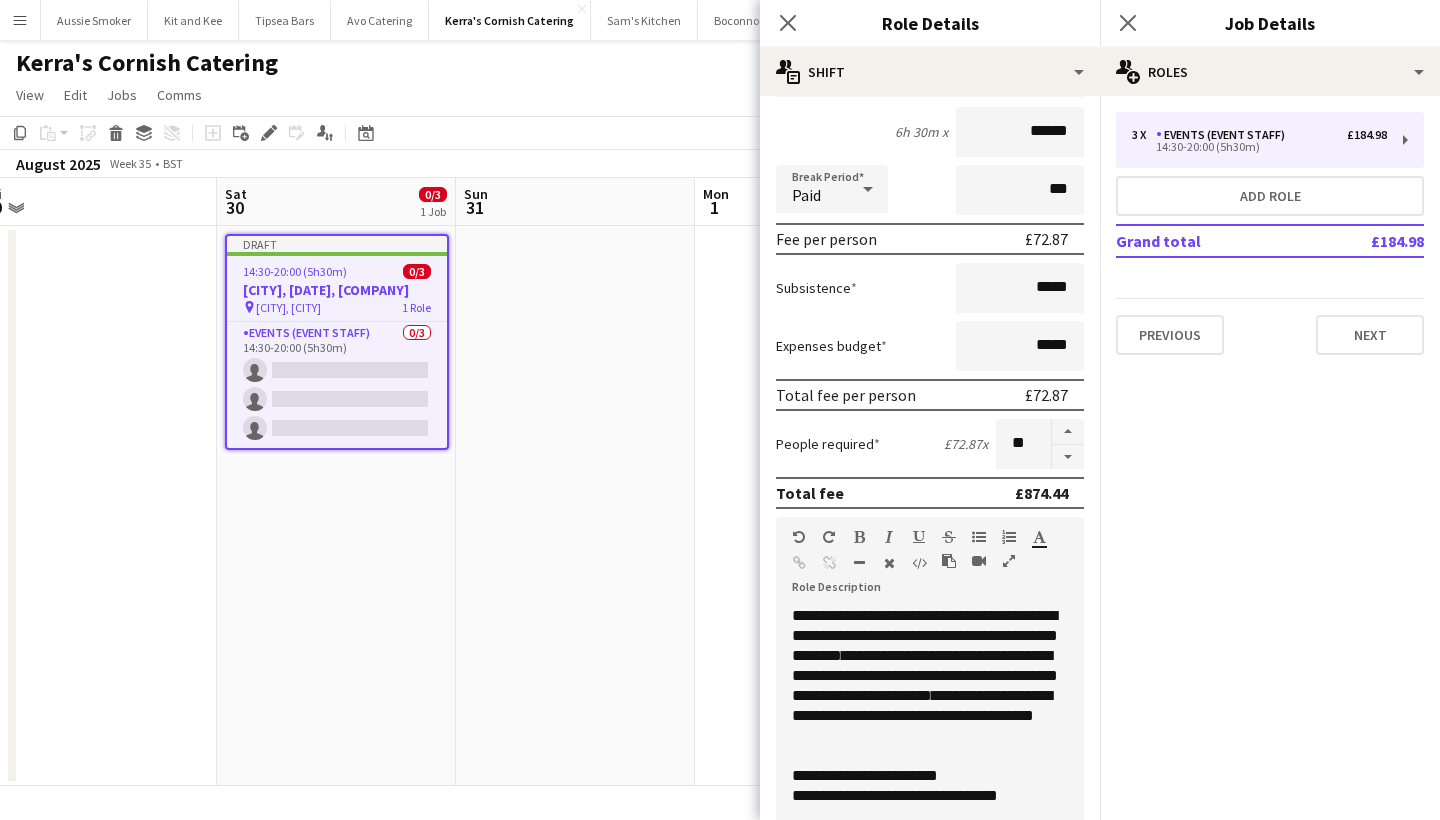 scroll, scrollTop: 180, scrollLeft: 0, axis: vertical 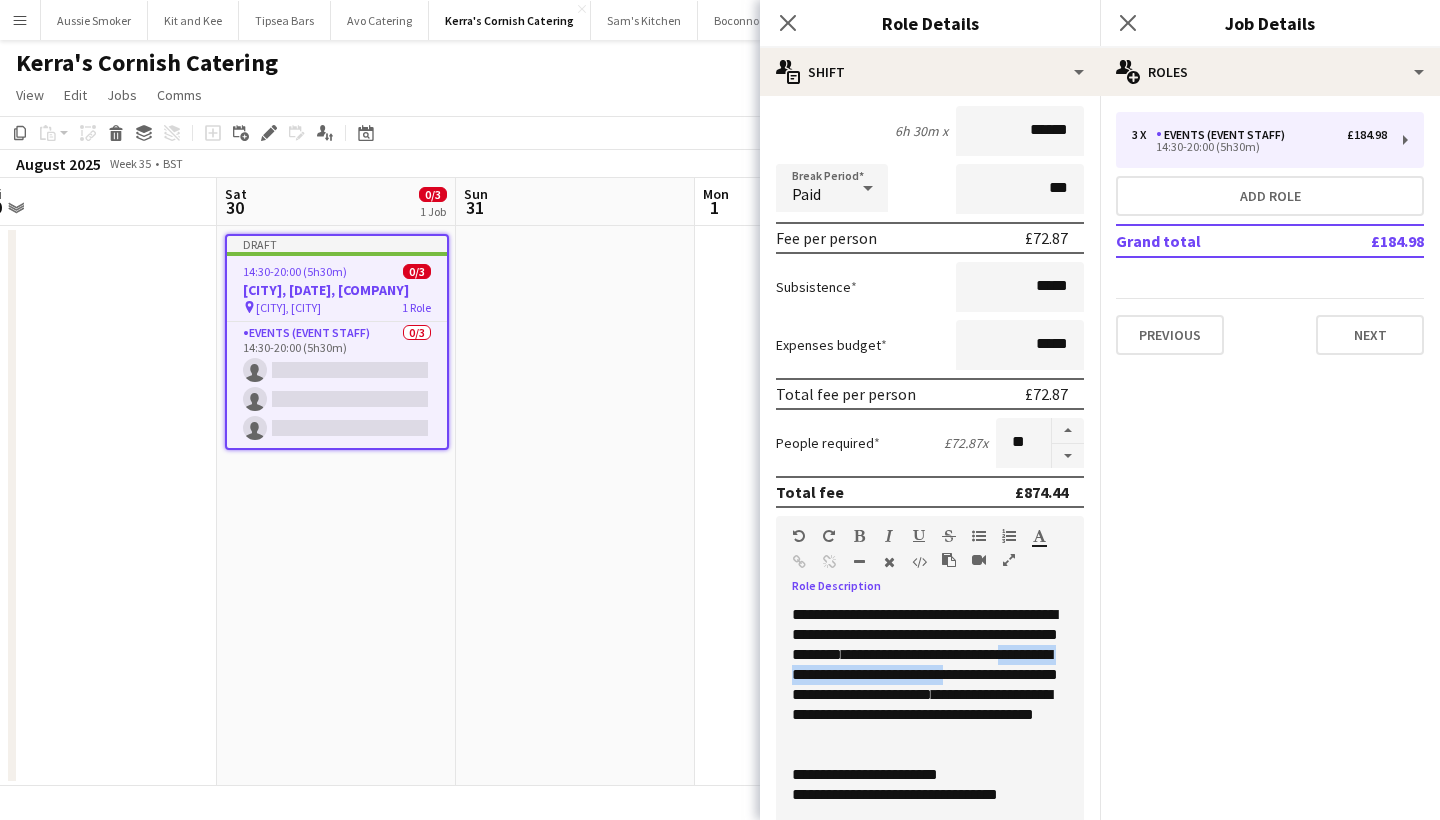 drag, startPoint x: 1049, startPoint y: 676, endPoint x: 811, endPoint y: 676, distance: 238 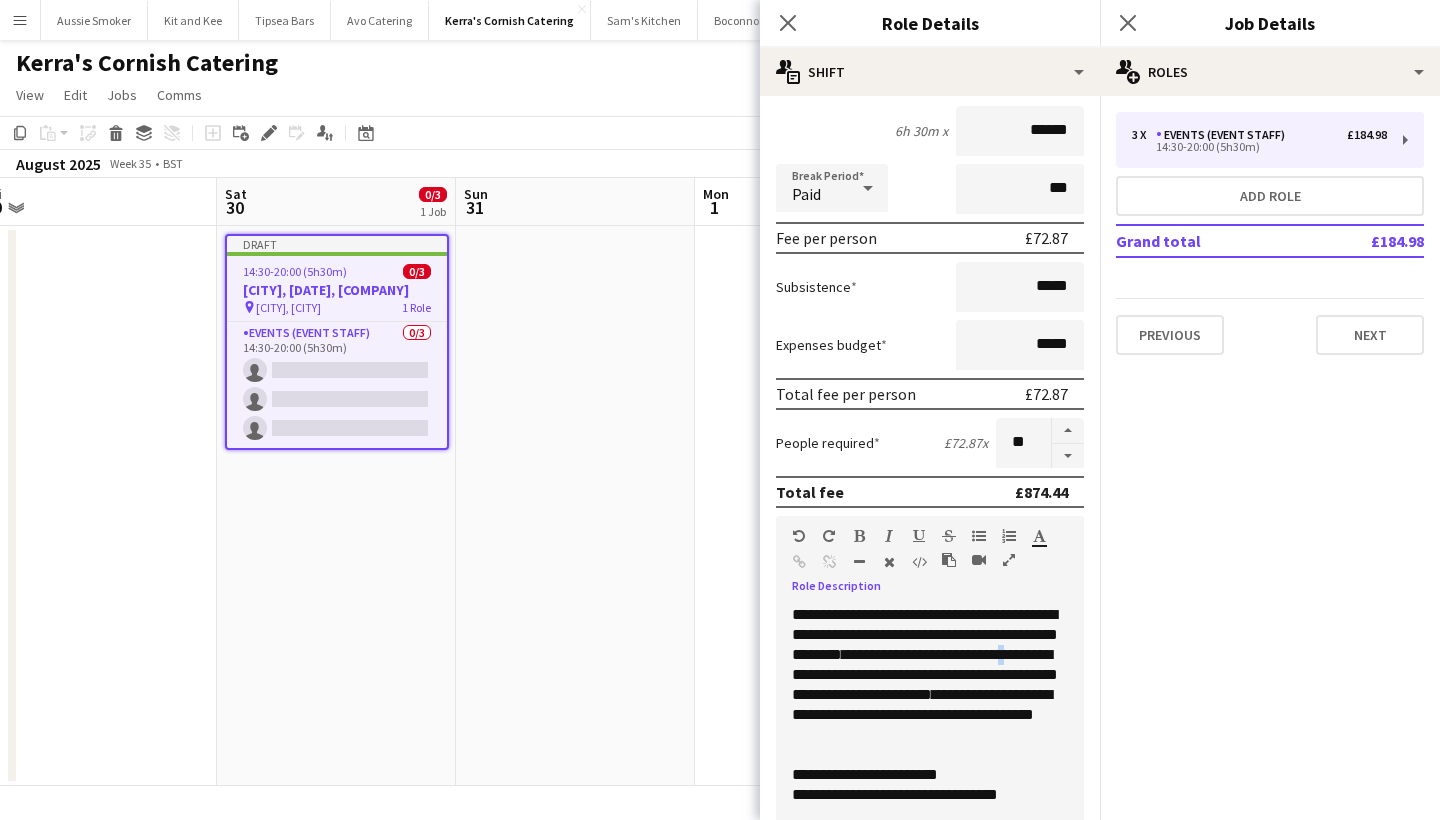 click on "**********" at bounding box center [925, 674] 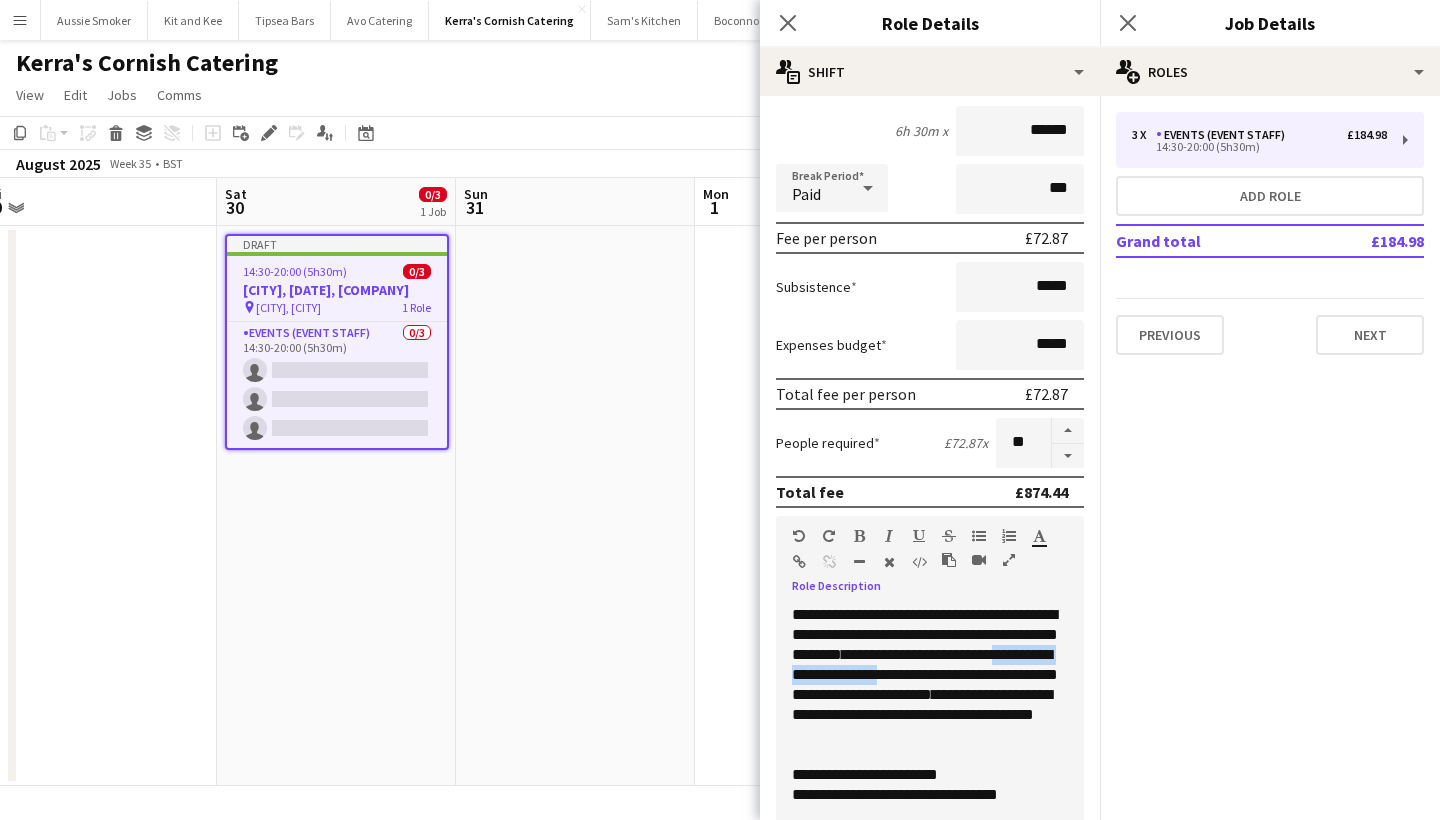drag, startPoint x: 807, startPoint y: 676, endPoint x: 989, endPoint y: 674, distance: 182.01099 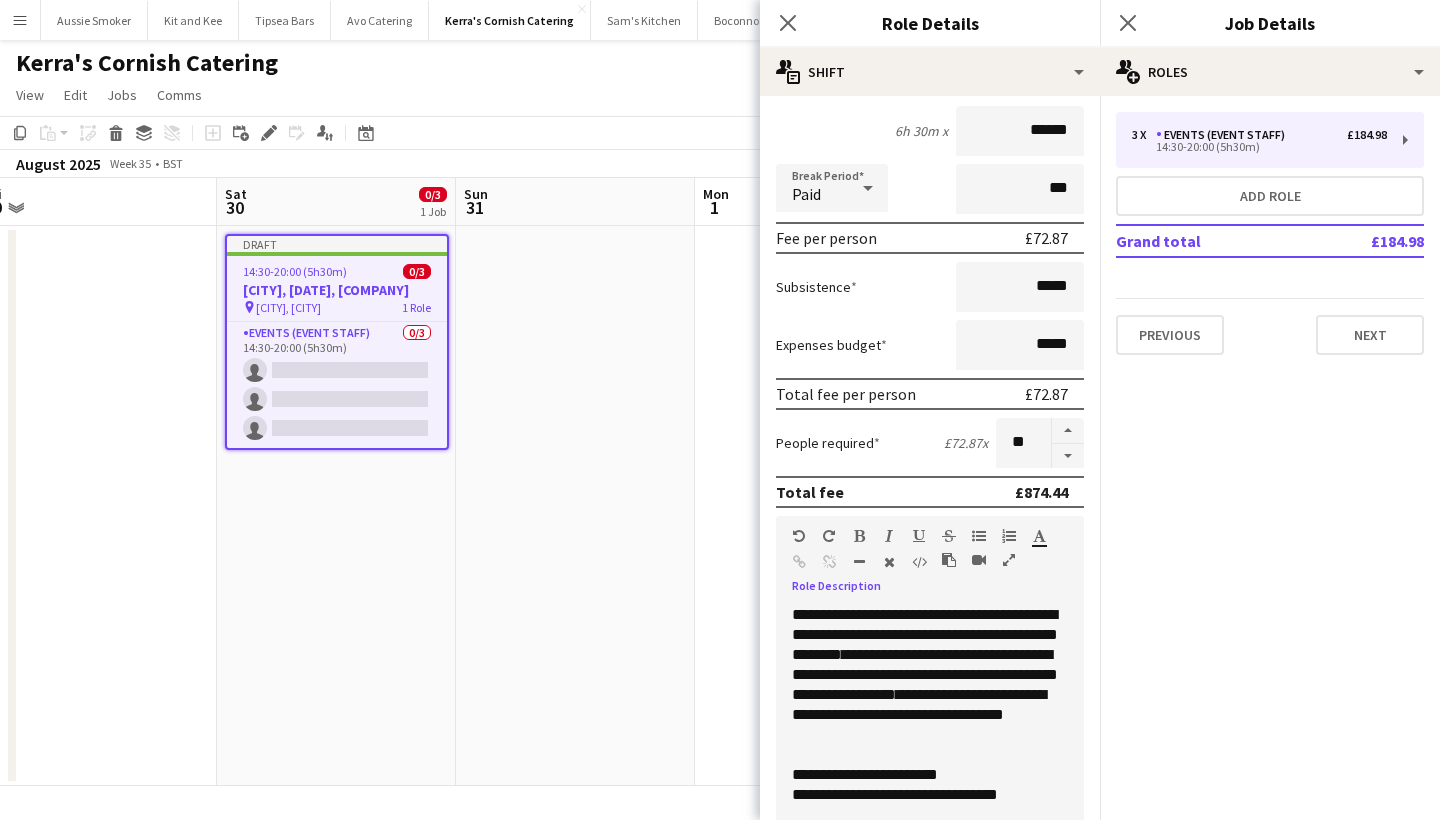 click on "**********" at bounding box center [930, 675] 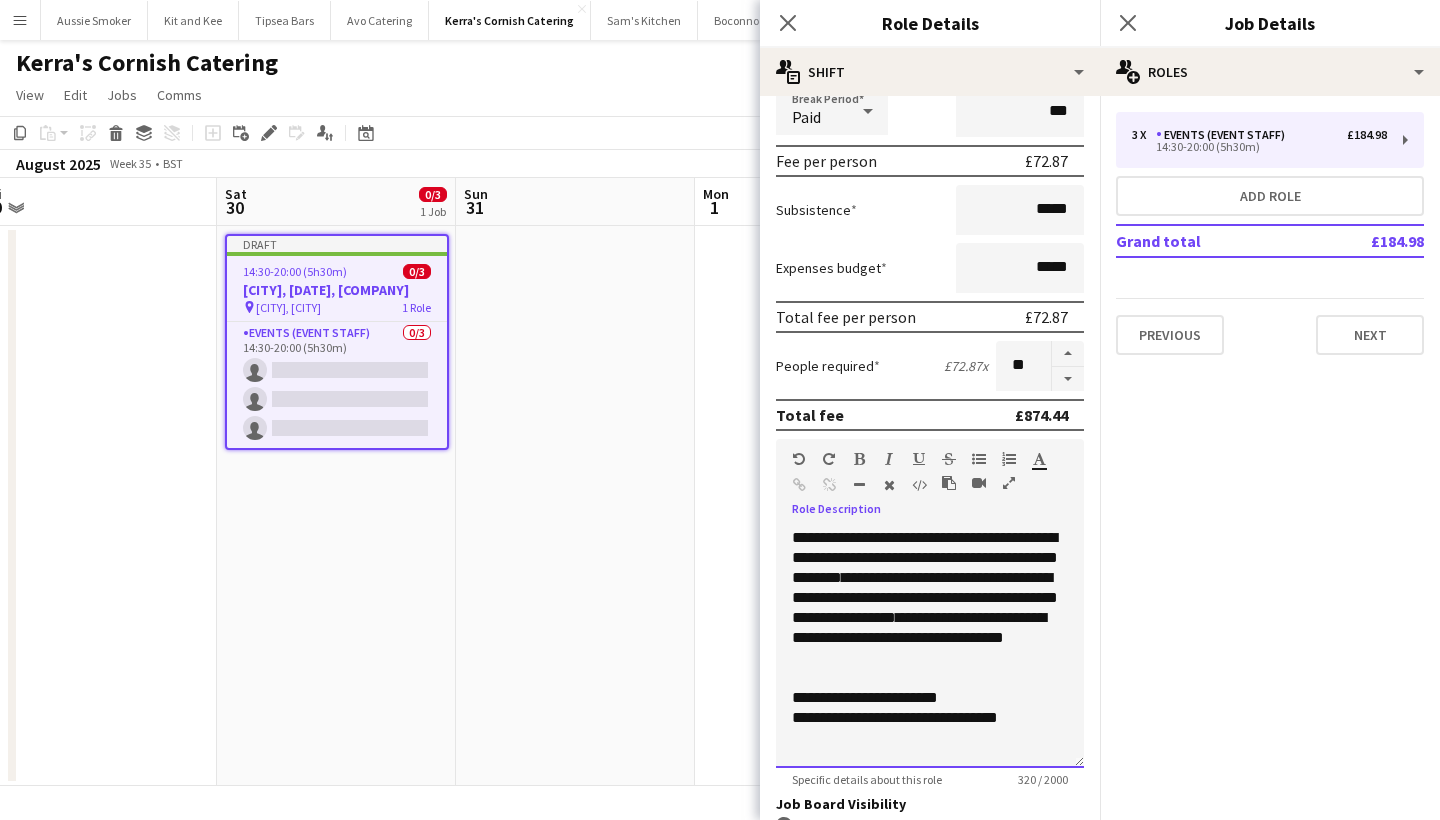 scroll, scrollTop: 272, scrollLeft: 0, axis: vertical 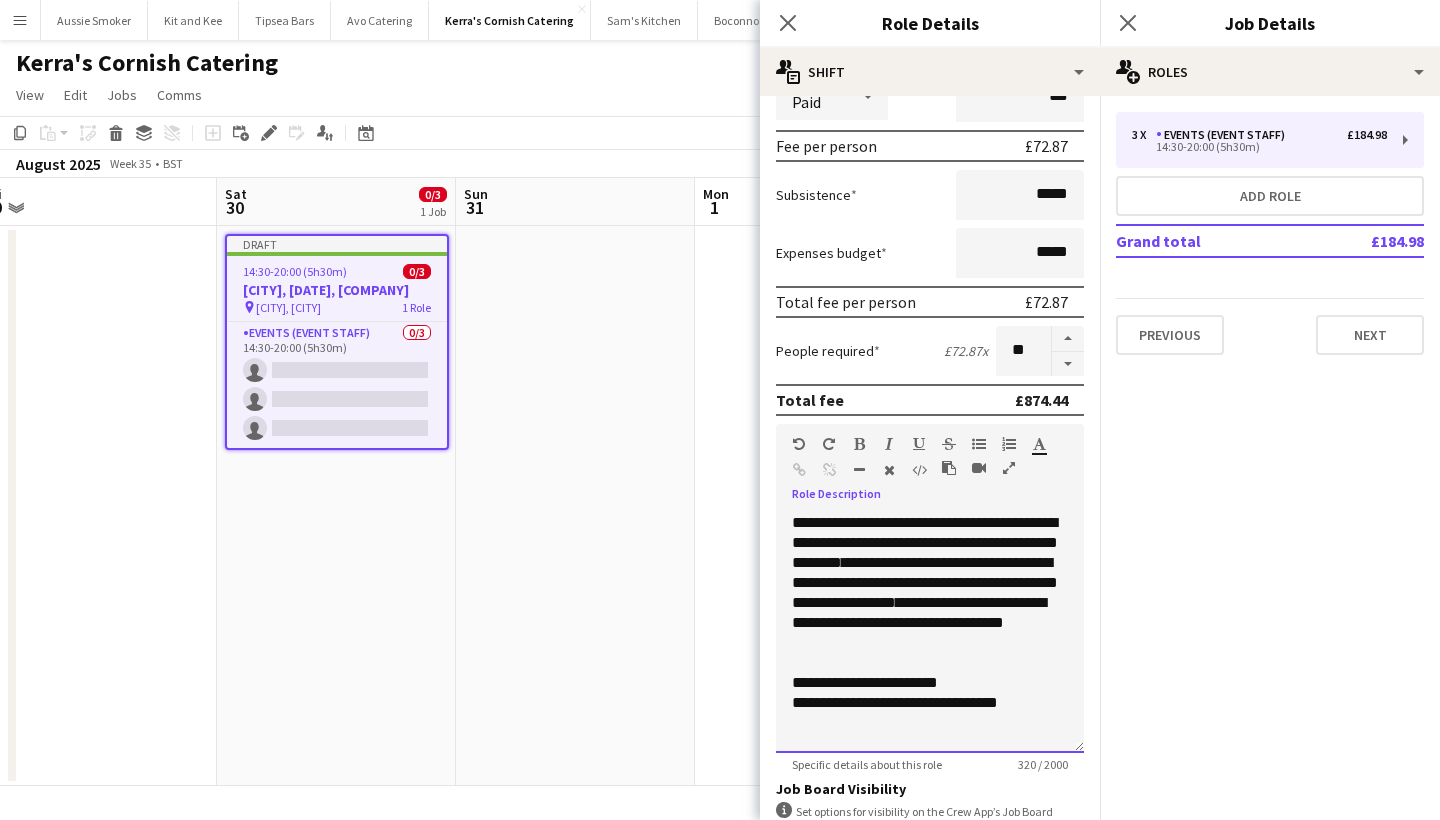 click at bounding box center [930, 663] 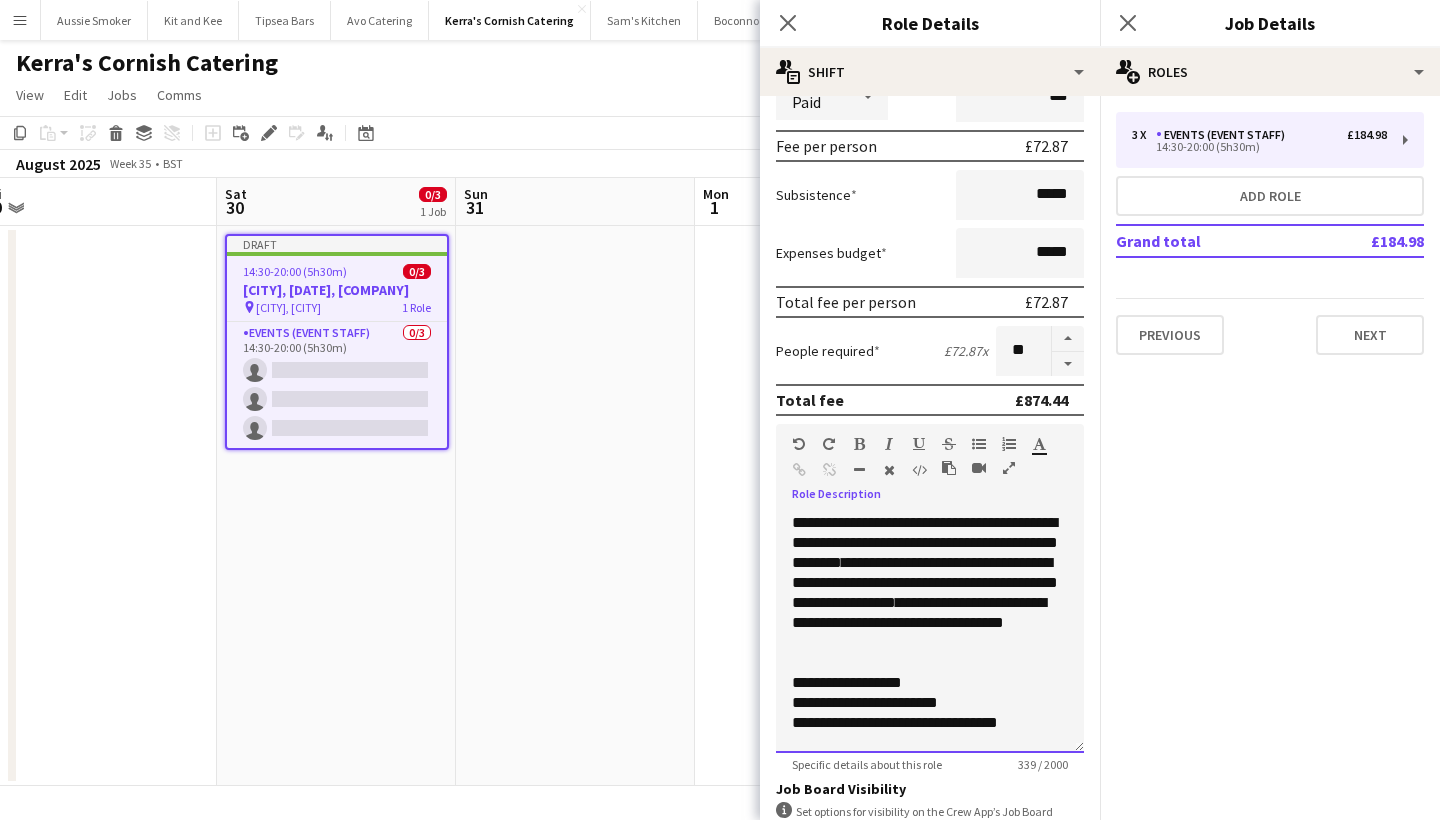 click on "**********" at bounding box center (930, 703) 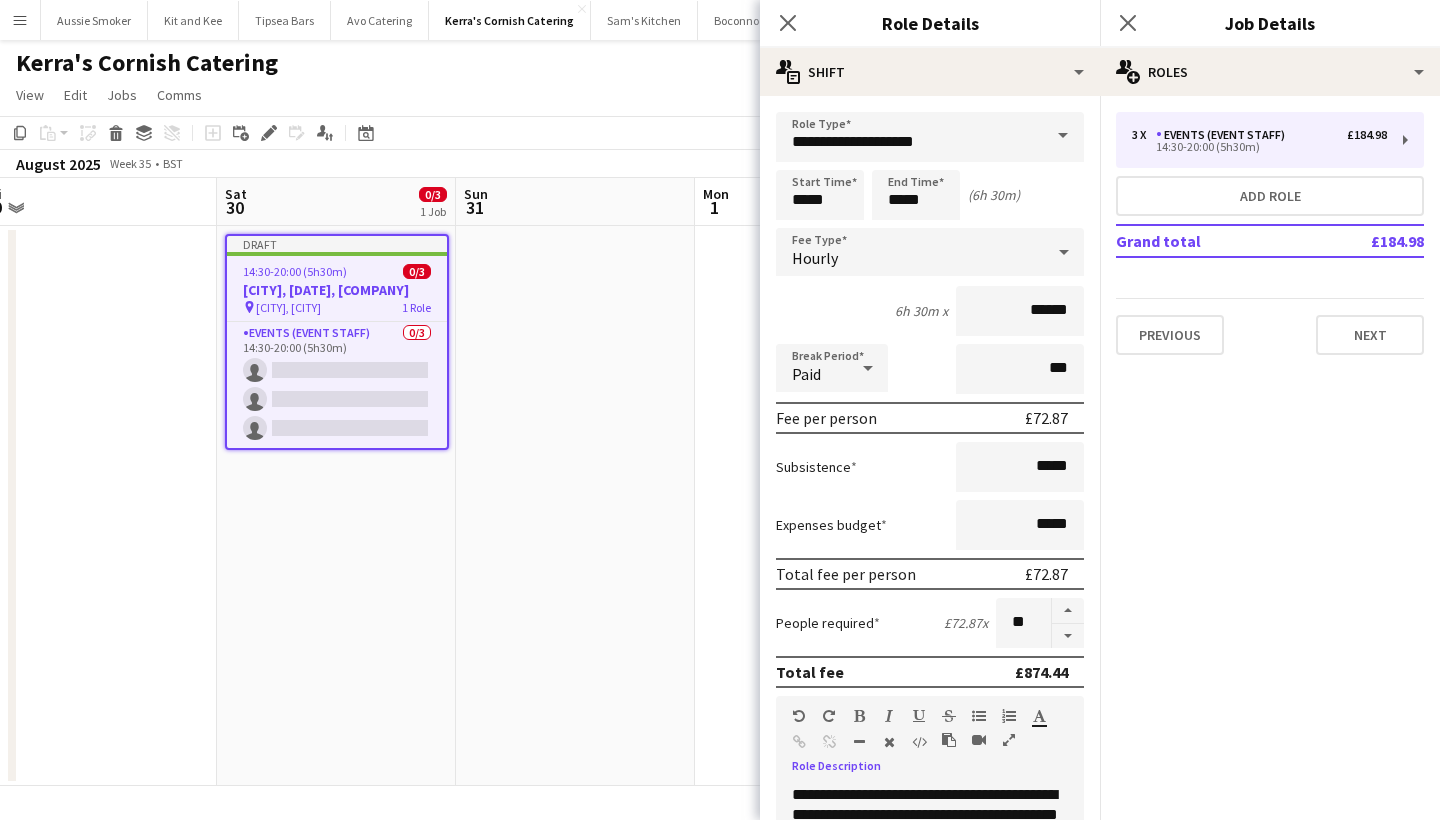 scroll, scrollTop: 0, scrollLeft: 0, axis: both 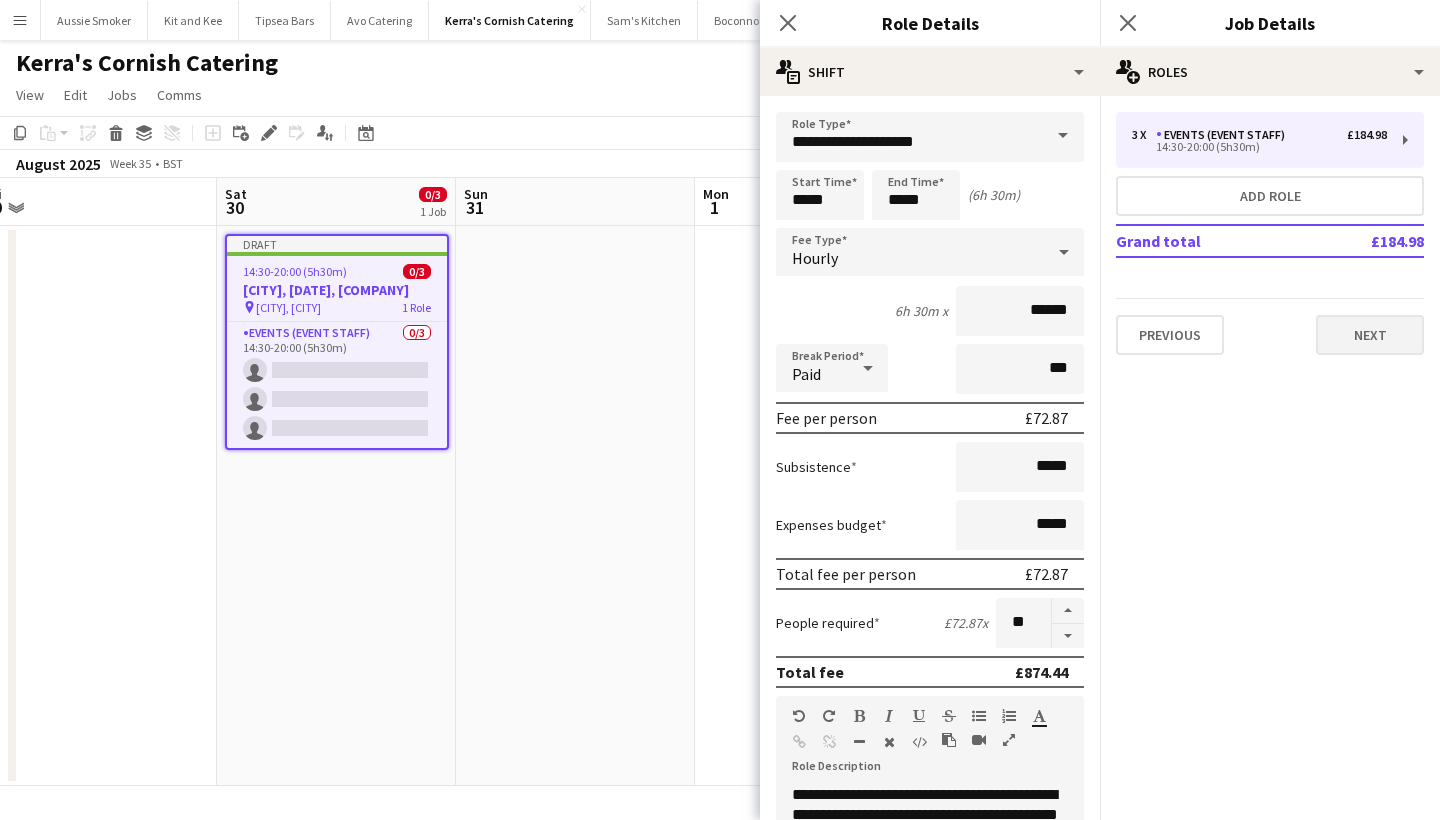 click on "Next" at bounding box center [1370, 335] 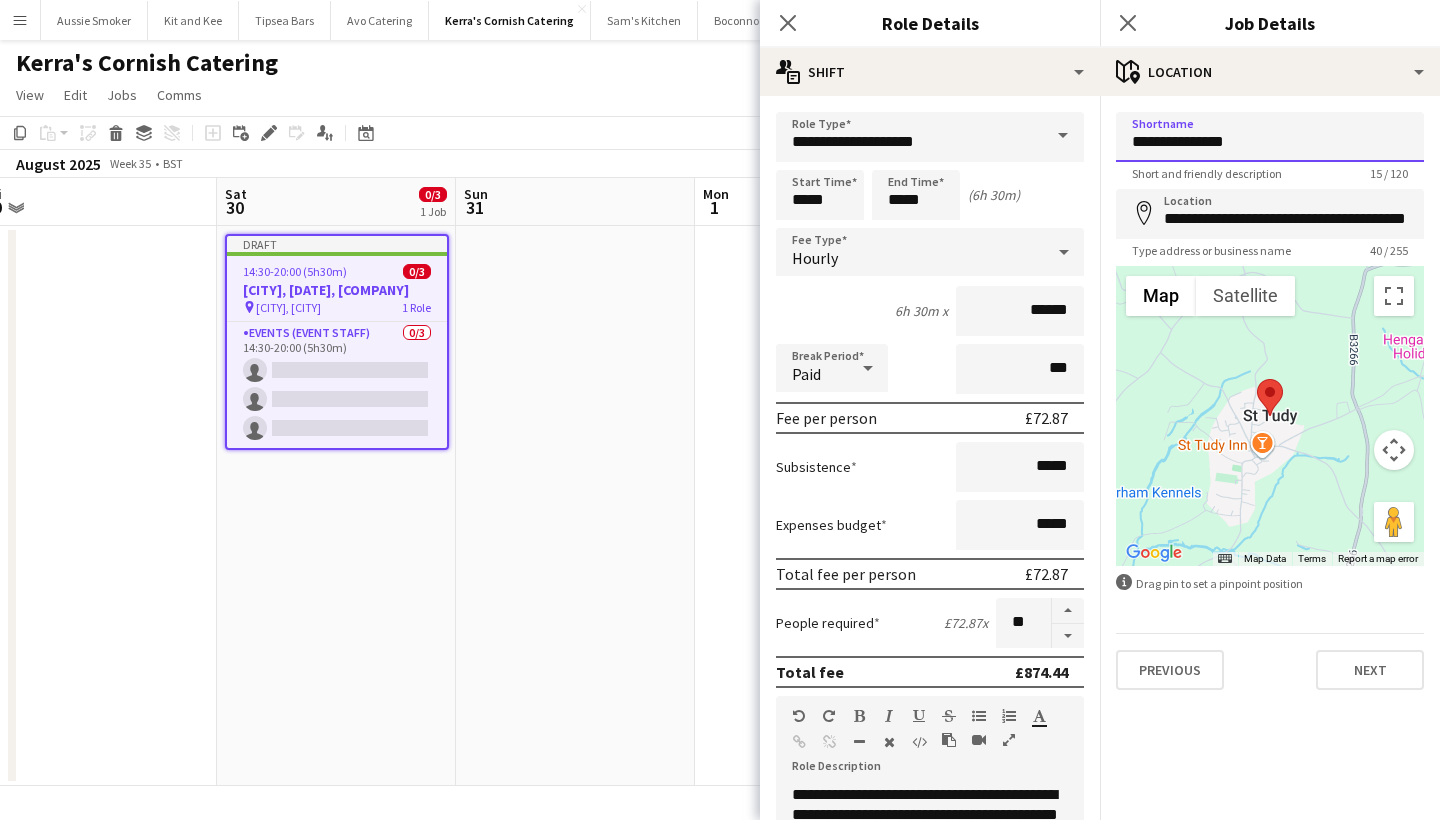 click on "**********" at bounding box center (1270, 137) 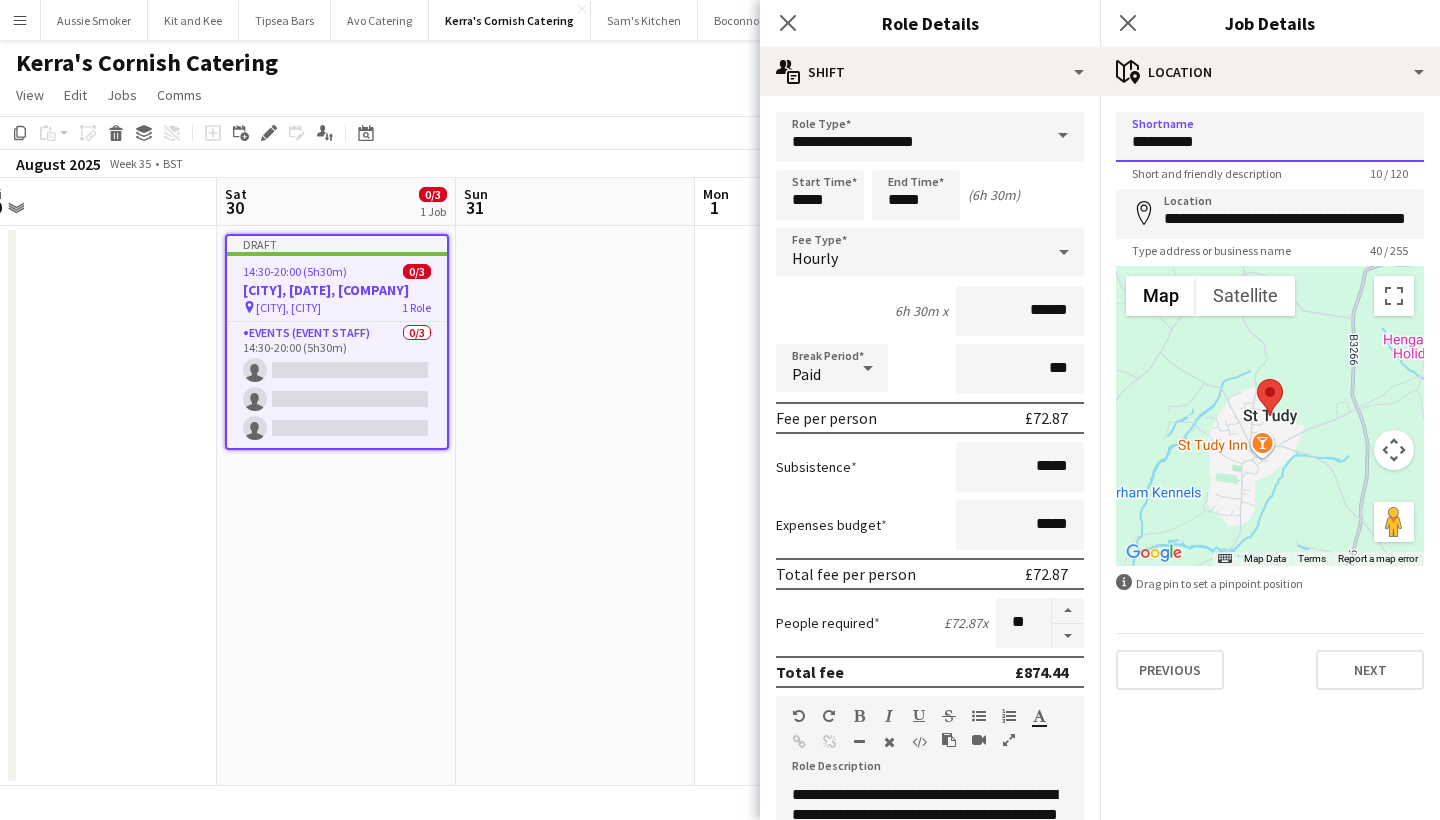 type on "**********" 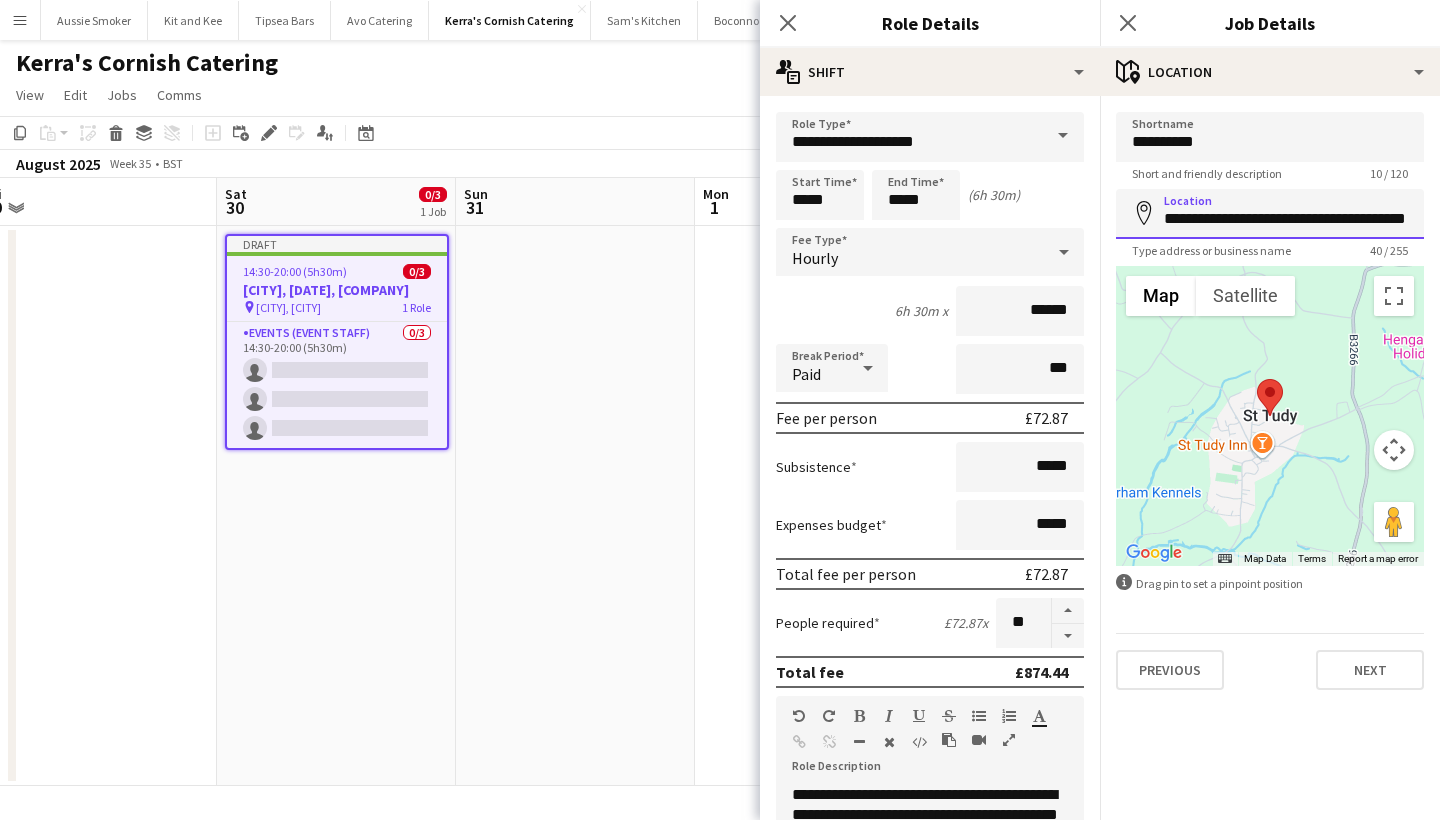 click on "**********" at bounding box center [1270, 214] 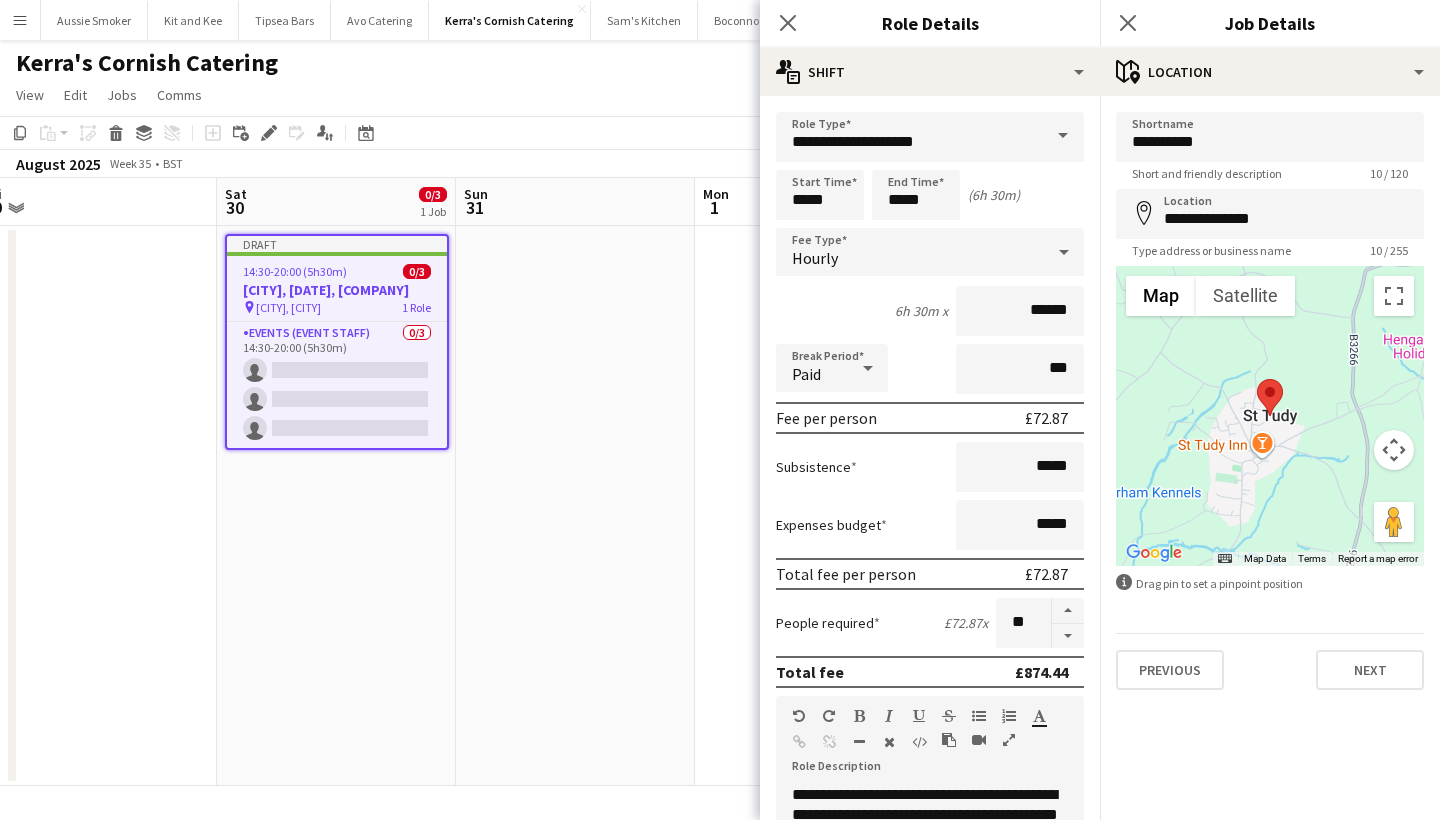 type on "**********" 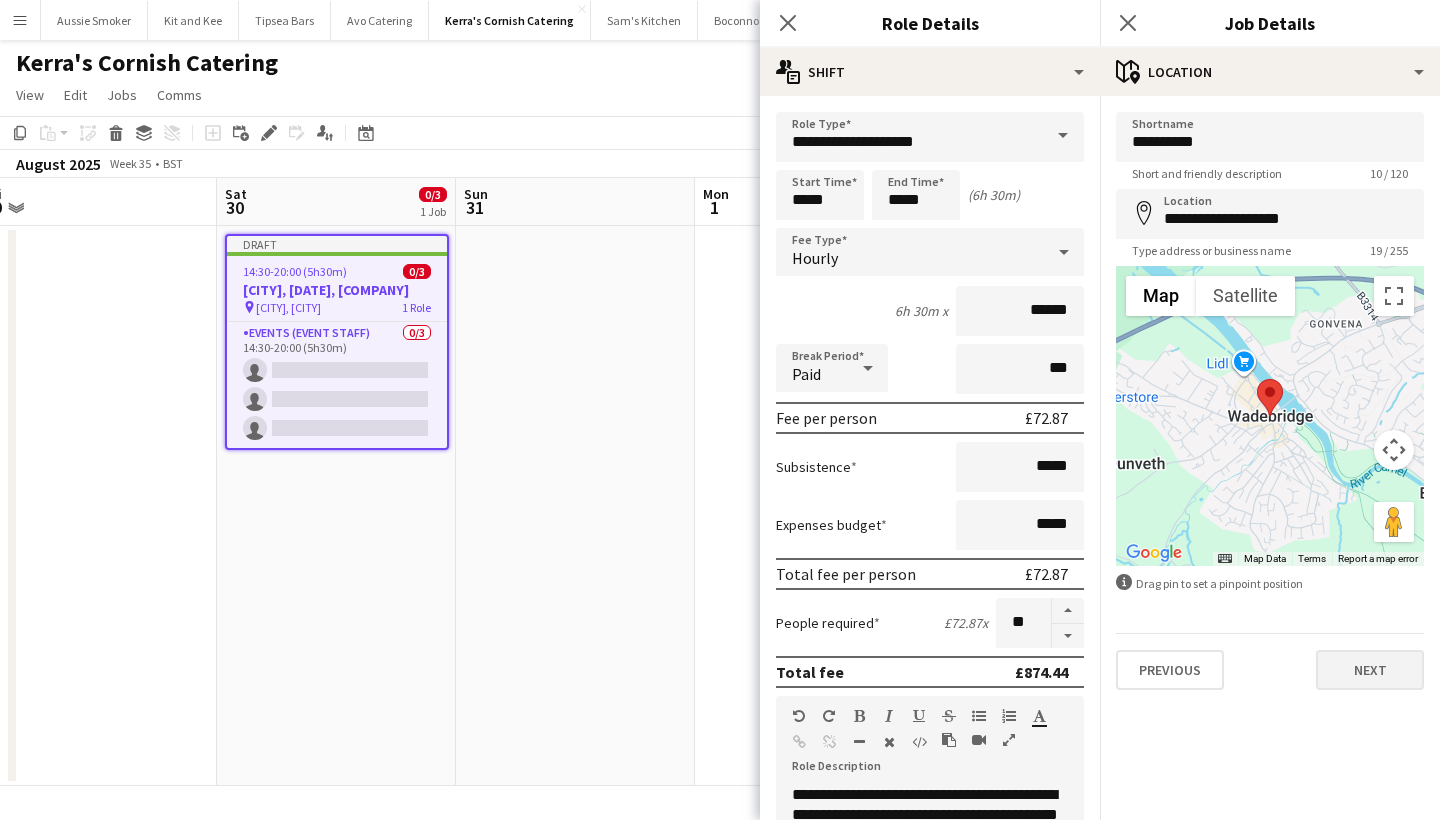click on "Next" at bounding box center [1370, 670] 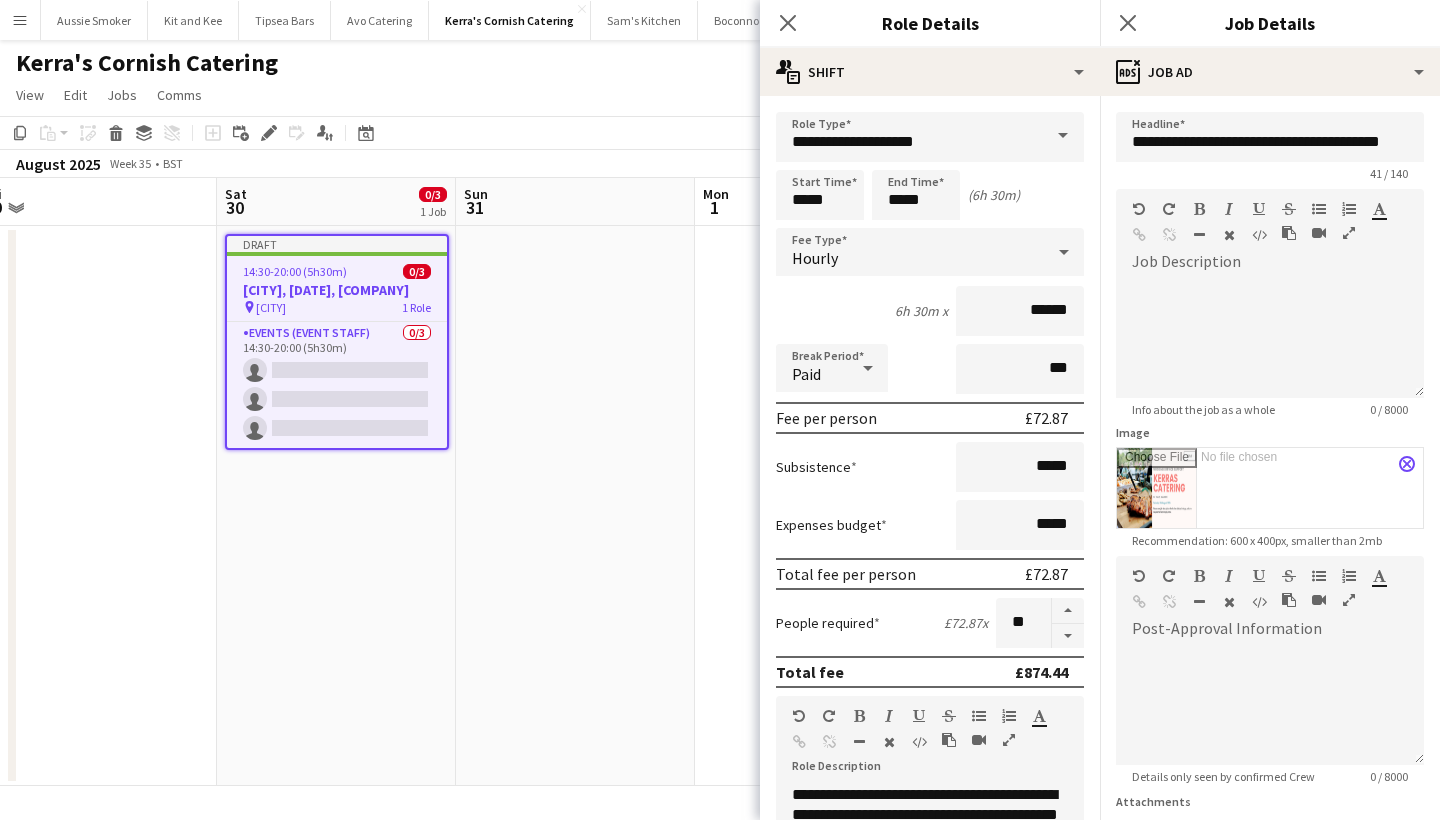 click on "close" at bounding box center (1407, 464) 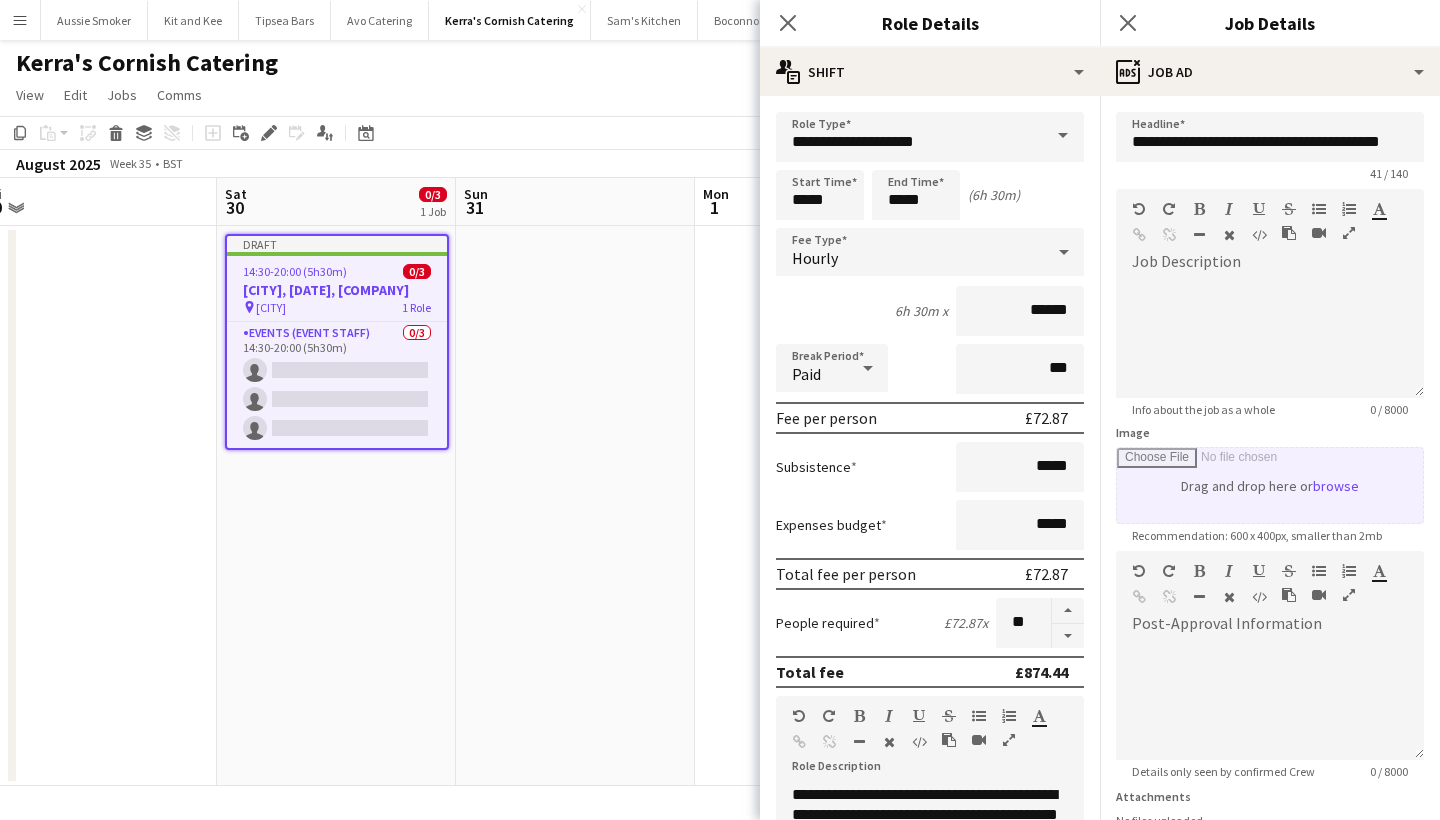 click on "Image" at bounding box center [1270, 485] 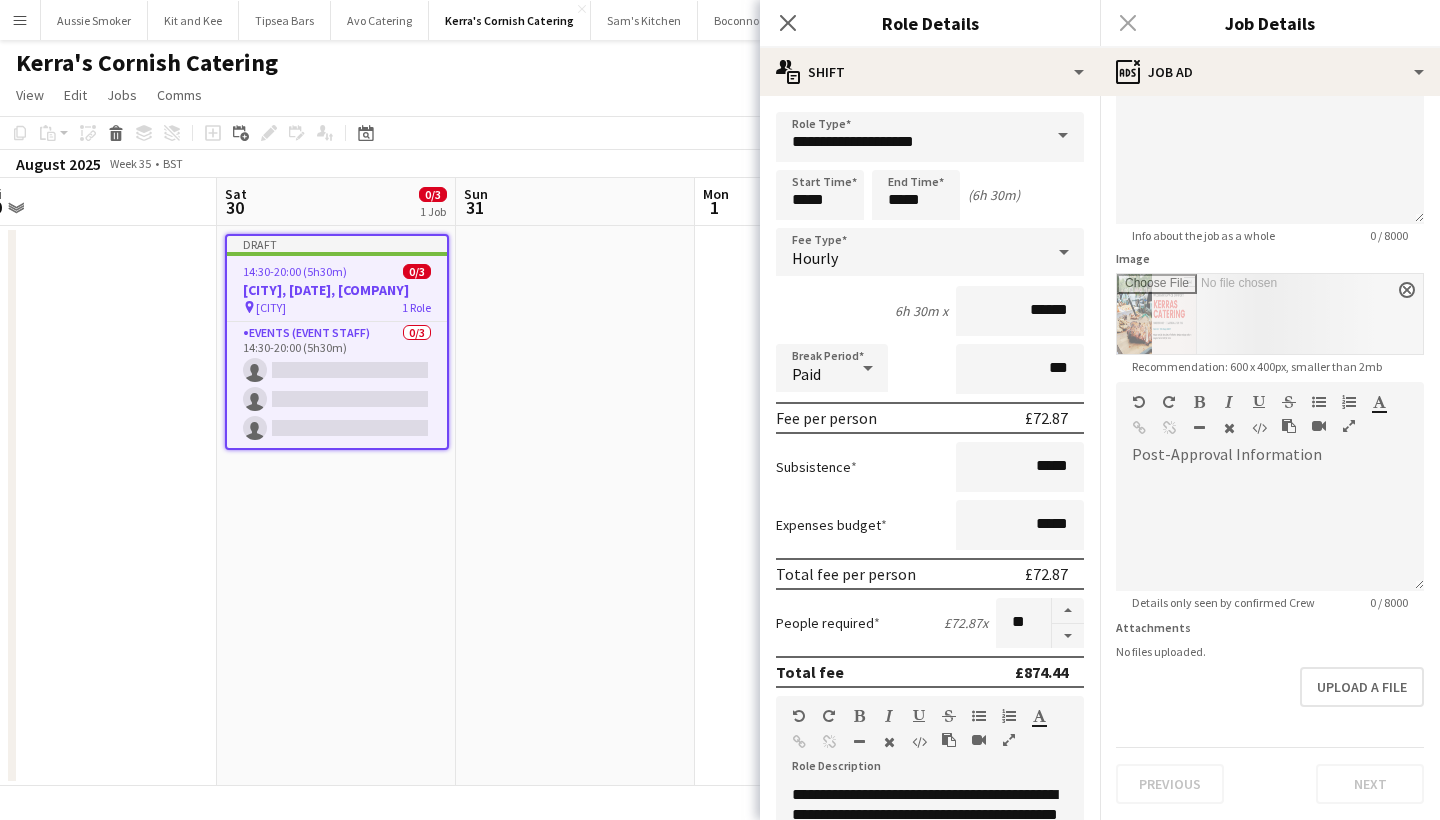 scroll, scrollTop: 174, scrollLeft: 0, axis: vertical 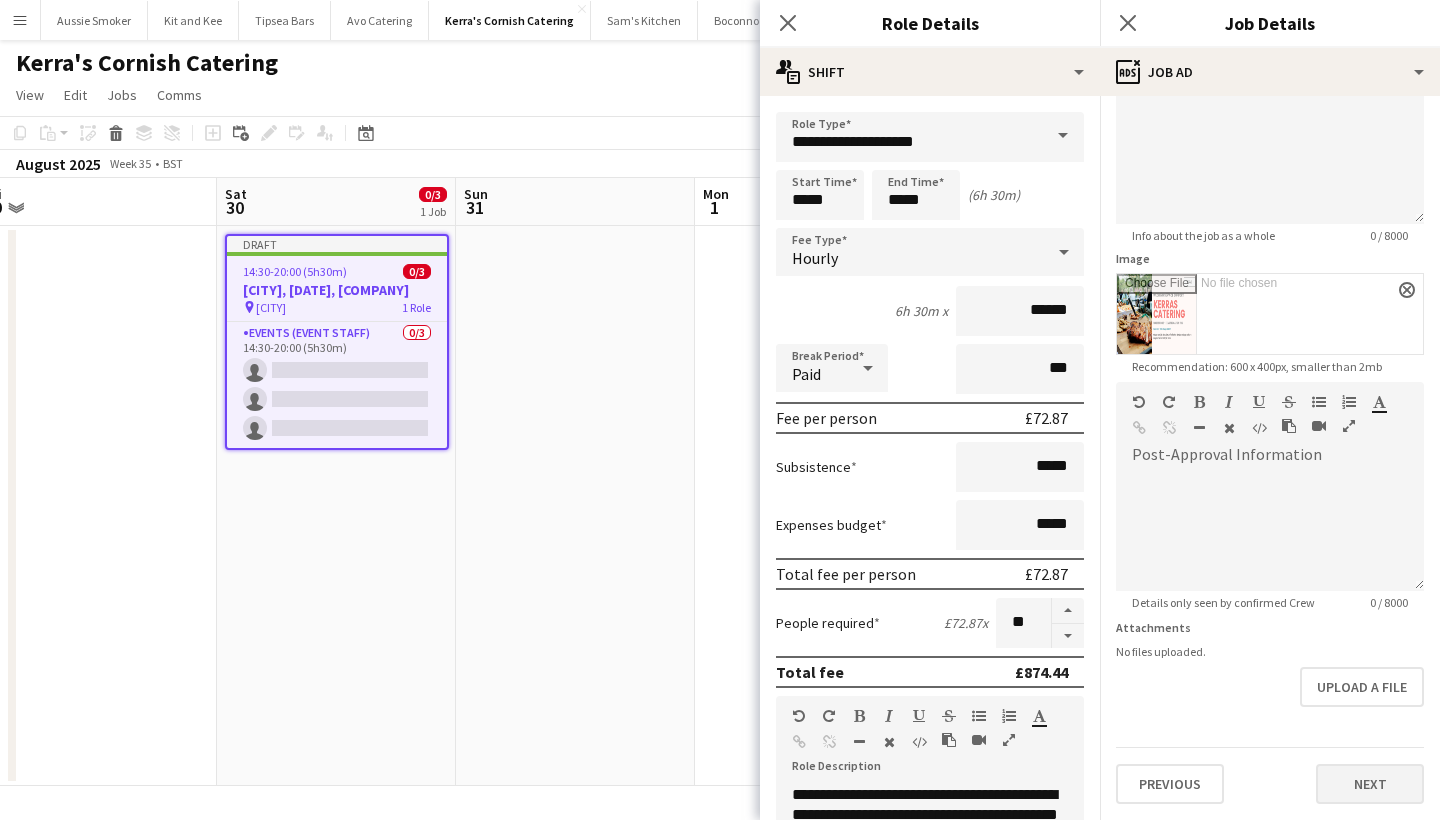 click on "Next" at bounding box center (1370, 784) 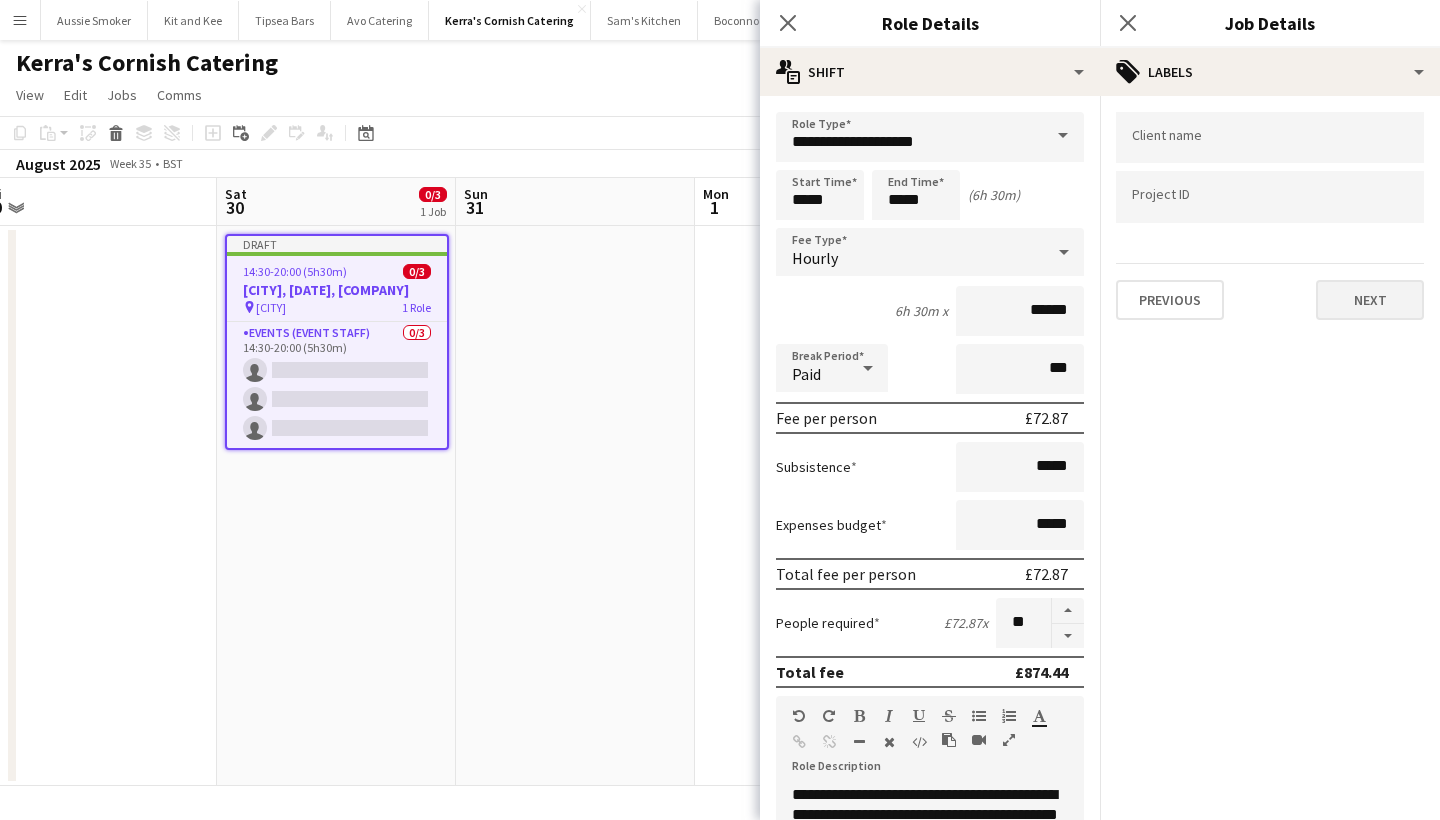 click on "Next" at bounding box center [1370, 300] 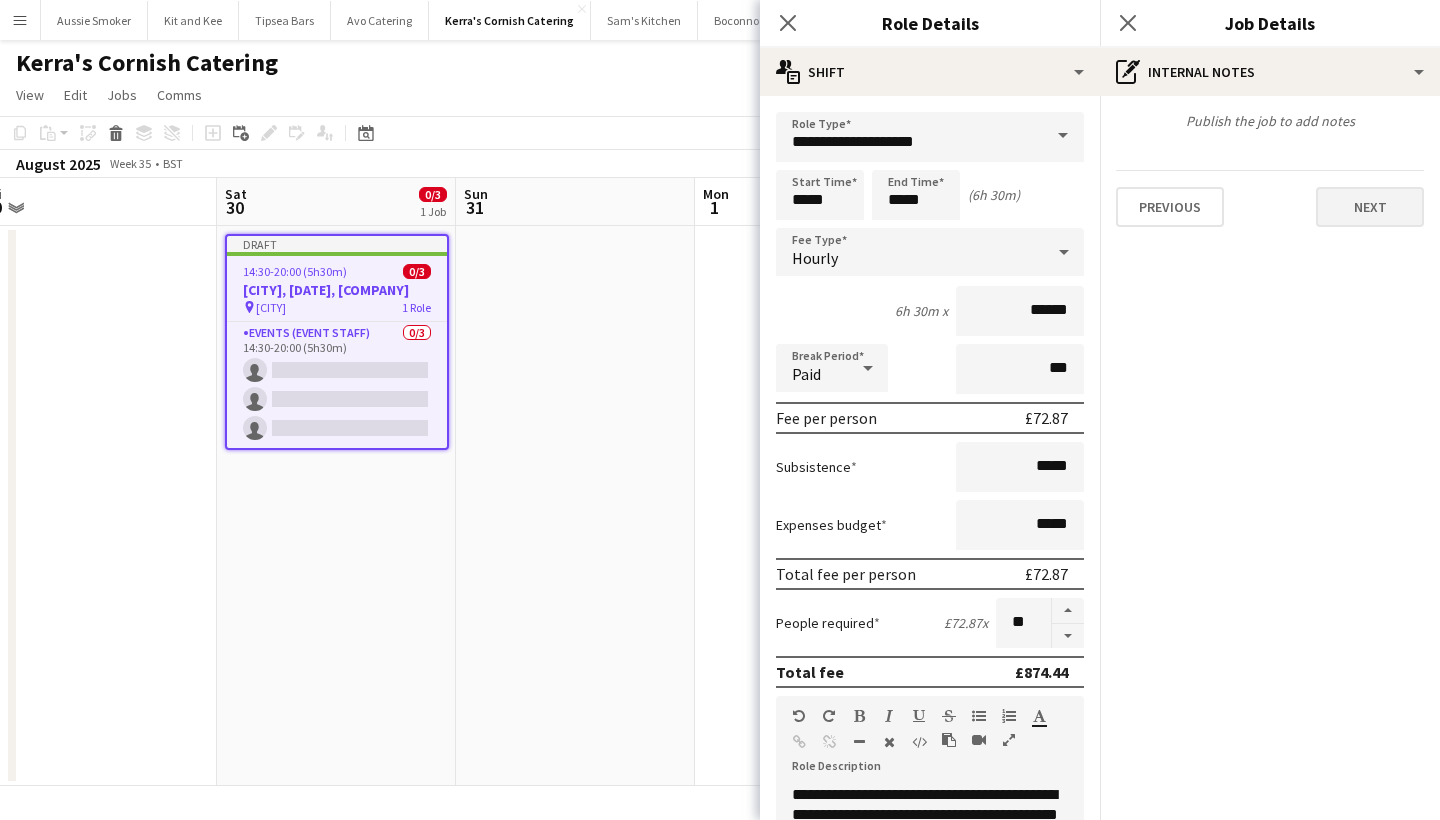 click on "Next" at bounding box center [1370, 207] 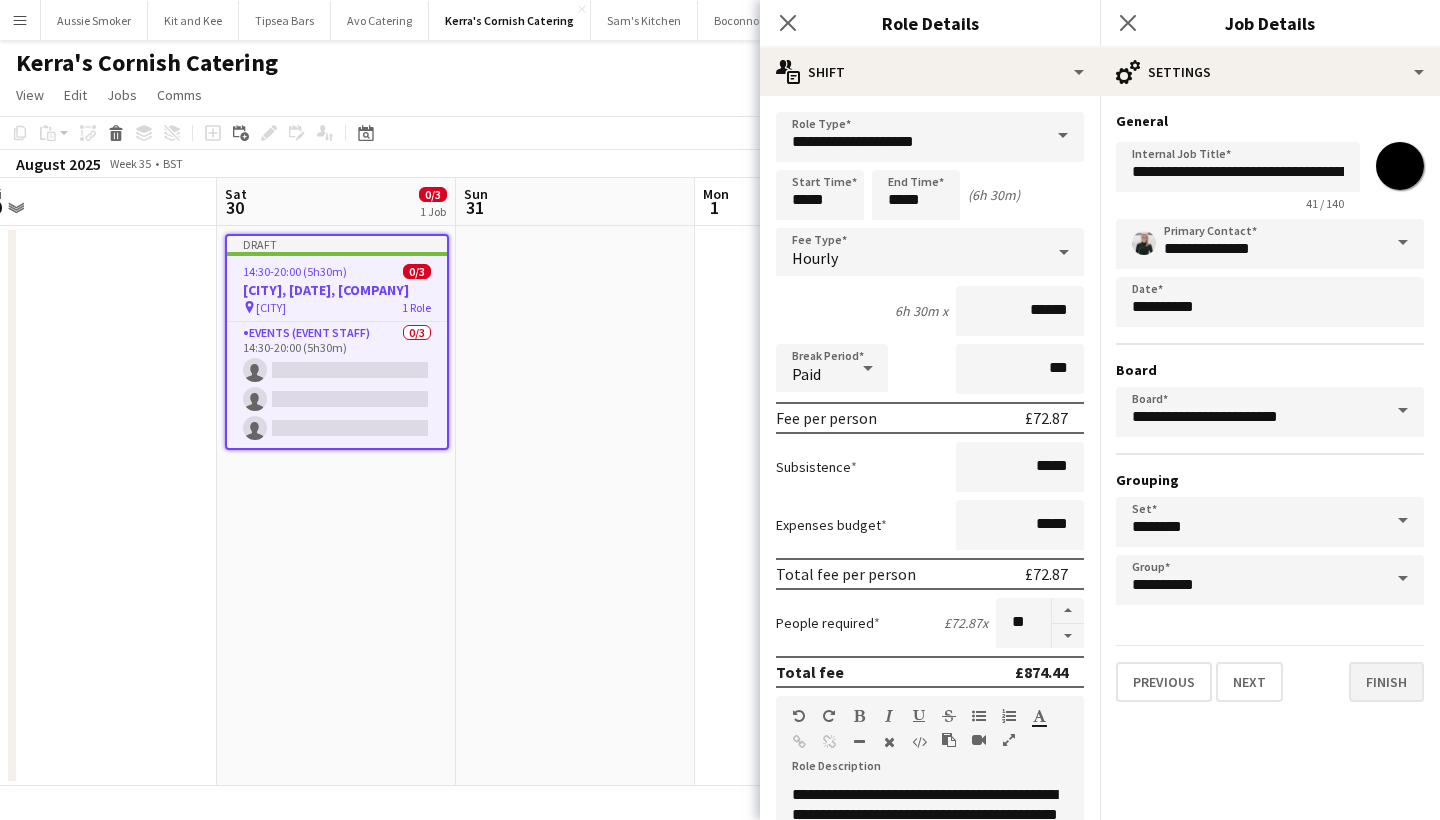 click on "Finish" at bounding box center [1386, 682] 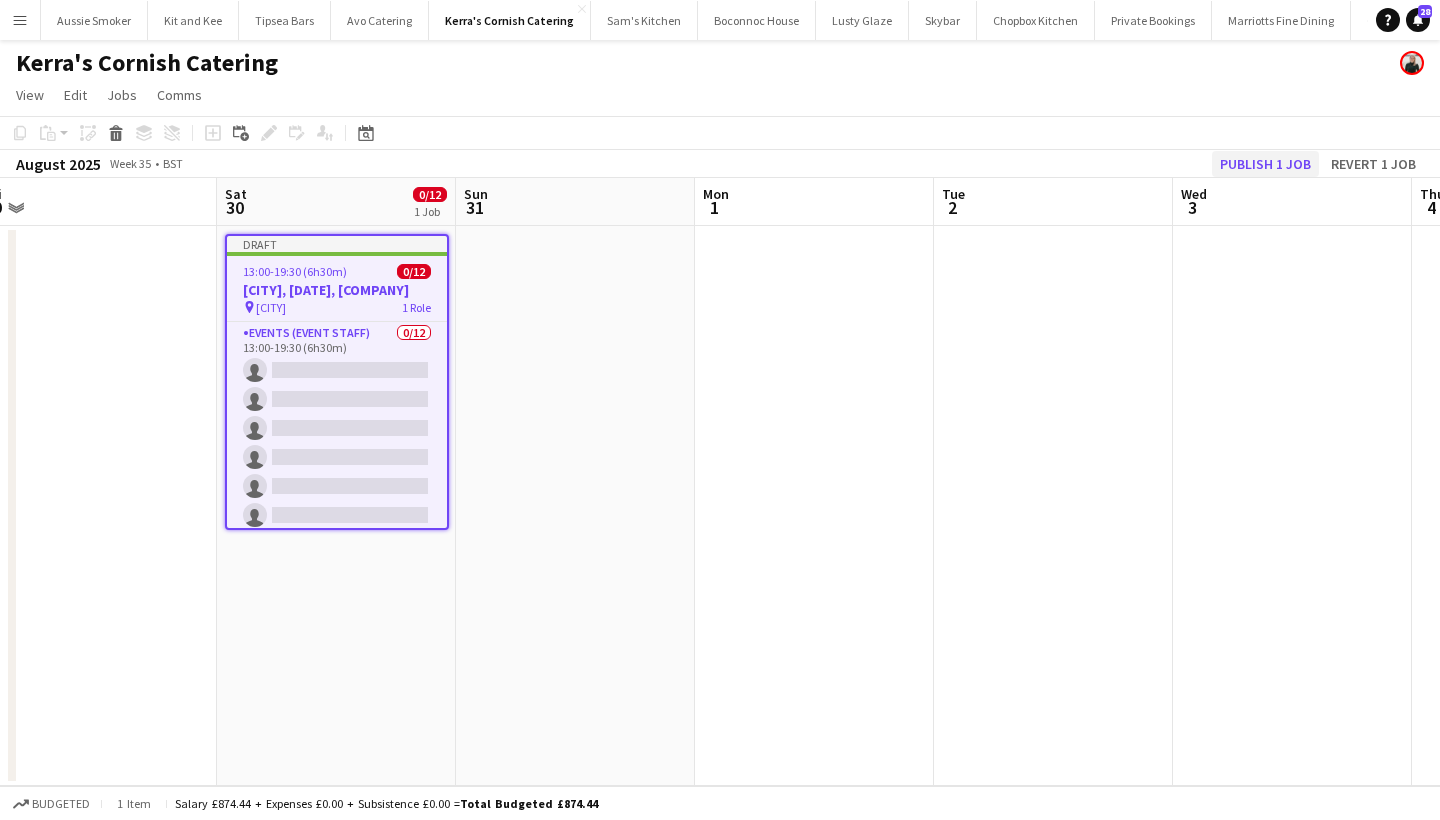 click on "Publish 1 job" 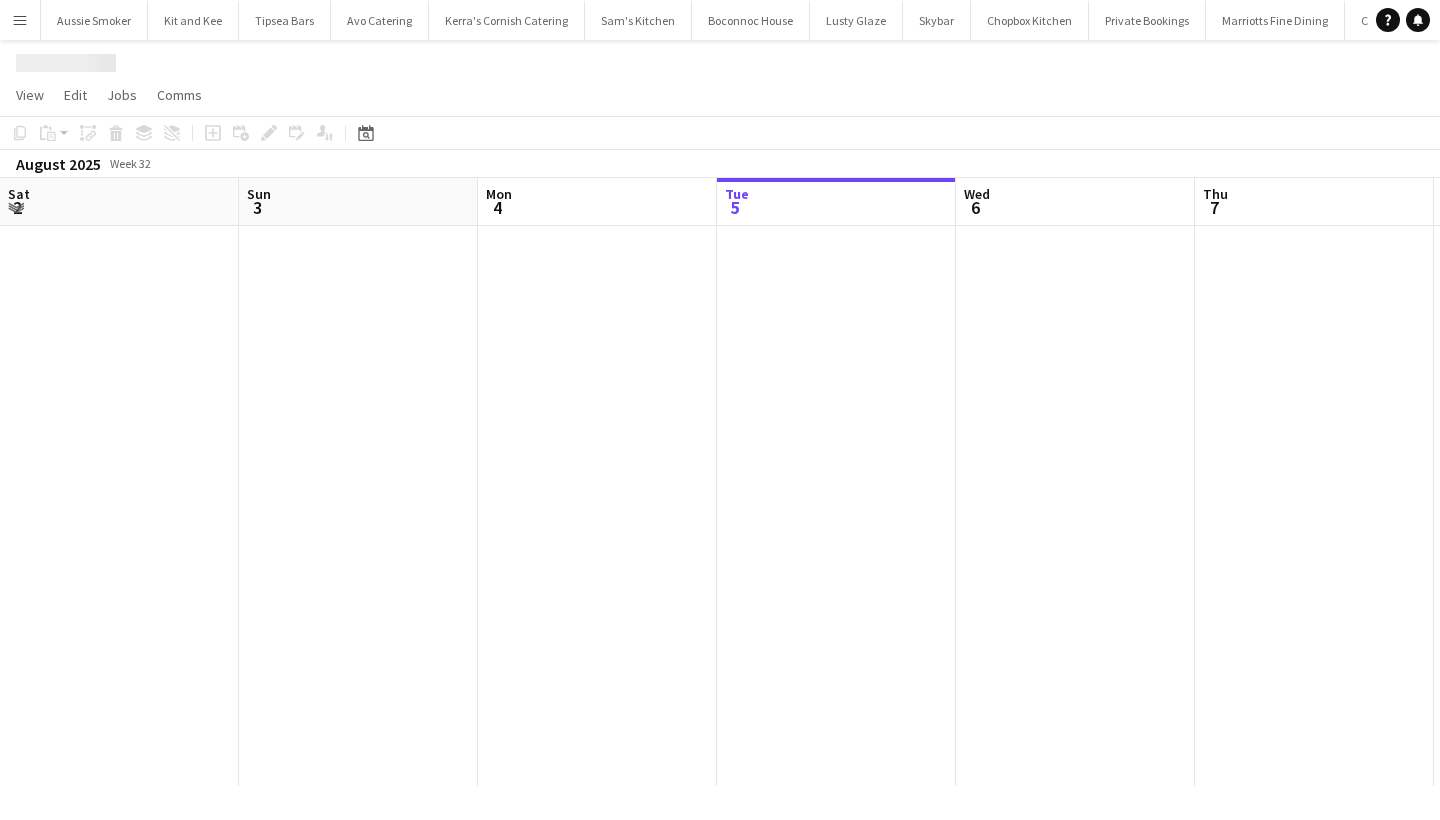 scroll, scrollTop: 0, scrollLeft: 0, axis: both 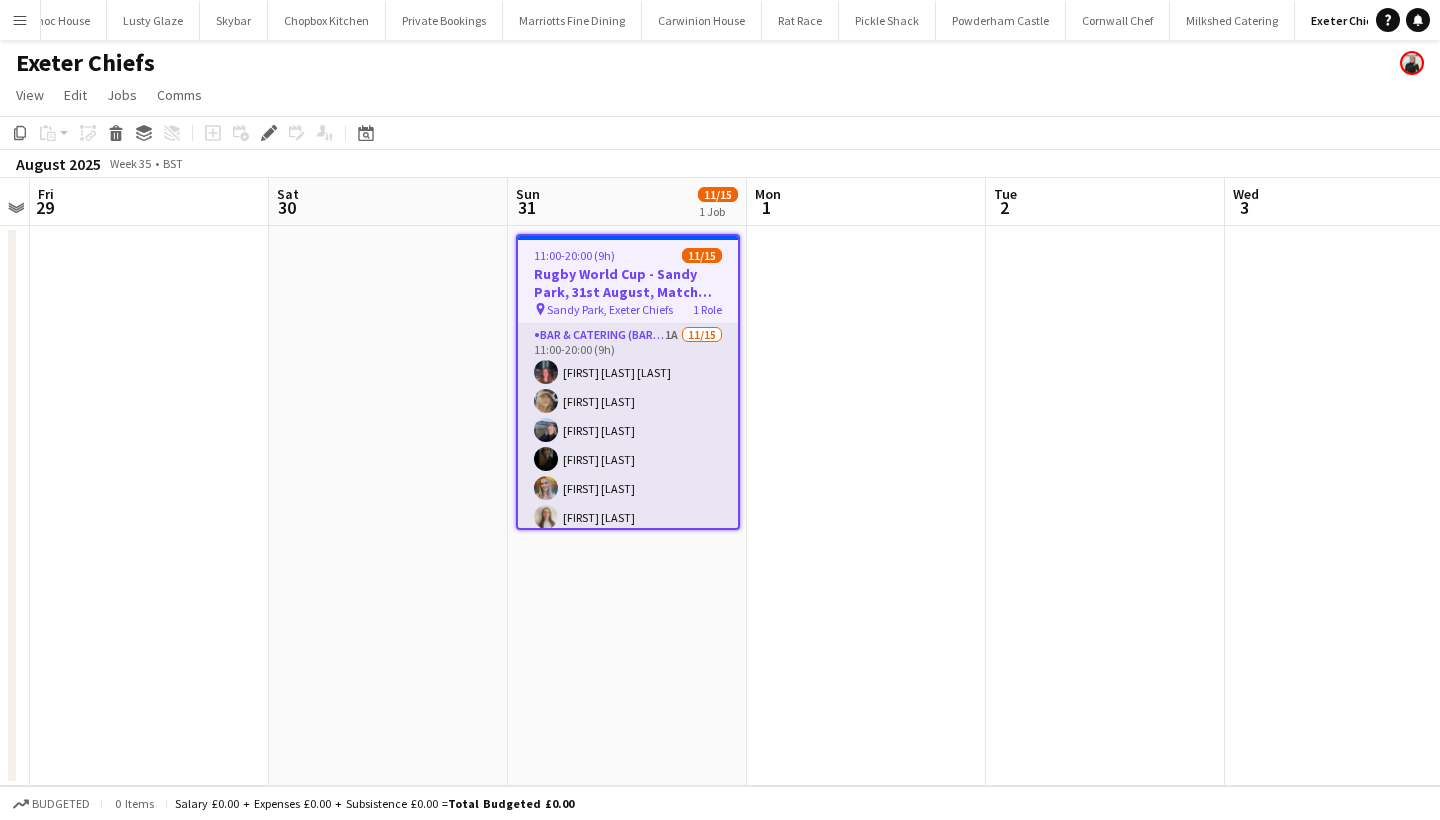 click on "Bar & Catering (Bar Tender) 1A 11/15 11:00-20:00 (9h)
[FIRST] [LAST] [FIRST] [LAST] [FIRST] [LAST] [FIRST] [LAST] [FIRST] [LAST] [FIRST] [LAST] [FIRST] [LAST] [FIRST] [LAST] [FIRST] [LAST] [FIRST] [LAST]
single-neutral-actions
single-neutral-actions
single-neutral-actions
single-neutral-actions" at bounding box center (628, 561) 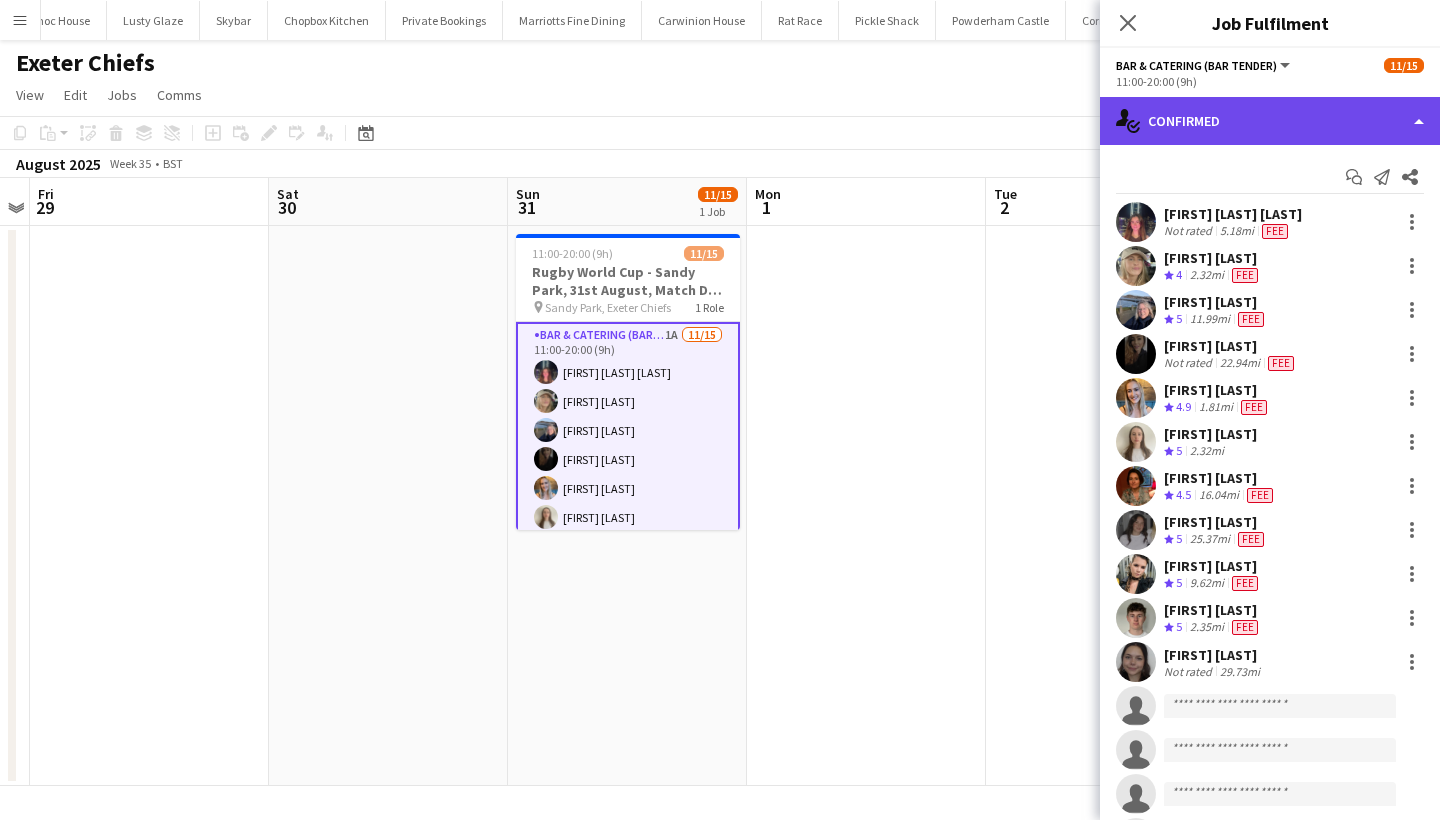 click on "single-neutral-actions-check-2
Confirmed" 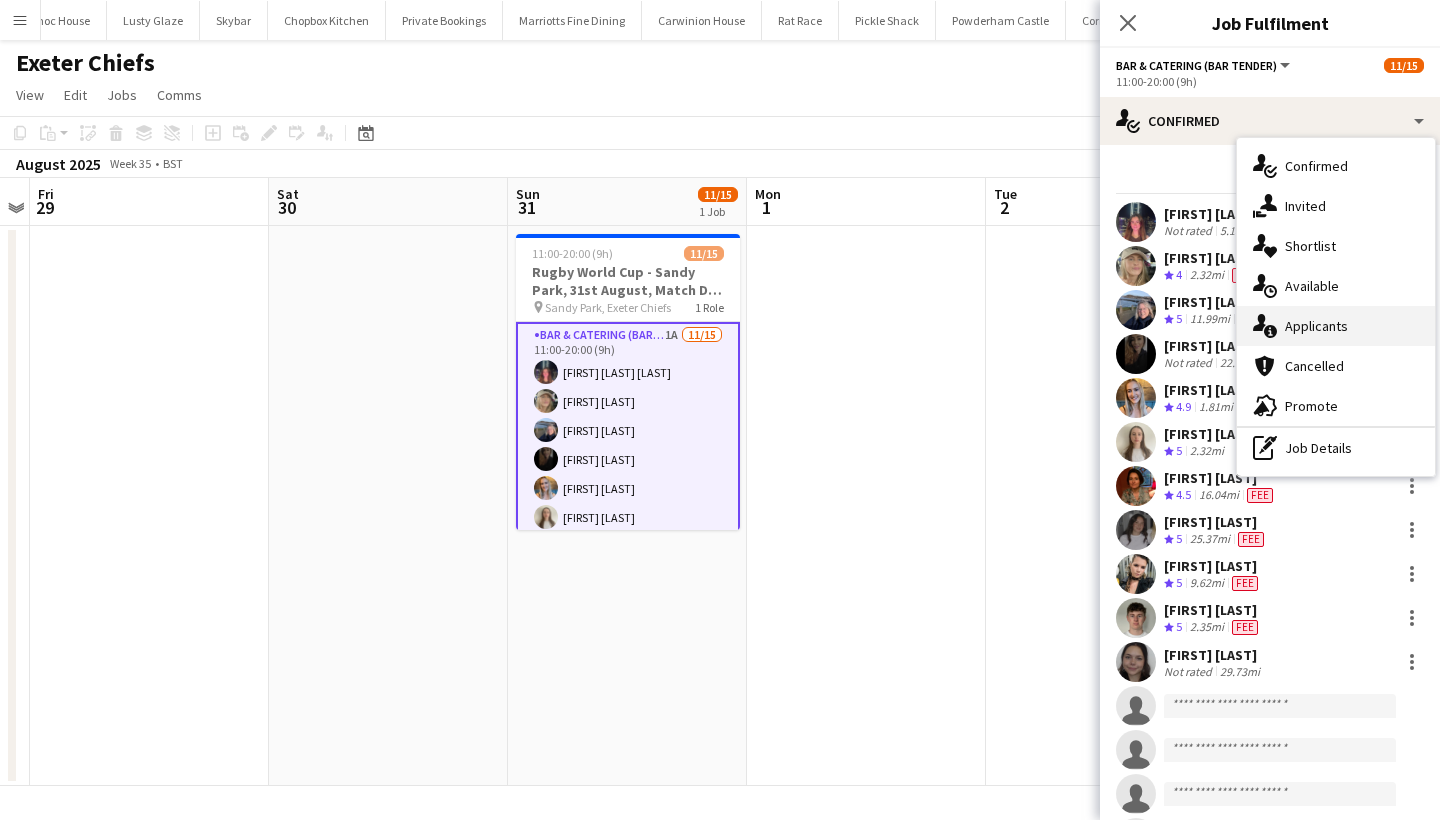click on "single-neutral-actions-information
Applicants" at bounding box center (1336, 326) 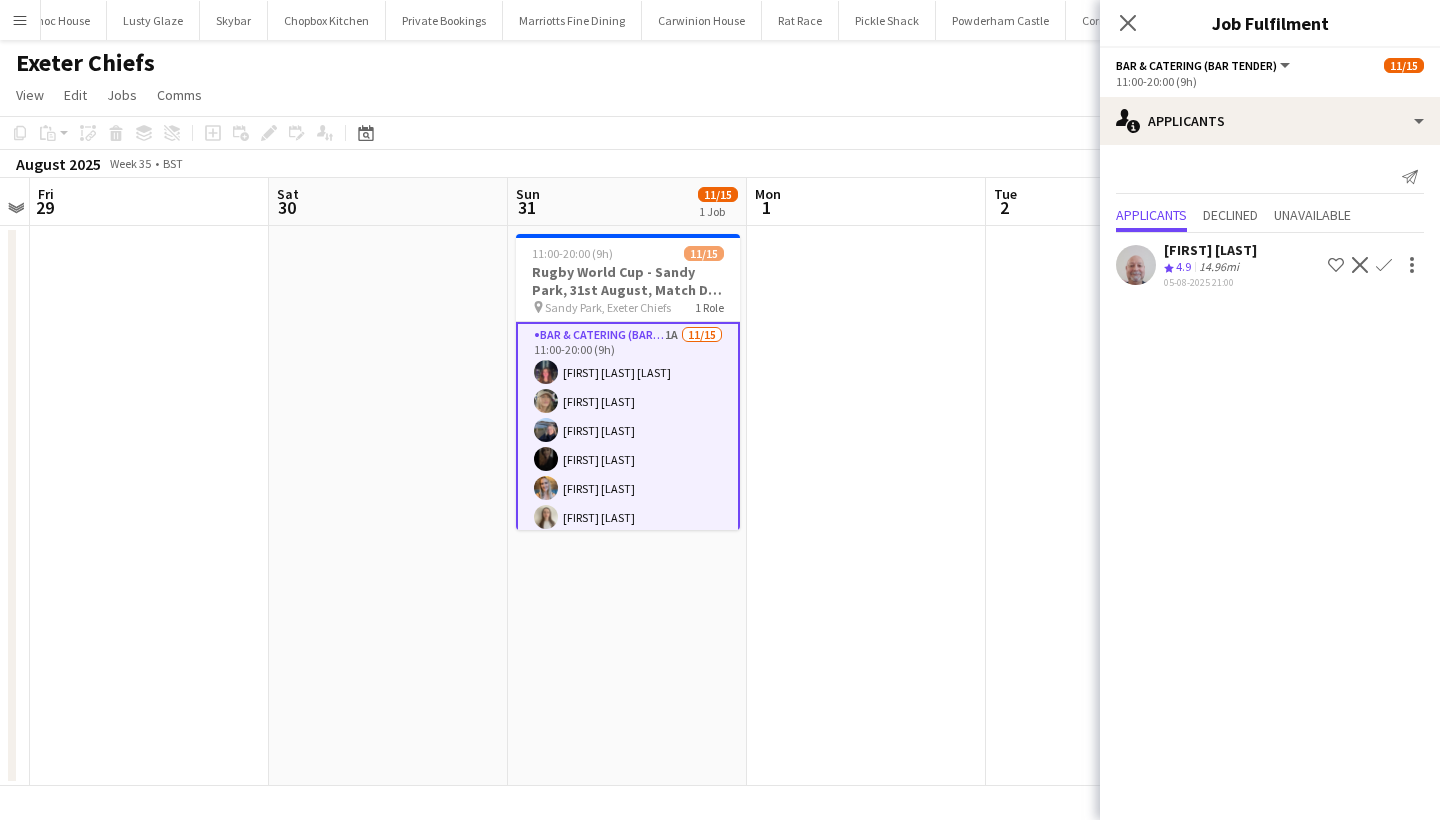 click on "Confirm" 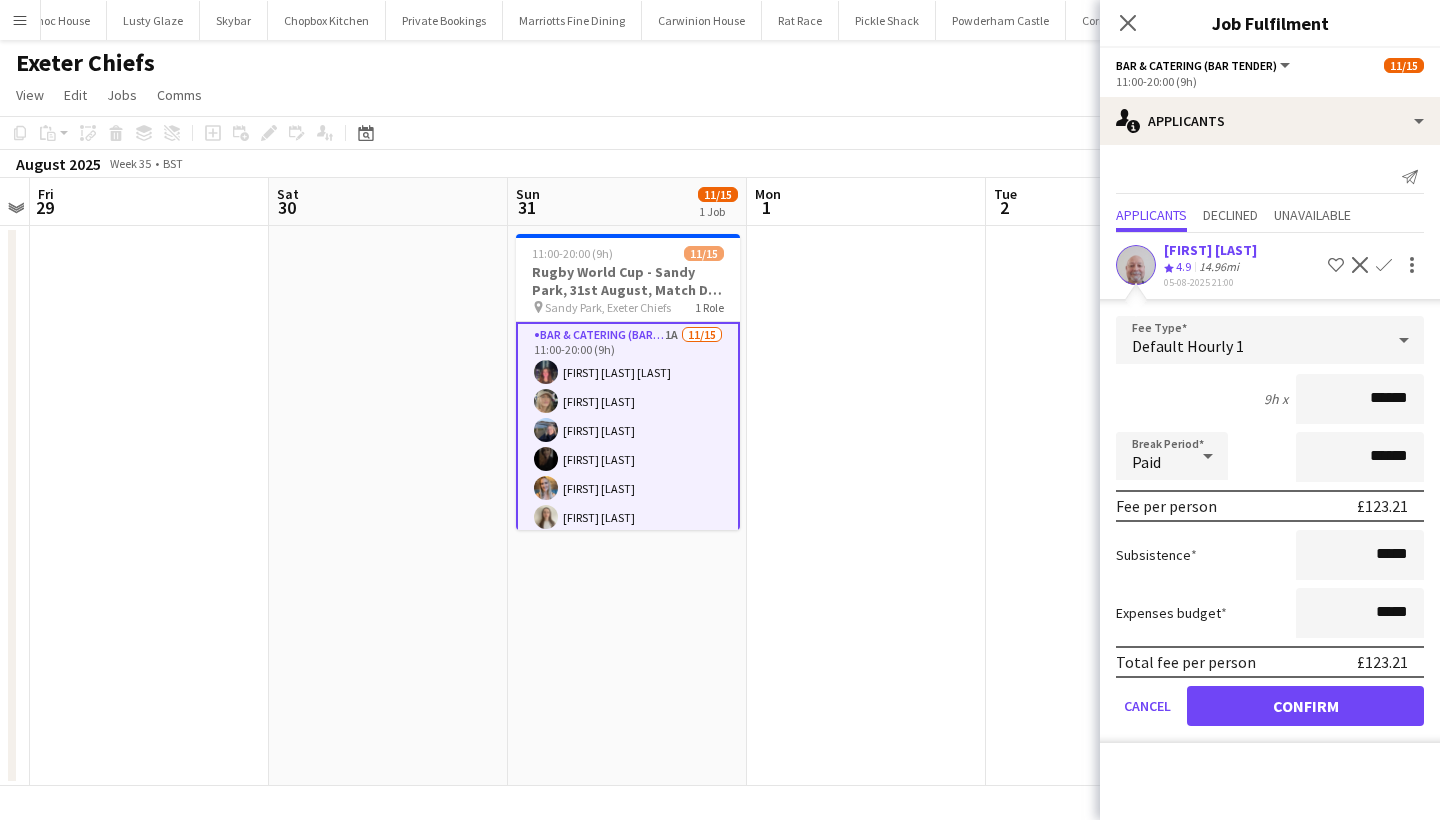 type on "******" 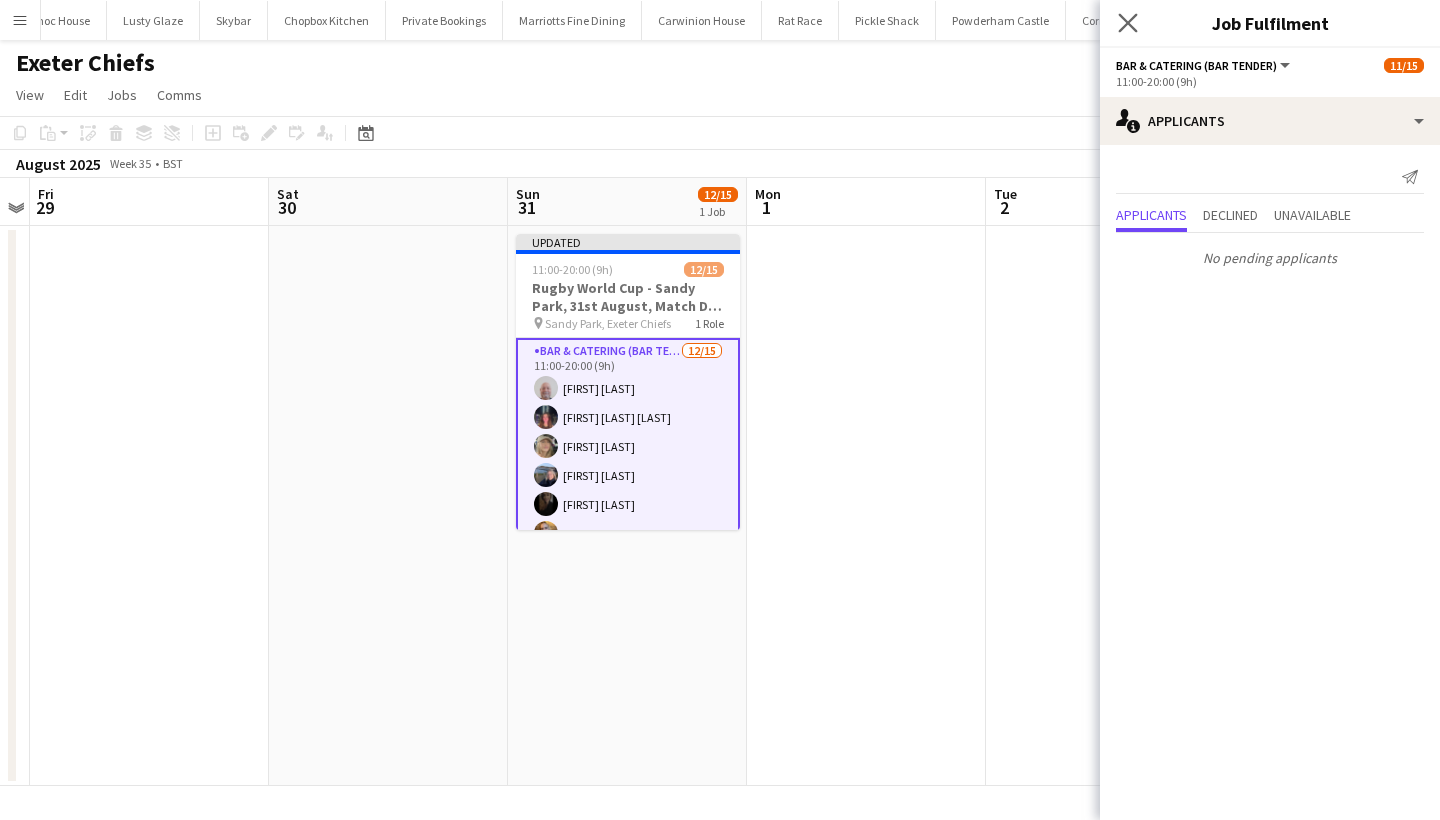 click on "Close pop-in" 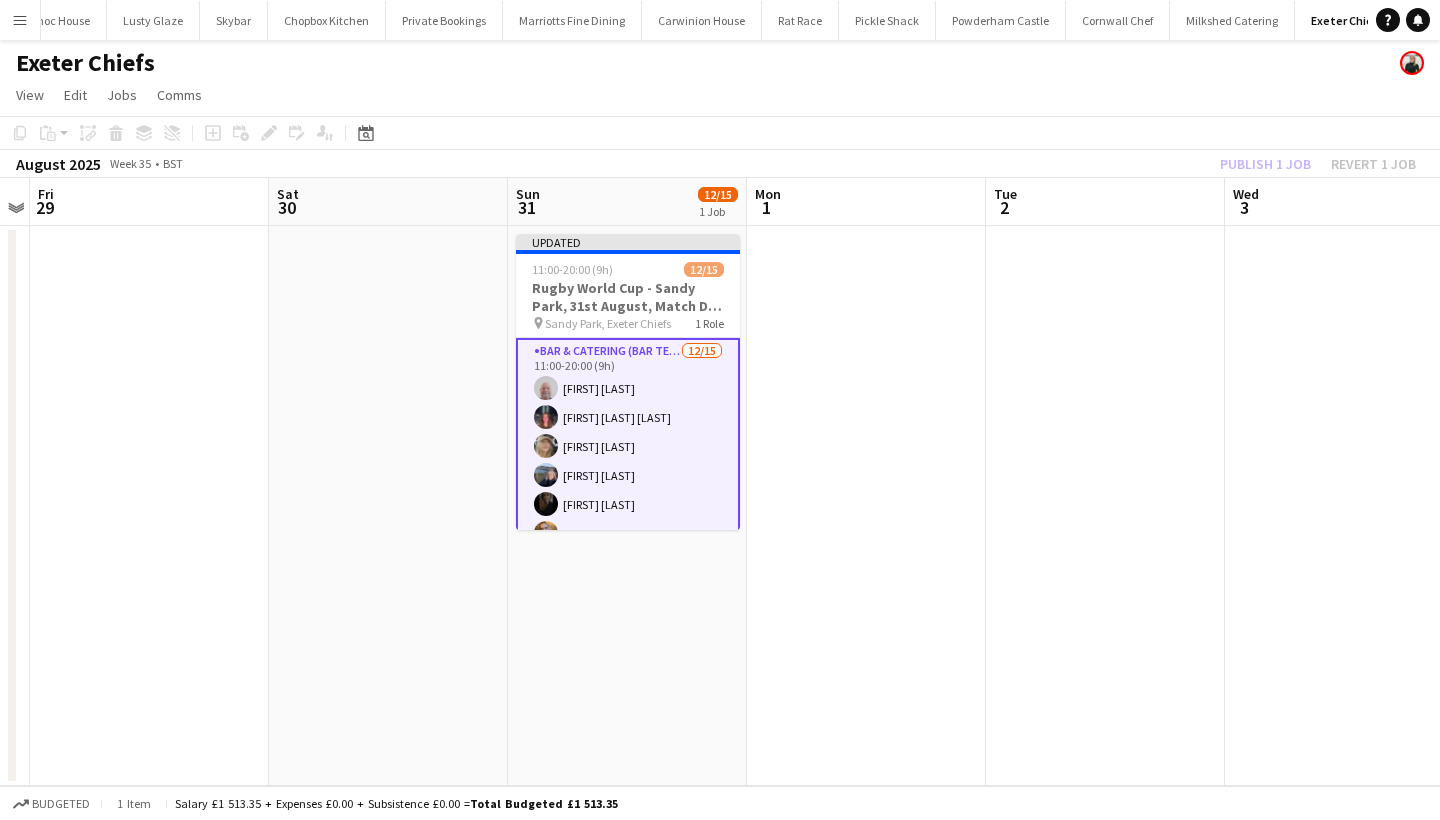 click on "Publish 1 job   Revert 1 job" 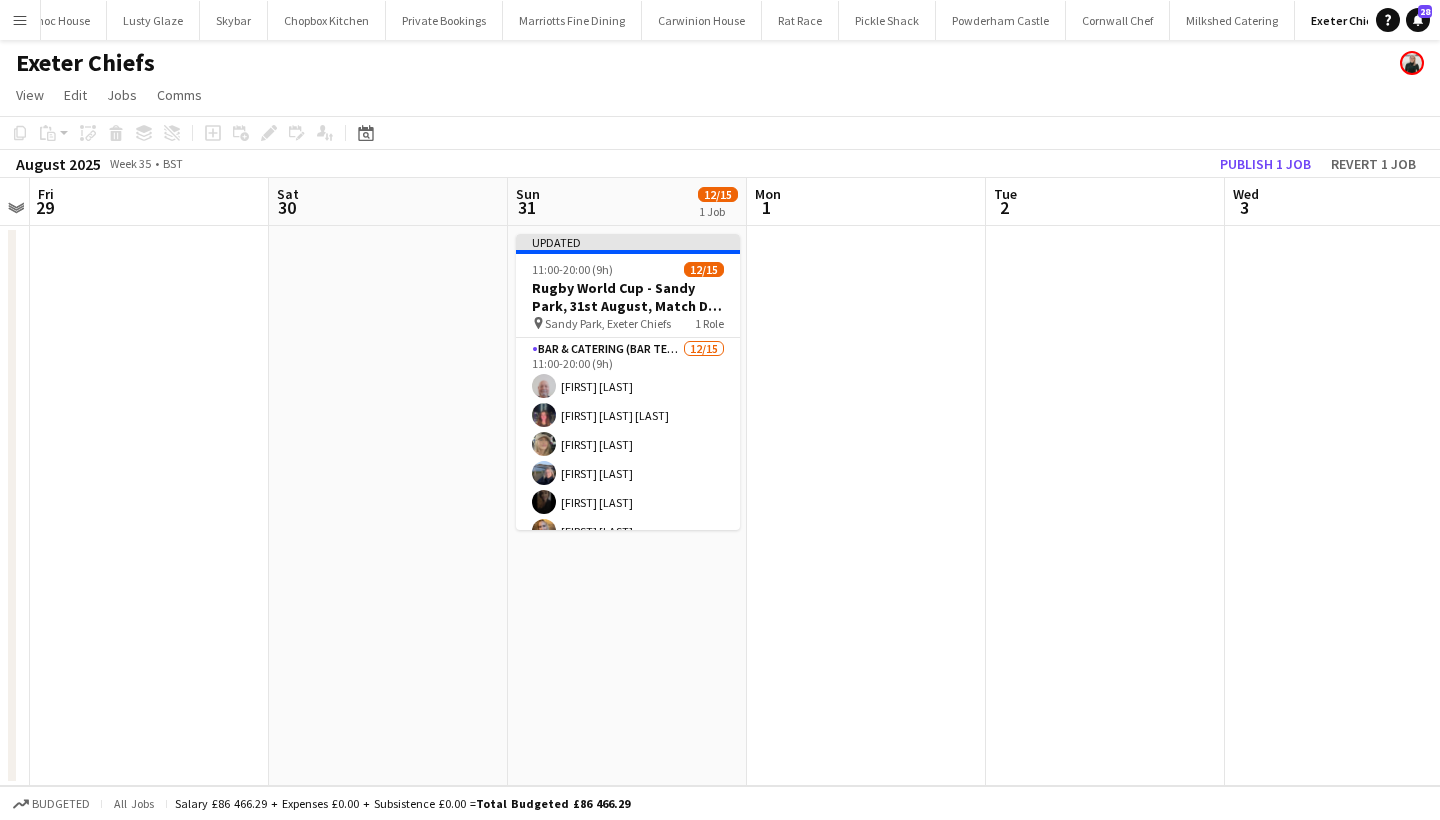 click on "Publish 1 job" 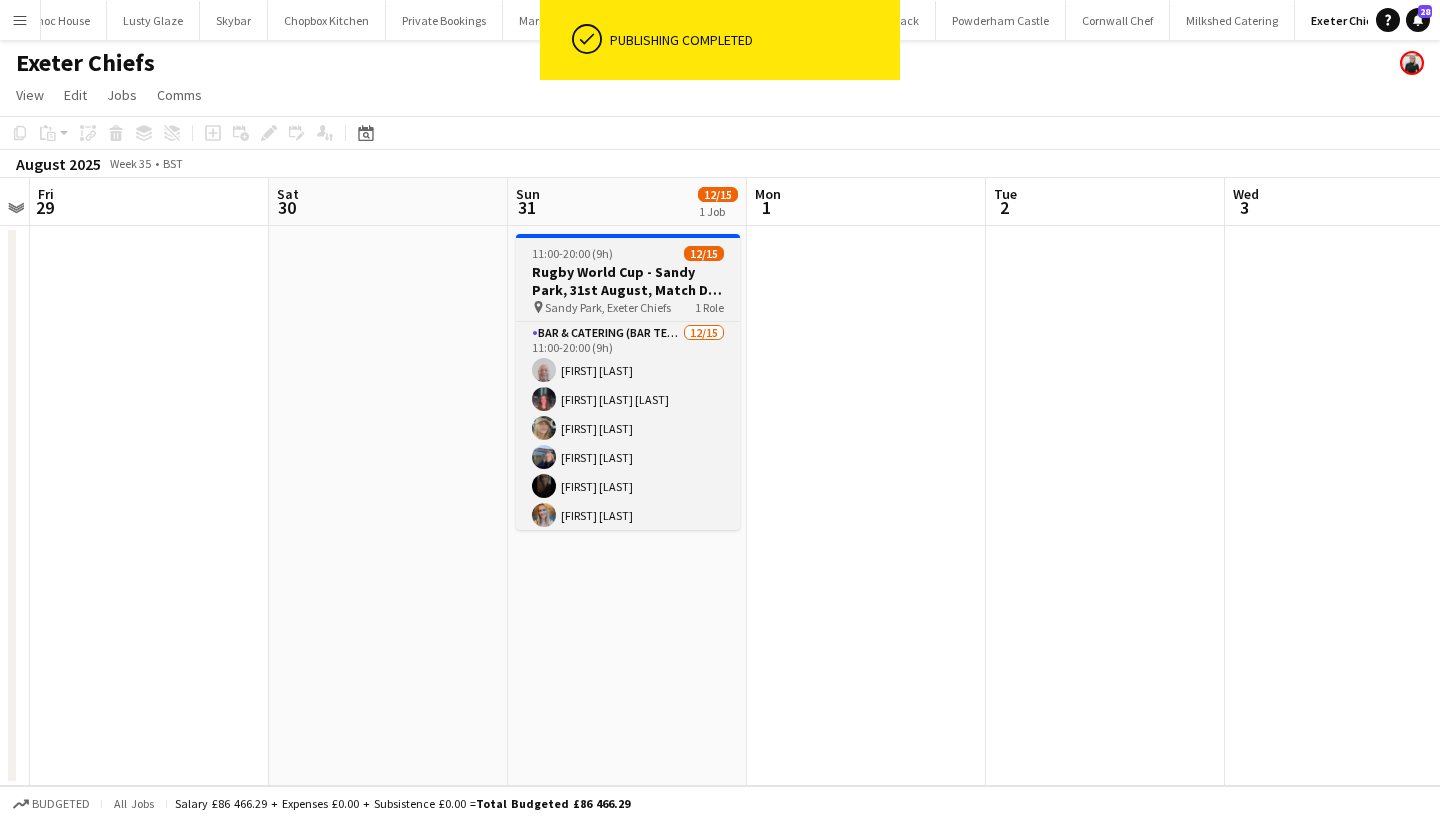 click on "Rugby World Cup - Sandy Park, 31st August, Match Day Bar" at bounding box center [628, 281] 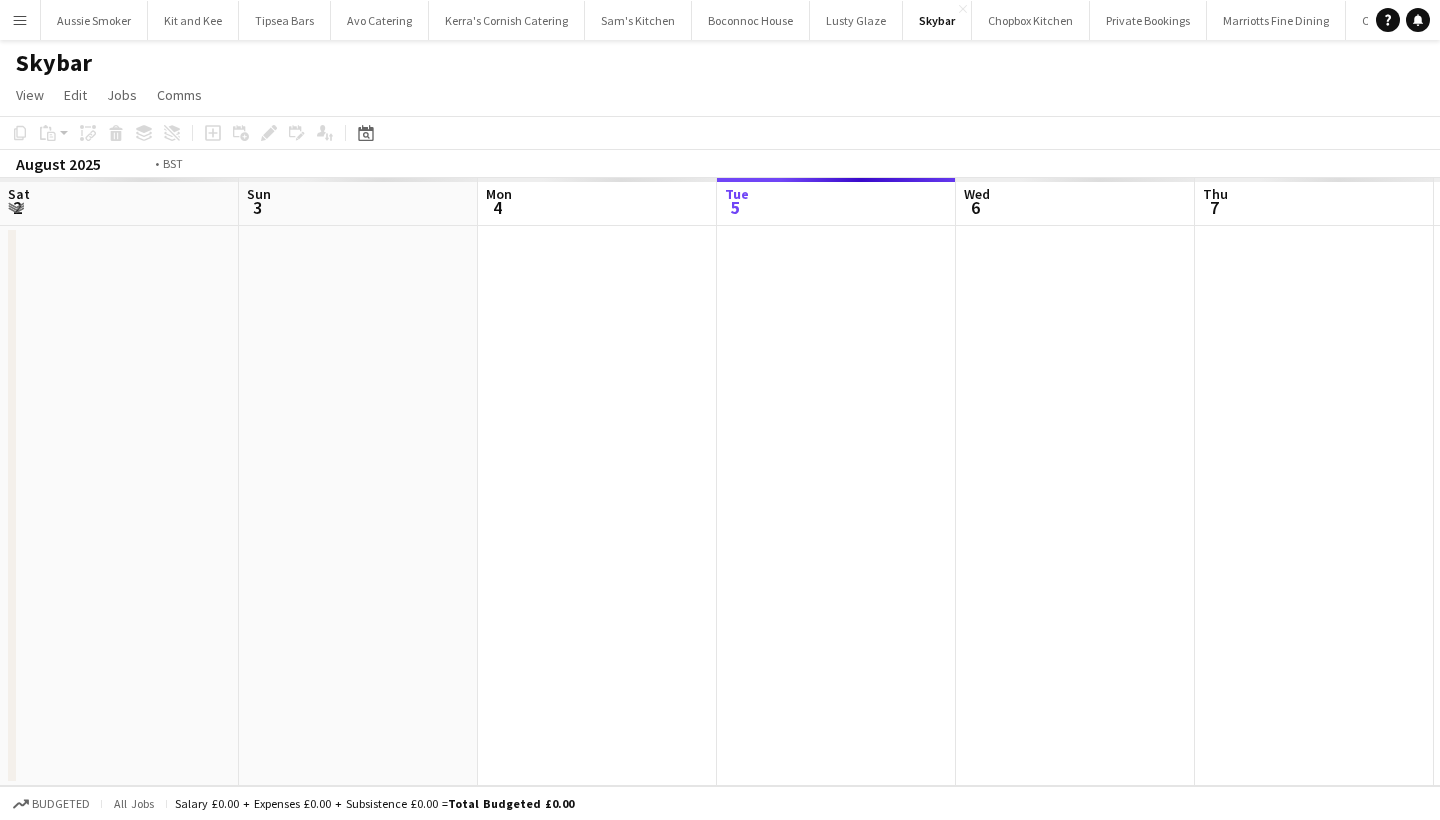 scroll, scrollTop: 0, scrollLeft: 0, axis: both 